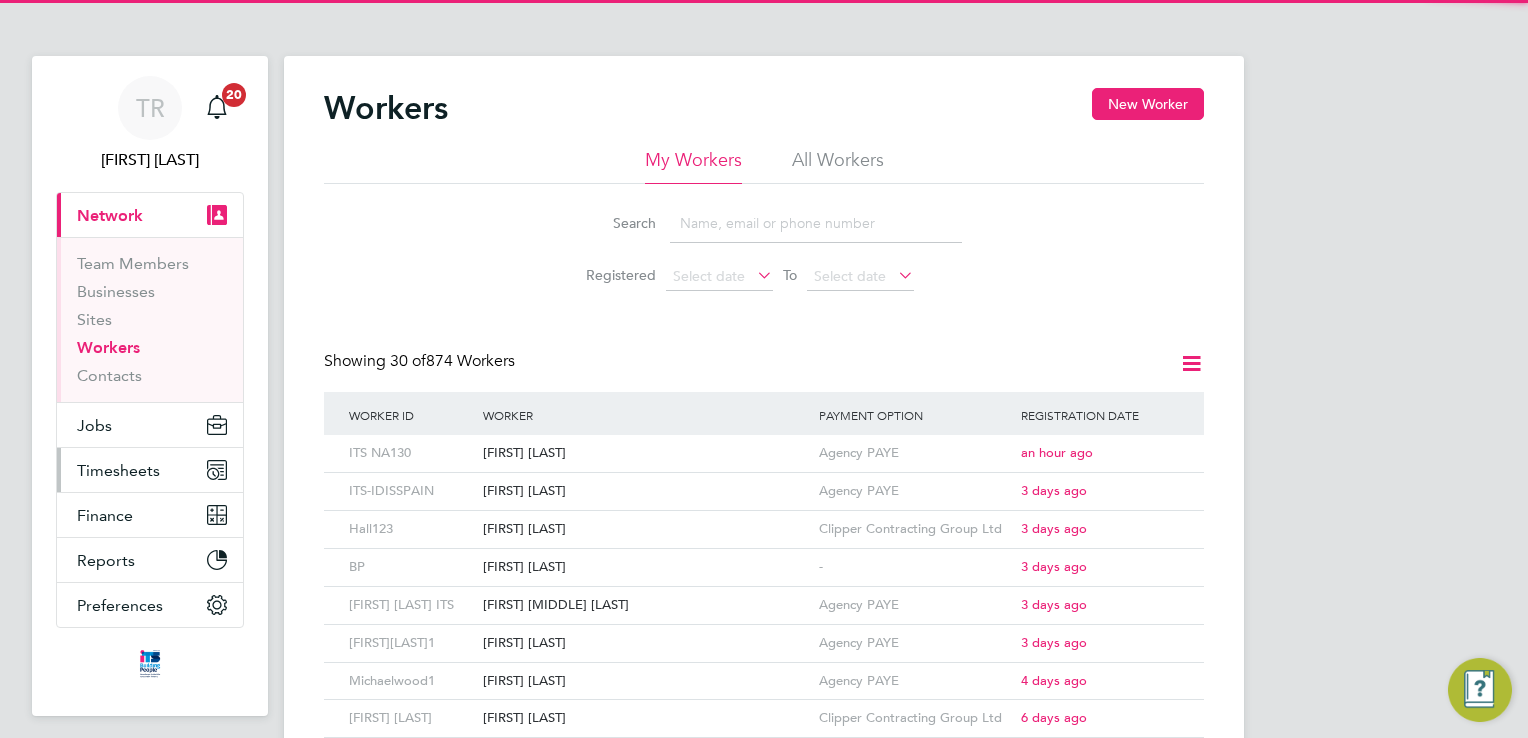scroll, scrollTop: 0, scrollLeft: 0, axis: both 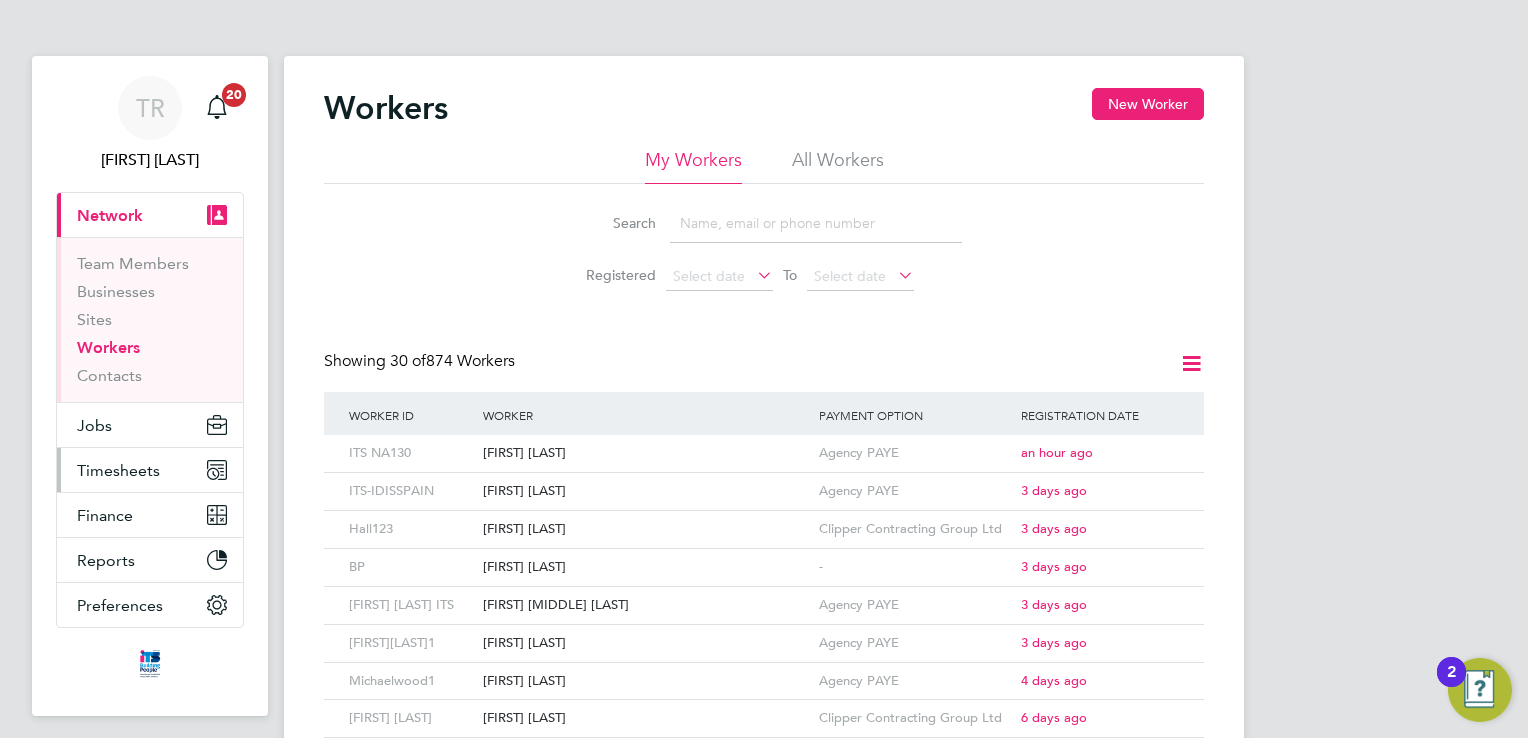 click on "Timesheets" at bounding box center [118, 470] 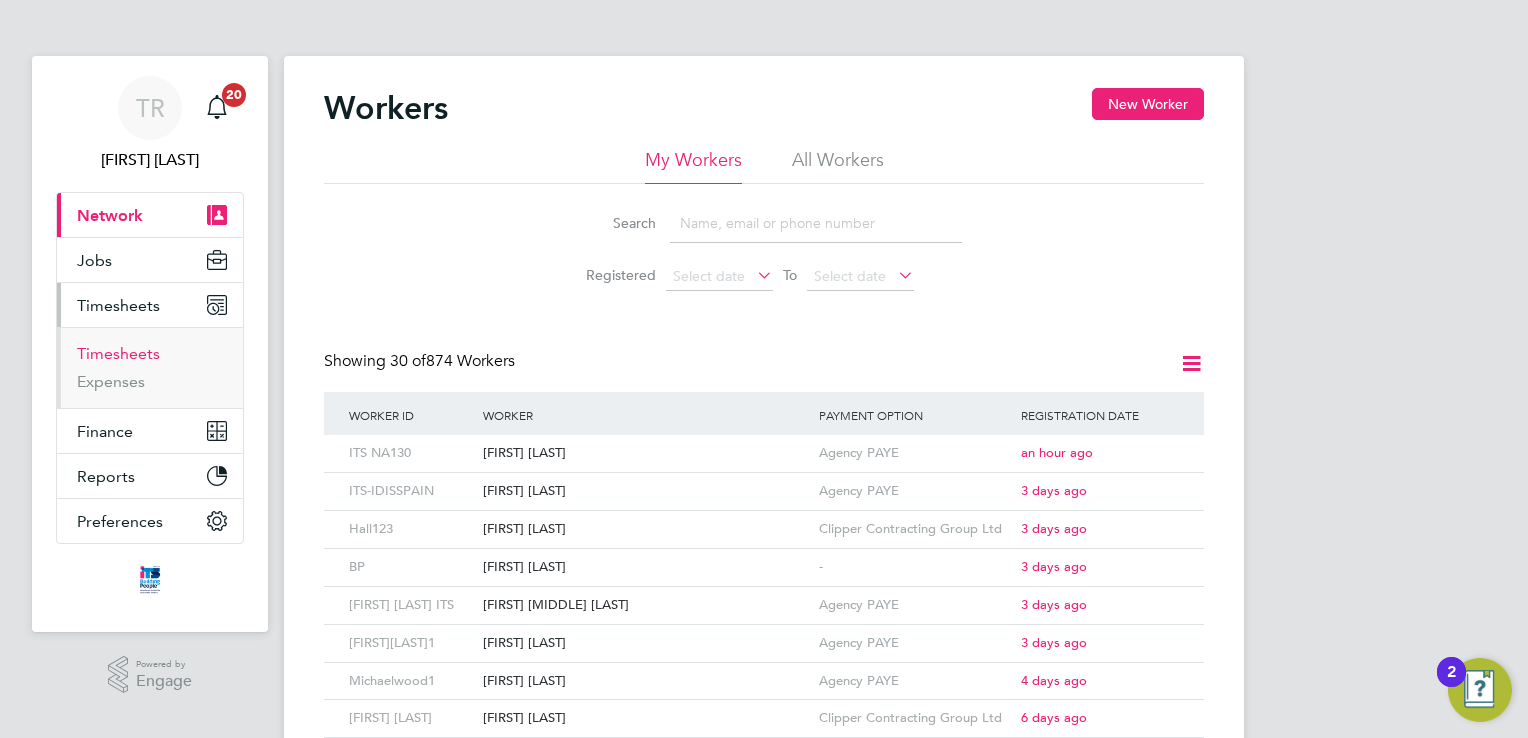 click on "Timesheets" at bounding box center [118, 353] 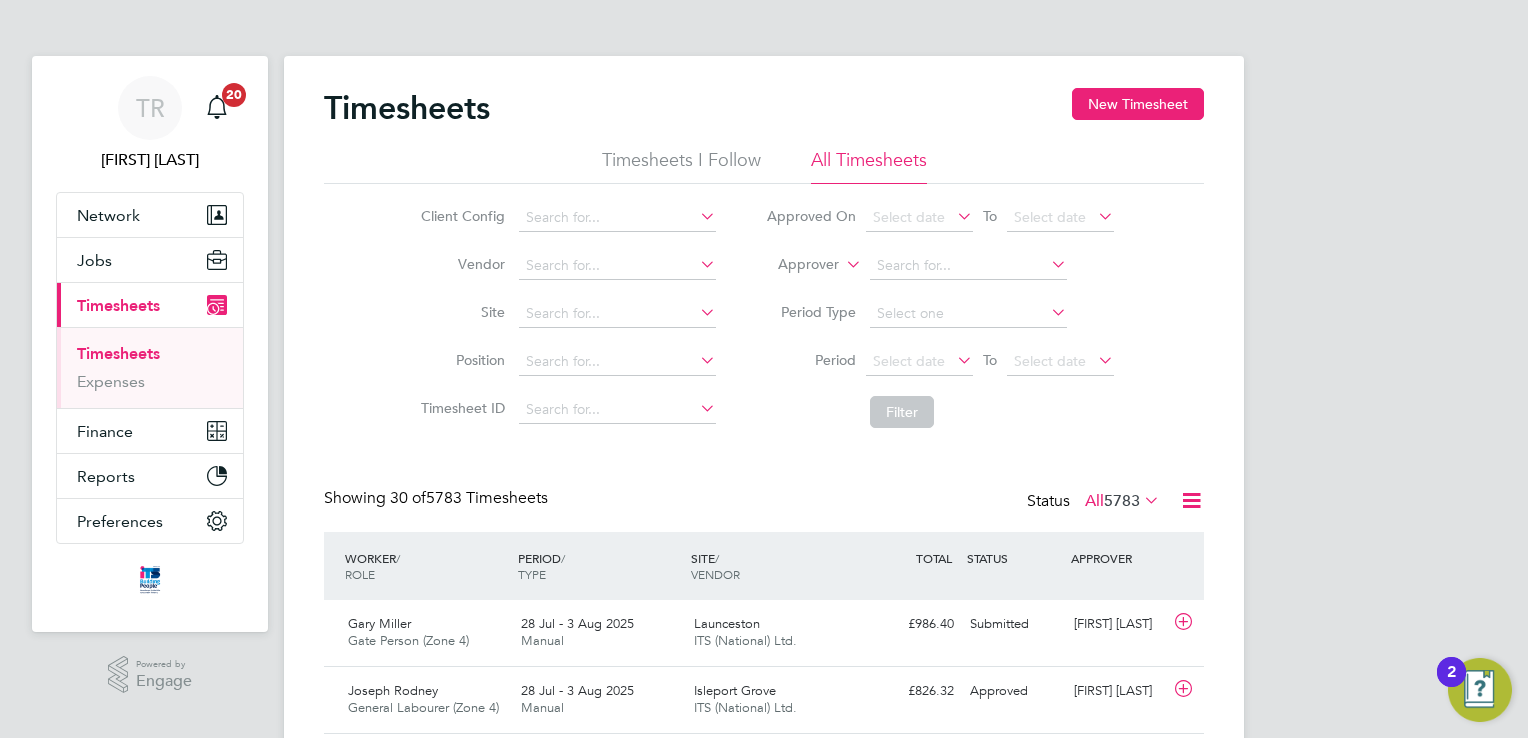 scroll, scrollTop: 9, scrollLeft: 10, axis: both 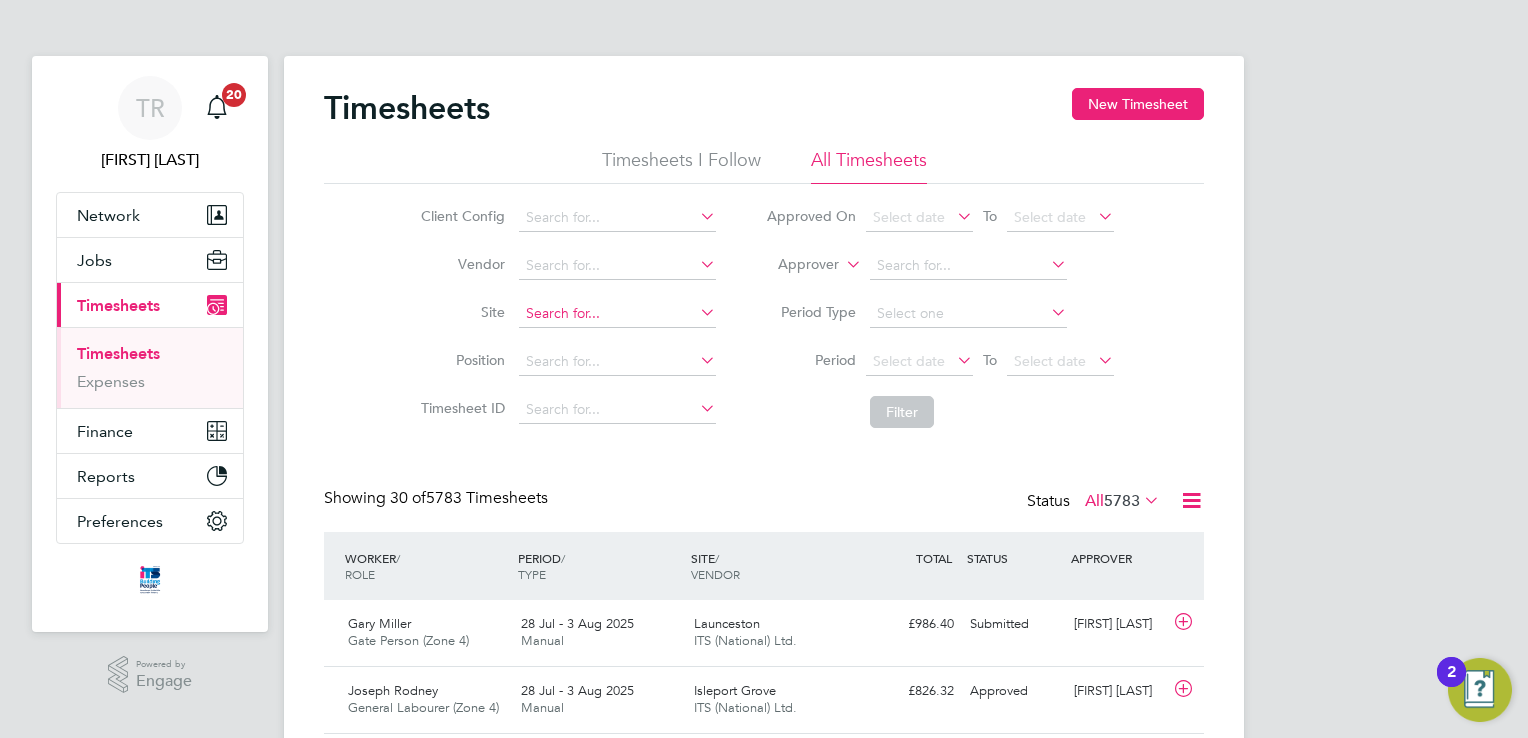 click 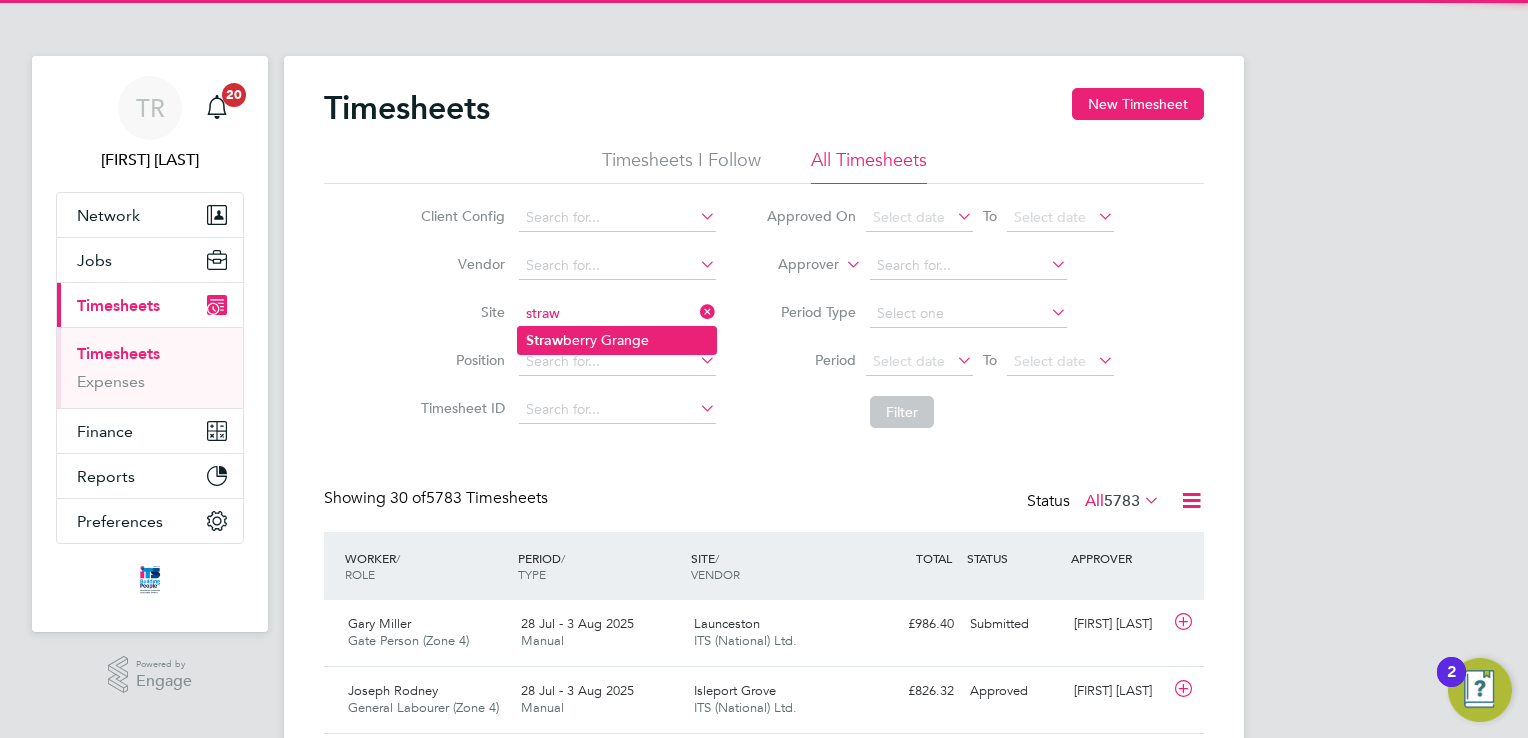 click on "Straw berry Grange" 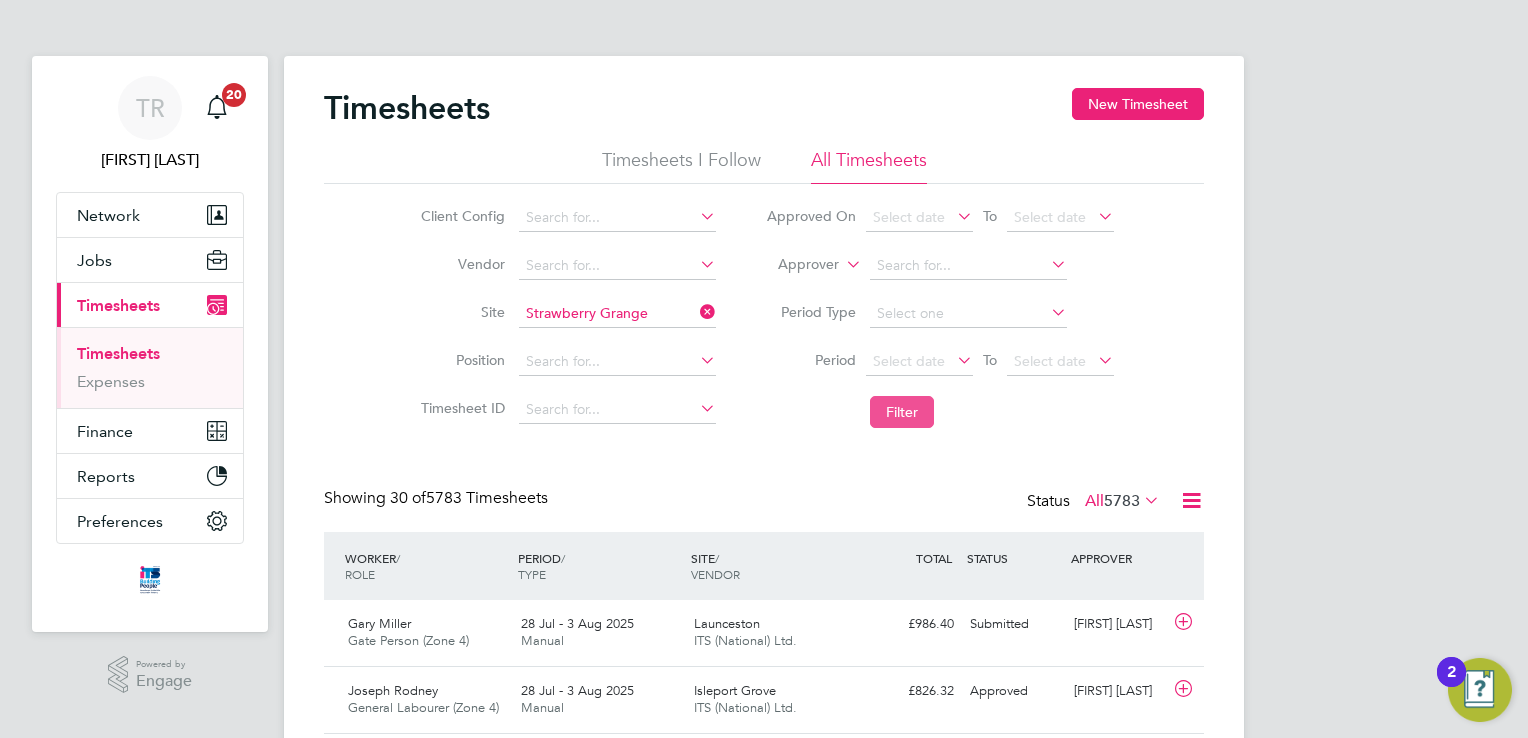 click on "Filter" 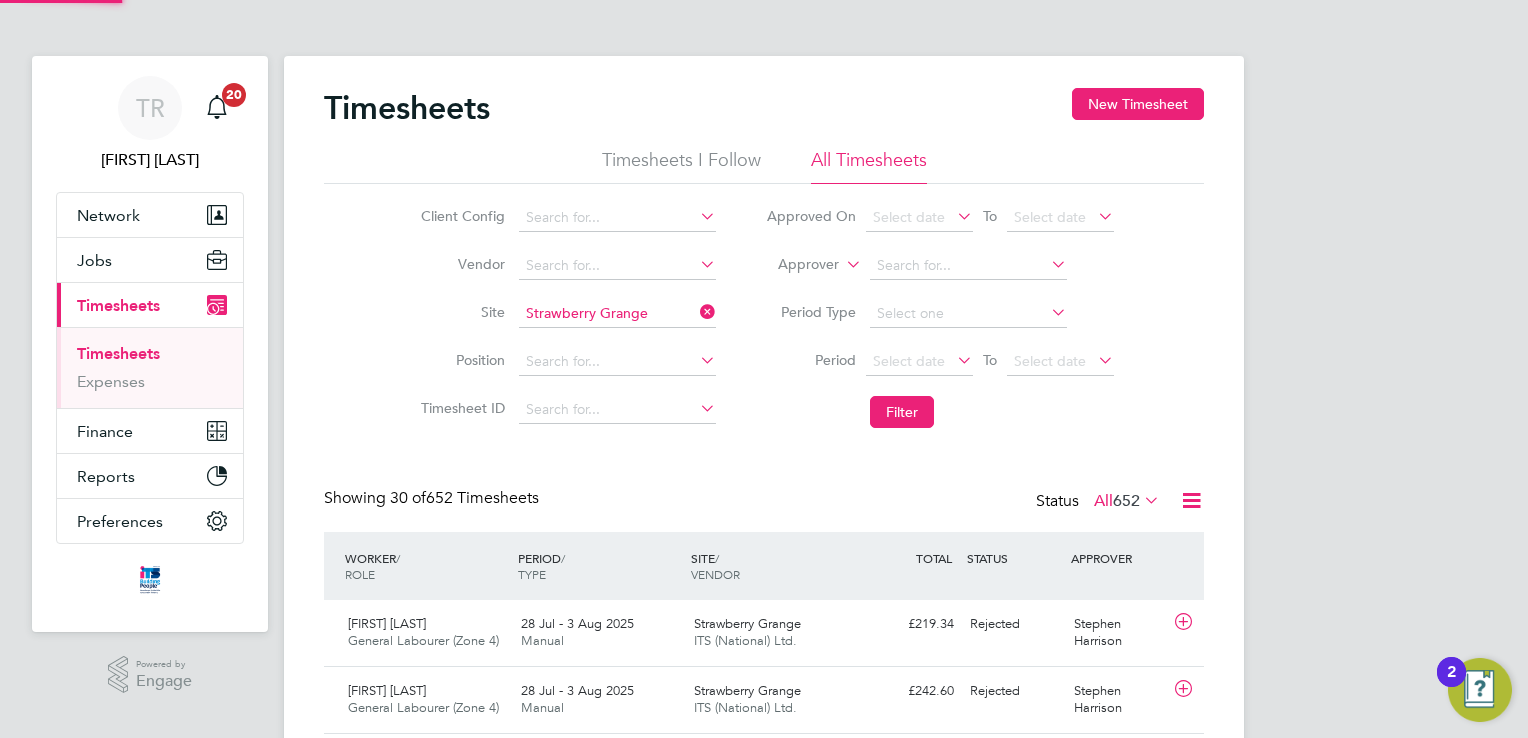 scroll, scrollTop: 27, scrollLeft: 0, axis: vertical 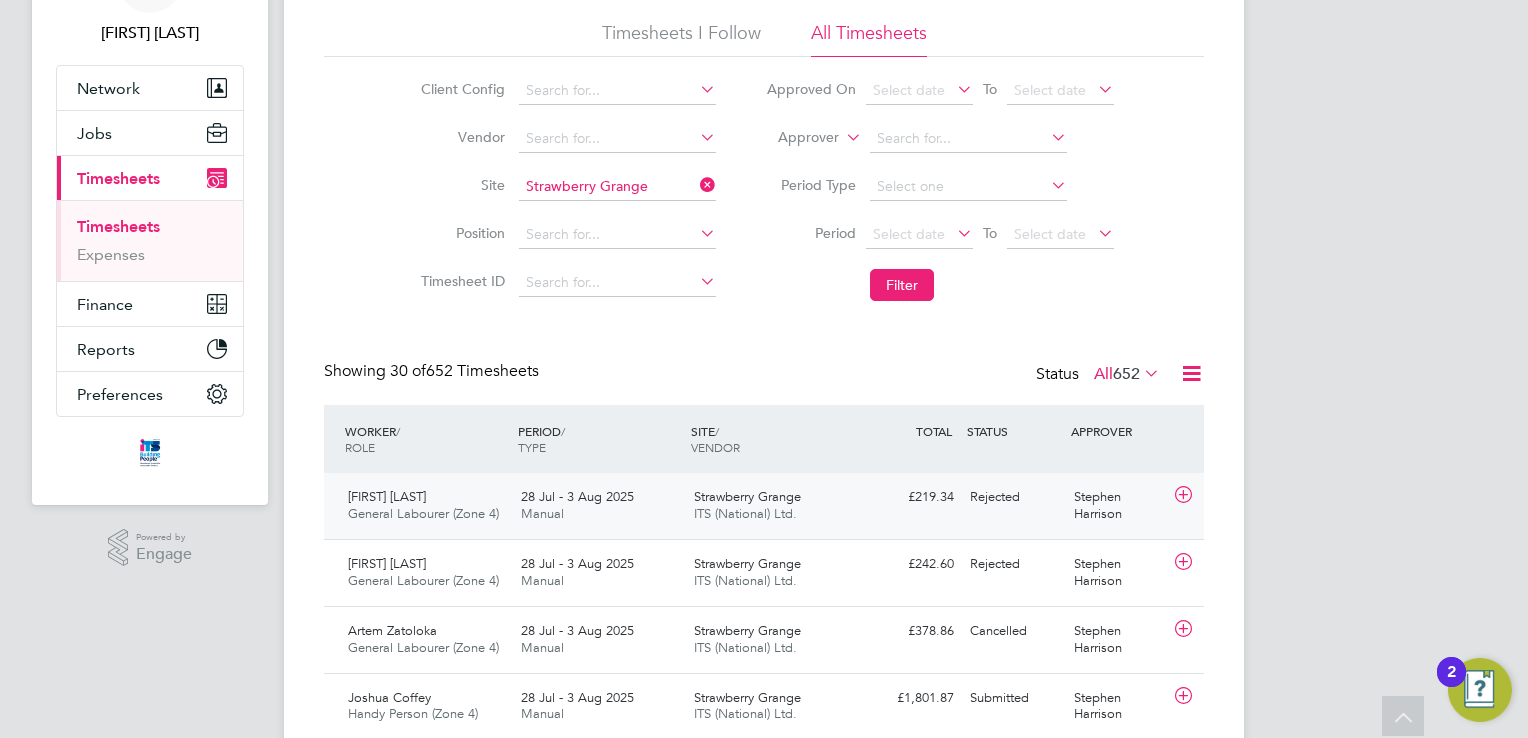 click on "Strawberry Grange" 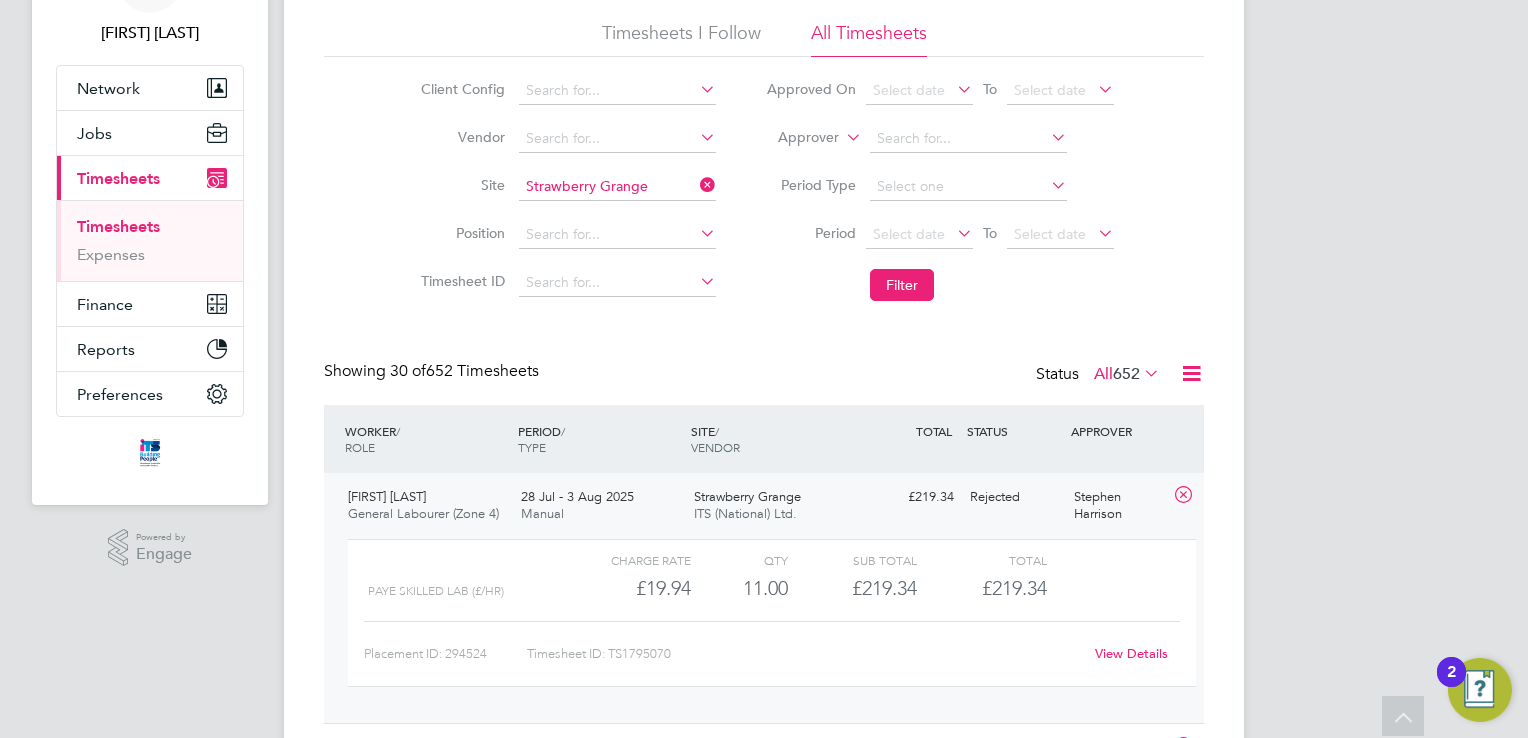 click on "Strawberry Grange" 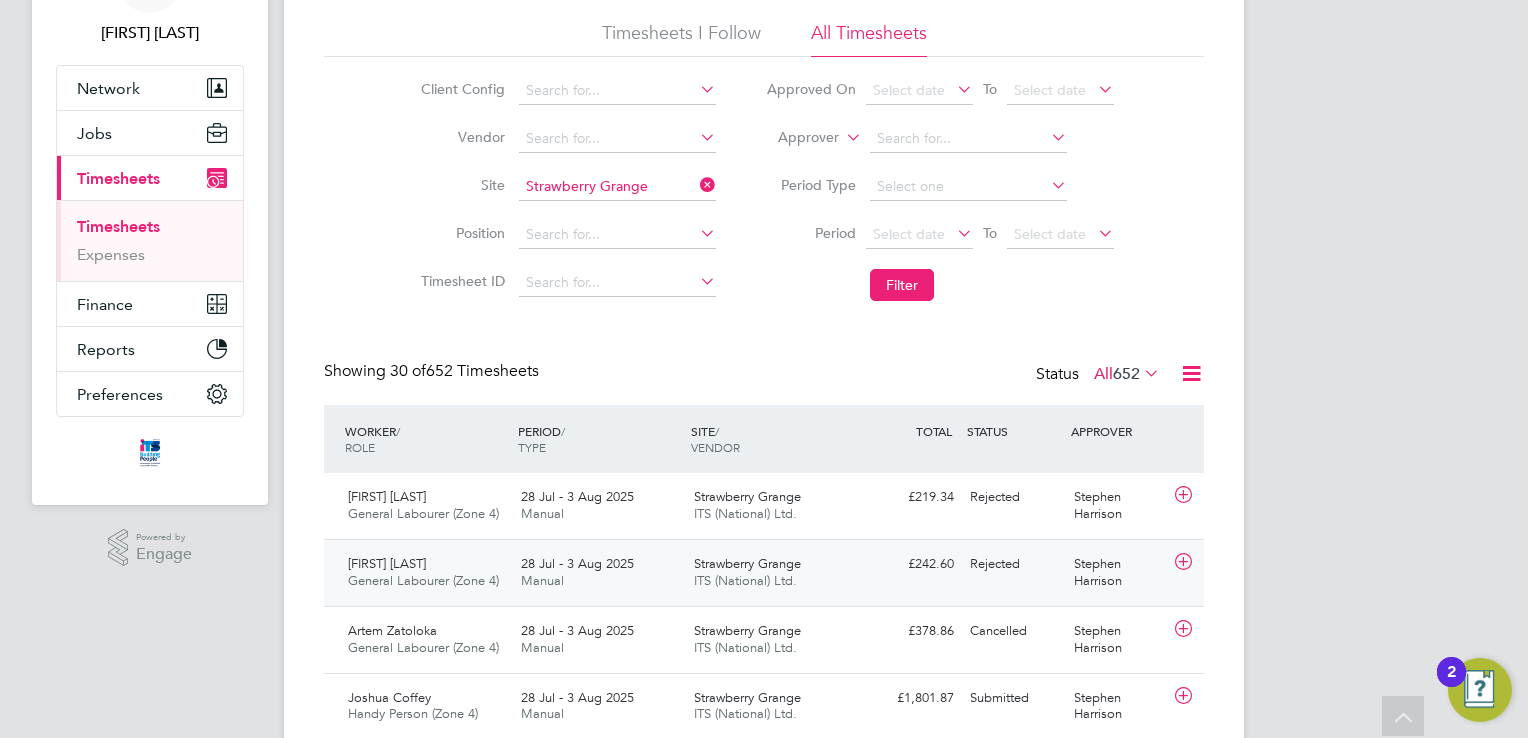 click on "ITS (National) Ltd." 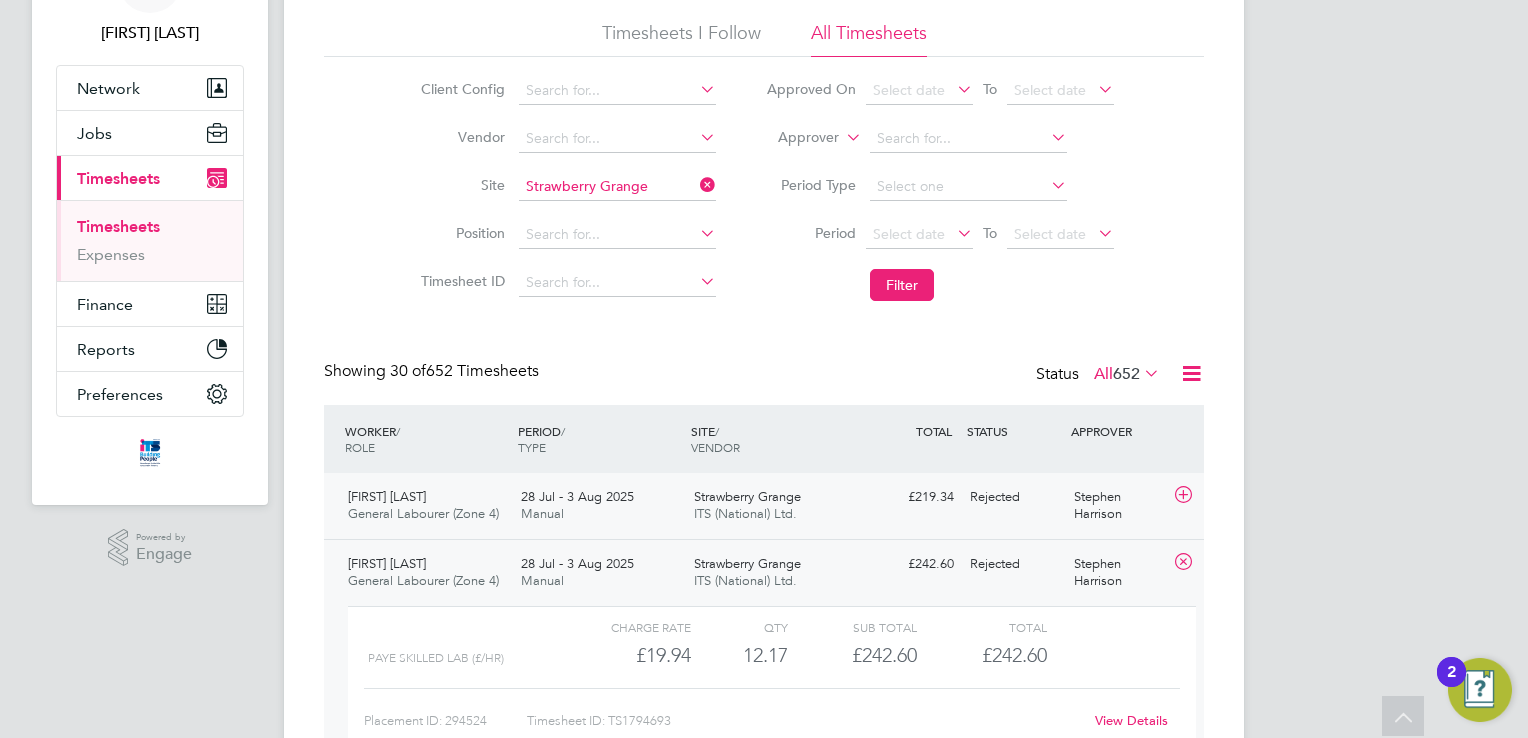 click on "Strawberry Grange" 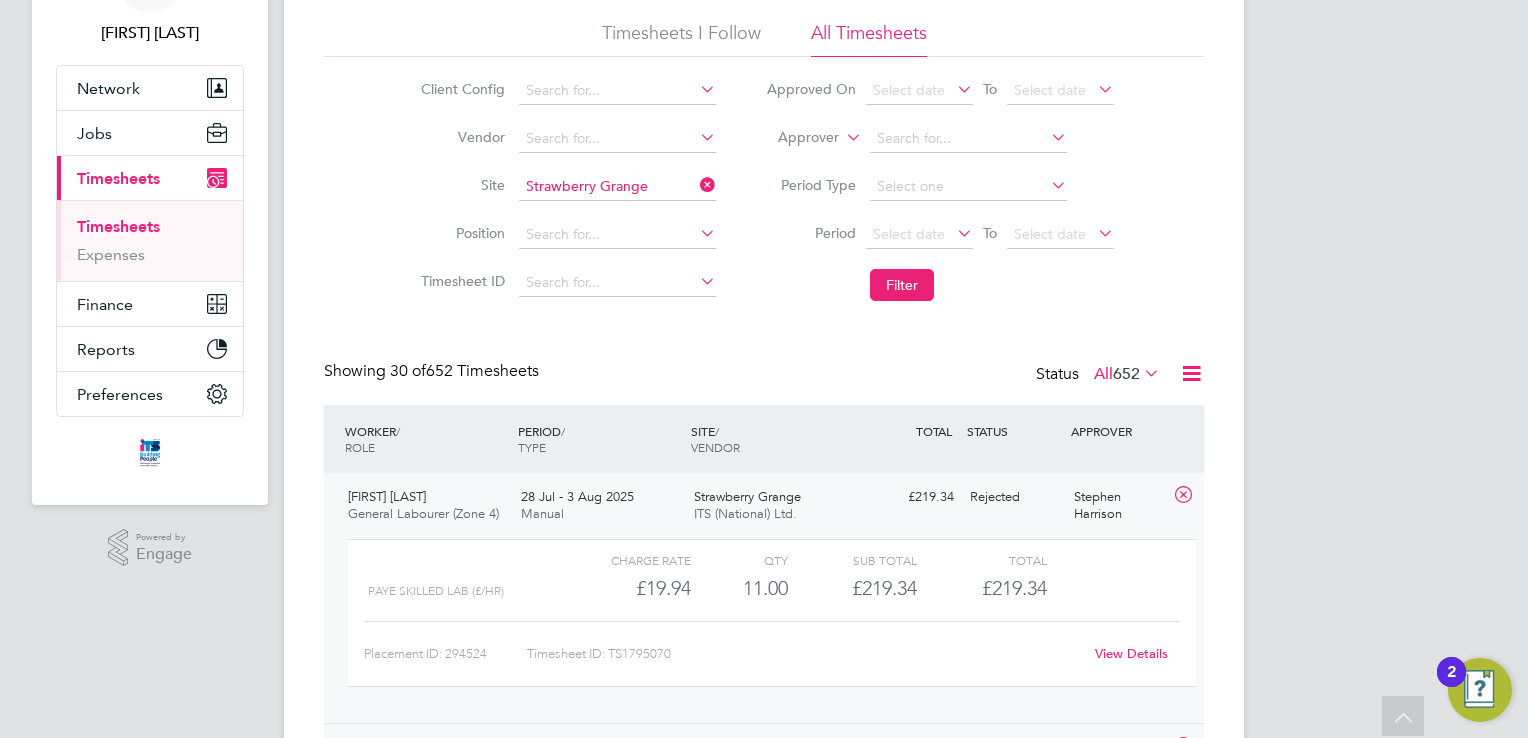 click on "Strawberry Grange" 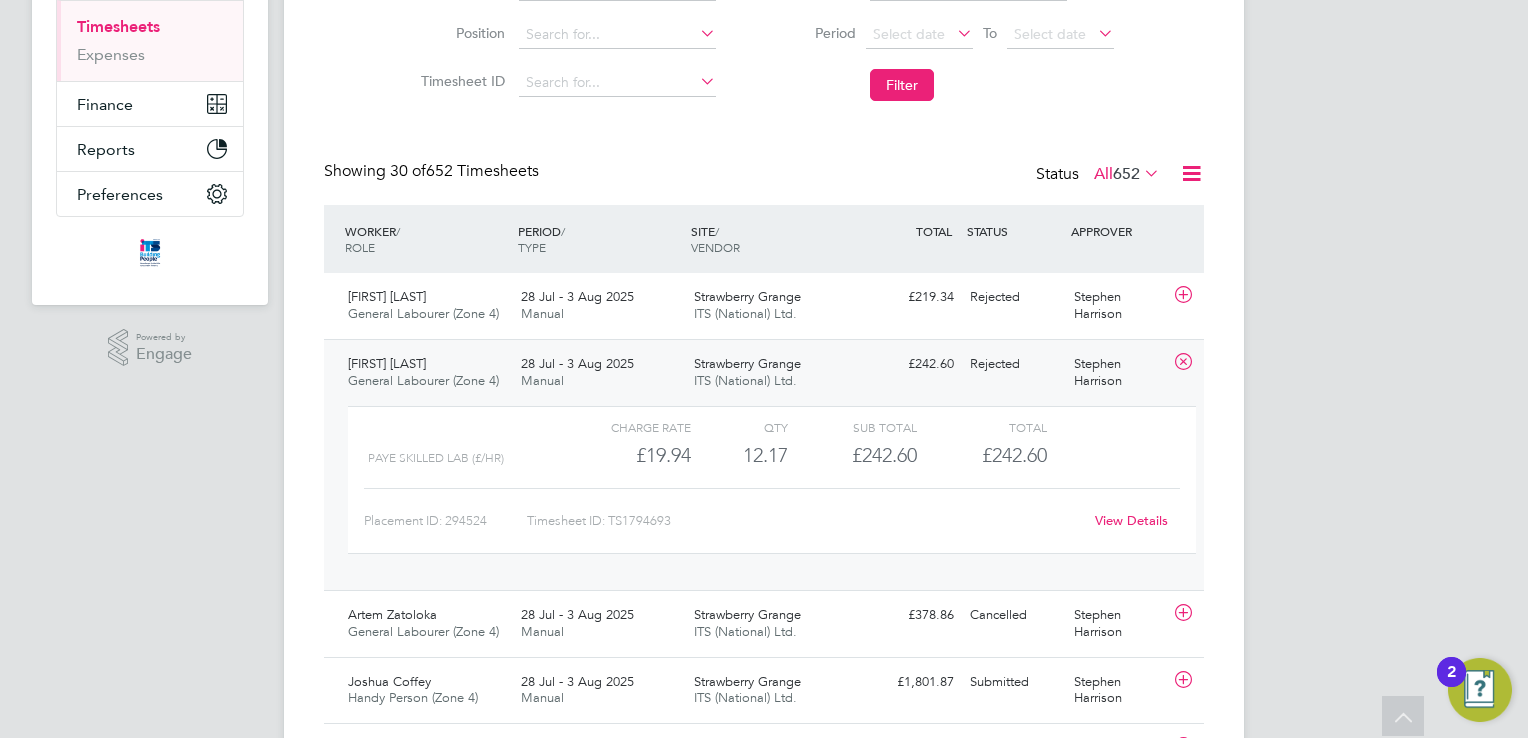 click on "ITS (National) Ltd." 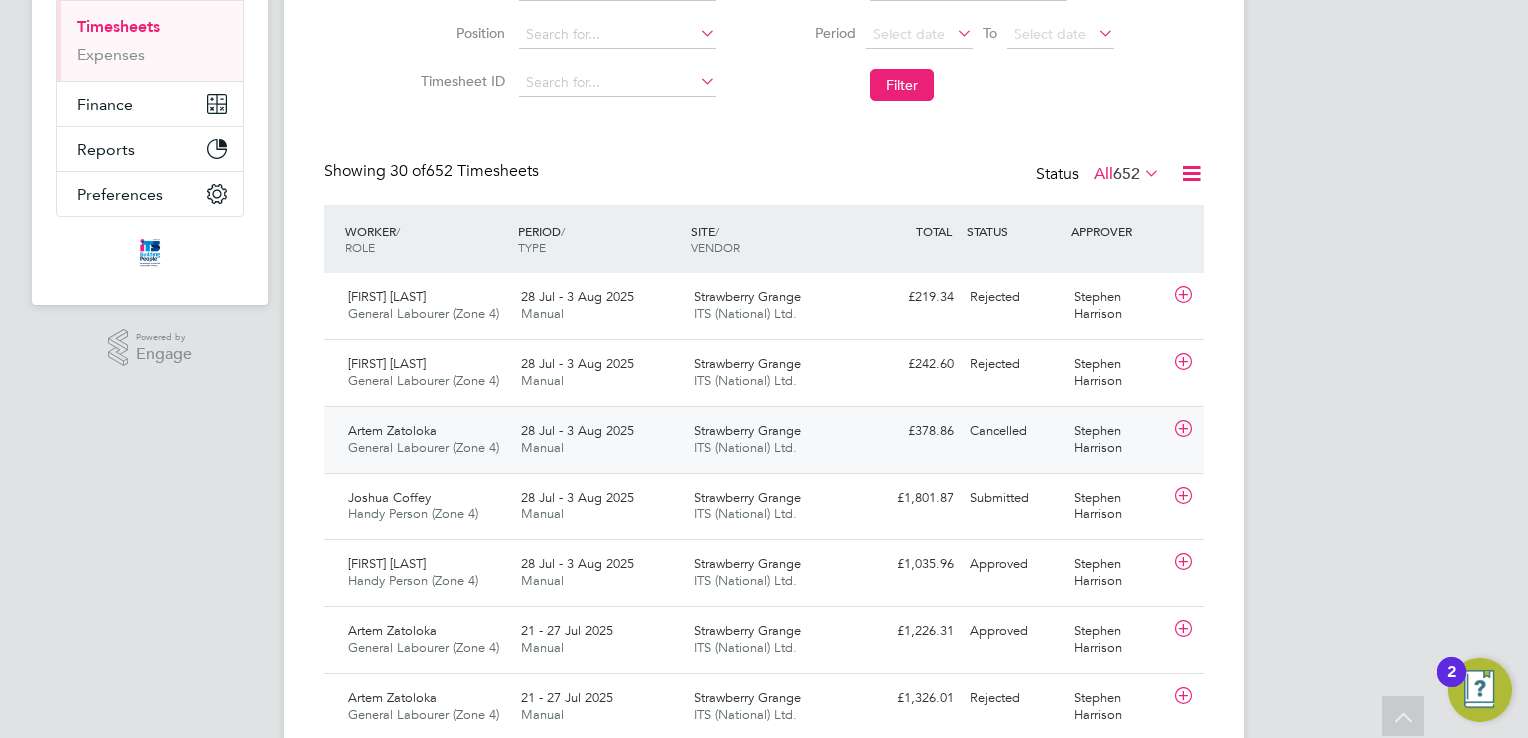 click on "ITS (National) Ltd." 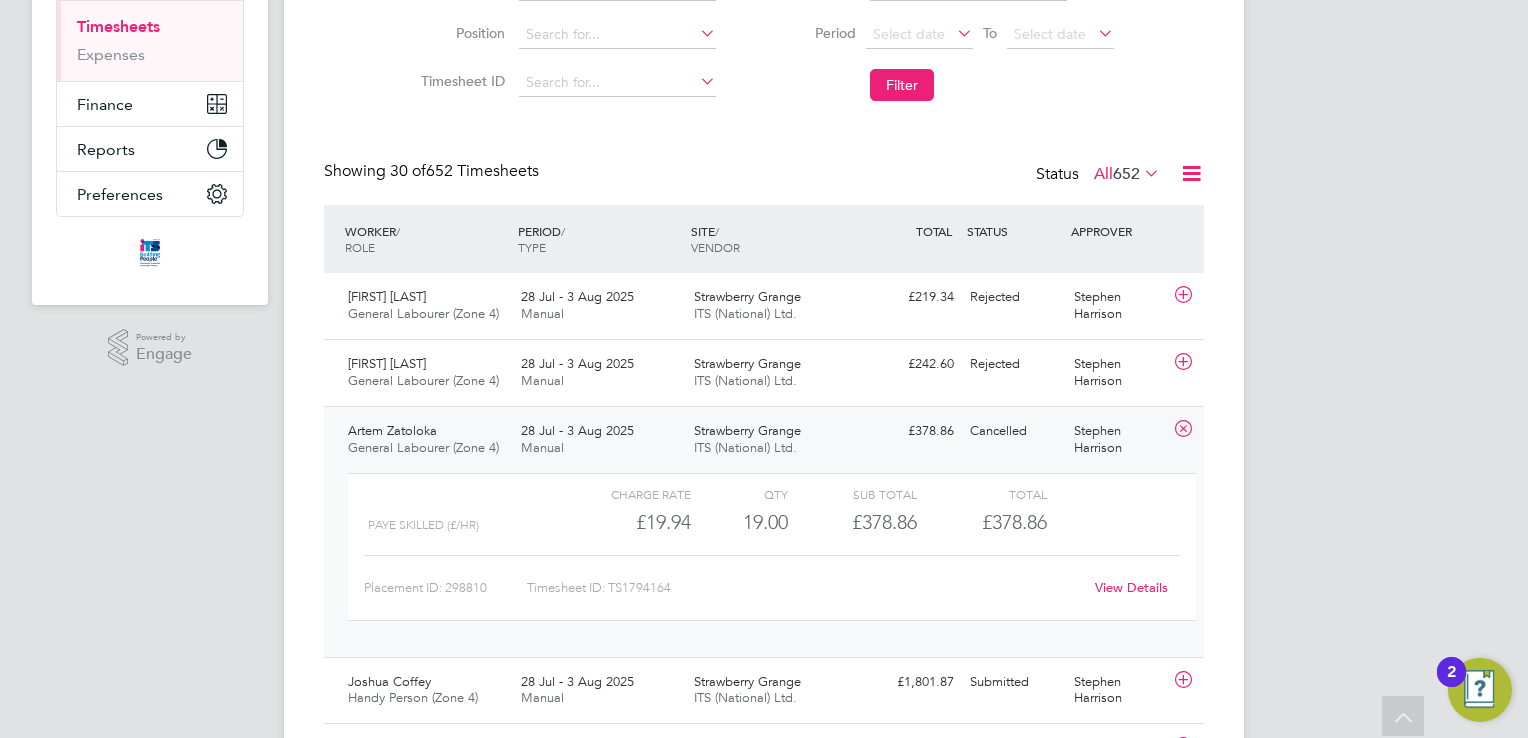 click on "ITS (National) Ltd." 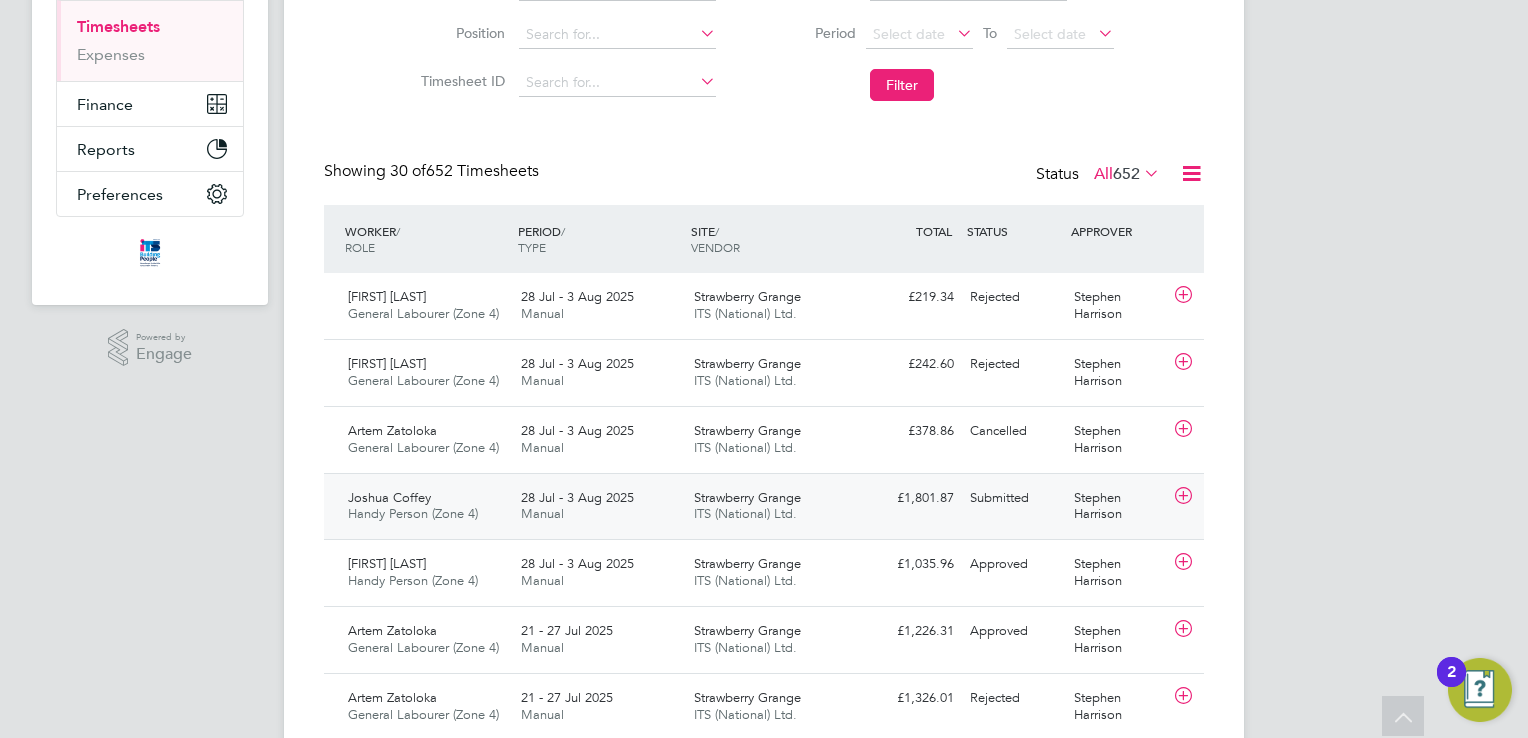 click on "Strawberry Grange" 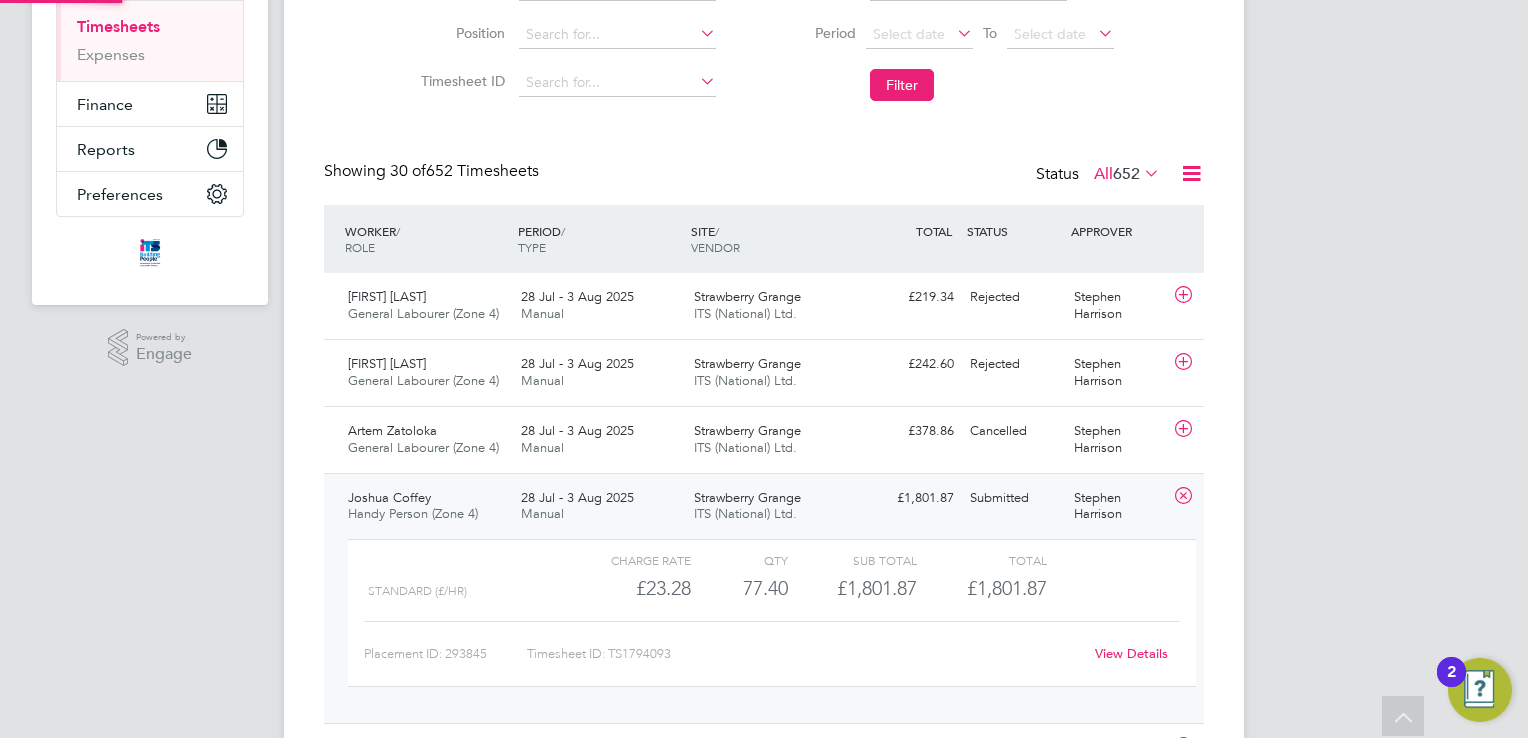 click on "Strawberry Grange" 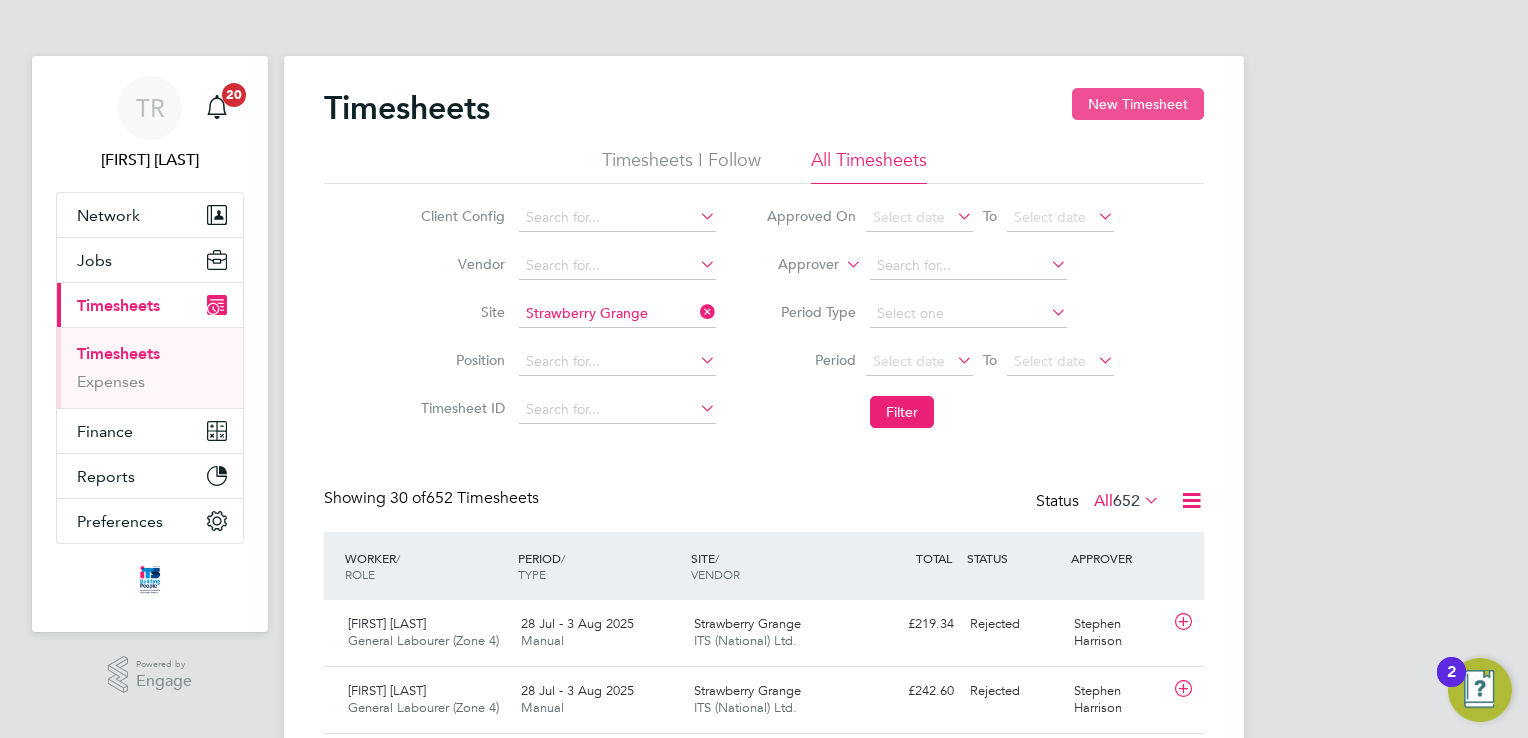 click on "New Timesheet" 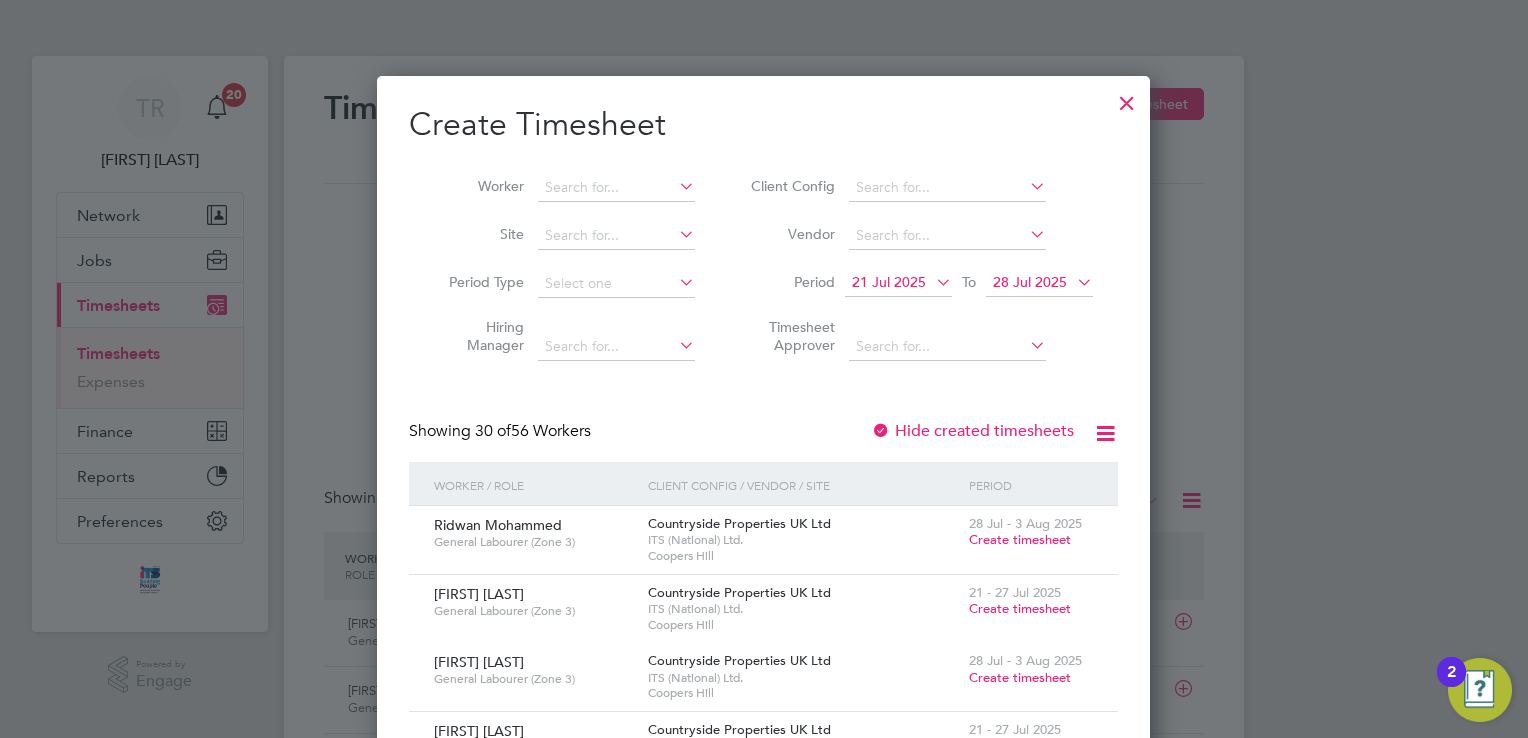 click at bounding box center [1127, 98] 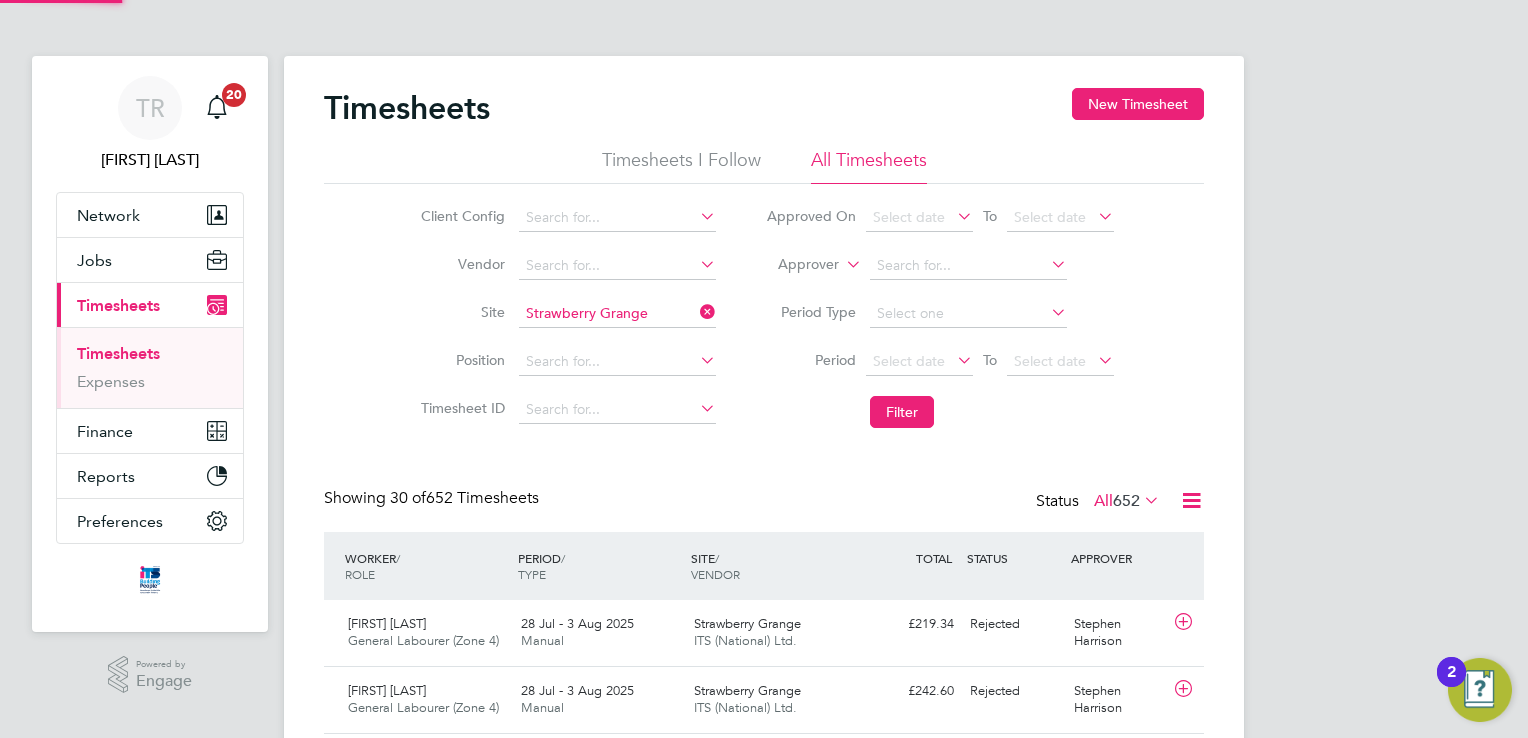 scroll, scrollTop: 9, scrollLeft: 10, axis: both 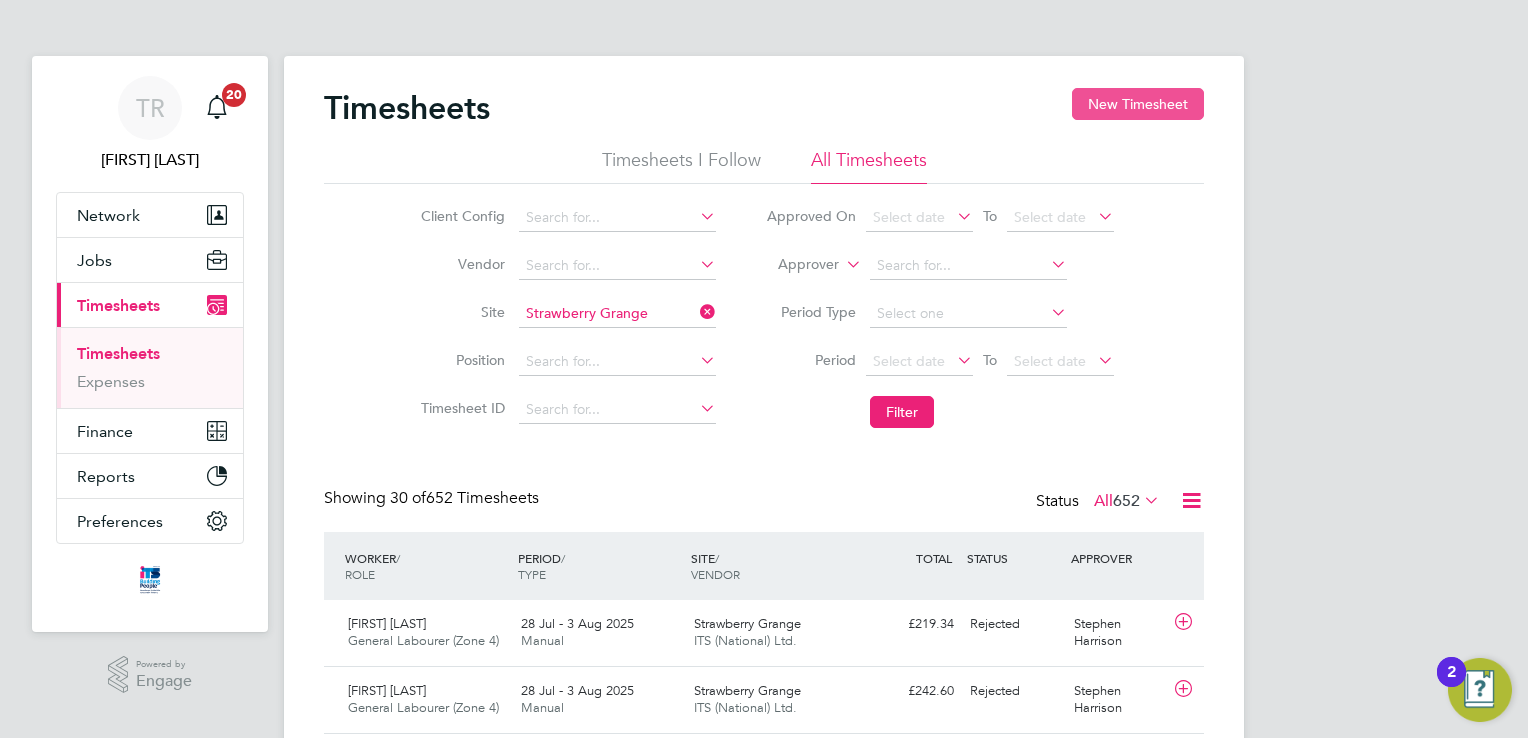 click on "New Timesheet" 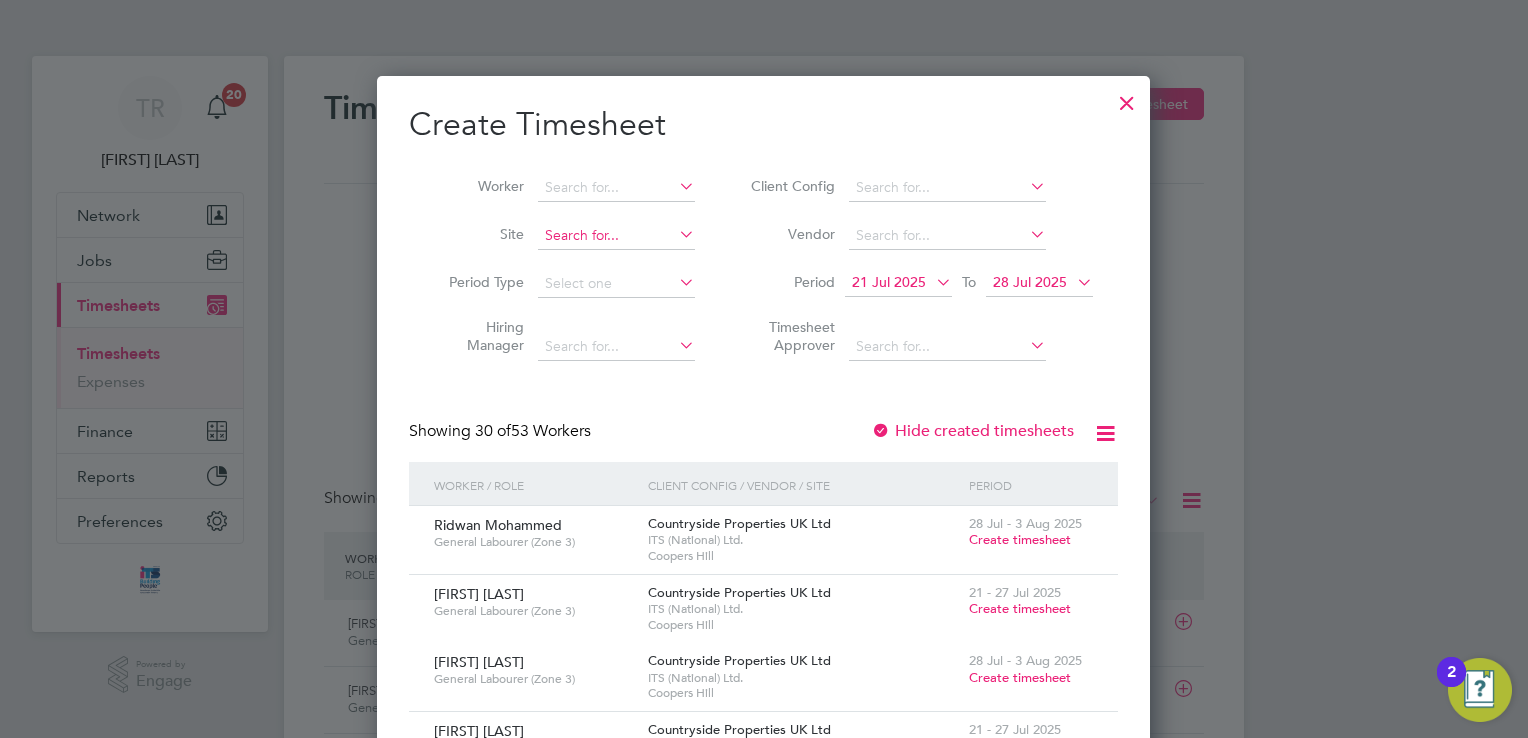 click at bounding box center (616, 236) 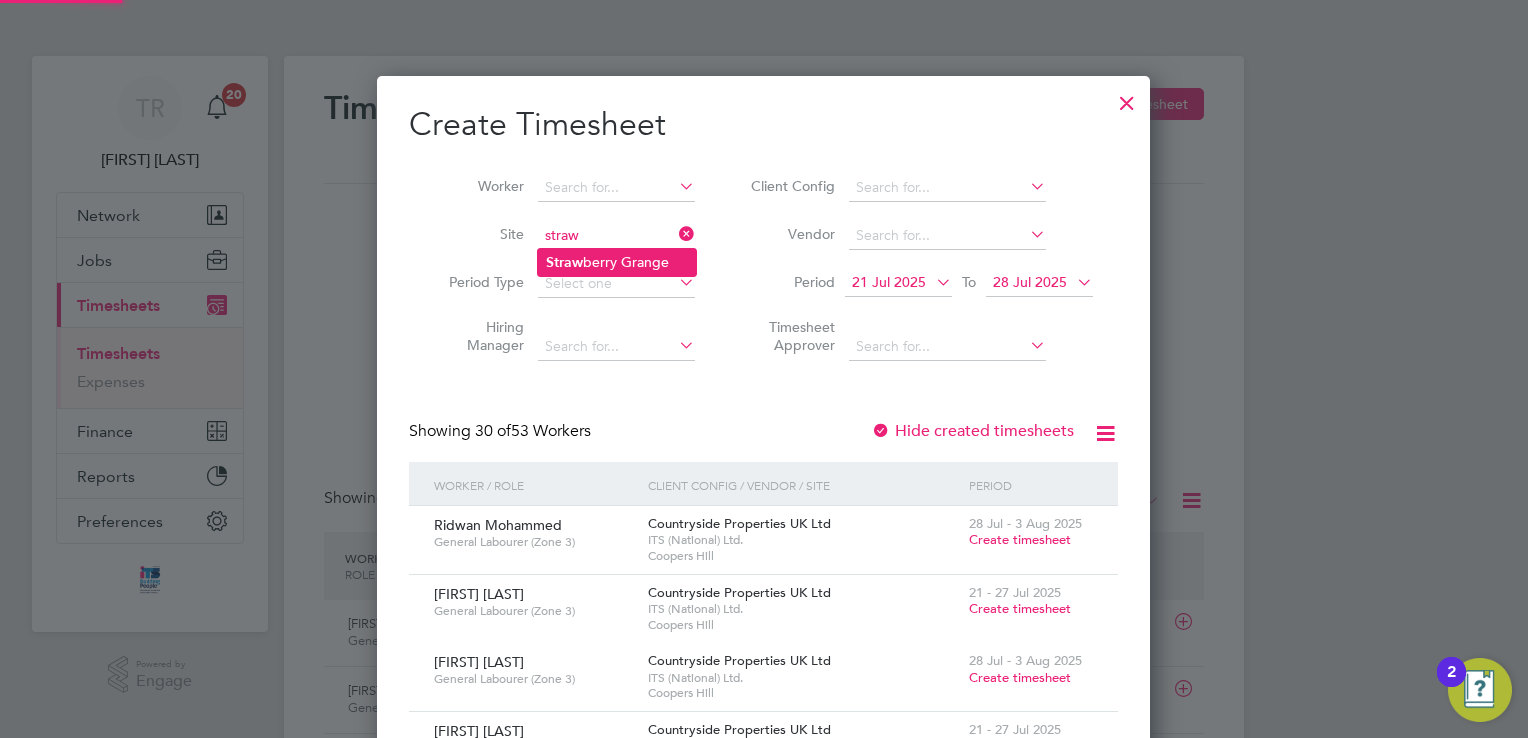 click on "Strawberry Grange" 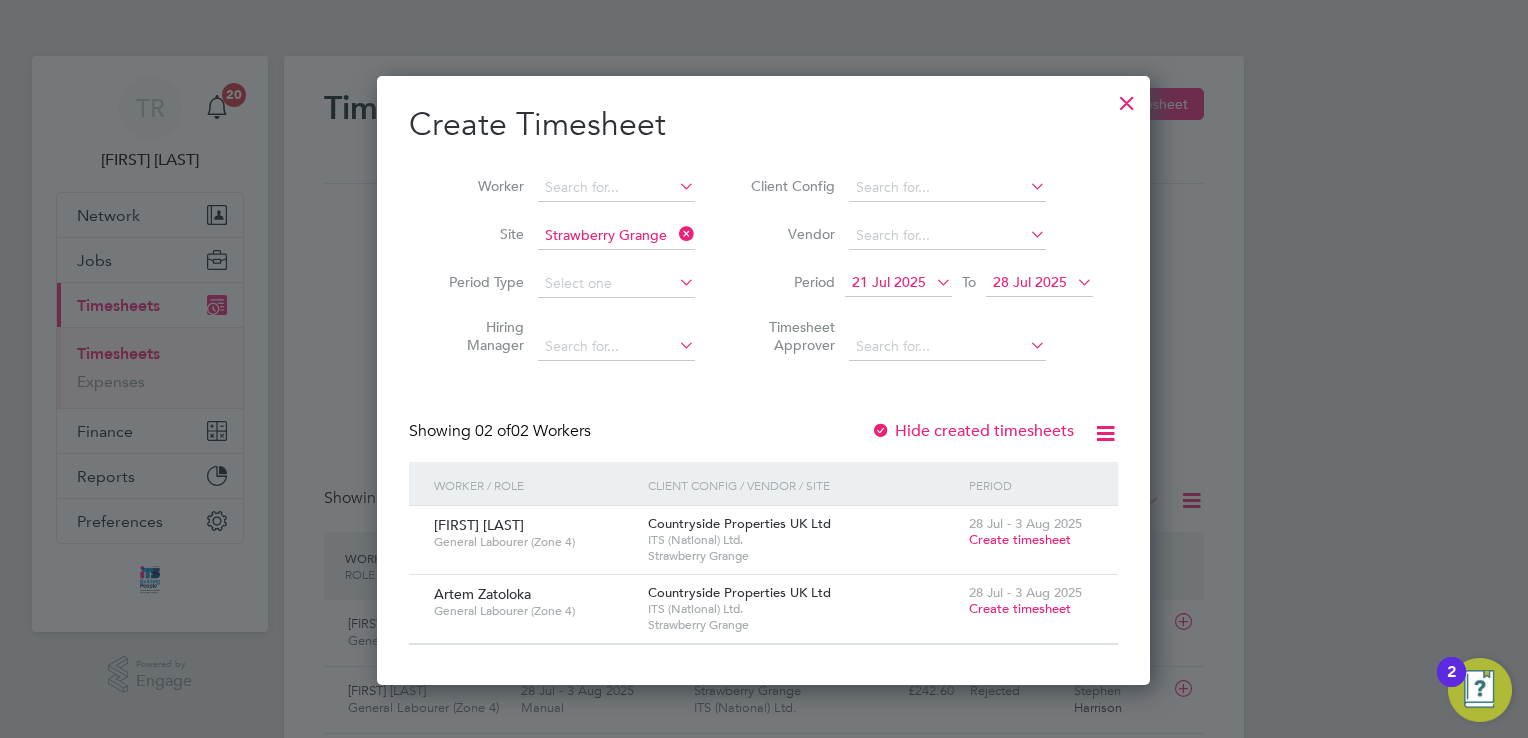 click on "Create timesheet" at bounding box center (1020, 608) 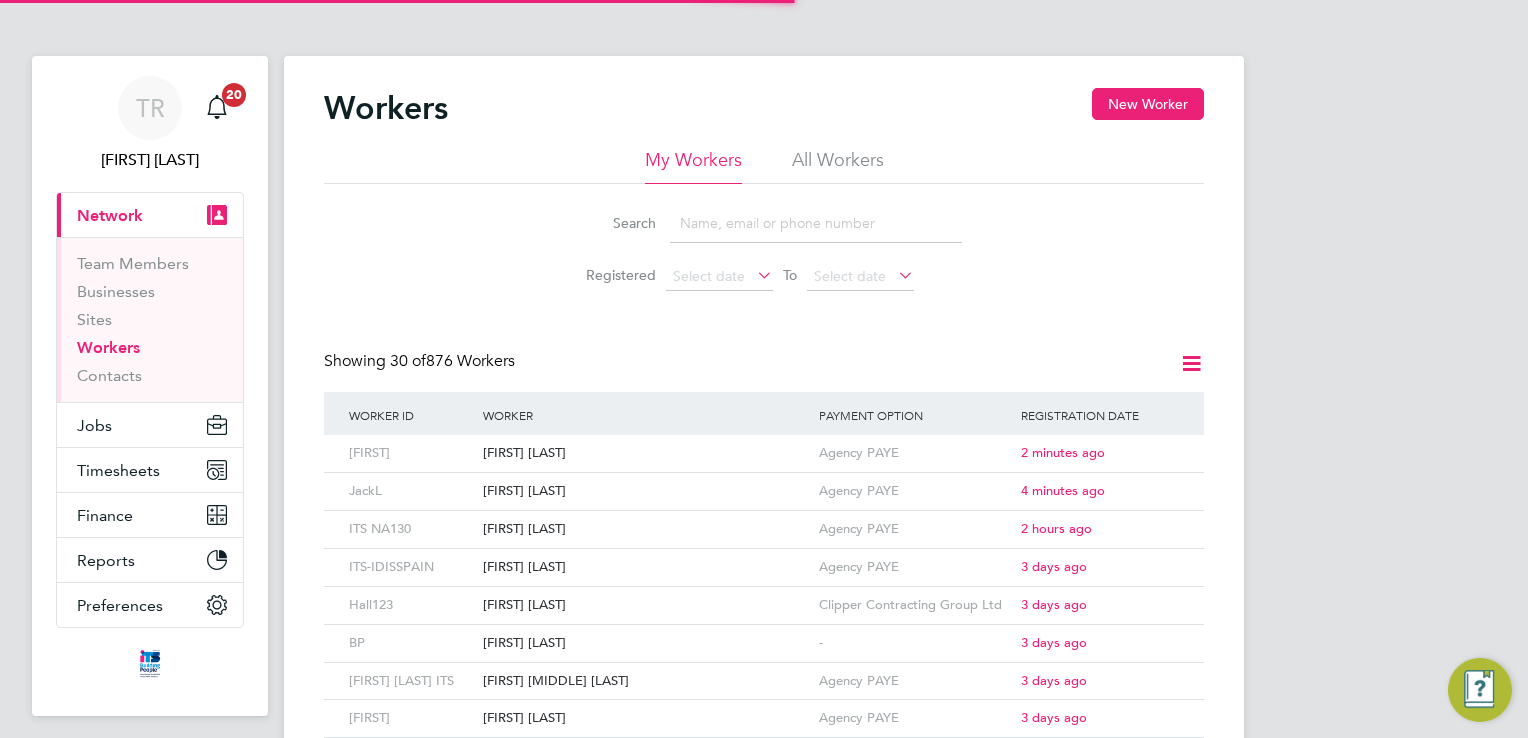 scroll, scrollTop: 0, scrollLeft: 0, axis: both 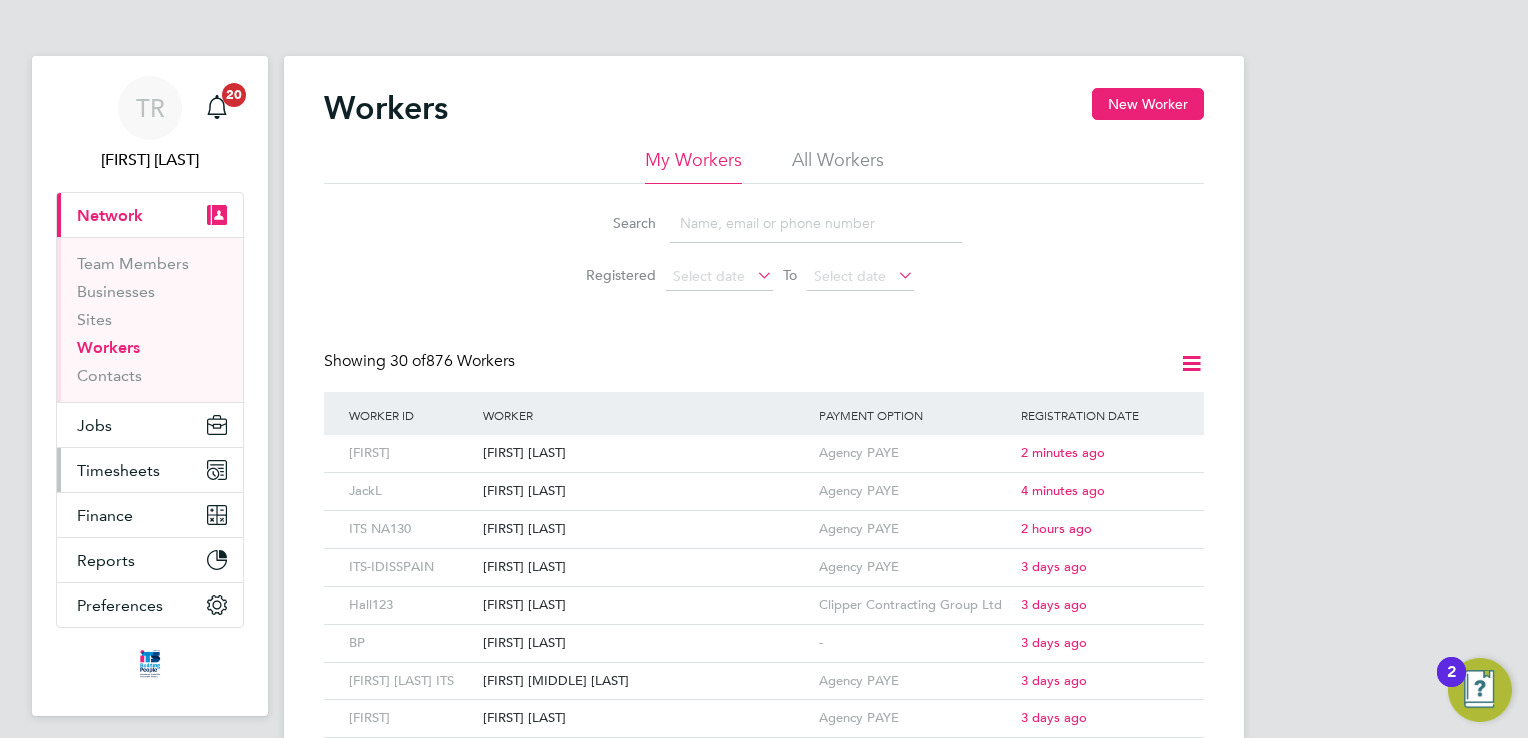 click on "Timesheets" at bounding box center (118, 470) 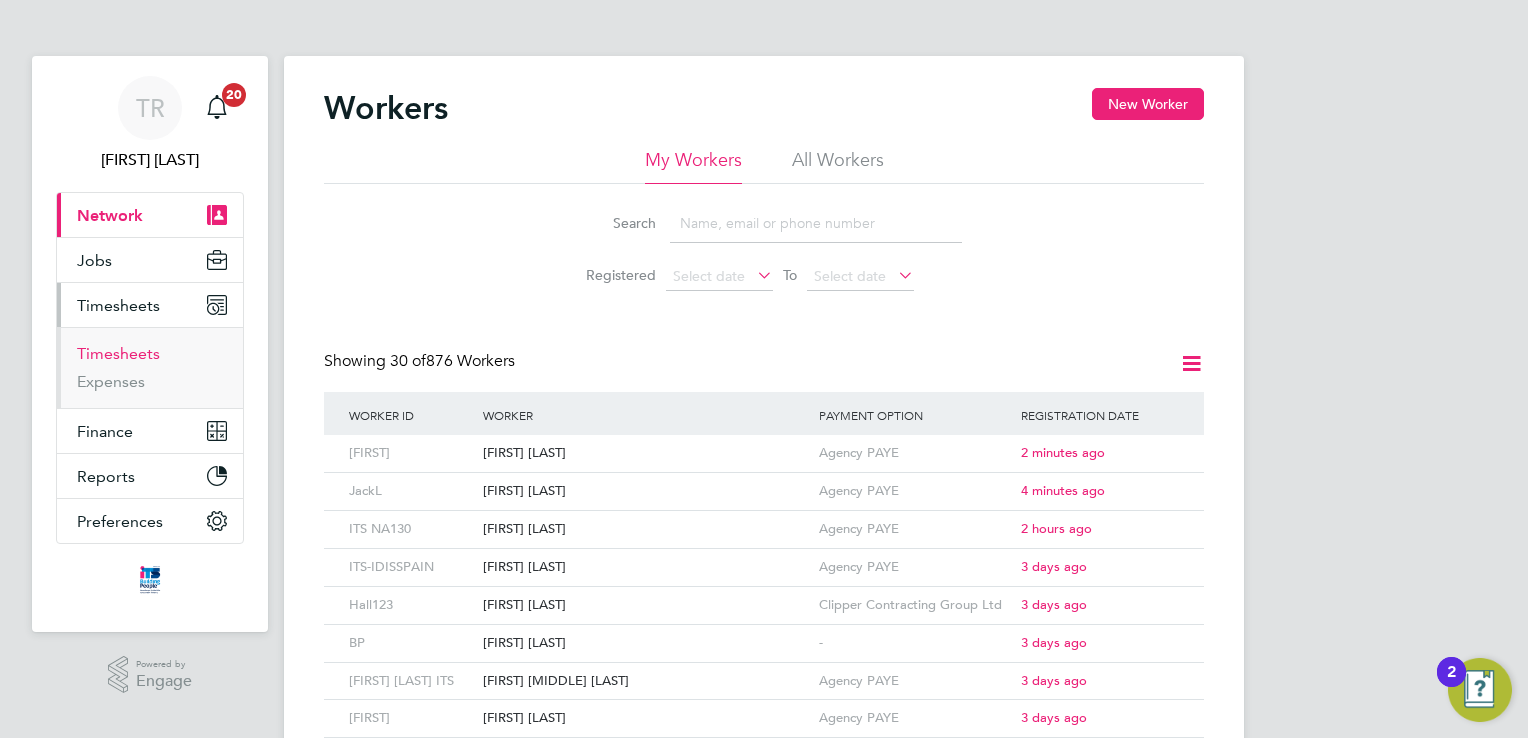 click on "Timesheets" at bounding box center (118, 353) 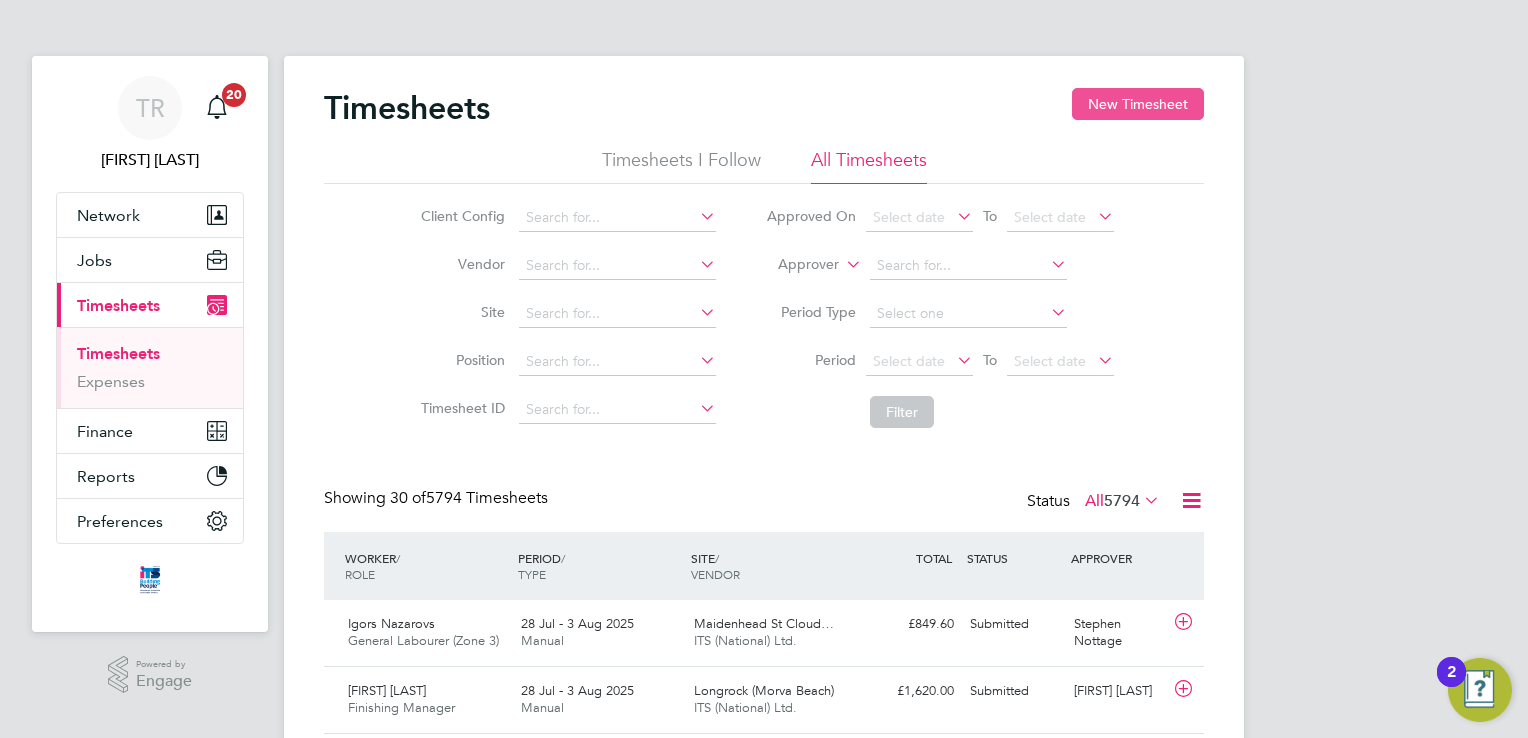 scroll, scrollTop: 9, scrollLeft: 10, axis: both 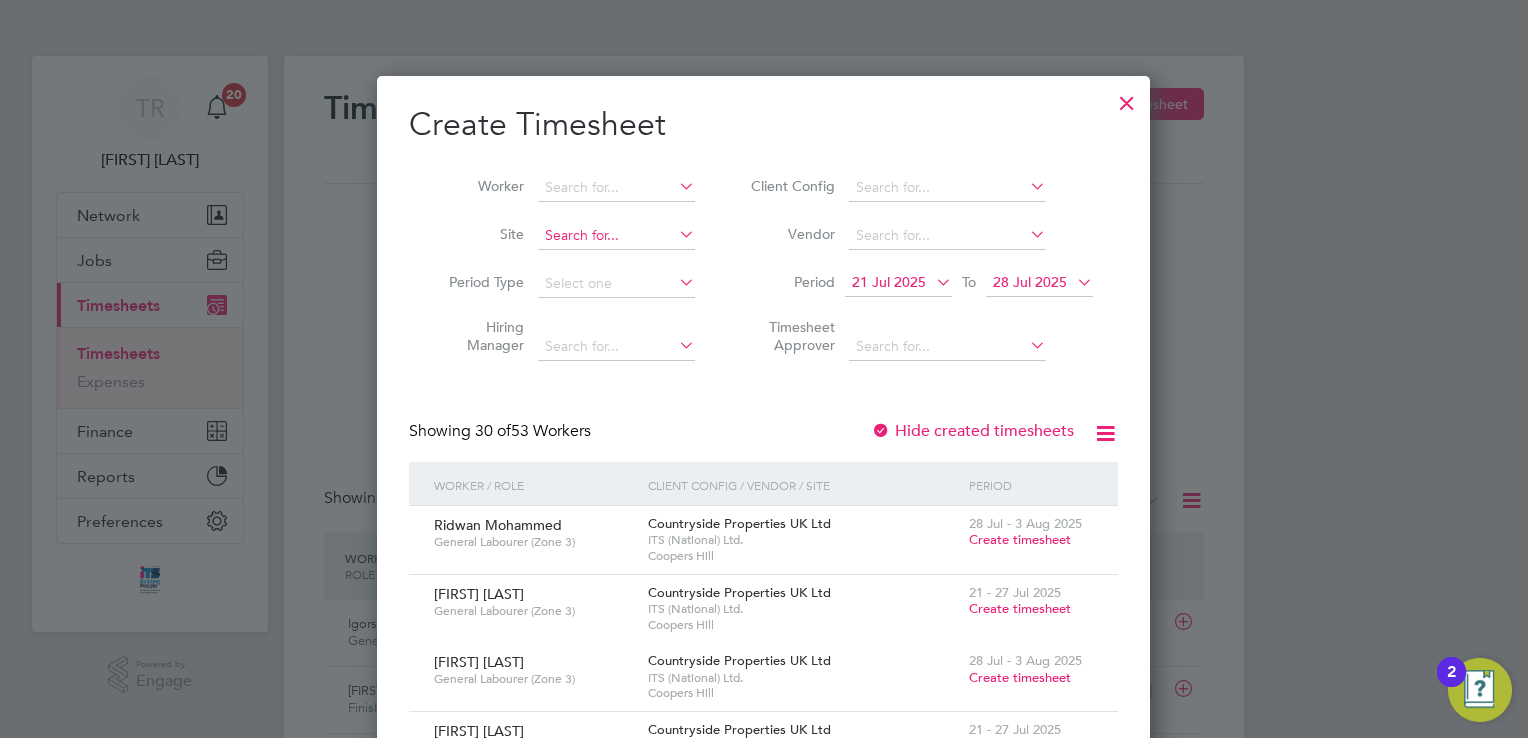 click at bounding box center (616, 236) 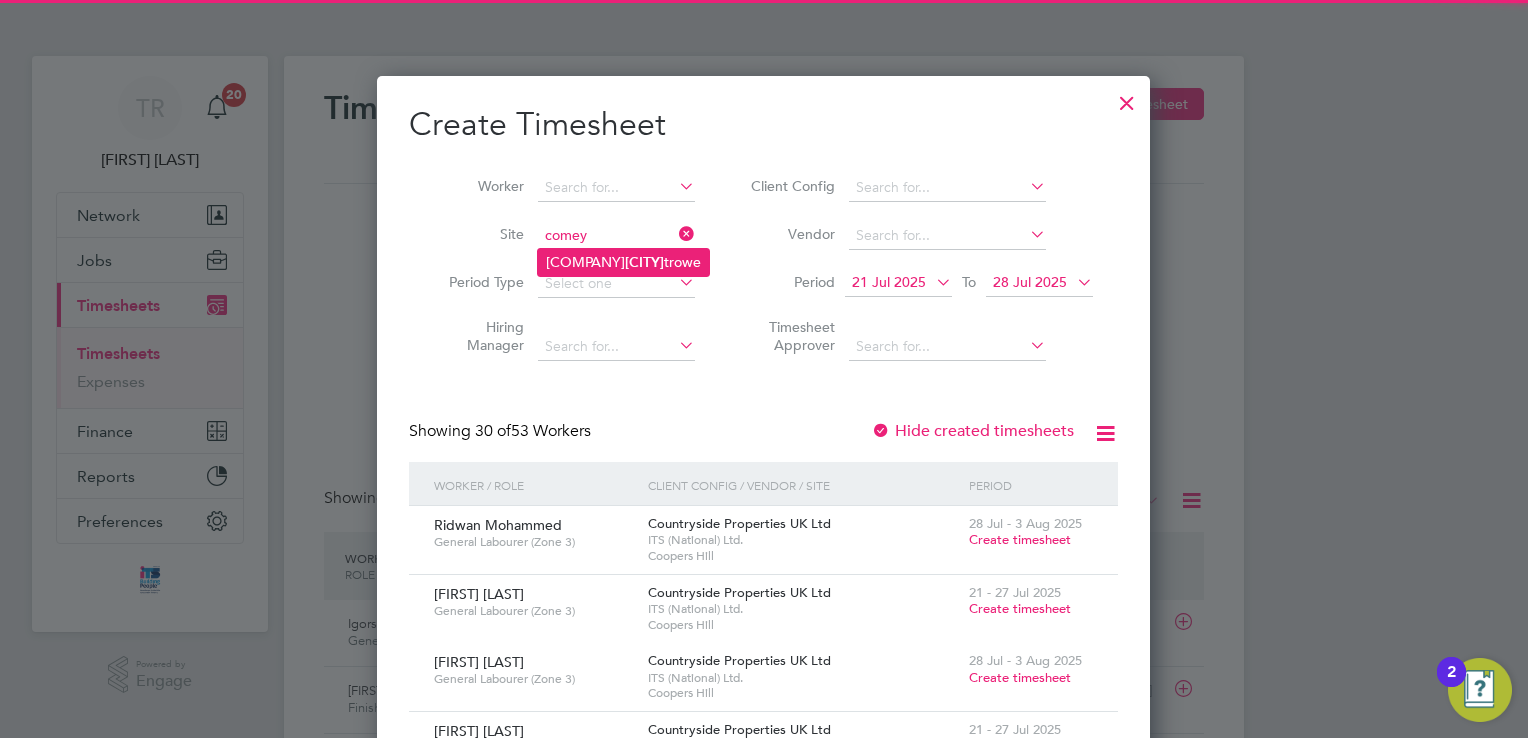 click on "Comey" 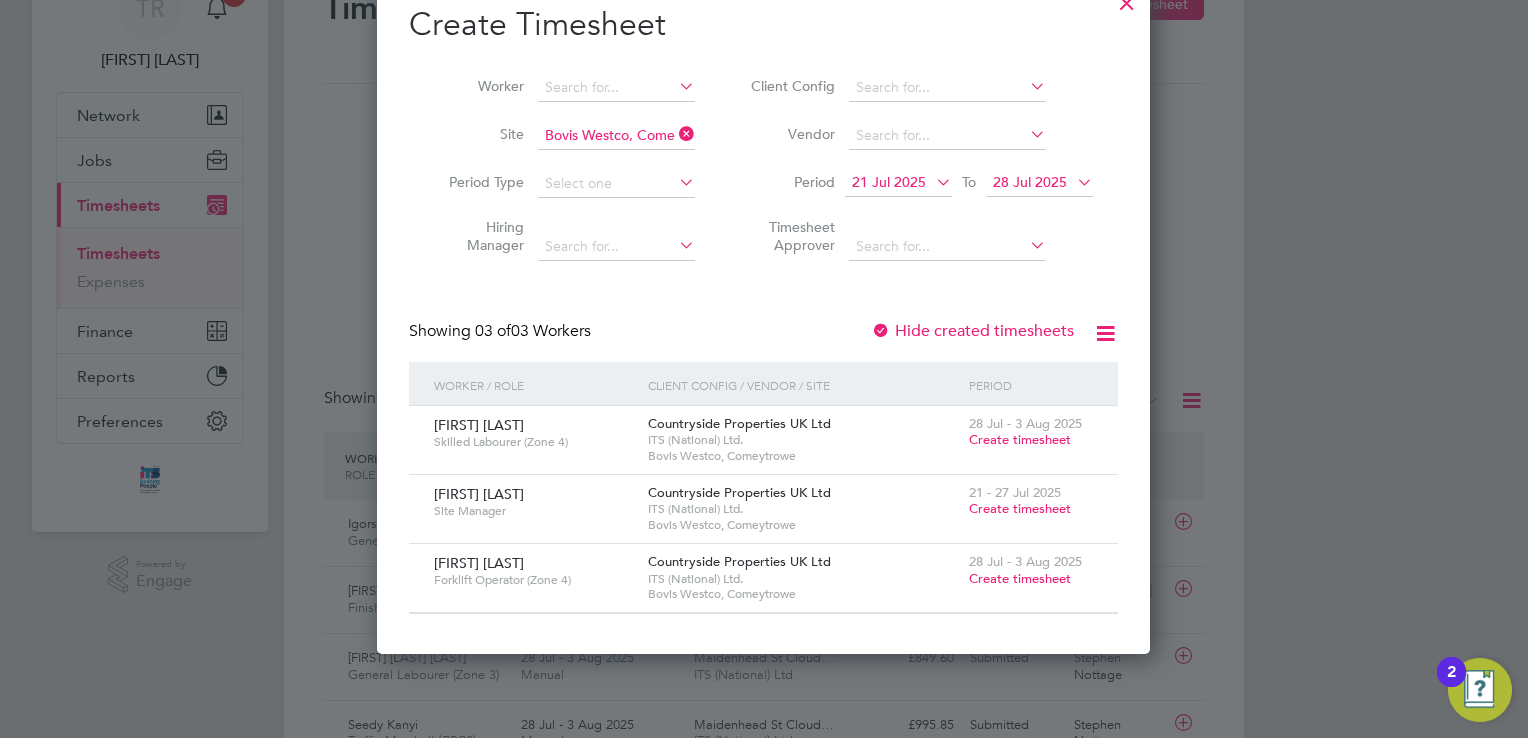 click on "Create timesheet" at bounding box center [1020, 578] 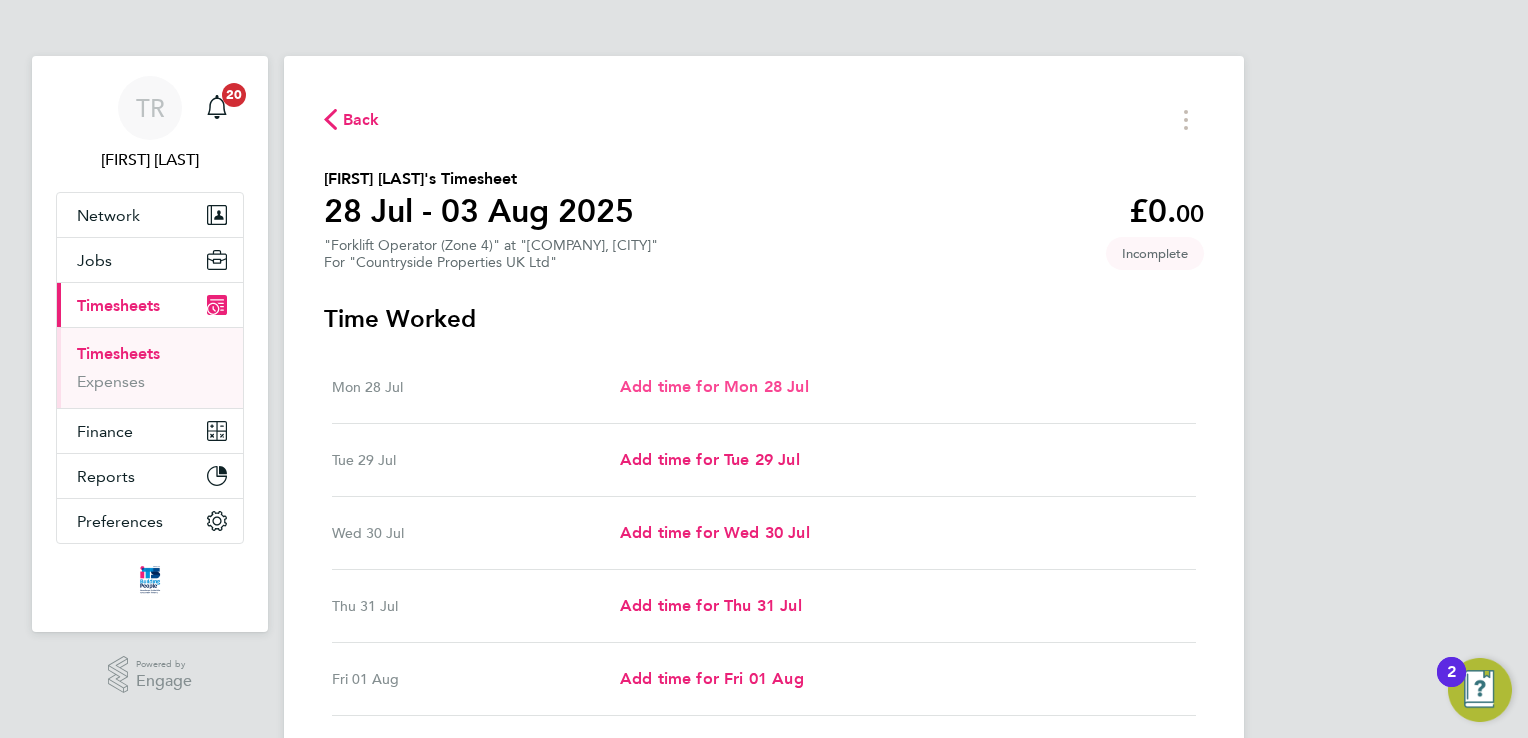 click on "Add time for Mon 28 Jul" at bounding box center (714, 386) 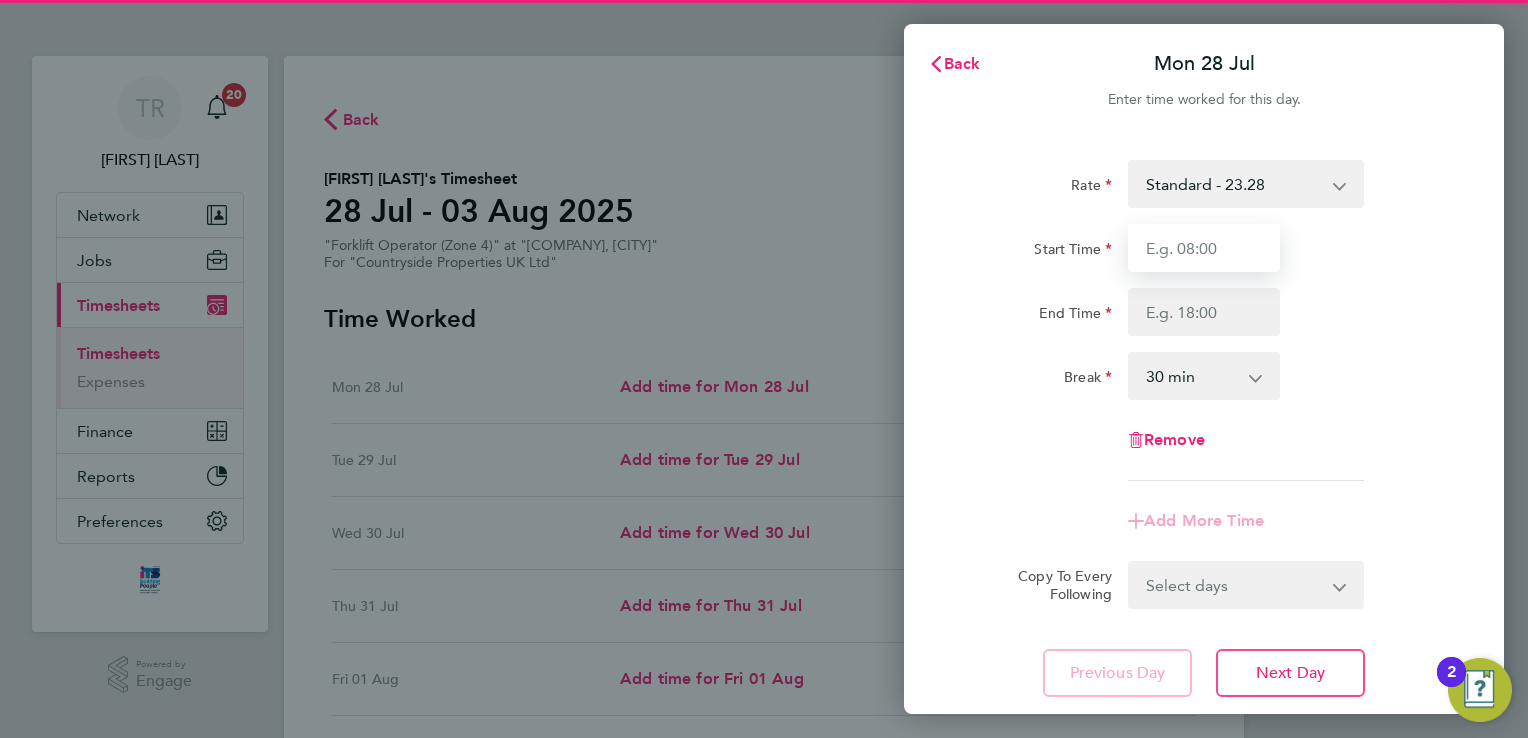 click on "Start Time" at bounding box center [1204, 248] 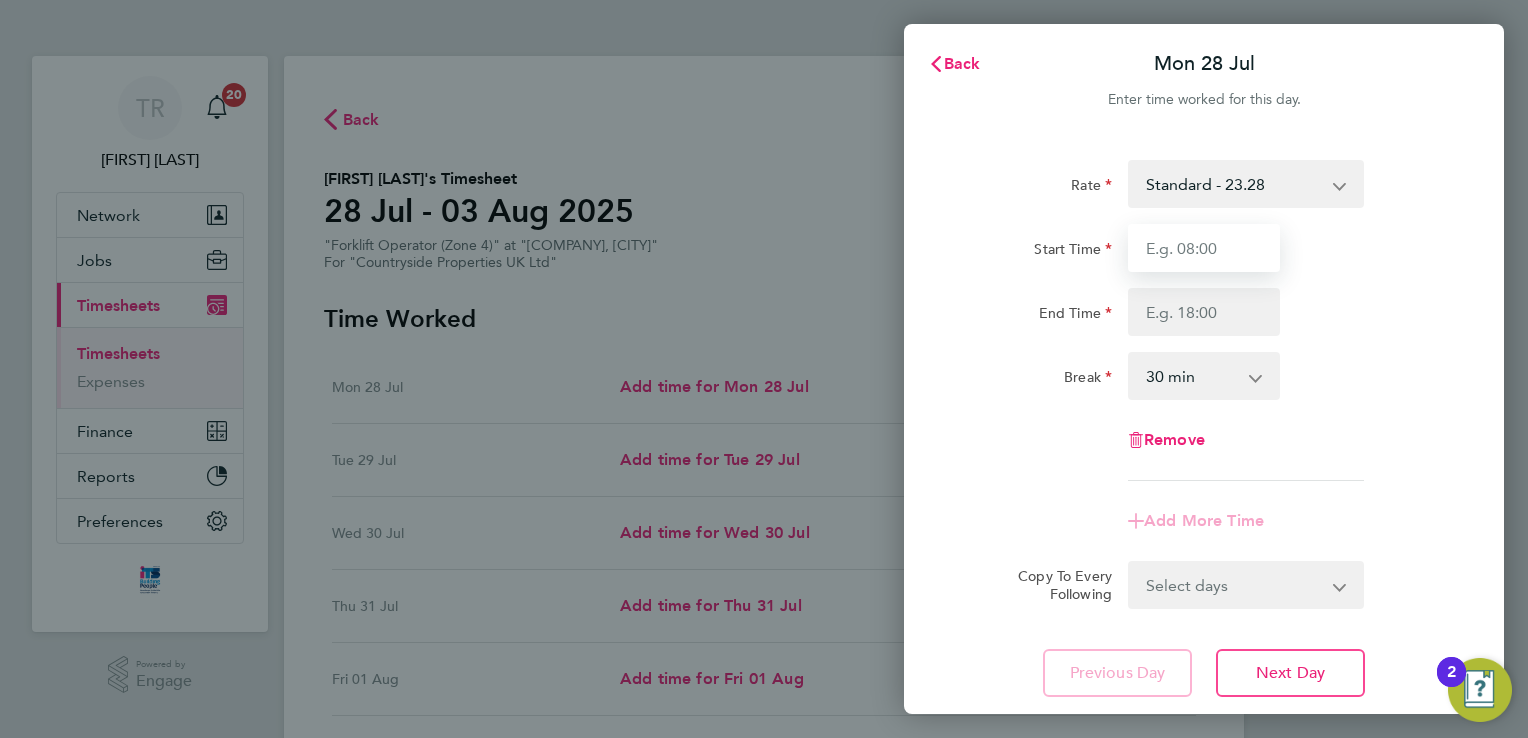 type on "07:30" 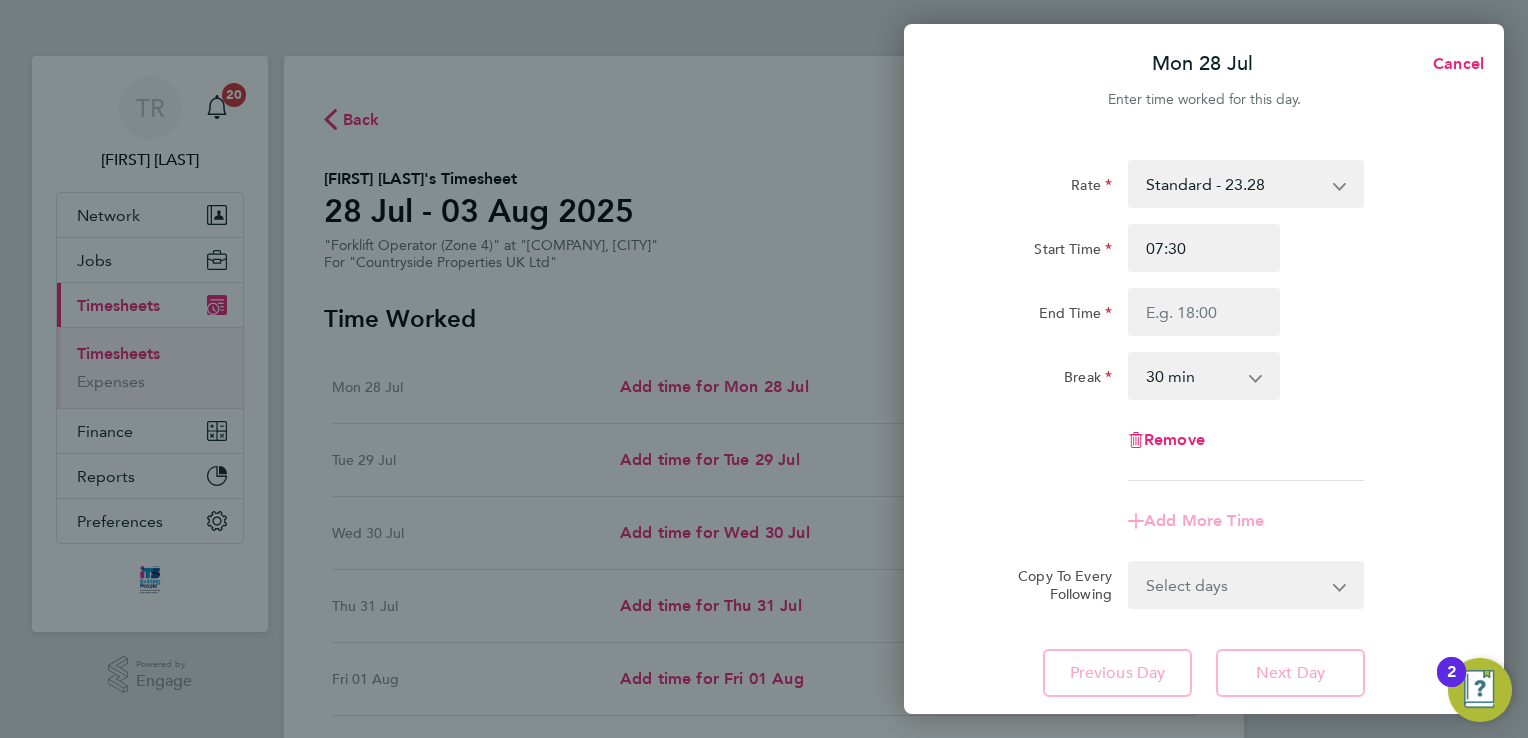 click on "Rate  Standard - 23.28
Start Time 07:30 End Time Break  0 min   15 min   30 min   45 min   60 min   75 min   90 min
Remove" 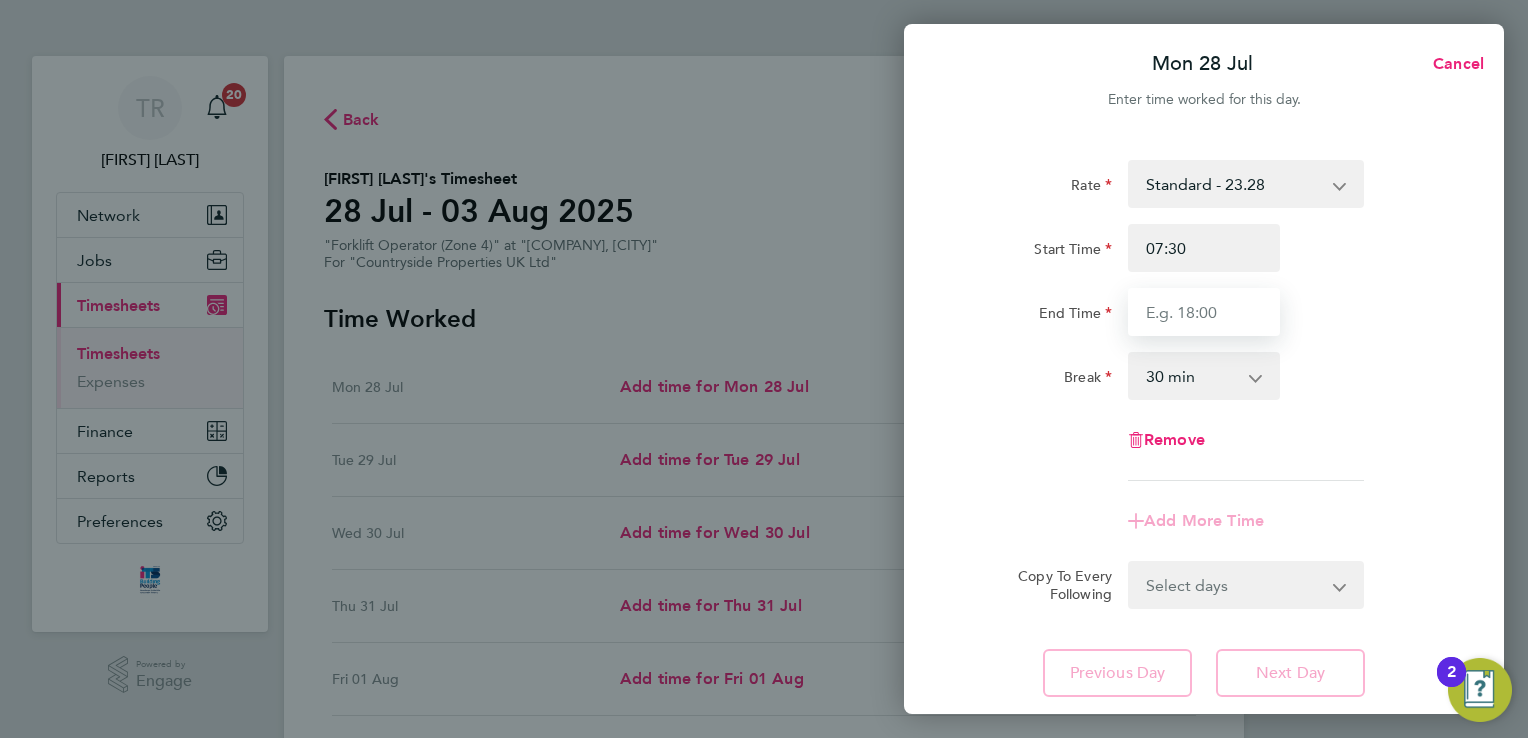click on "End Time" at bounding box center (1204, 312) 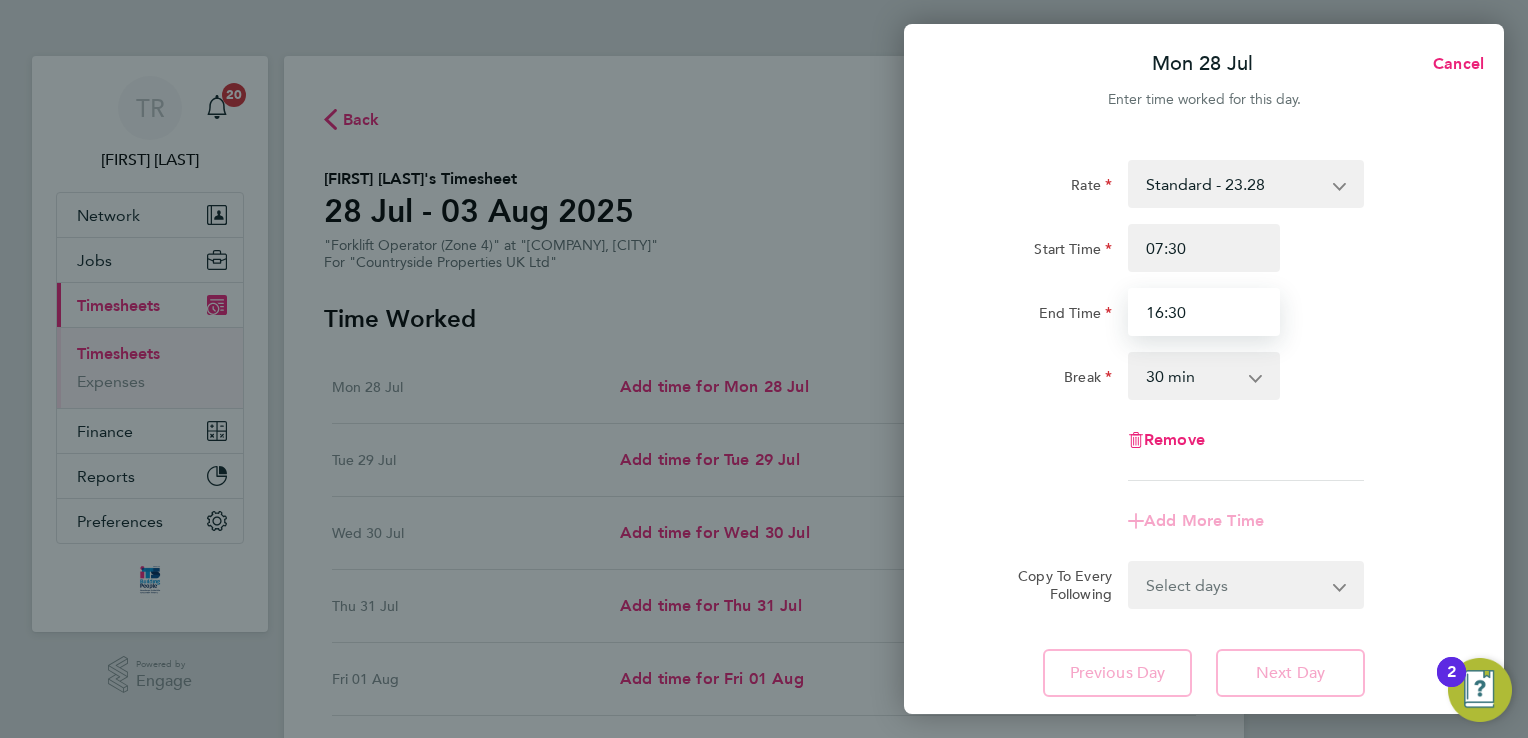 drag, startPoint x: 1215, startPoint y: 324, endPoint x: 1063, endPoint y: 346, distance: 153.58385 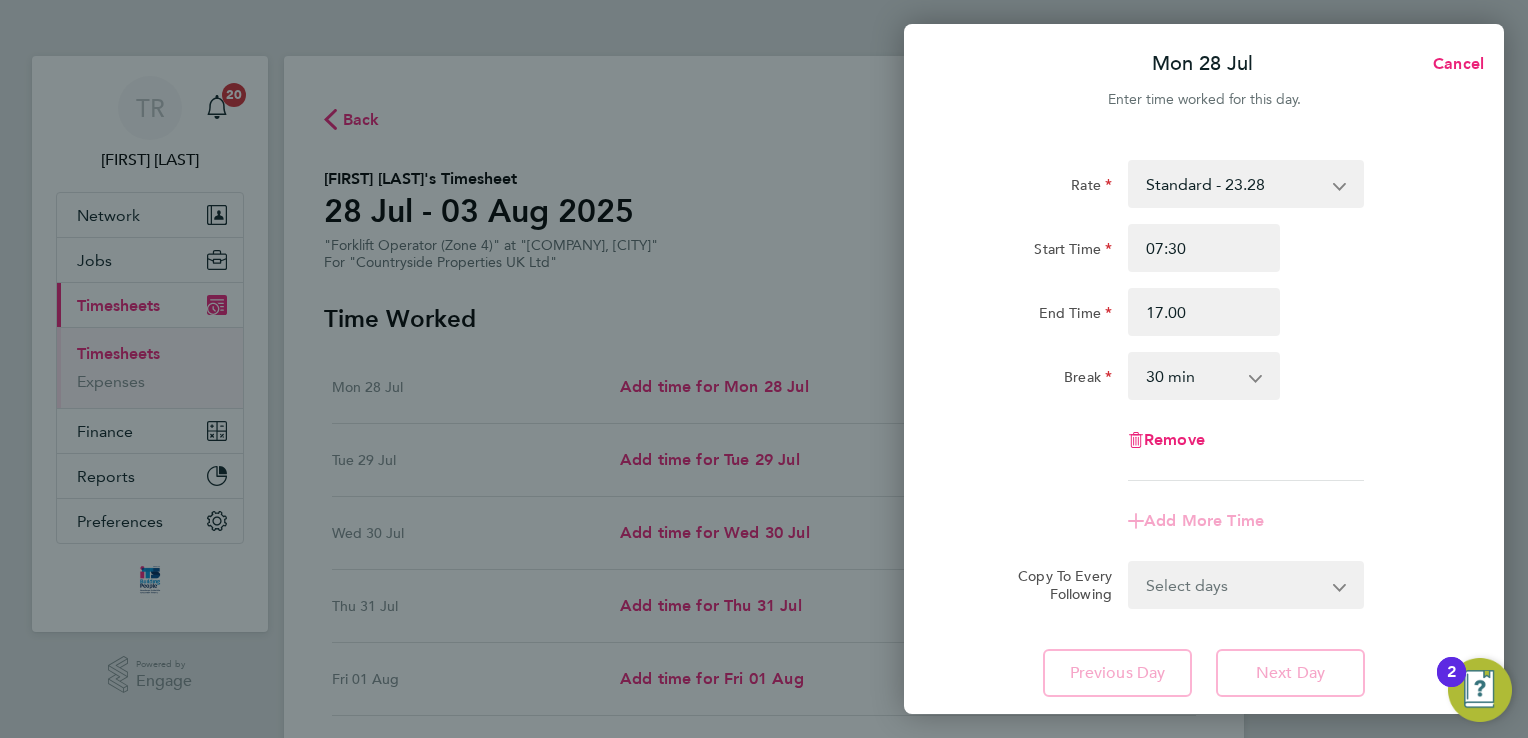 type on "17:00" 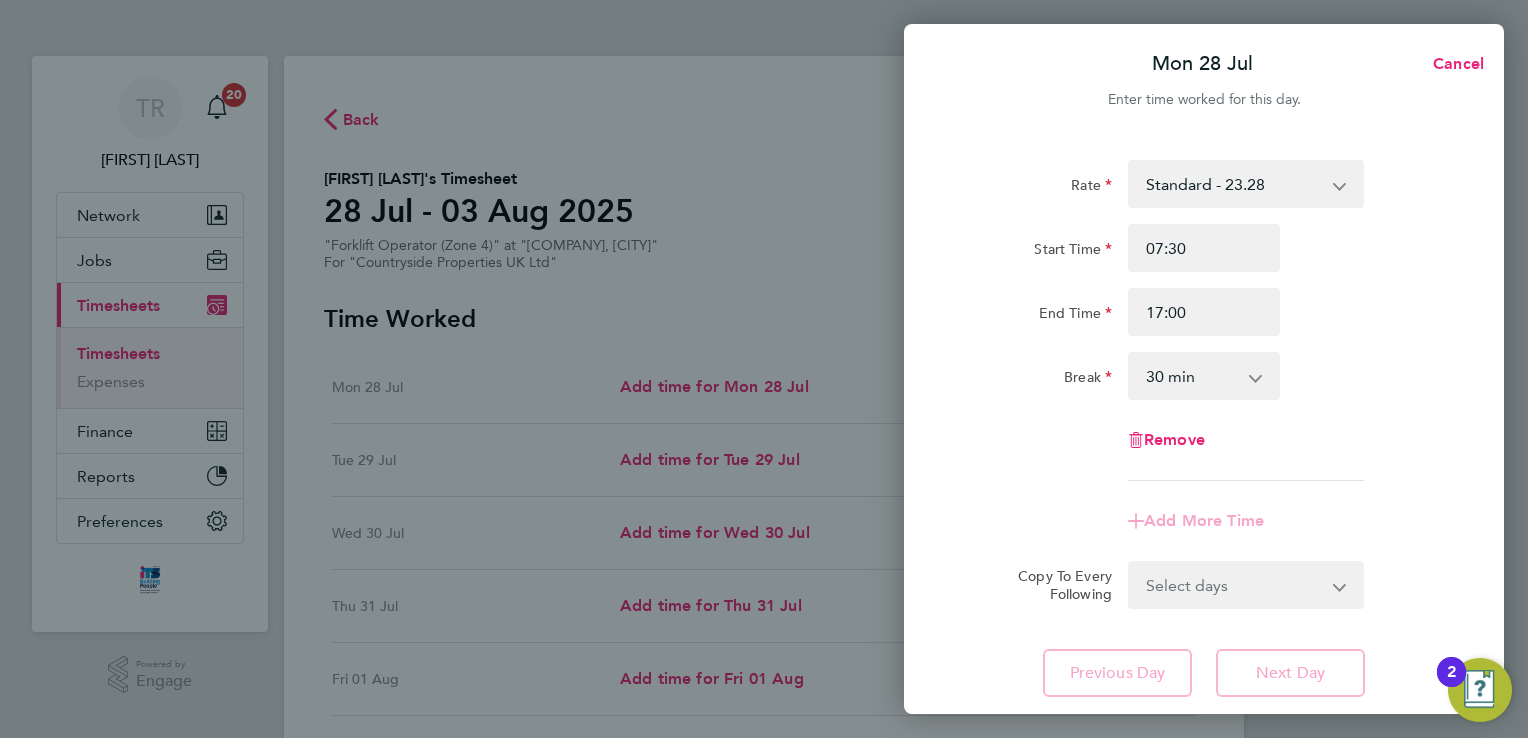 click on "Rate  Standard - 23.28
Start Time 07:30 End Time 17:00 Break  0 min   15 min   30 min   45 min   60 min   75 min   90 min
Remove
Add More Time  Copy To Every Following  Select days   Day   Tuesday   Wednesday   Thursday   Friday
Previous Day   Next Day" 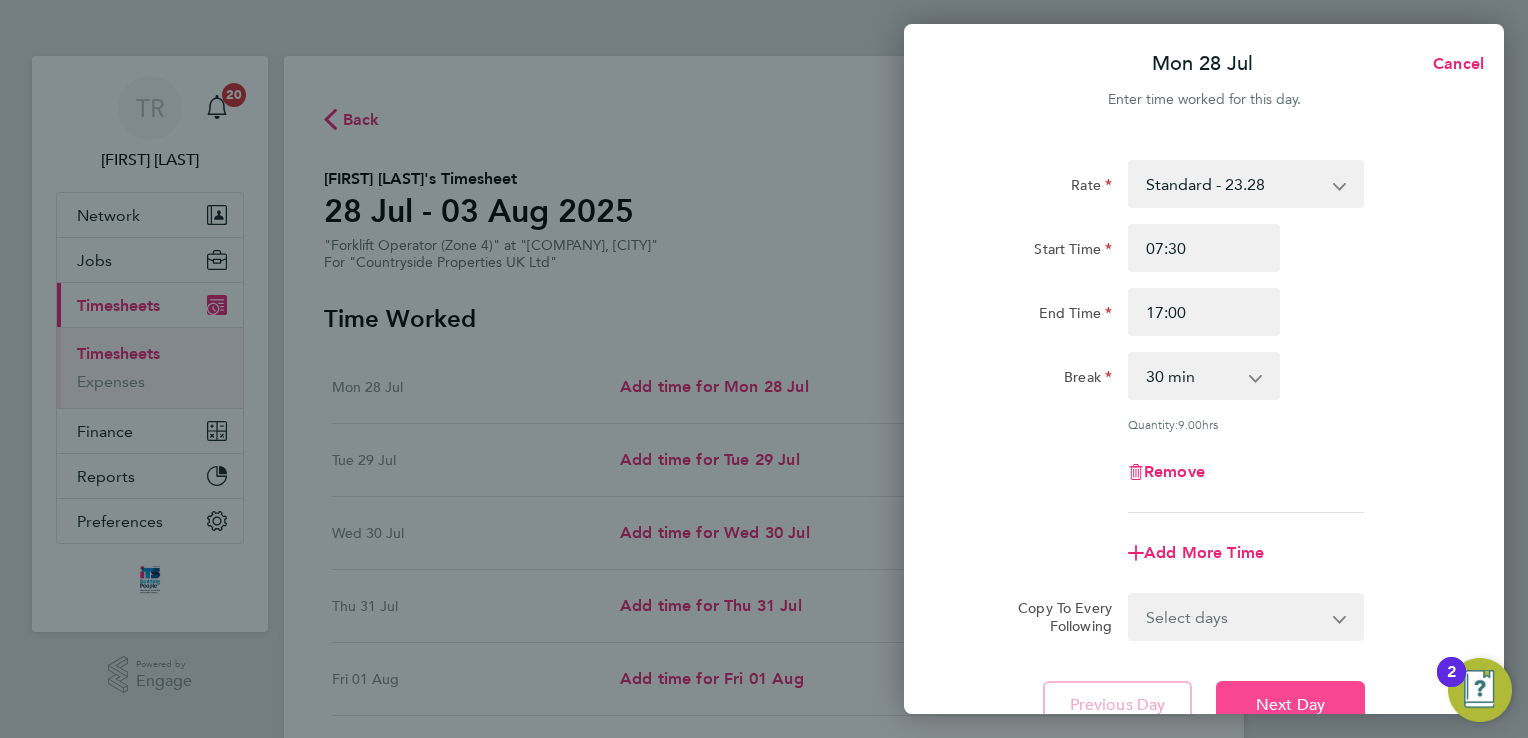 click on "Next Day" 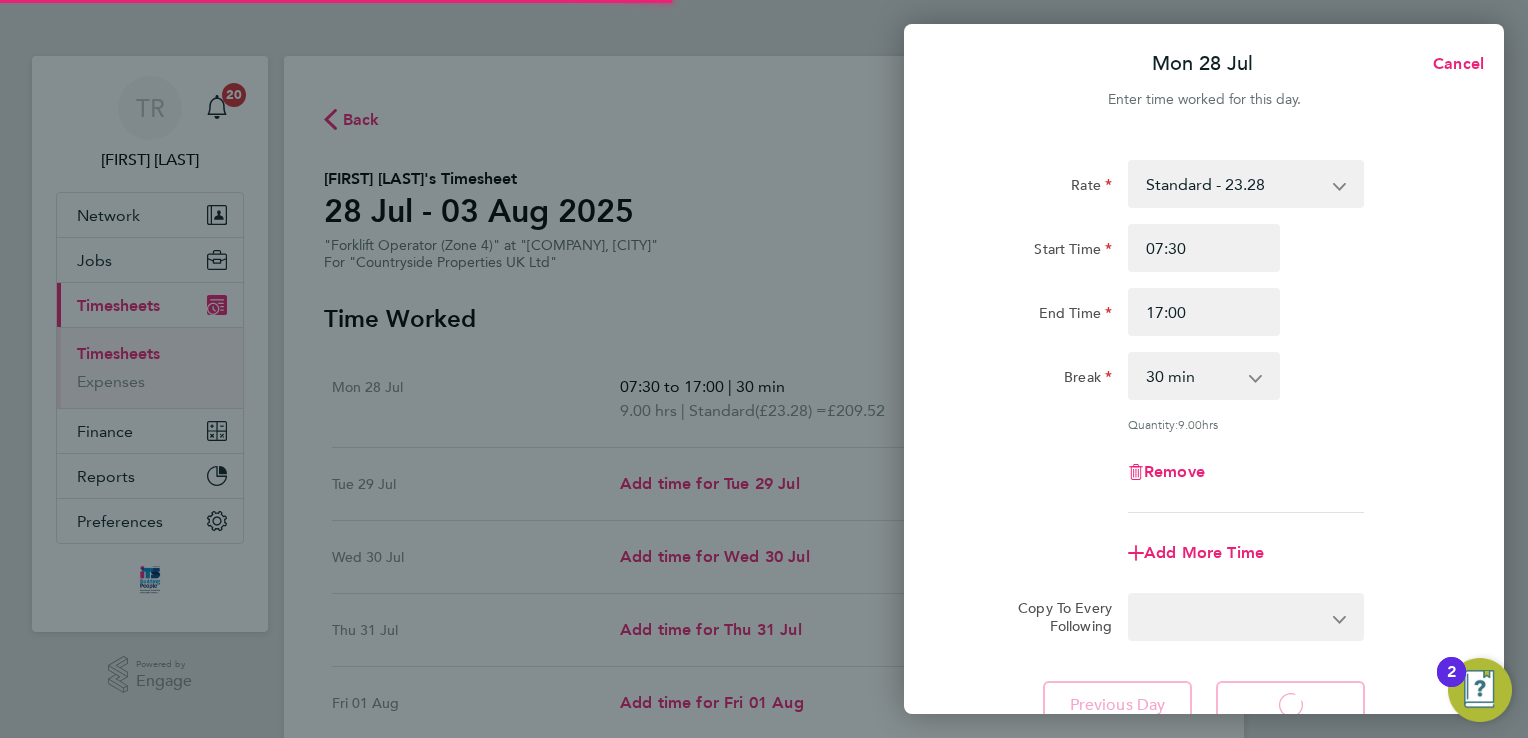 select on "30" 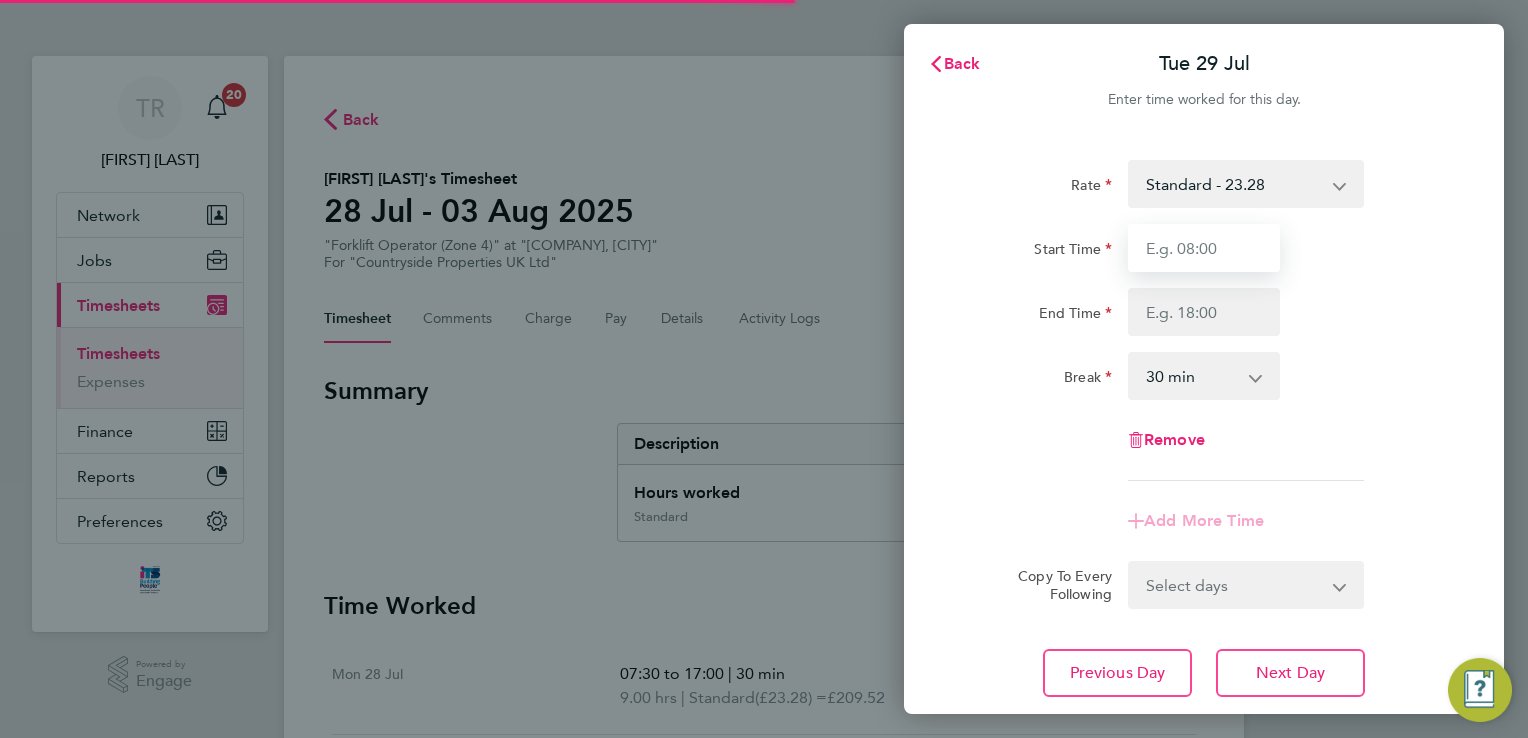 click on "Start Time" at bounding box center [1204, 248] 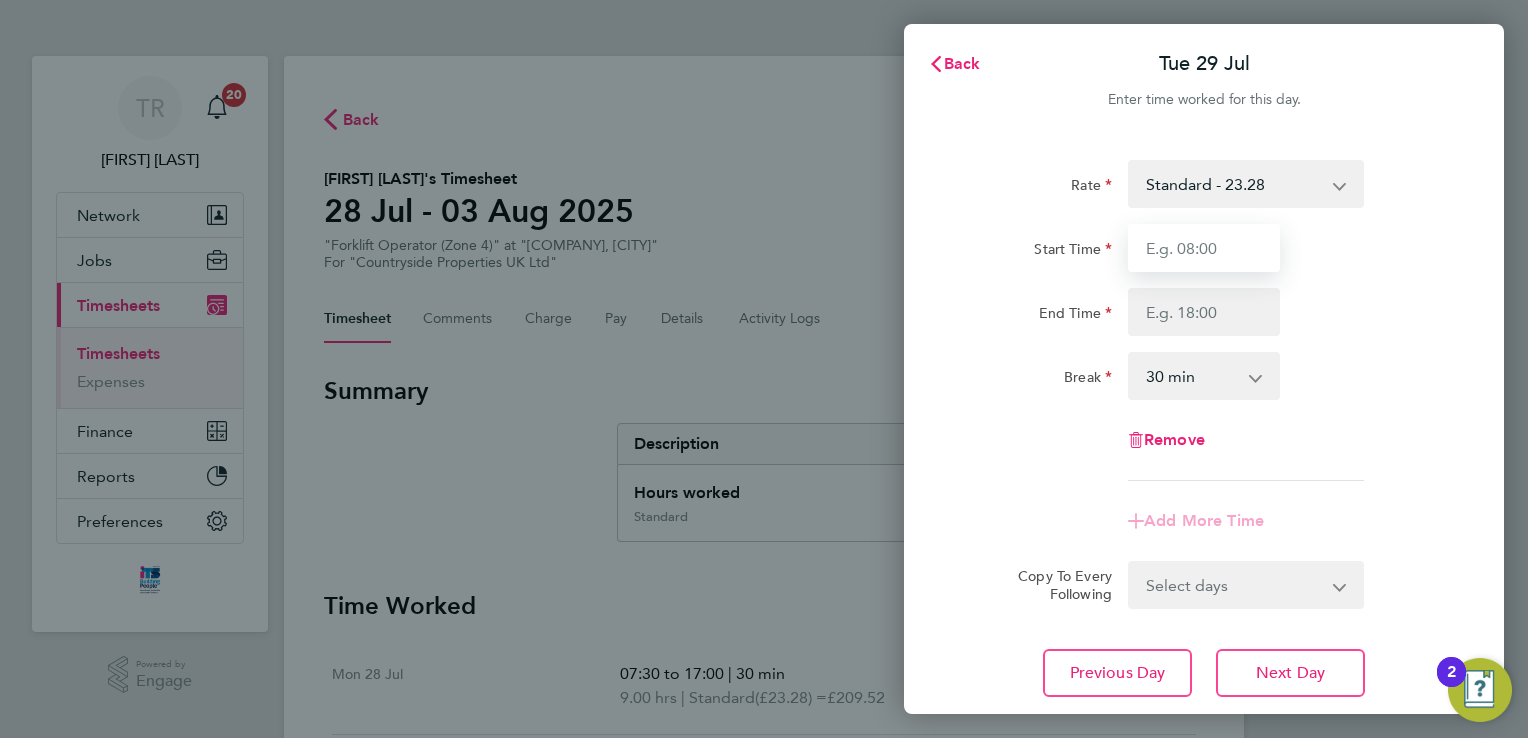 type on "07:30" 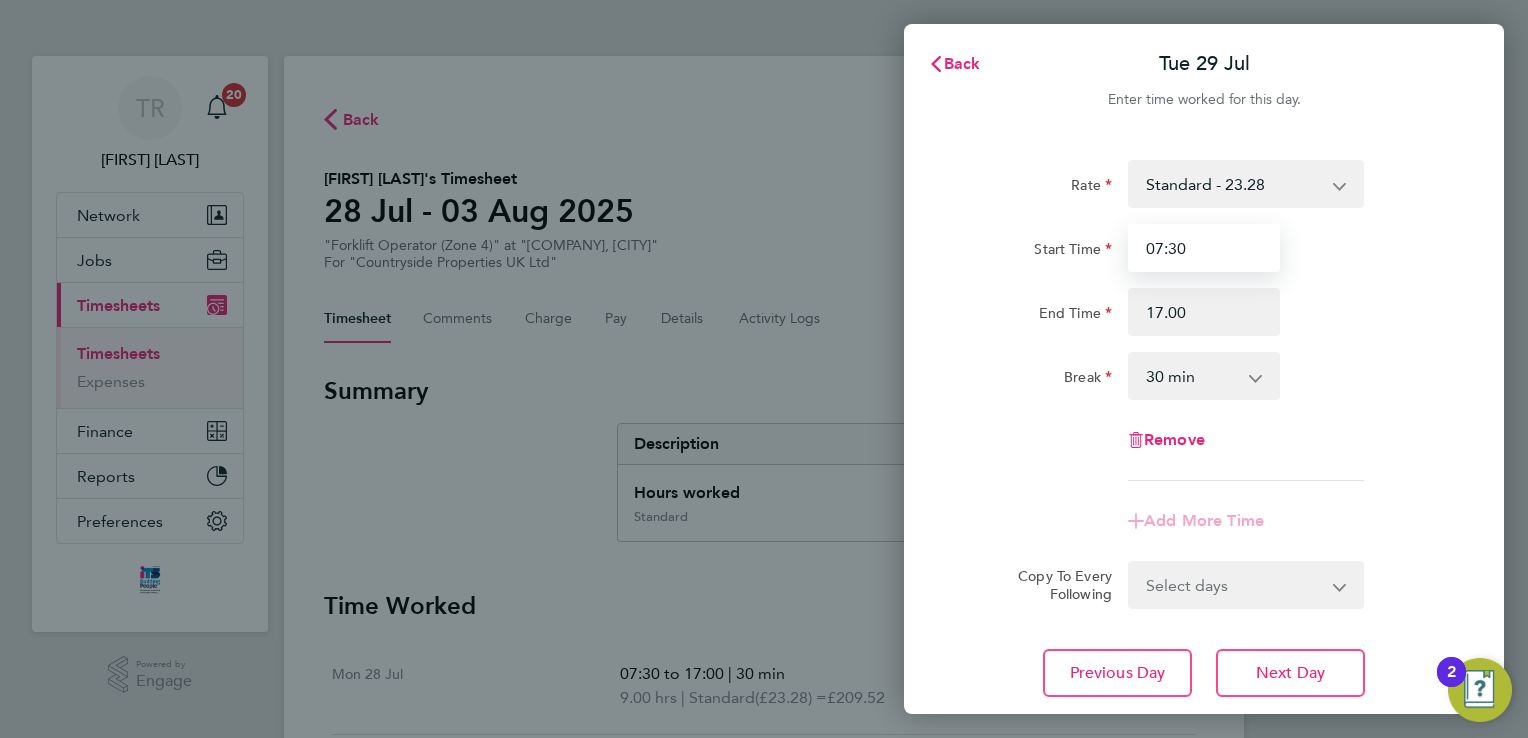 type on "17:00" 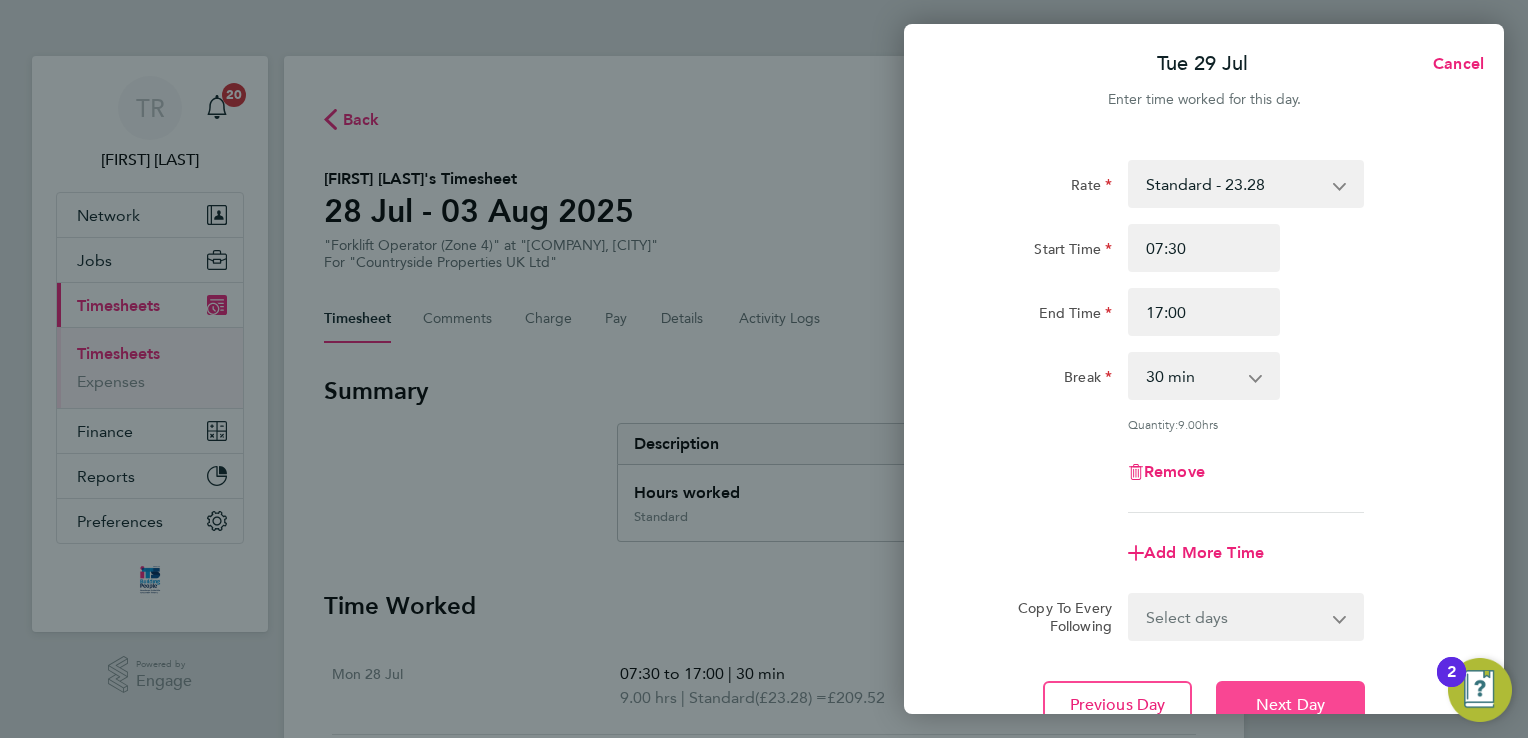 click on "Next Day" 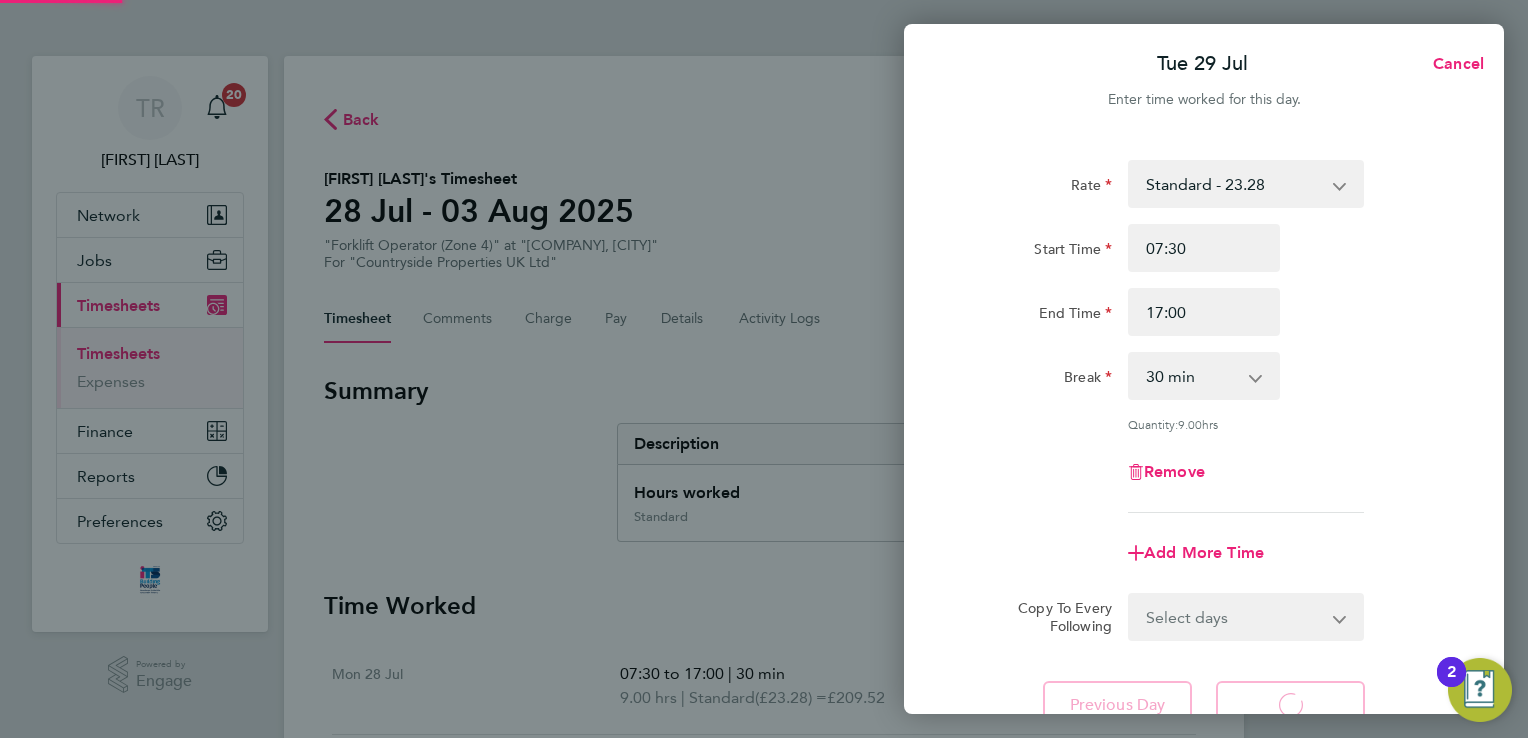 select on "30" 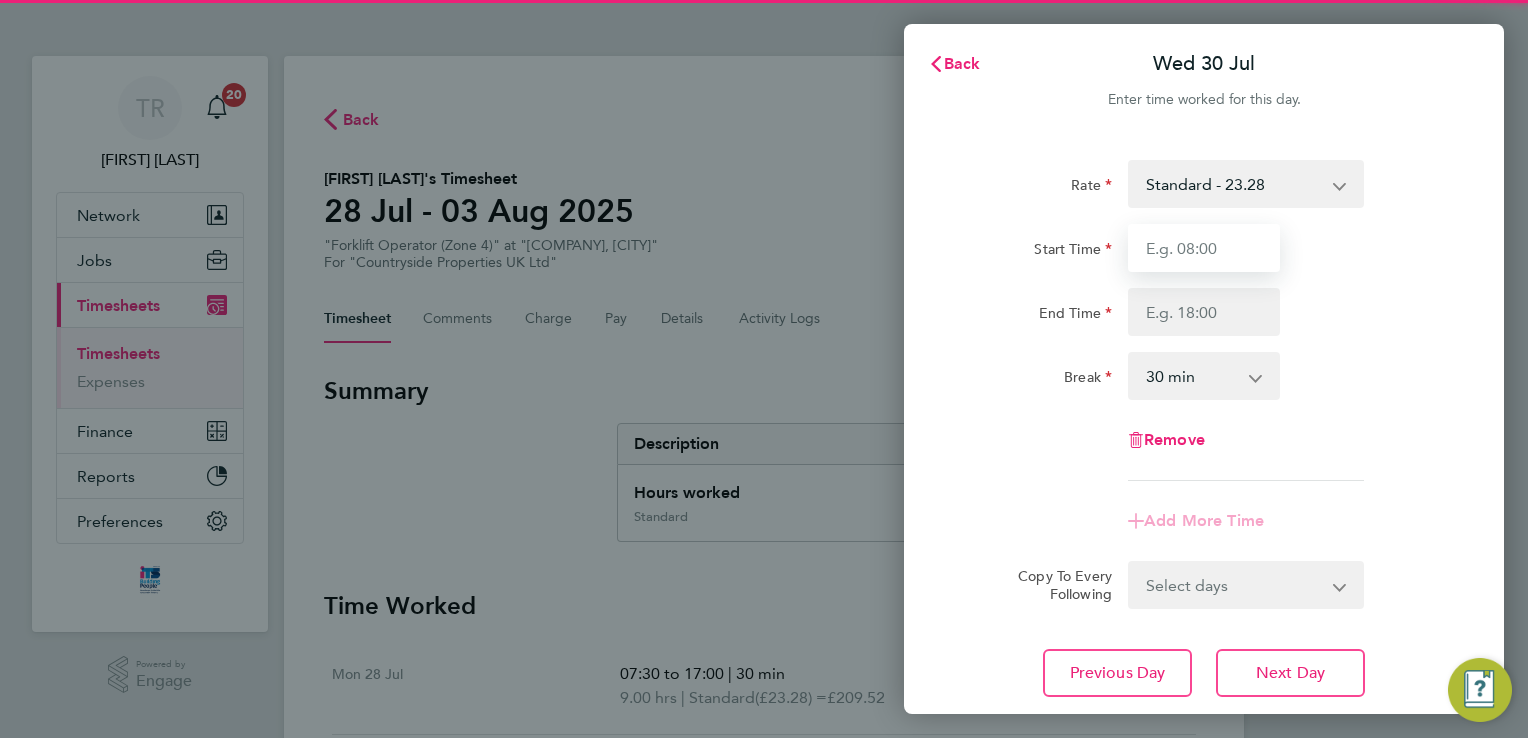 click on "Start Time" at bounding box center (1204, 248) 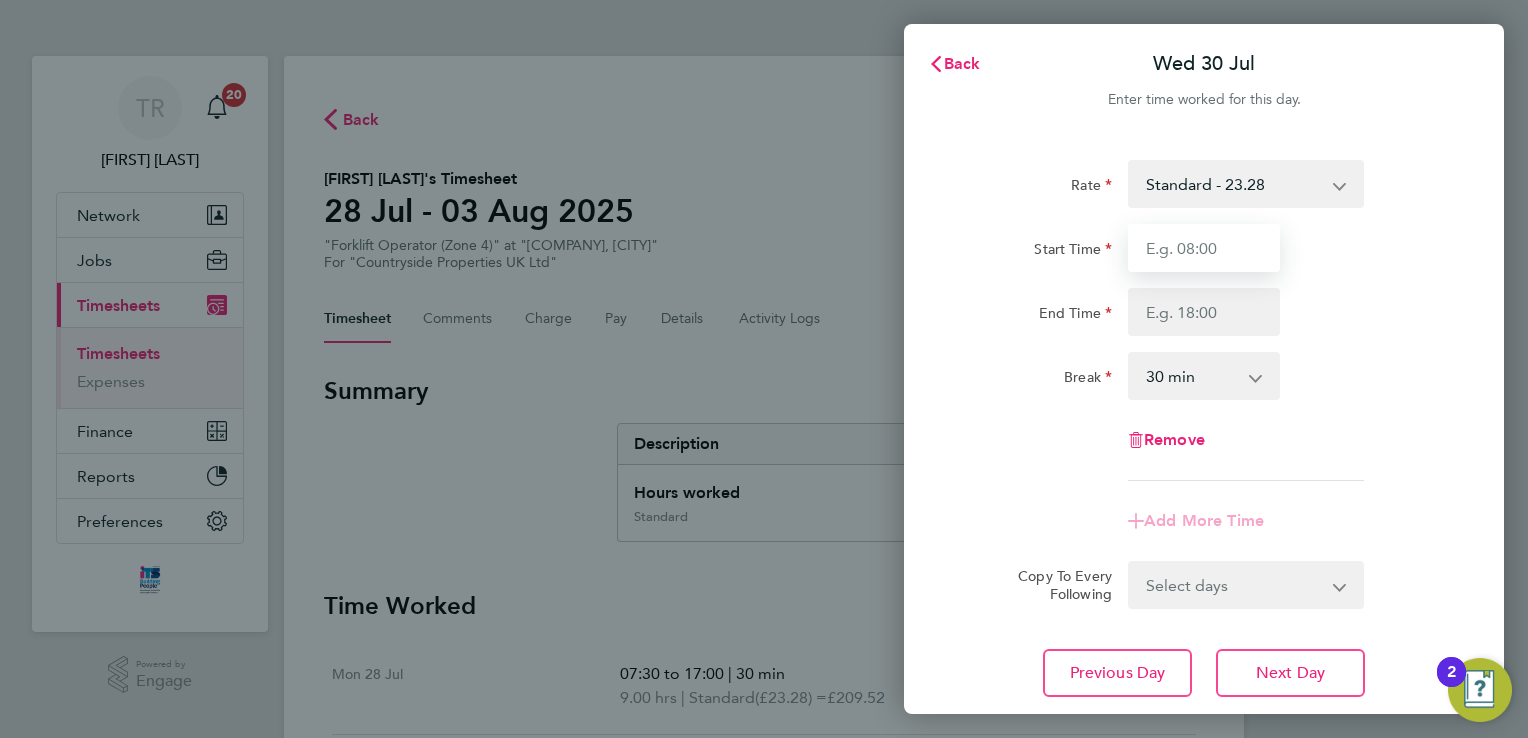 type on "07:30" 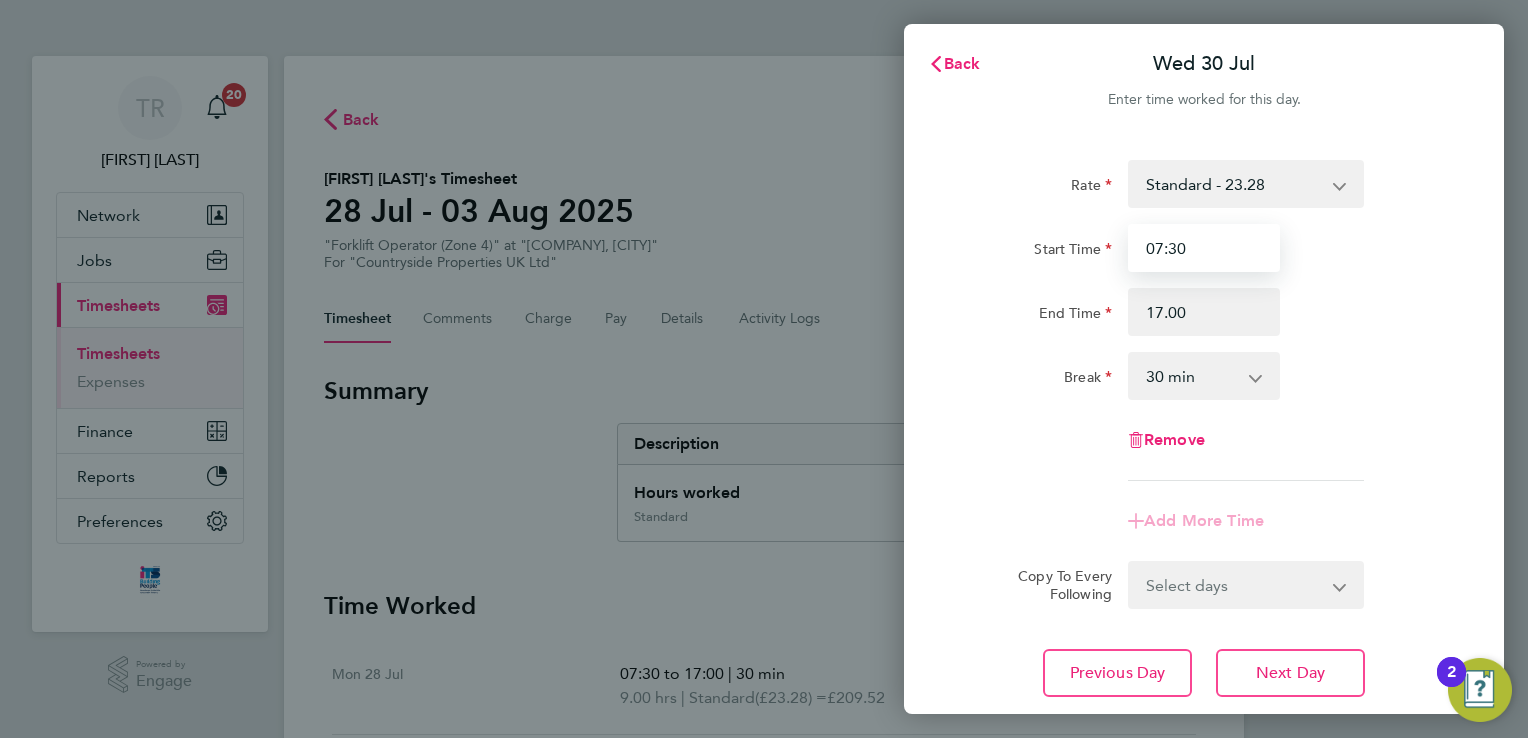 type on "17:00" 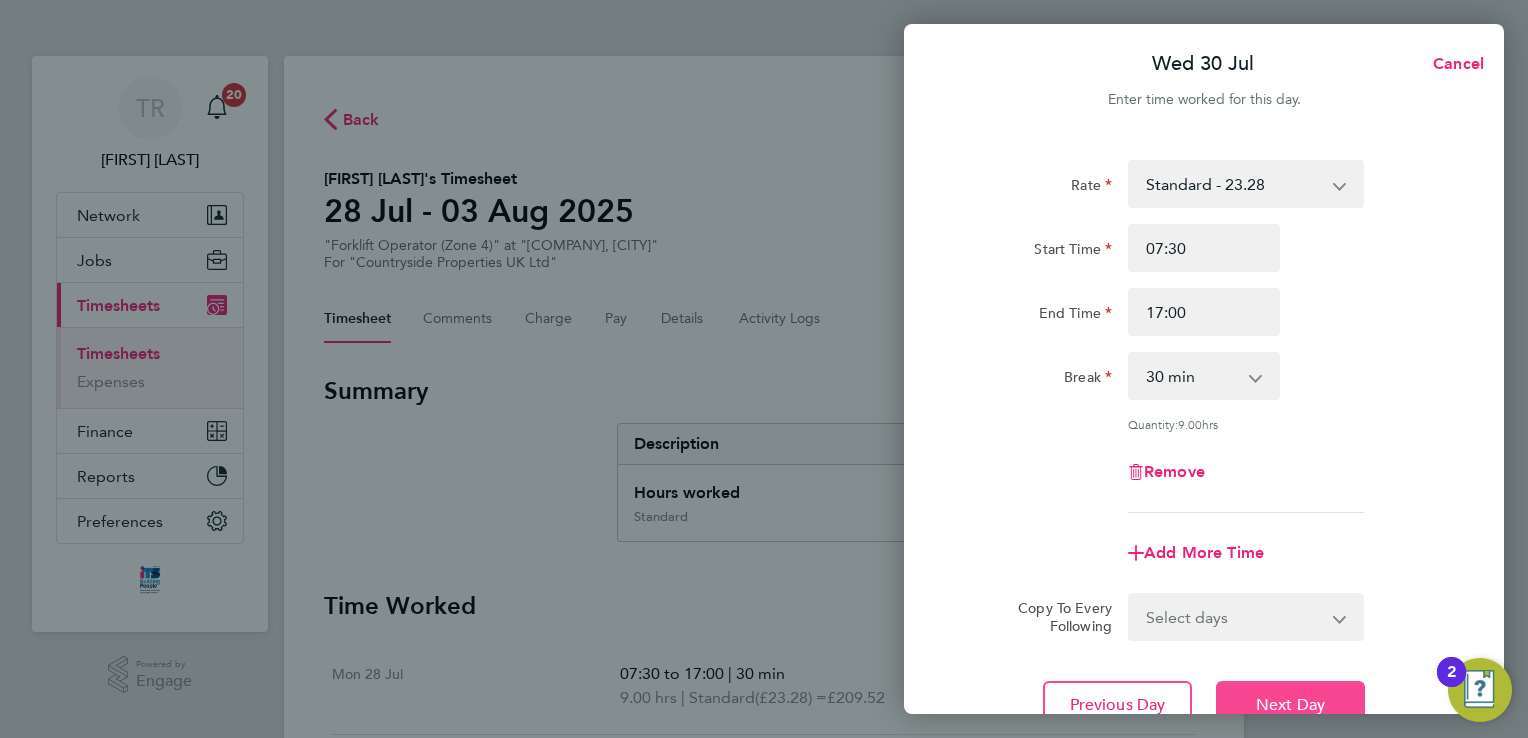 click on "Next Day" 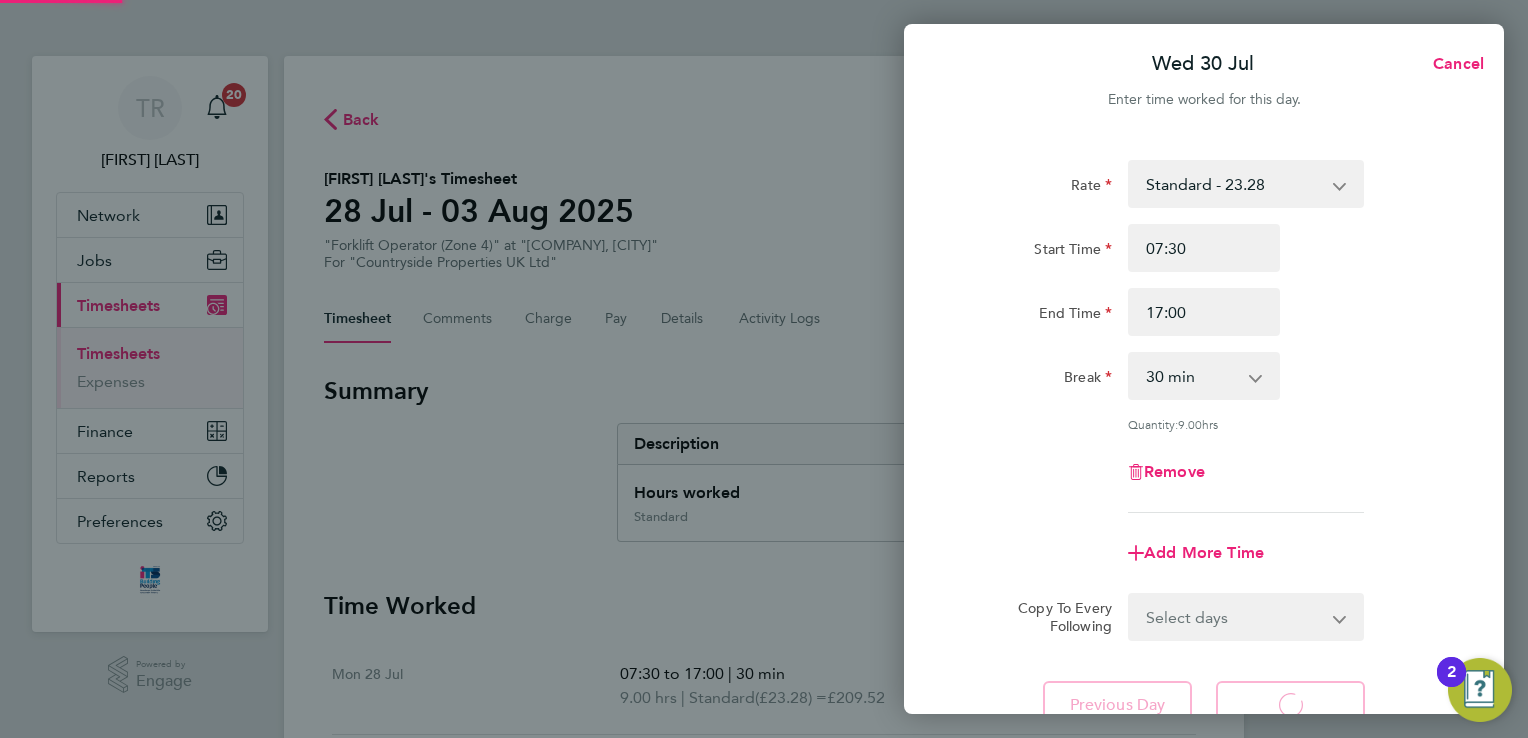 select on "30" 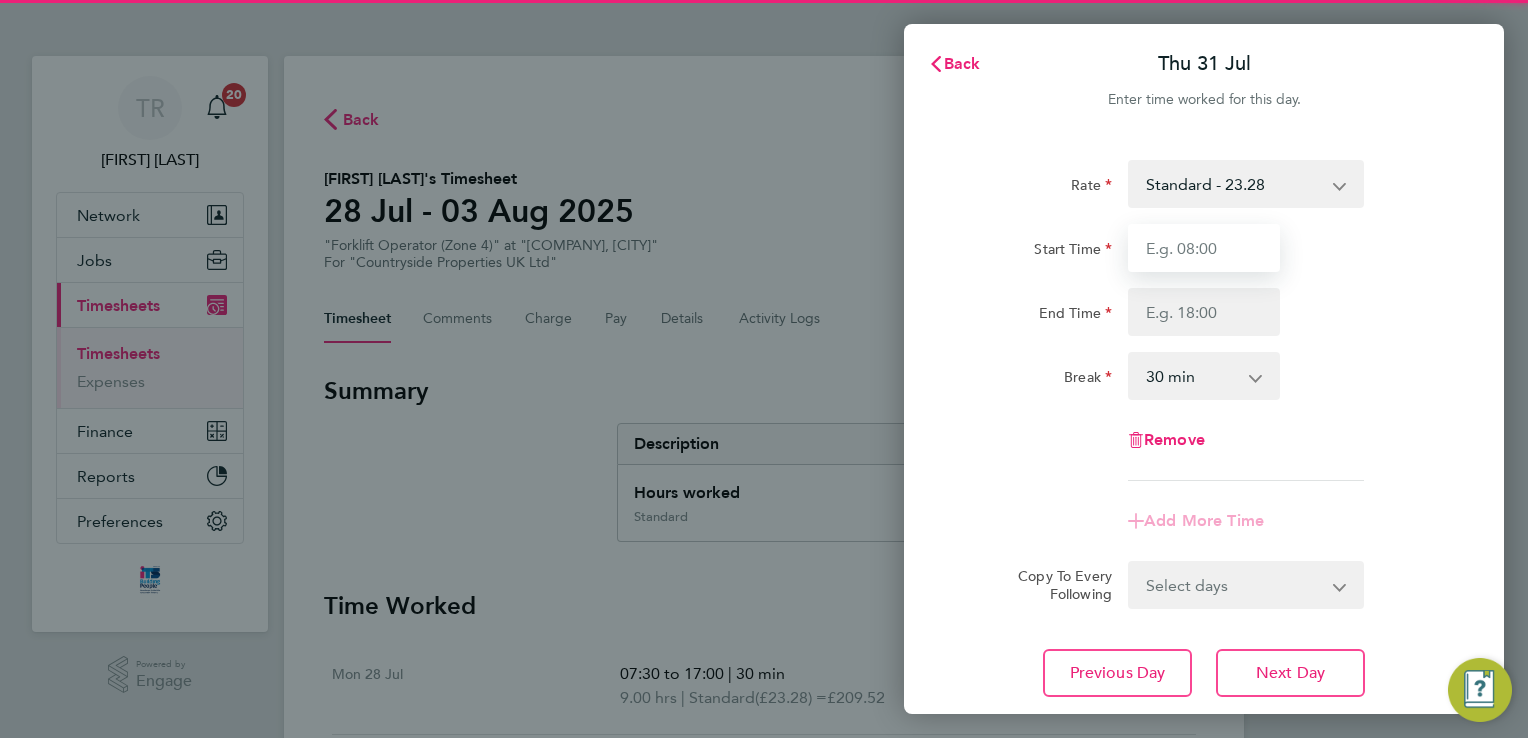 click on "Start Time" at bounding box center (1204, 248) 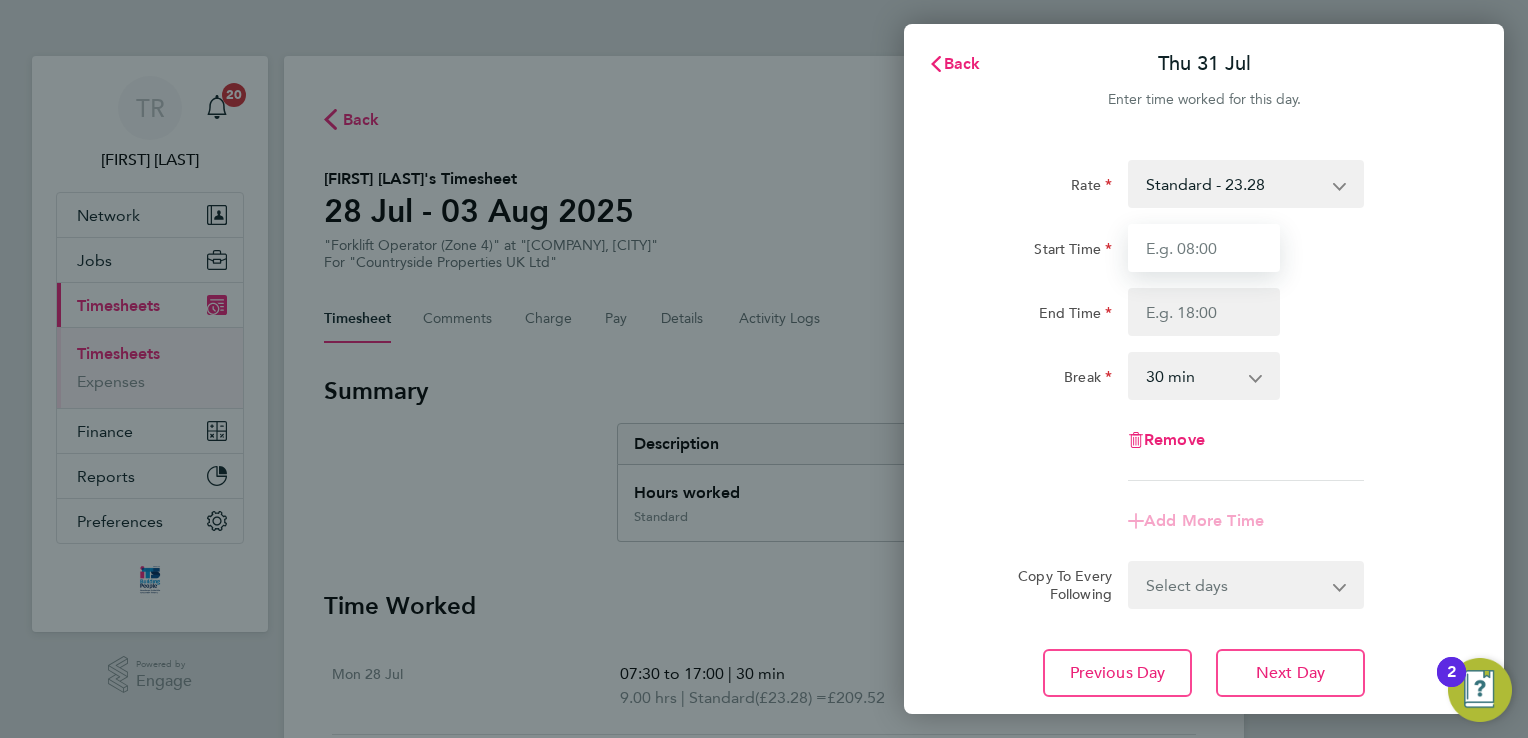 type on "07:30" 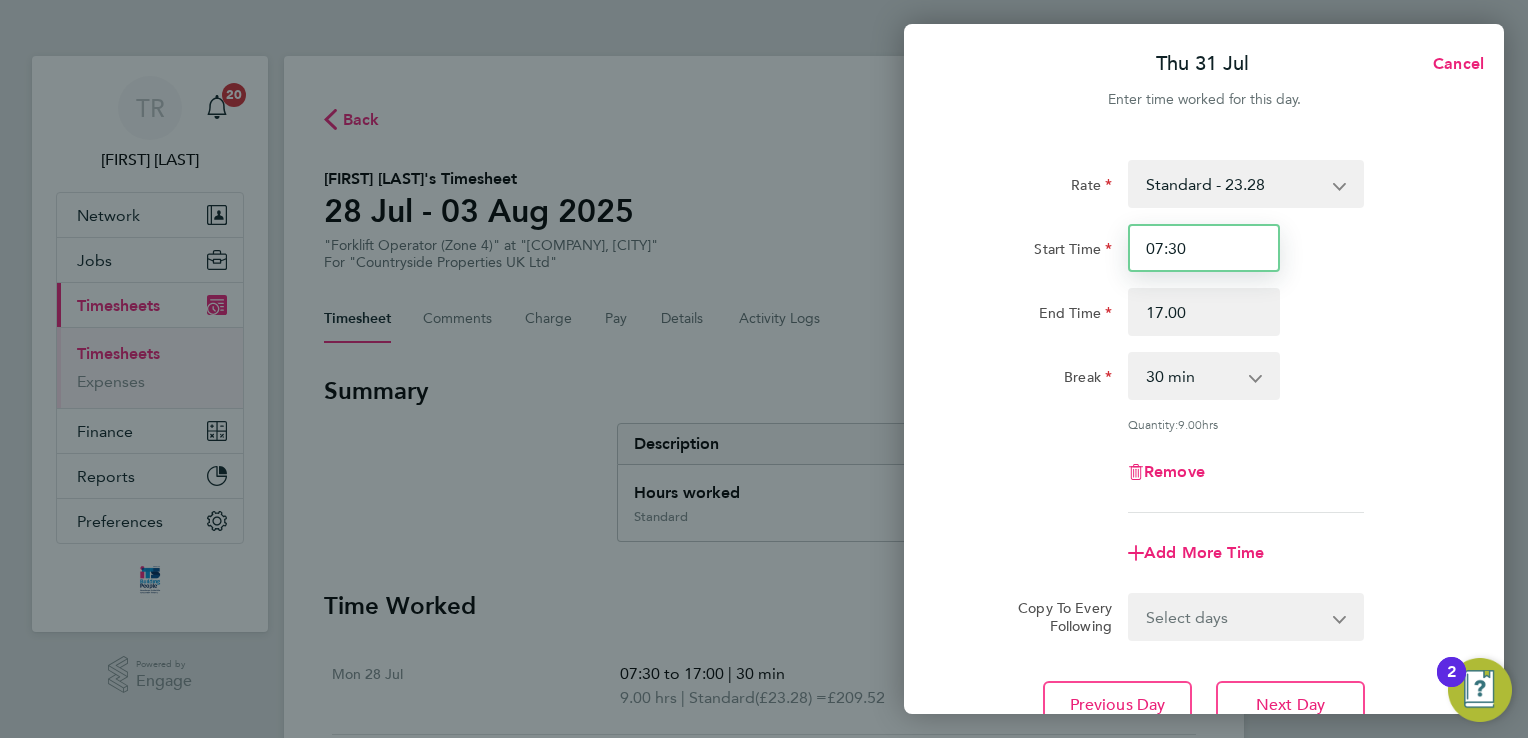 type on "17:00" 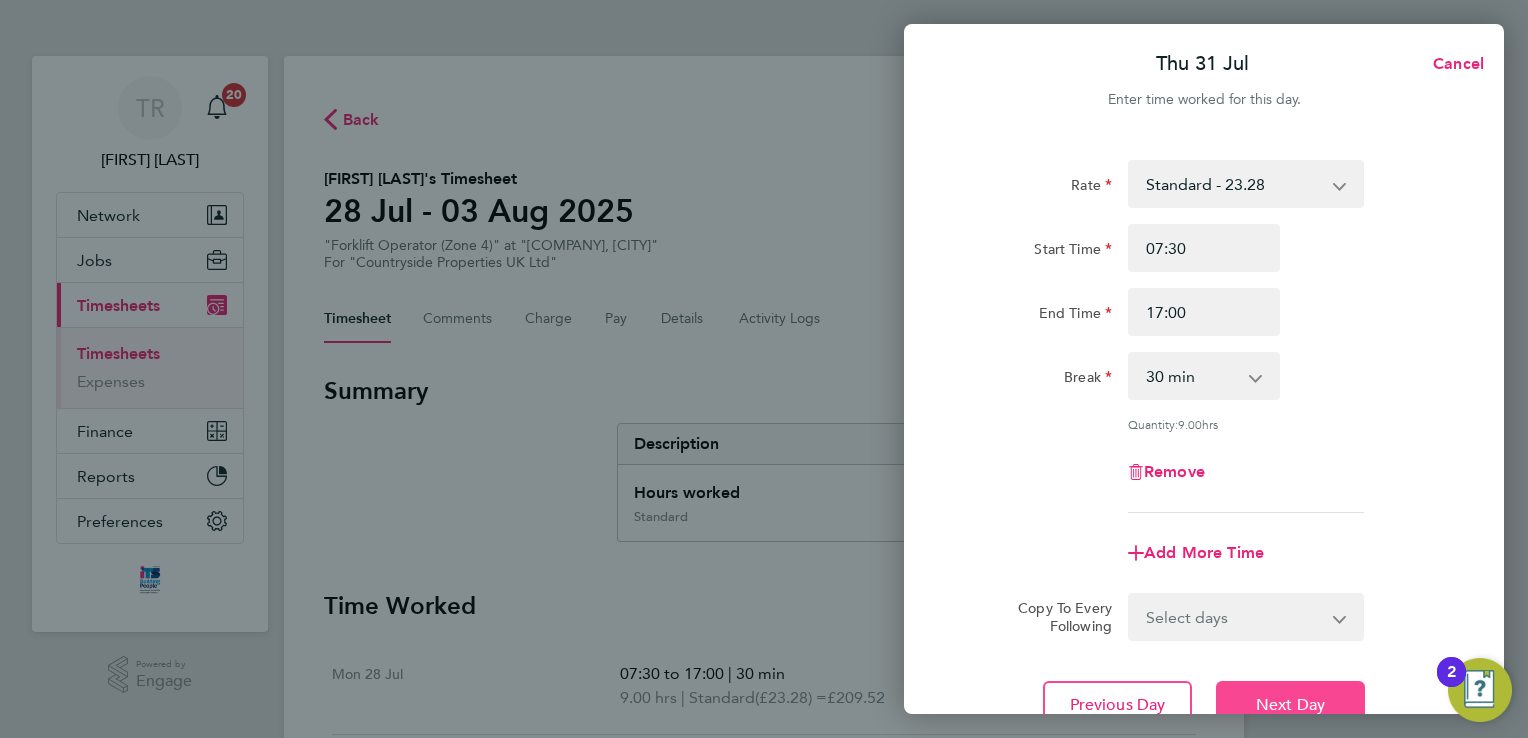 click on "Next Day" 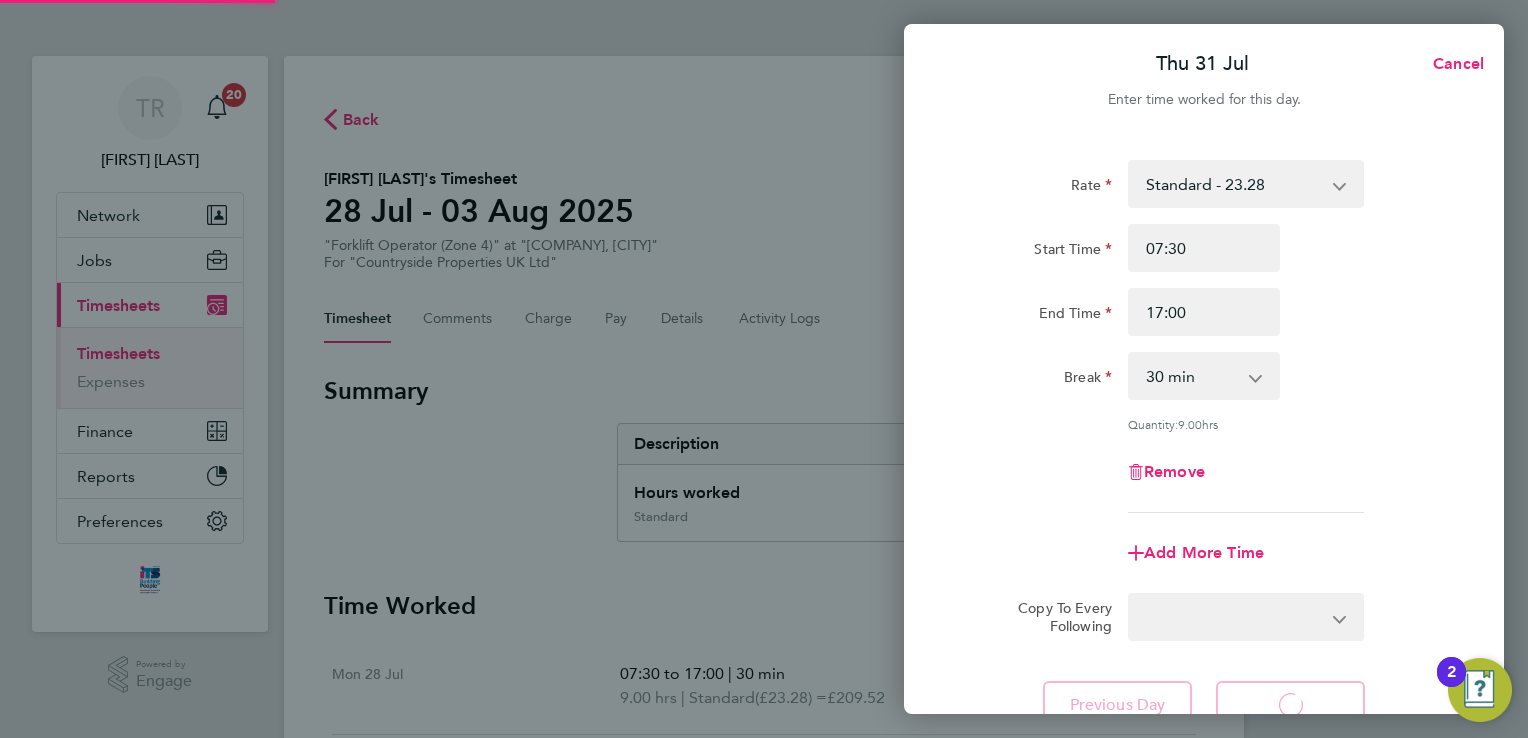 select on "30" 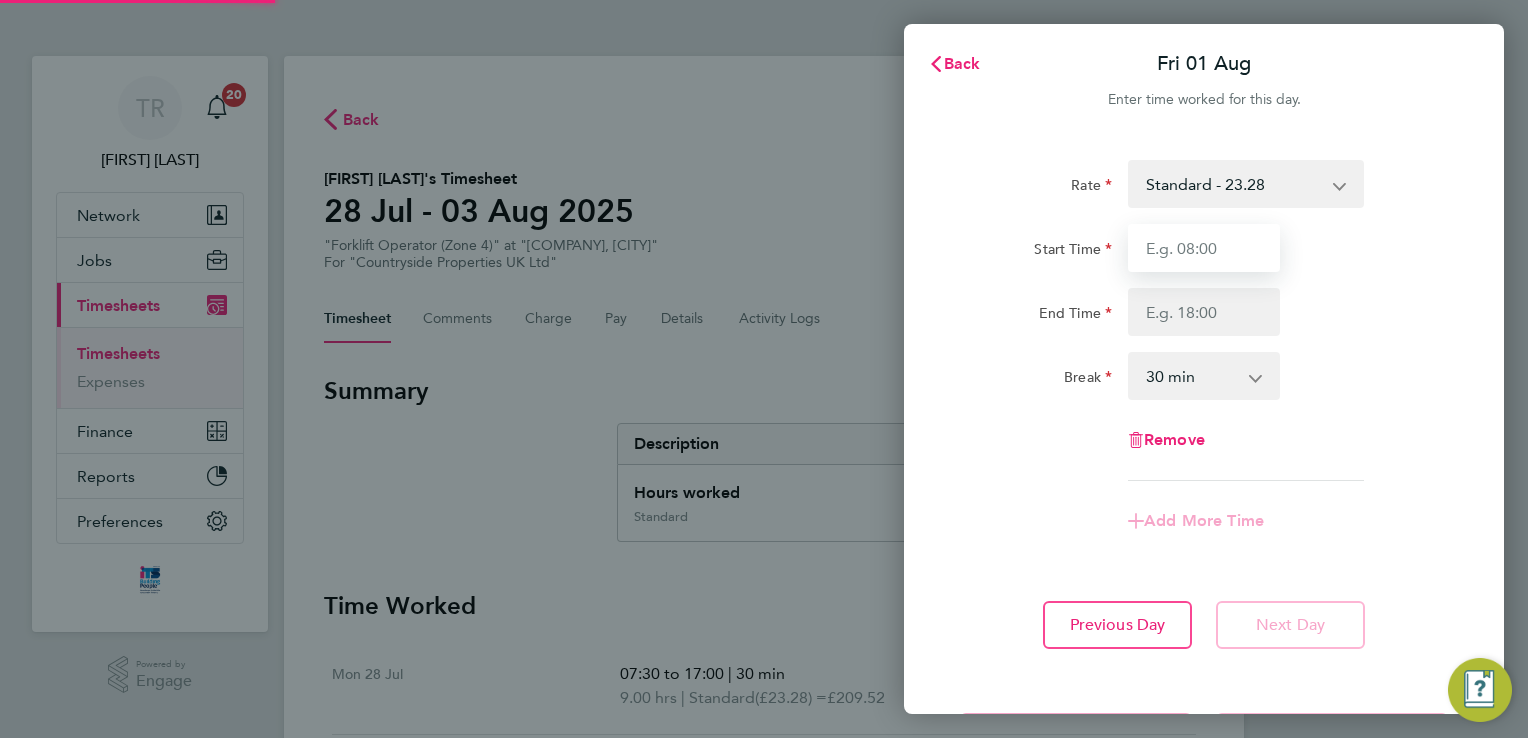 drag, startPoint x: 1208, startPoint y: 249, endPoint x: 1214, endPoint y: 259, distance: 11.661903 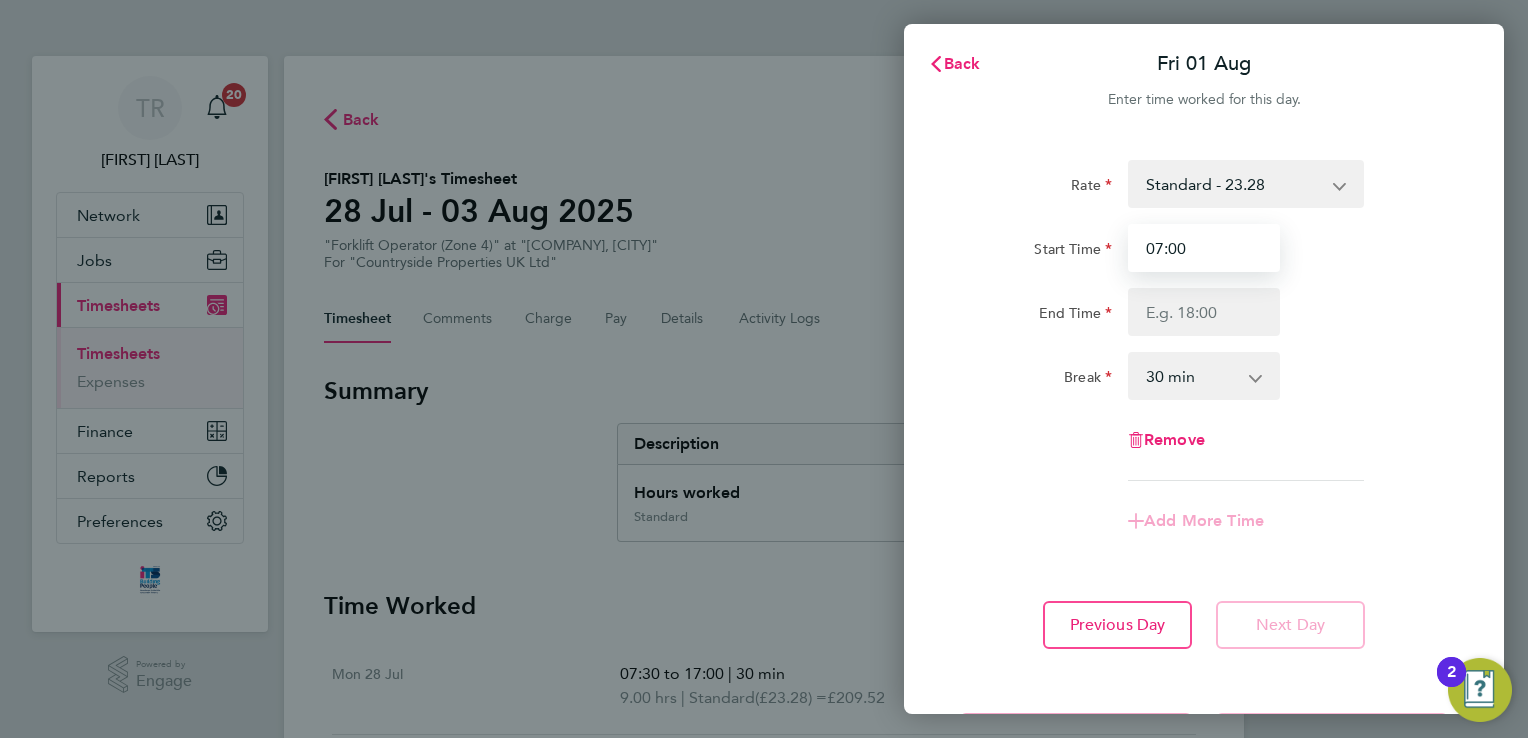 drag, startPoint x: 1196, startPoint y: 248, endPoint x: 1150, endPoint y: 239, distance: 46.872166 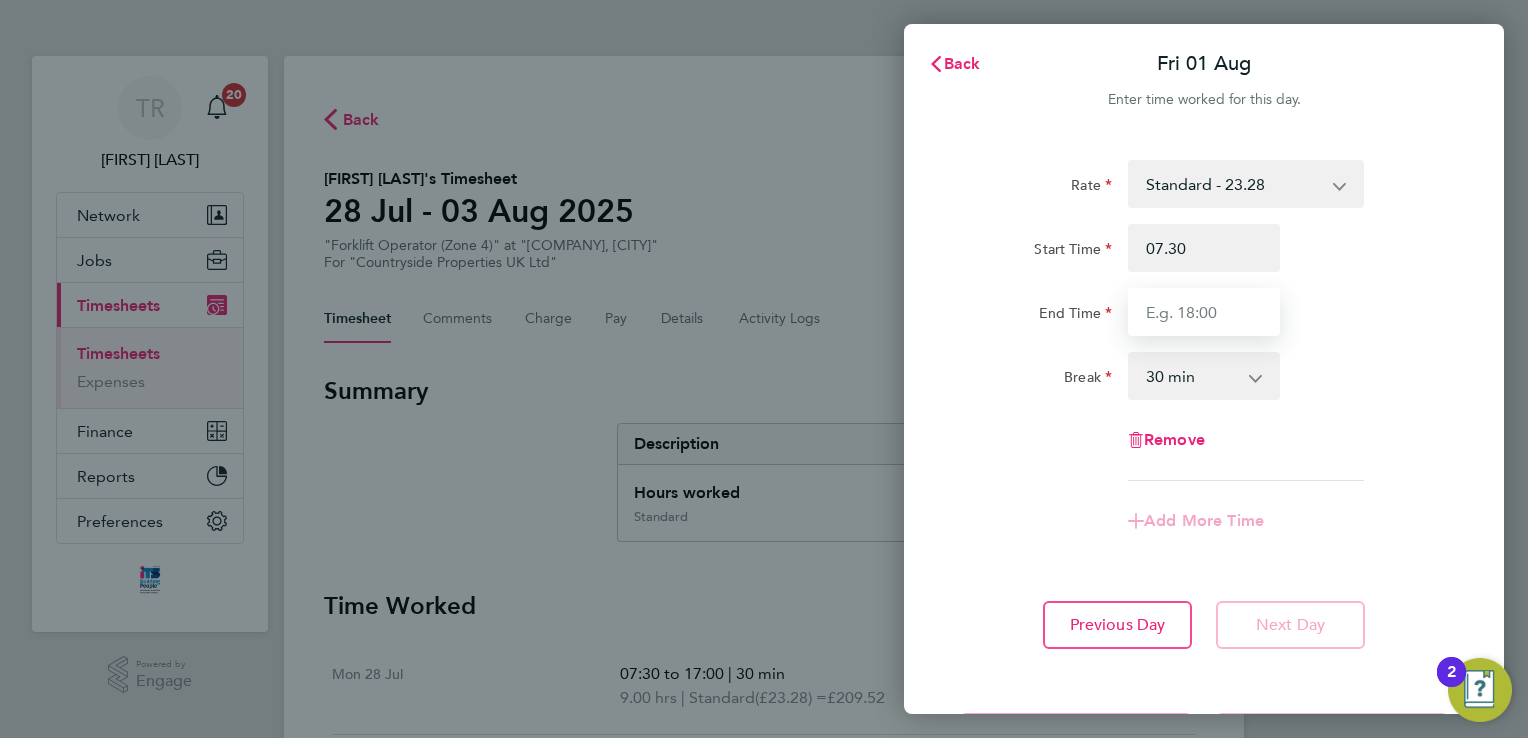 type on "07:30" 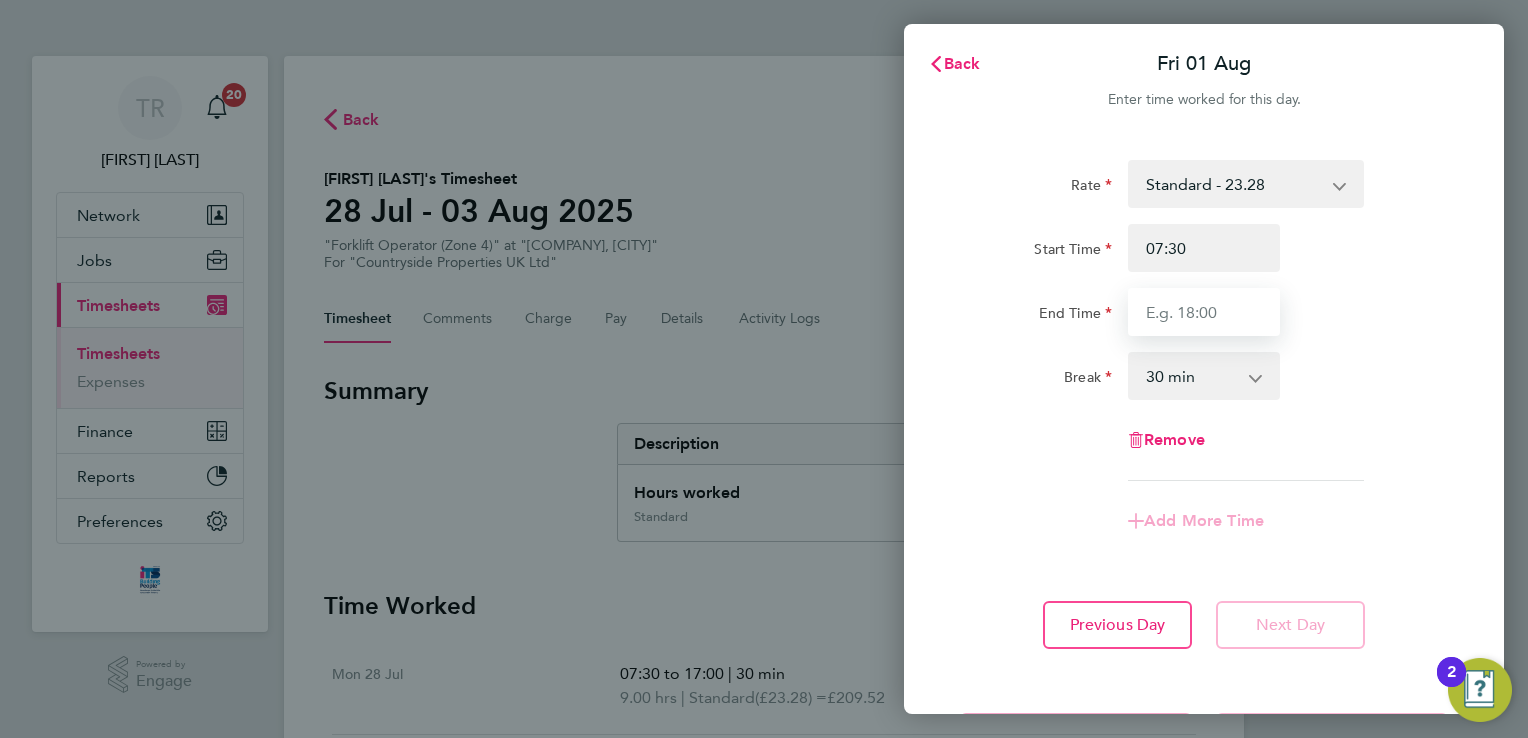 click on "End Time" at bounding box center [1204, 312] 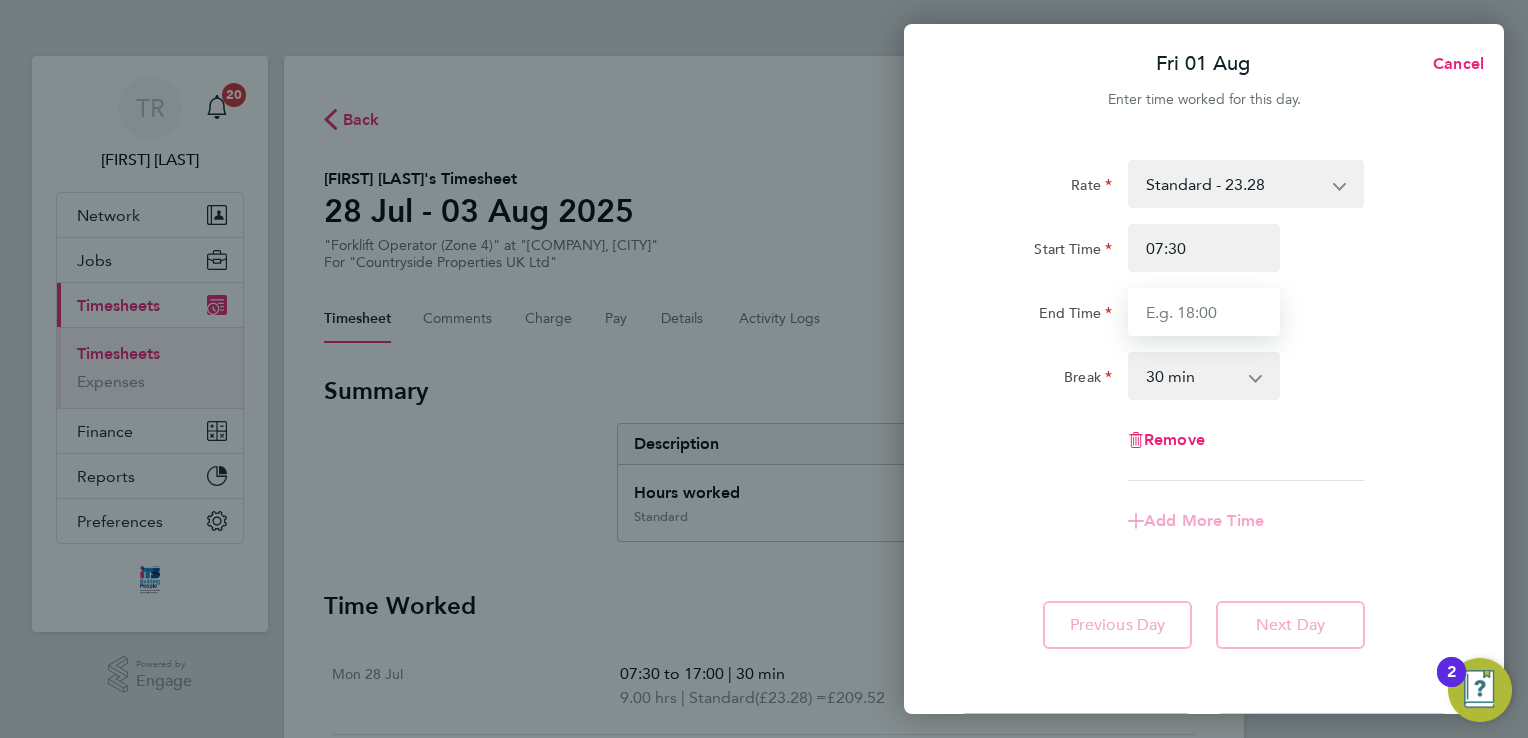 type on "17:00" 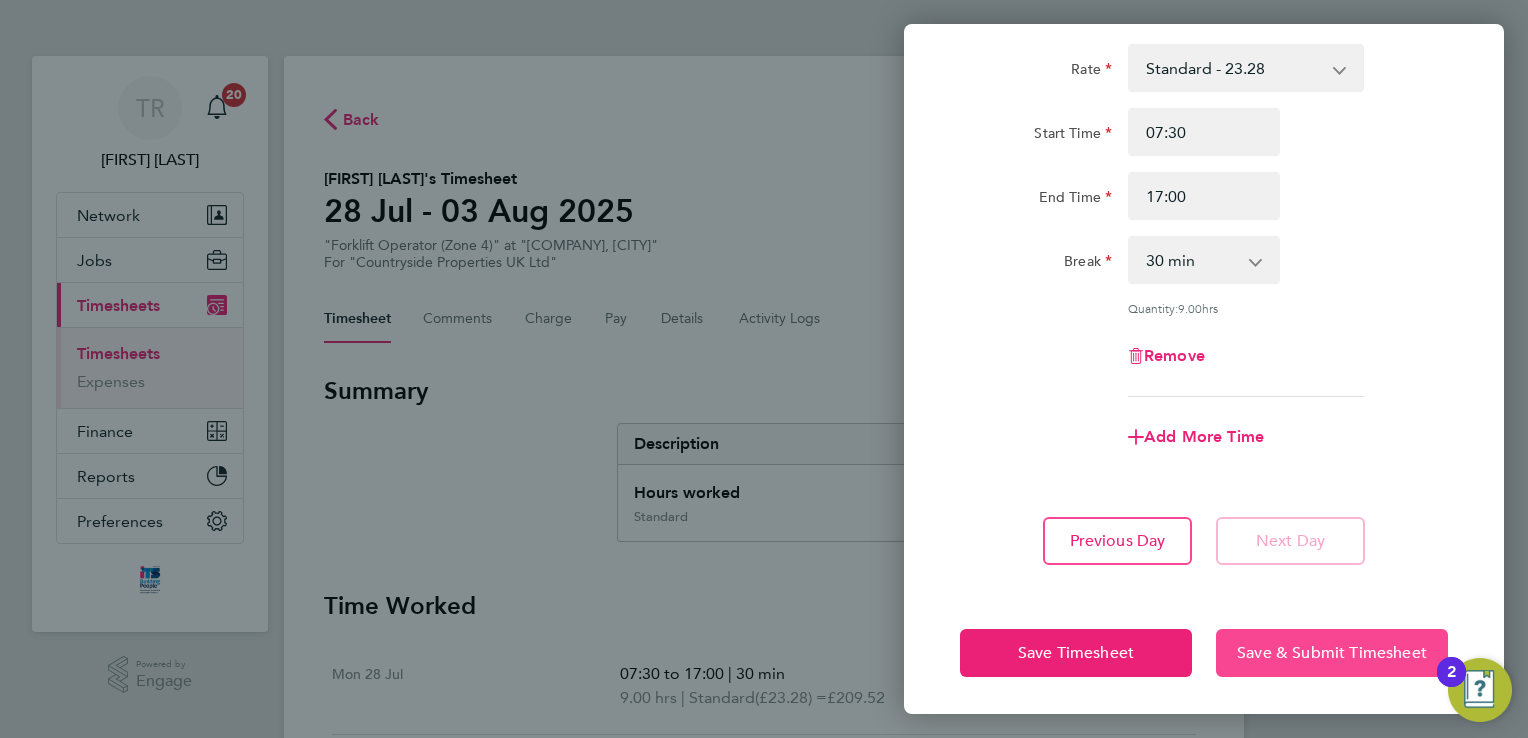 click on "Save & Submit Timesheet" 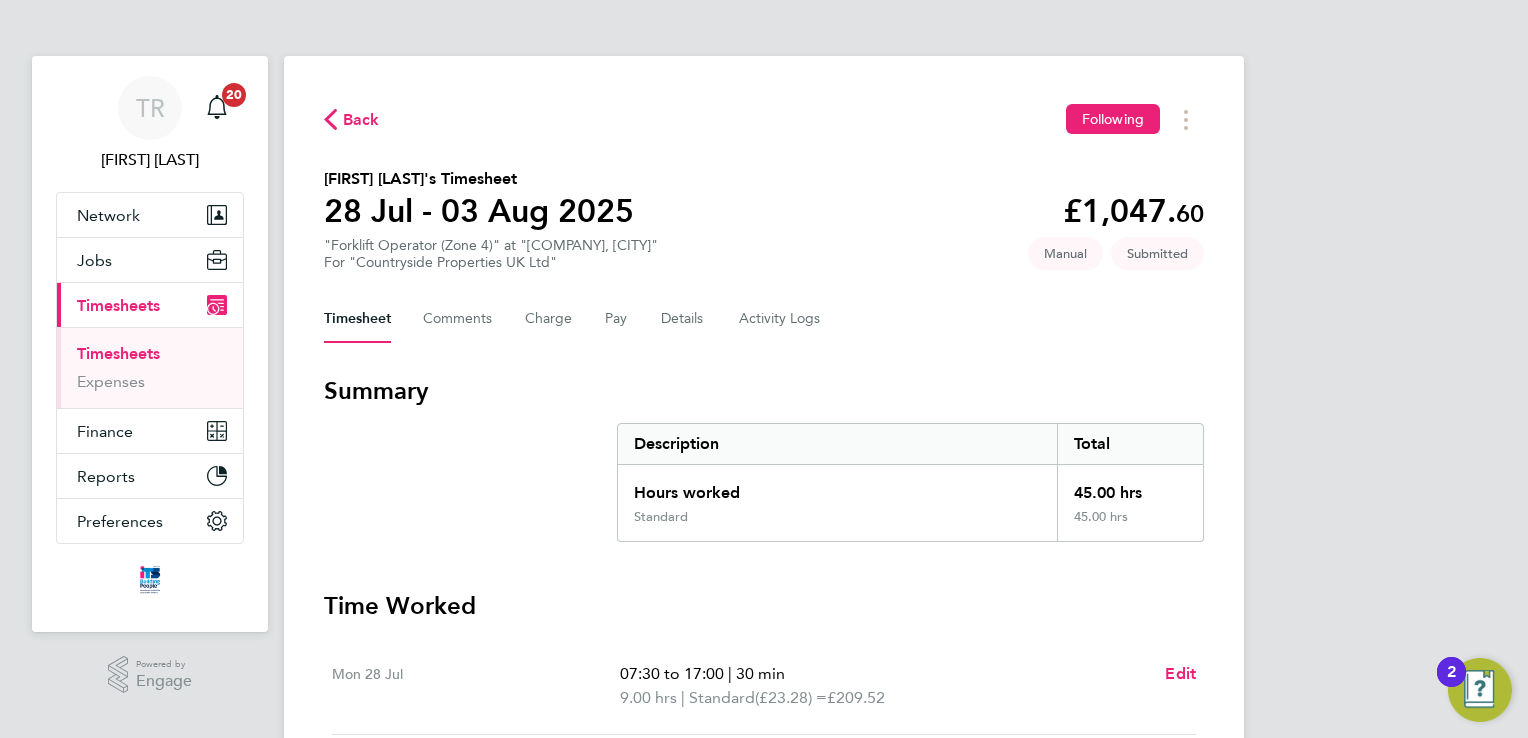 click on "Timesheets" at bounding box center [118, 353] 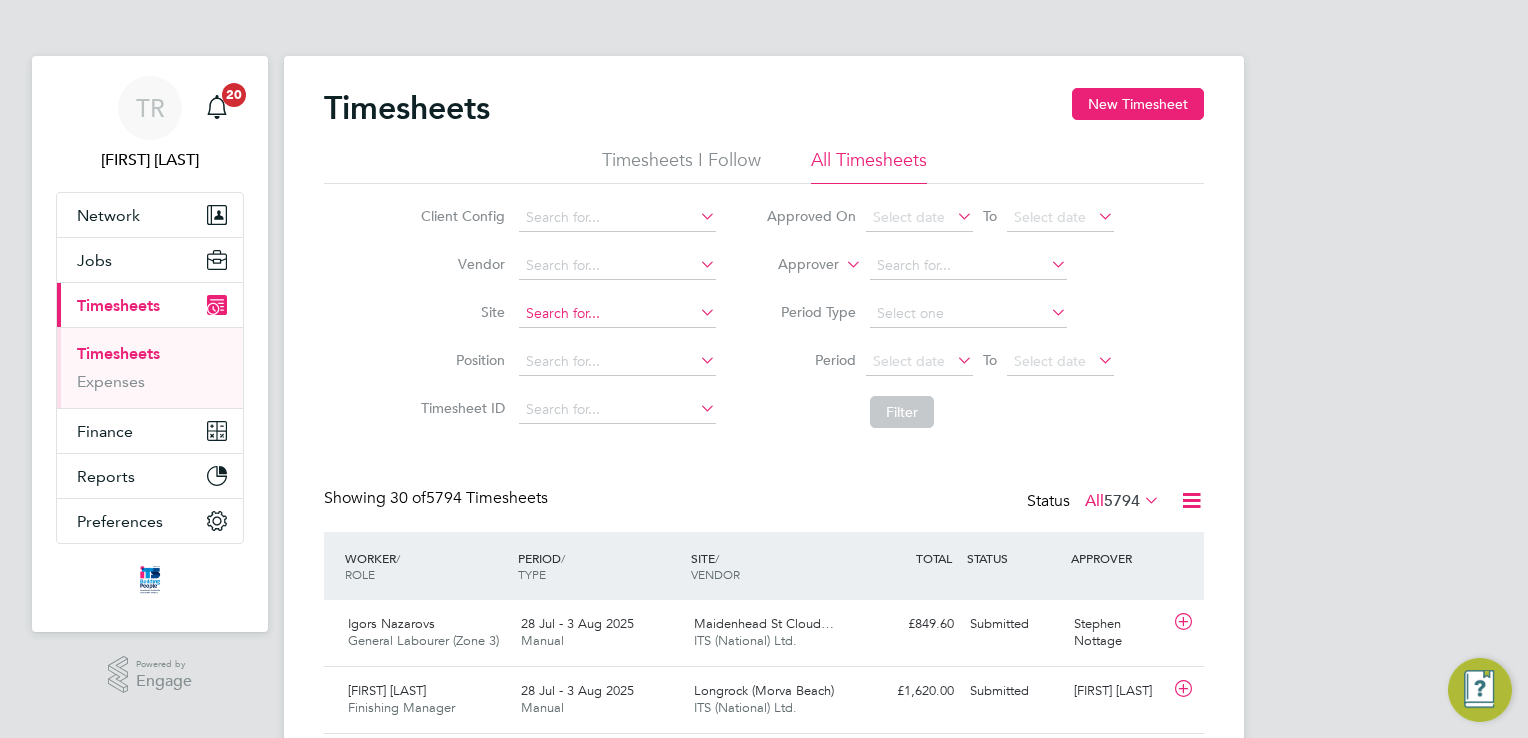 click 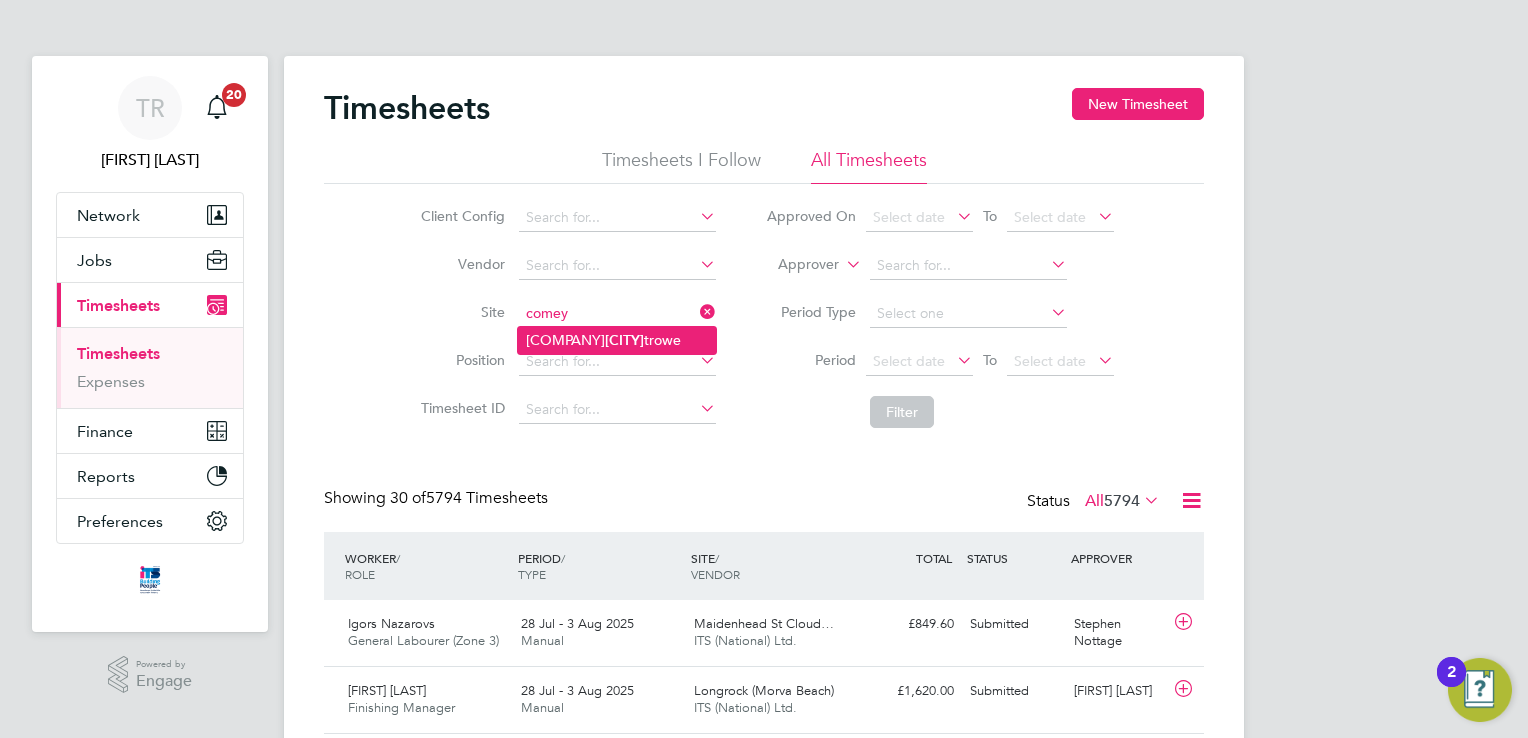 click on "Bovis Westco,  [CITY]" 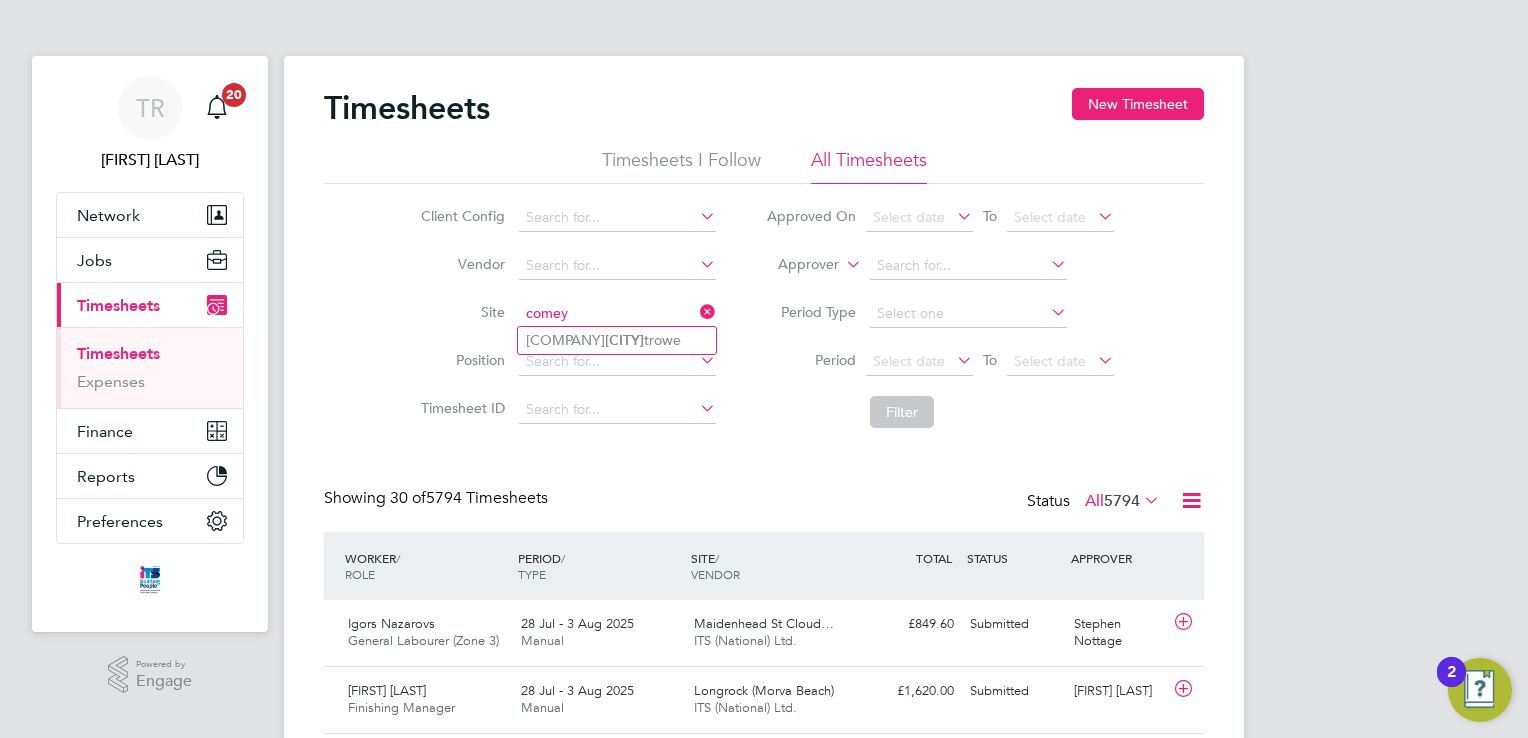 type on "Bovis Westco, Comeytrowe" 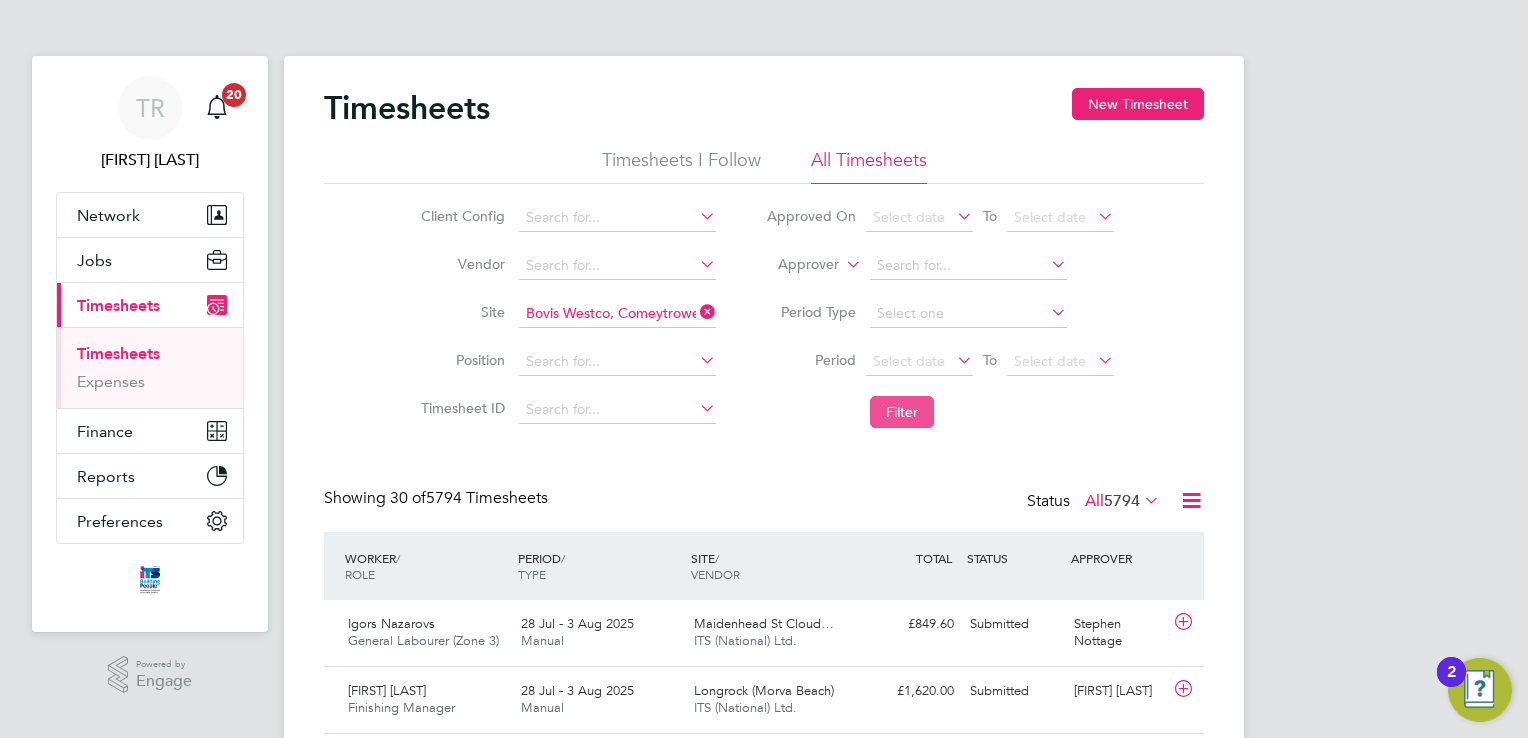 click on "Filter" 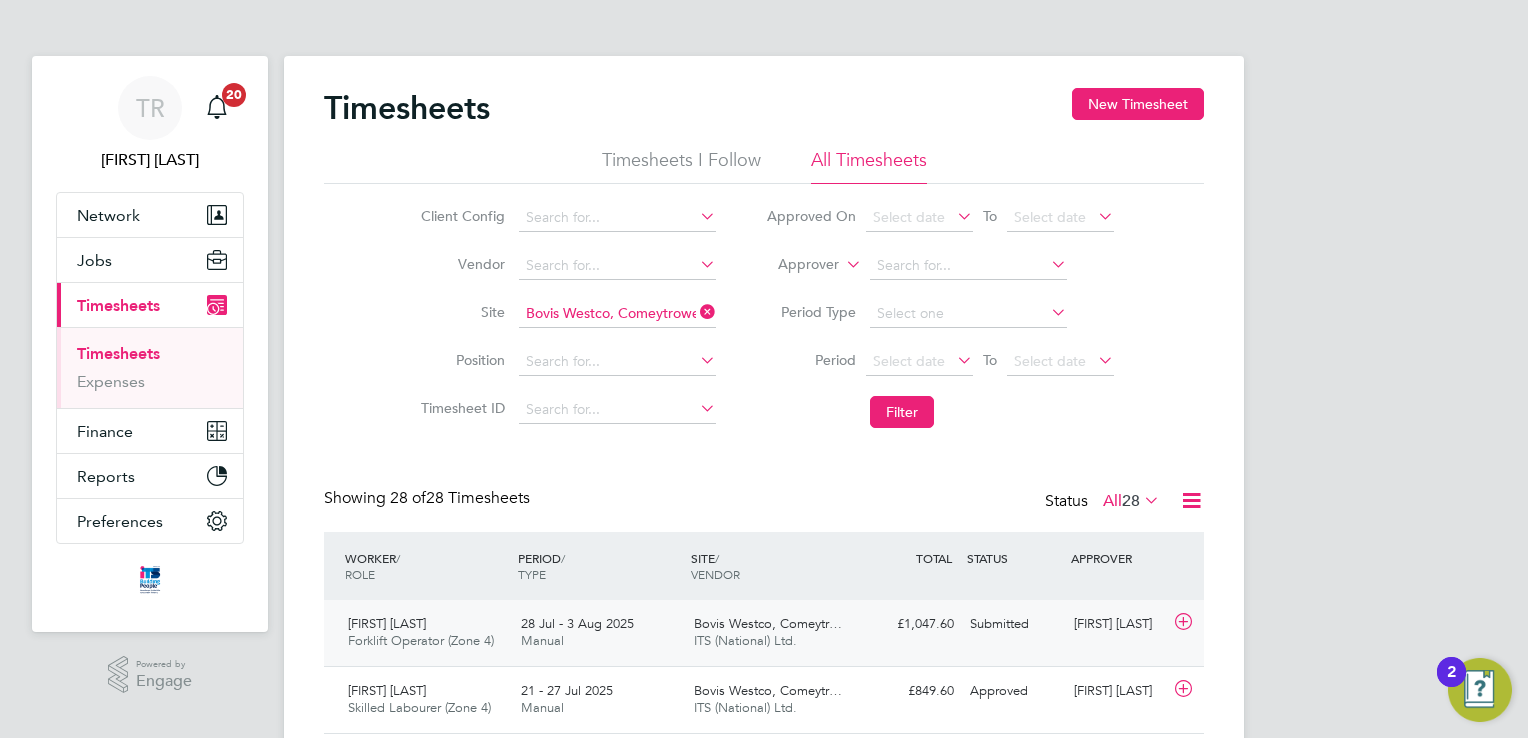 click on "[FIRST] [LAST]" 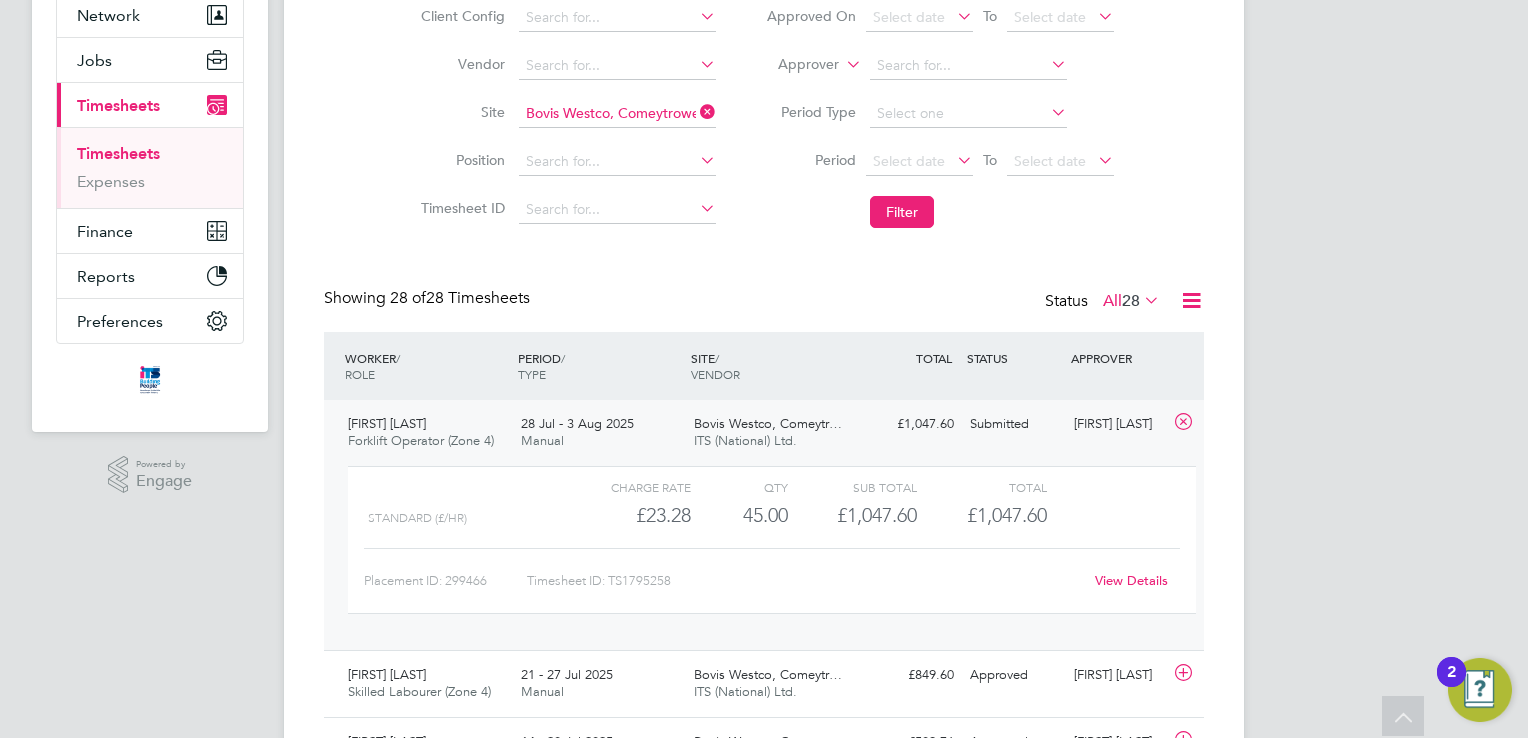 click on "View Details" 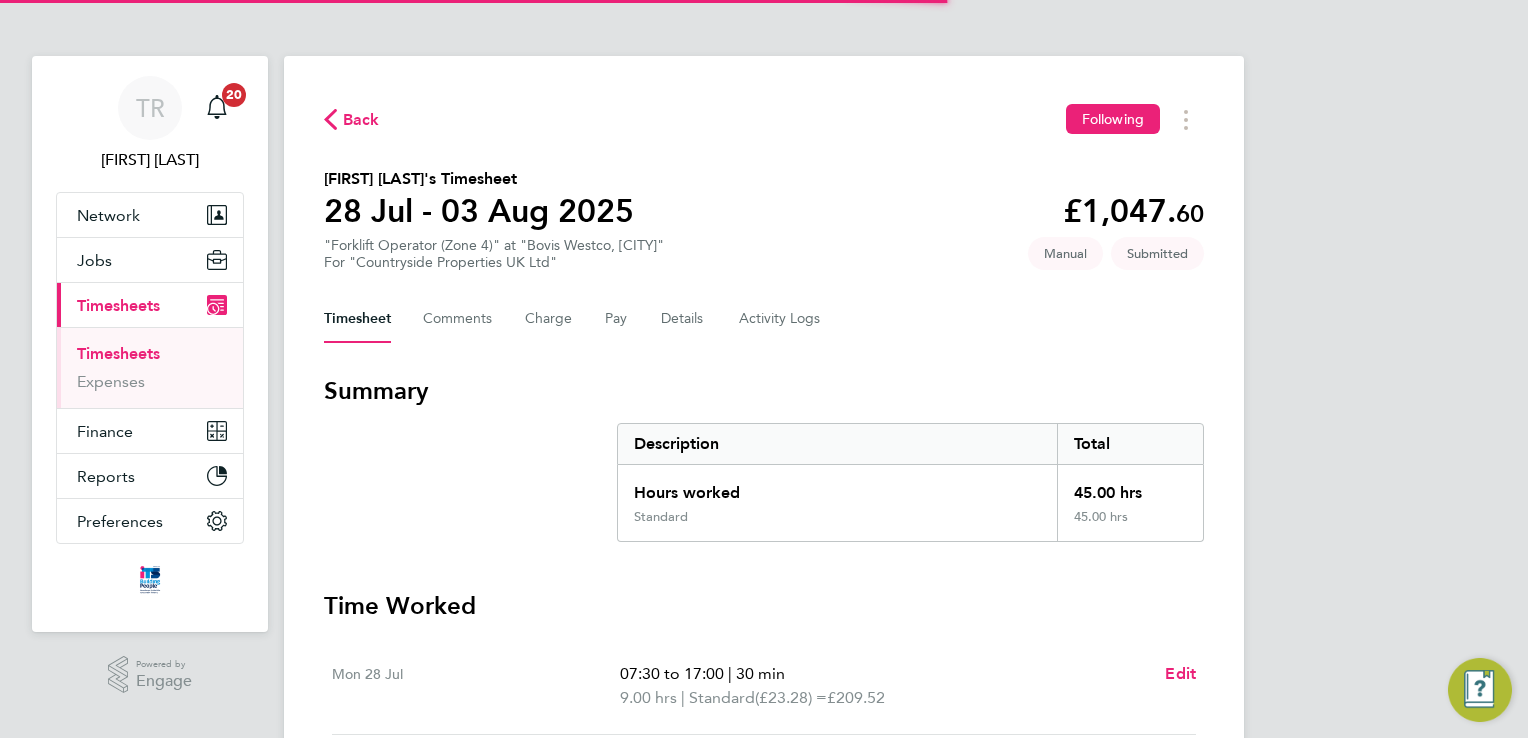 scroll, scrollTop: 0, scrollLeft: 0, axis: both 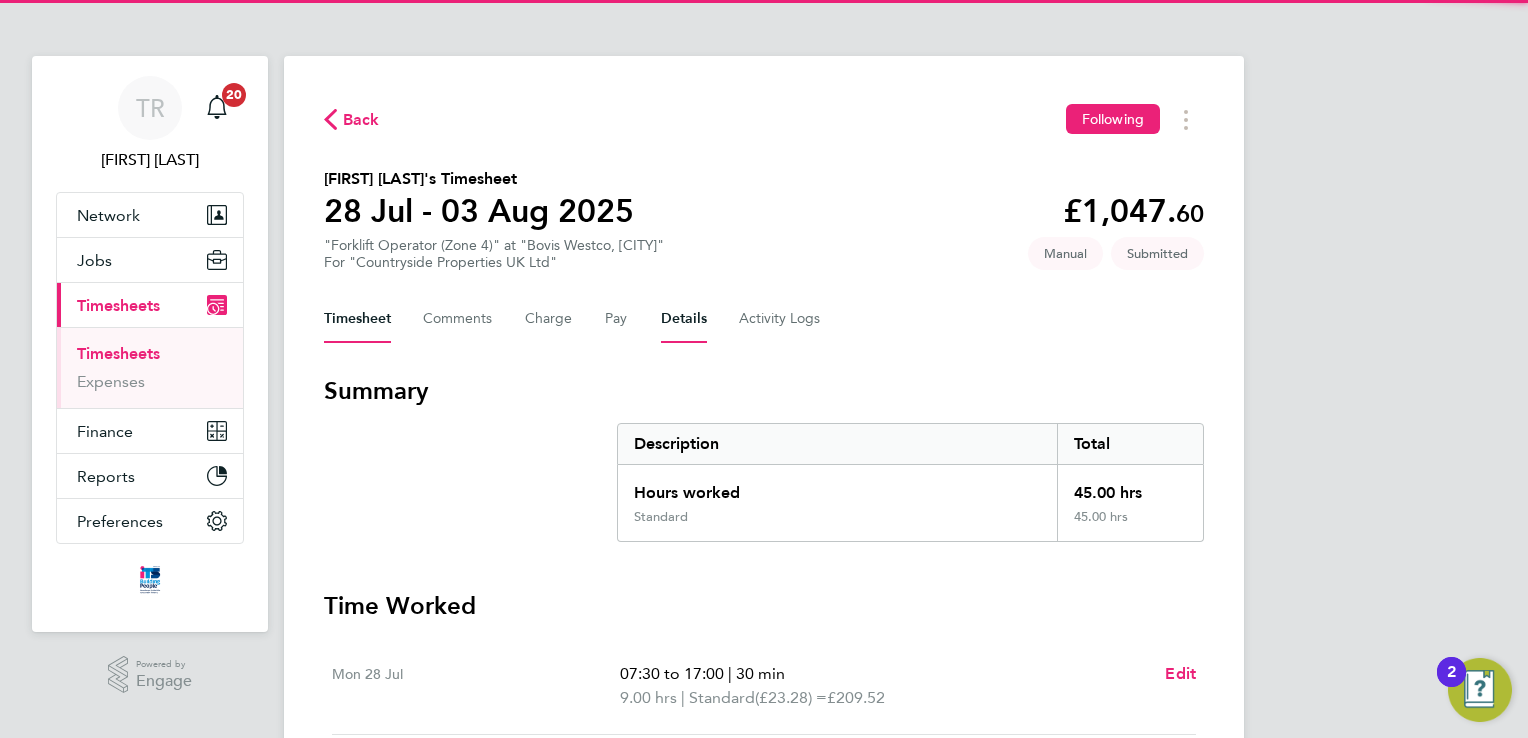 click on "Details" at bounding box center [684, 319] 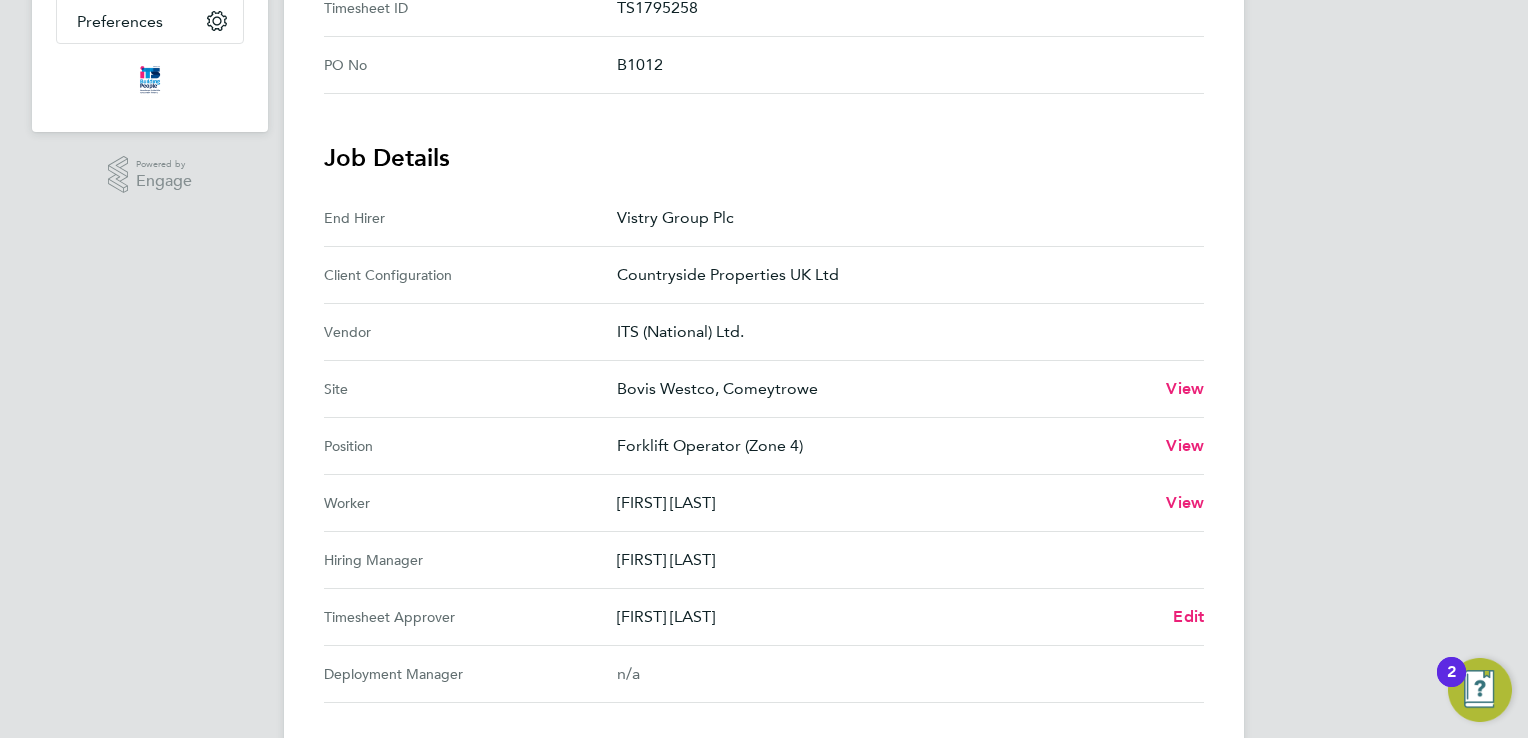 scroll, scrollTop: 800, scrollLeft: 0, axis: vertical 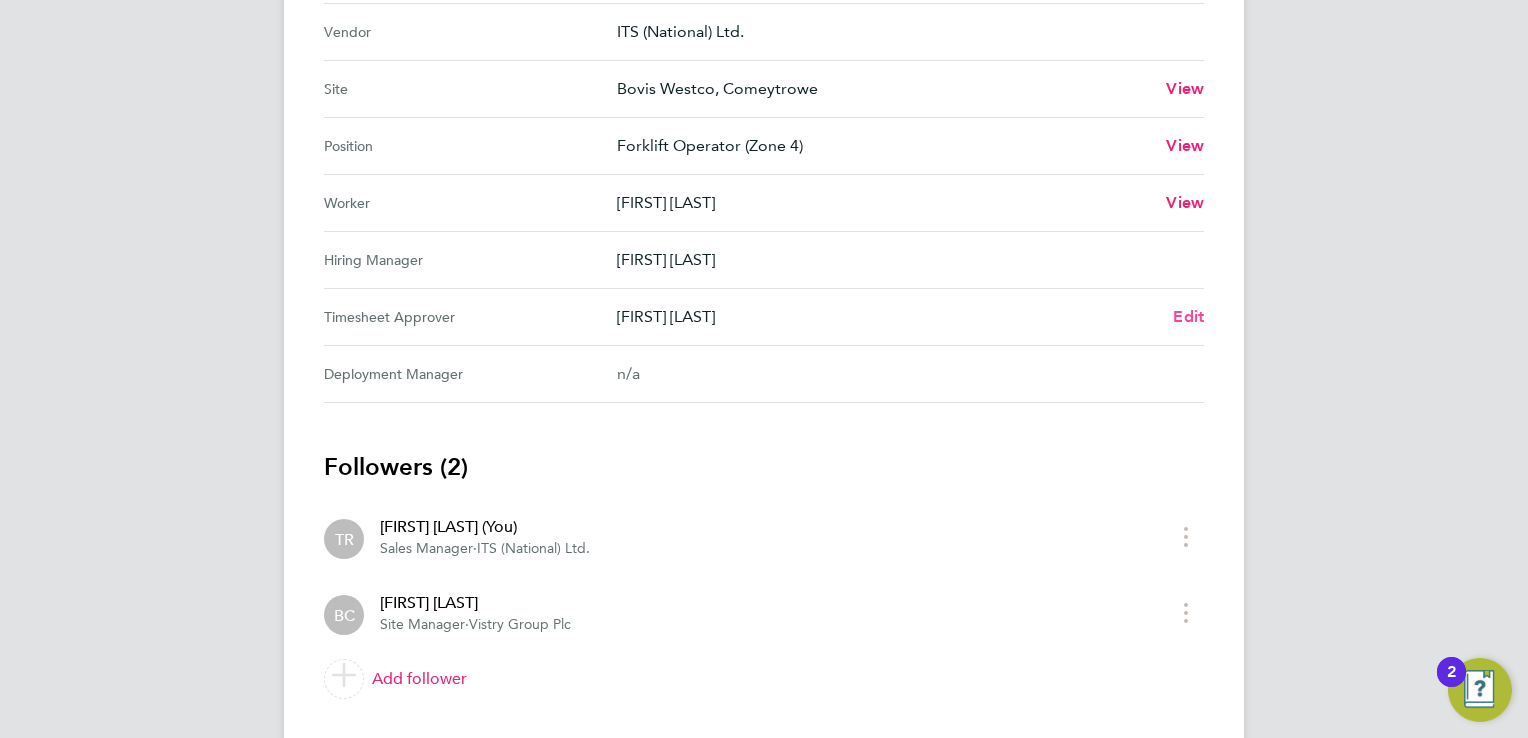 click on "Edit" at bounding box center [1188, 316] 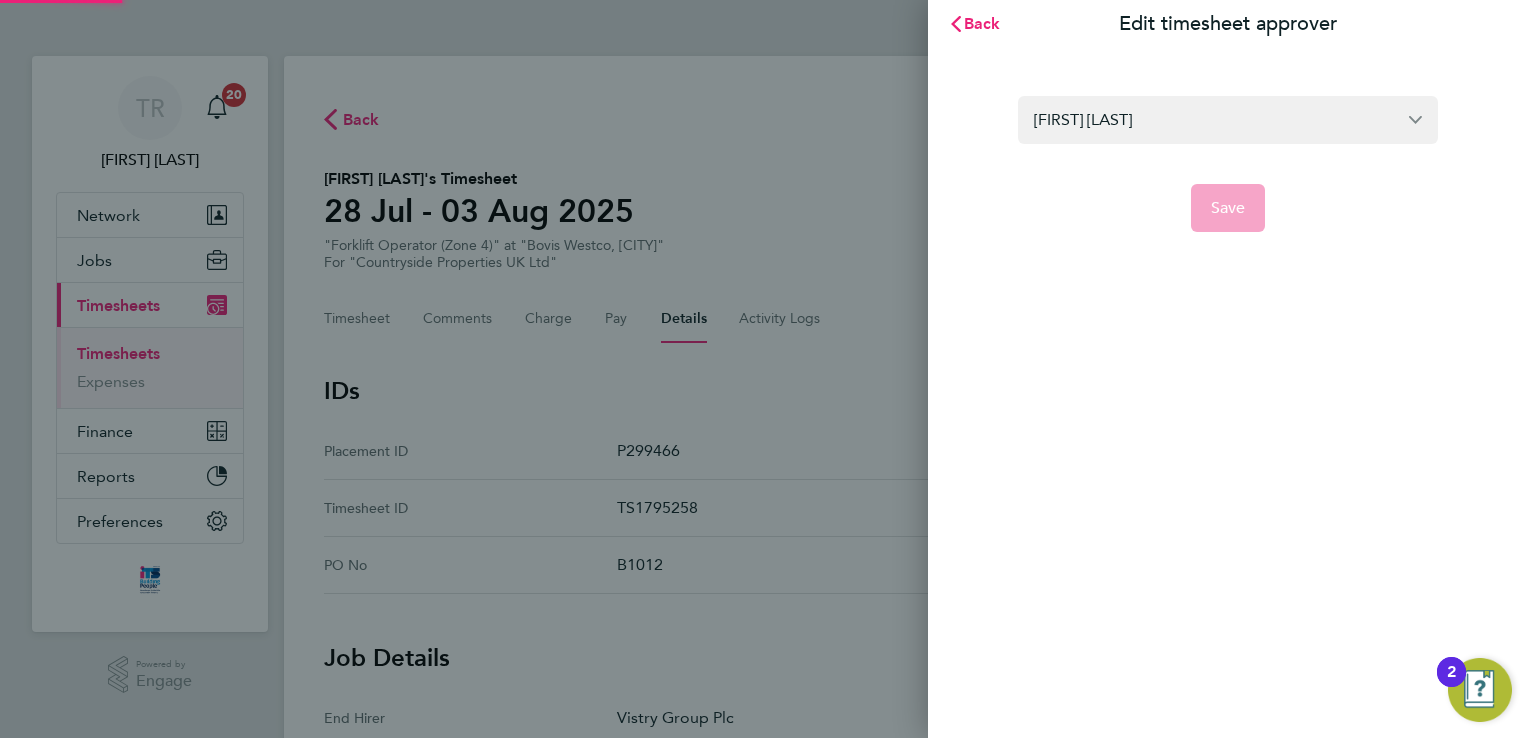 scroll, scrollTop: 0, scrollLeft: 0, axis: both 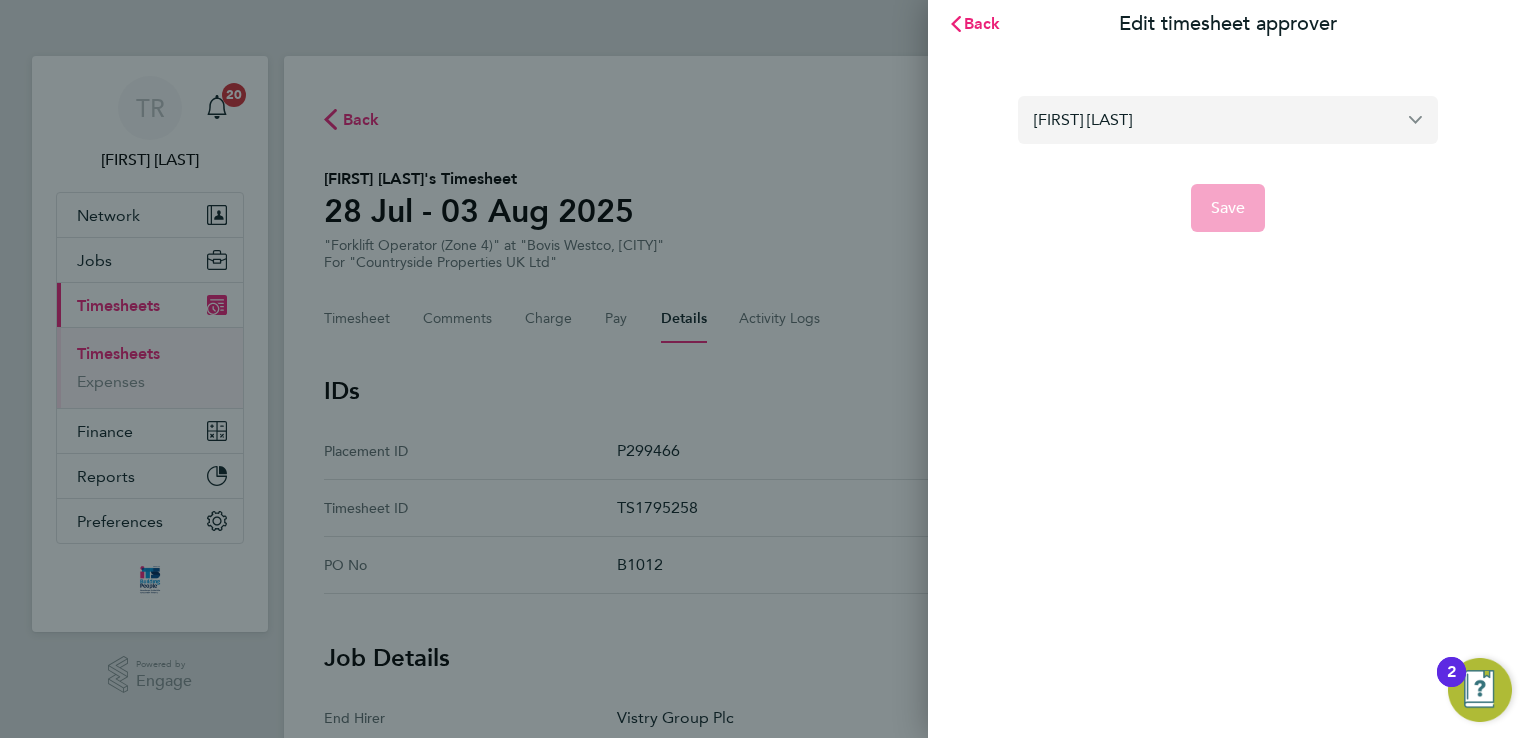 click on "[FIRST] [LAST]" at bounding box center (1228, 119) 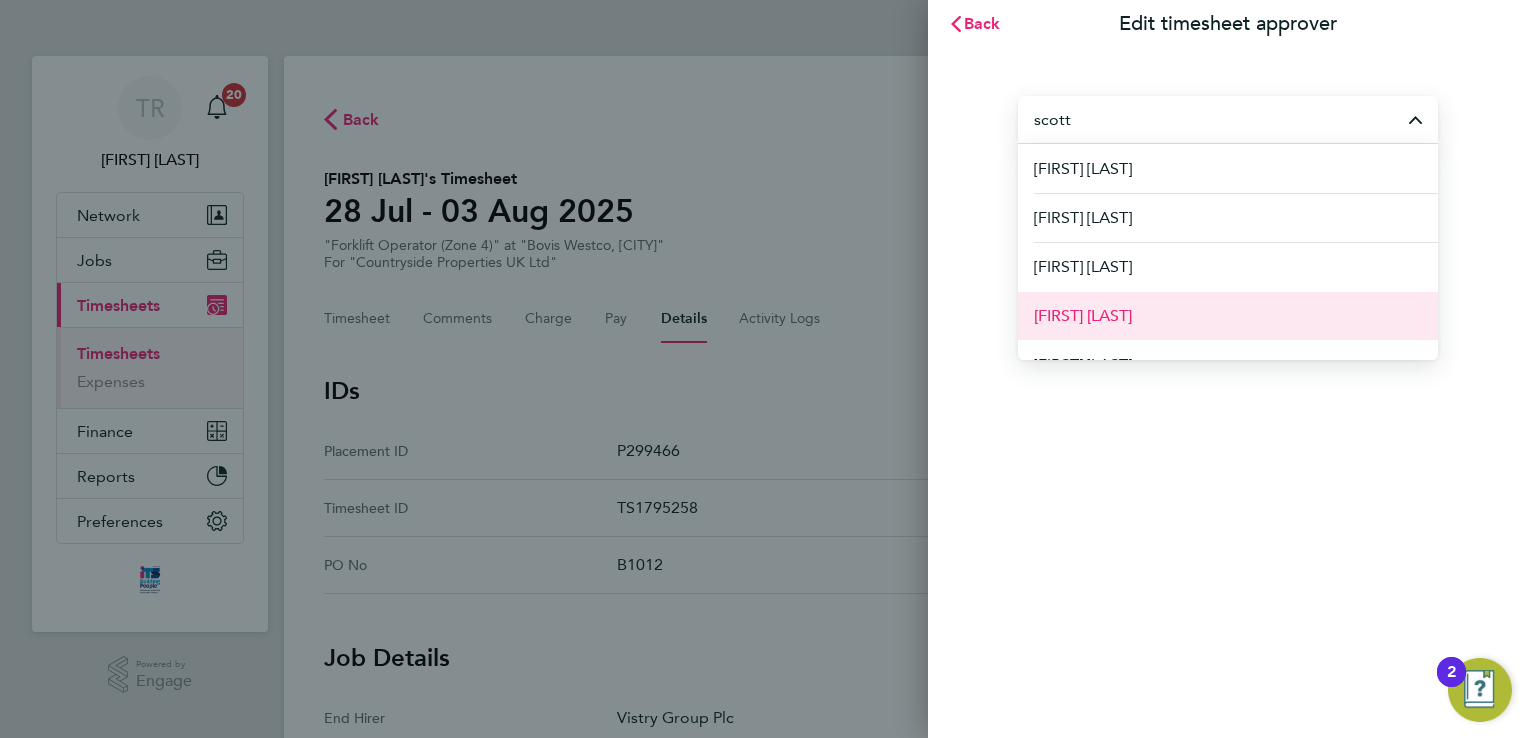 click on "Scott Savage" at bounding box center (1228, 315) 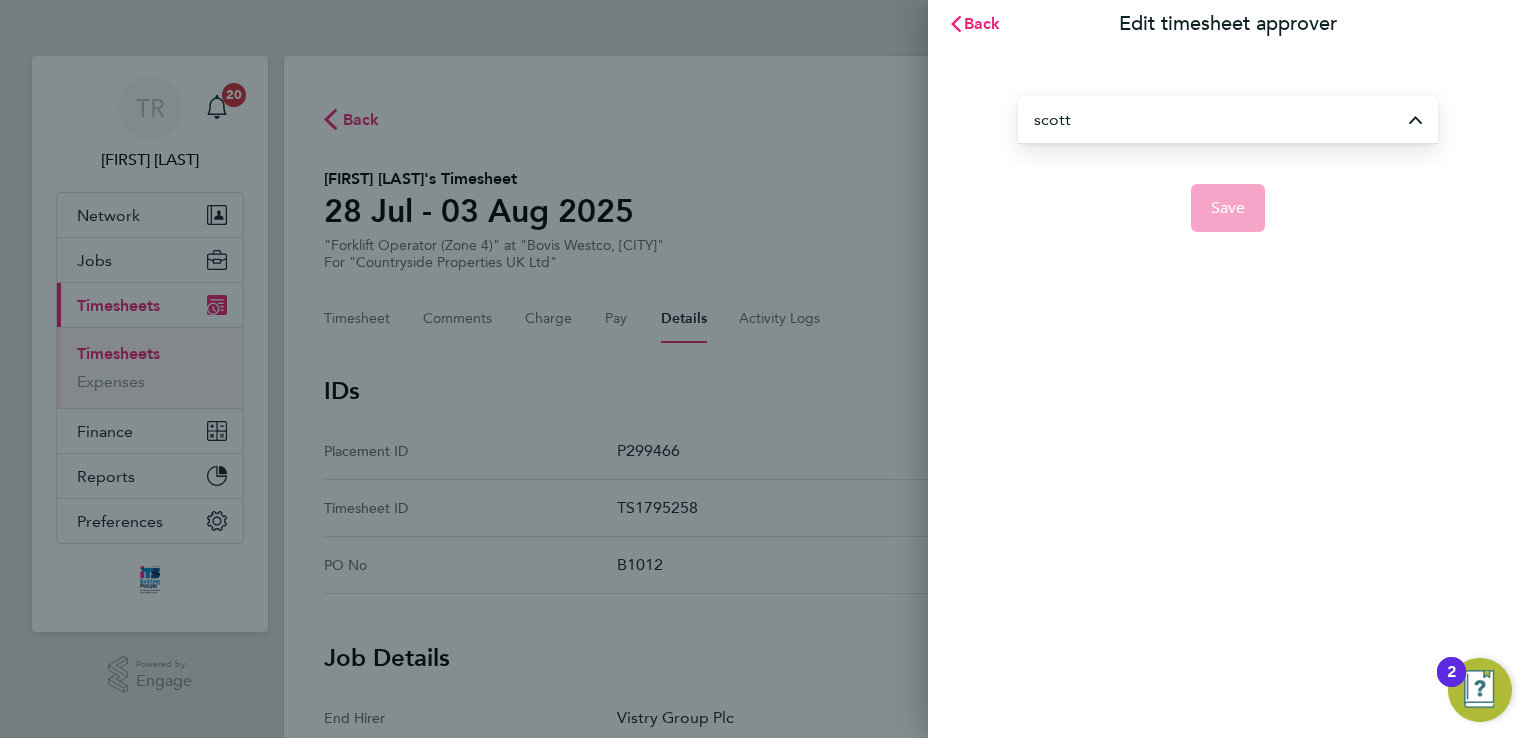 type on "Scott Savage" 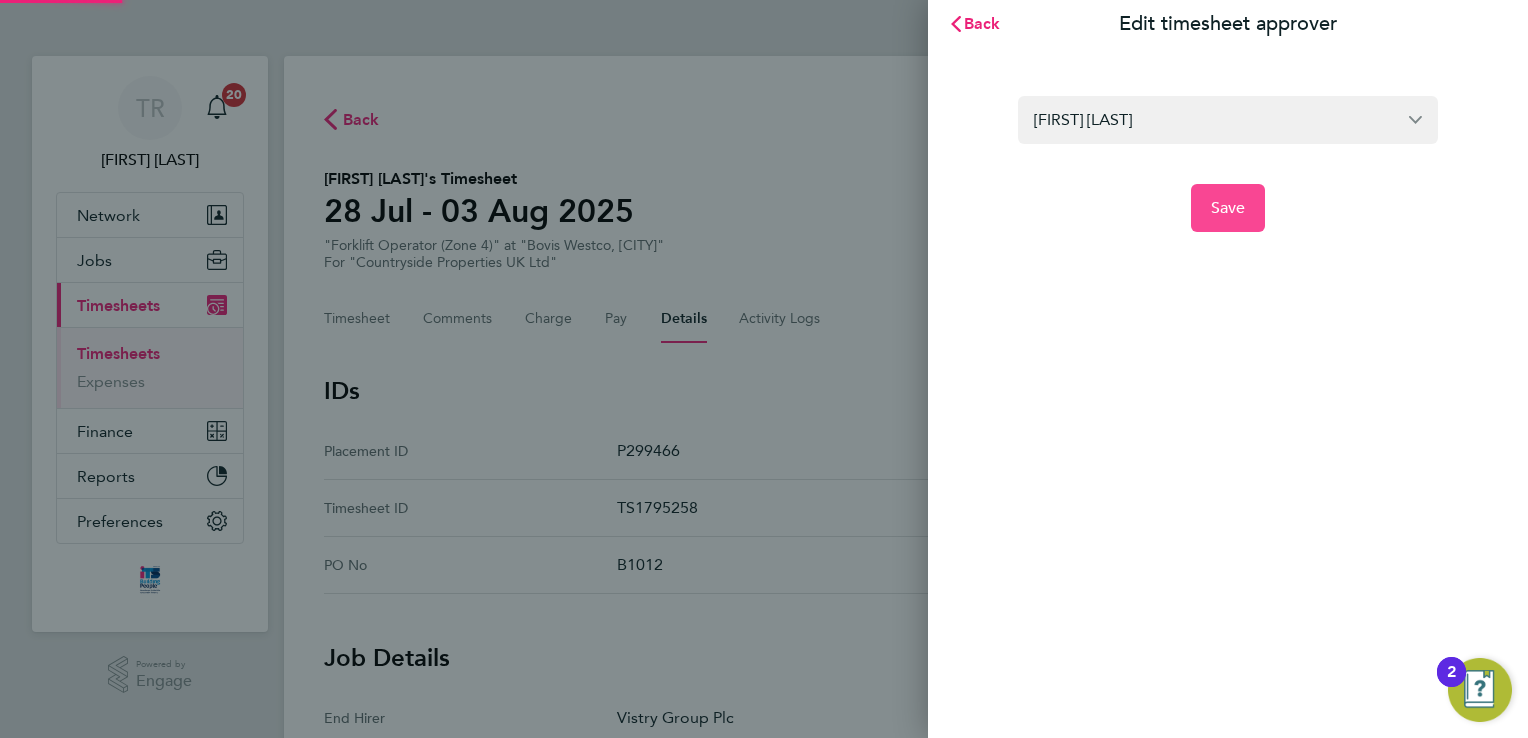 click on "Save" 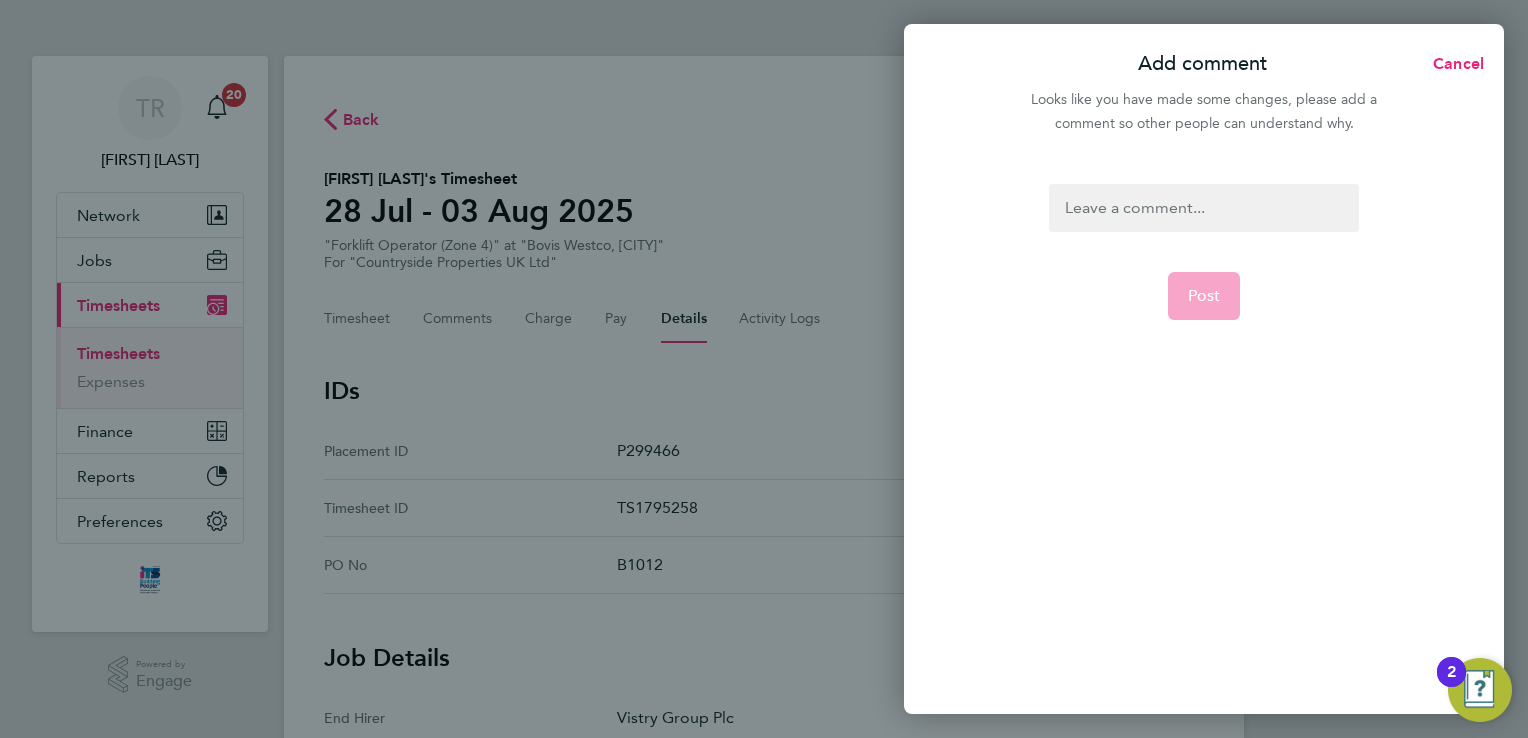 click at bounding box center [1203, 208] 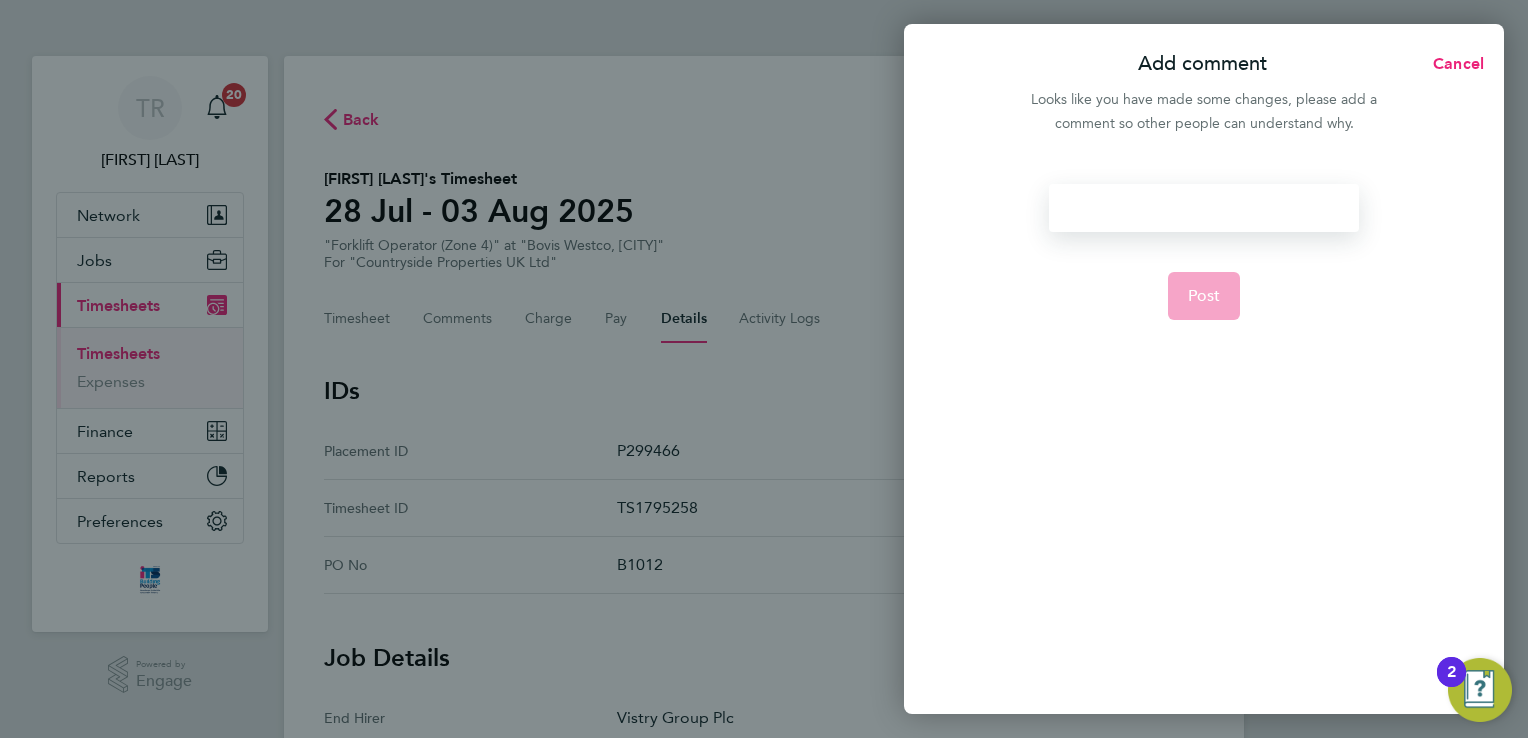 click at bounding box center (1203, 208) 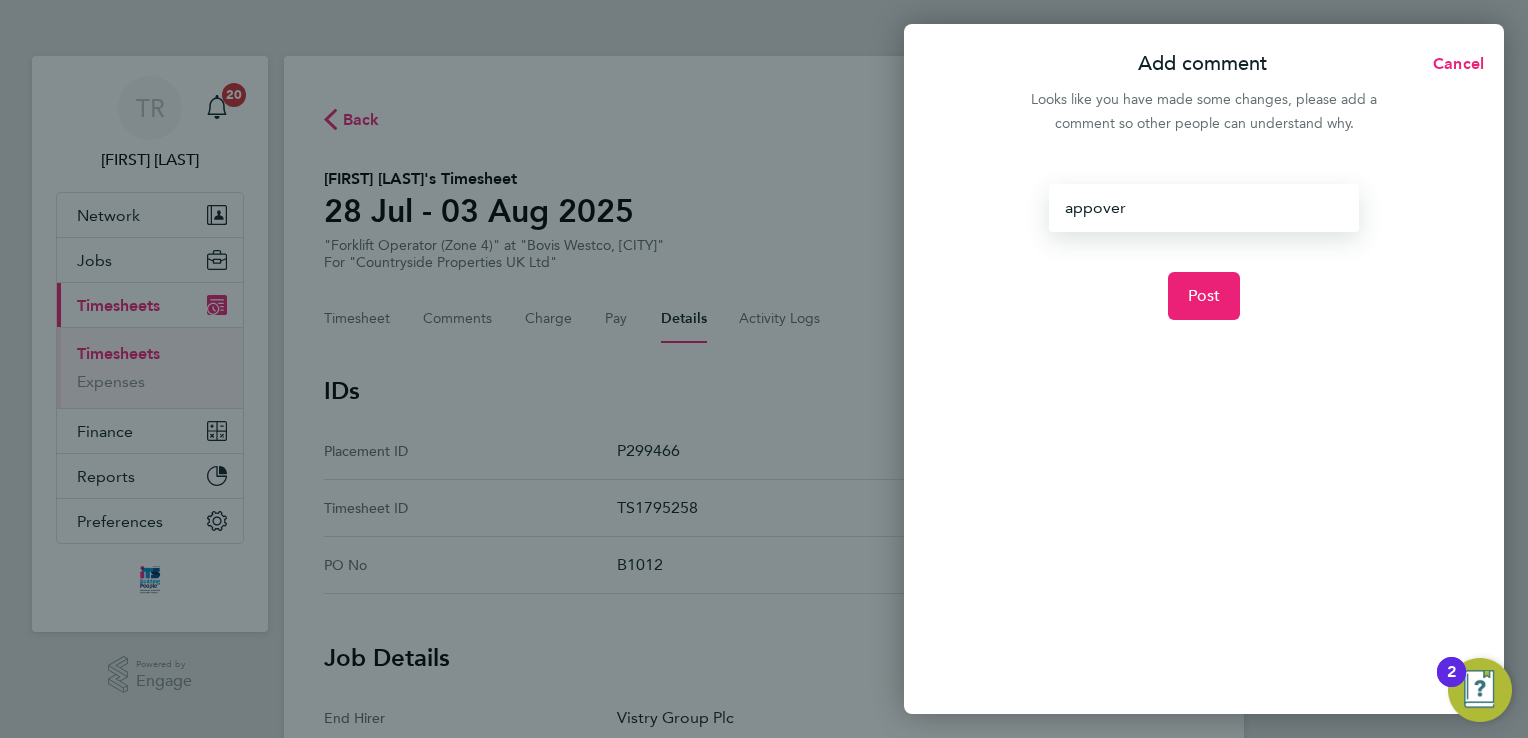 click on "appover" at bounding box center [1203, 208] 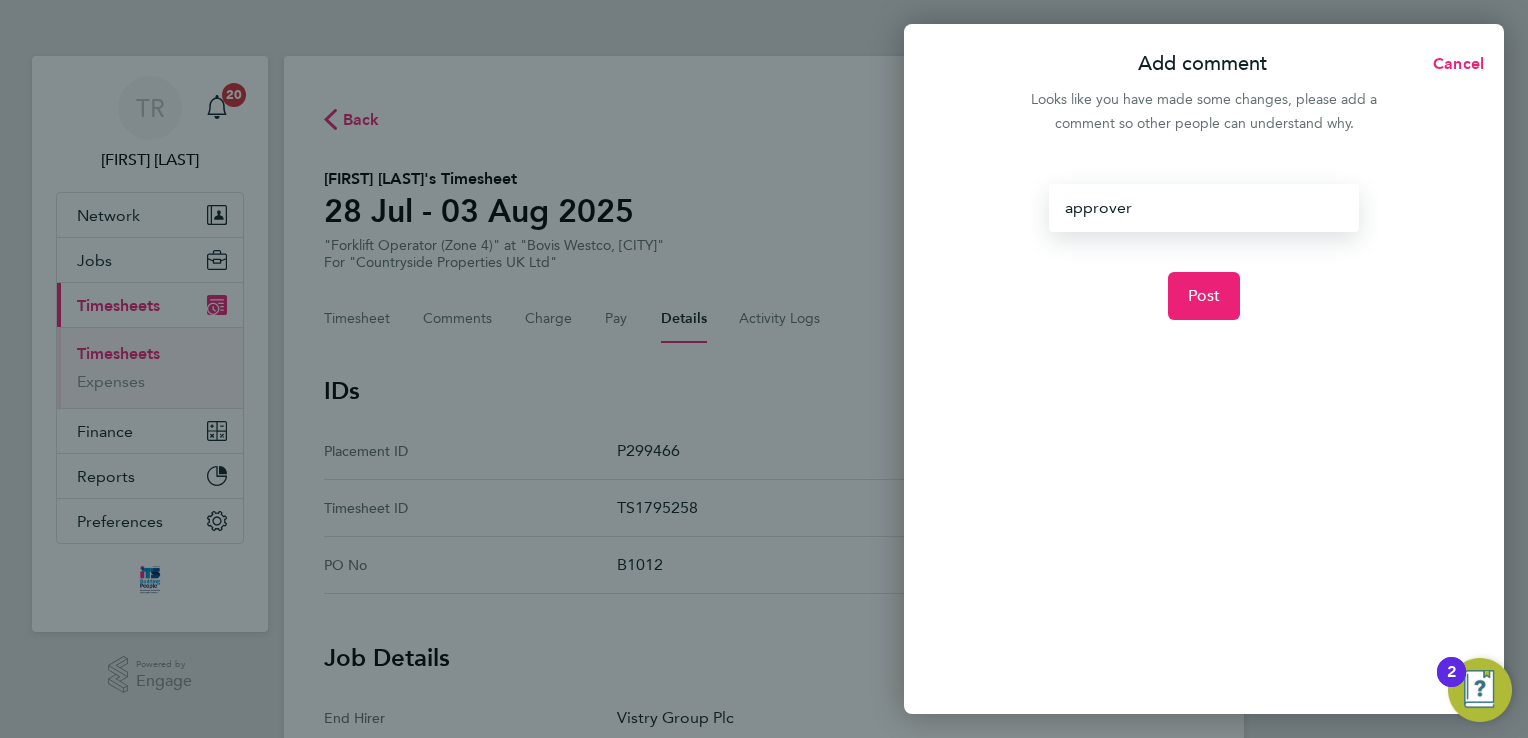drag, startPoint x: 1166, startPoint y: 191, endPoint x: 1042, endPoint y: 198, distance: 124.197426 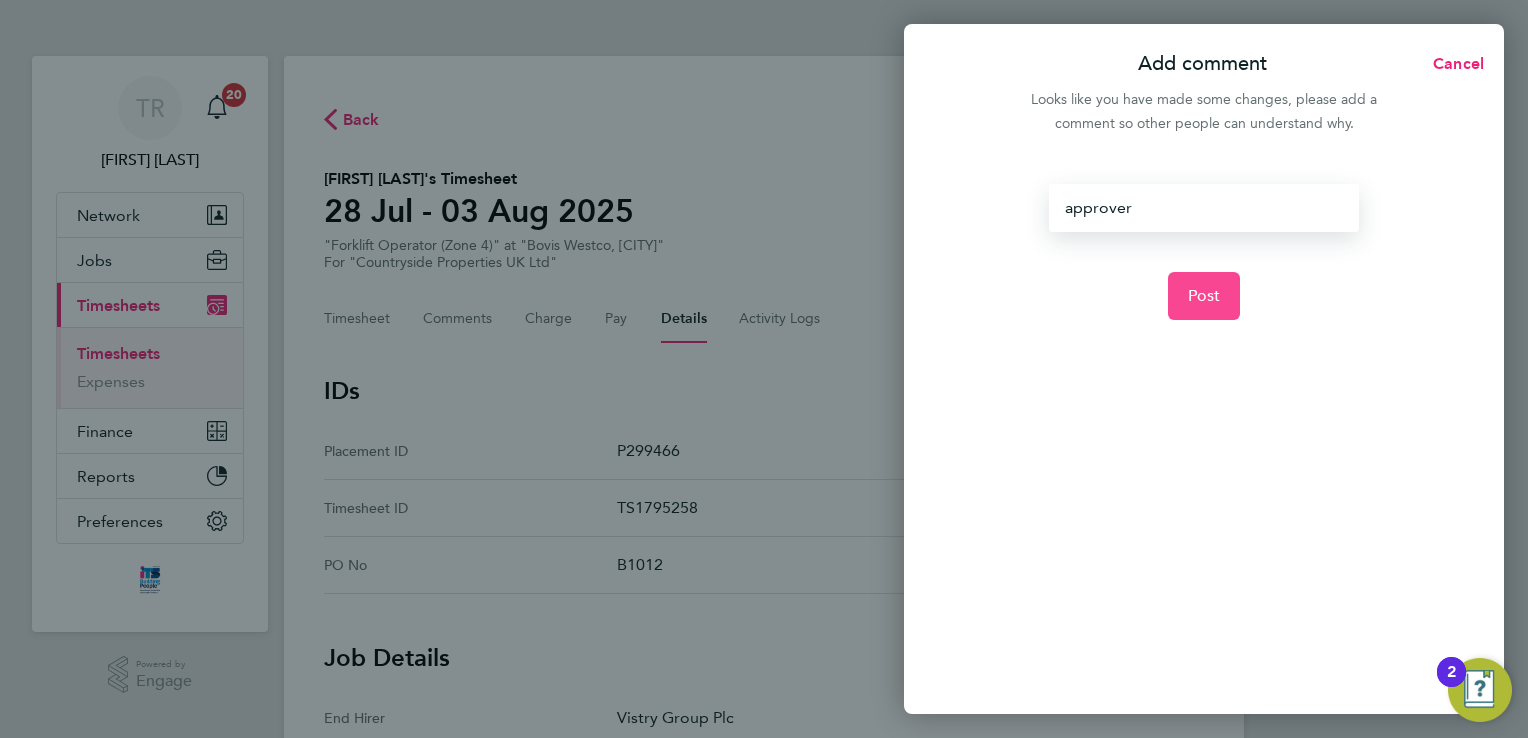 click on "Post" 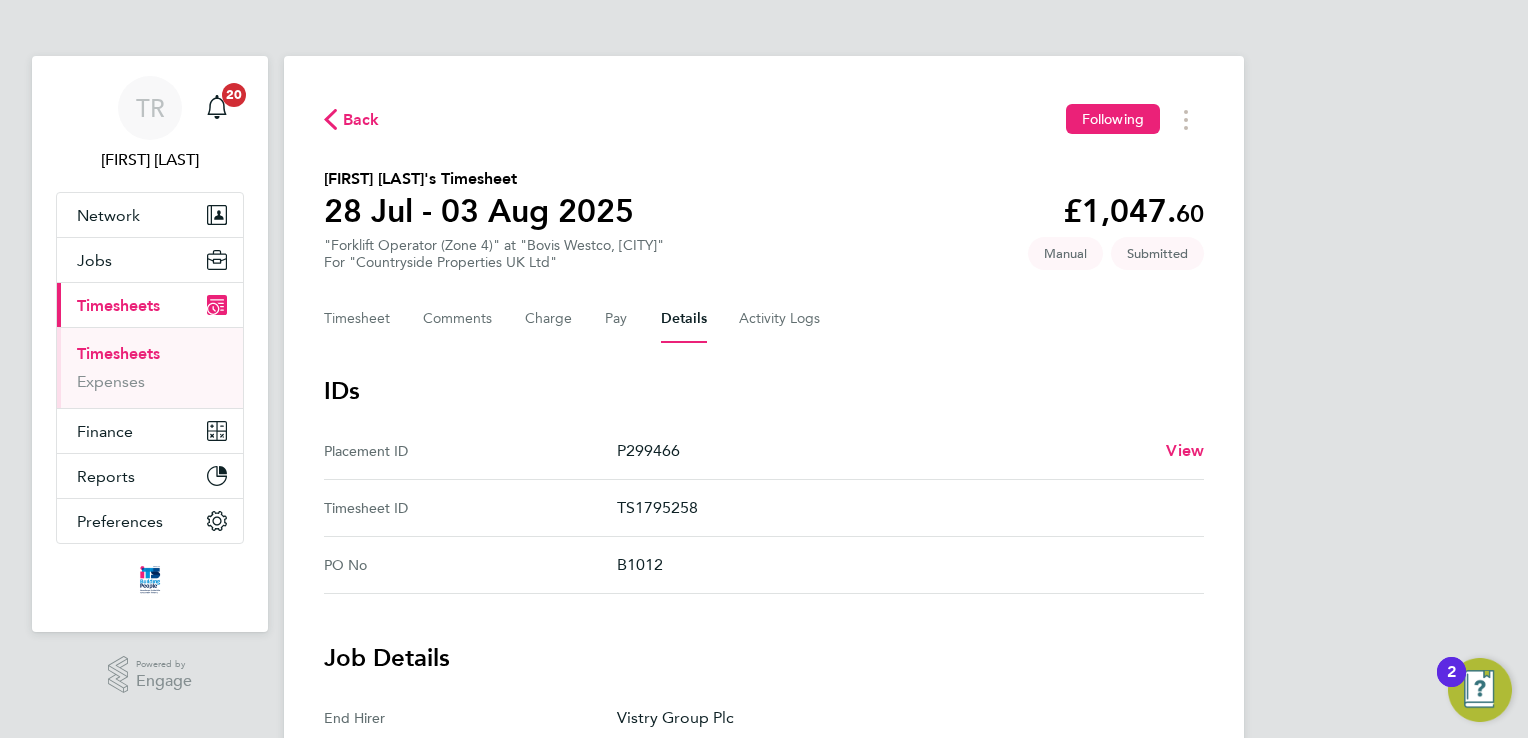 click on "Timesheets" at bounding box center [118, 353] 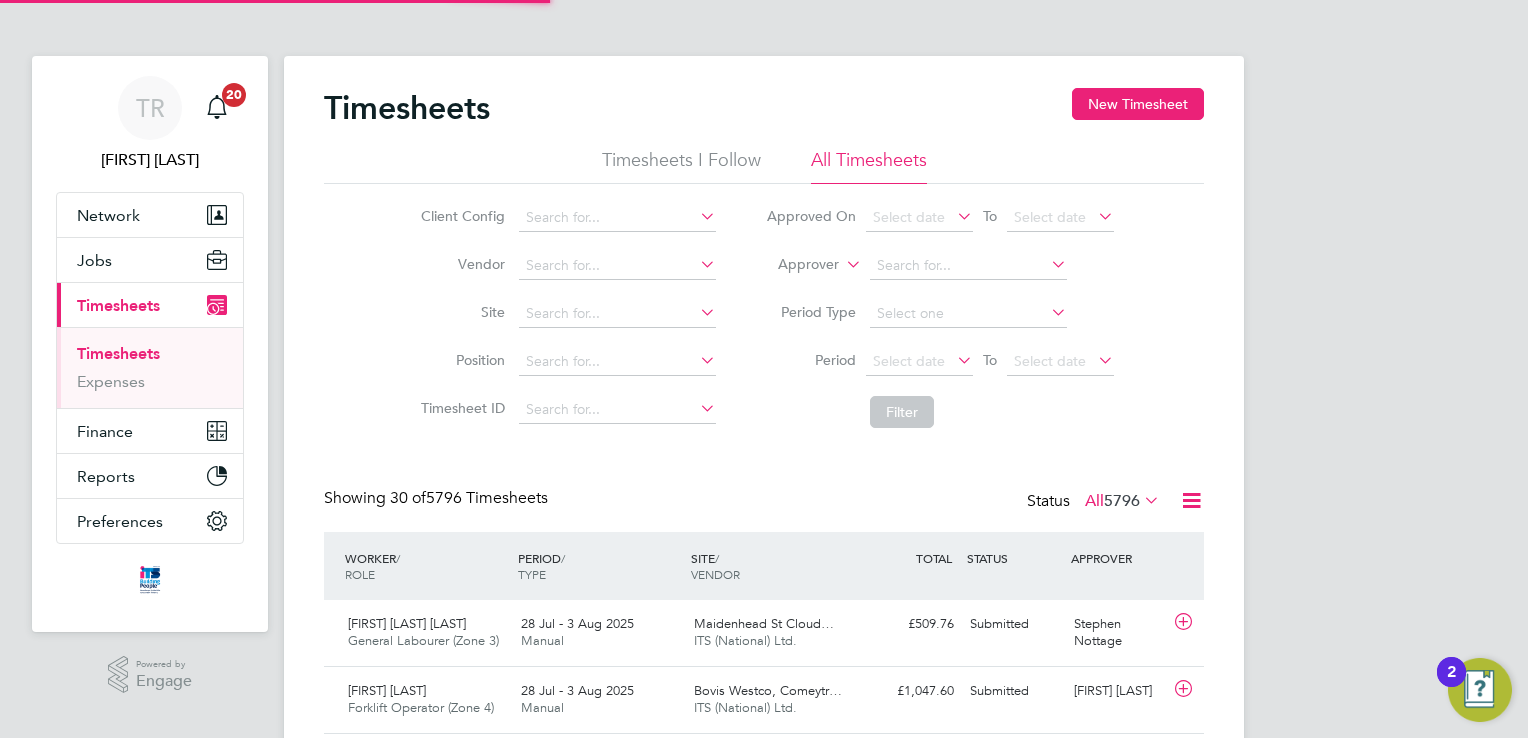 scroll, scrollTop: 9, scrollLeft: 10, axis: both 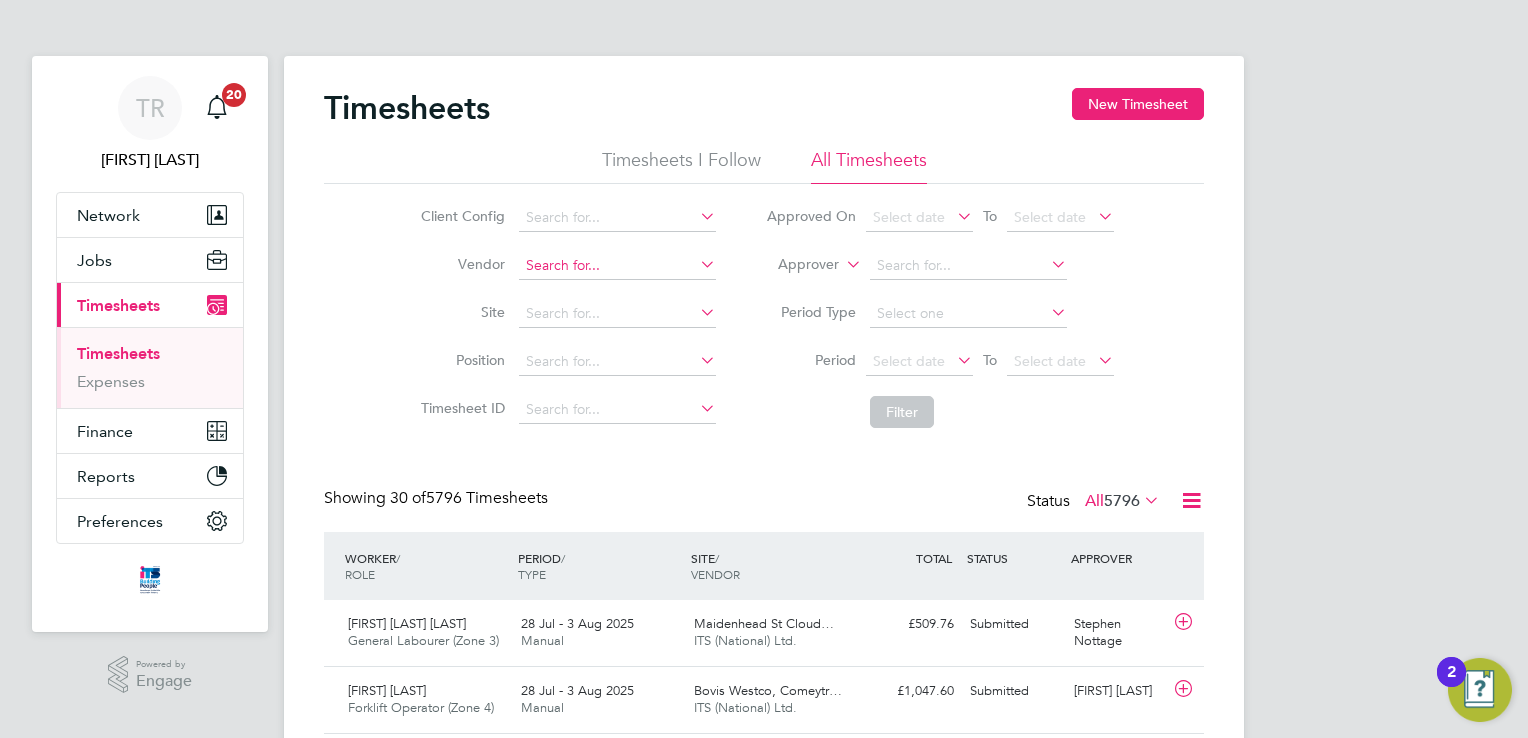 drag, startPoint x: 1148, startPoint y: 94, endPoint x: 628, endPoint y: 252, distance: 543.474 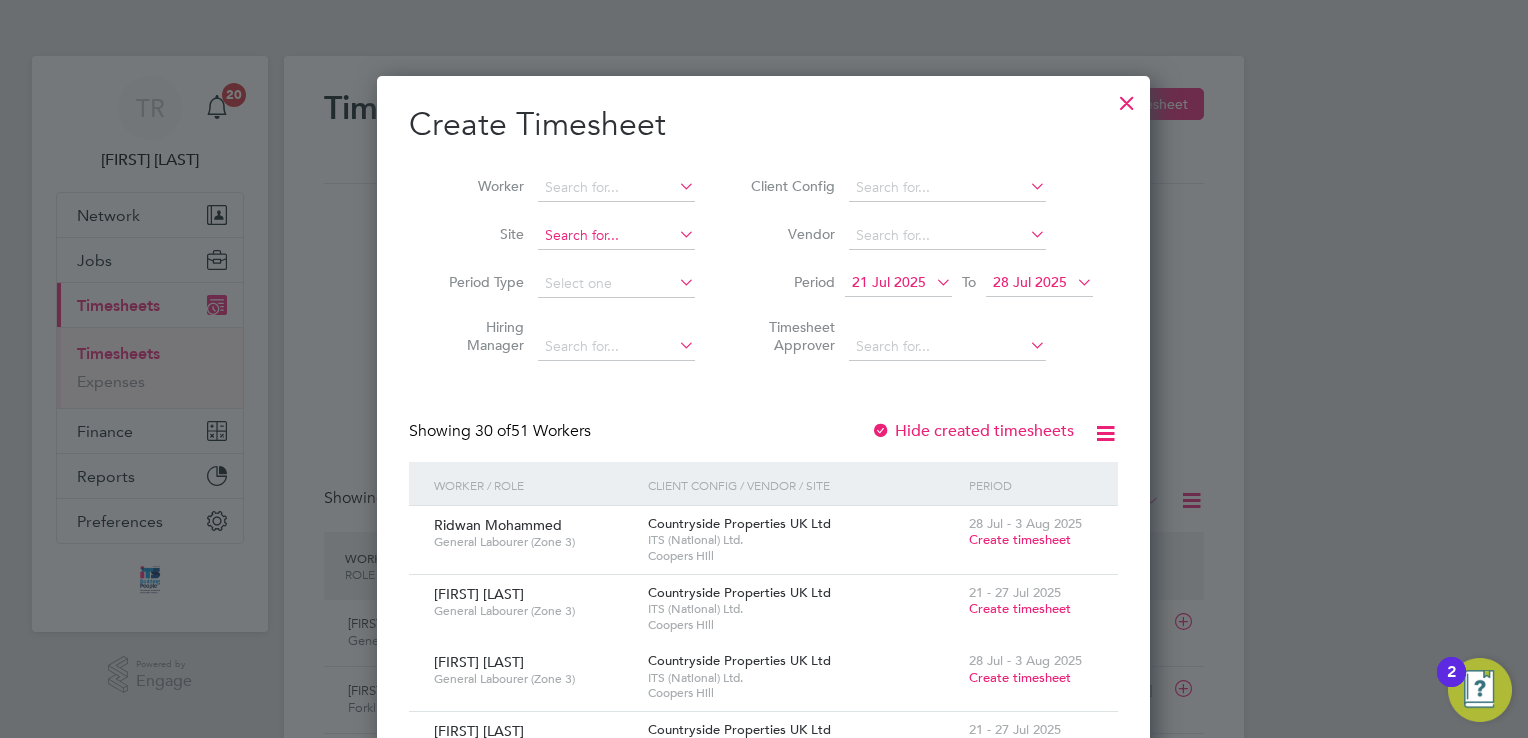 click at bounding box center [616, 236] 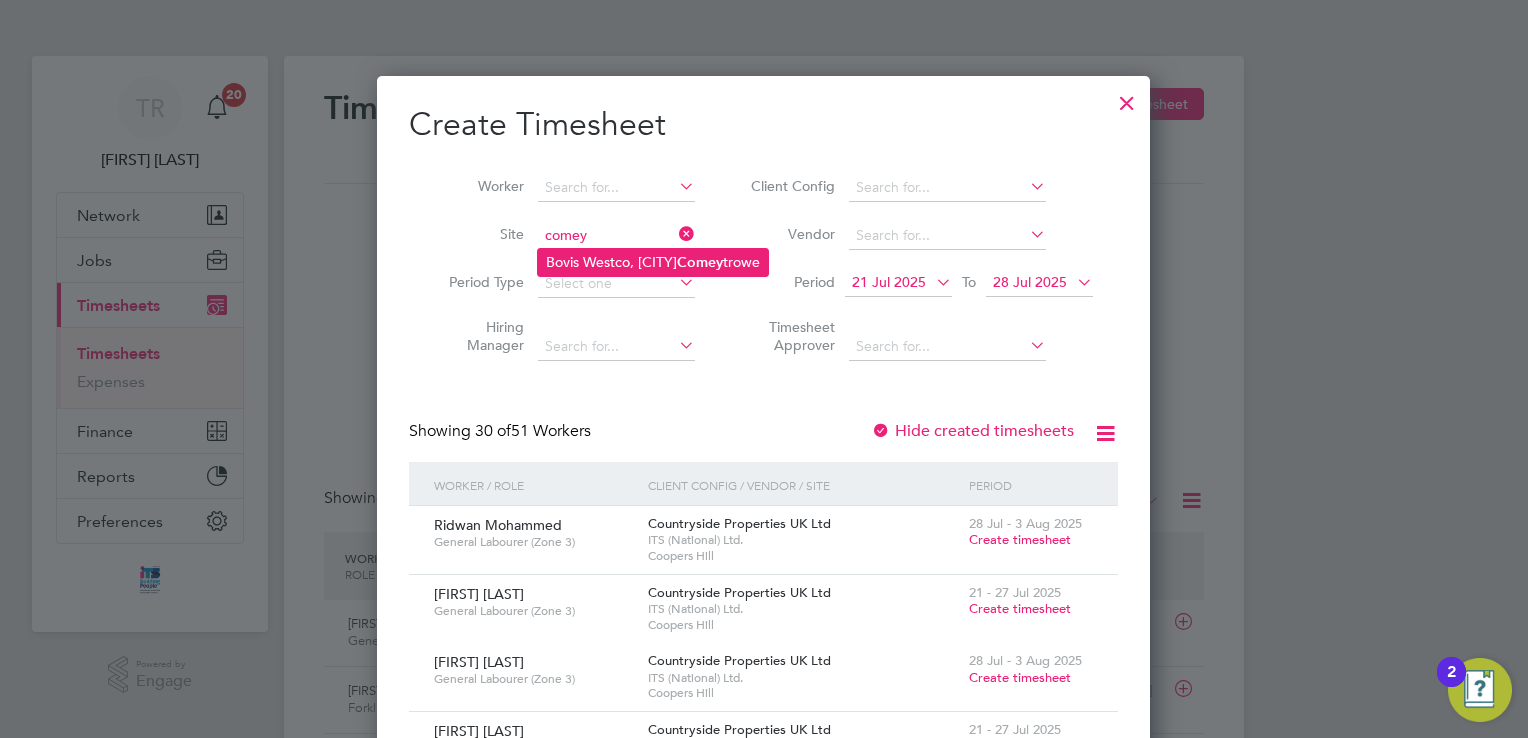 click on "Bovis Westco,  Comey trowe" 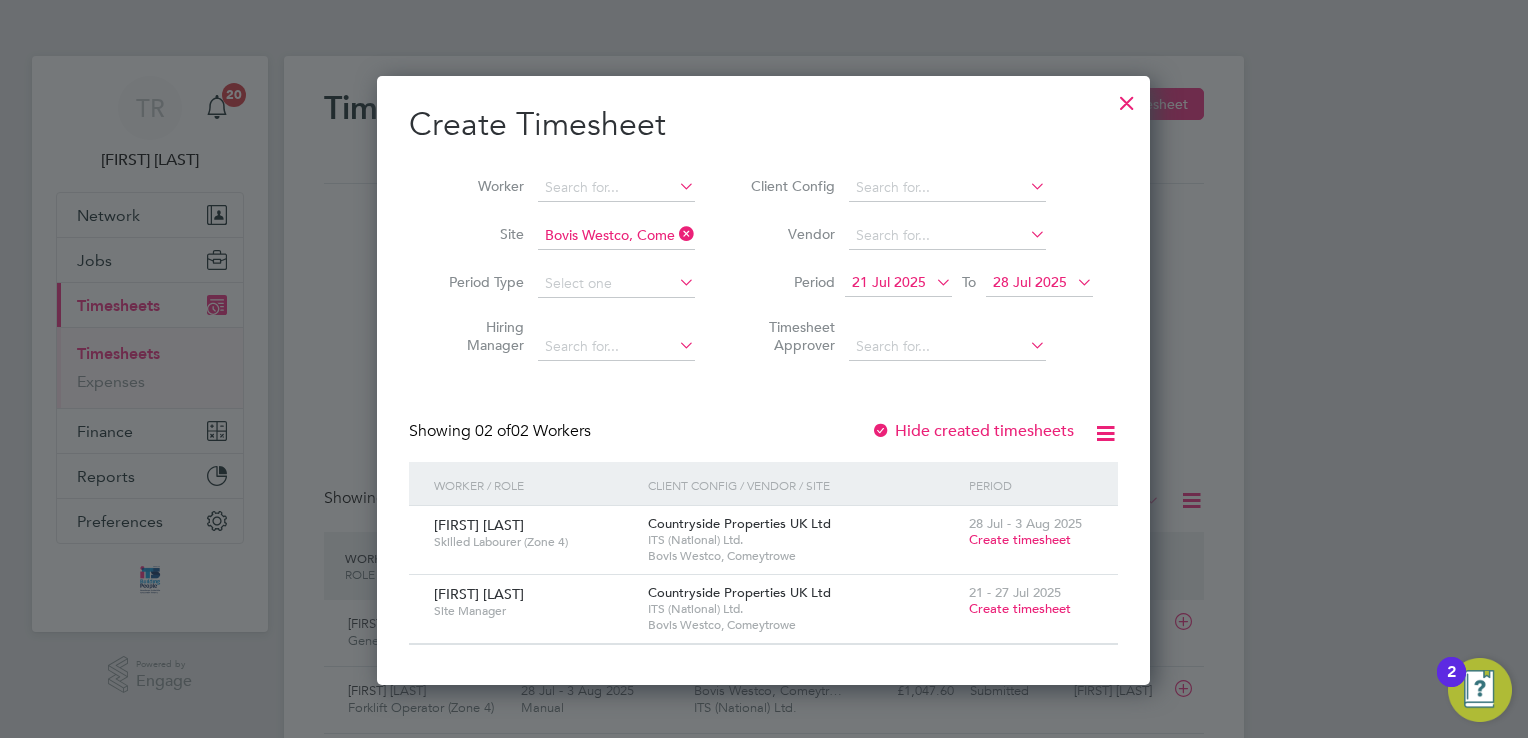 click on "Create timesheet" at bounding box center [1020, 539] 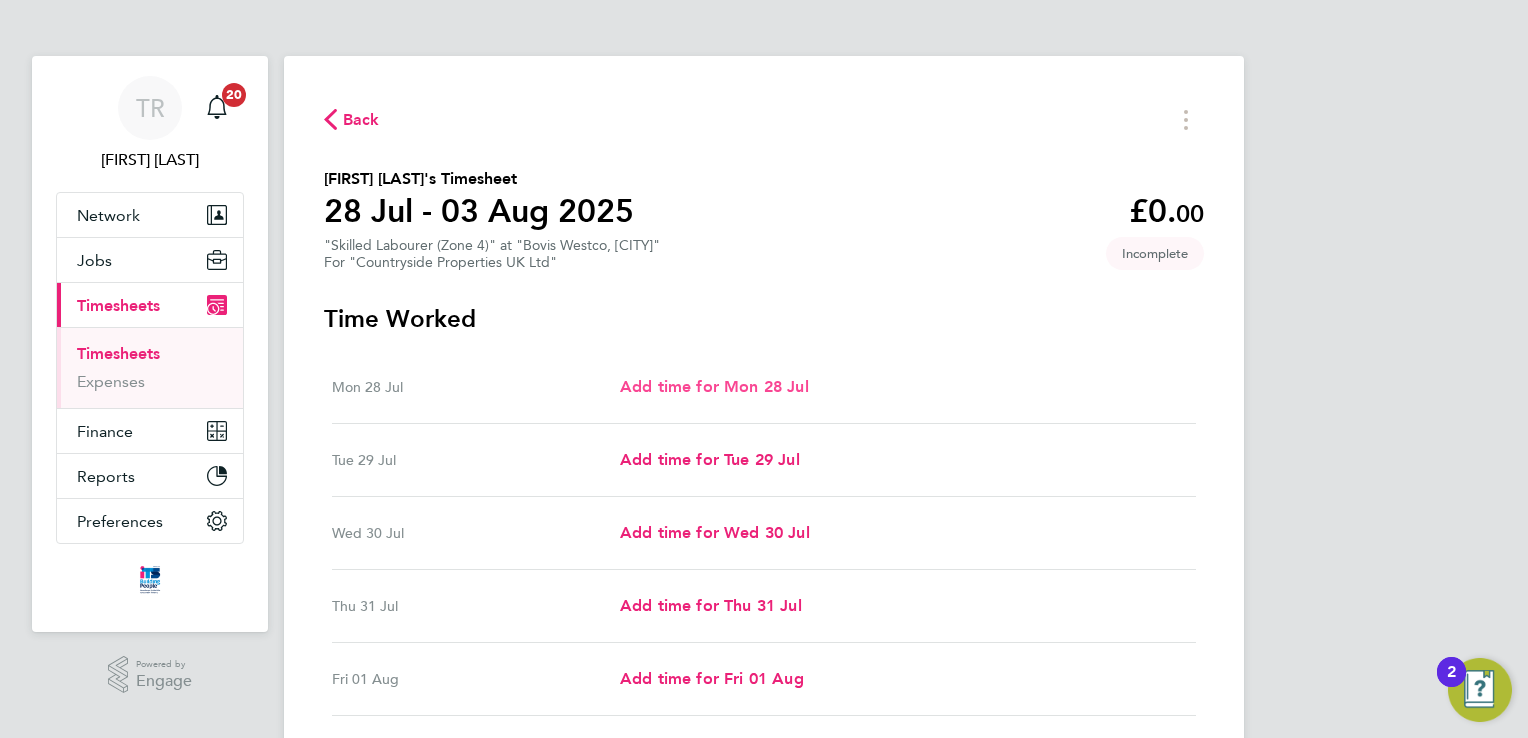 click on "Add time for Mon 28 Jul" at bounding box center [714, 386] 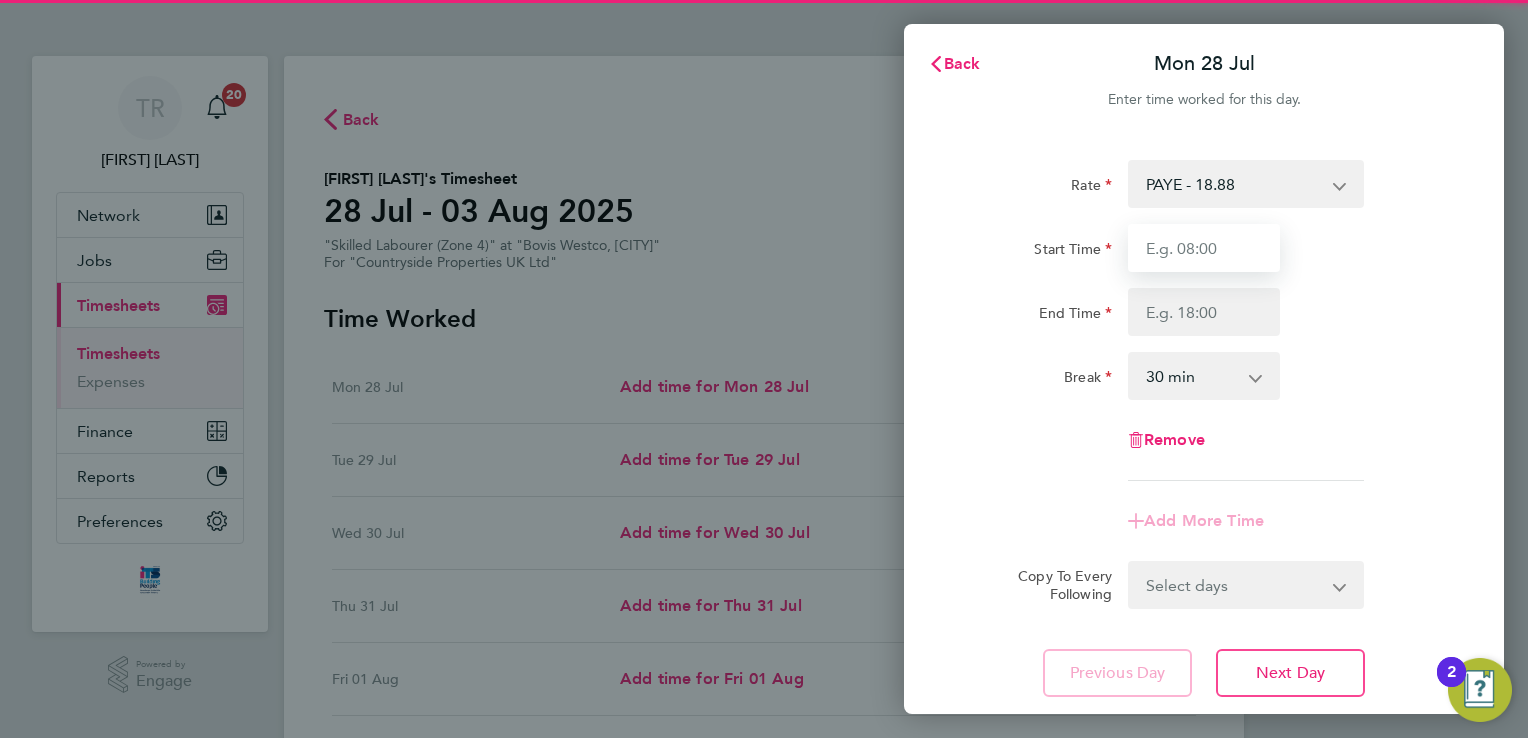 drag, startPoint x: 1153, startPoint y: 247, endPoint x: 1166, endPoint y: 246, distance: 13.038404 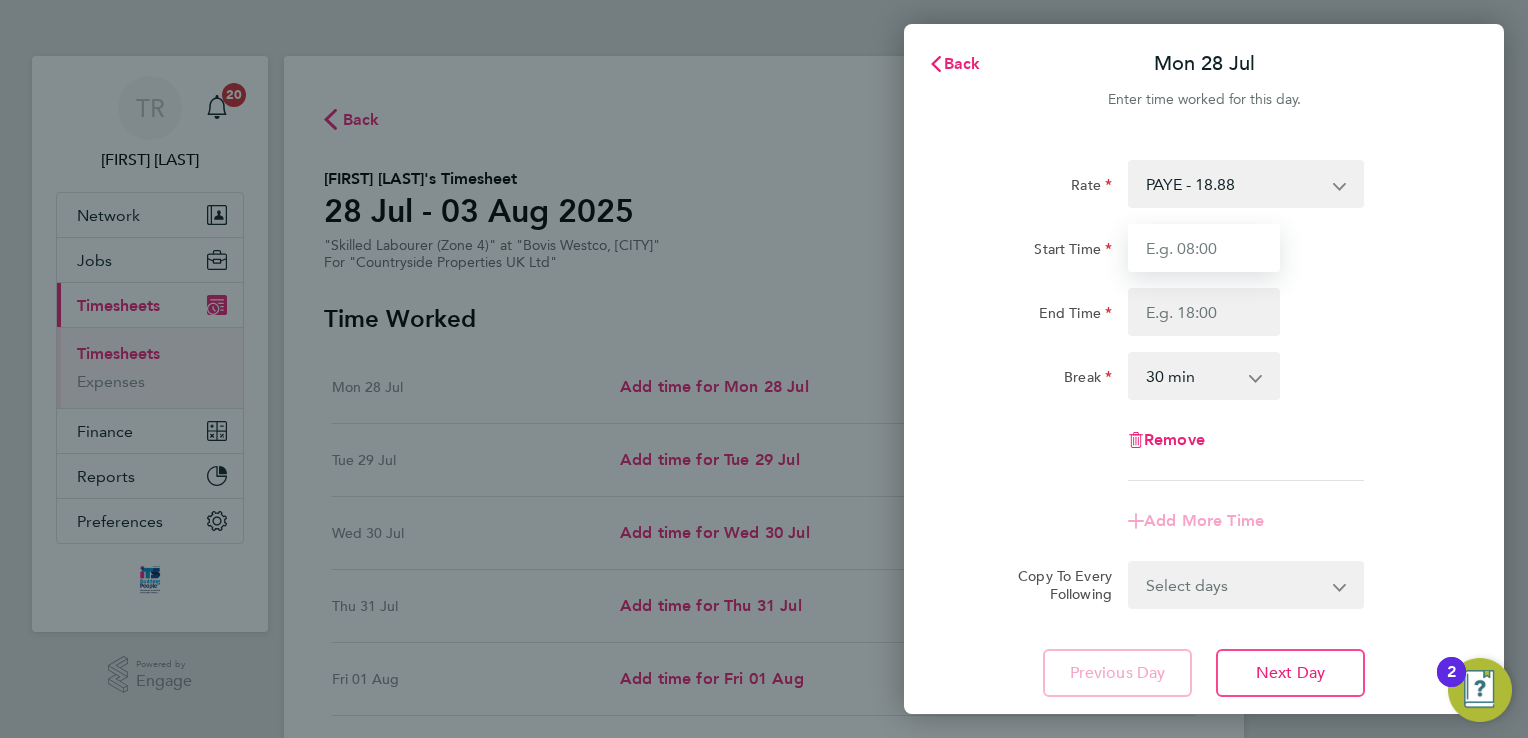 type on "07:30" 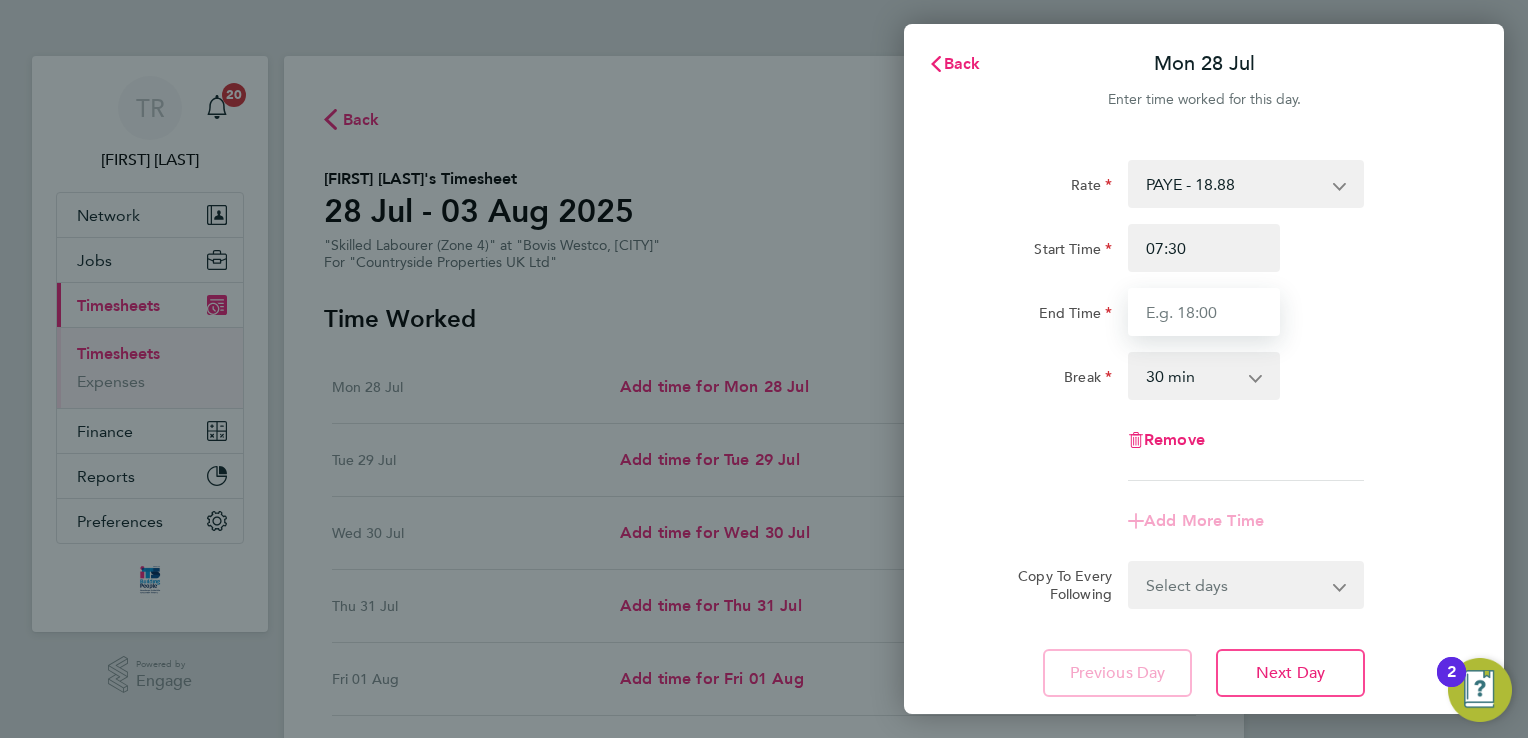 type on "17:00" 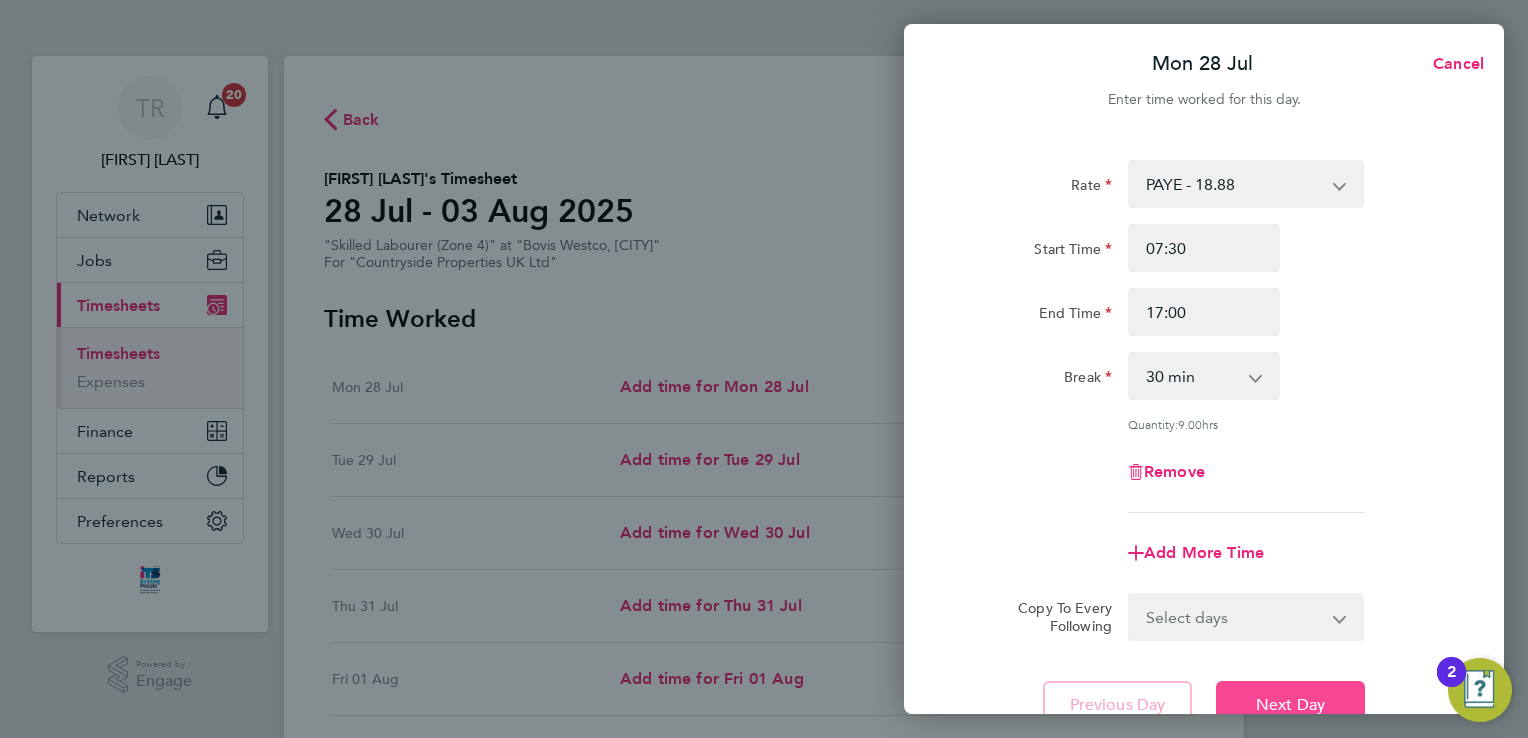 click on "Next Day" 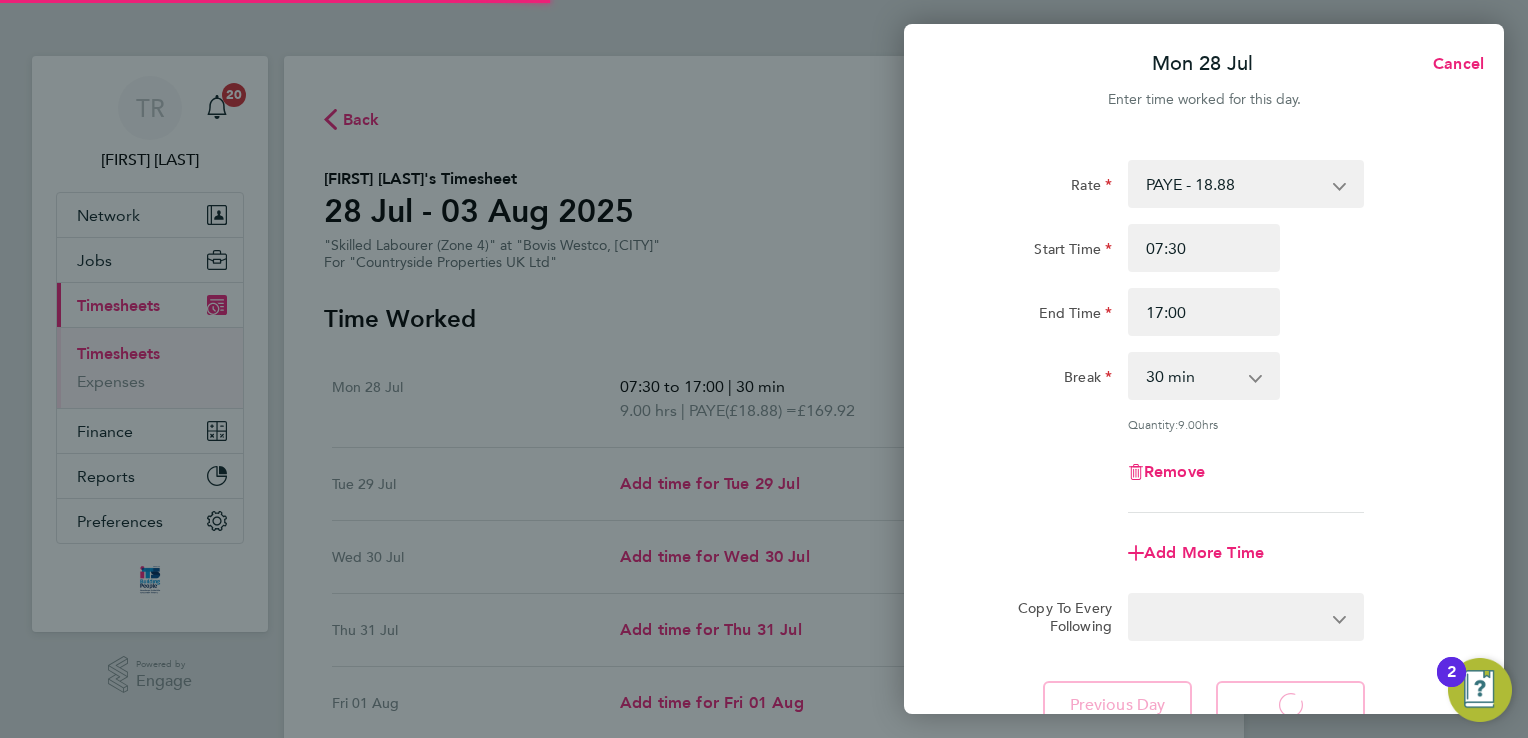 select on "30" 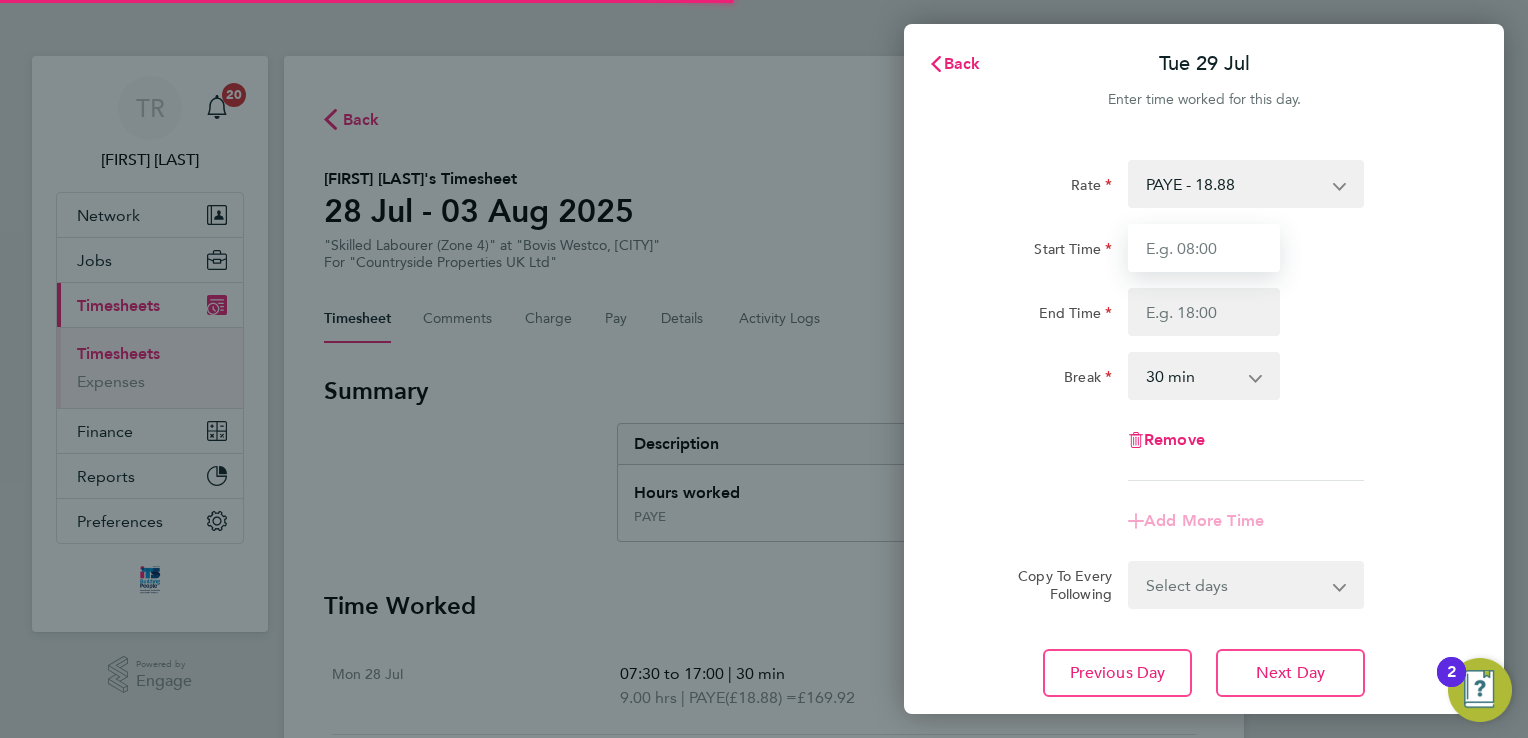 click on "Start Time" at bounding box center (1204, 248) 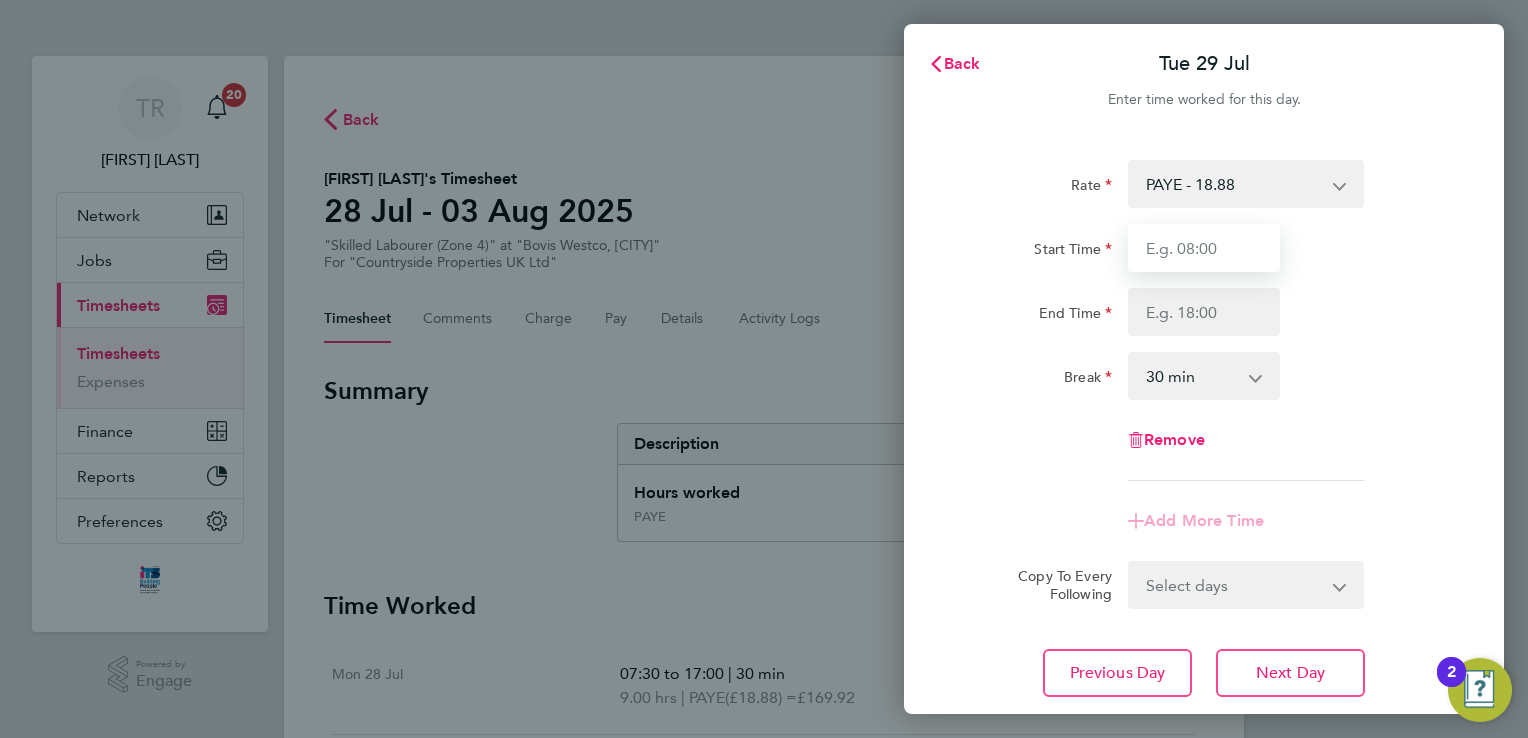 type on "07:30" 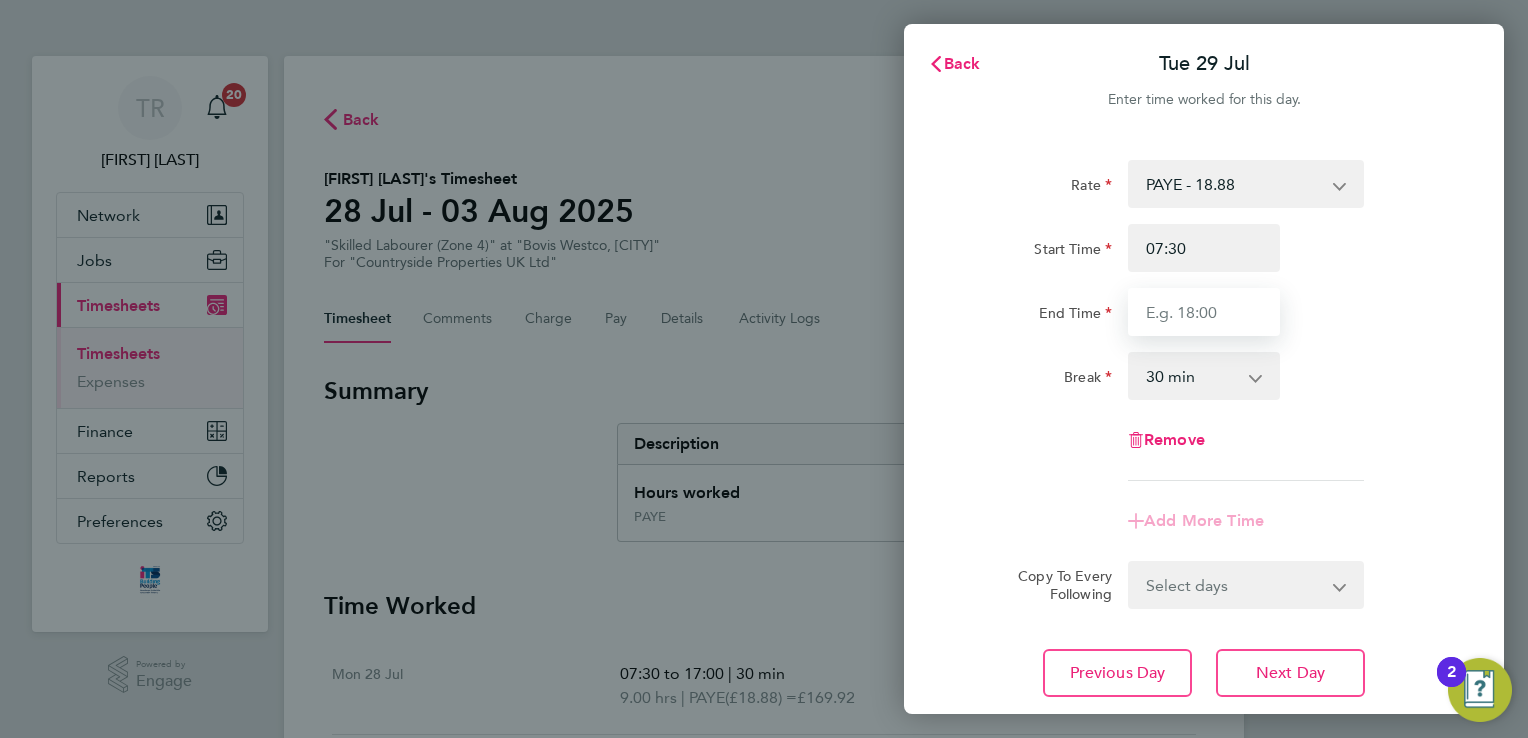 type on "17:00" 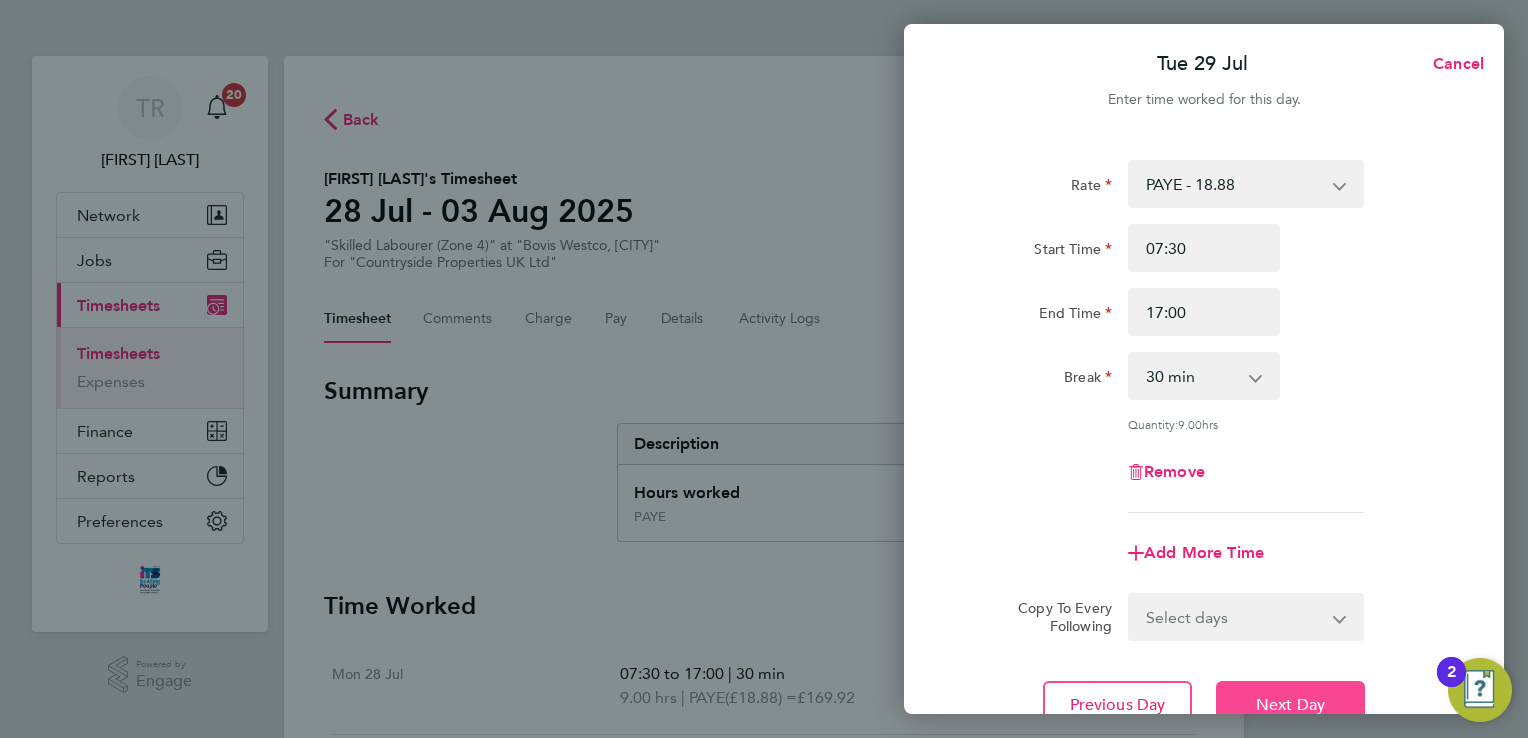 click on "Next Day" 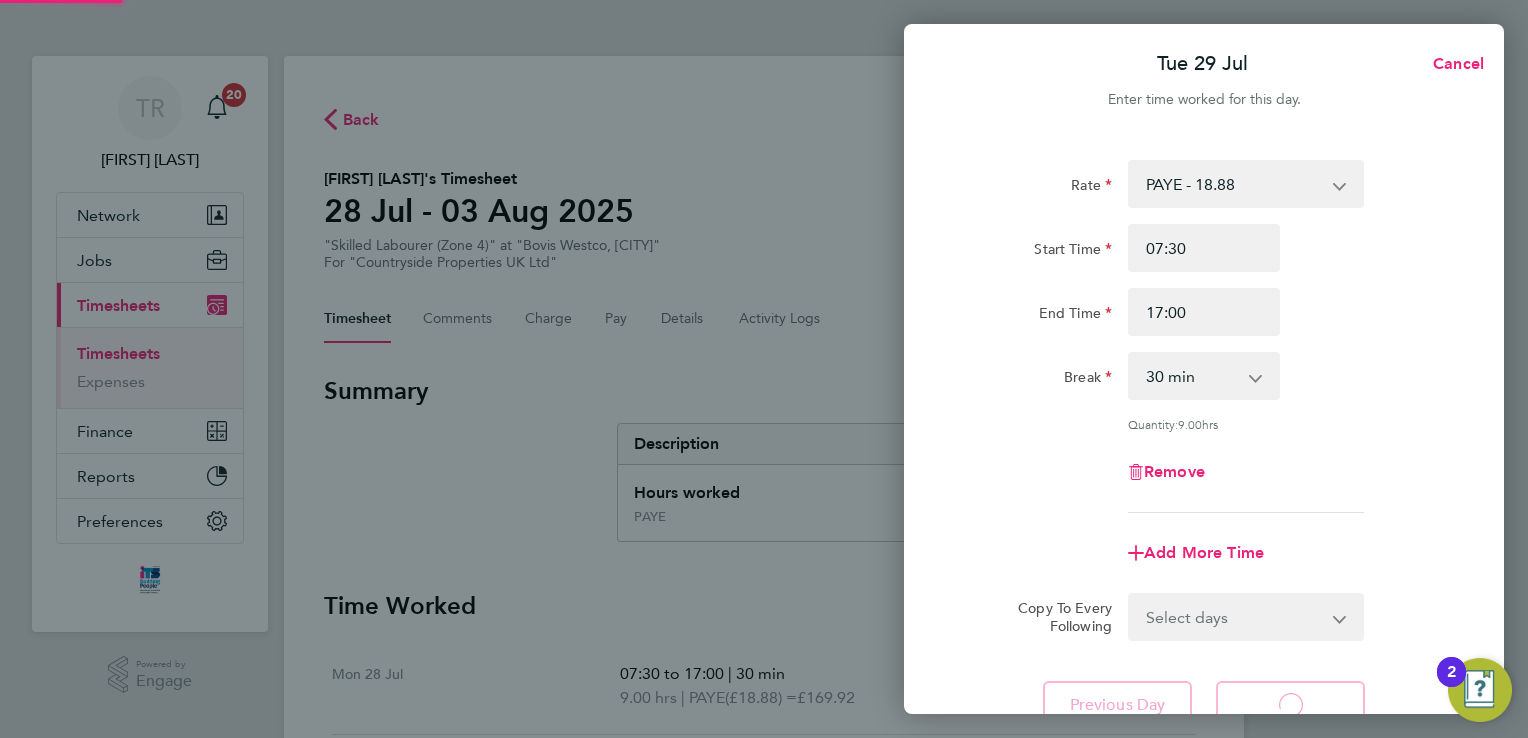 select on "30" 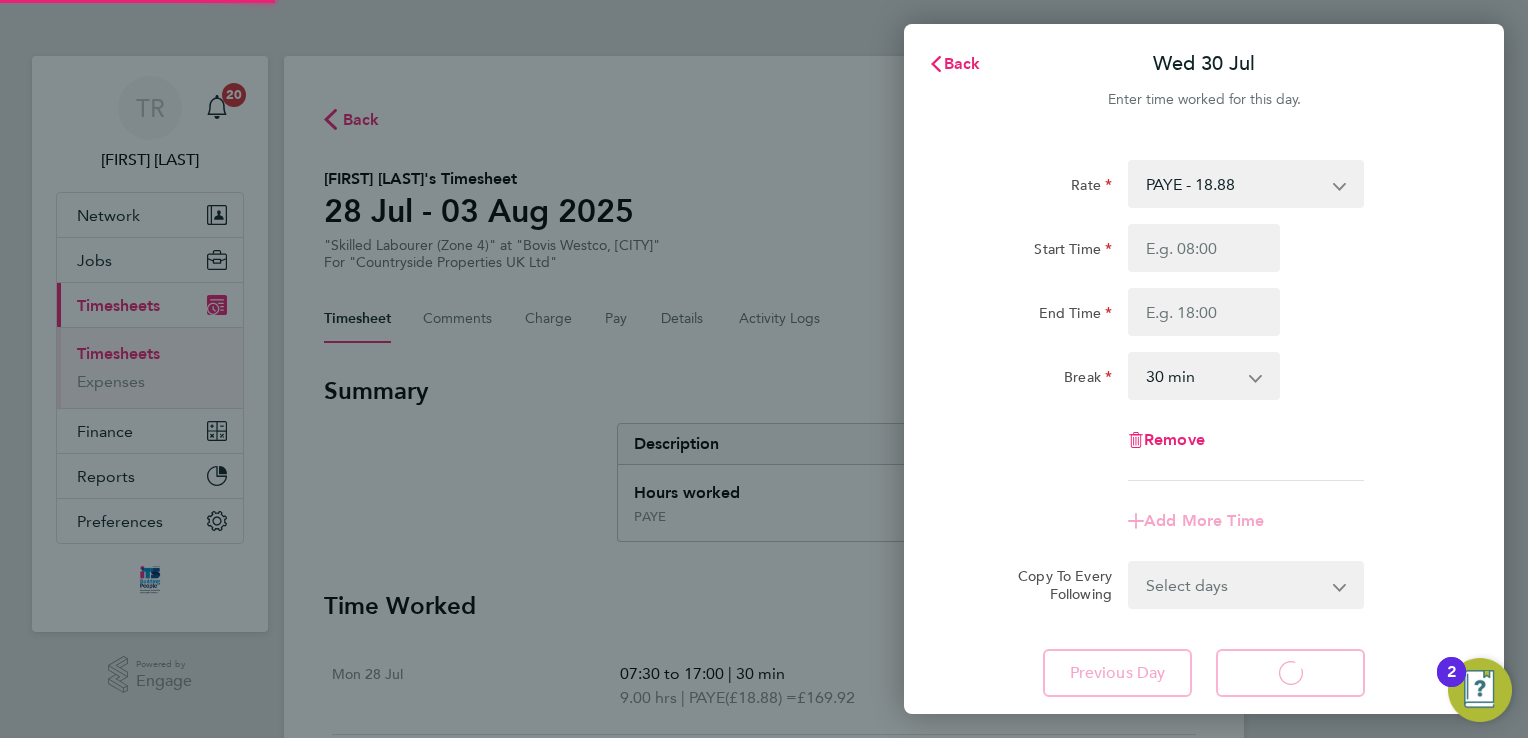select on "30" 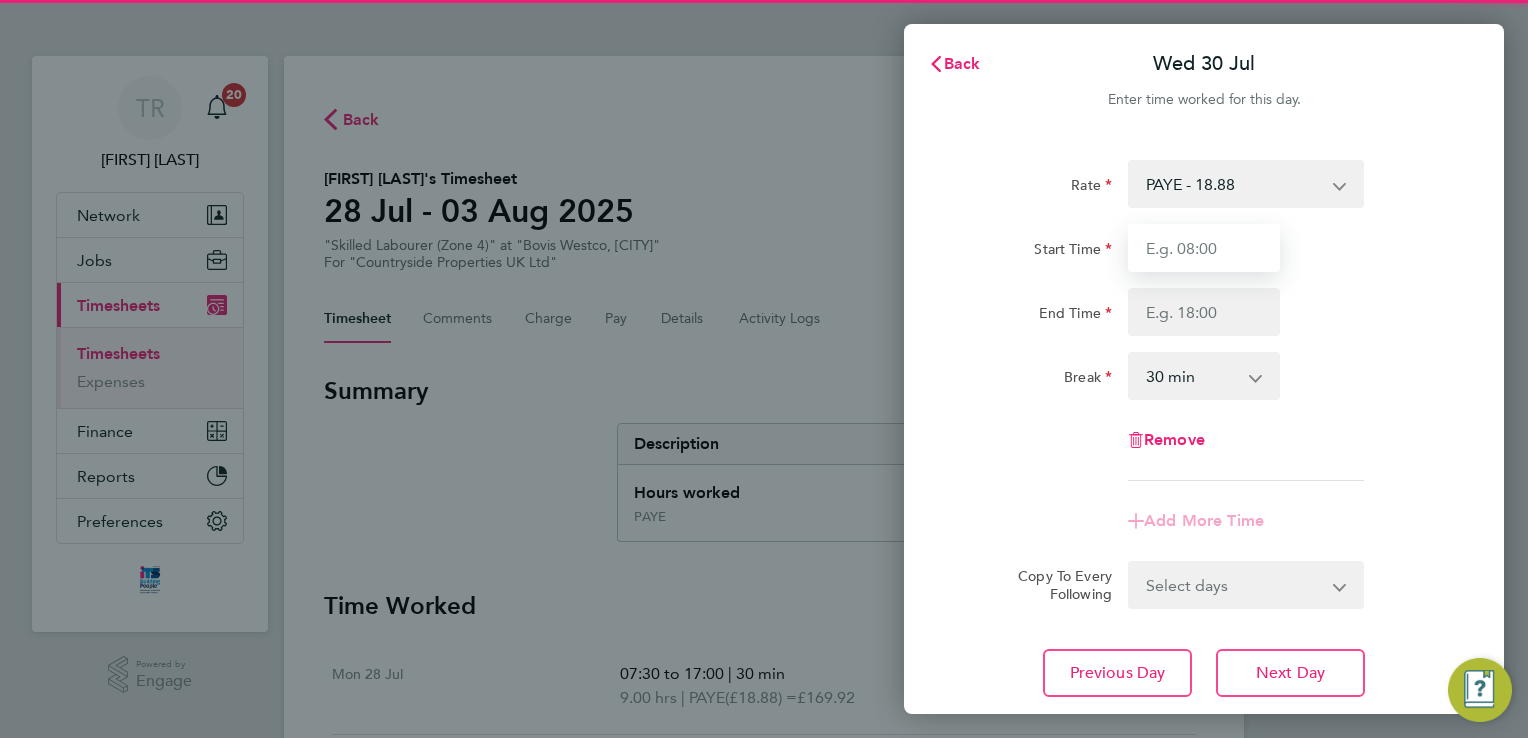 click on "Start Time" at bounding box center (1204, 248) 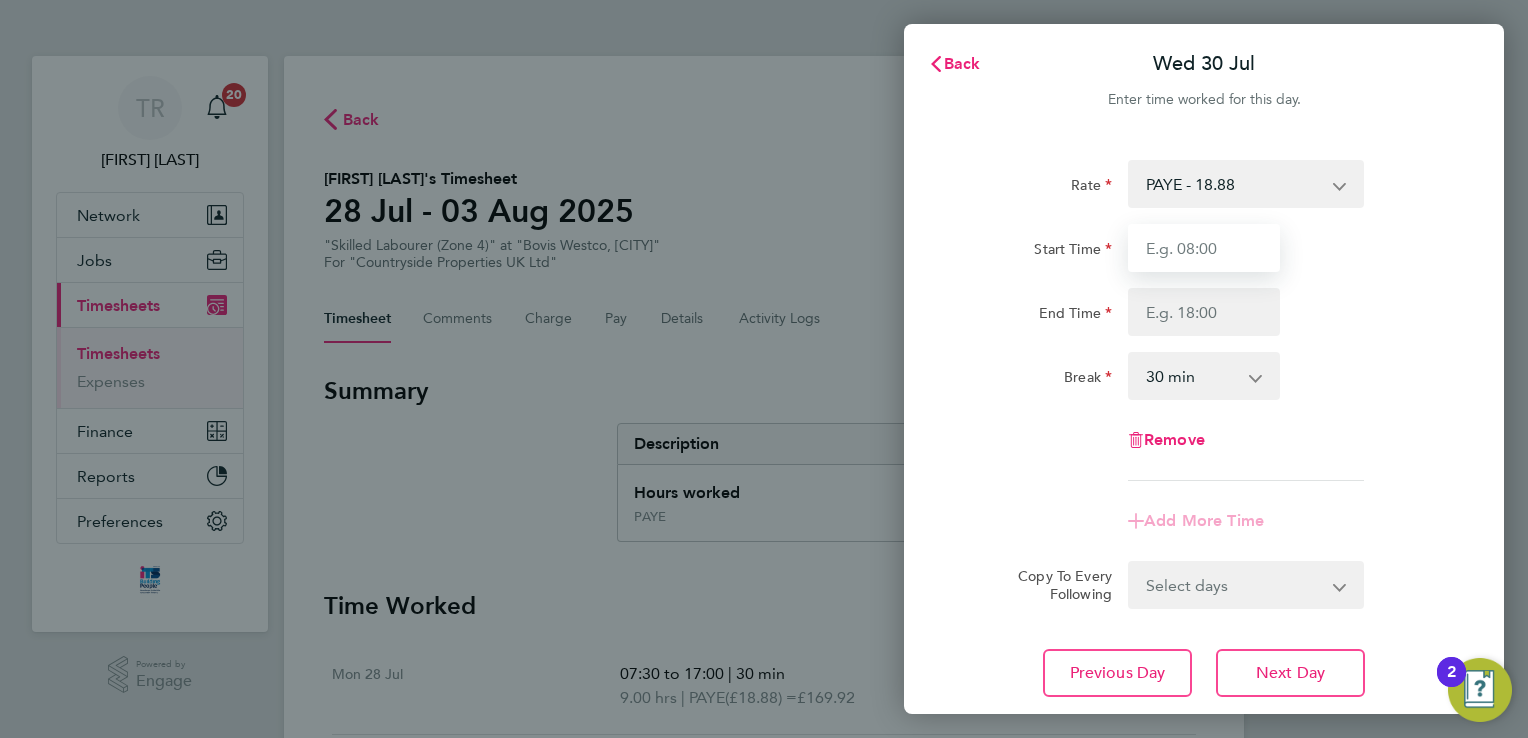 type on "07:30" 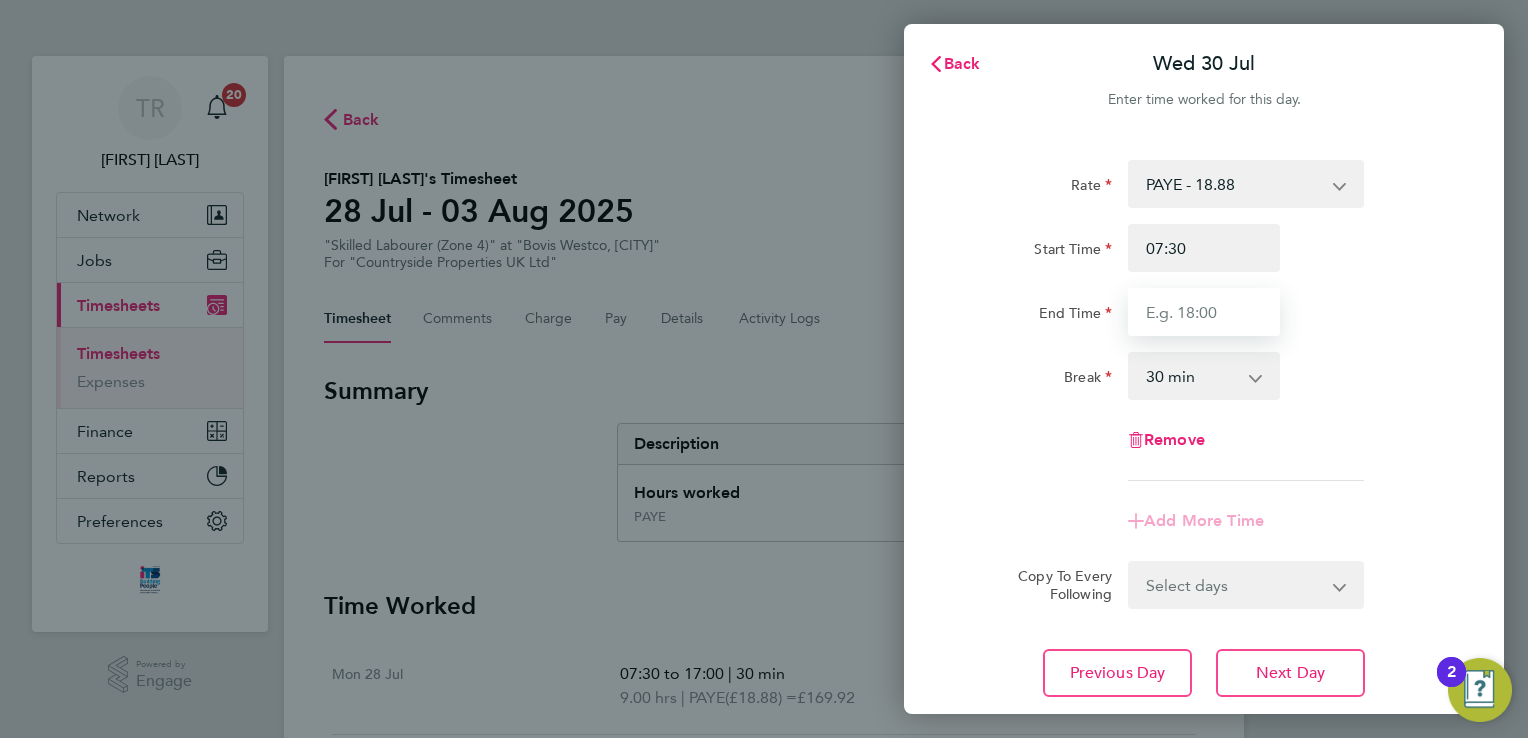 type on "17:00" 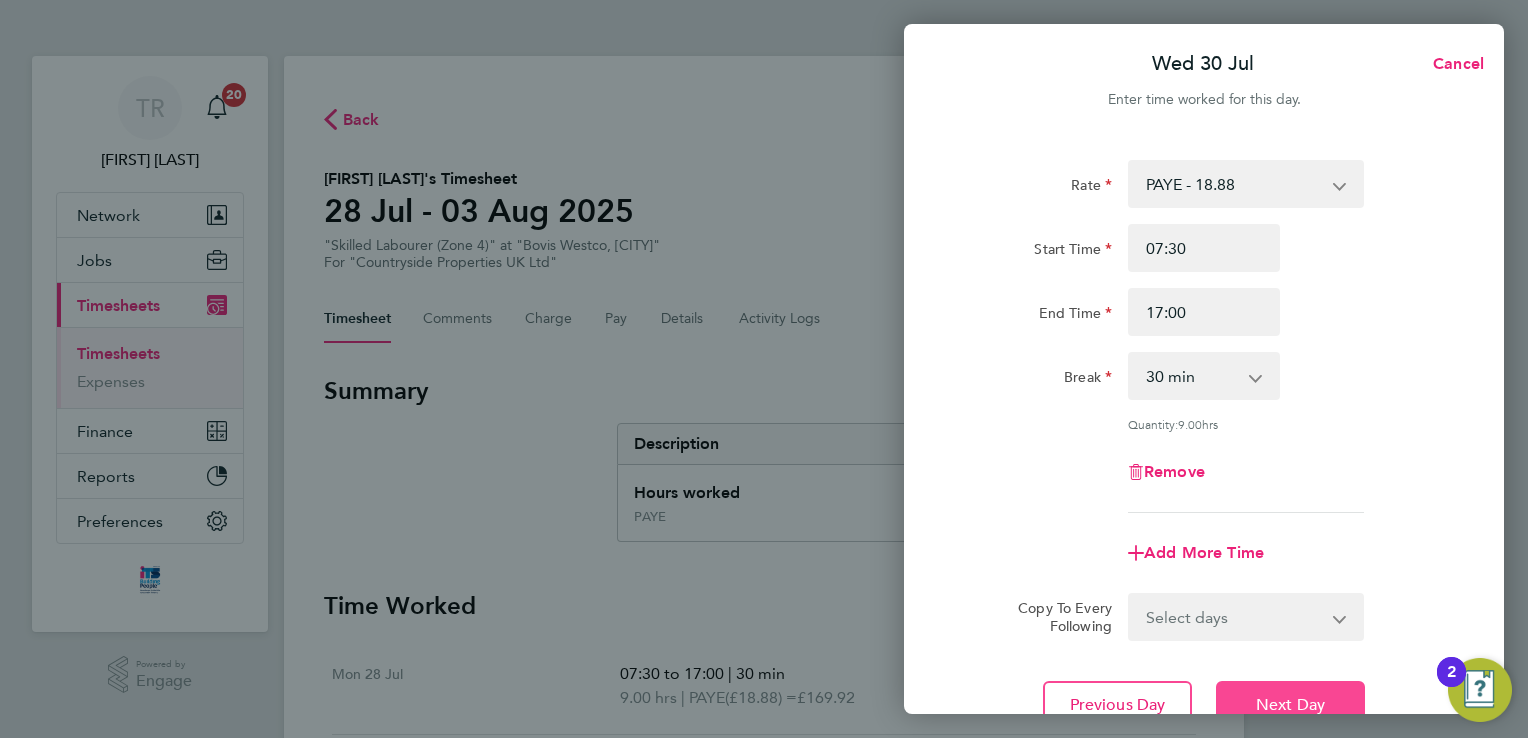click on "Next Day" 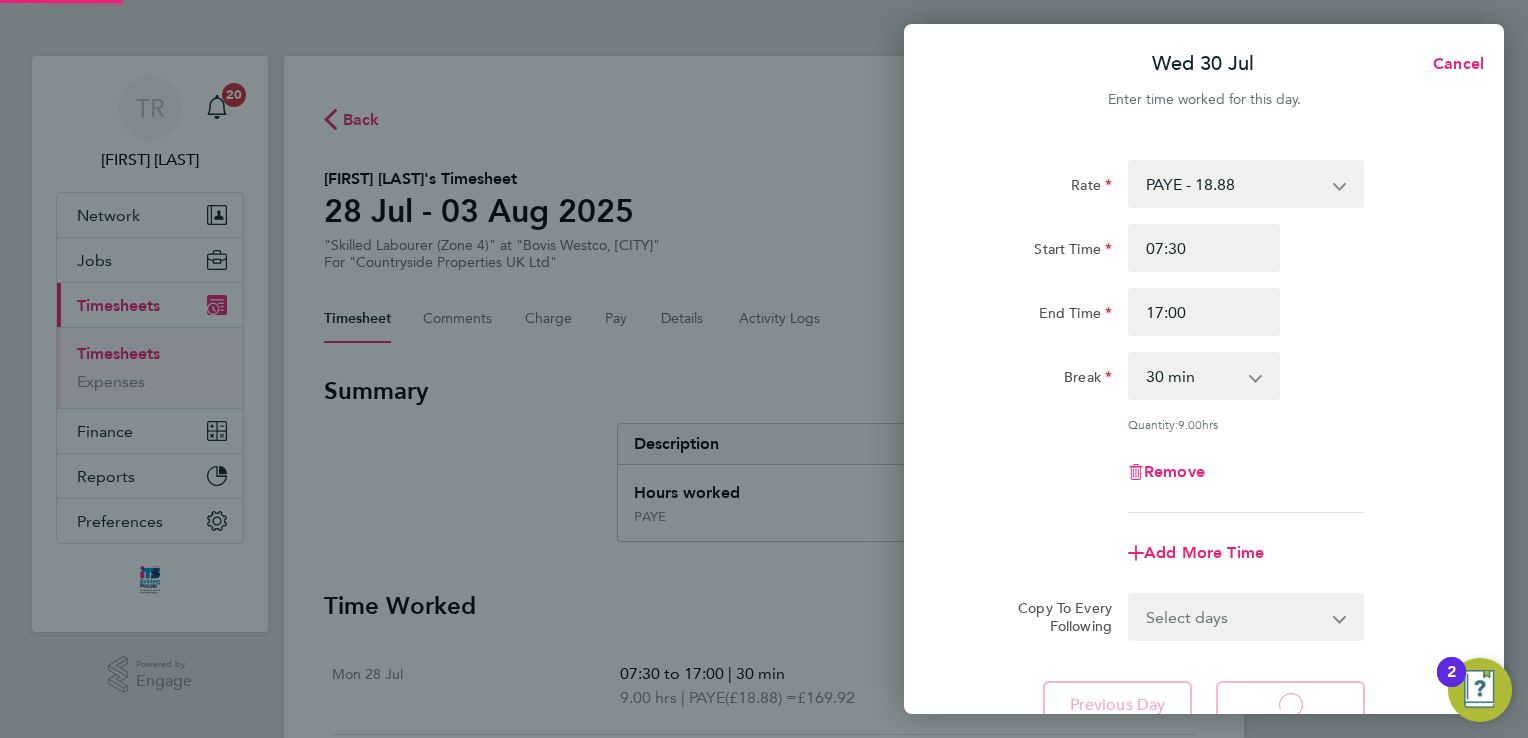 select on "30" 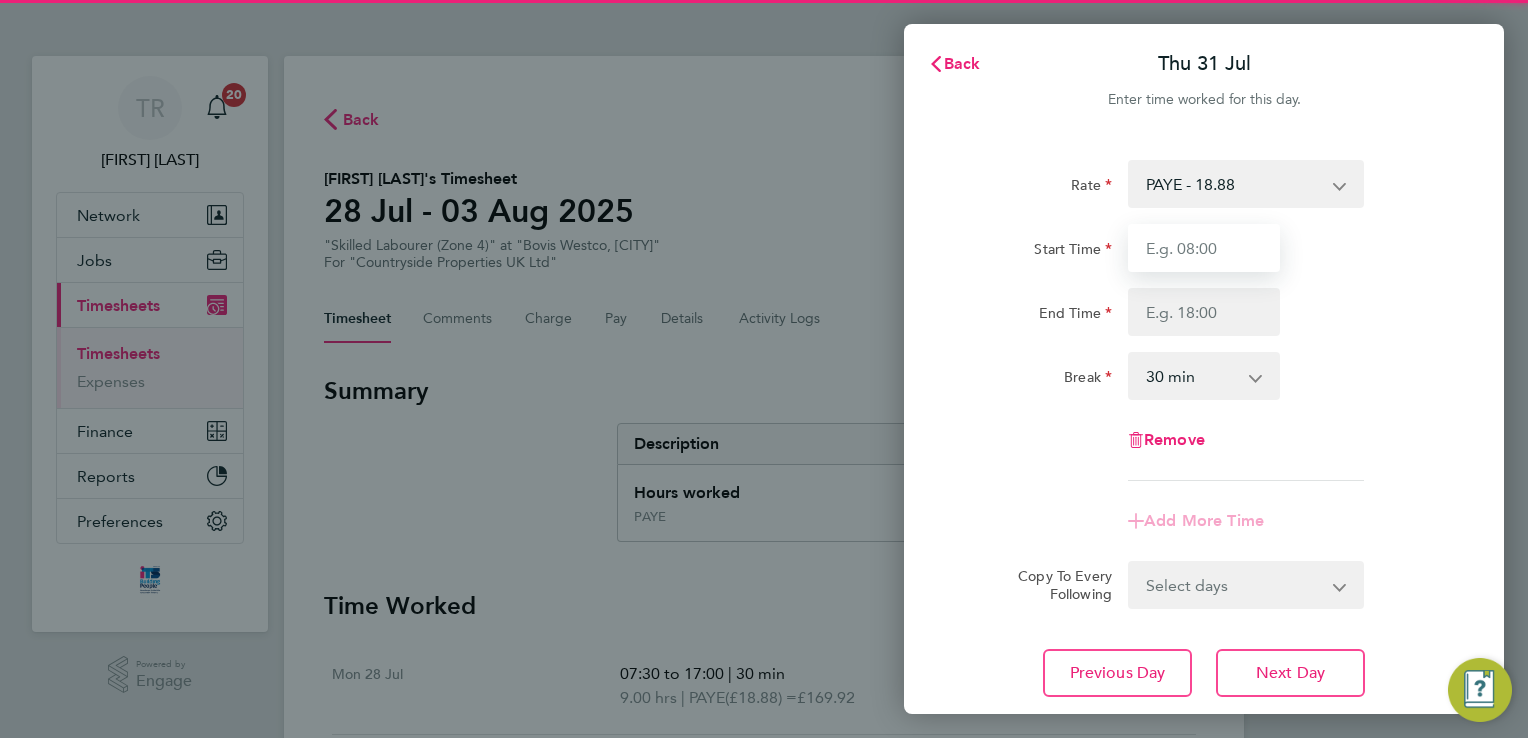 click on "Start Time" at bounding box center (1204, 248) 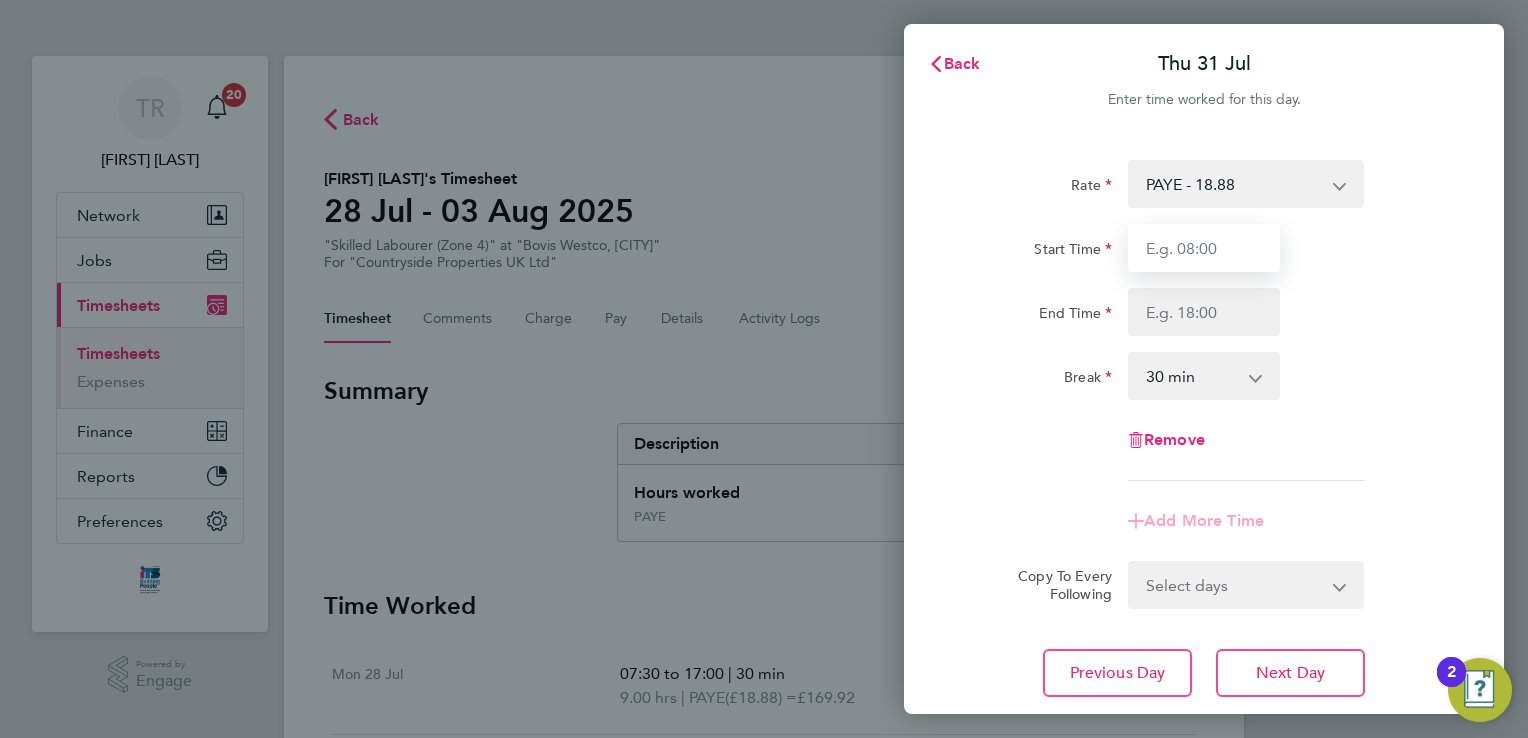 type on "07:30" 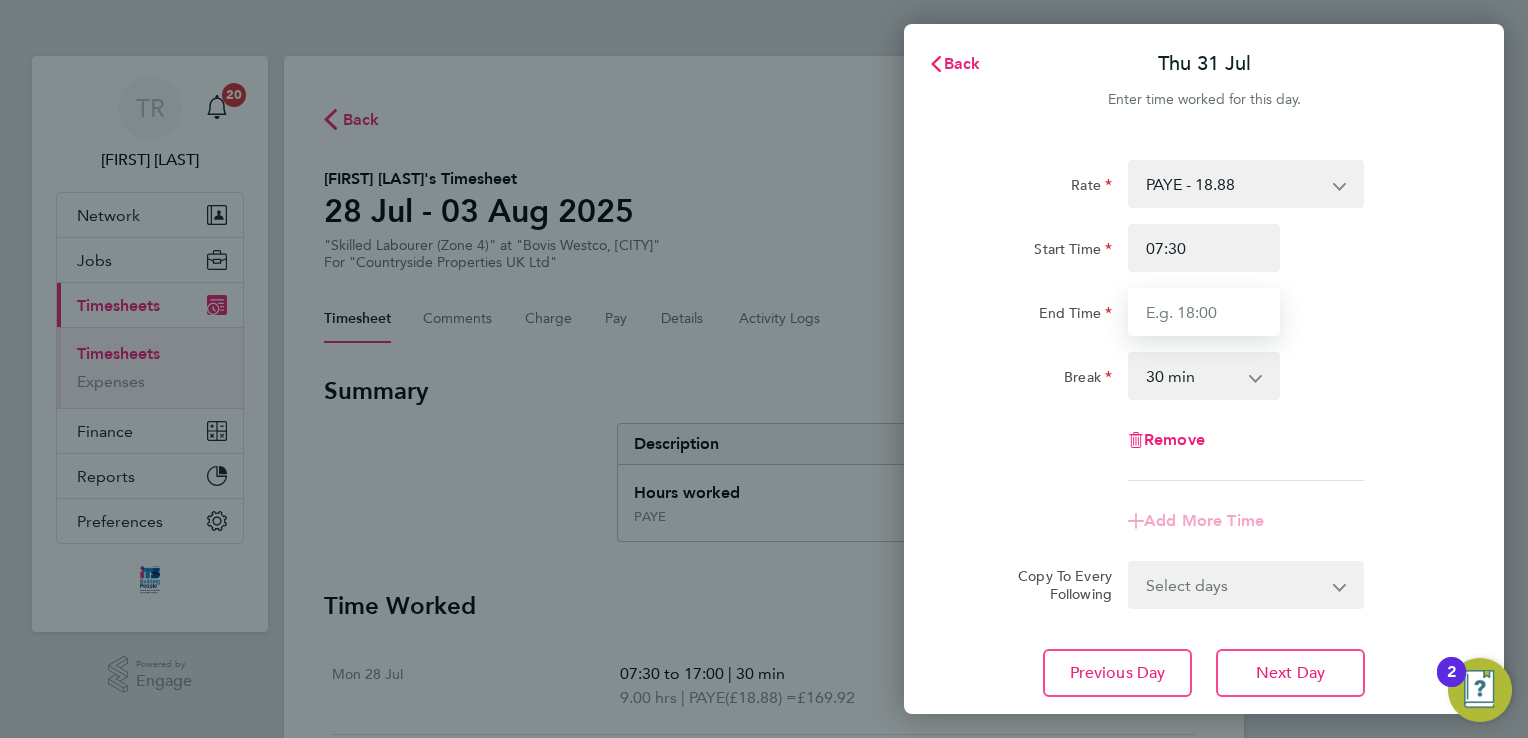 type on "17:00" 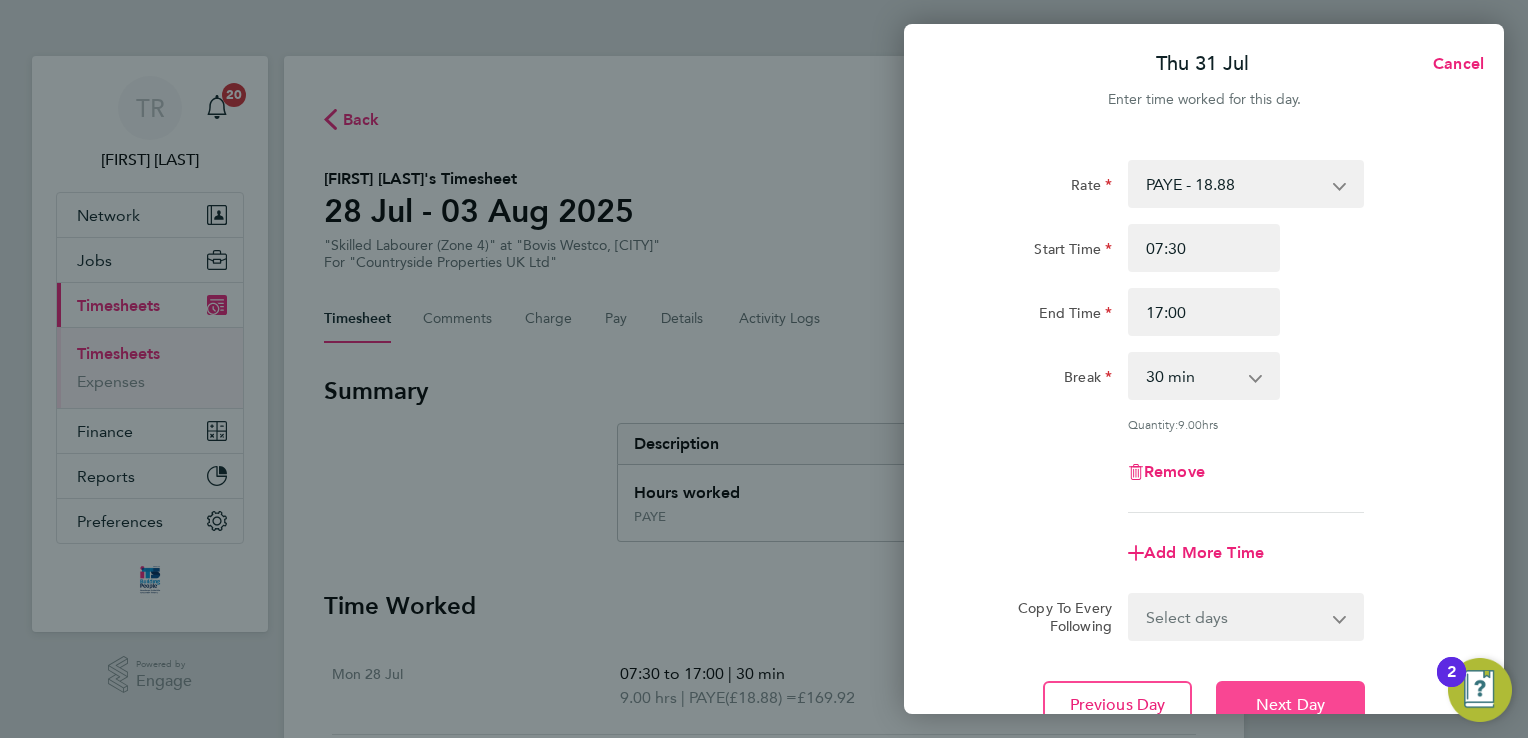 click on "Next Day" 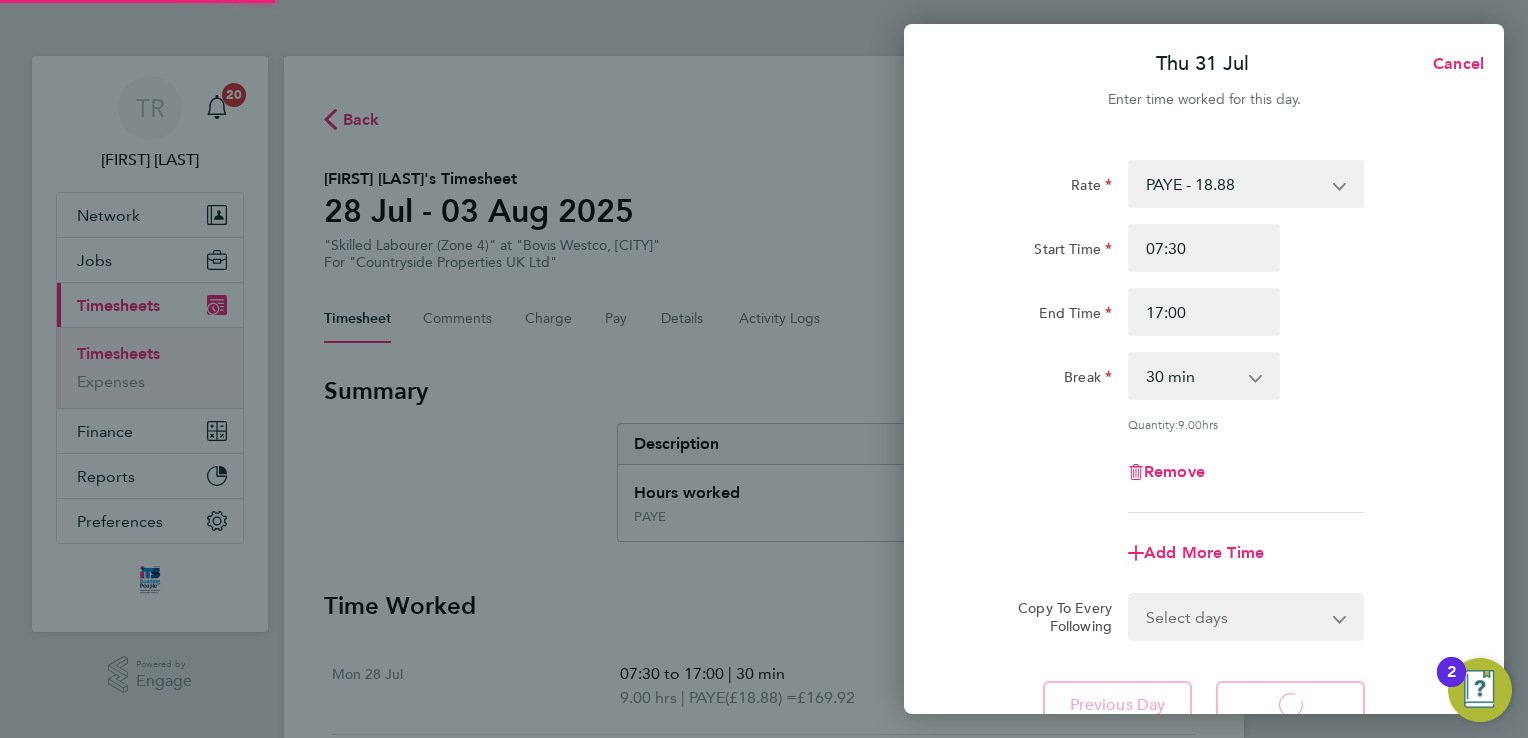 select on "30" 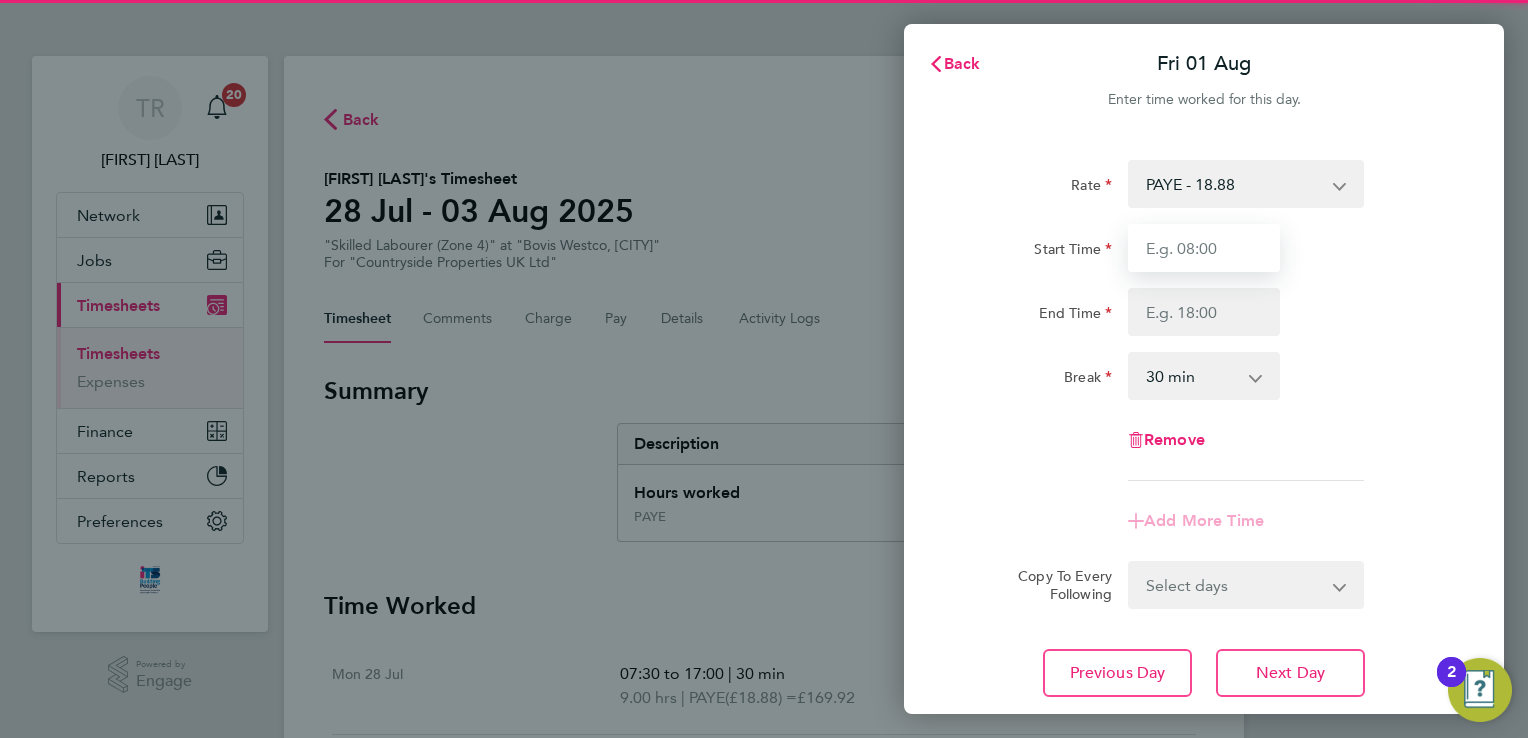 click on "Start Time" at bounding box center (1204, 248) 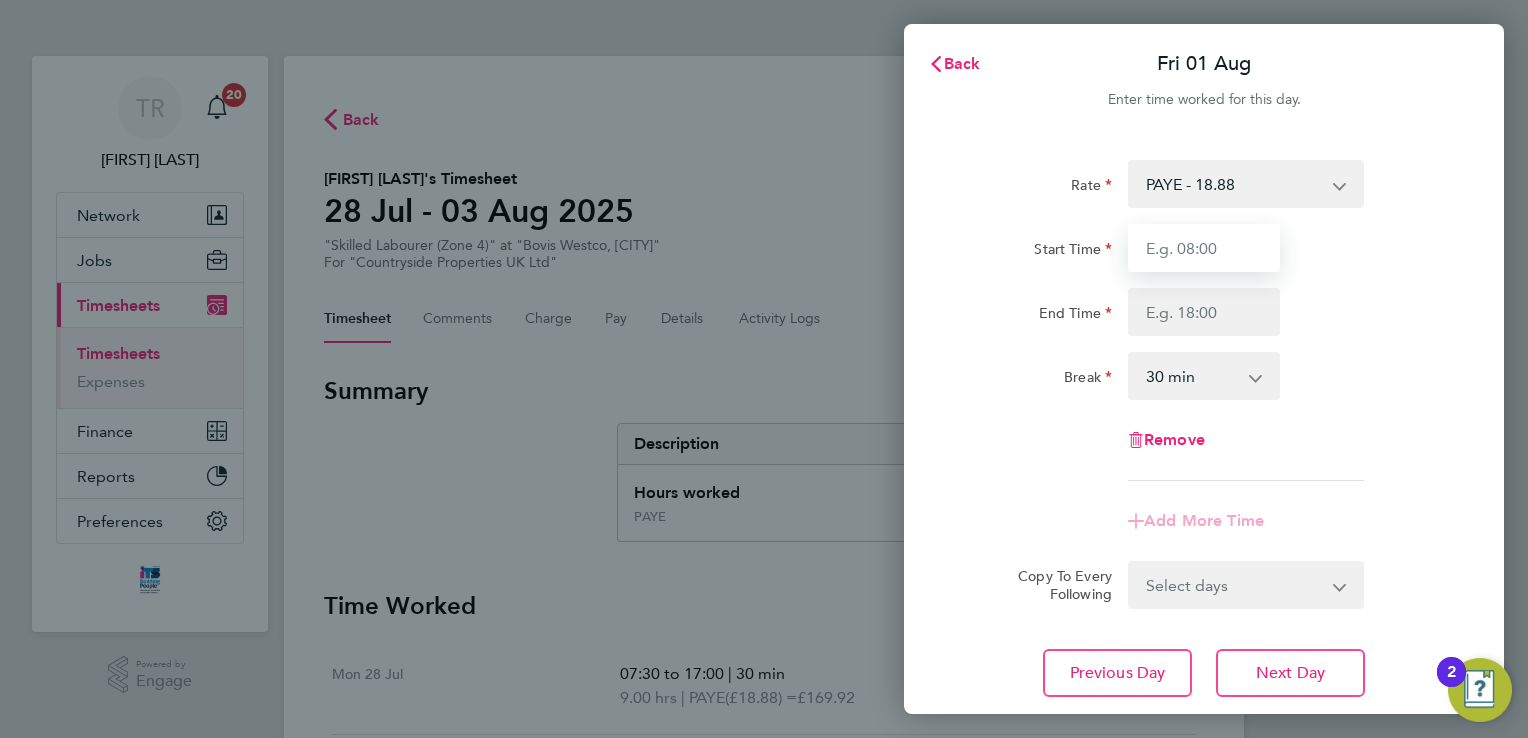 type on "07:30" 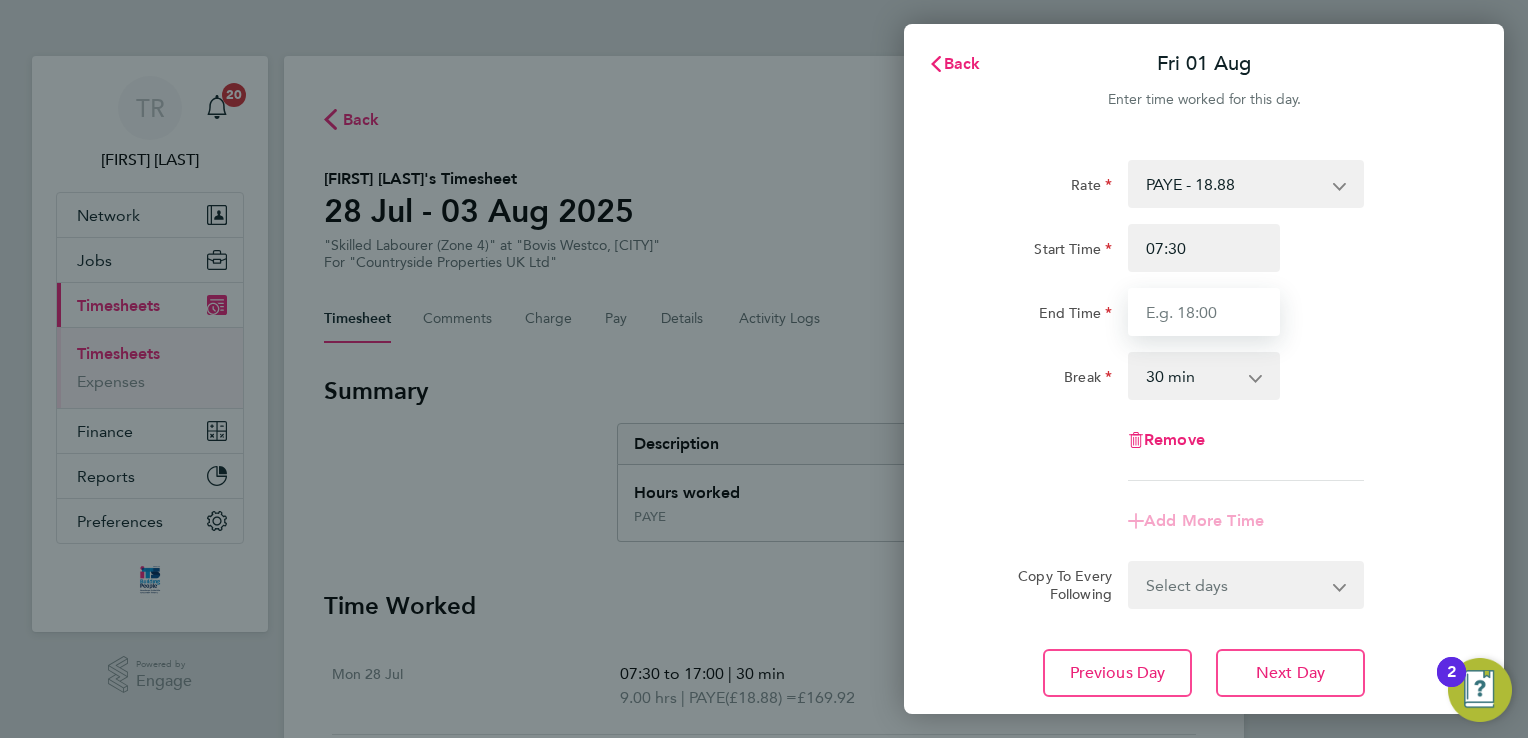 type on "17:00" 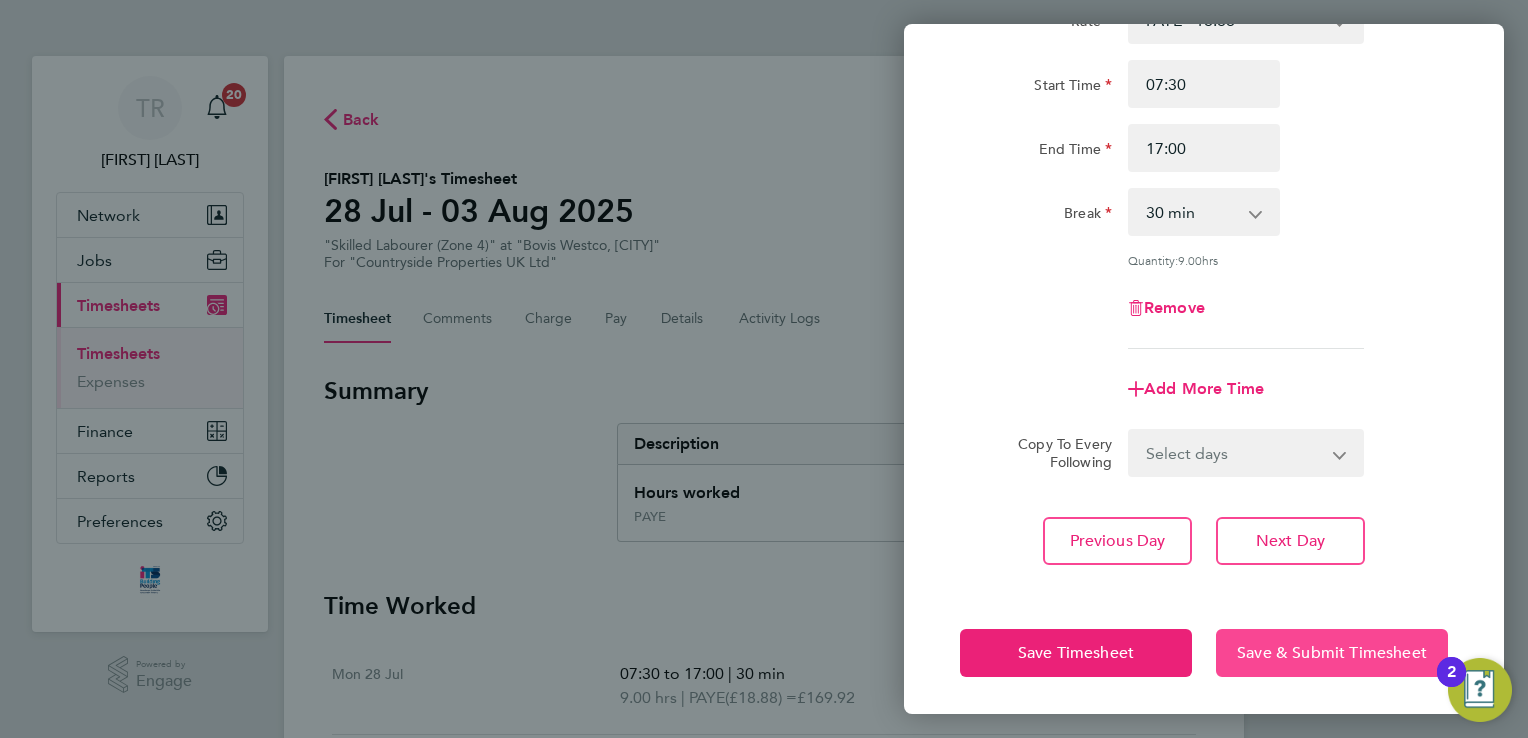 click on "Save & Submit Timesheet" 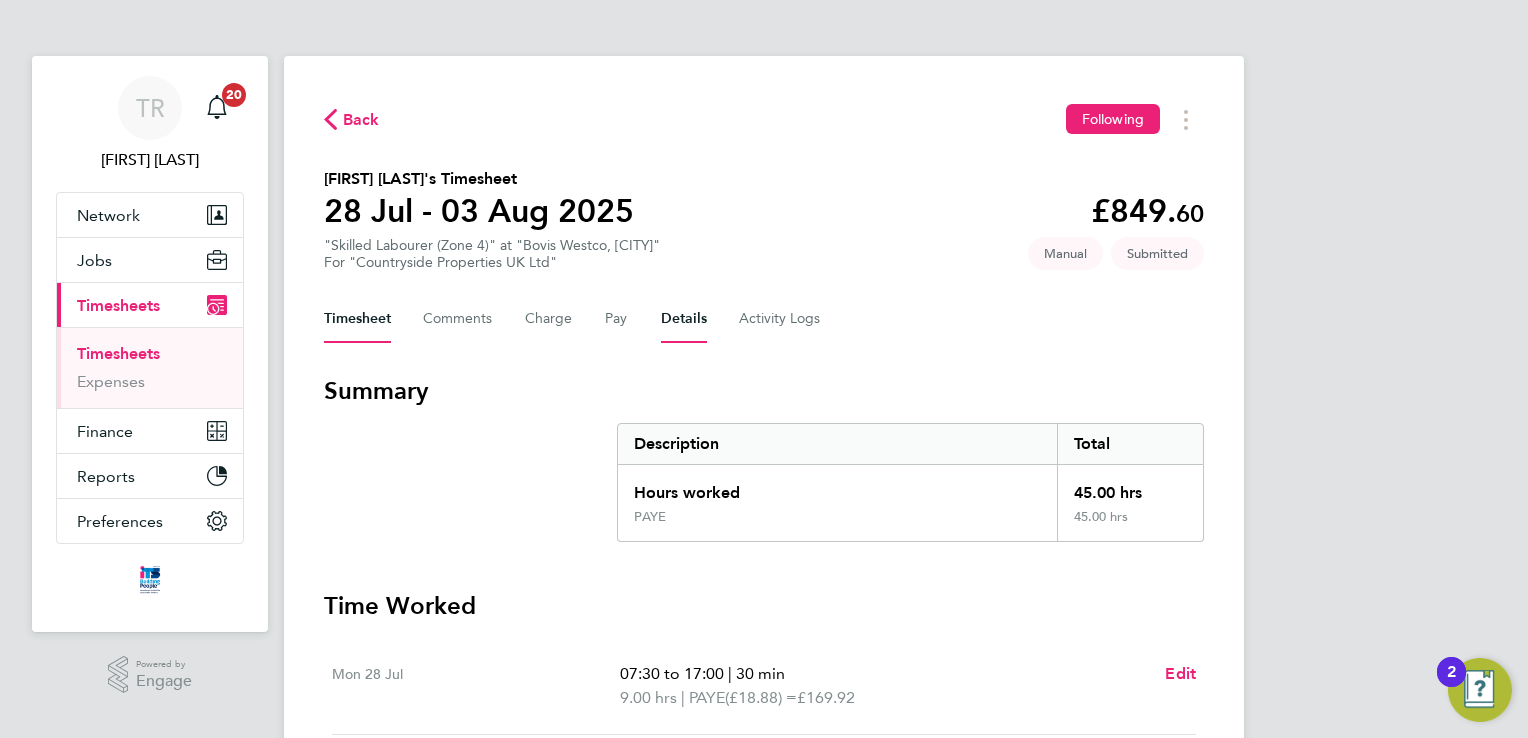 click on "Details" at bounding box center (684, 319) 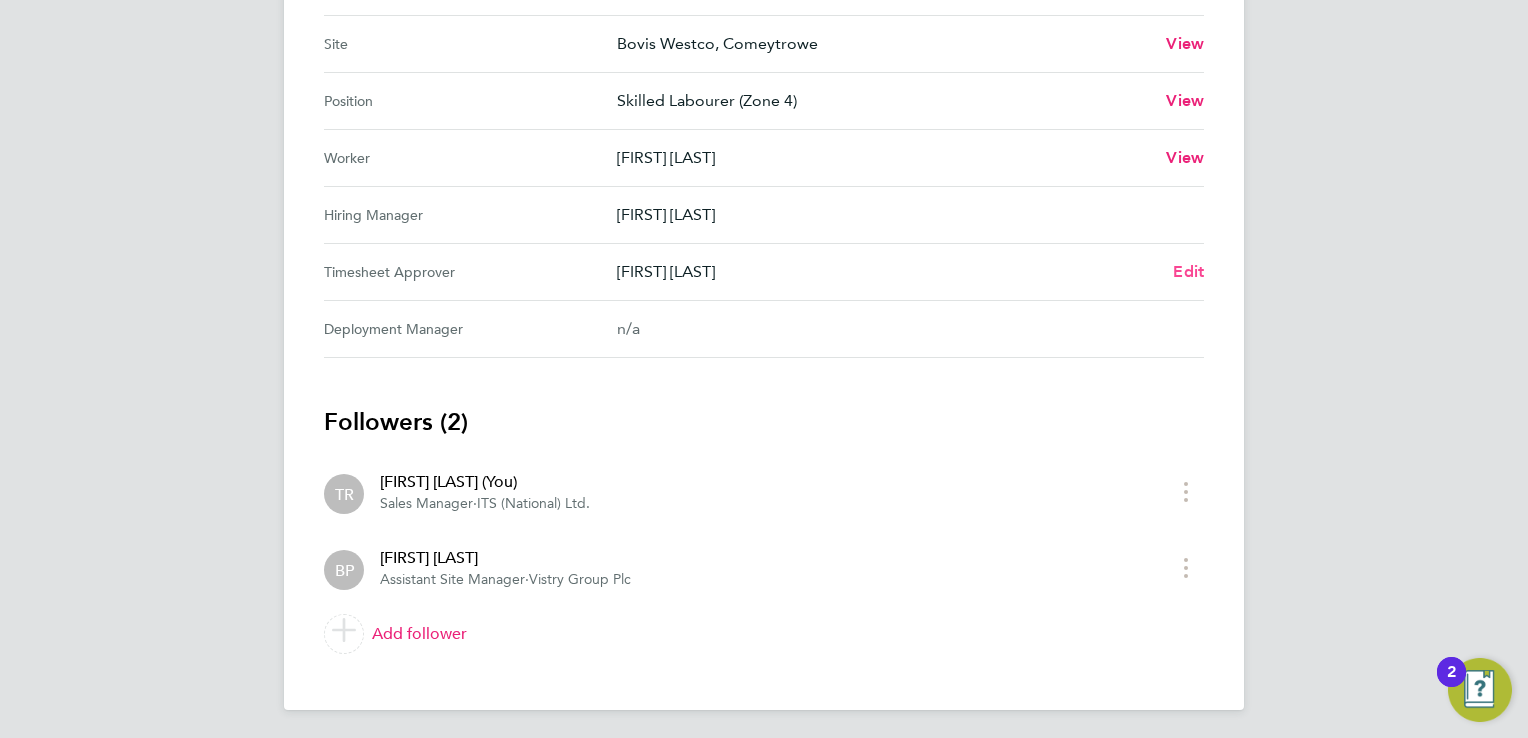 click on "Edit" at bounding box center [1188, 271] 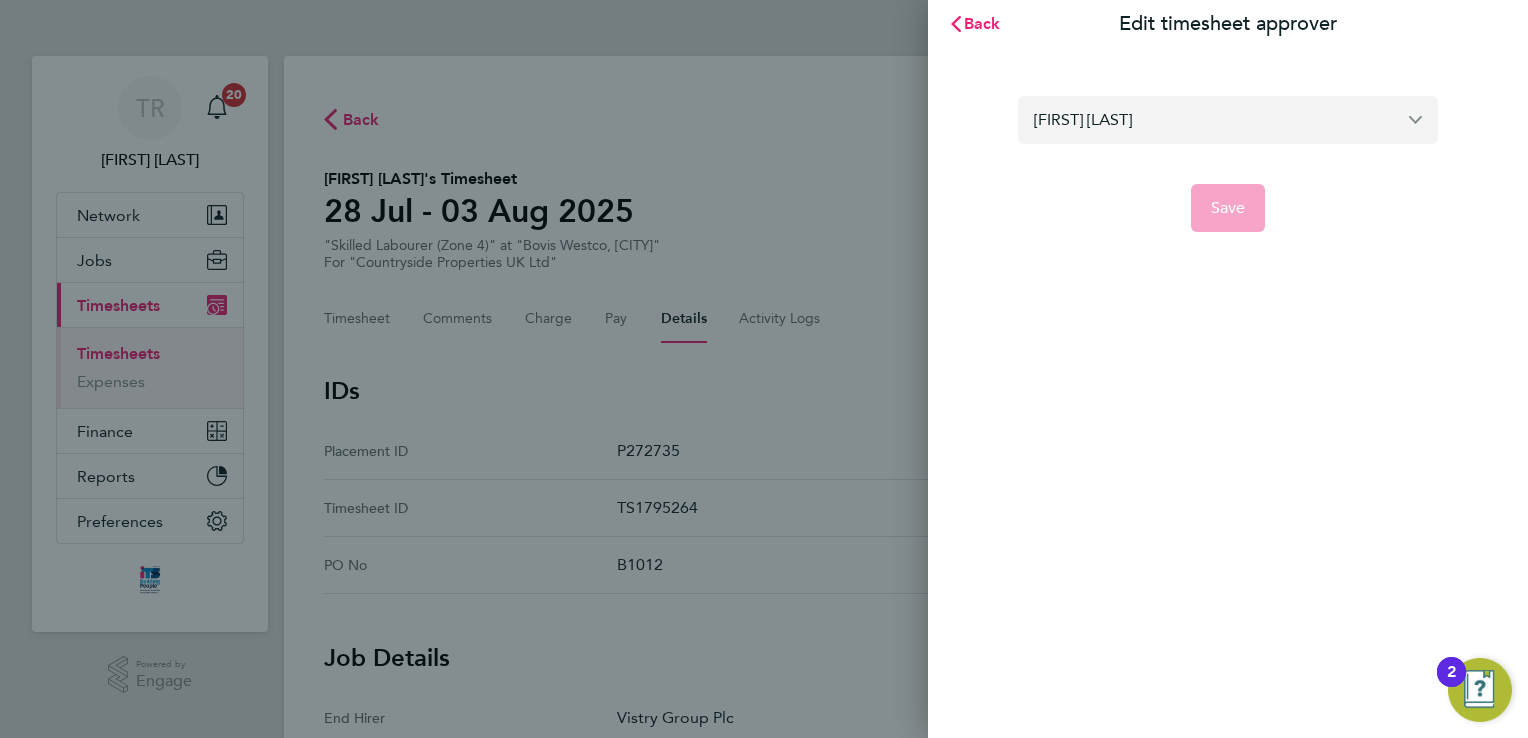 click on "Bleu Phillips" at bounding box center (1228, 119) 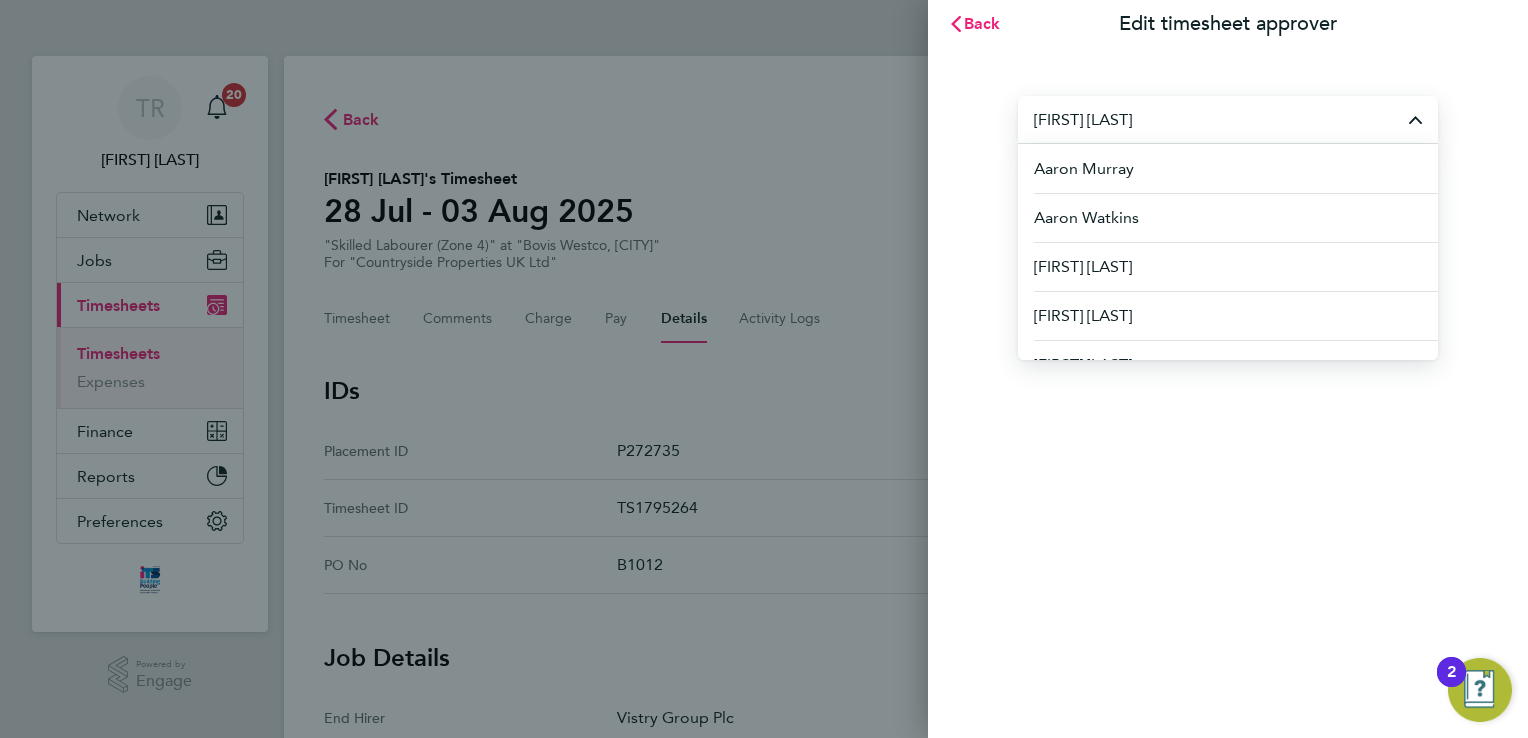 type on "a" 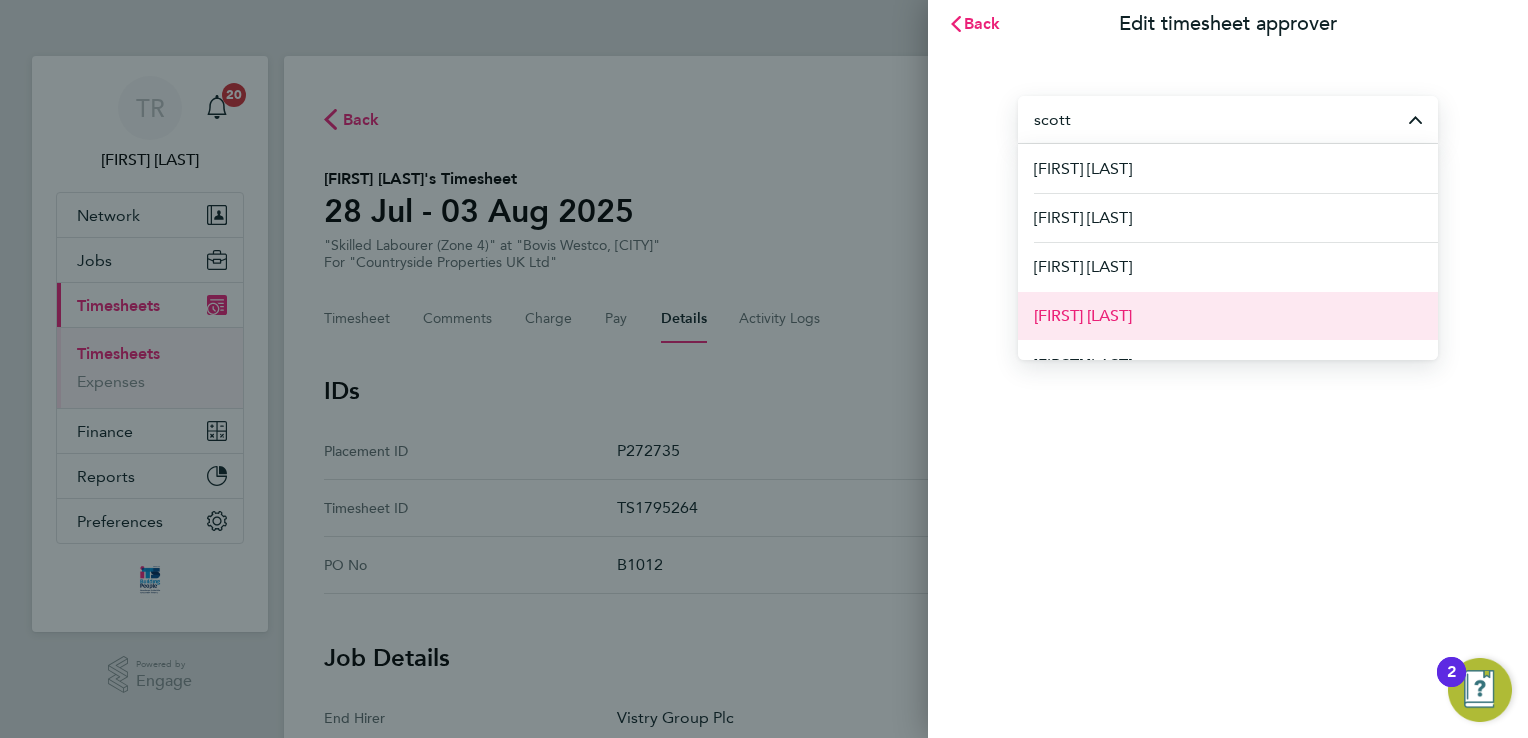 click on "[FIRST] [LAST]" at bounding box center [1228, 315] 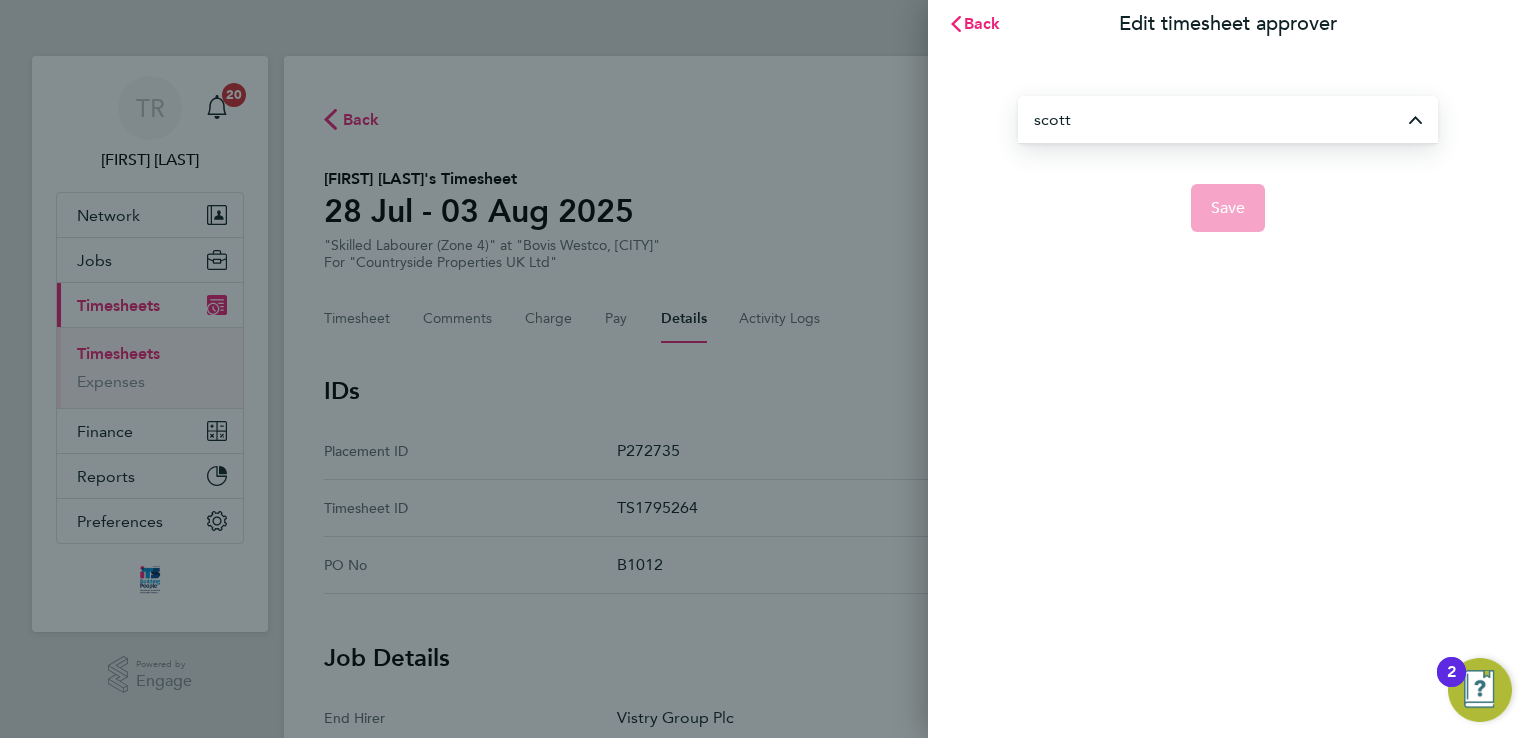 type on "[FIRST] [LAST]" 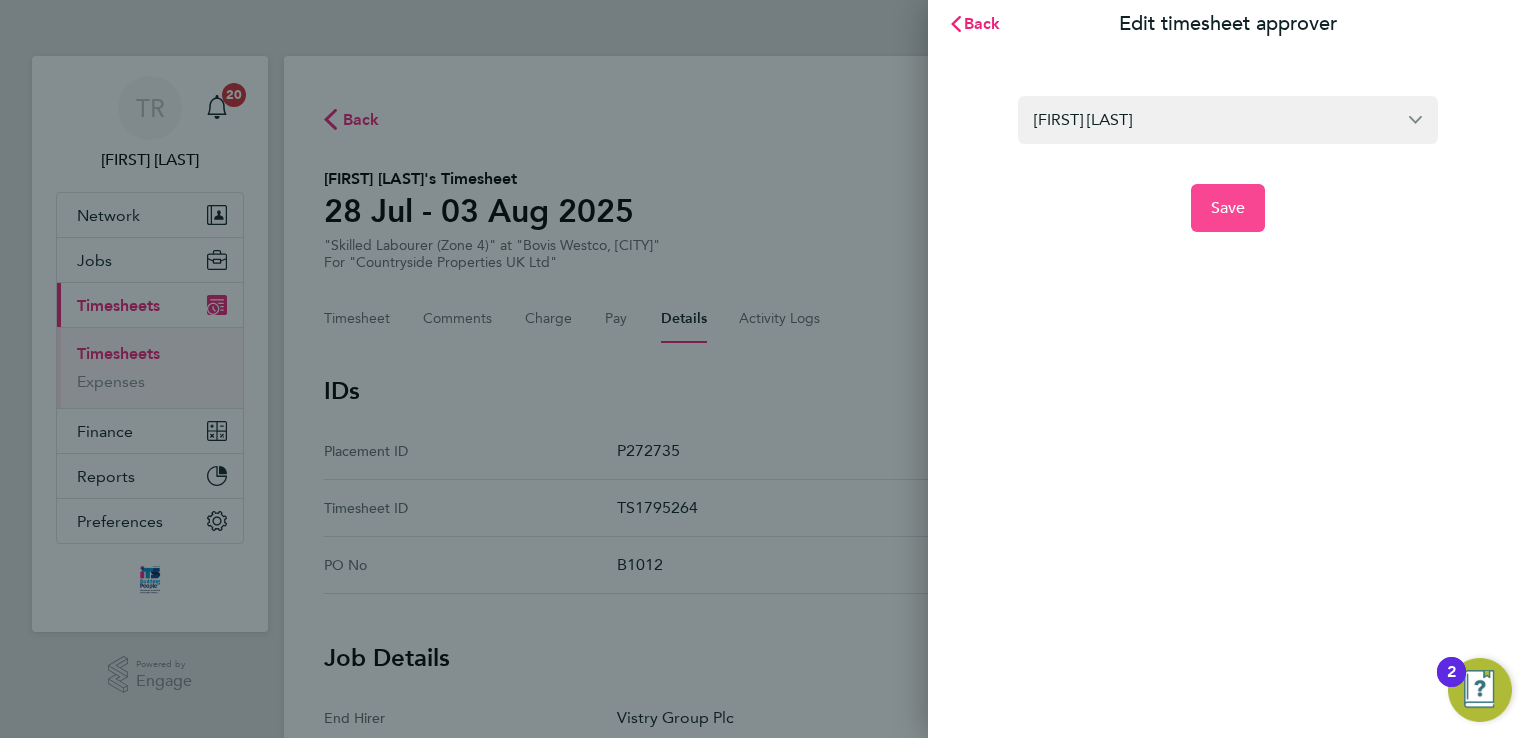 click on "Save" 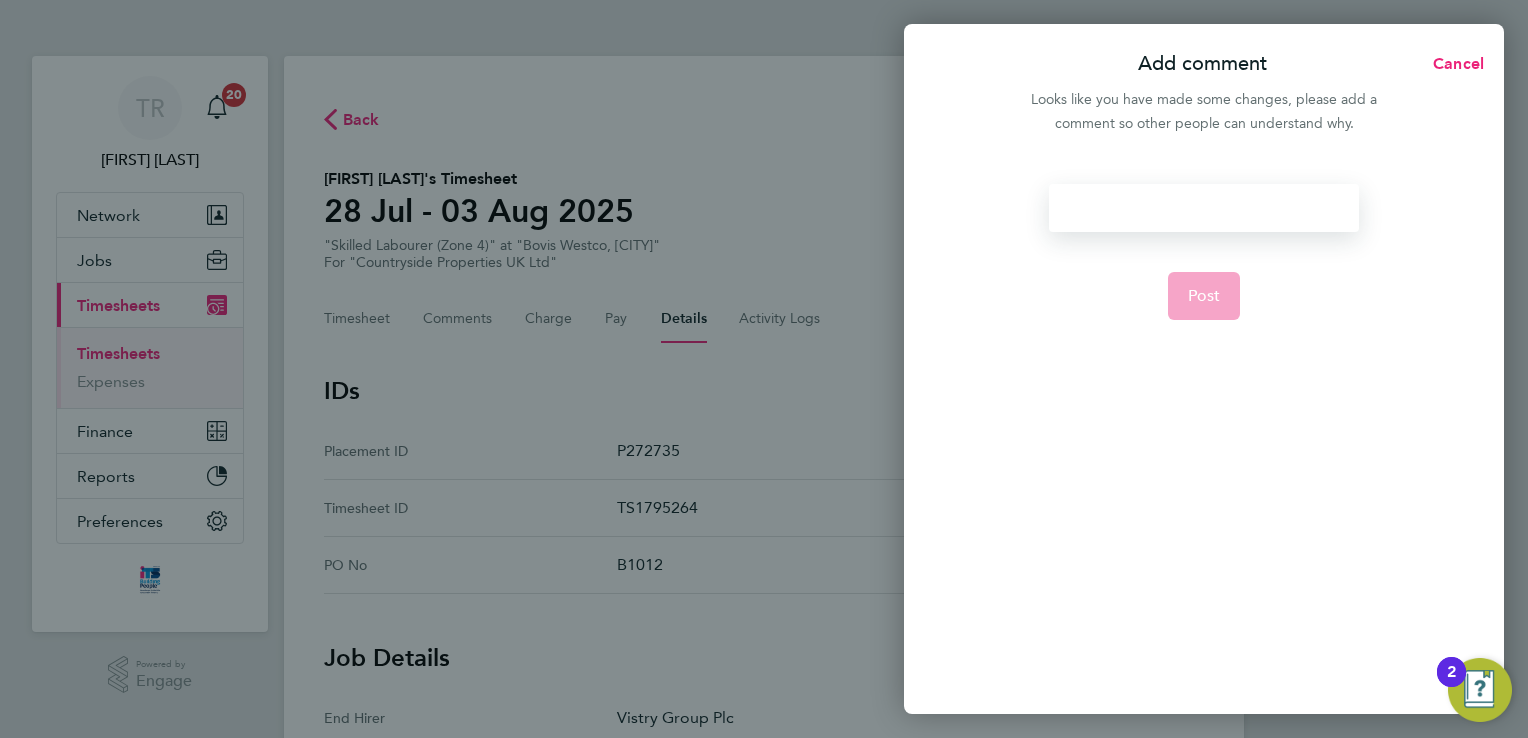 click at bounding box center [1203, 208] 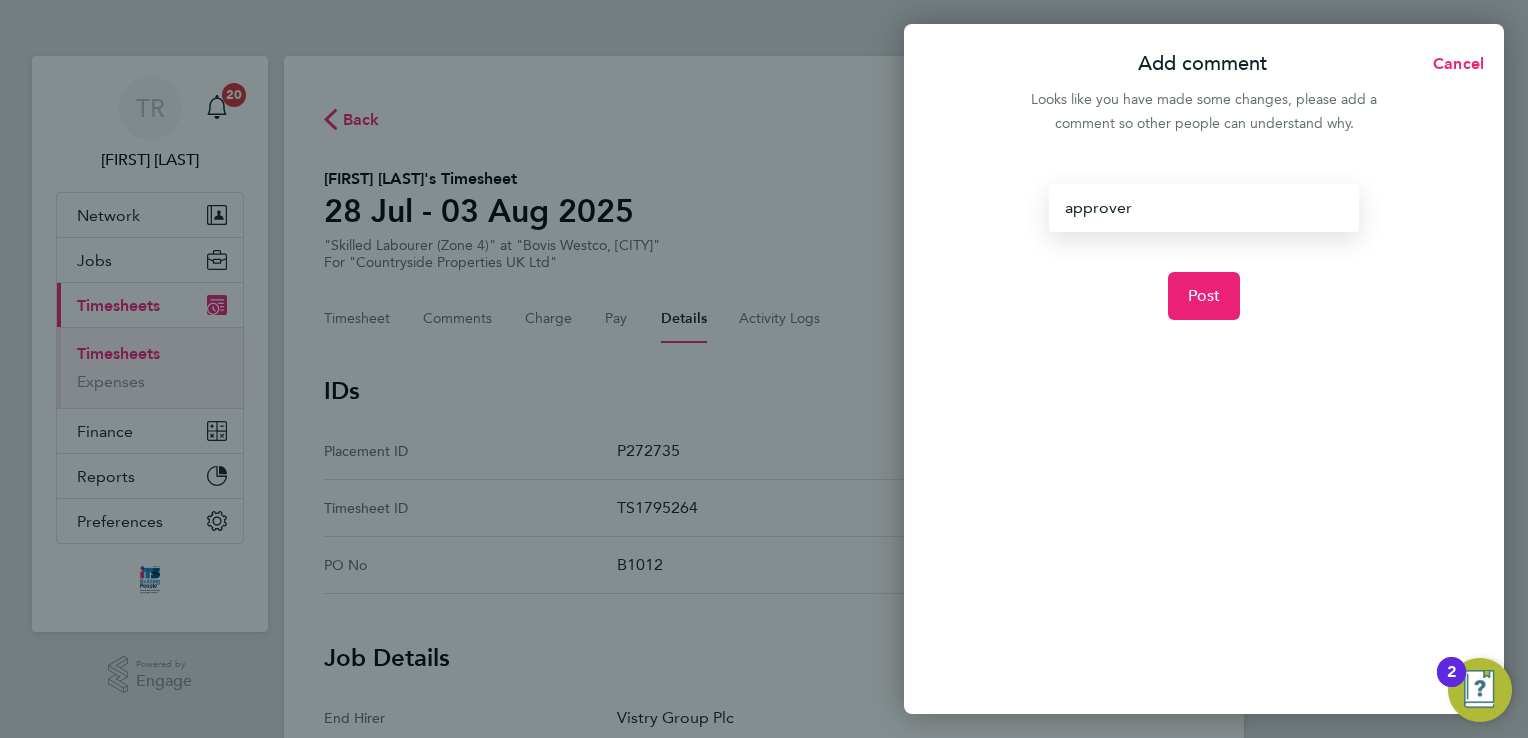 click on "approver   Post" 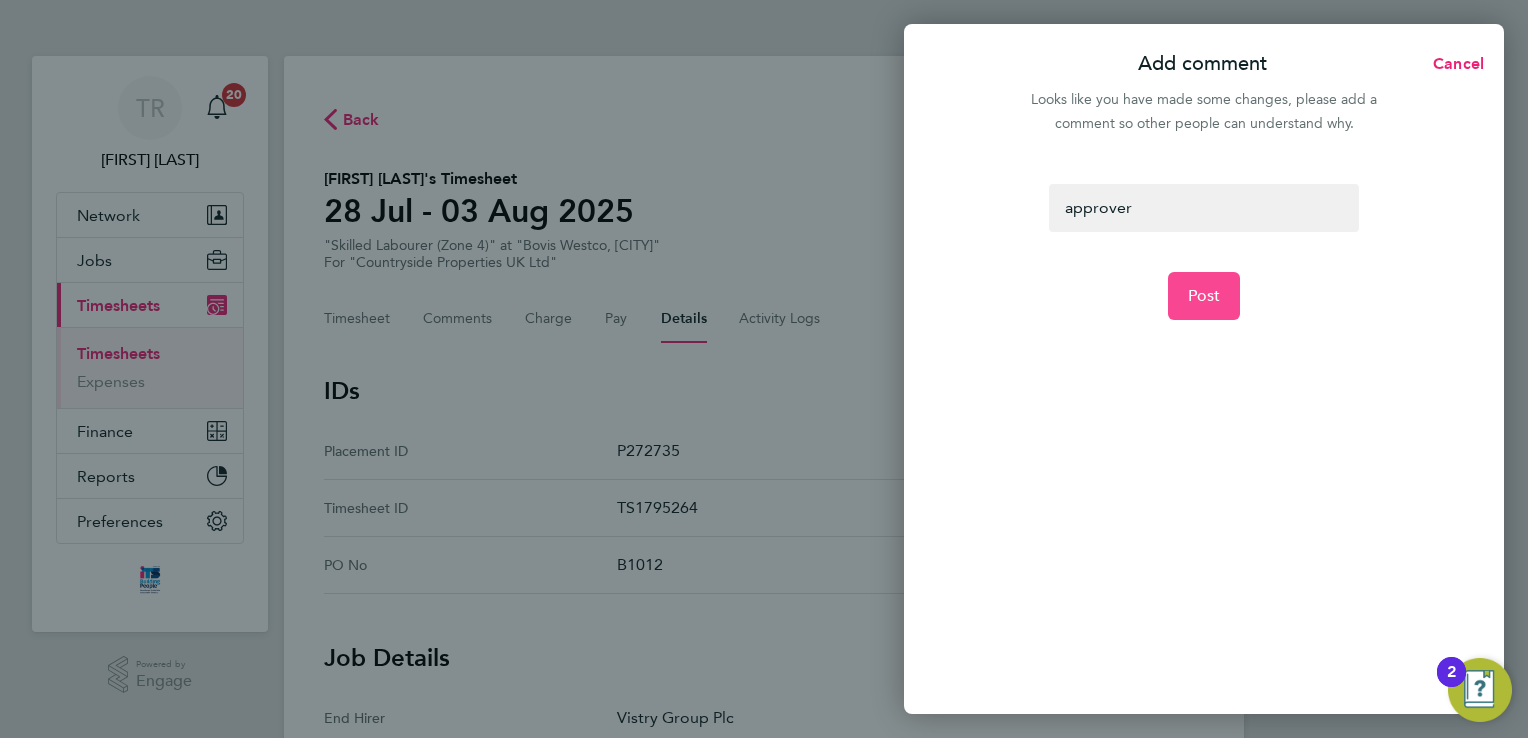 click on "Post" 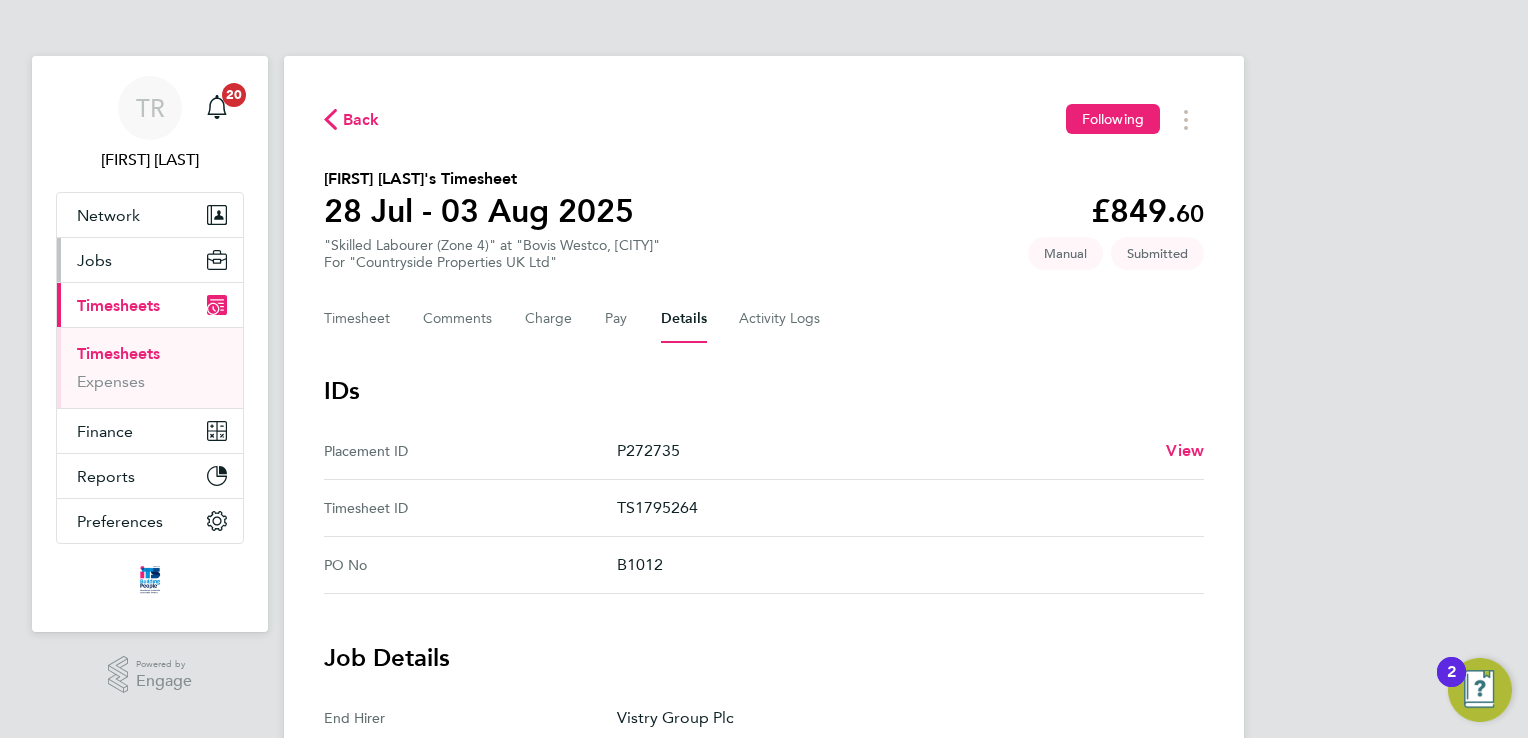 click on "Jobs" at bounding box center (150, 260) 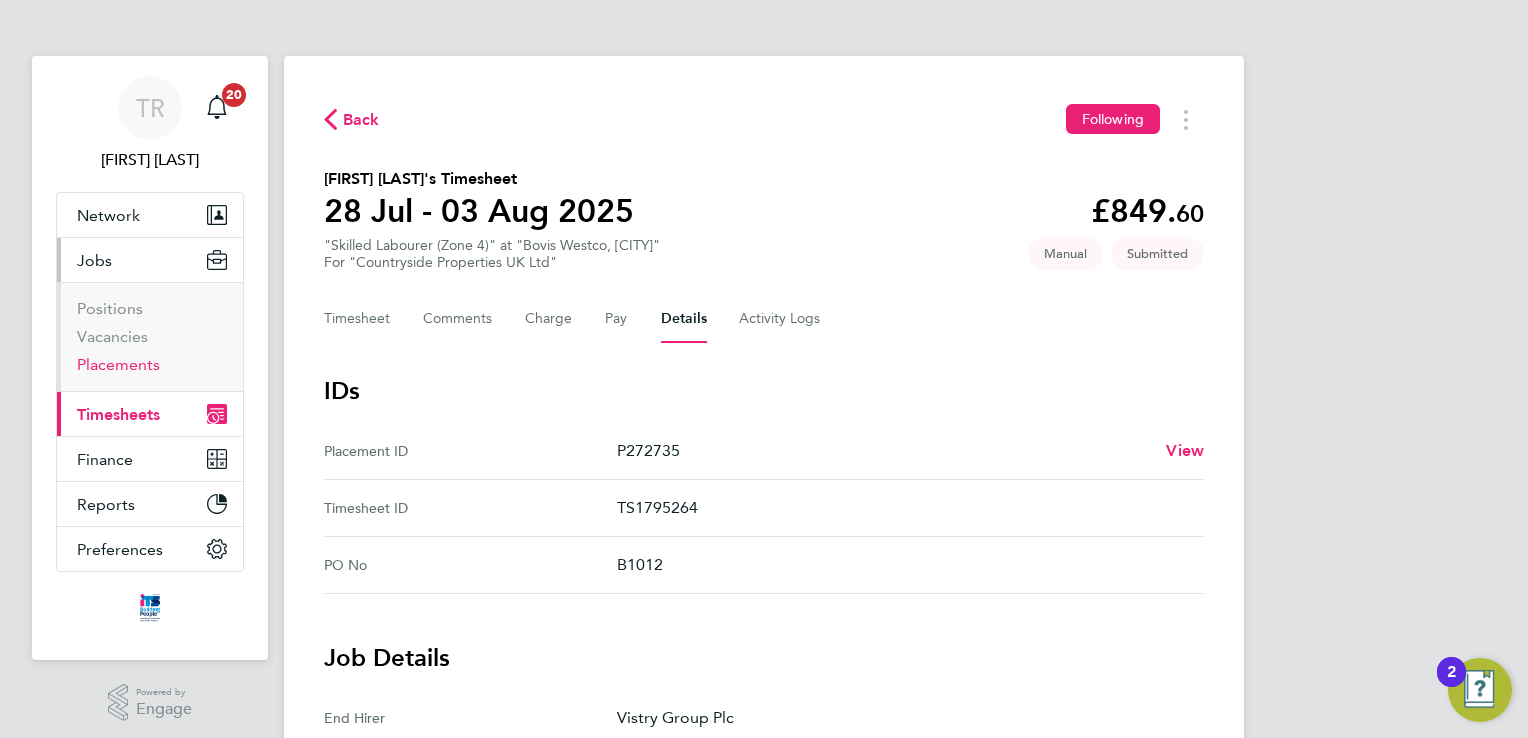 click on "Placements" at bounding box center (118, 364) 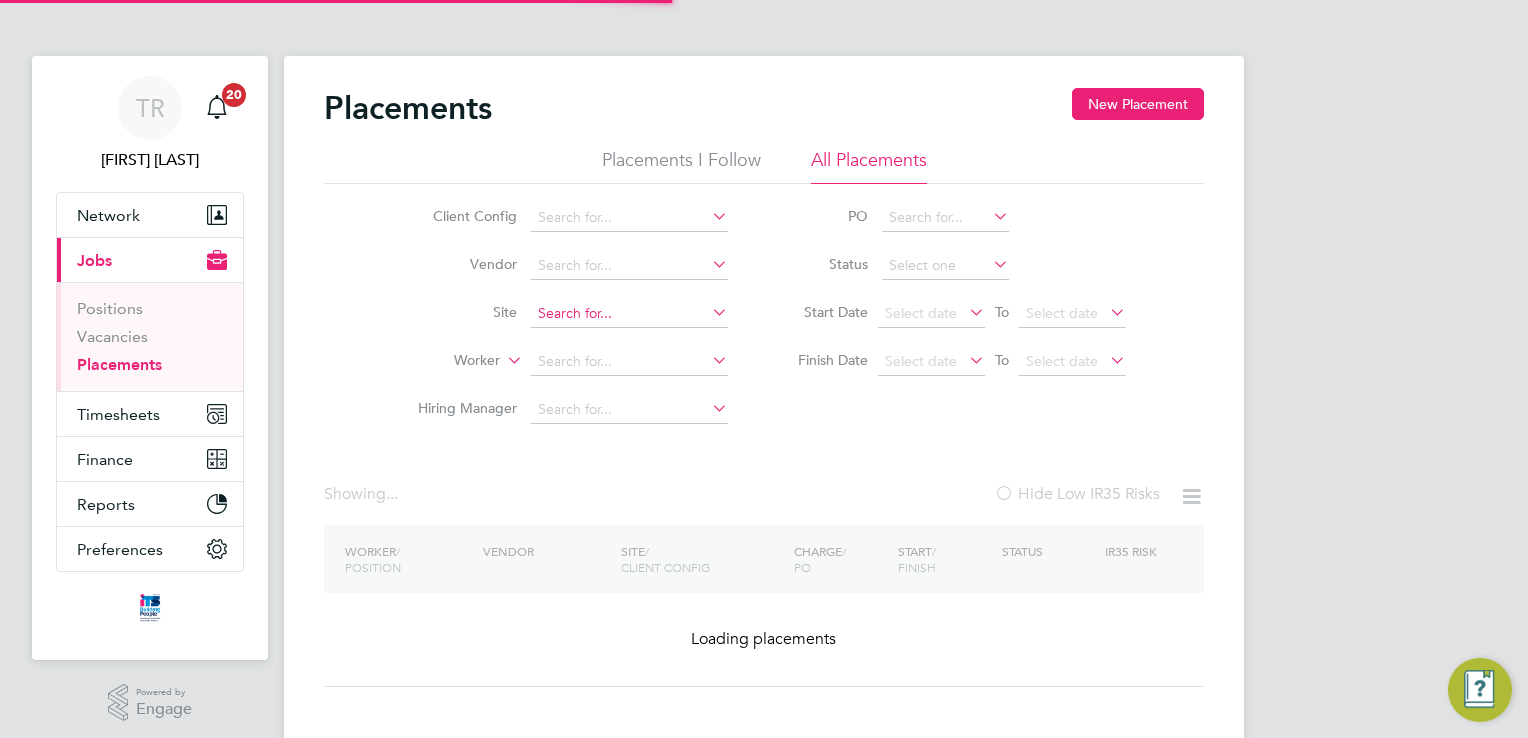 click 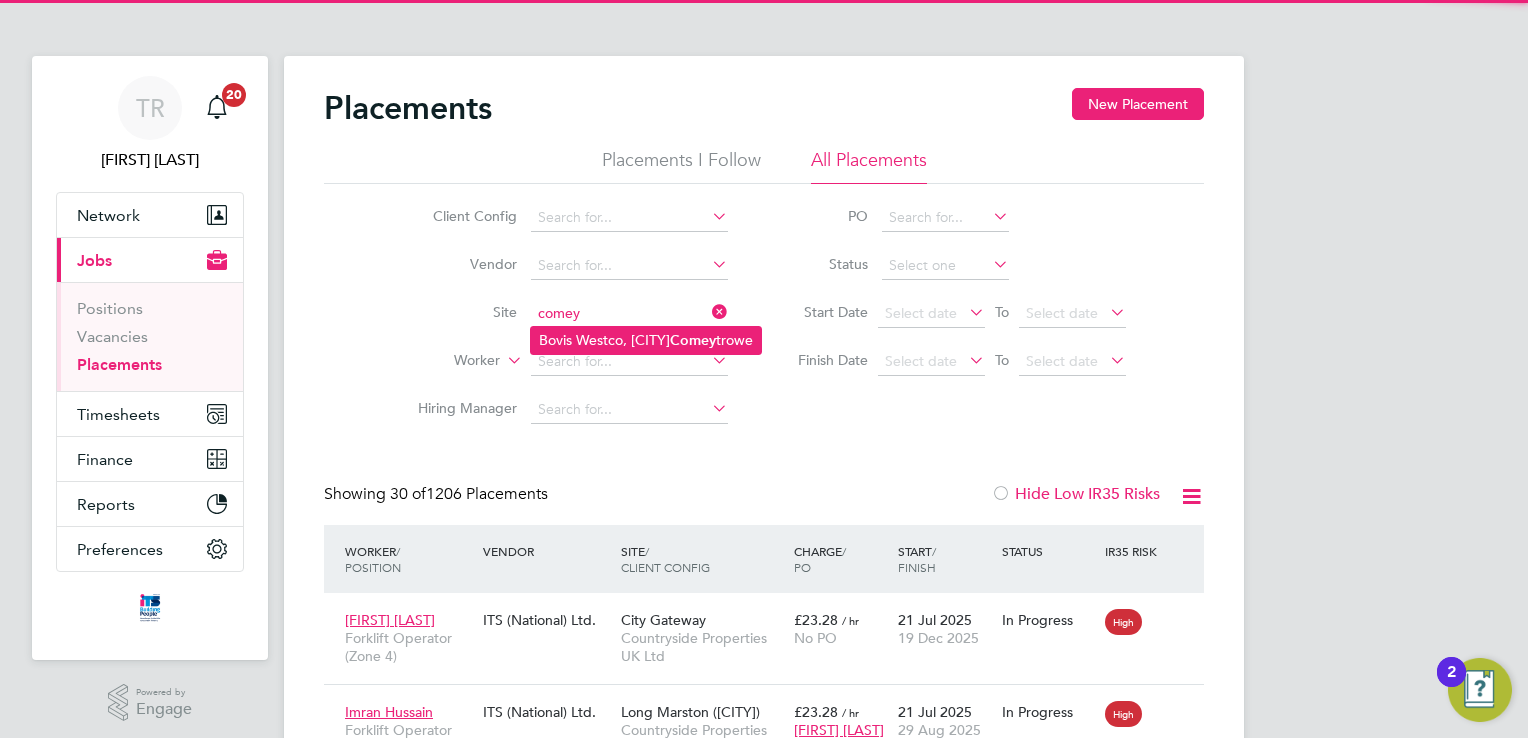 click on "Bovis Westco,  Comey trowe" 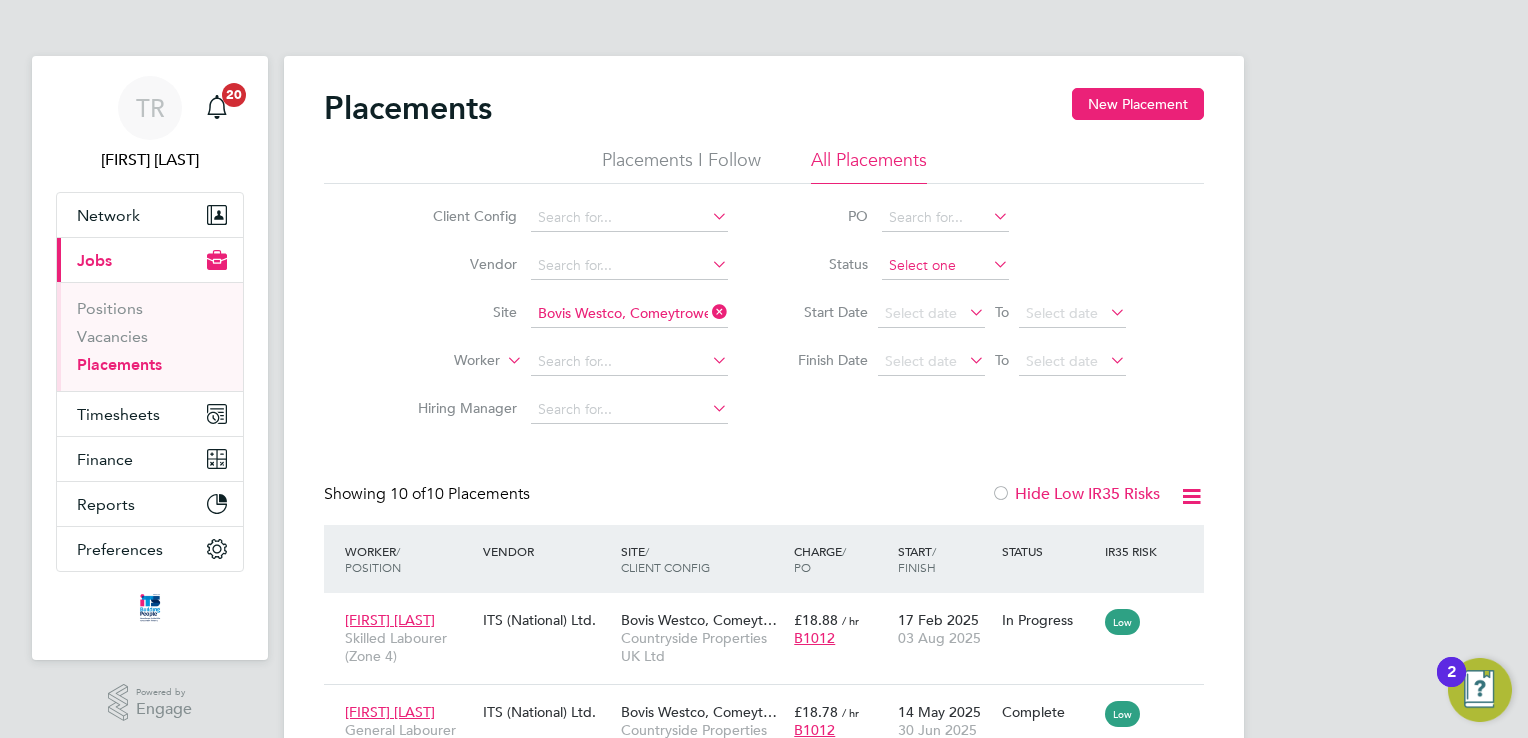 click on "Placements New Placement Placements I Follow All Placements Client Config   Vendor     Site   Bovis Westco, Comeytrowe   Worker     Hiring Manager   PO   Status   Start Date
Select date
To
Select date
Finish Date
Select date
To
Select date
Showing   10 of  10 Placements Hide Low IR35 Risks Worker  / Position Vendor Site / Client Config Charge  / PO Start  / Finish Status IR35 Risk Simon Henry Skilled Labourer (Zone 4) ITS (National) Ltd. Bovis Westco, Comeyt… Countryside Properties UK Ltd £18.88   / hr B1012 17 Feb 2025 03 Aug 2025 In Progress Low Joseph Pilkington General Labourer (Zone 4) ITS (National) Ltd. Bovis Westco, Comeyt… Countryside Properties UK Ltd £18.78   / hr B1012 14 May 2025 30 Jun 2025 Complete Low Kirk Earls General Labourer (Zone 4) ITS (National) Ltd. Bovis Westco, Comeyt… Countryside Properties UK Ltd £18.78   / hr B1012 16 May 2025 30 Jun 2025 Complete Low Mark Watkins Forklift Operator (Zone 4) ITS (National) Ltd. £23.28   / hr" 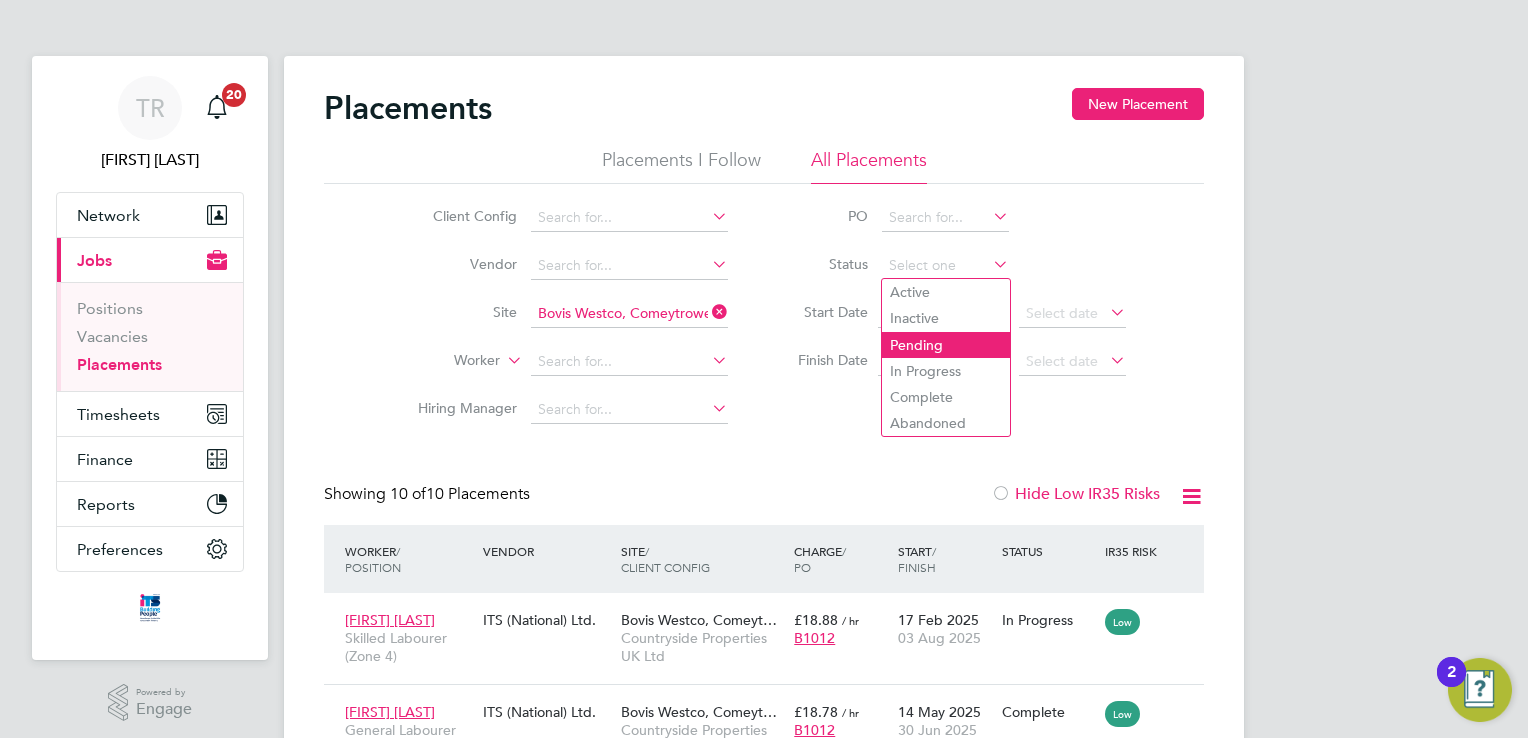 click on "Pending" 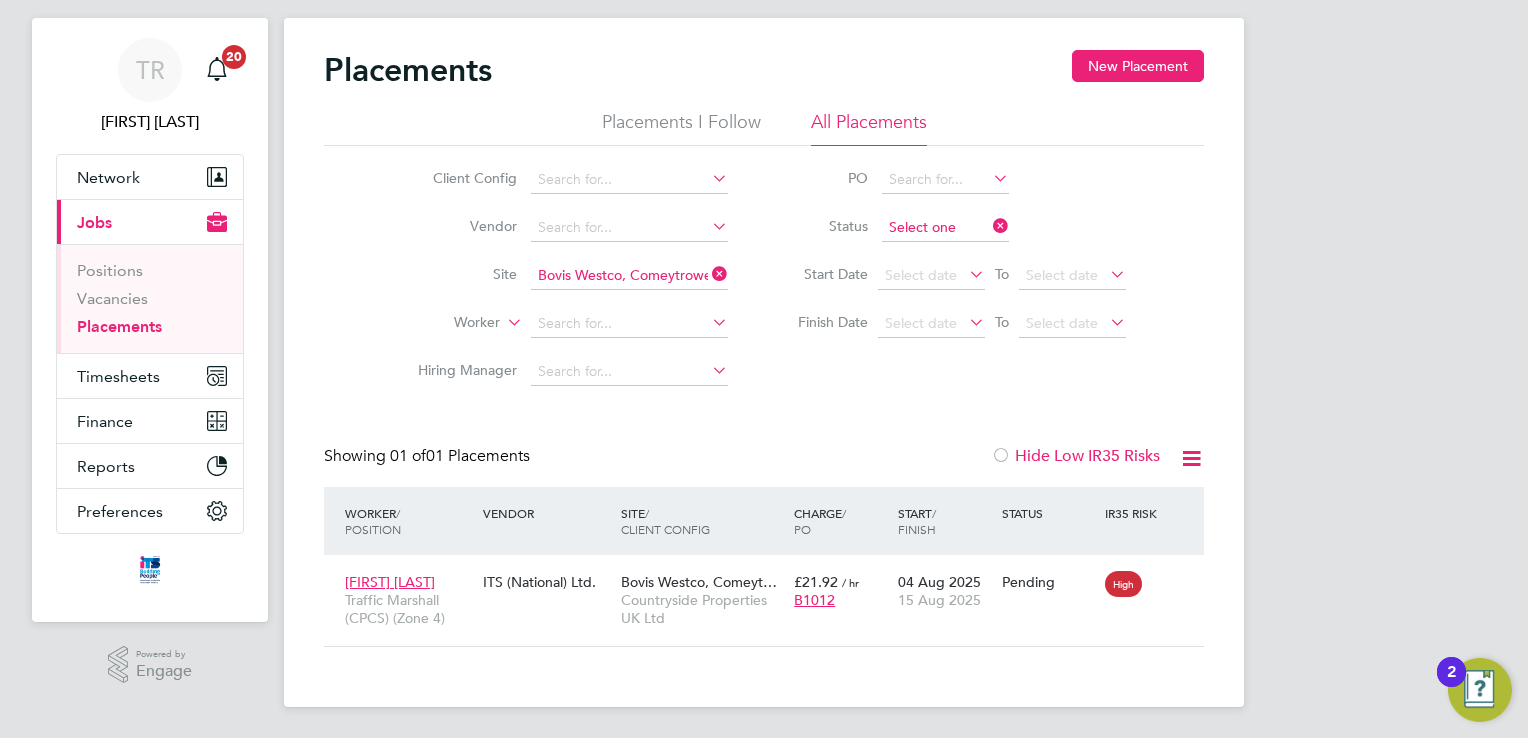 click 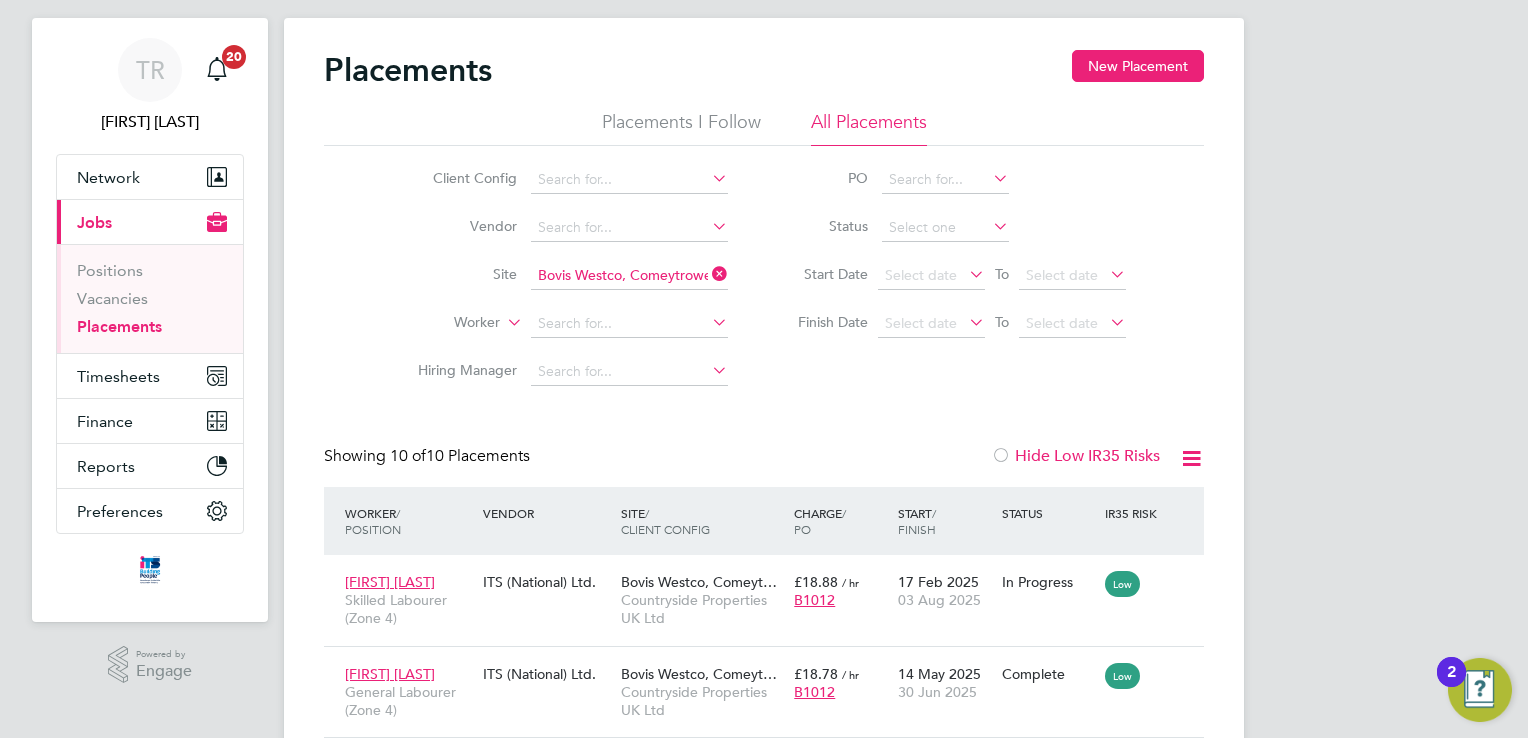 click on "Complete" 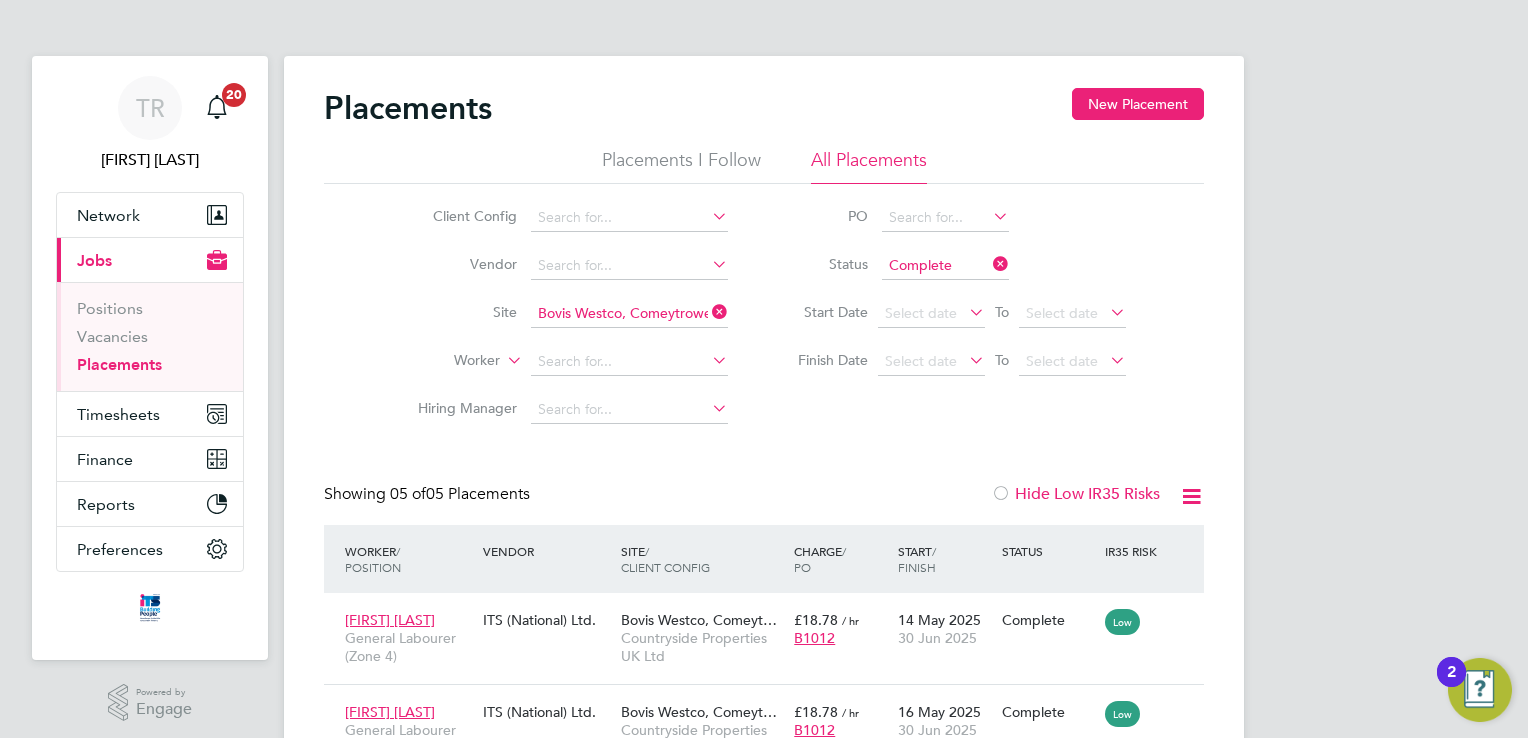 click on "Complete" 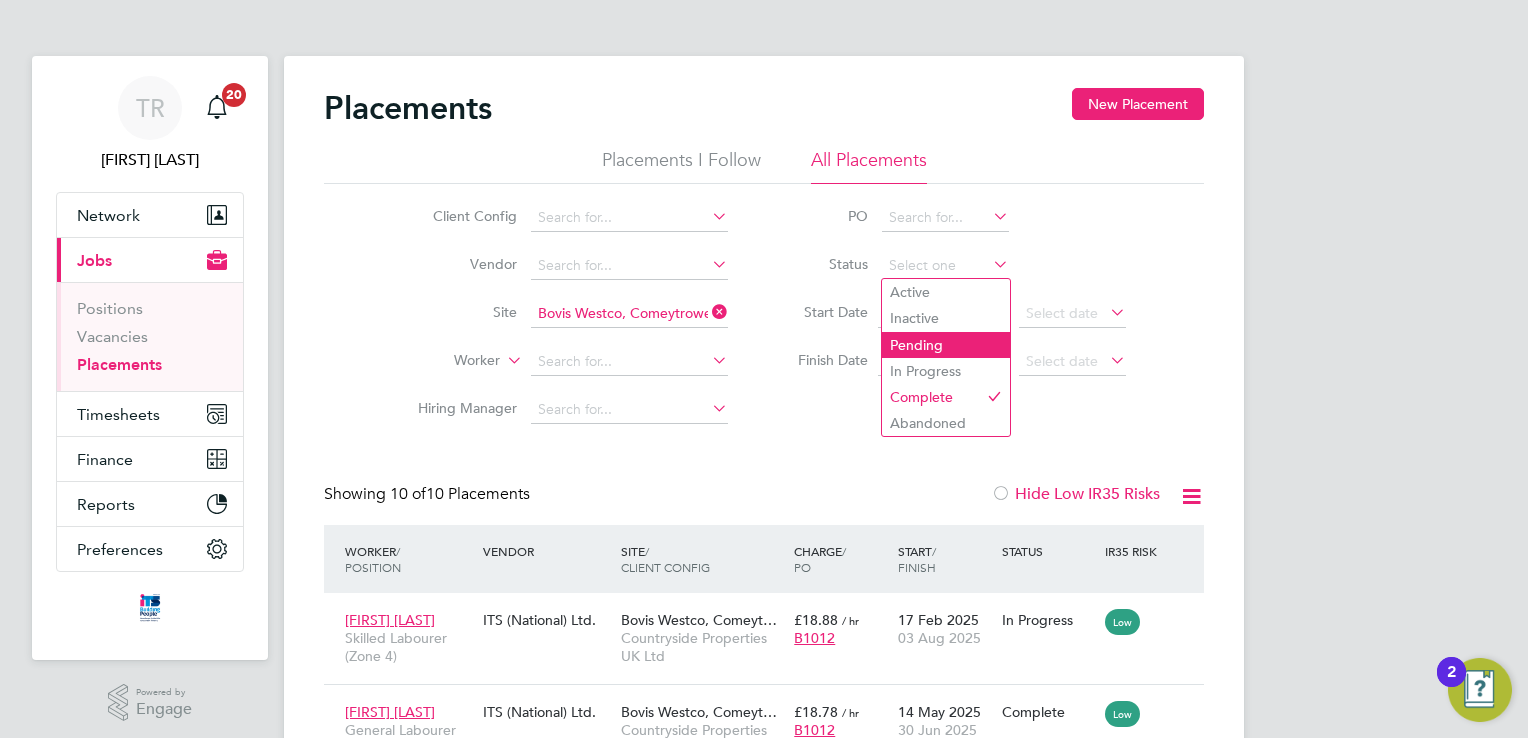 click on "Pending" 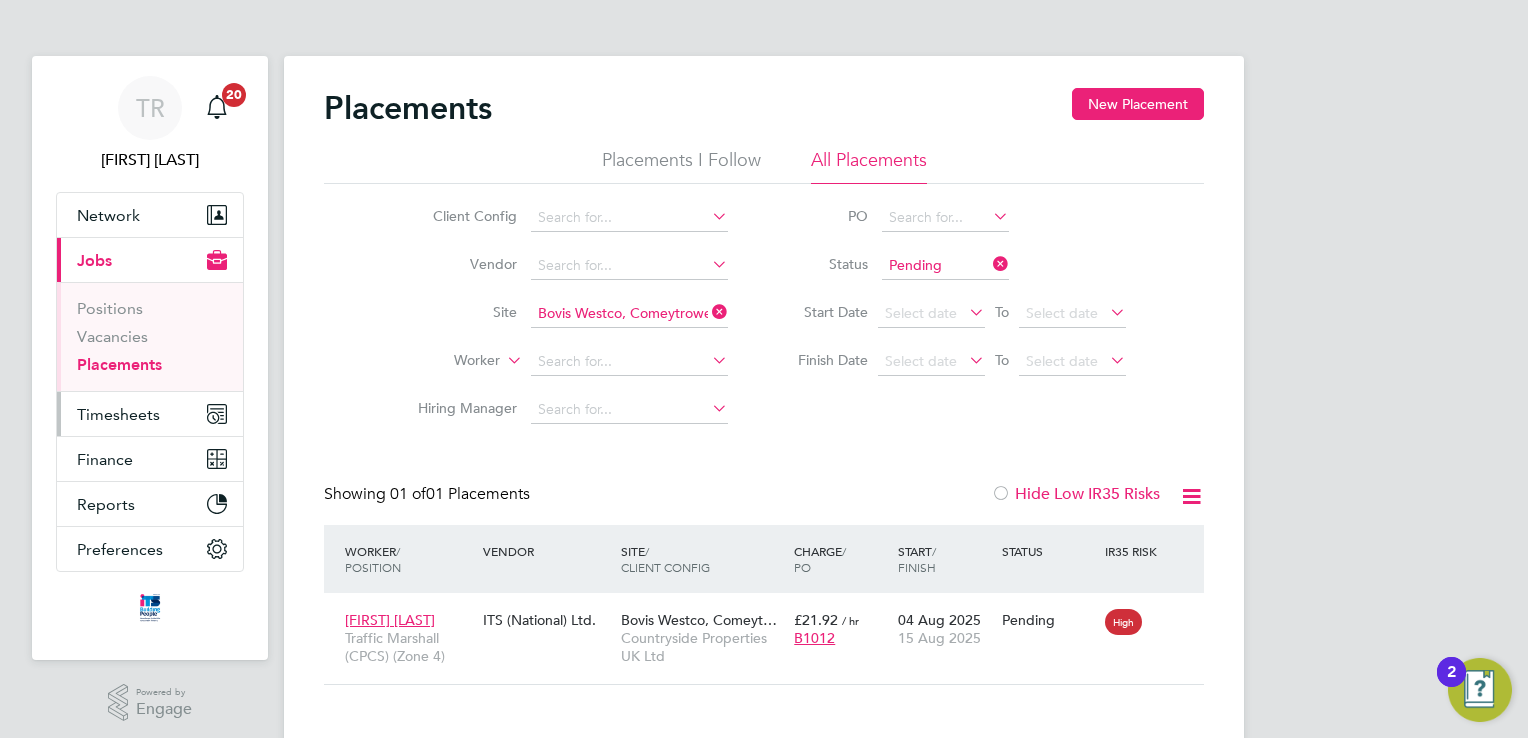 click on "Timesheets" at bounding box center [118, 414] 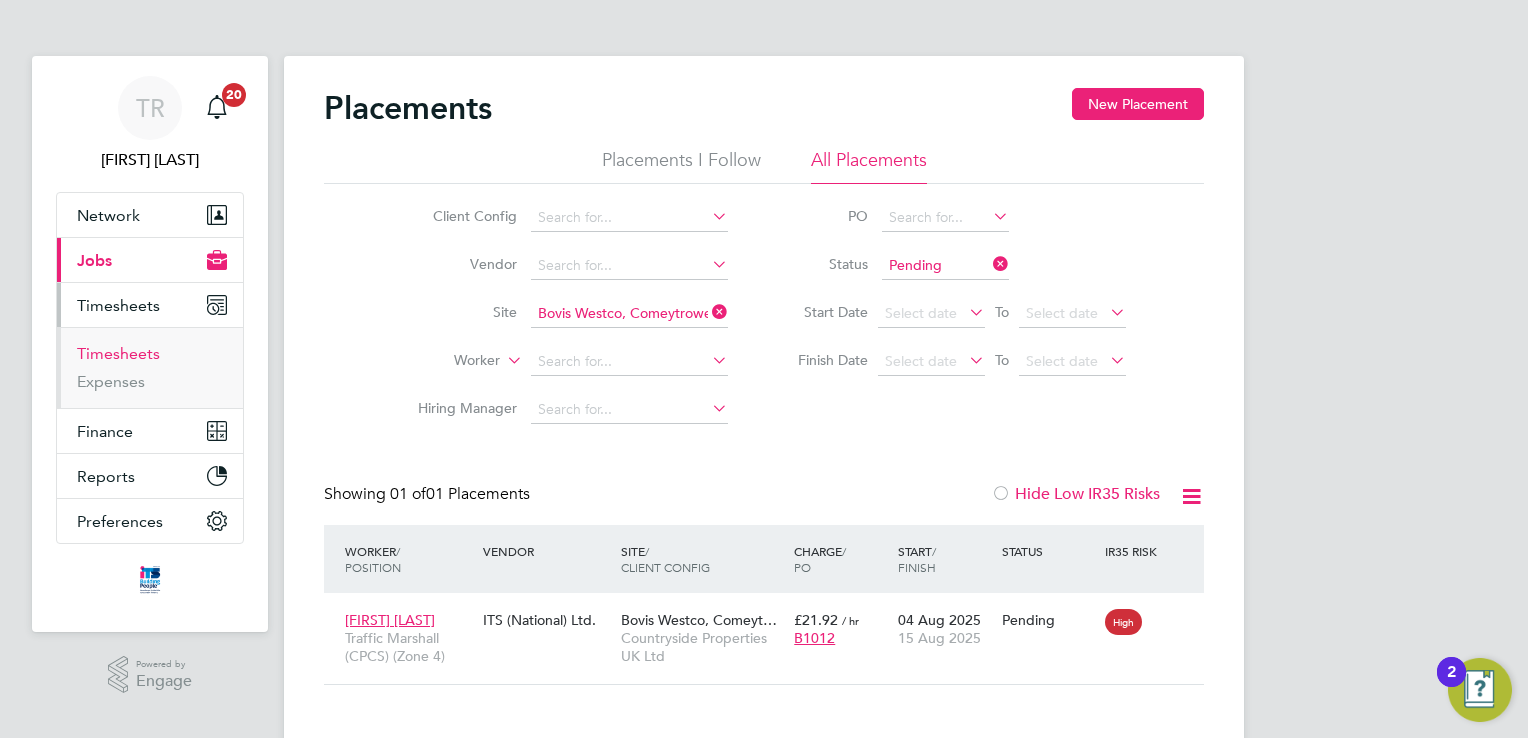 click on "Timesheets" at bounding box center (118, 353) 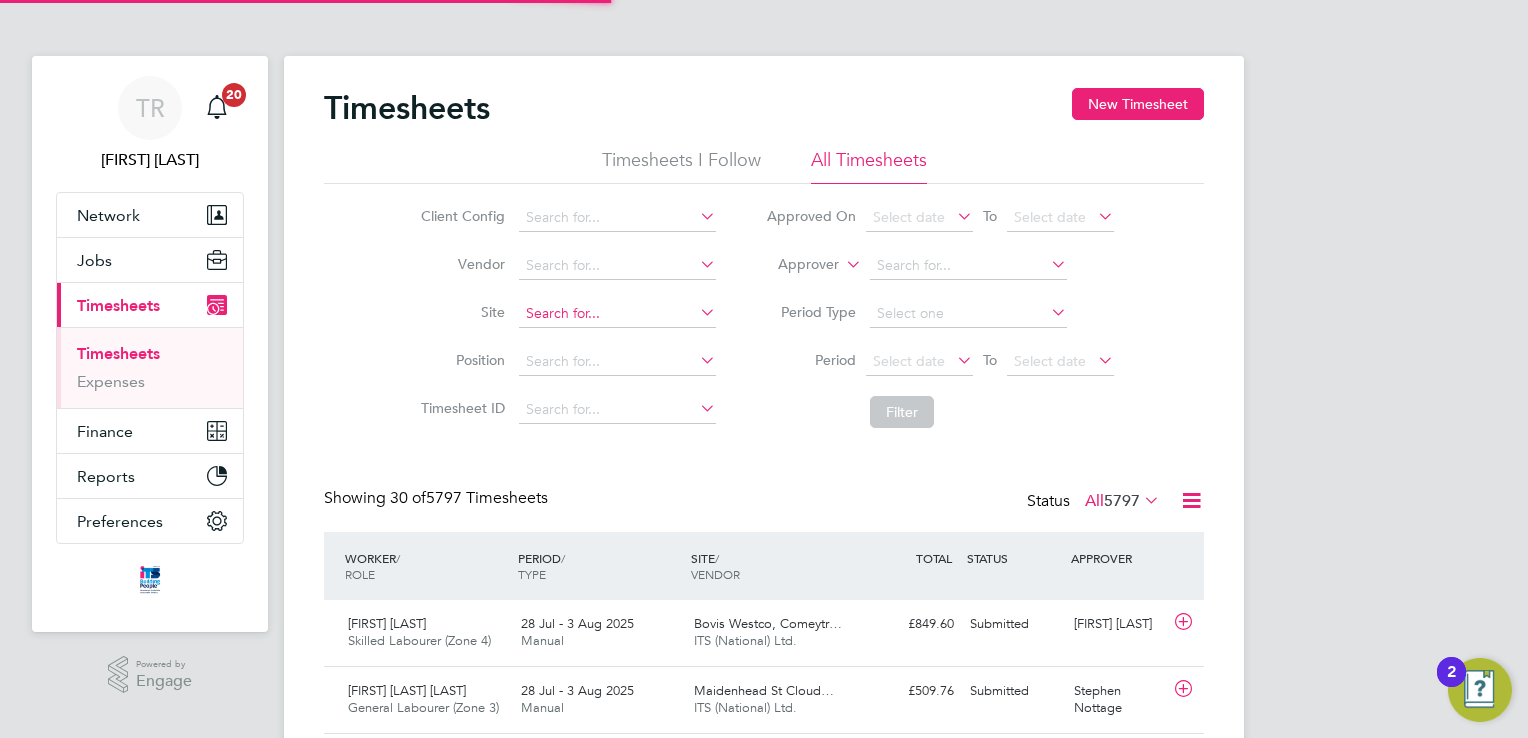 click 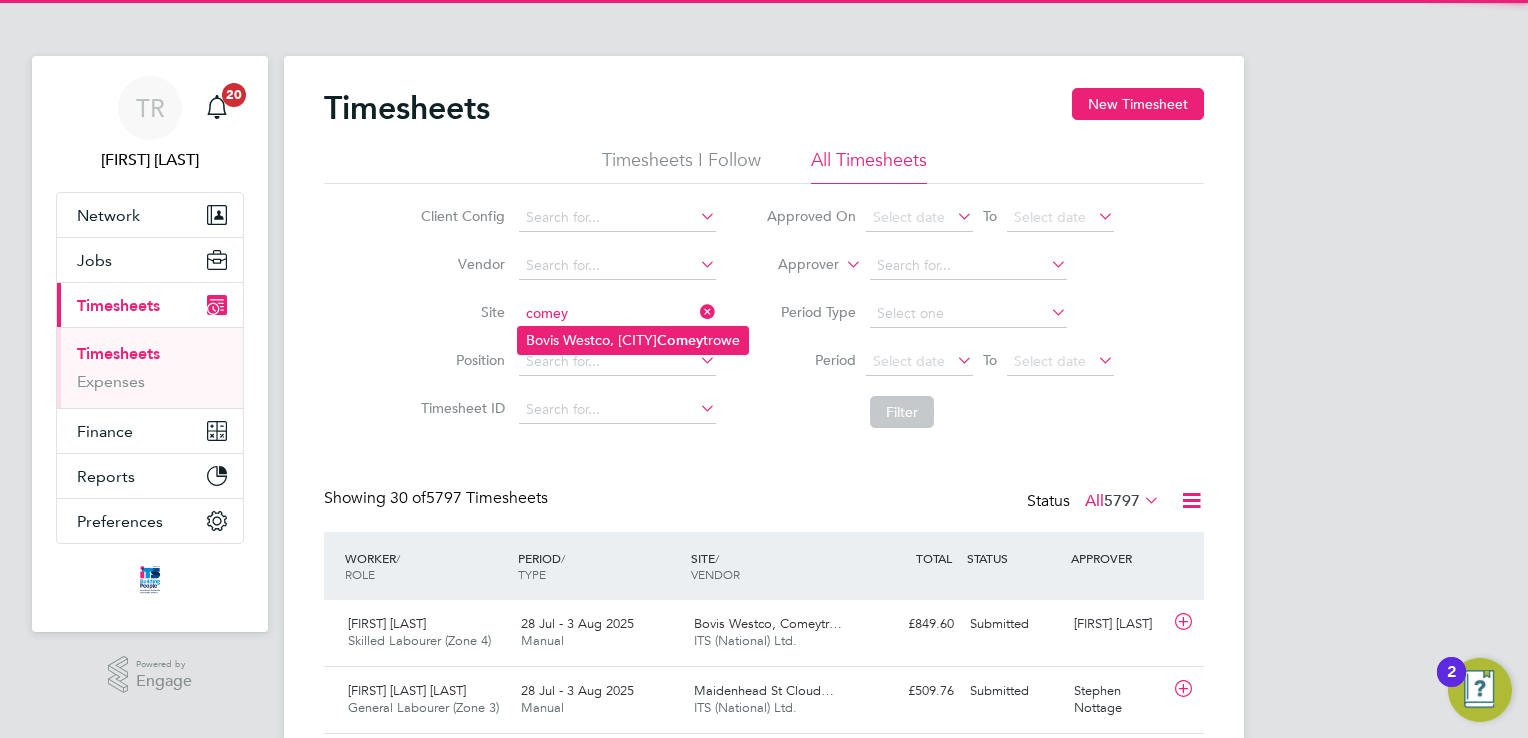 click on "Bovis Westco,  Comey trowe" 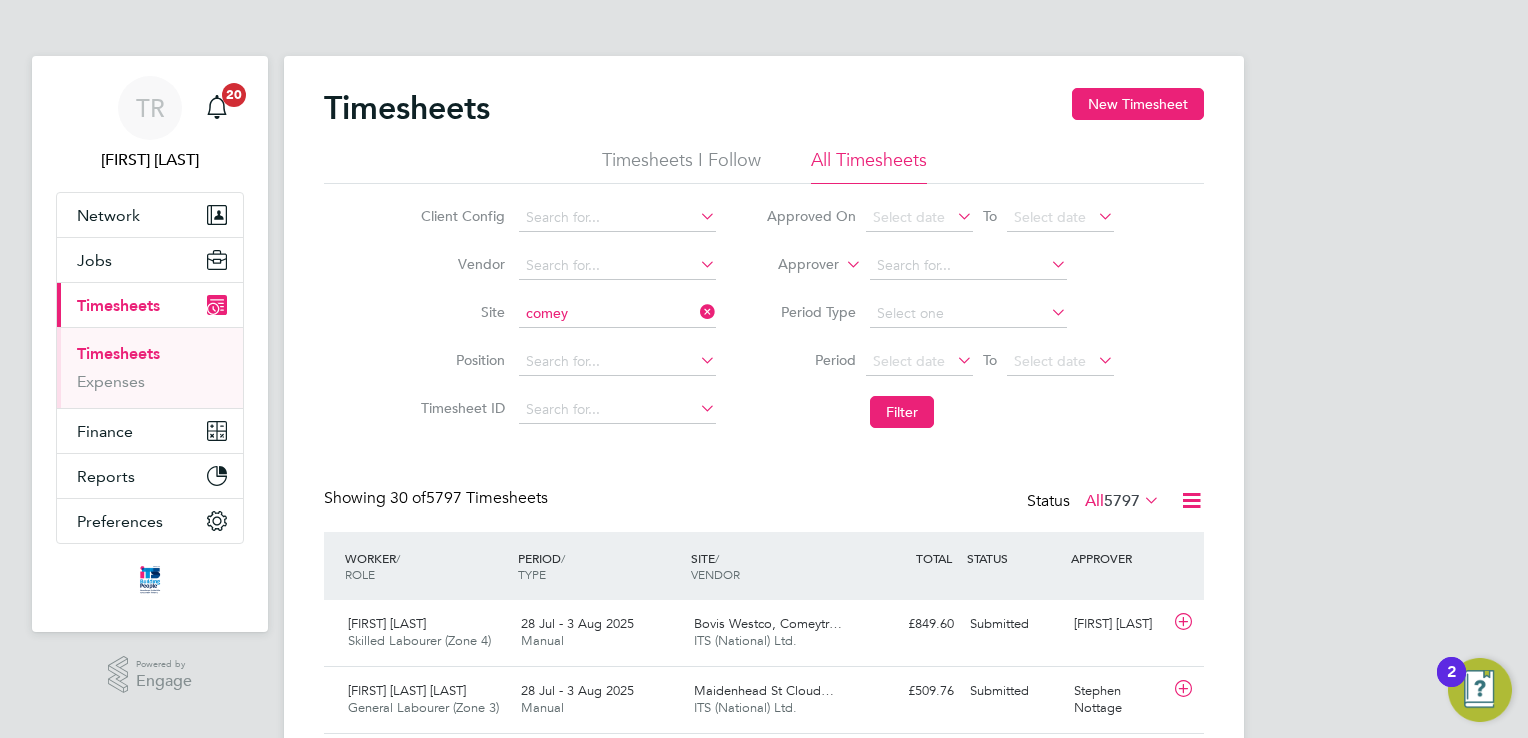 type on "Bovis Westco, Comeytrowe" 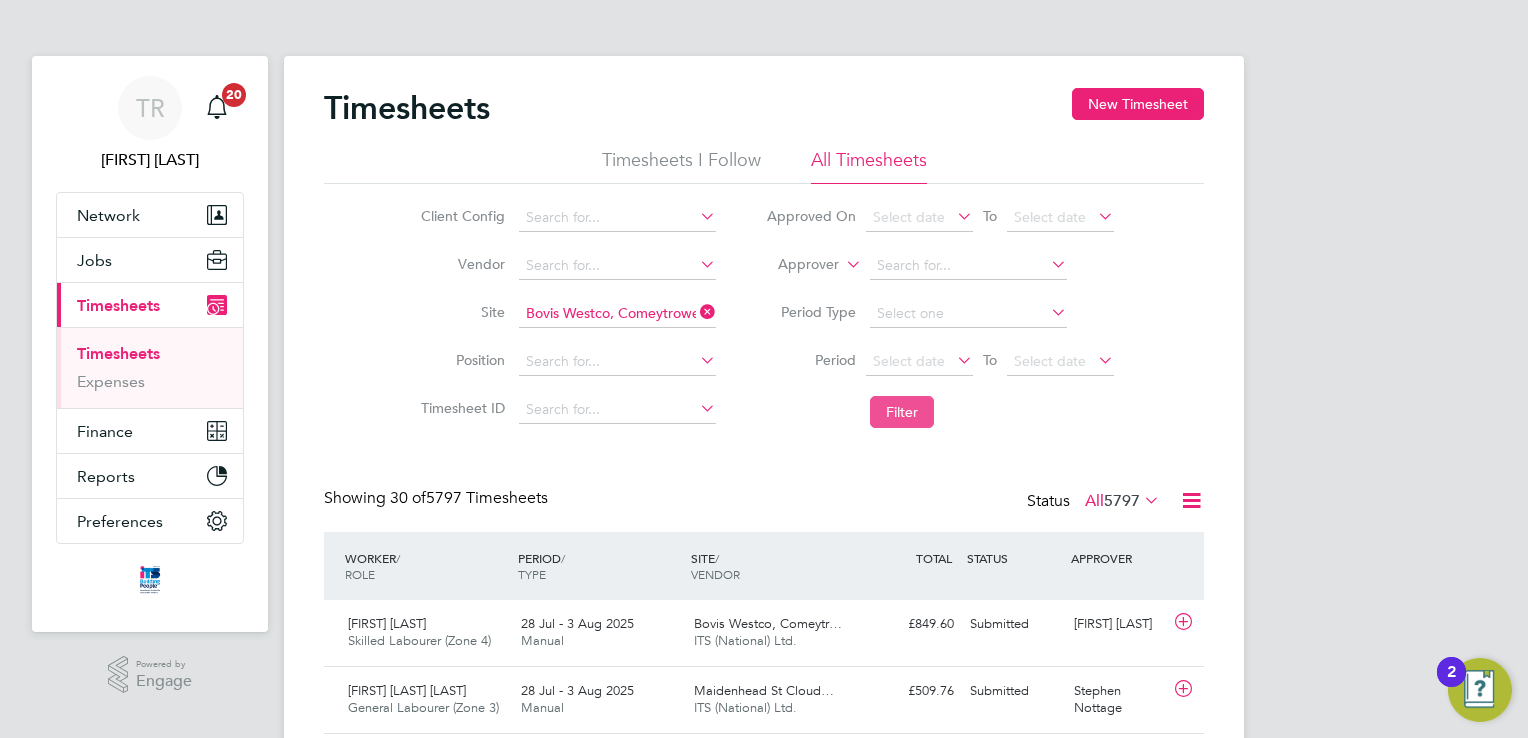 click on "Filter" 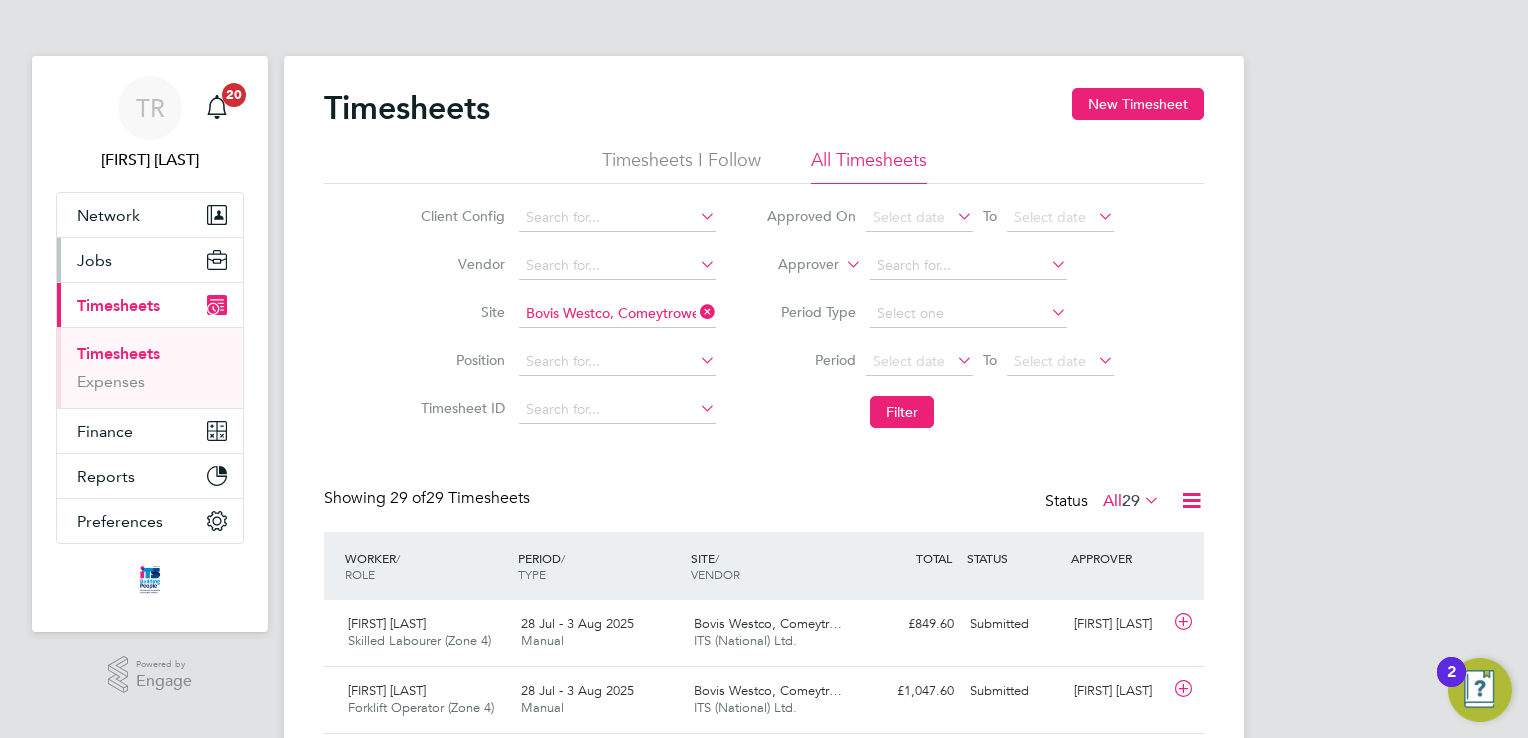 click on "Jobs" at bounding box center [94, 260] 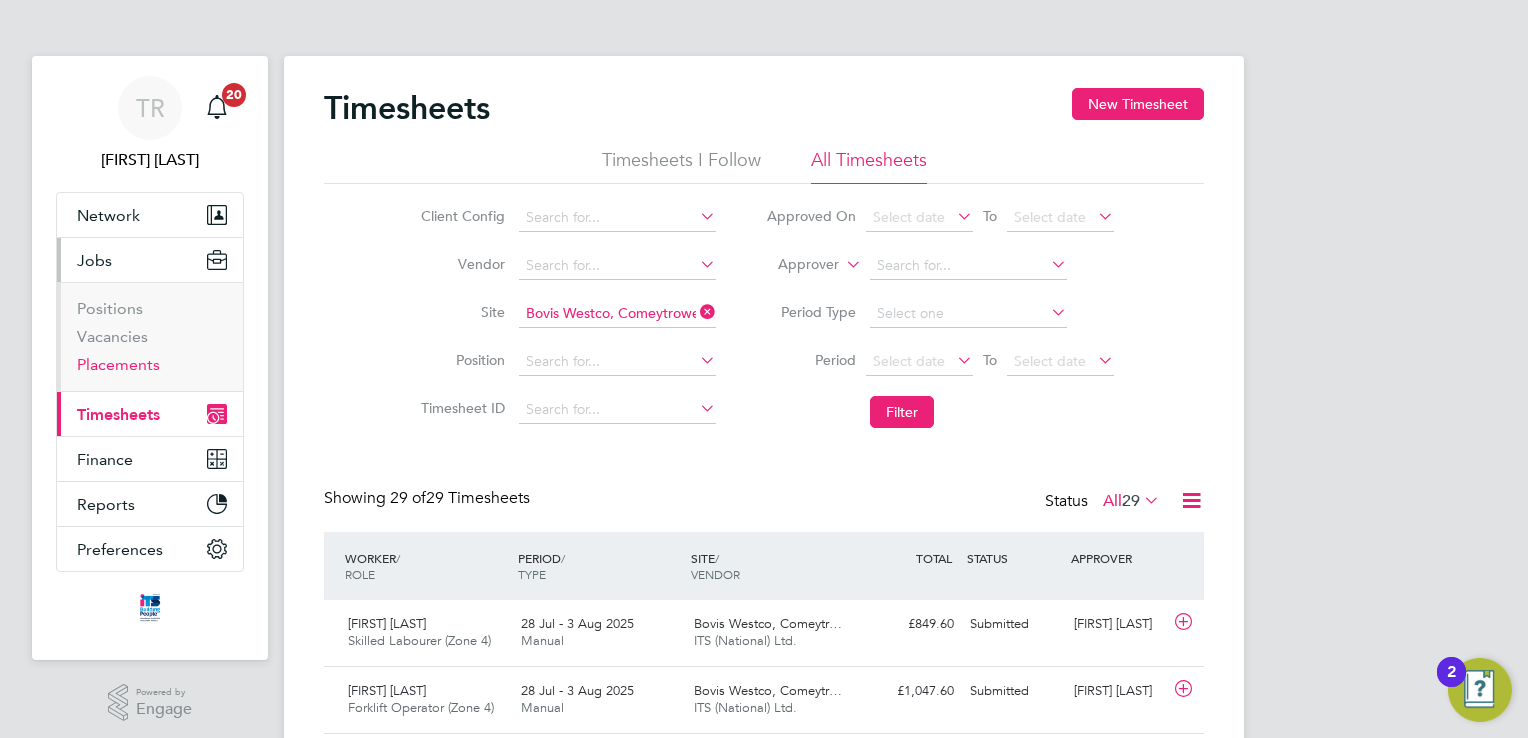 click on "Placements" at bounding box center [118, 364] 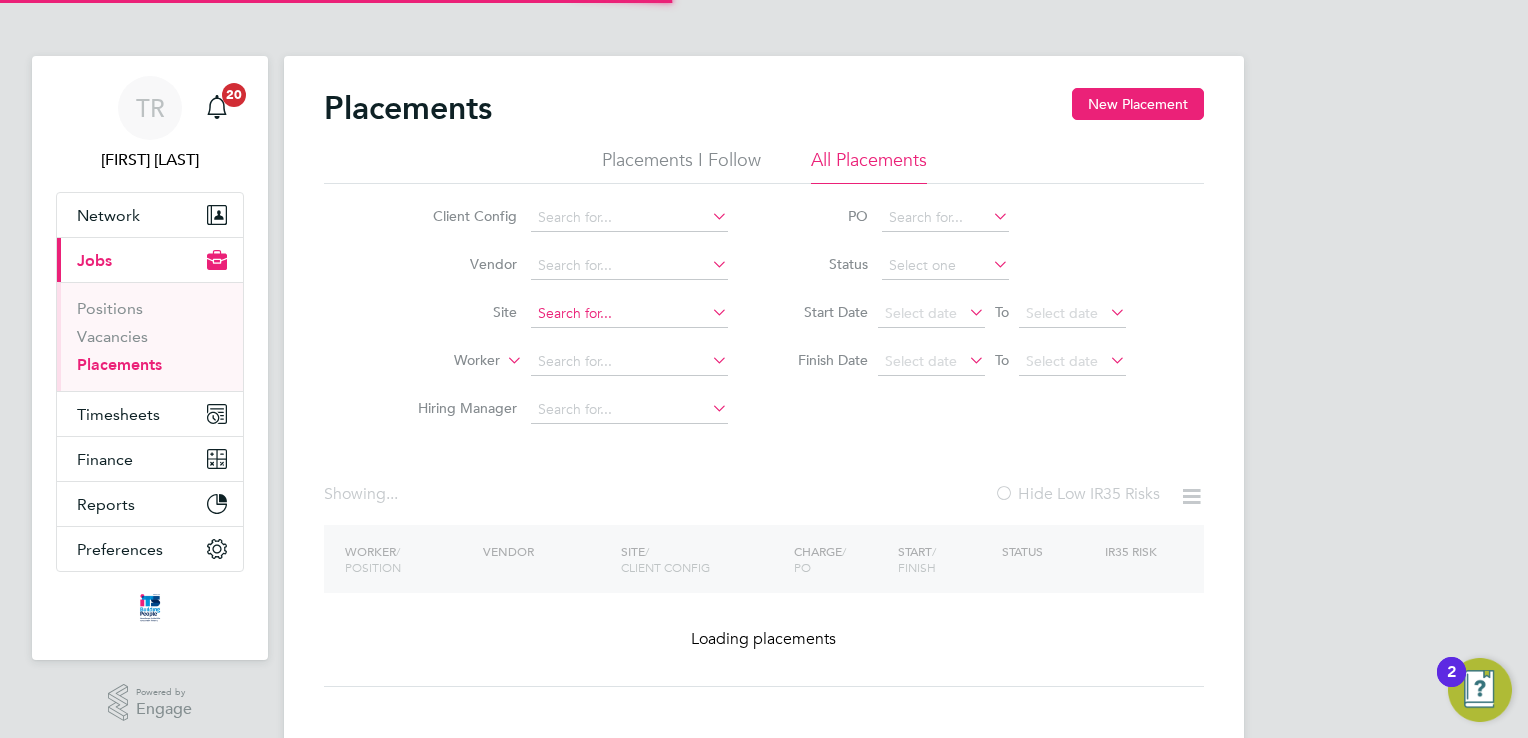 click 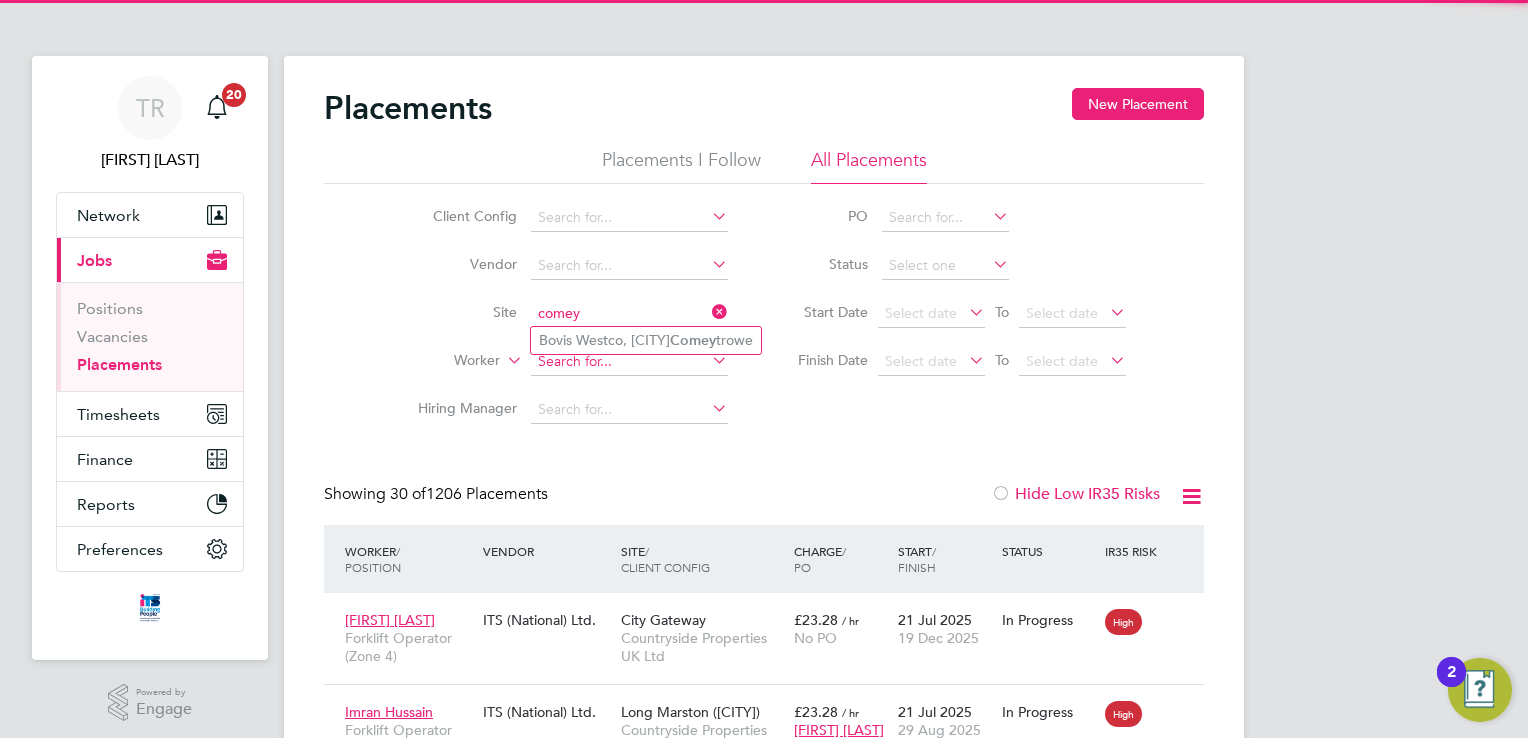 click on "Bovis Westco,  Comey trowe" 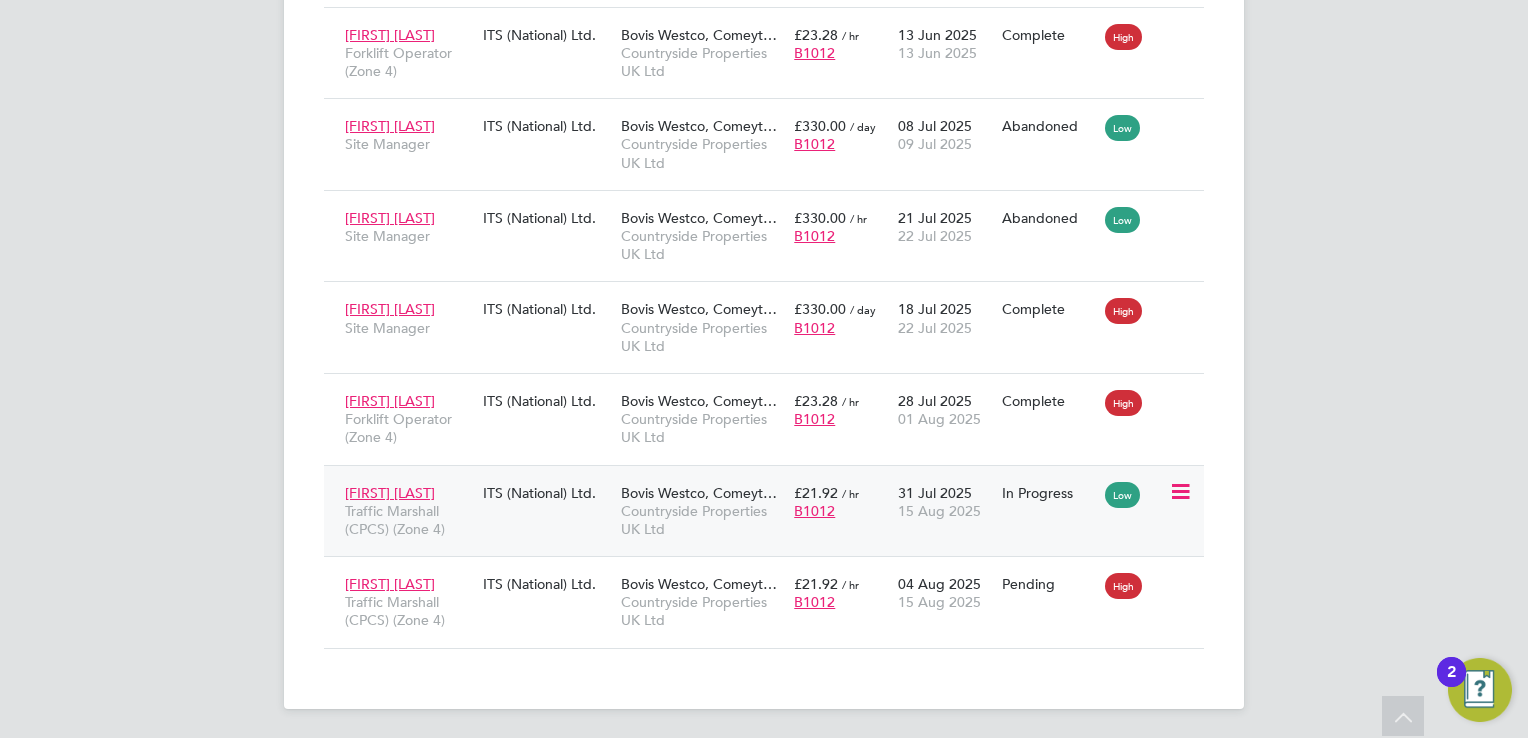 click on "15 Aug 2025" 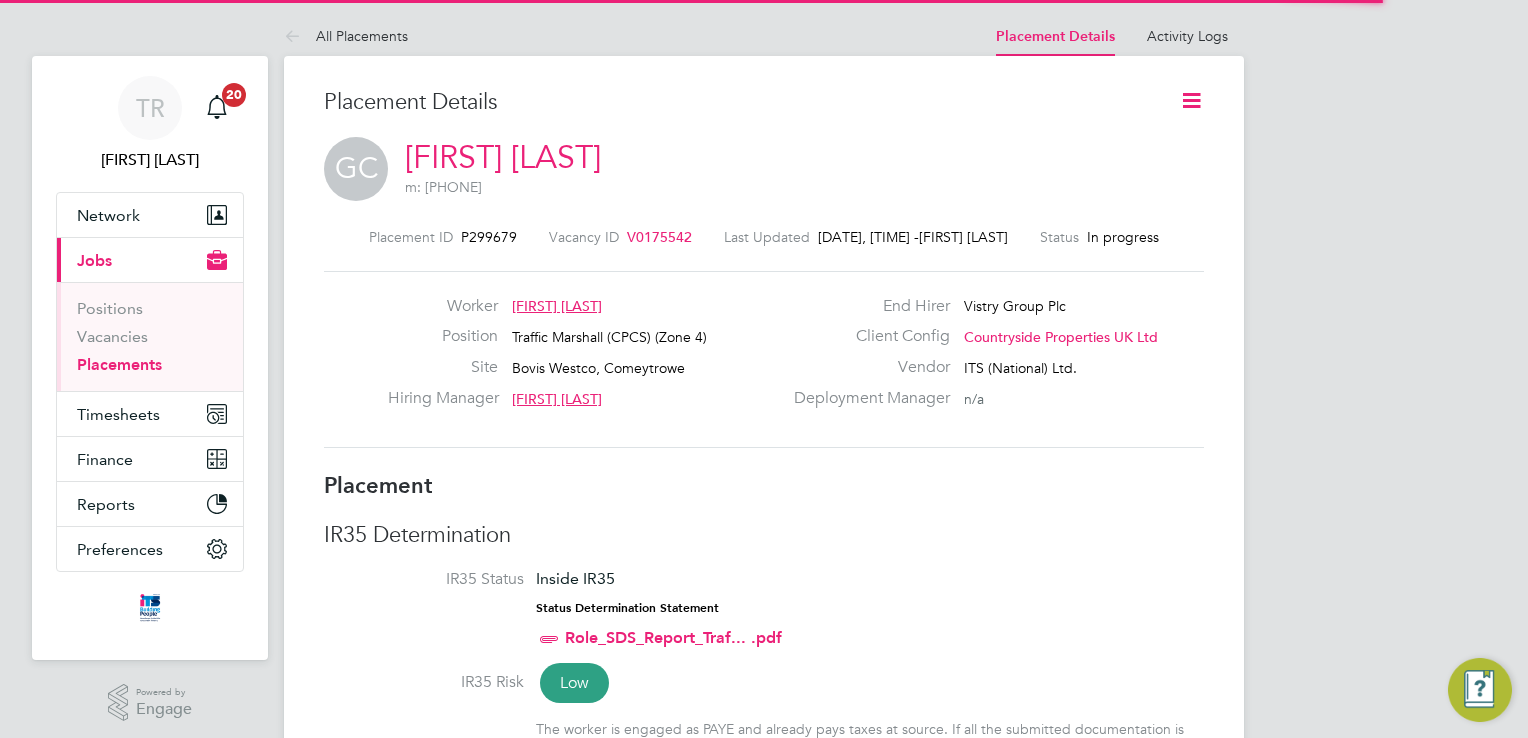 scroll, scrollTop: 0, scrollLeft: 0, axis: both 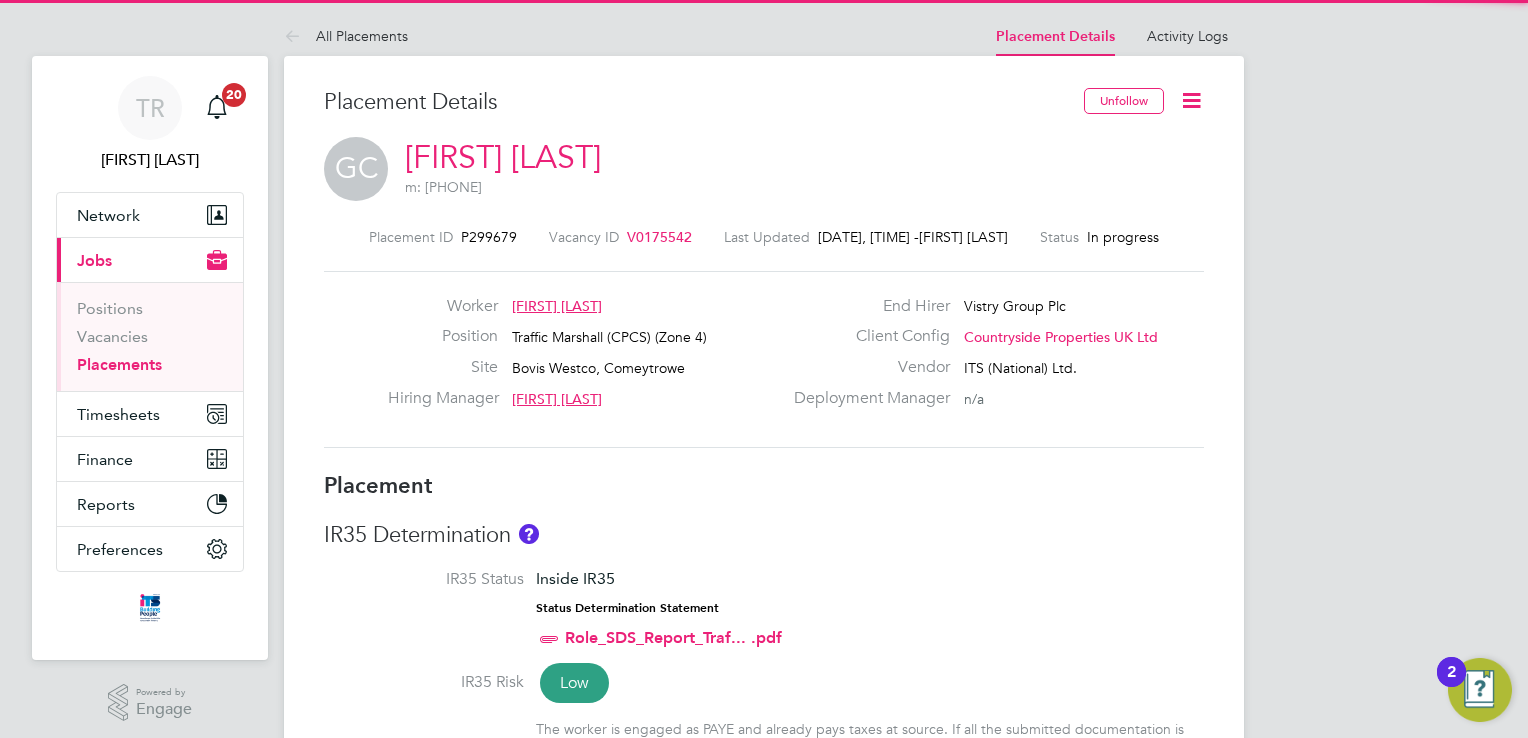 click 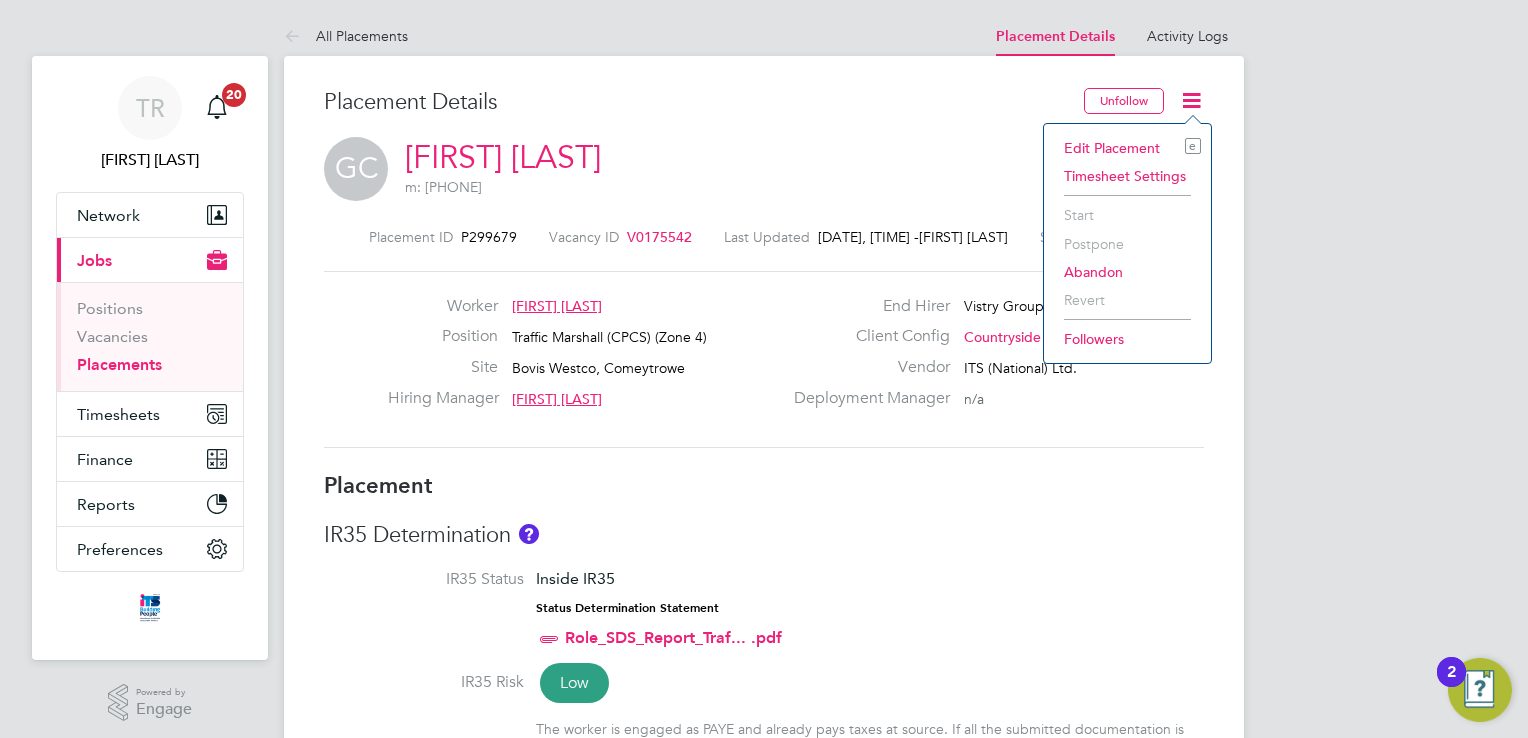 click on "Placement ID   P299679 Vacancy ID   V0175542   Last Updated   04 Aug 2025, 10:49 -  Tanya Rowse Status   In progress   Worker   Gareth Cornall Position   Traffic Marshall (CPCS) (Zone 4) Site   Bovis Westco, Comeytrowe Hiring Manager     Ben Camm End Hirer   Vistry Group Plc Client Config   Countryside Properties UK Ltd Vendor   ITS (National) Ltd. Deployment Manager     n/a" 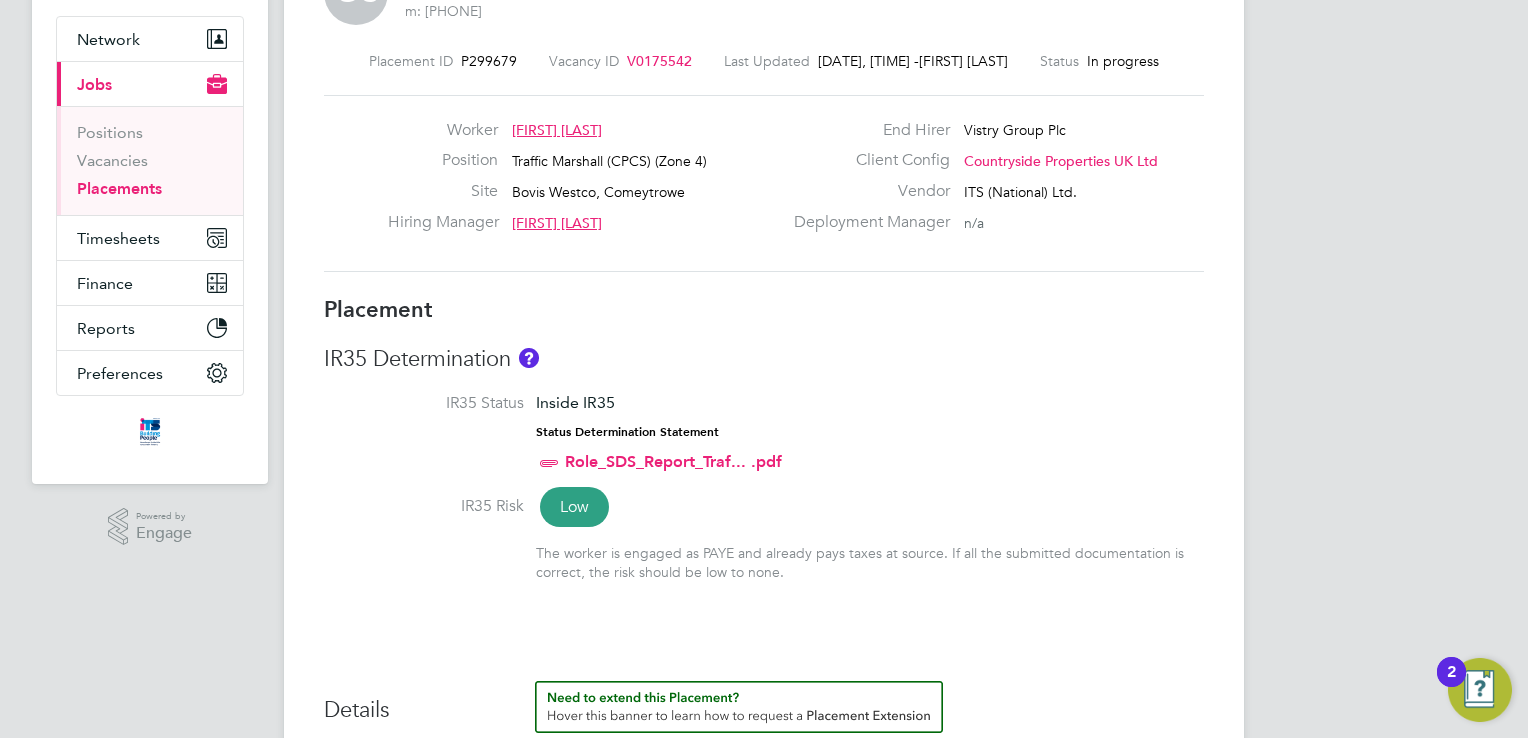 scroll, scrollTop: 400, scrollLeft: 0, axis: vertical 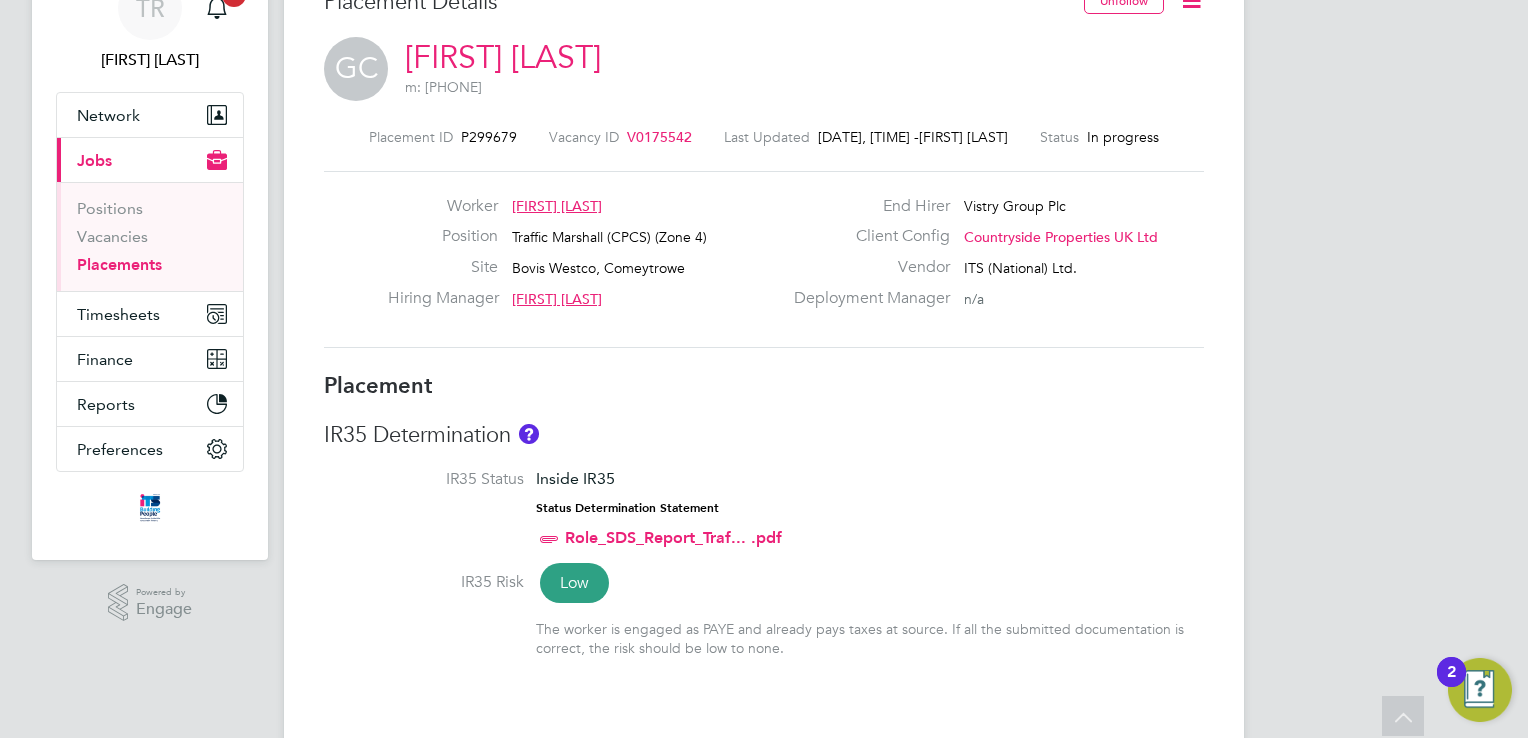 click on "Worker   Gareth Cornall Position   Traffic Marshall (CPCS) (Zone 4) Site   Bovis Westco, Comeytrowe Hiring Manager     Ben Camm End Hirer   Vistry Group Plc Client Config   Countryside Properties UK Ltd Vendor   ITS (National) Ltd. Deployment Manager     n/a" 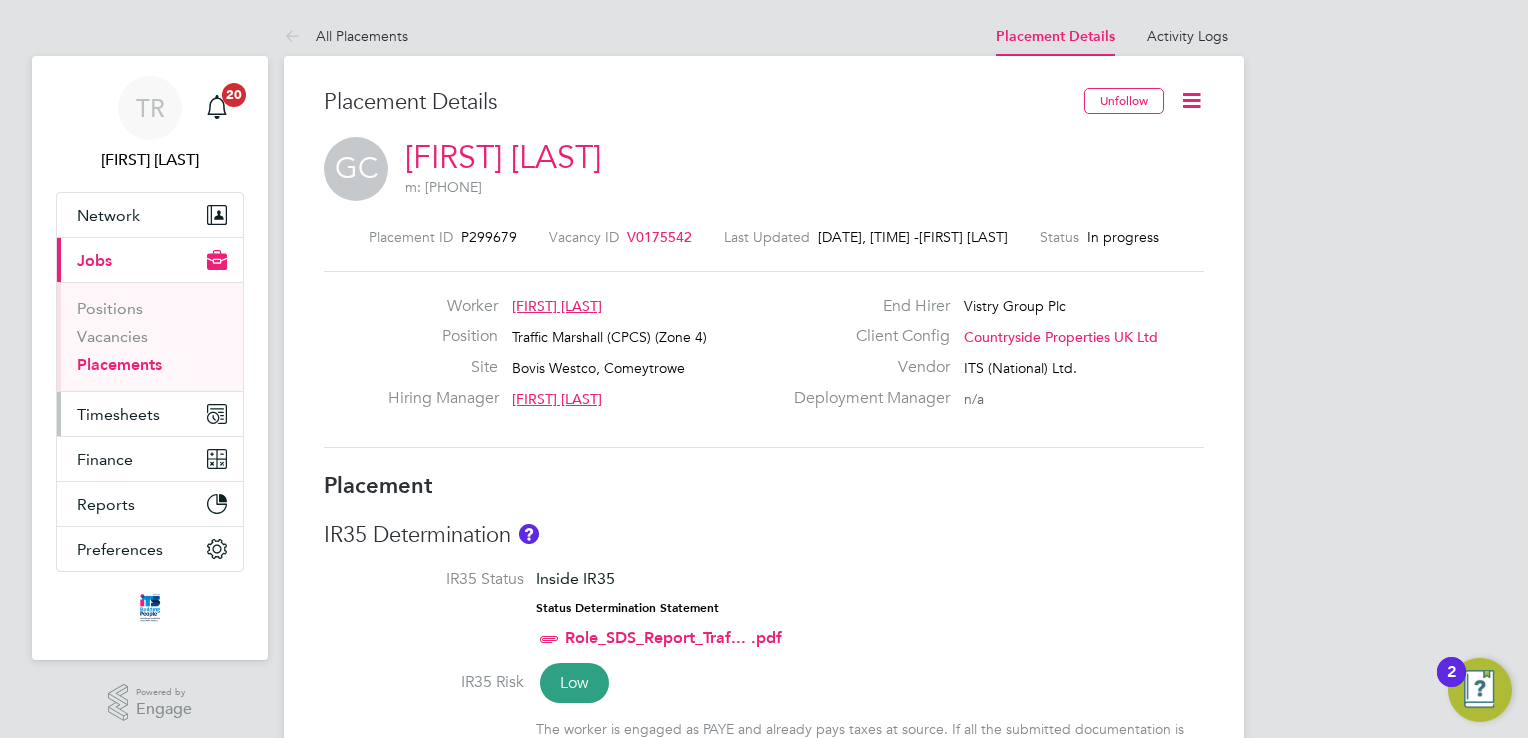 click on "Timesheets" at bounding box center (118, 414) 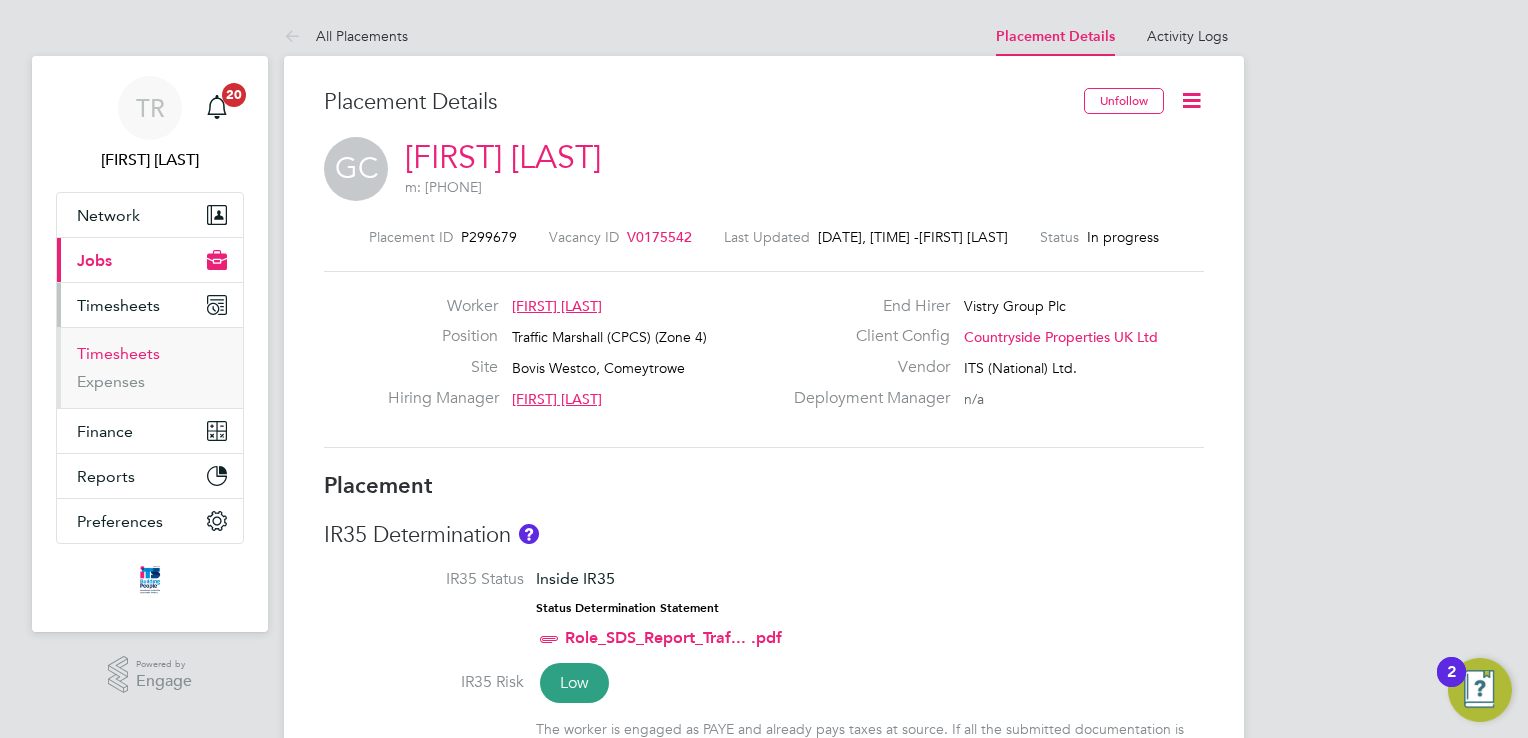 click on "Timesheets" at bounding box center (118, 353) 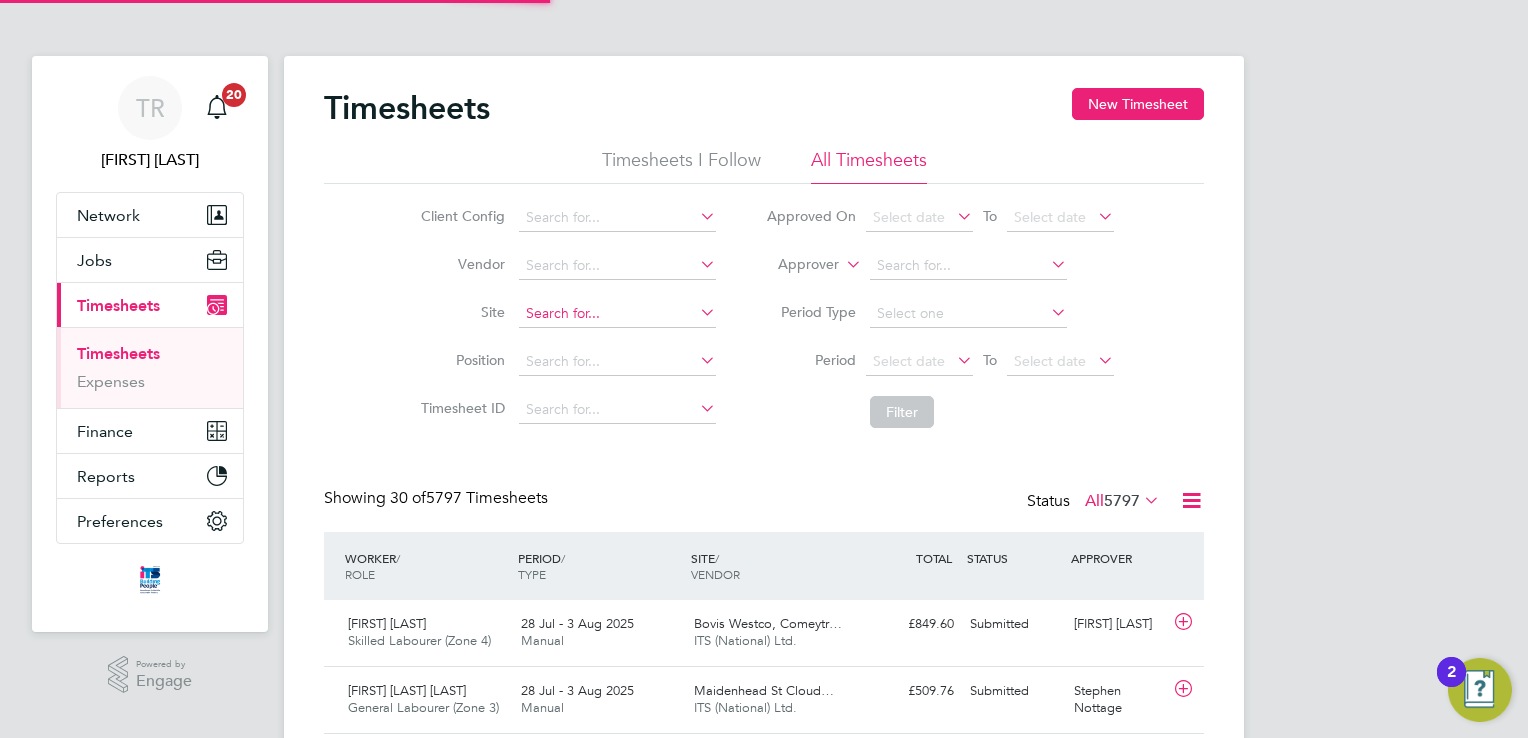 click 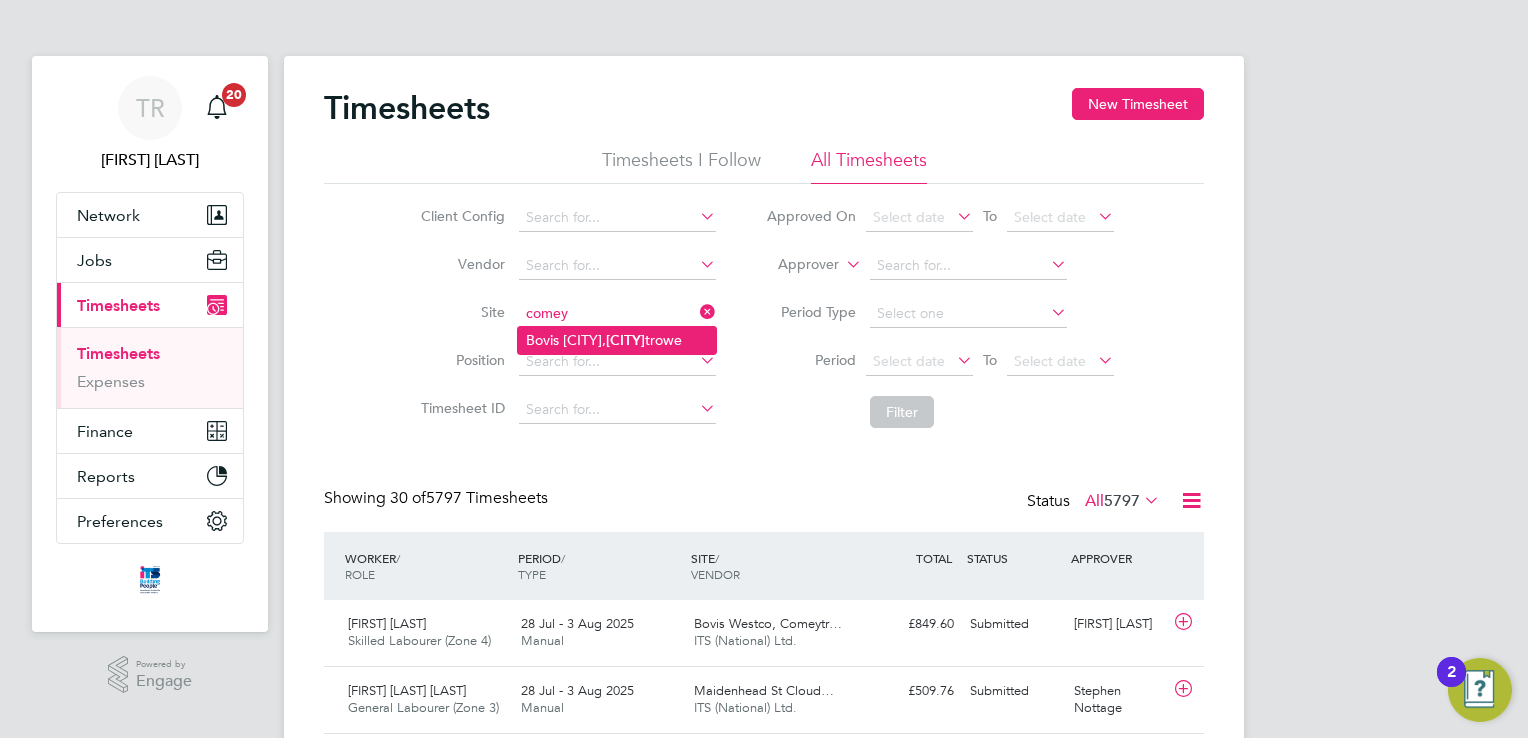 click on "Bovis Westco,  [CITY]" 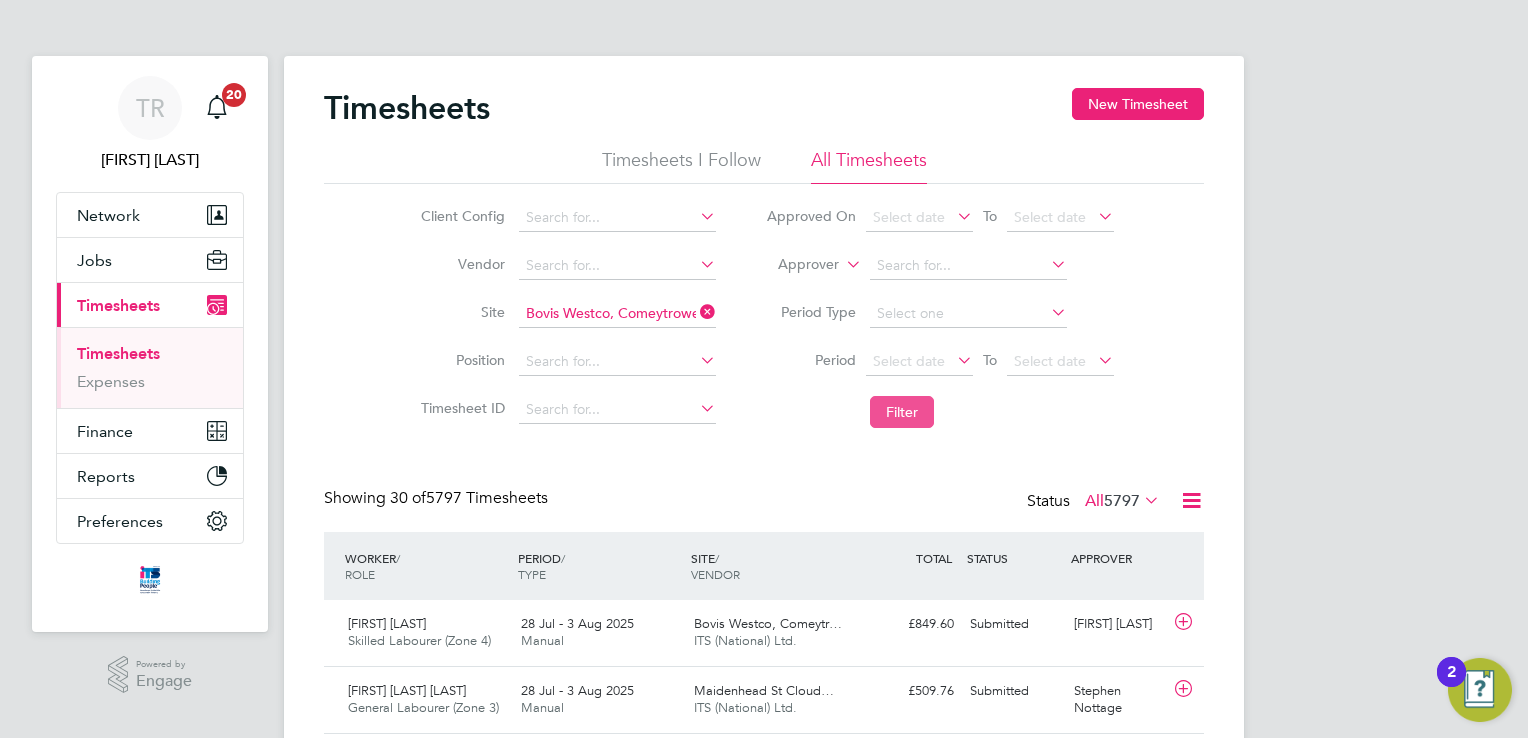 click on "Filter" 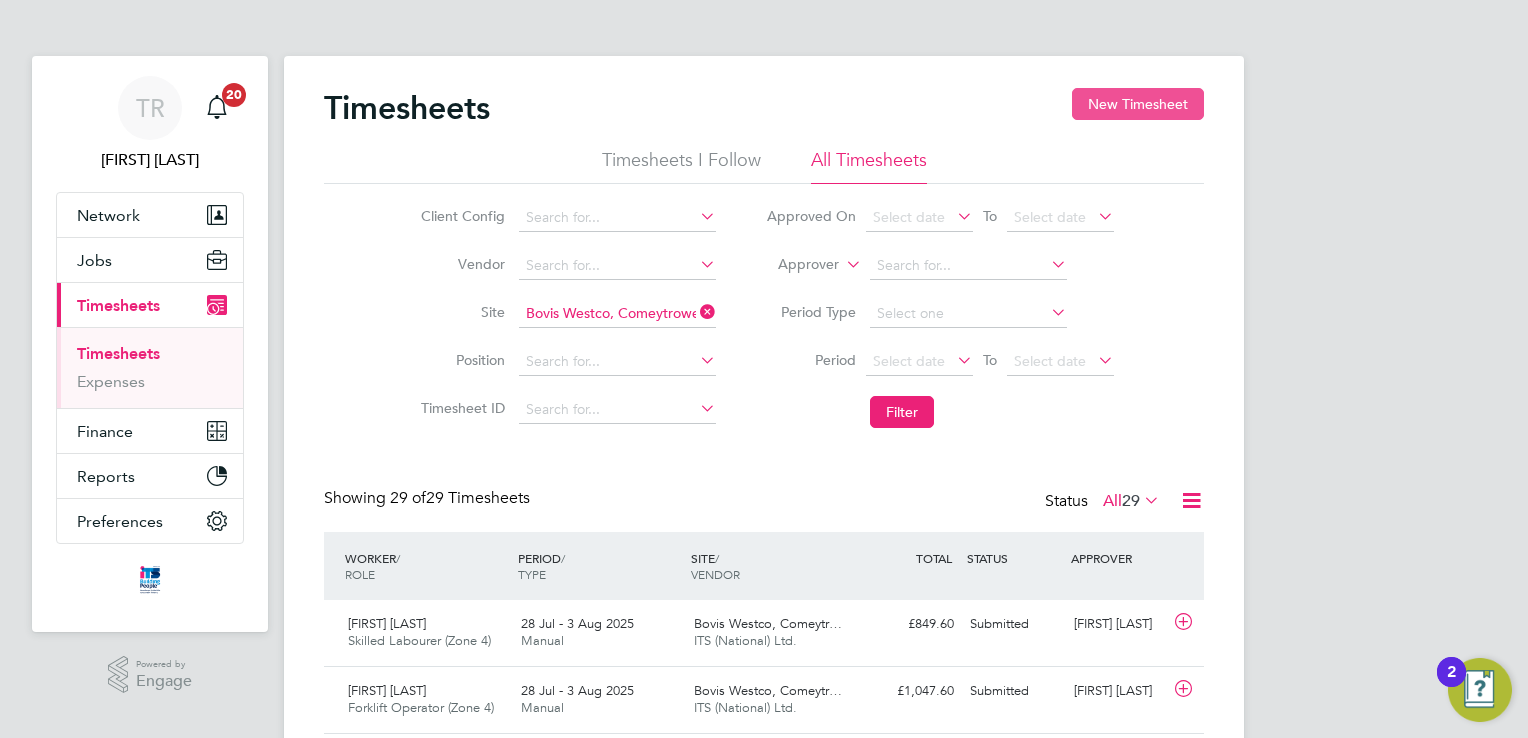 click on "New Timesheet" 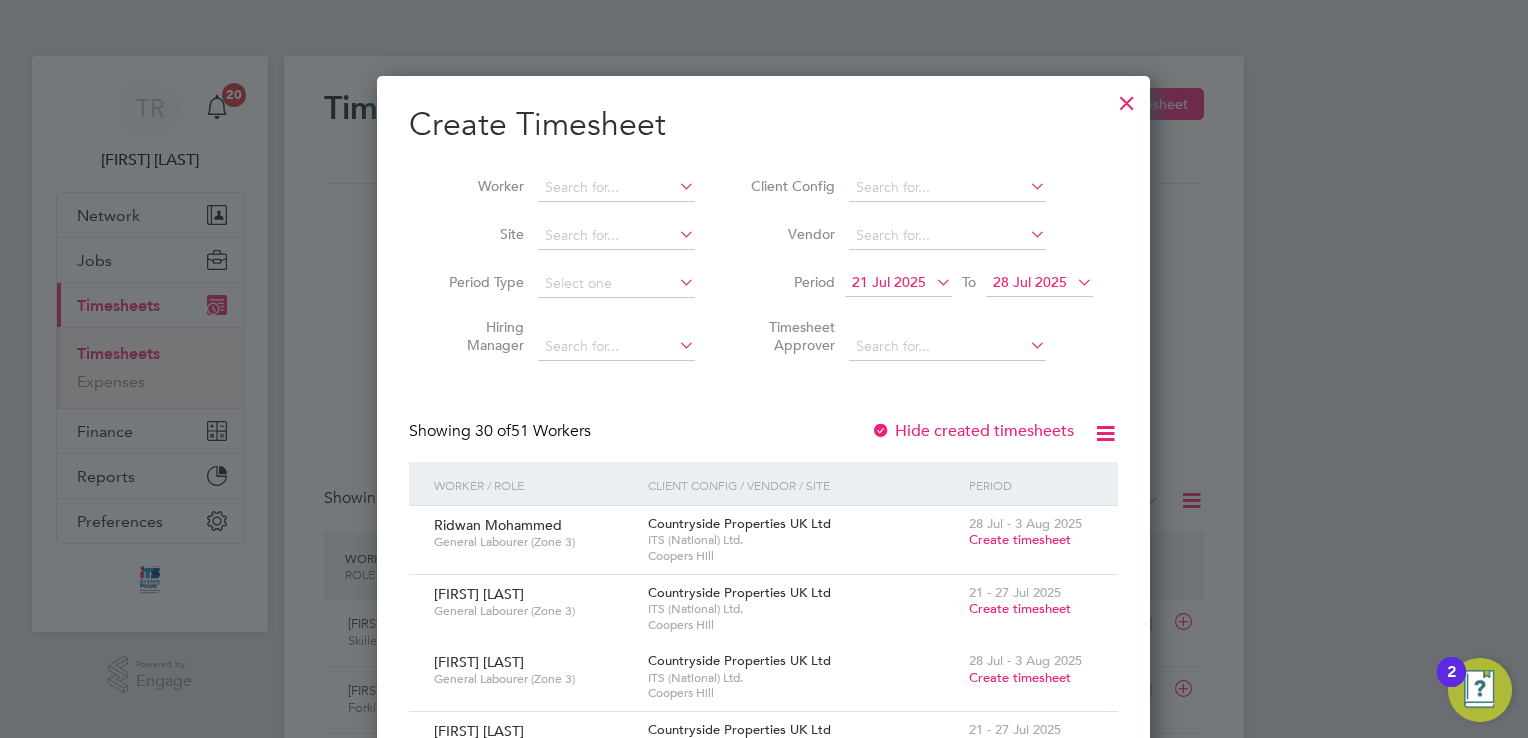 click on "28 Jul 2025" at bounding box center (1030, 282) 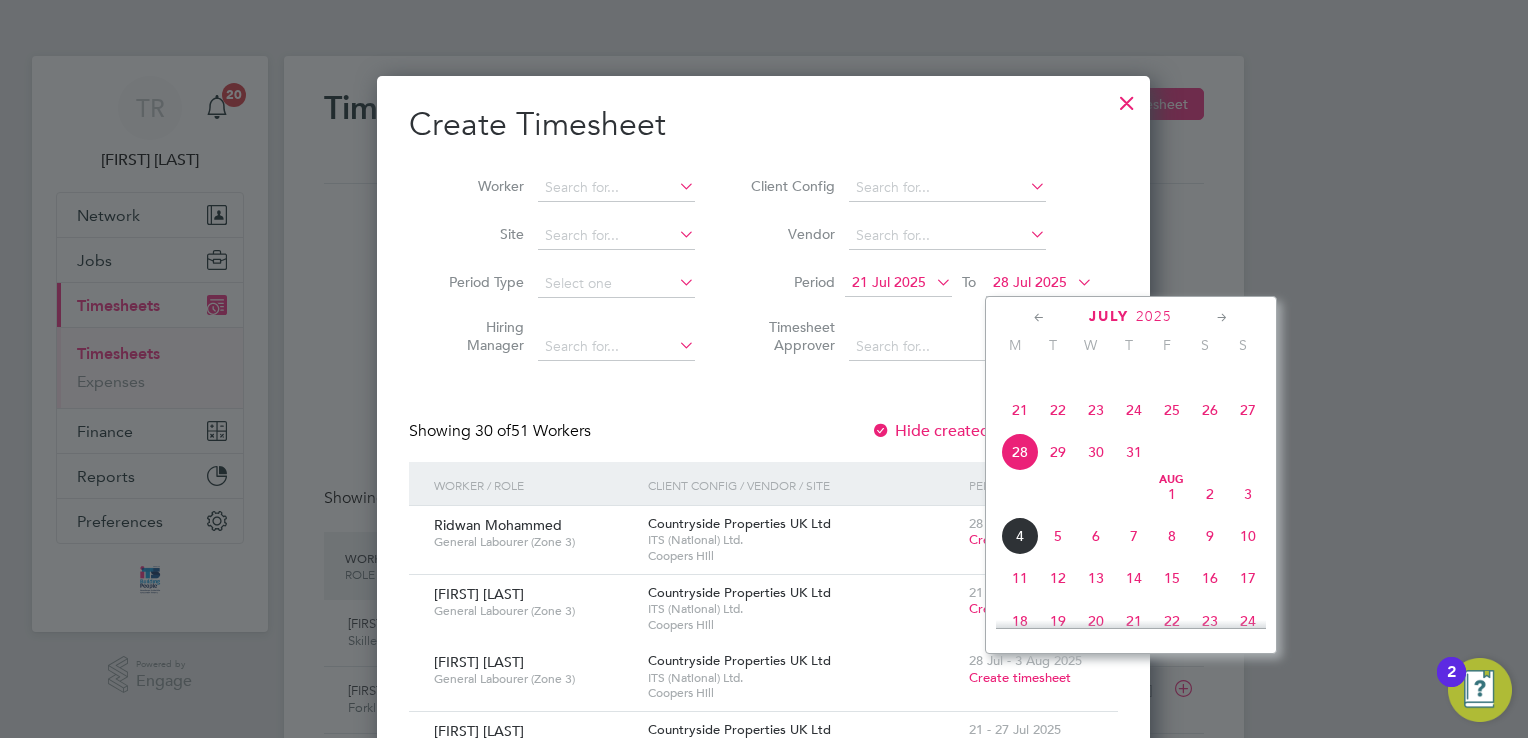 click on "3" 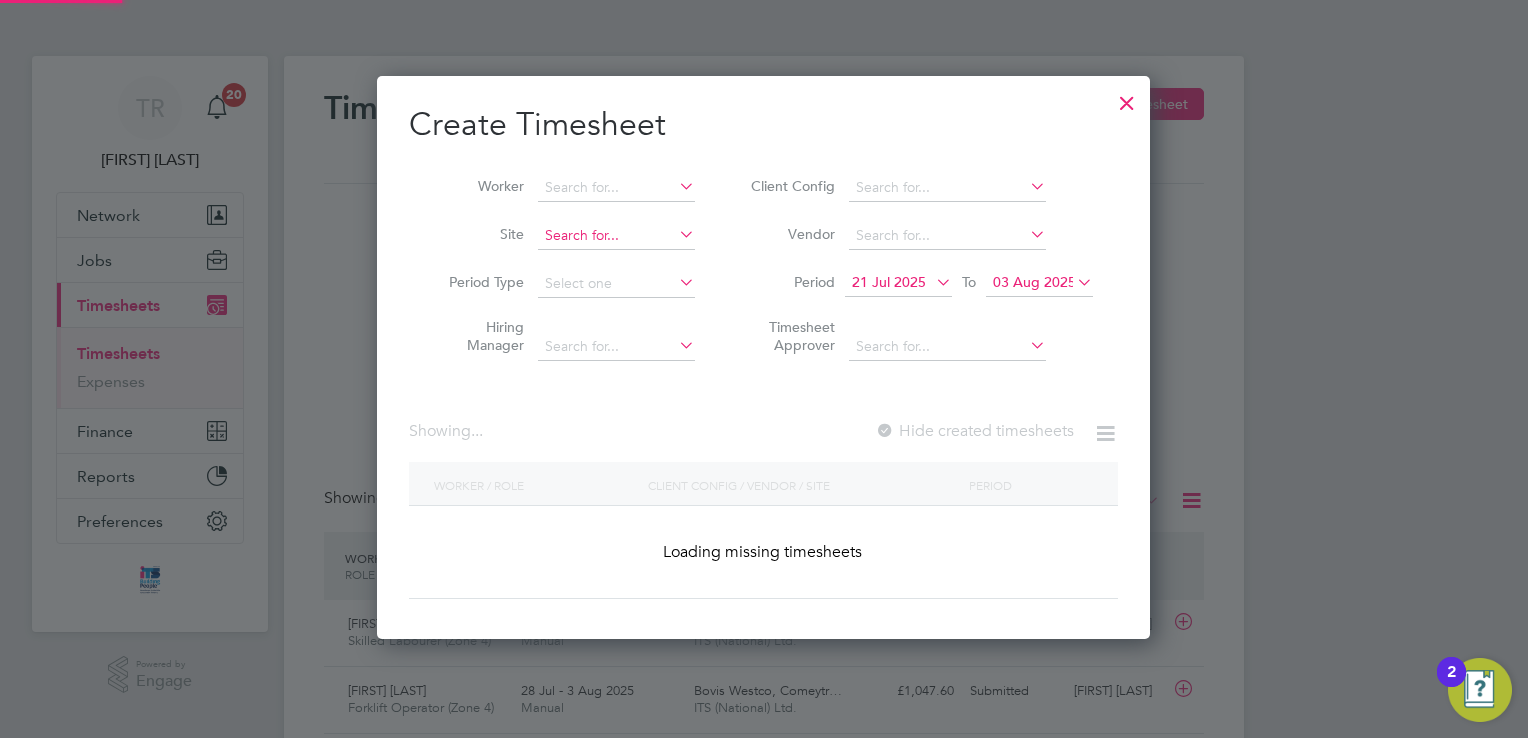 click at bounding box center [616, 236] 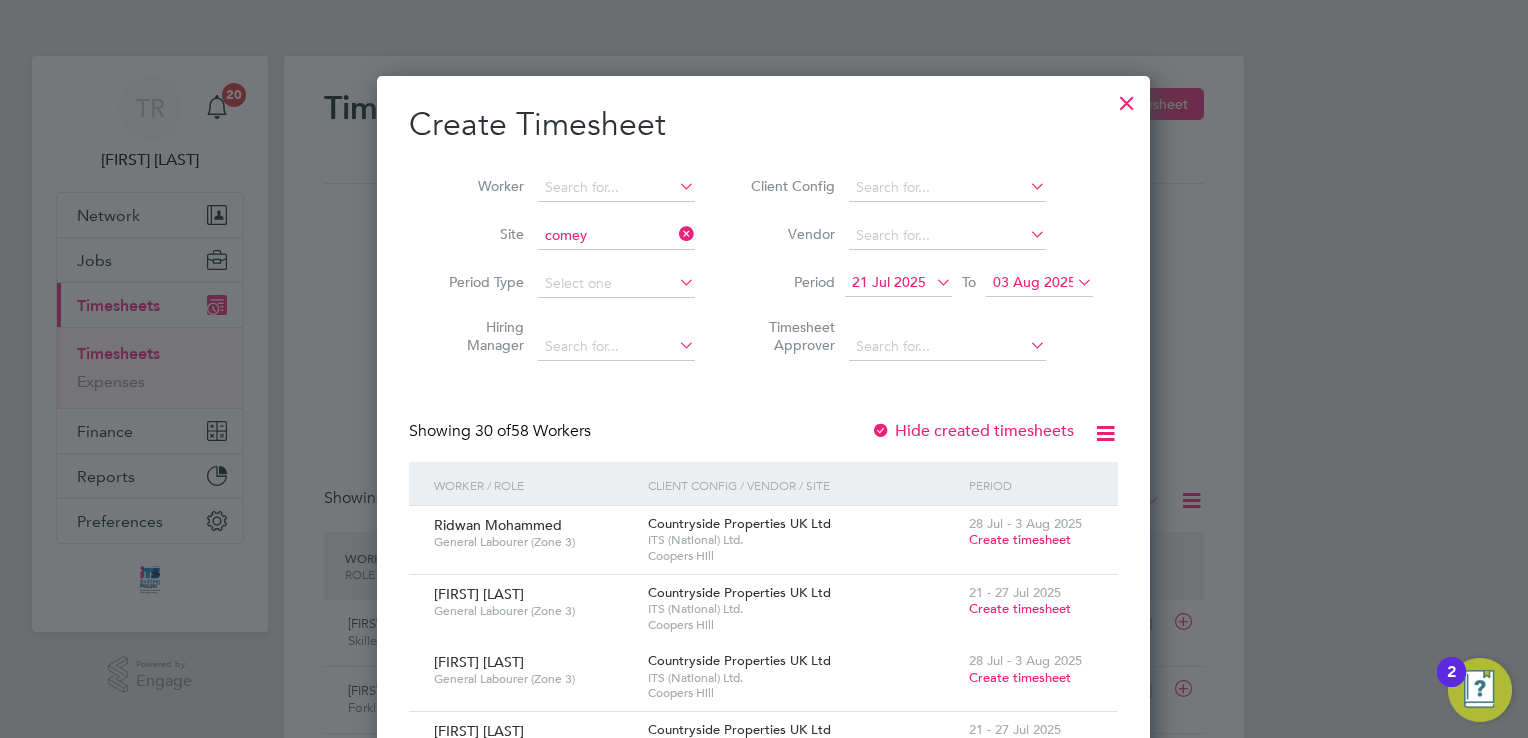 click on "Bovis Westco,  [CITY]" 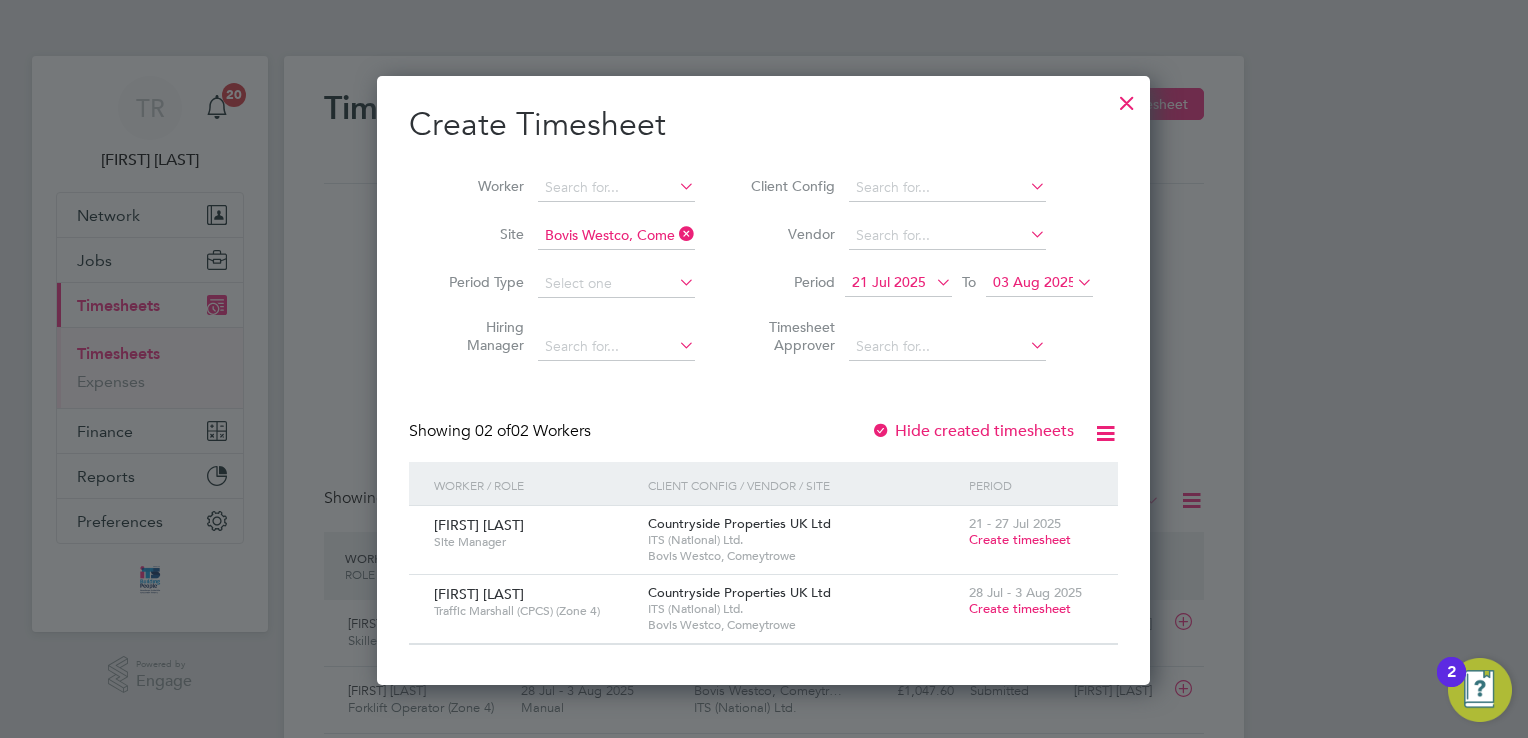 click on "Create timesheet" at bounding box center [1020, 608] 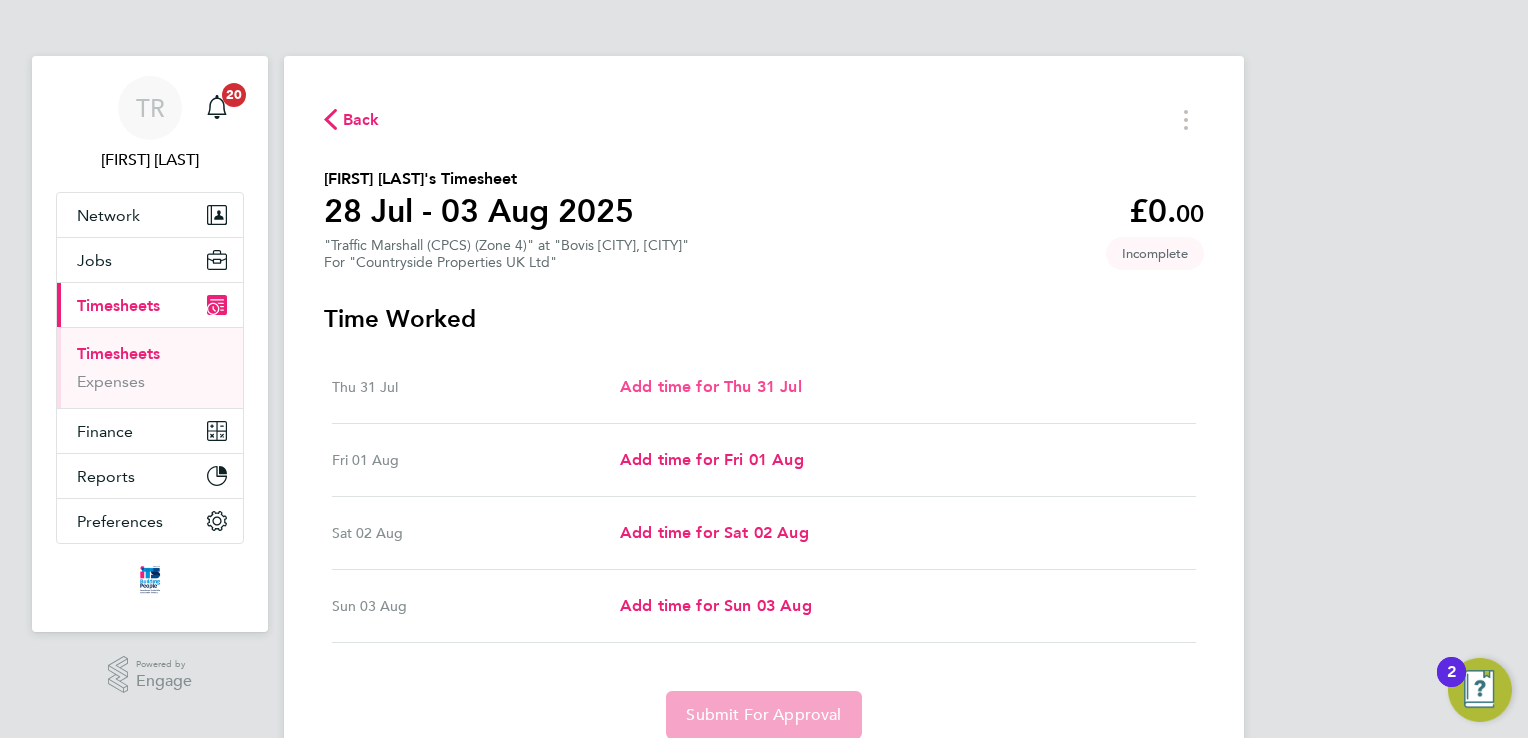 click on "Add time for Thu 31 Jul" at bounding box center [711, 386] 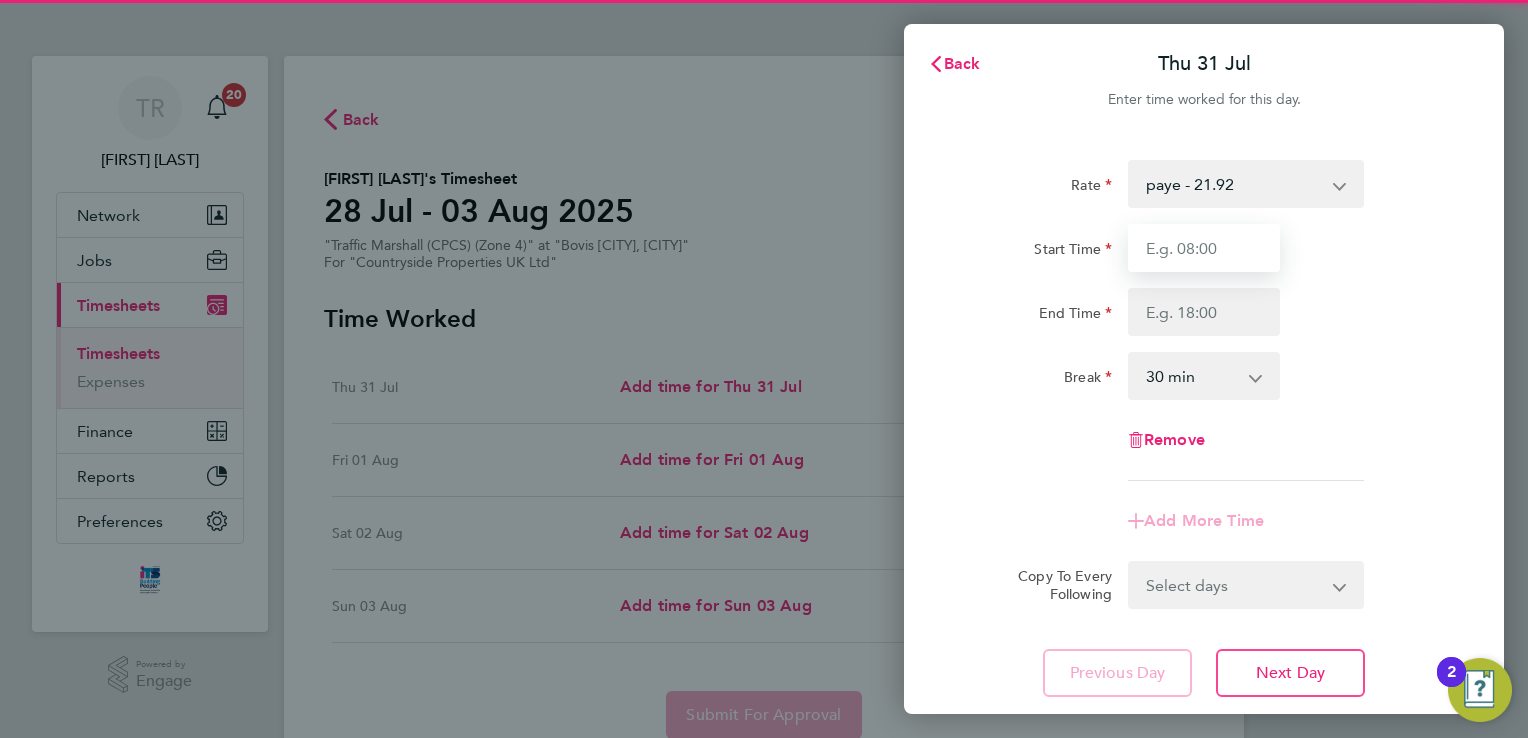 click on "Start Time" at bounding box center [1204, 248] 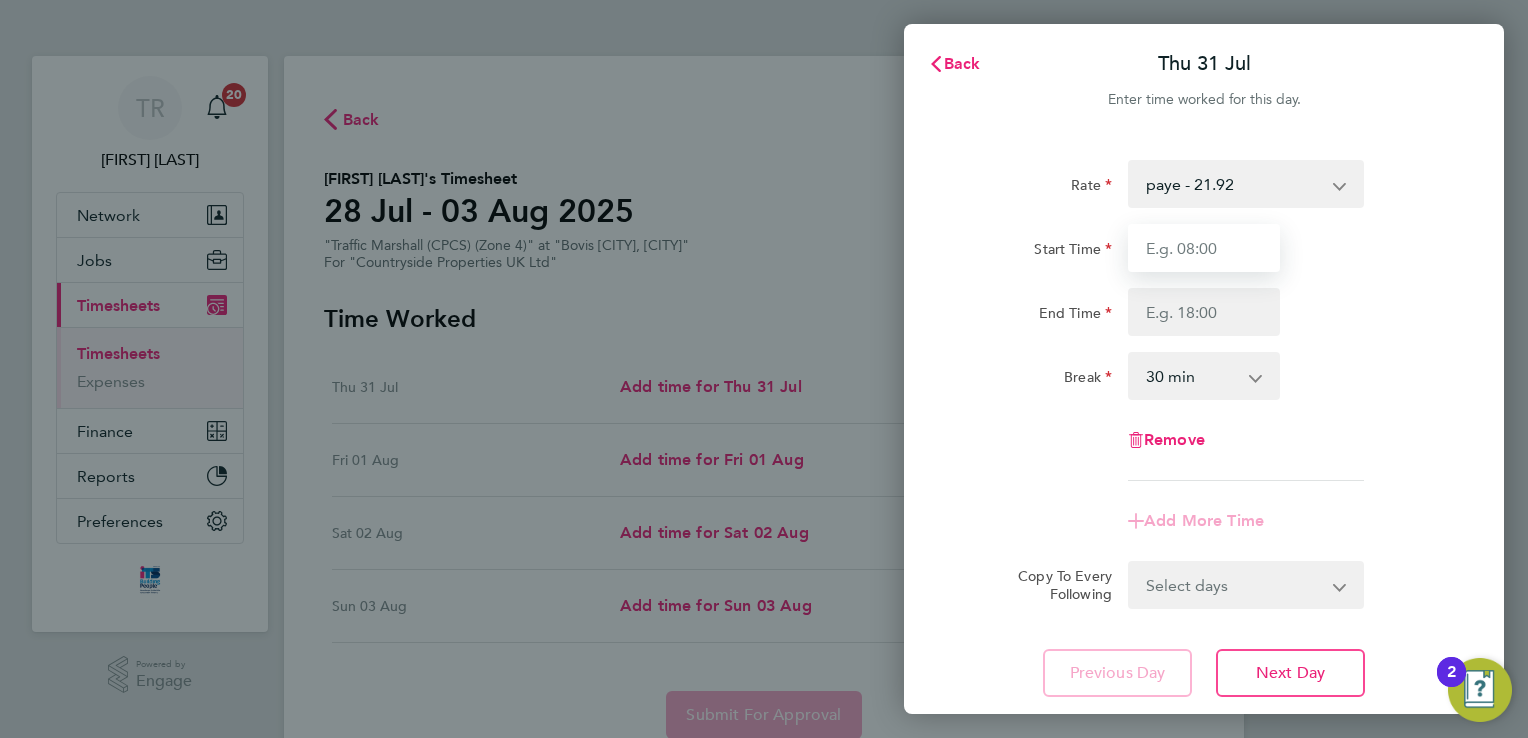 type on "07:30" 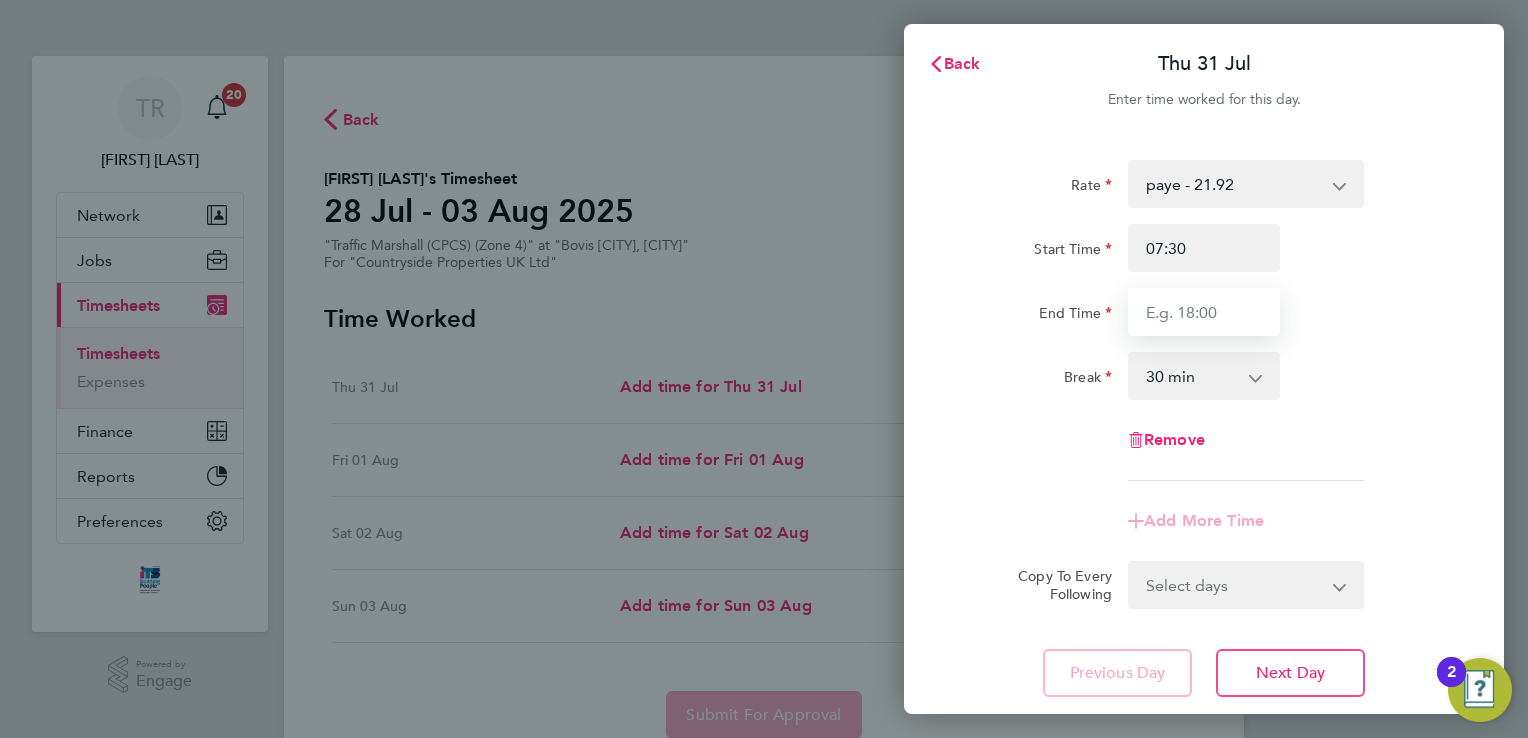 type on "17:00" 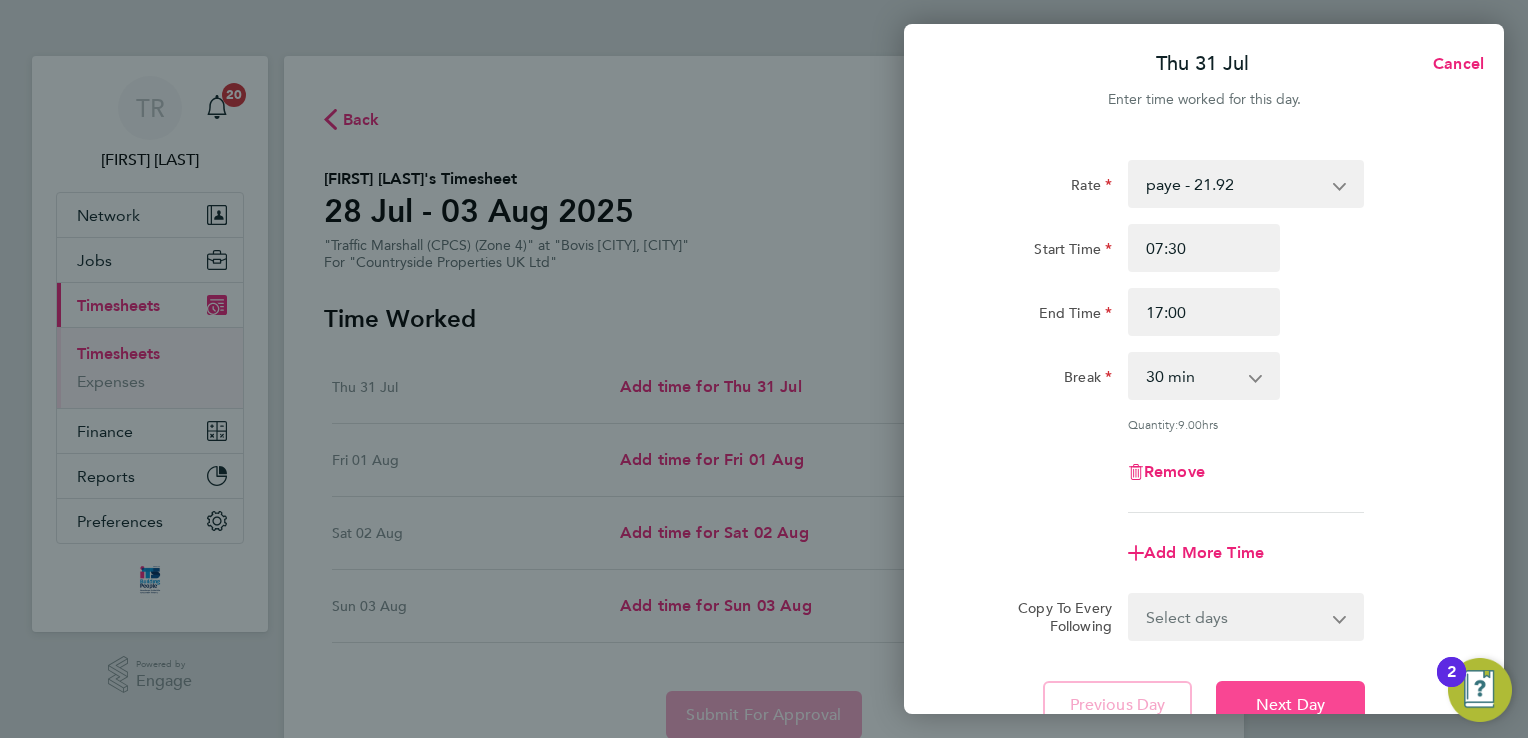 click on "Next Day" 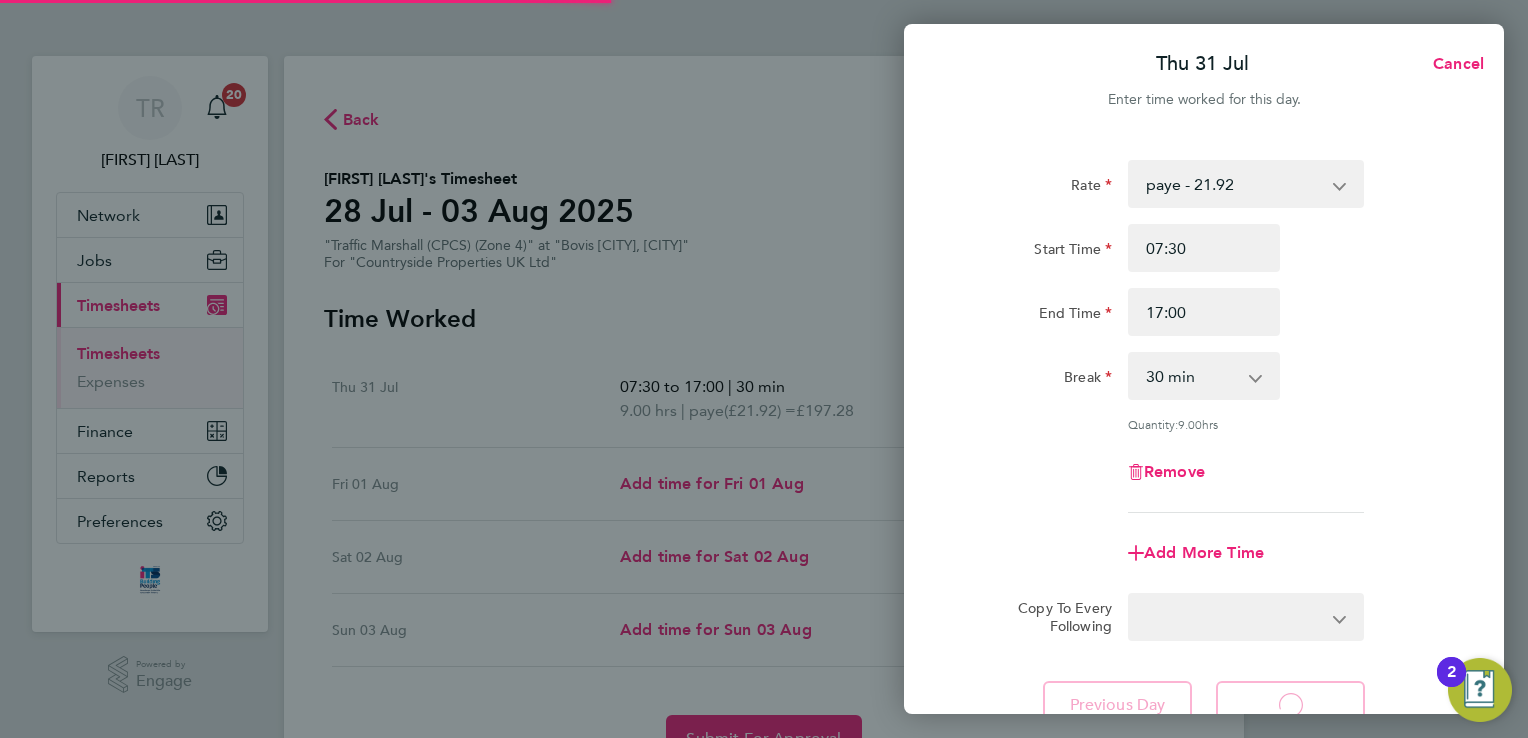select on "30" 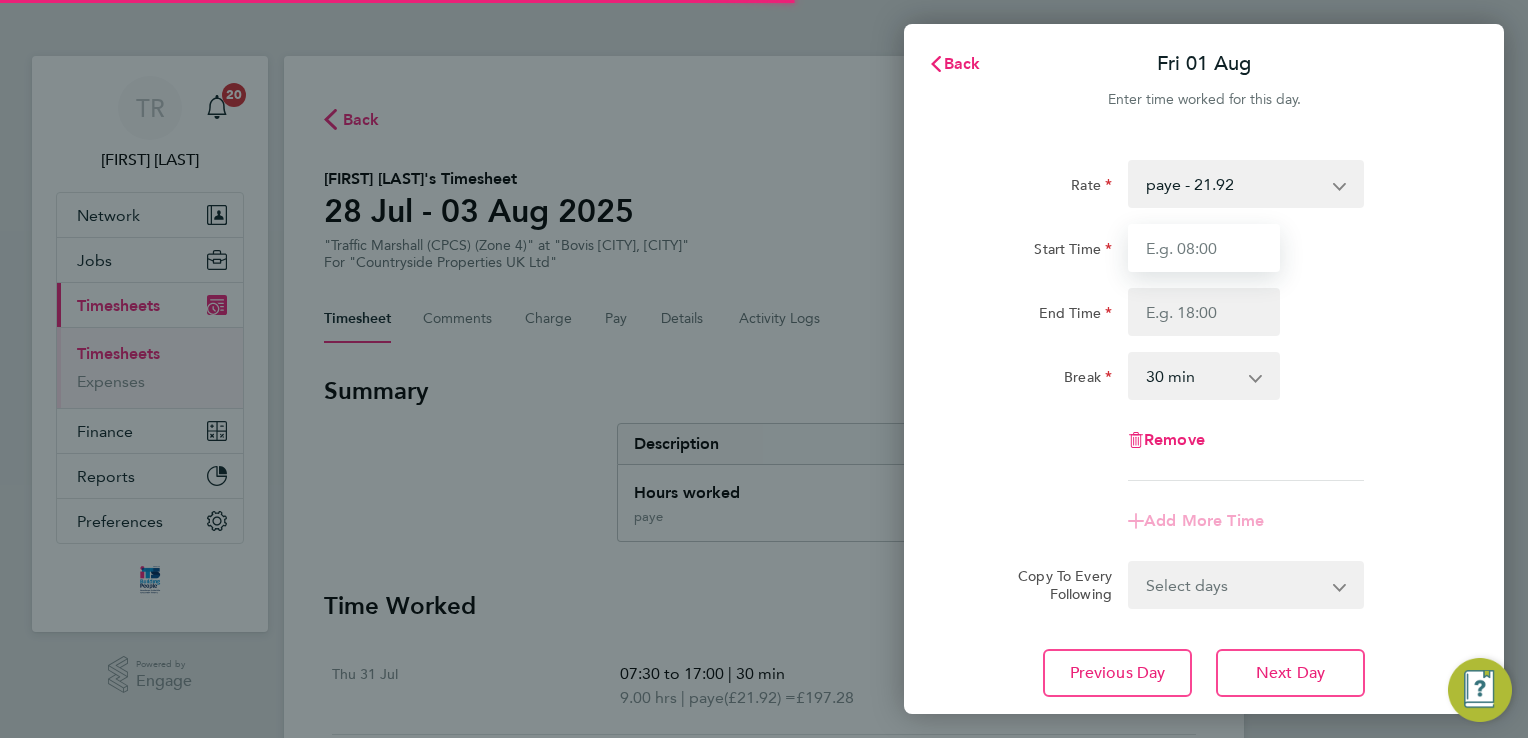 click on "Start Time" at bounding box center (1204, 248) 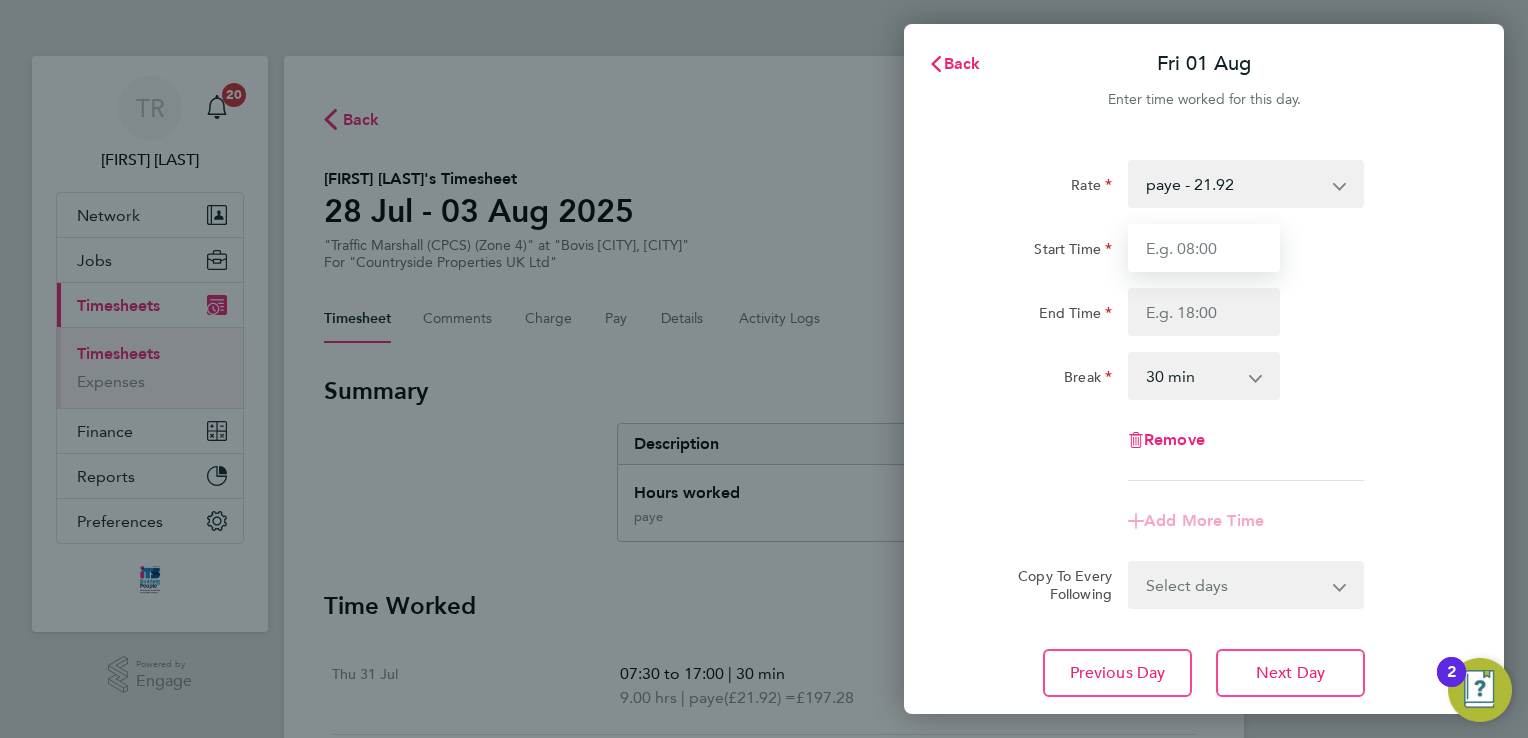 type on "07:30" 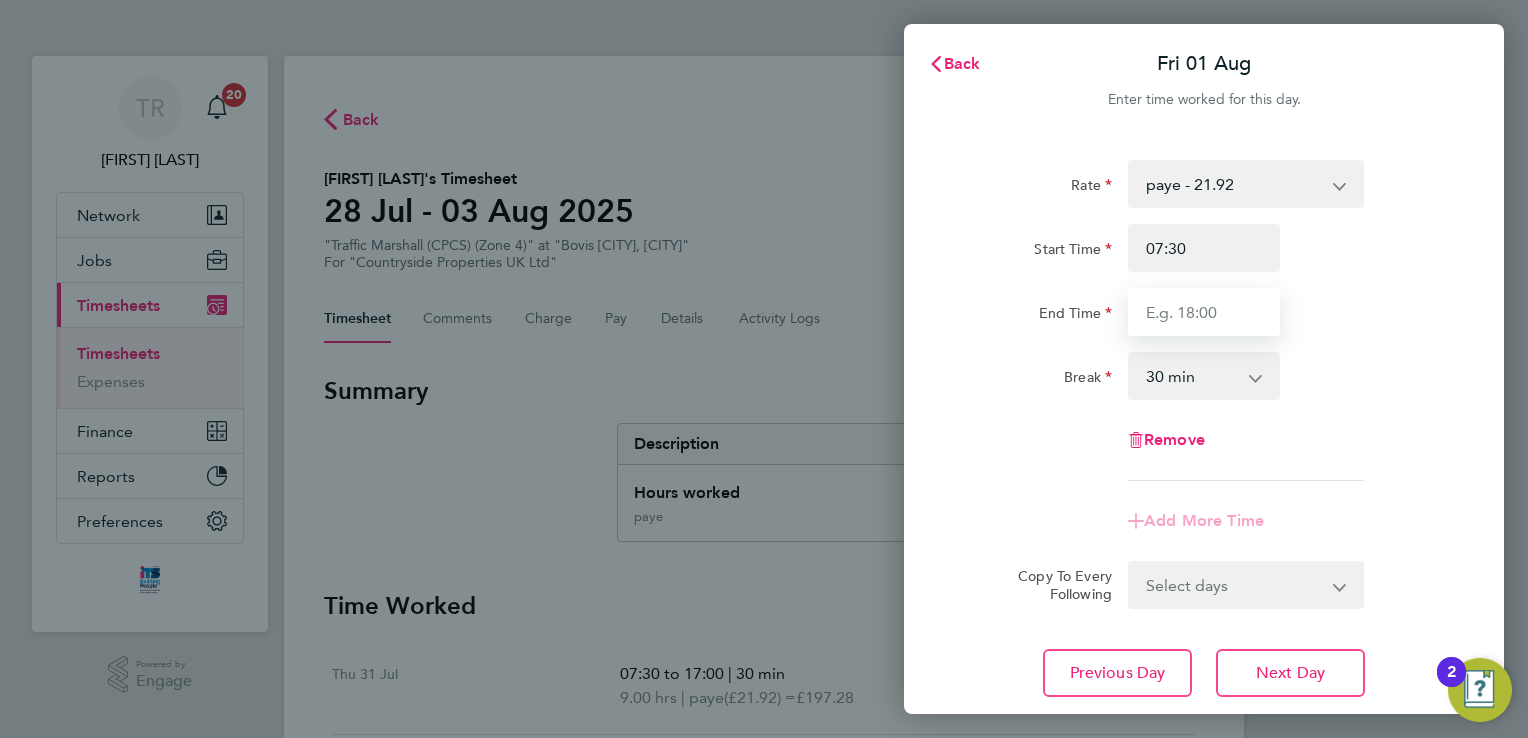 type on "17:00" 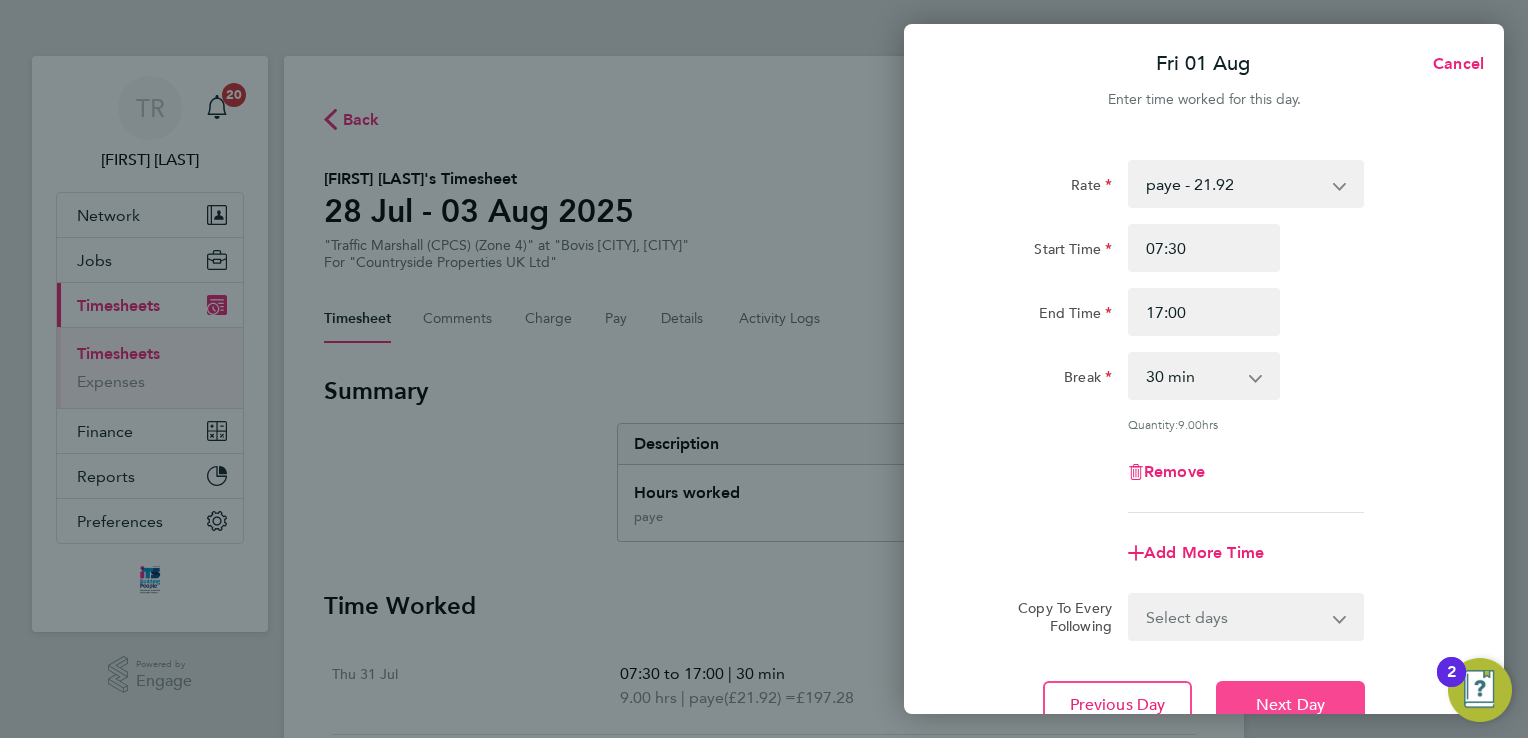 click on "Next Day" 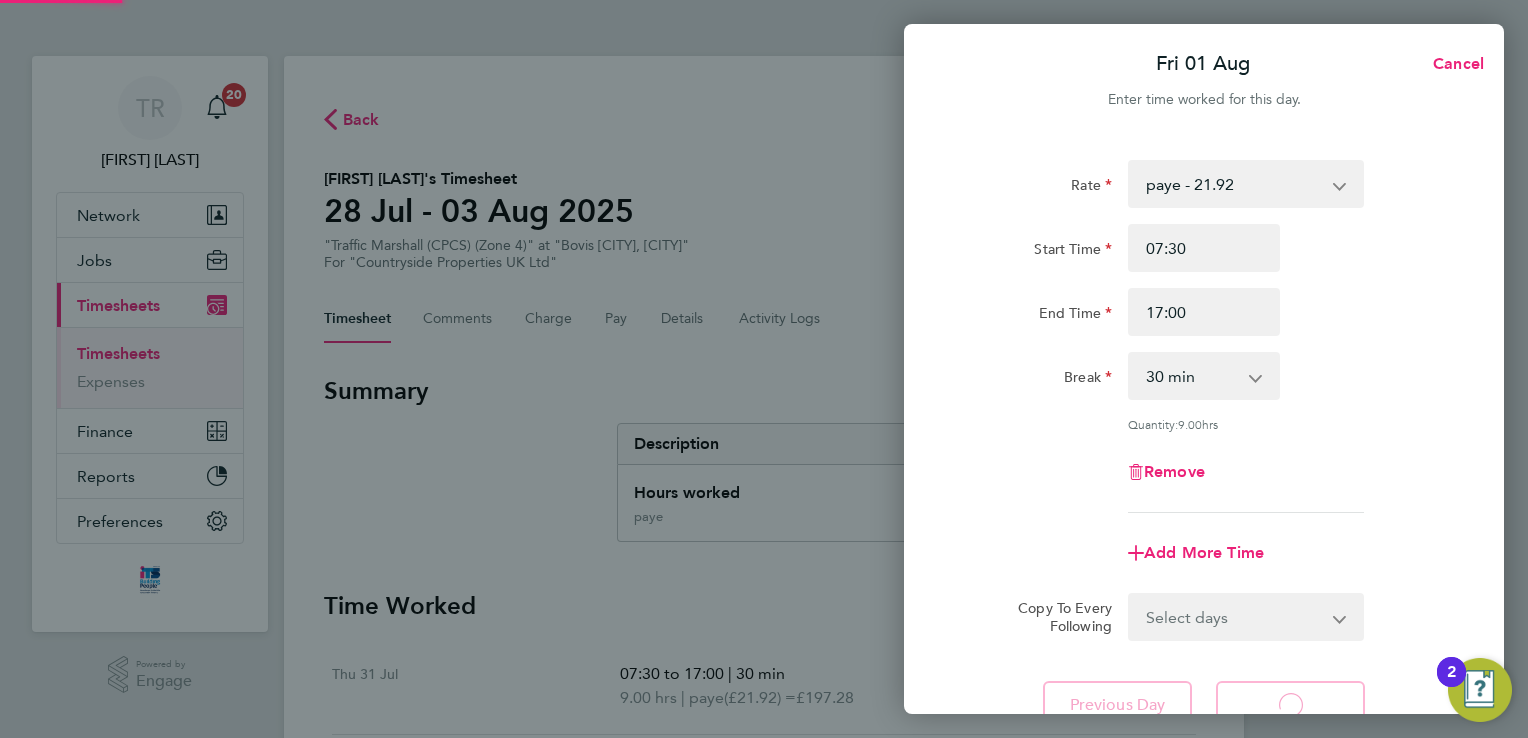 select on "30" 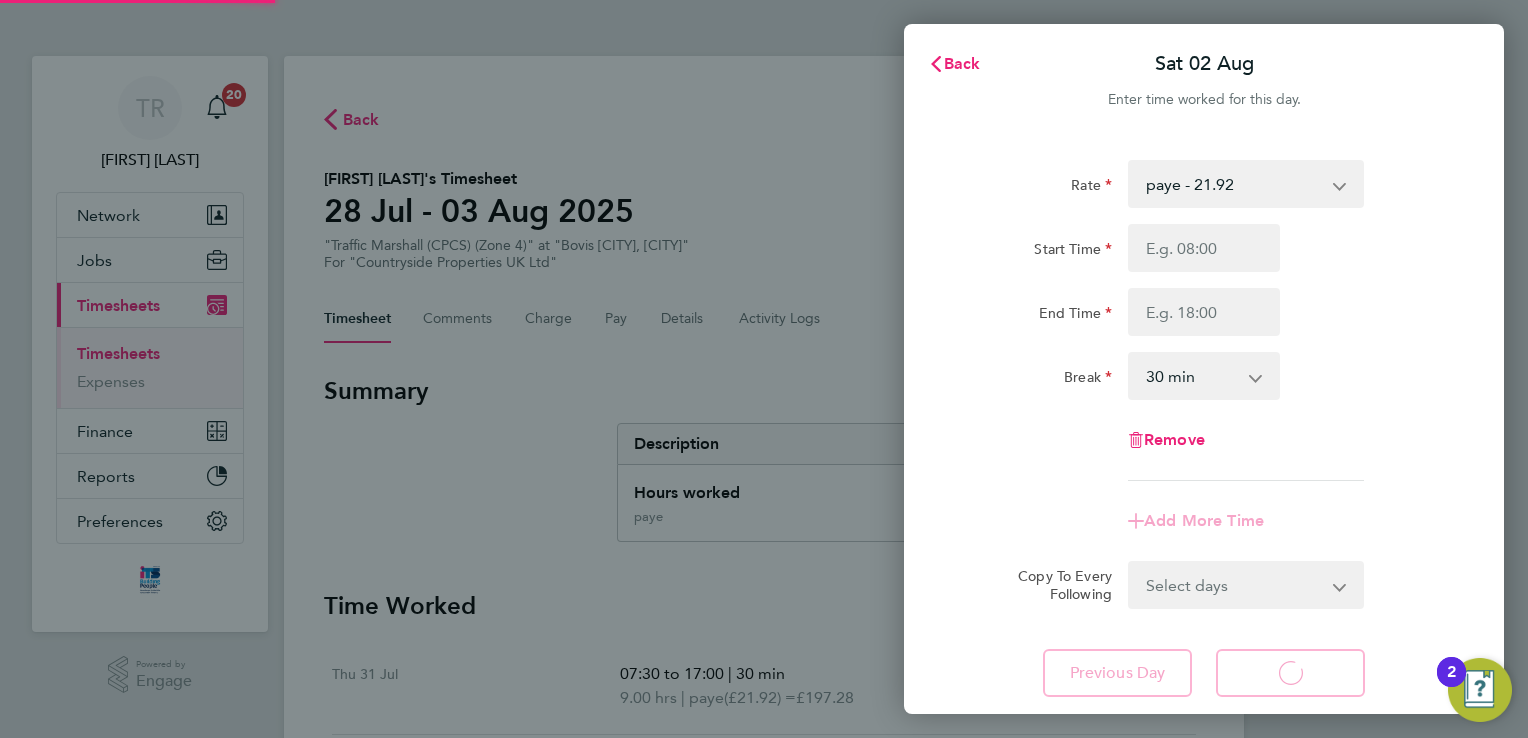 select on "30" 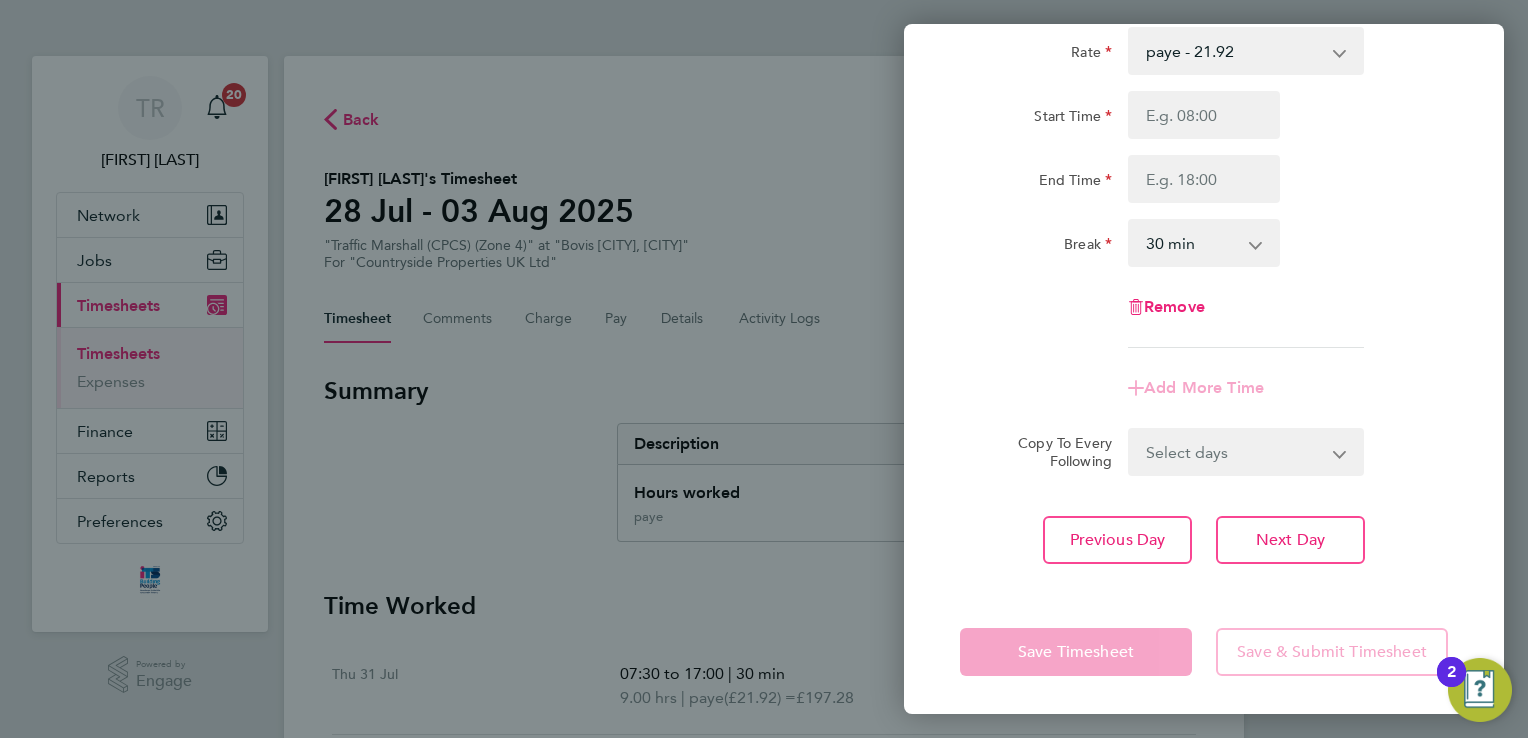 click on "Remove" 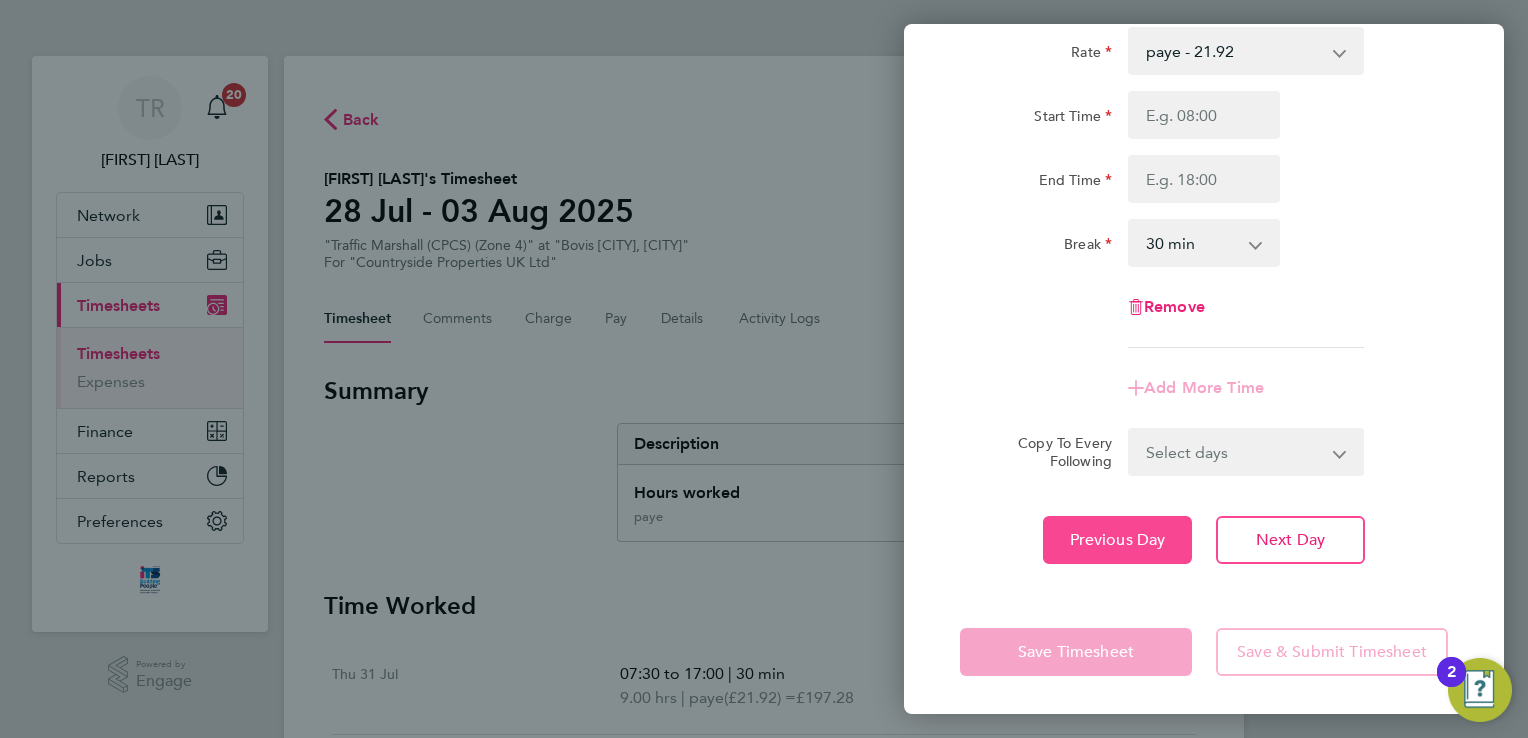 click on "Previous Day" 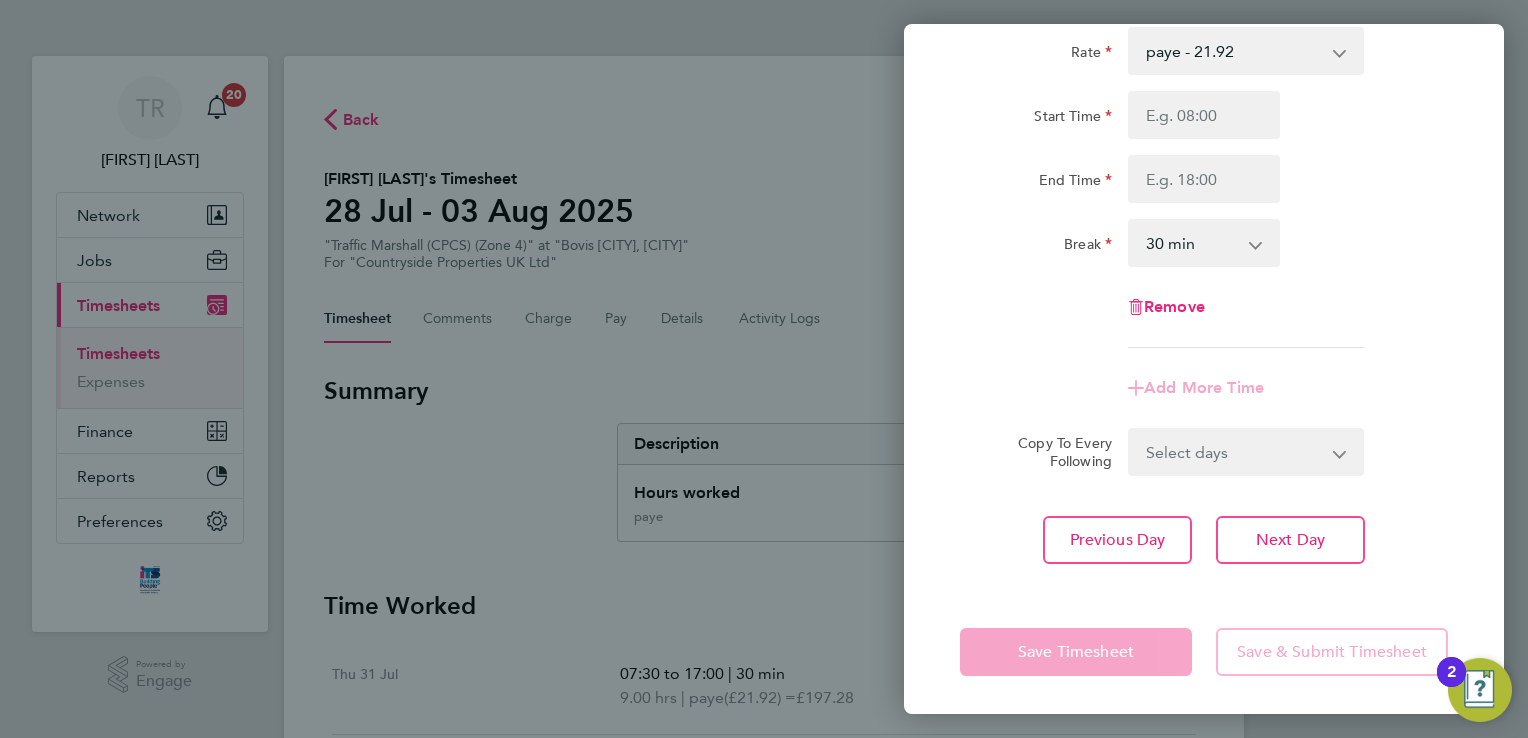 select on "30" 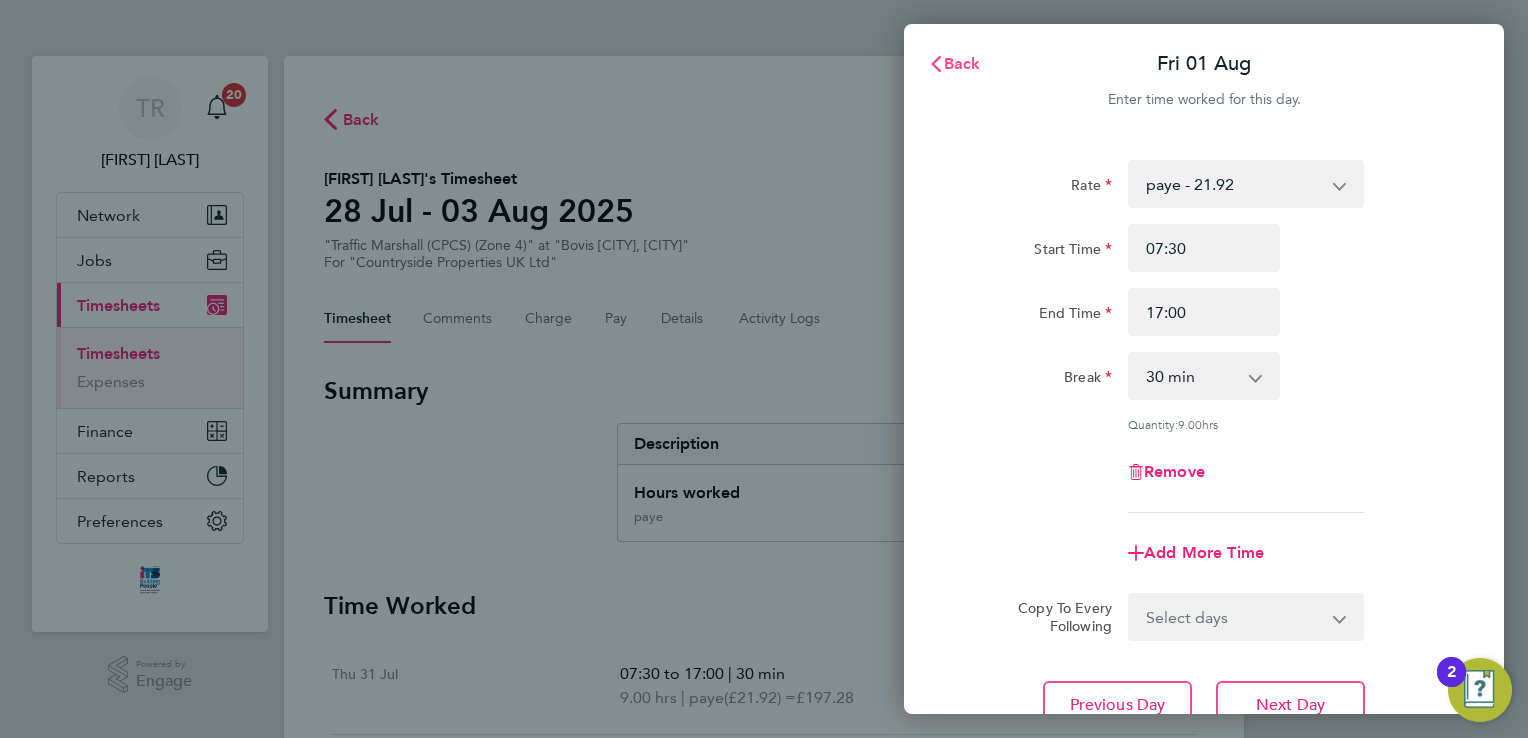 click on "Back" 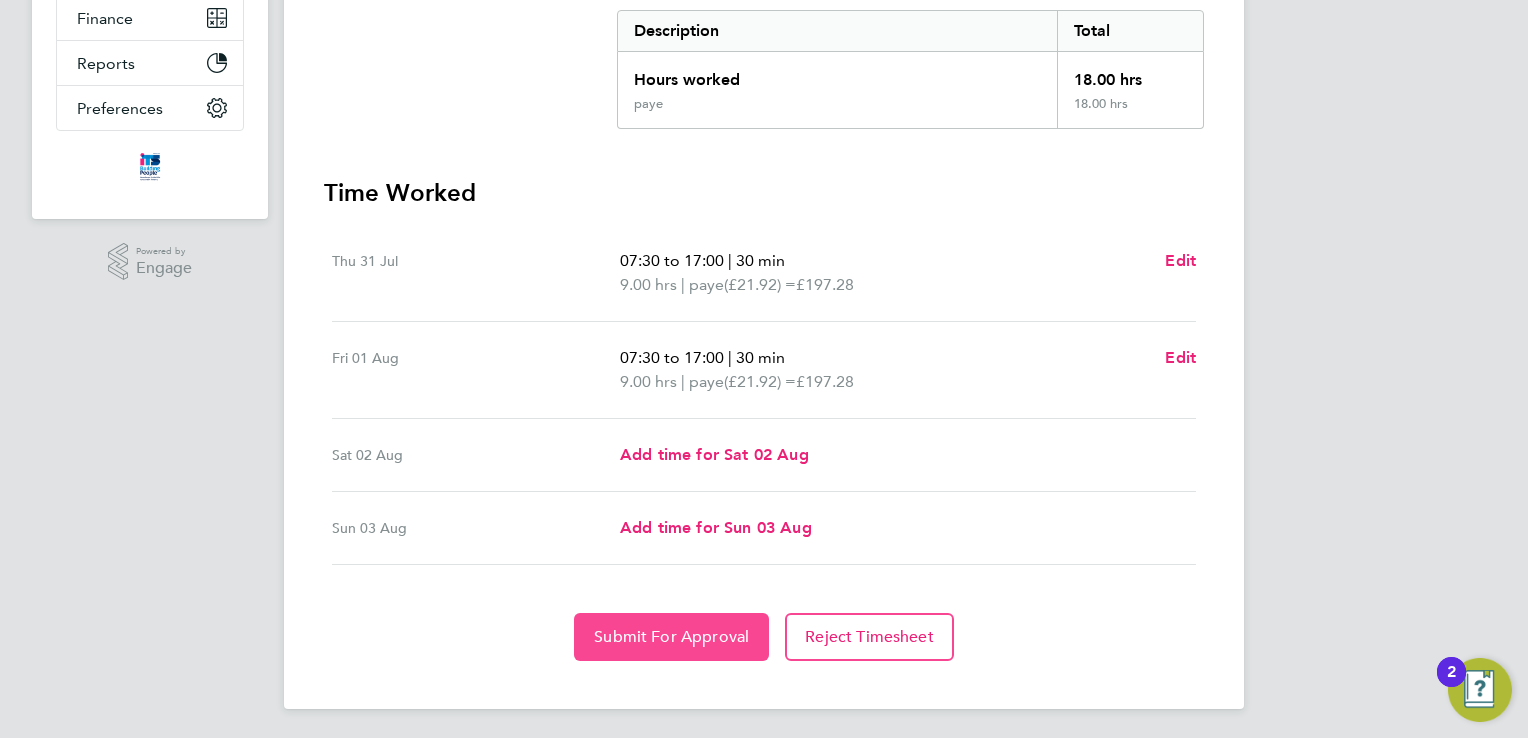click on "Submit For Approval" 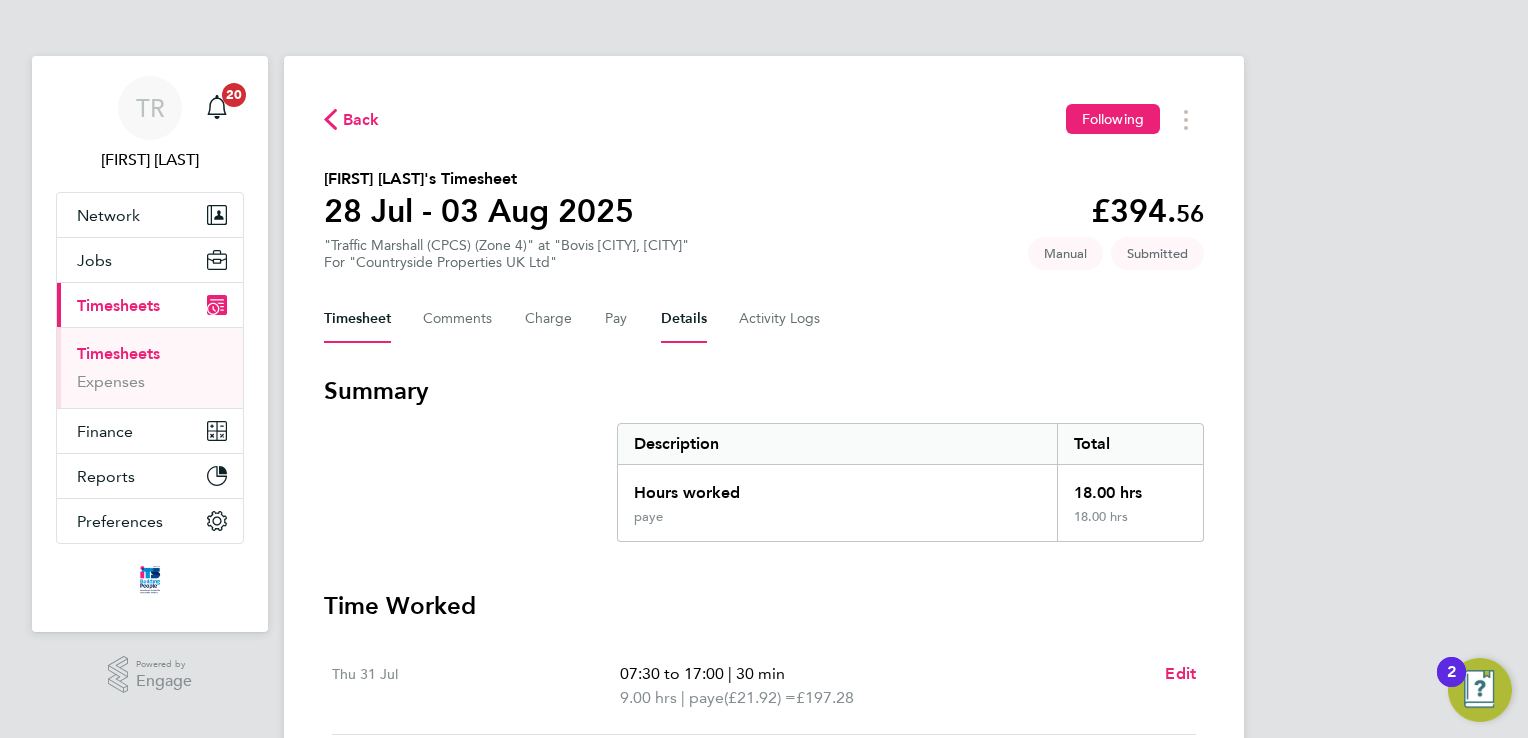 click on "Details" at bounding box center [684, 319] 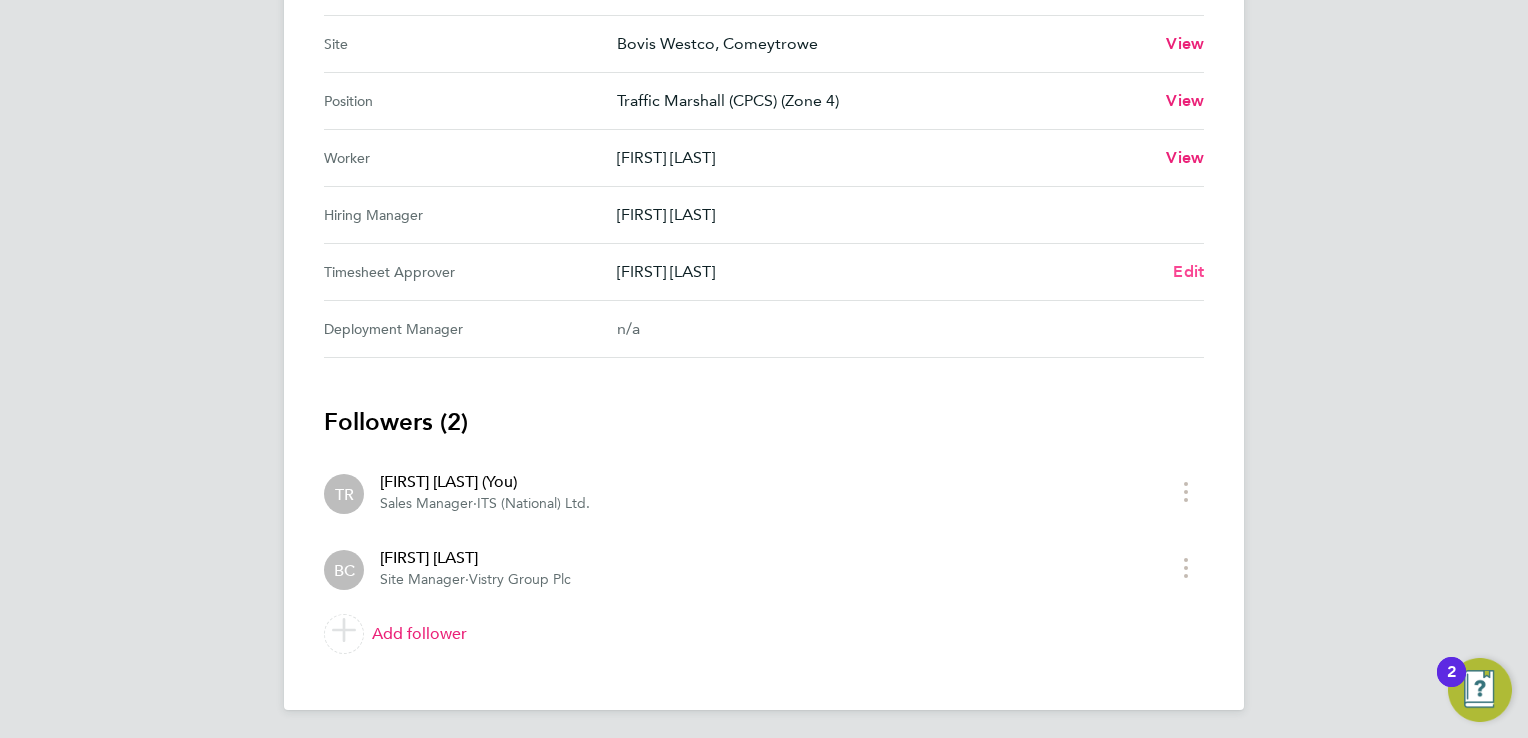 click on "Edit" at bounding box center (1188, 271) 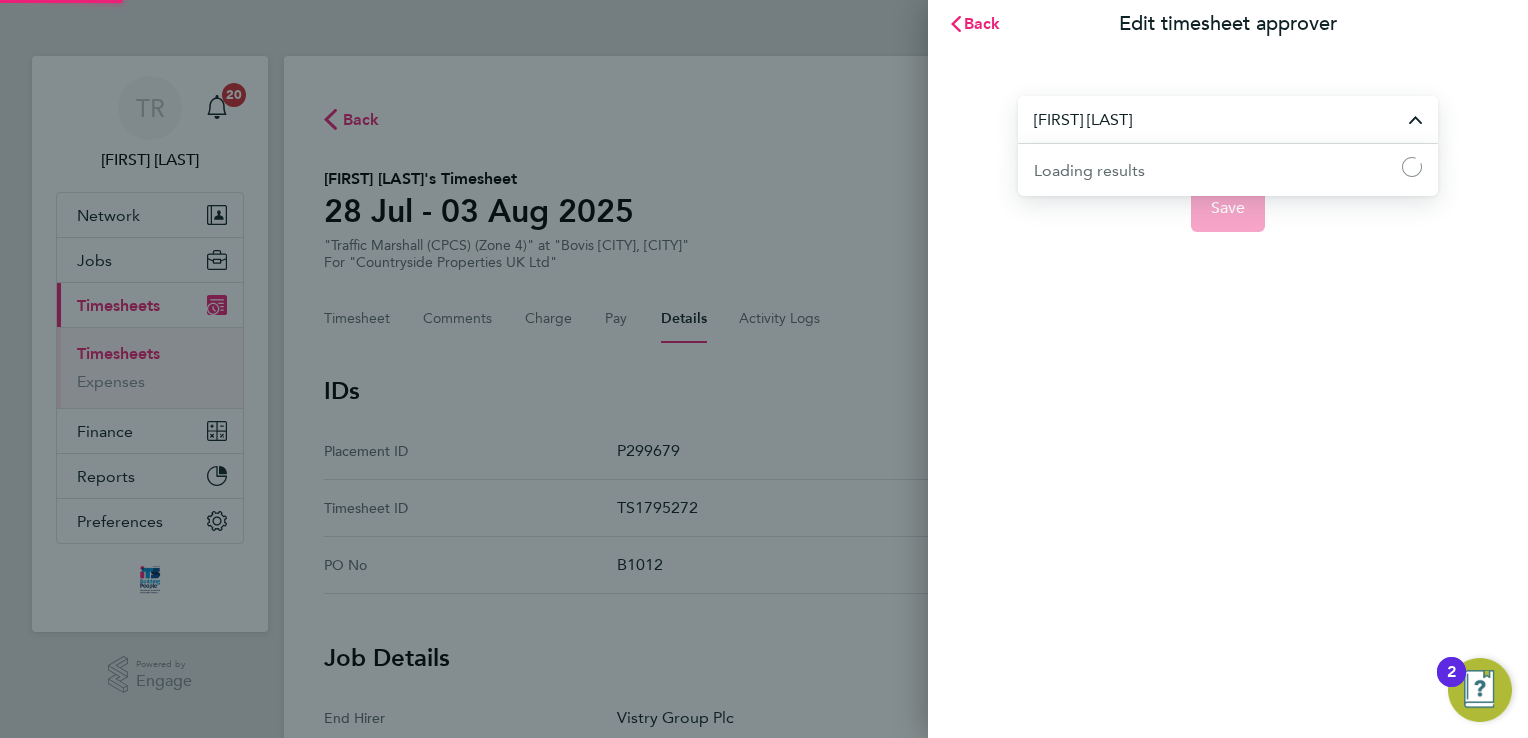 click on "Ben Camm" at bounding box center (1228, 119) 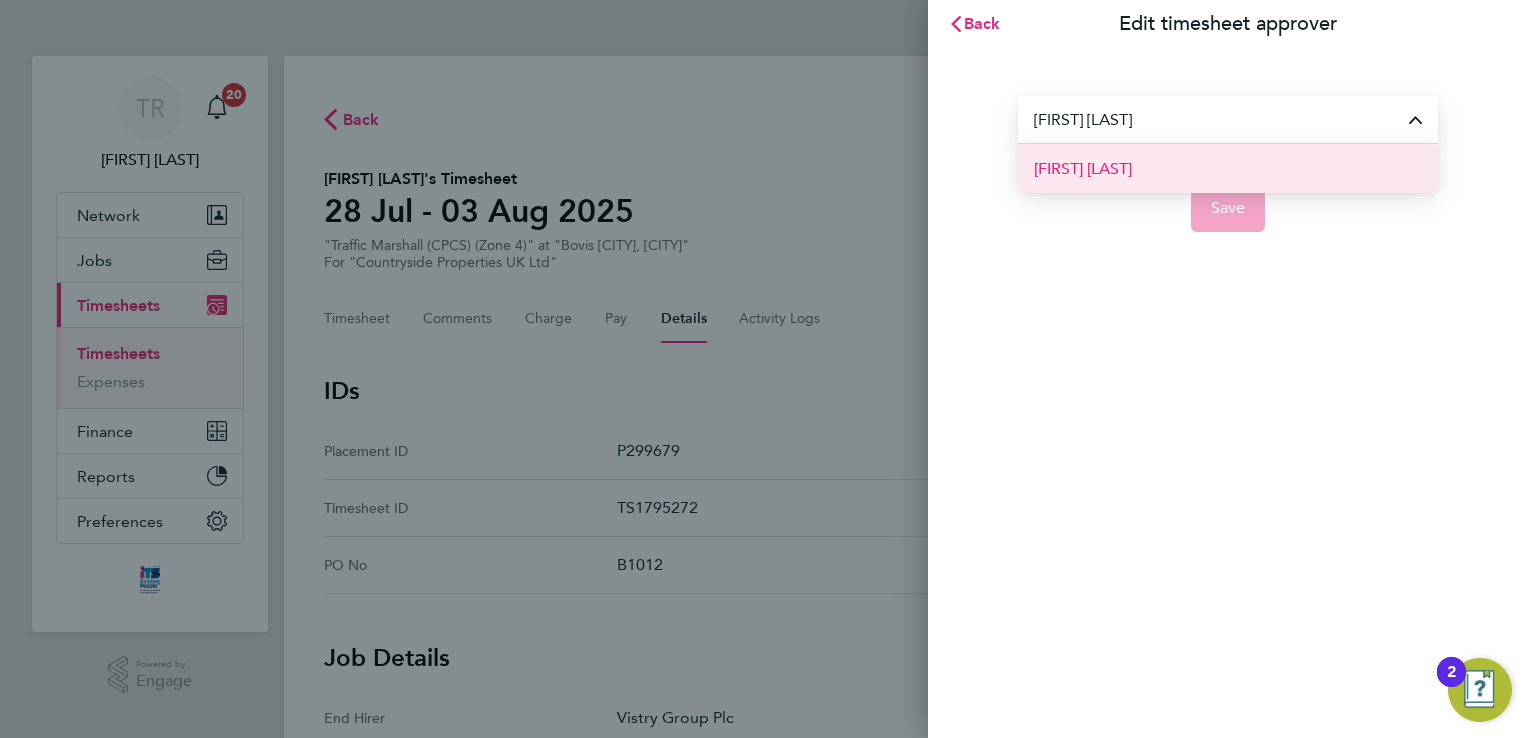 click on "[FIRST] [LAST]" at bounding box center (1228, 168) 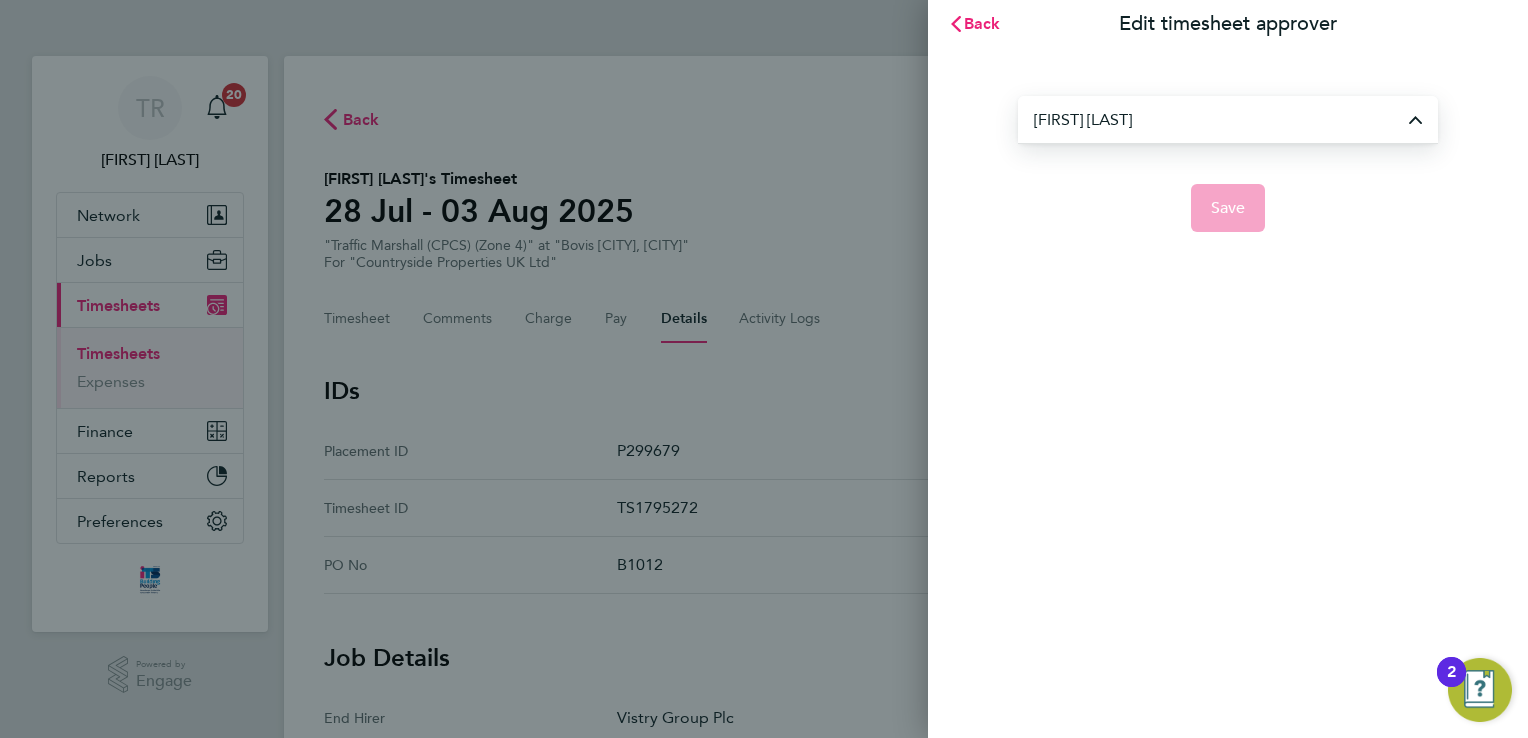 type on "[FIRST] [LAST]" 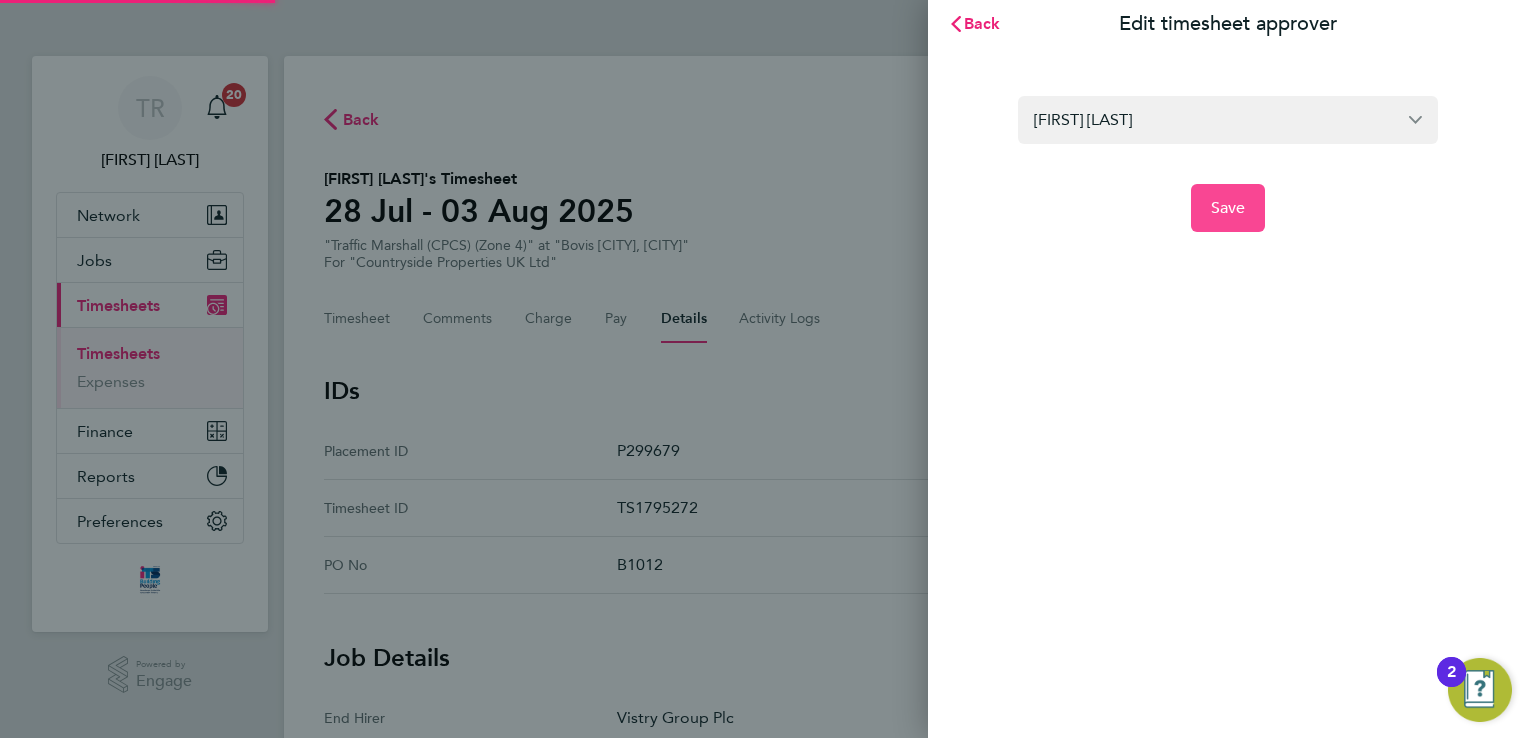 click on "Save" 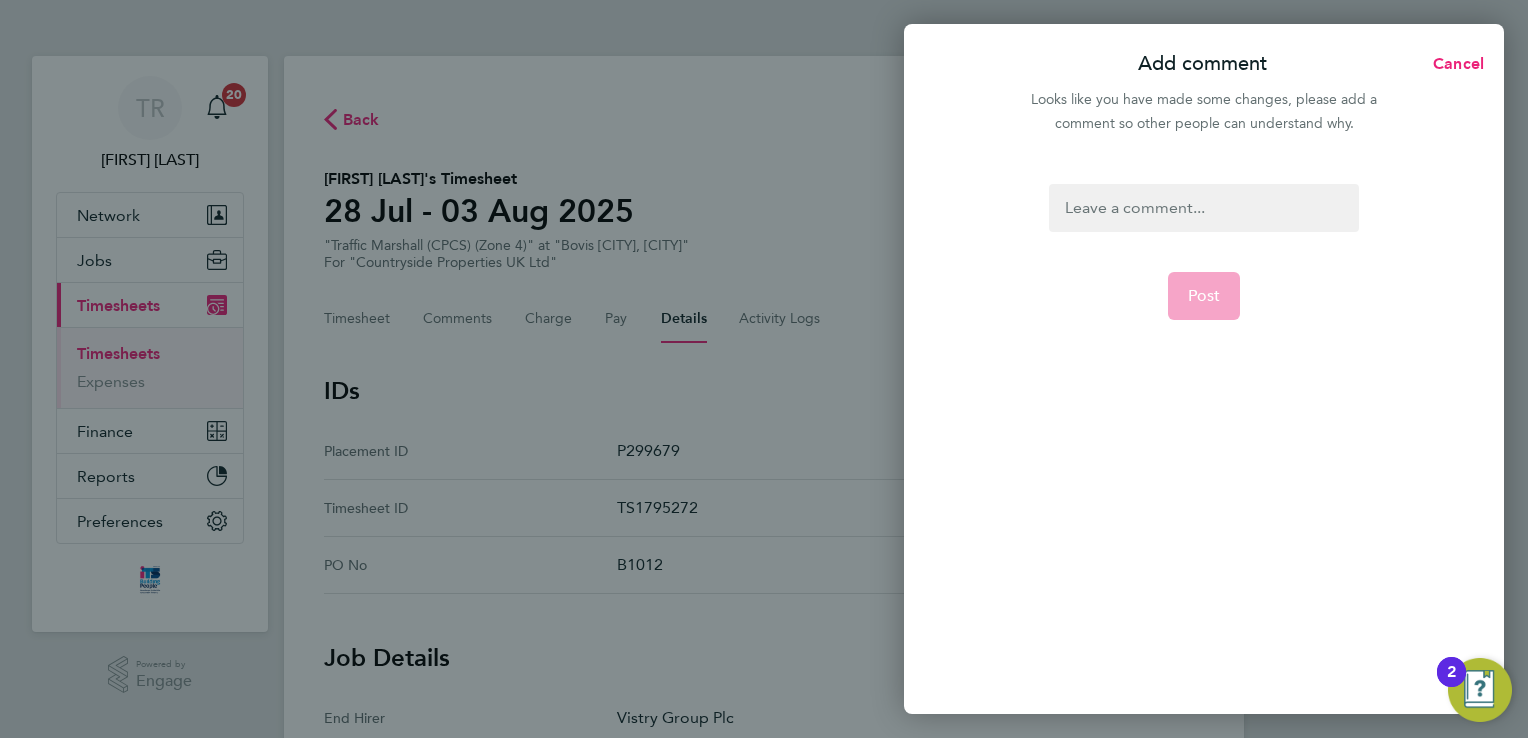click at bounding box center [1203, 208] 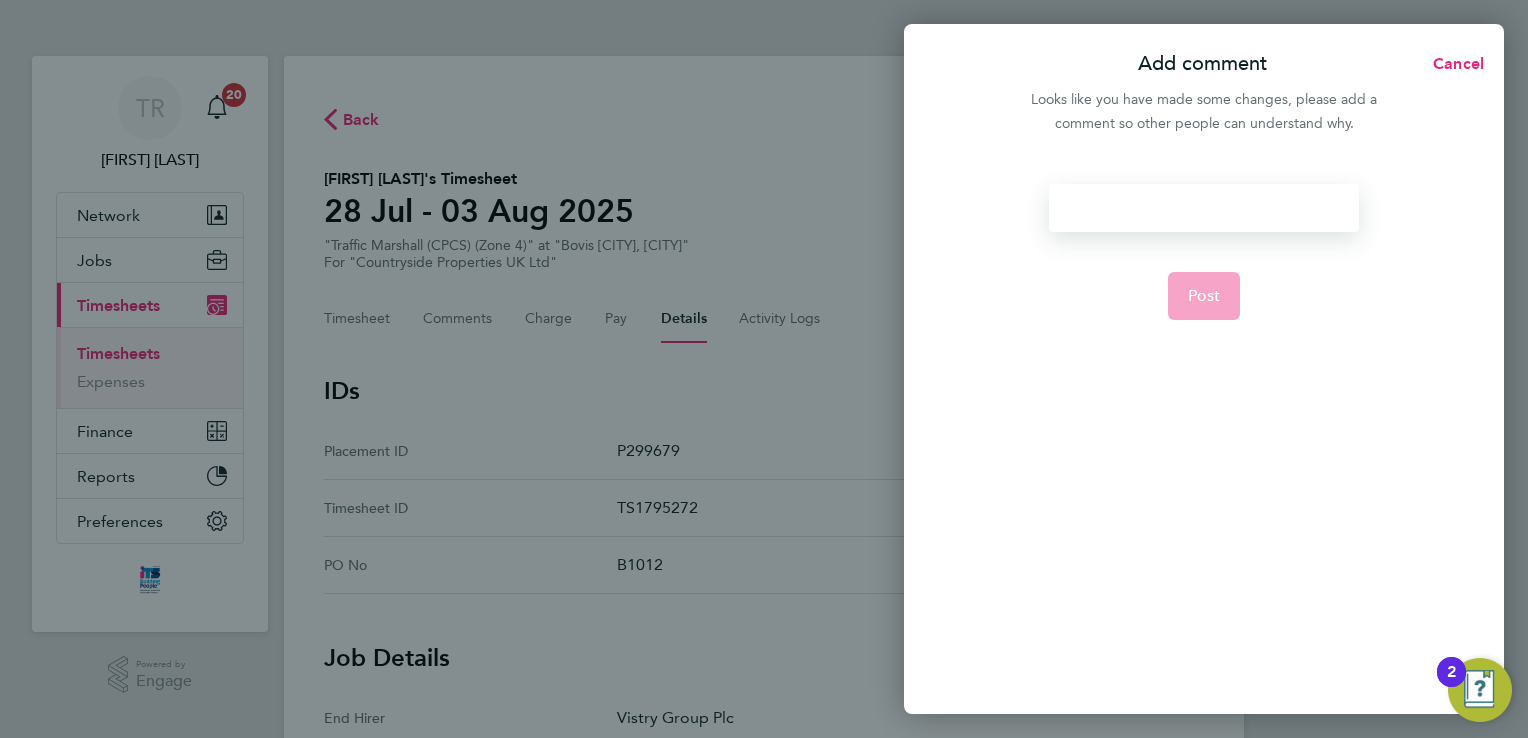 paste 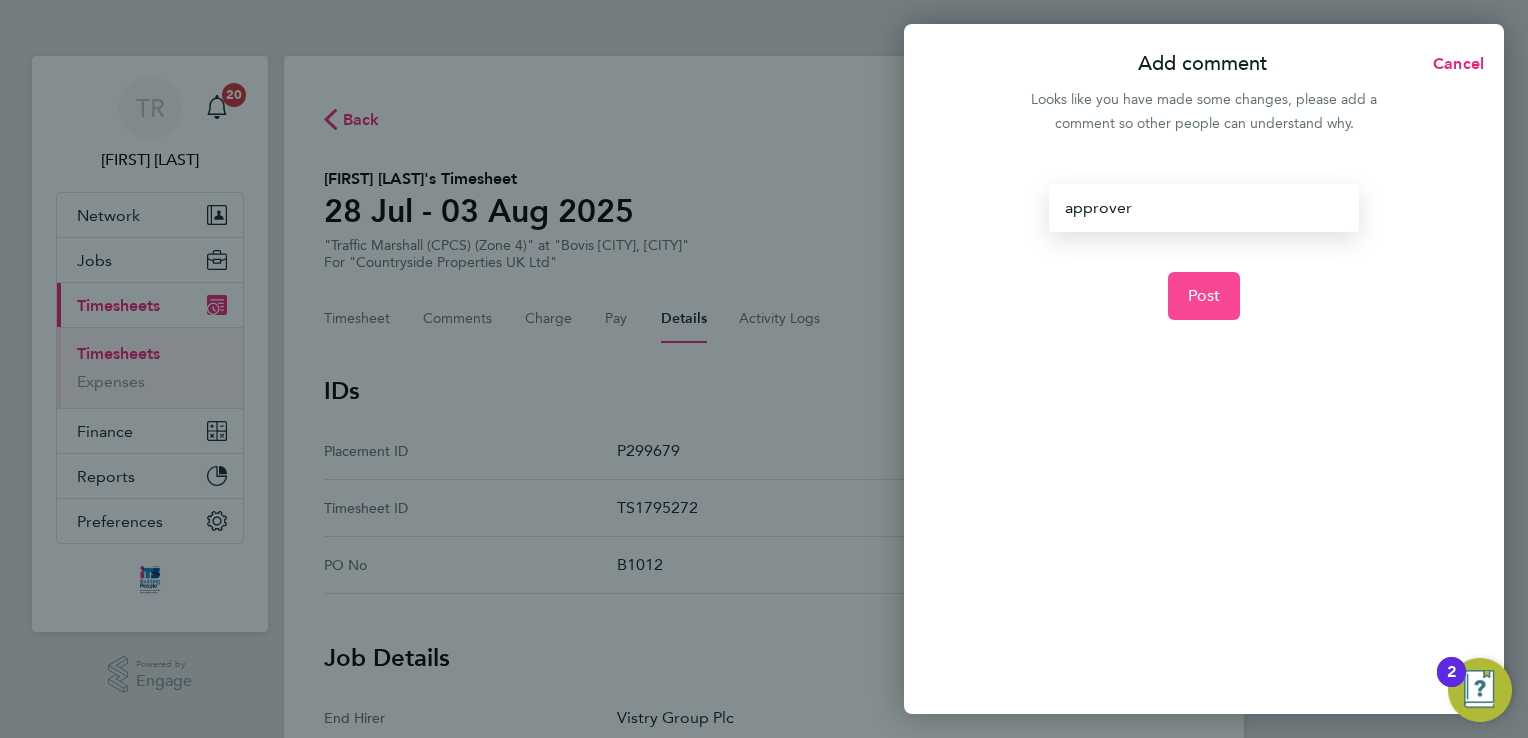 click on "Post" 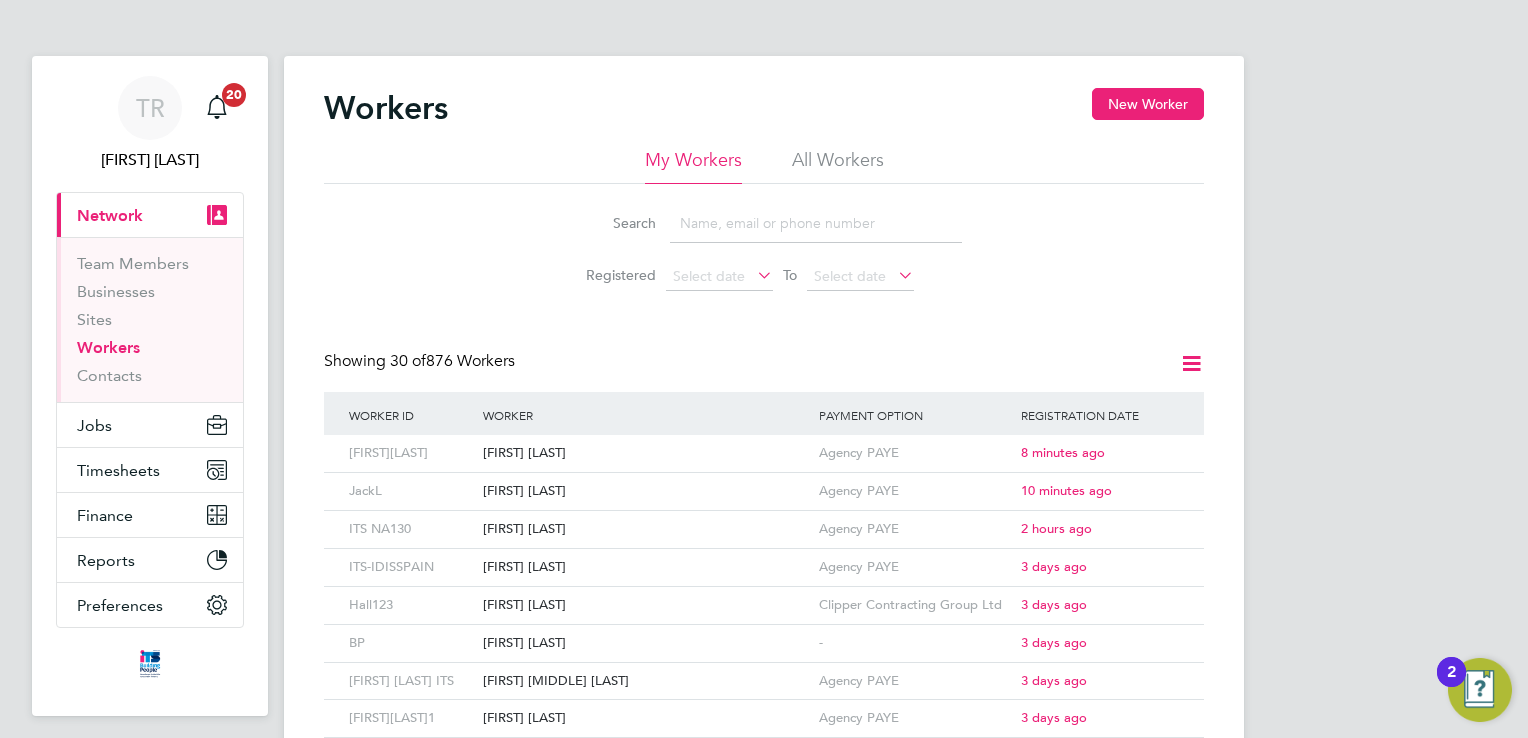 scroll, scrollTop: 0, scrollLeft: 0, axis: both 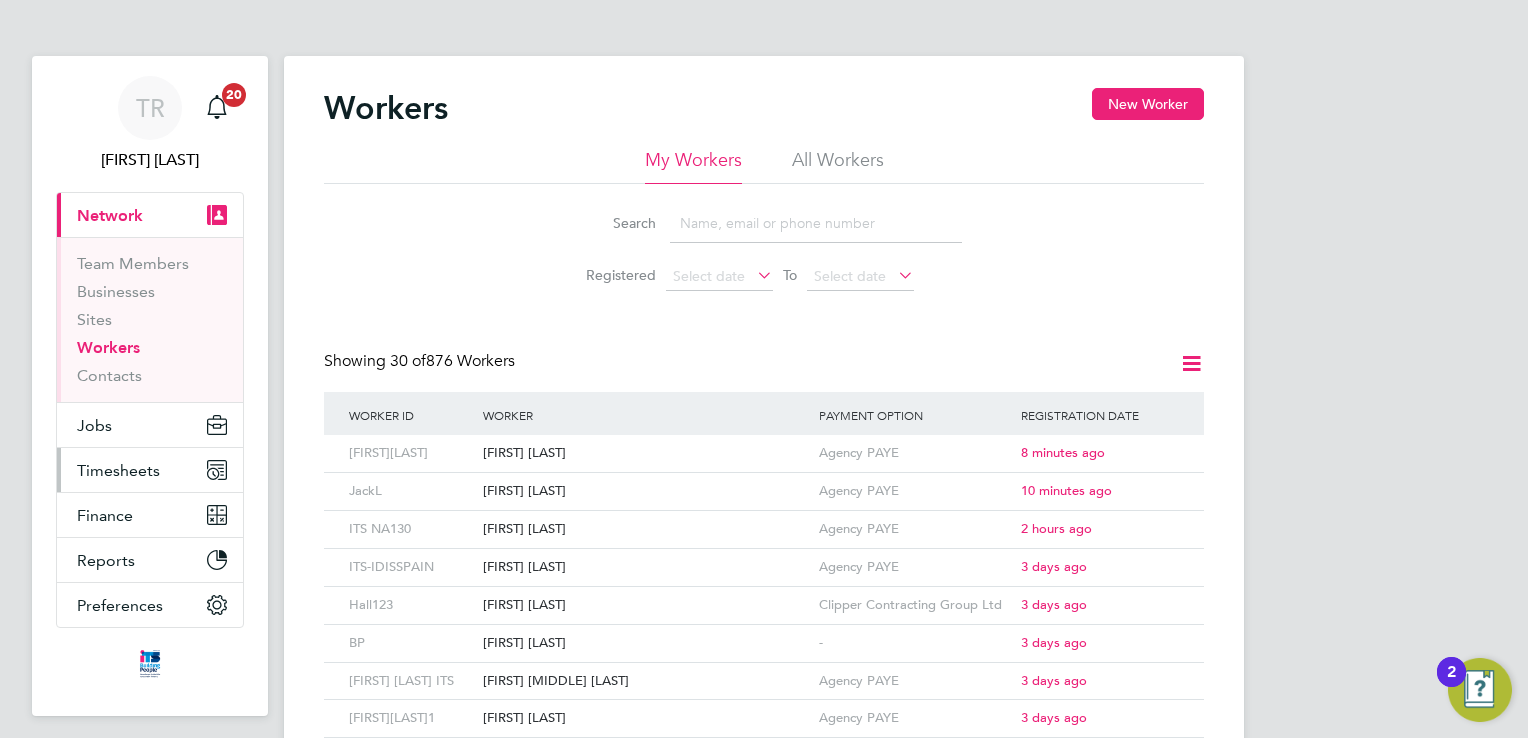 click on "Timesheets" at bounding box center (118, 470) 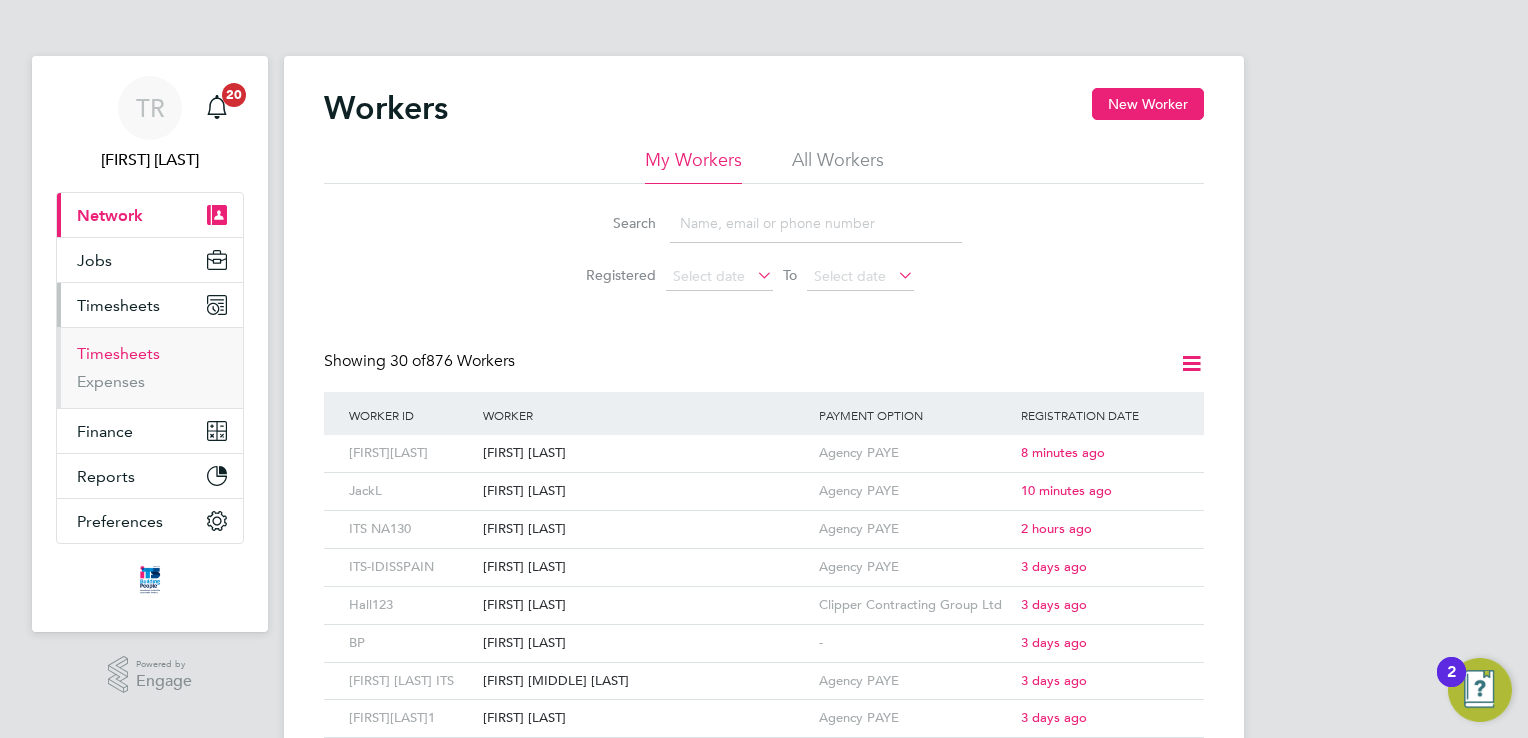 click on "Timesheets" at bounding box center (118, 353) 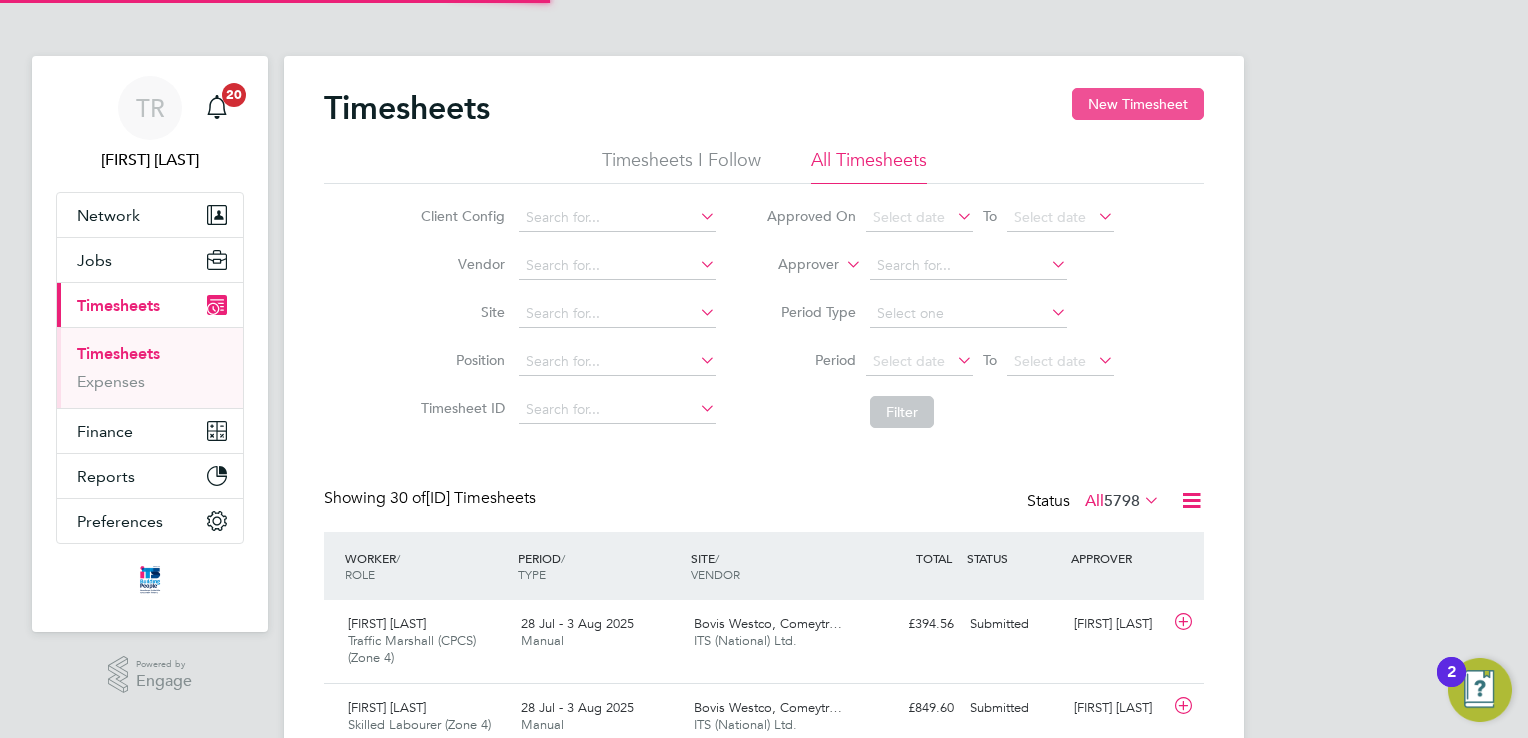 scroll, scrollTop: 10, scrollLeft: 10, axis: both 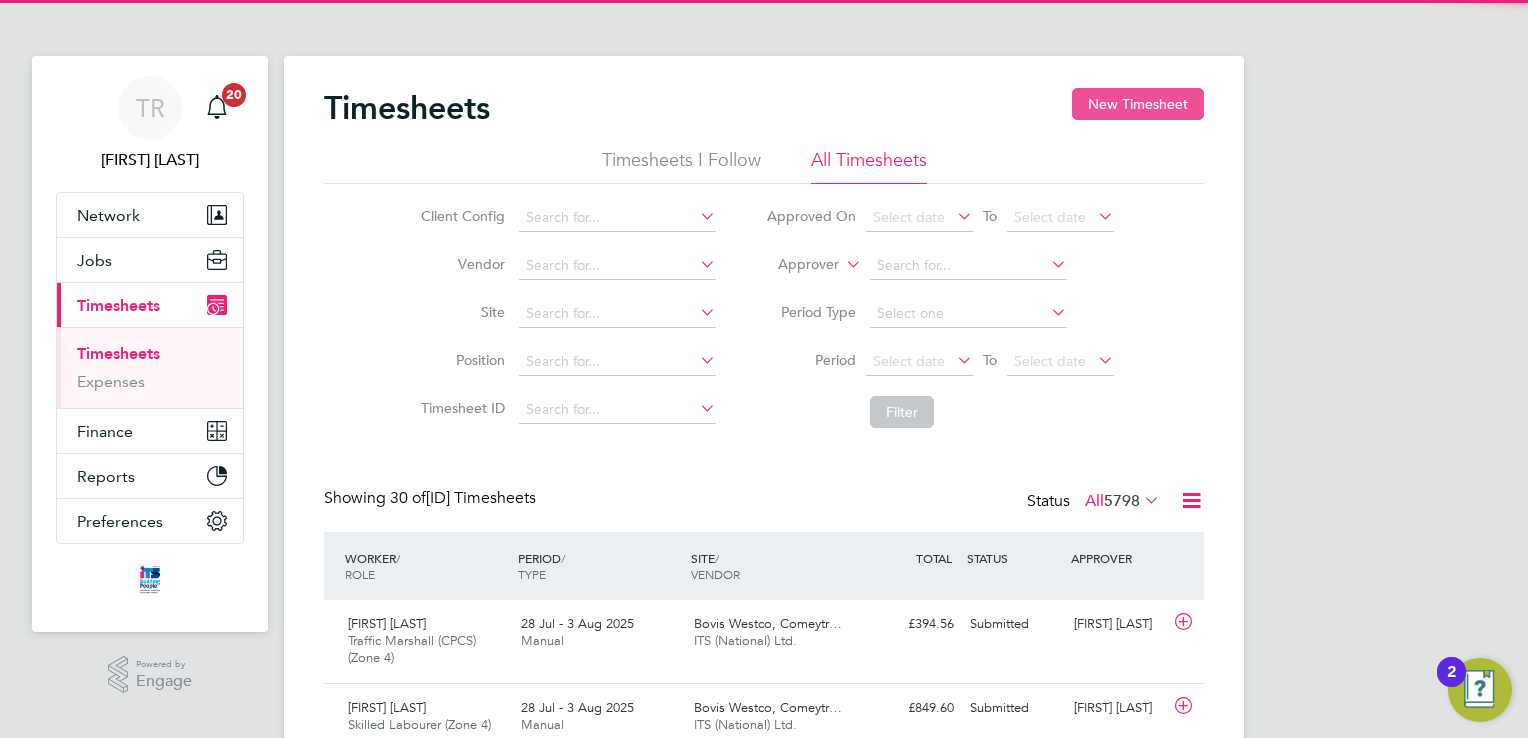 click on "New Timesheet" 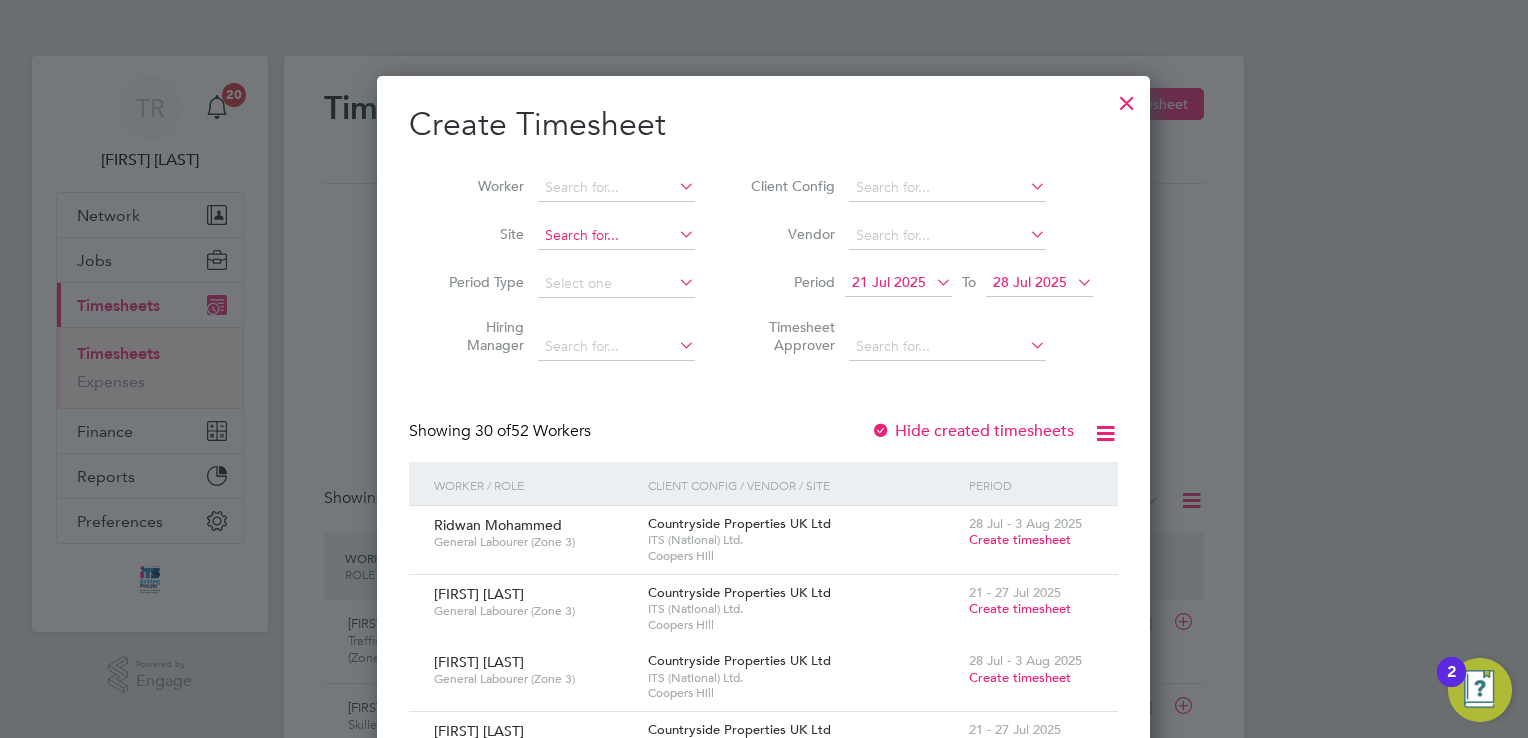 click at bounding box center (616, 236) 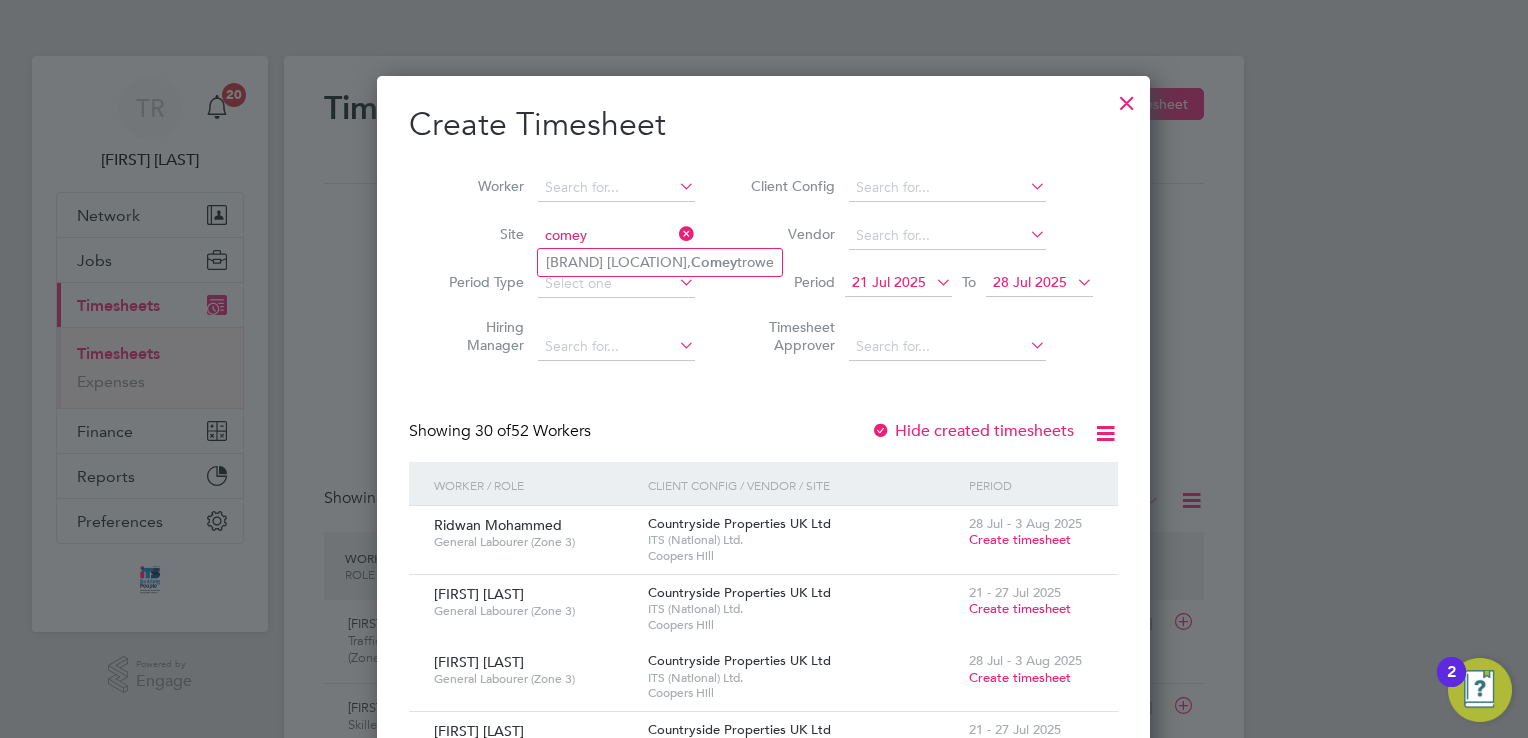 type on "comey" 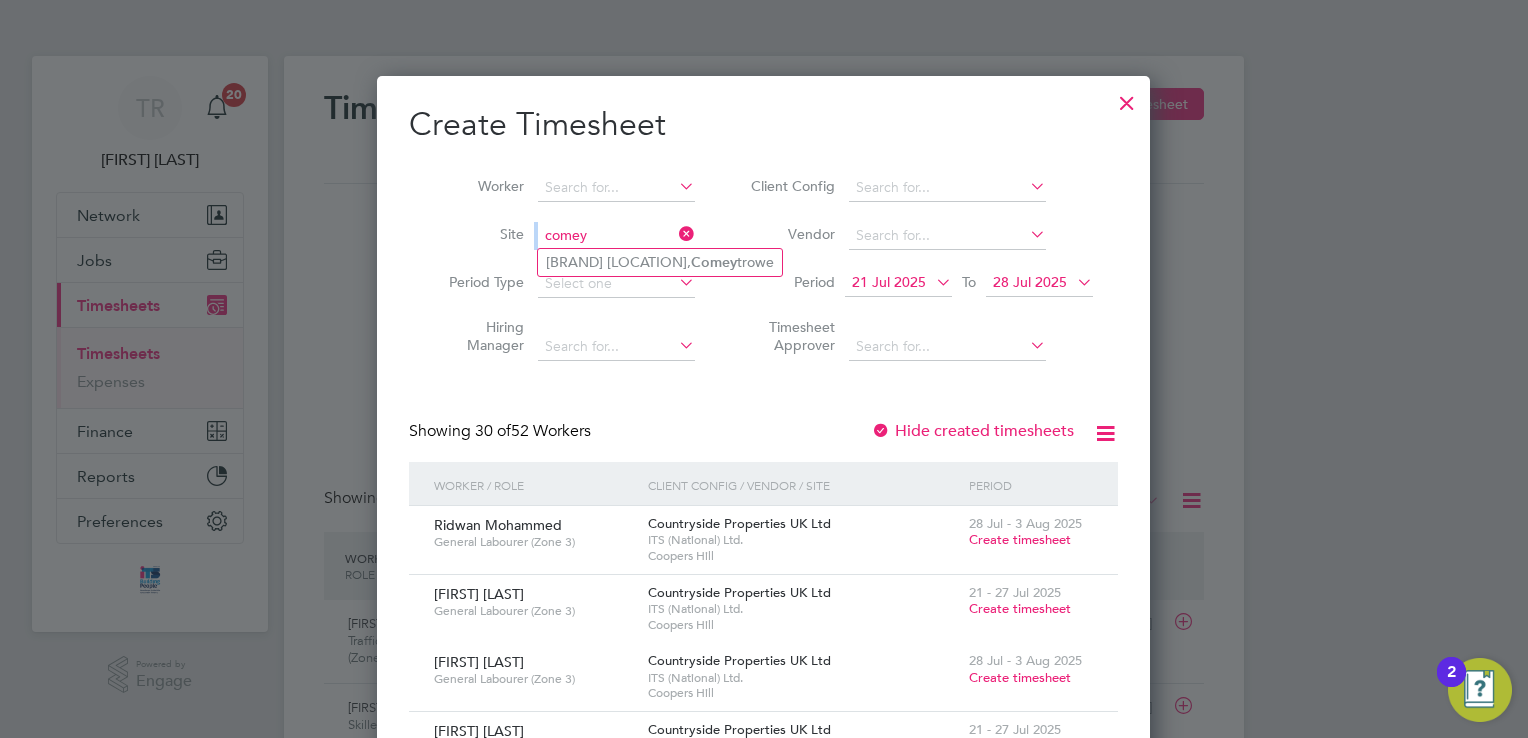 drag, startPoint x: 597, startPoint y: 220, endPoint x: 432, endPoint y: 252, distance: 168.07439 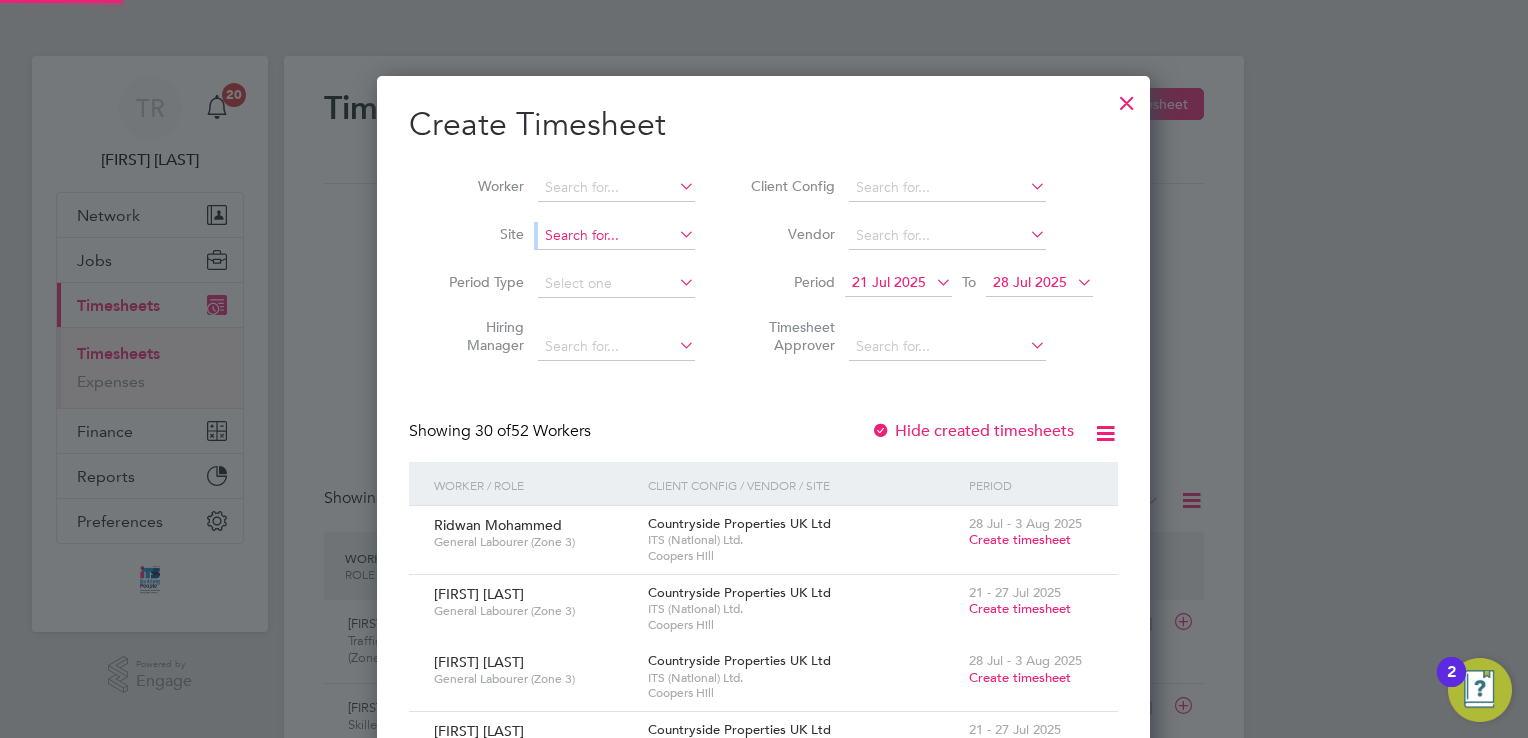 click at bounding box center [616, 236] 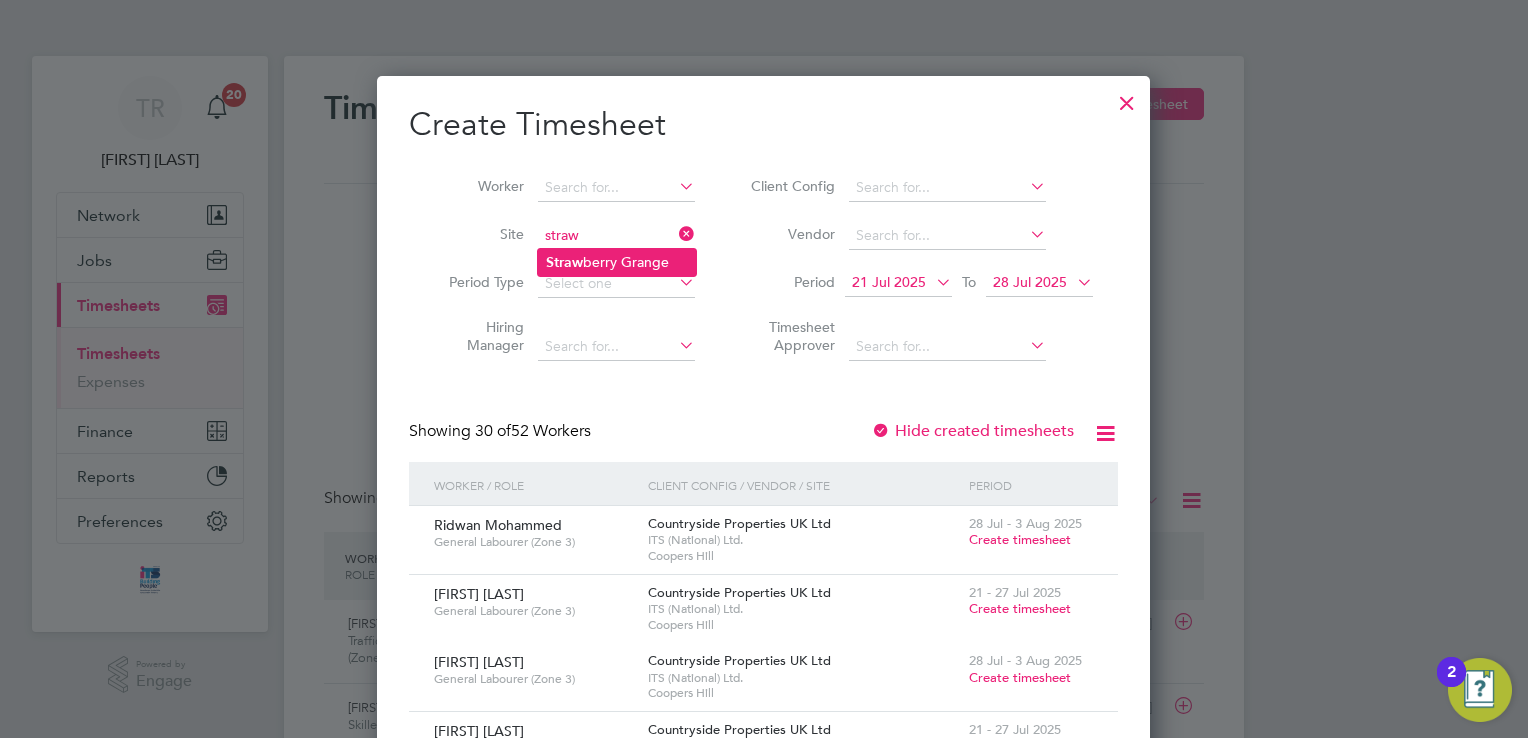 click on "Straw berry Grange" 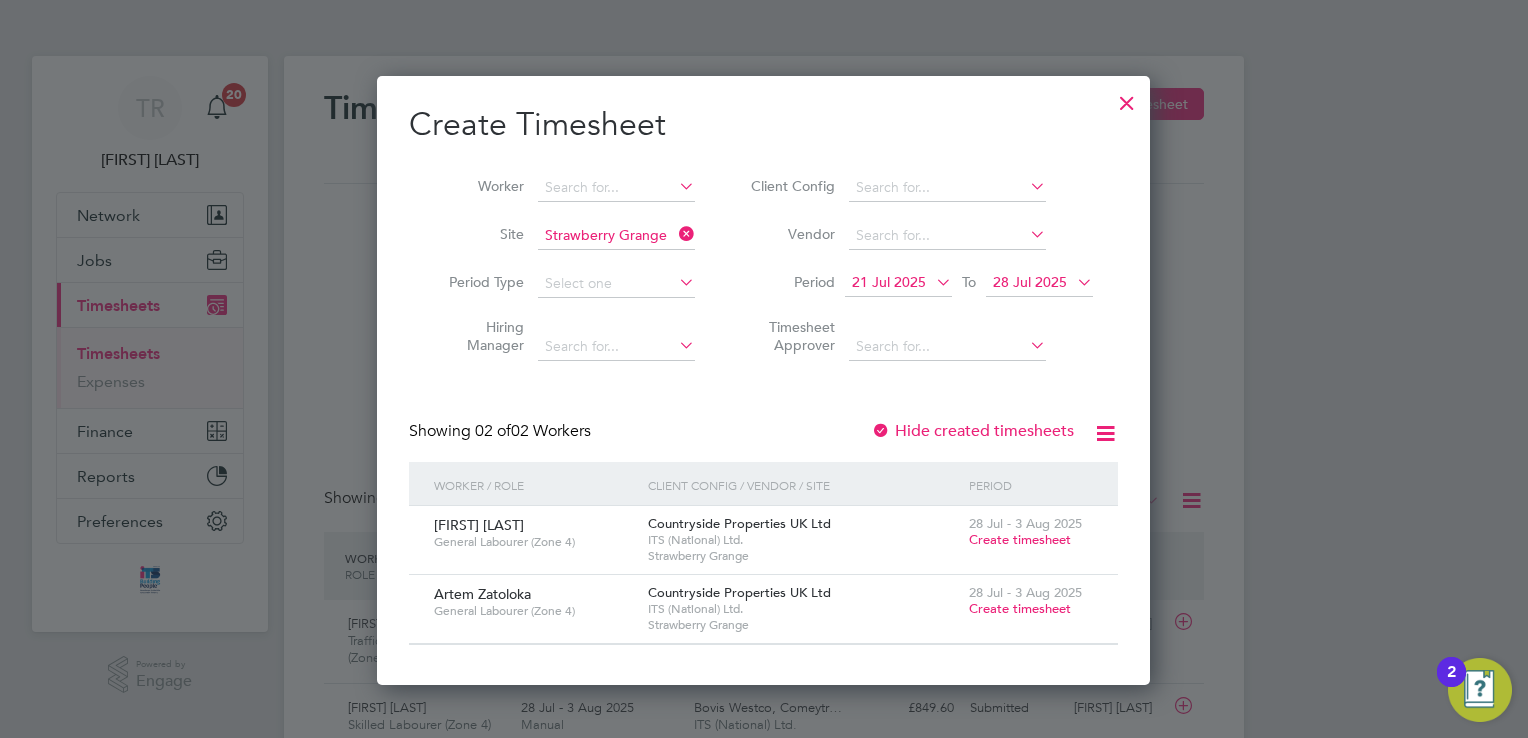 click on "Create timesheet" at bounding box center [1020, 608] 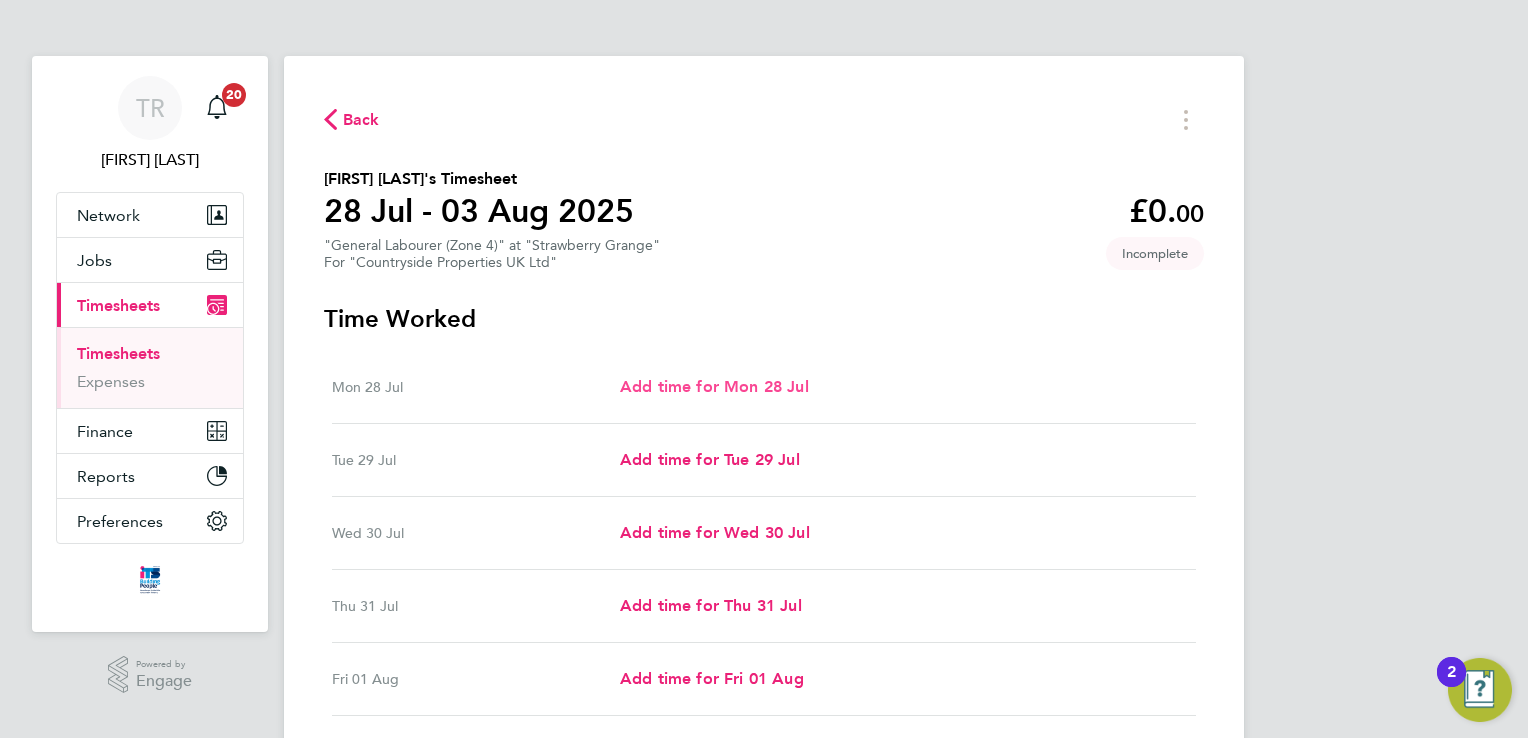 click on "Add time for Mon 28 Jul" at bounding box center [714, 386] 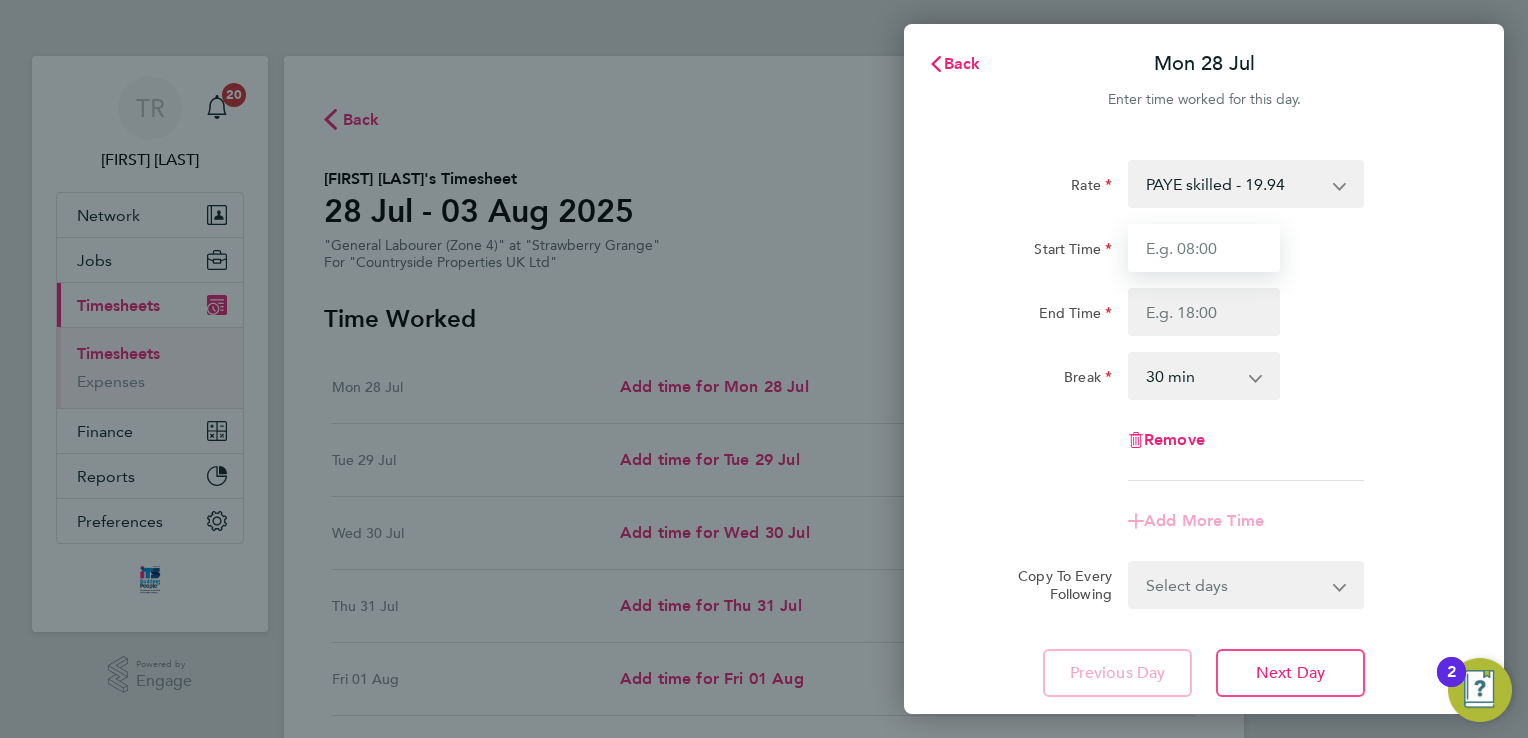 click on "Start Time" at bounding box center [1204, 248] 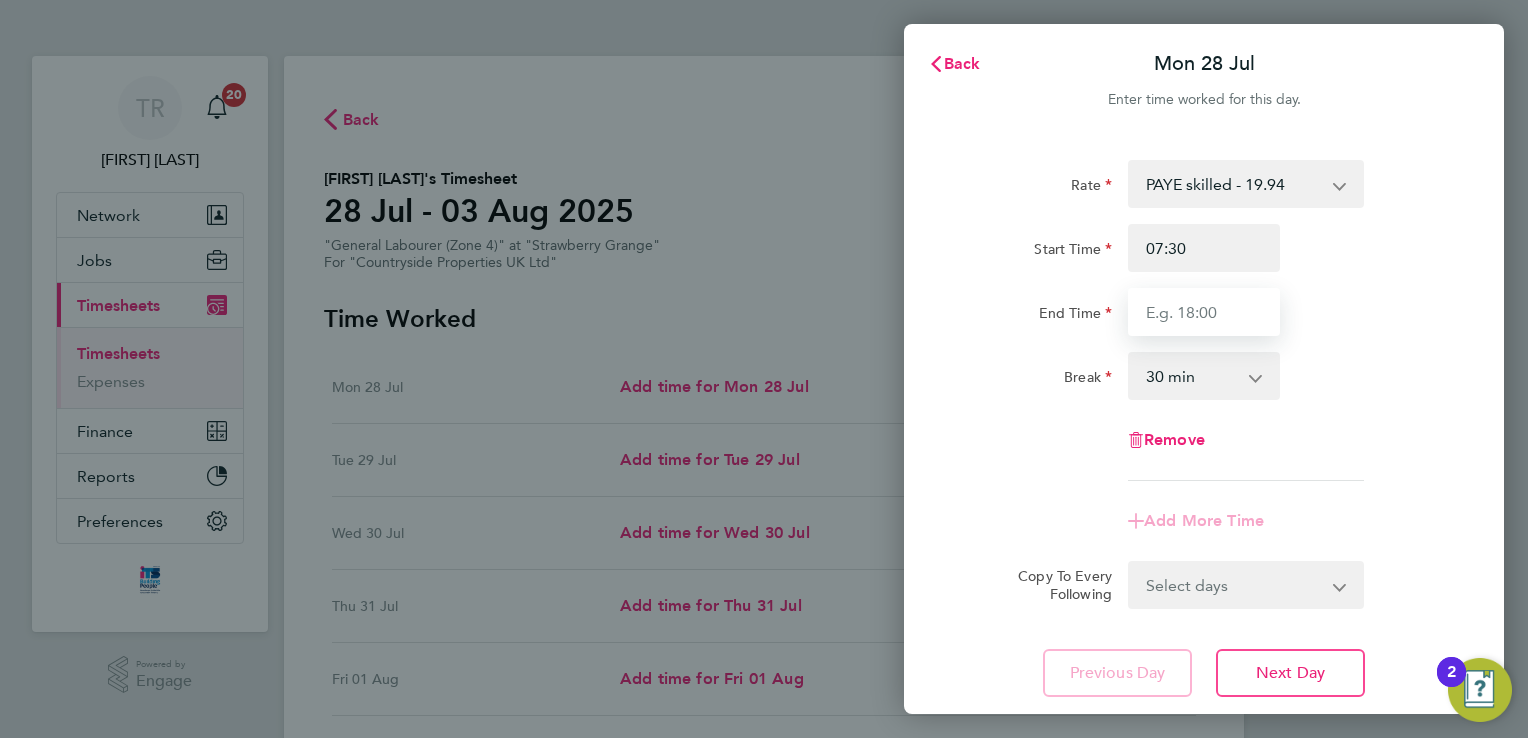 click on "End Time" at bounding box center [1204, 312] 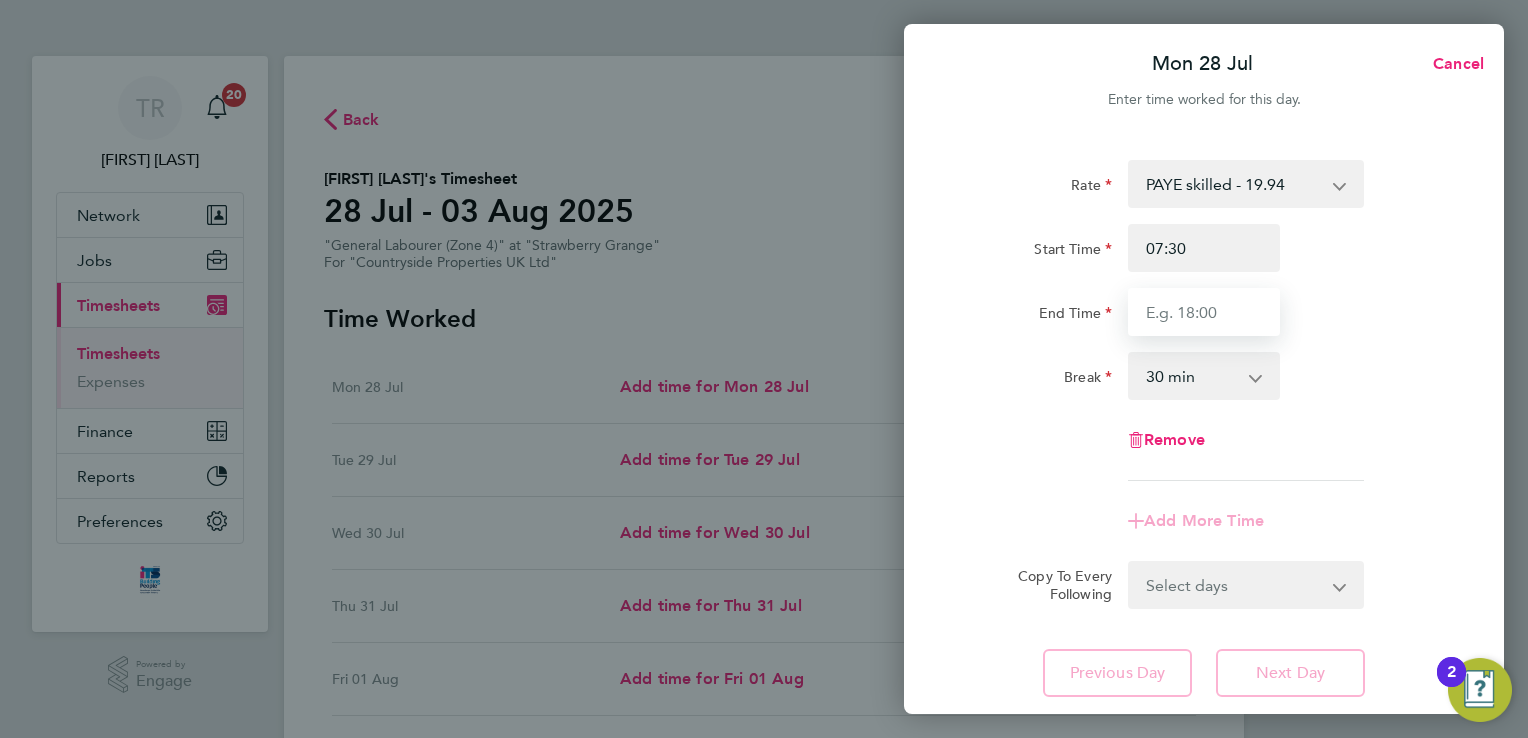 type on "16:30" 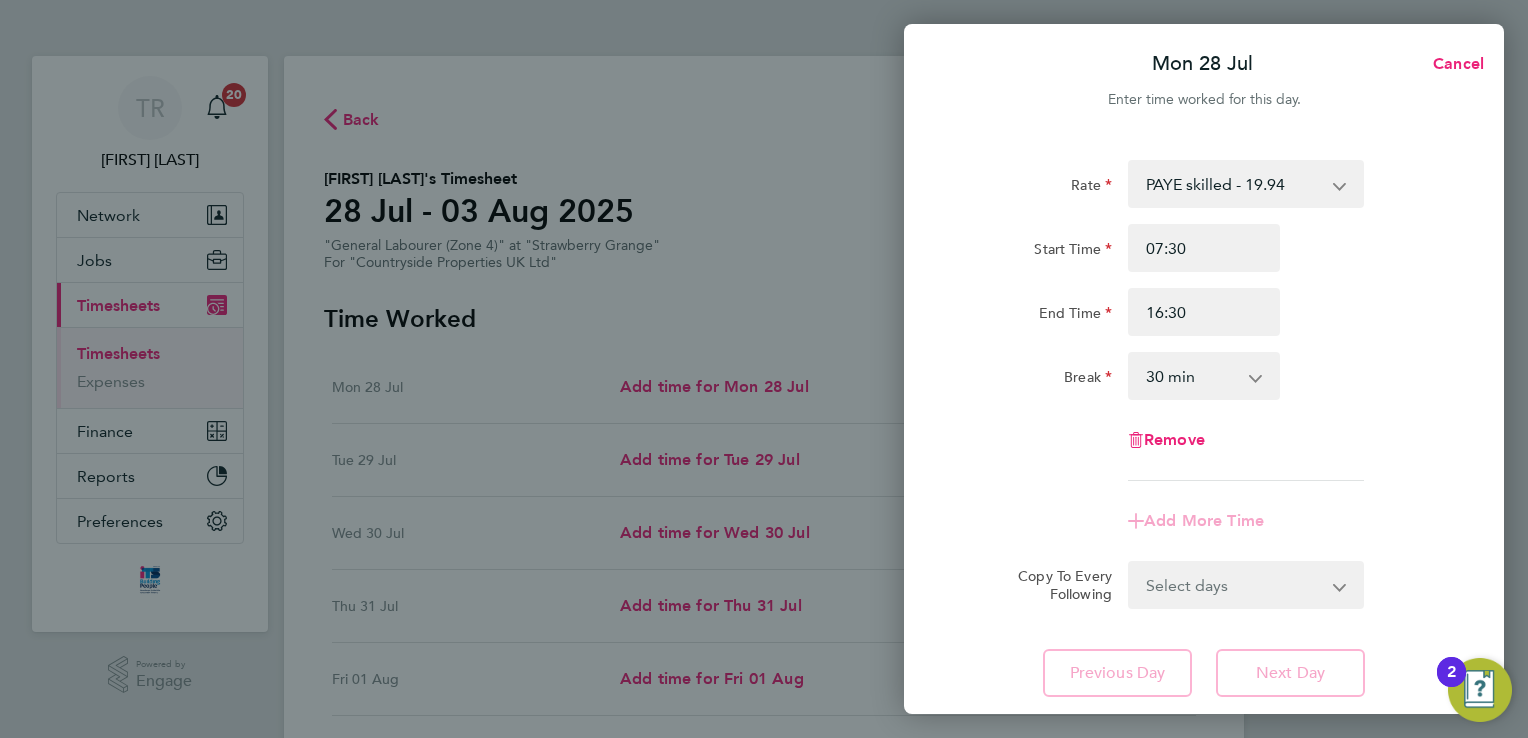 click on "Rate  PAYE skilled - 19.94   Primary - 18.78
Start Time 07:30 End Time 16:30 Break  0 min   15 min   30 min   45 min   60 min   75 min   90 min
Remove" 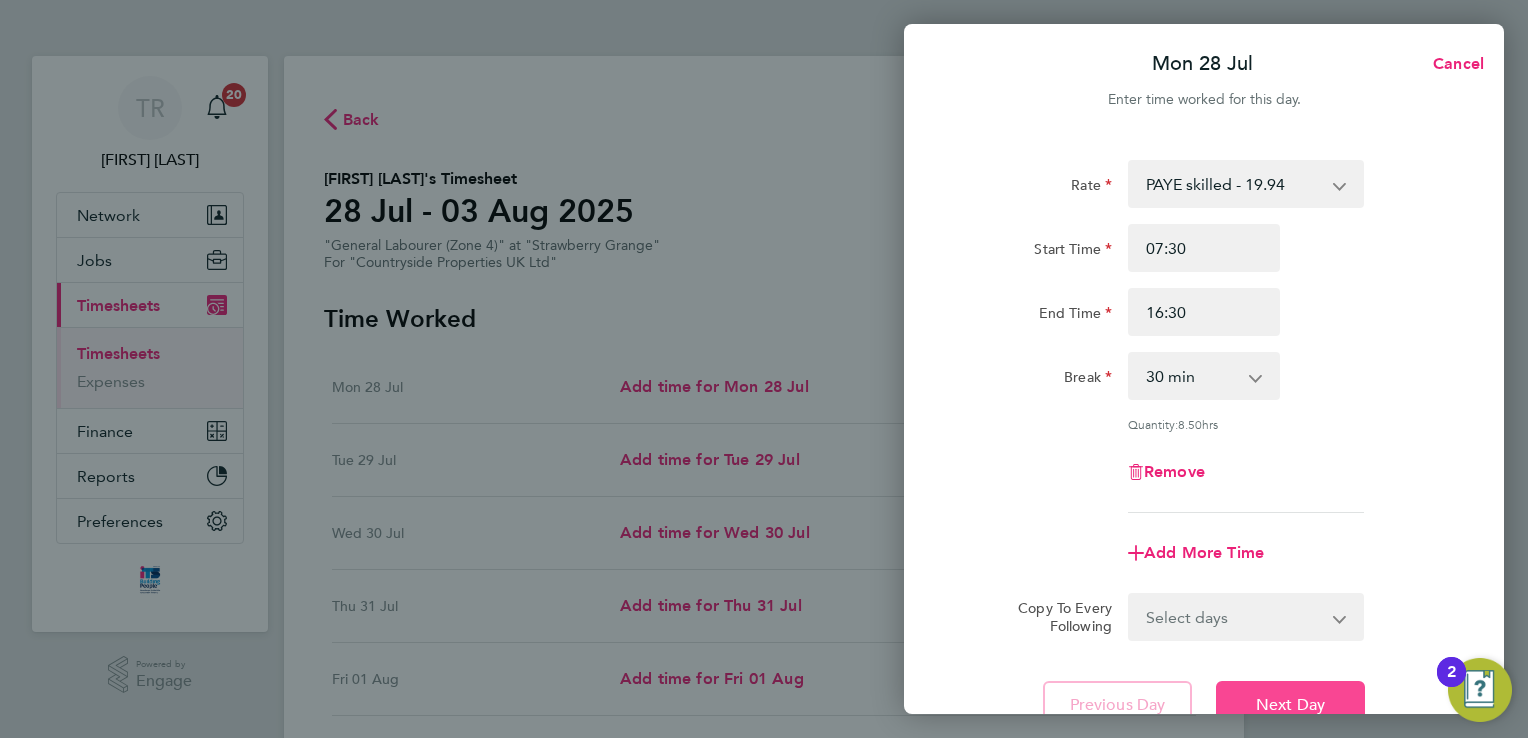 click on "Next Day" 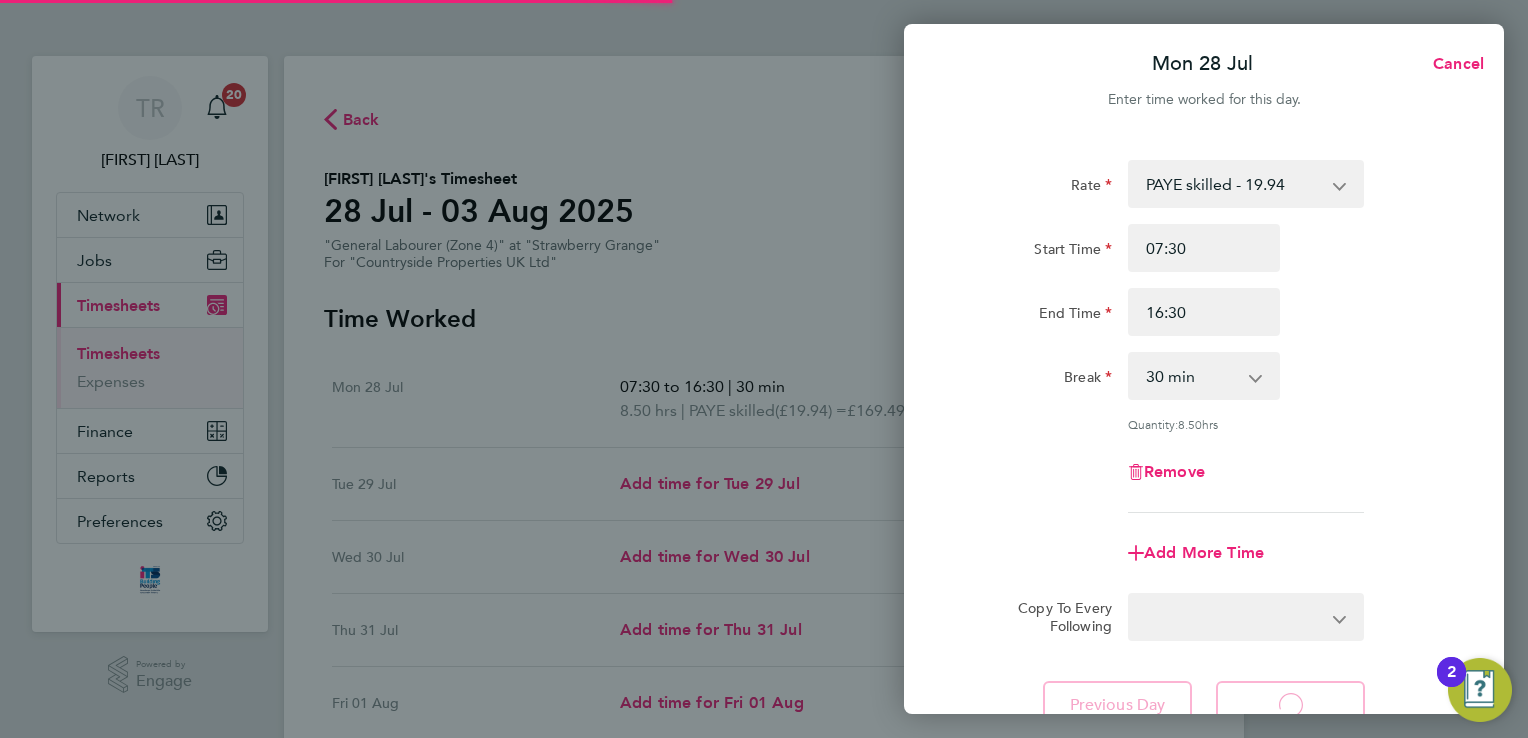 select on "30" 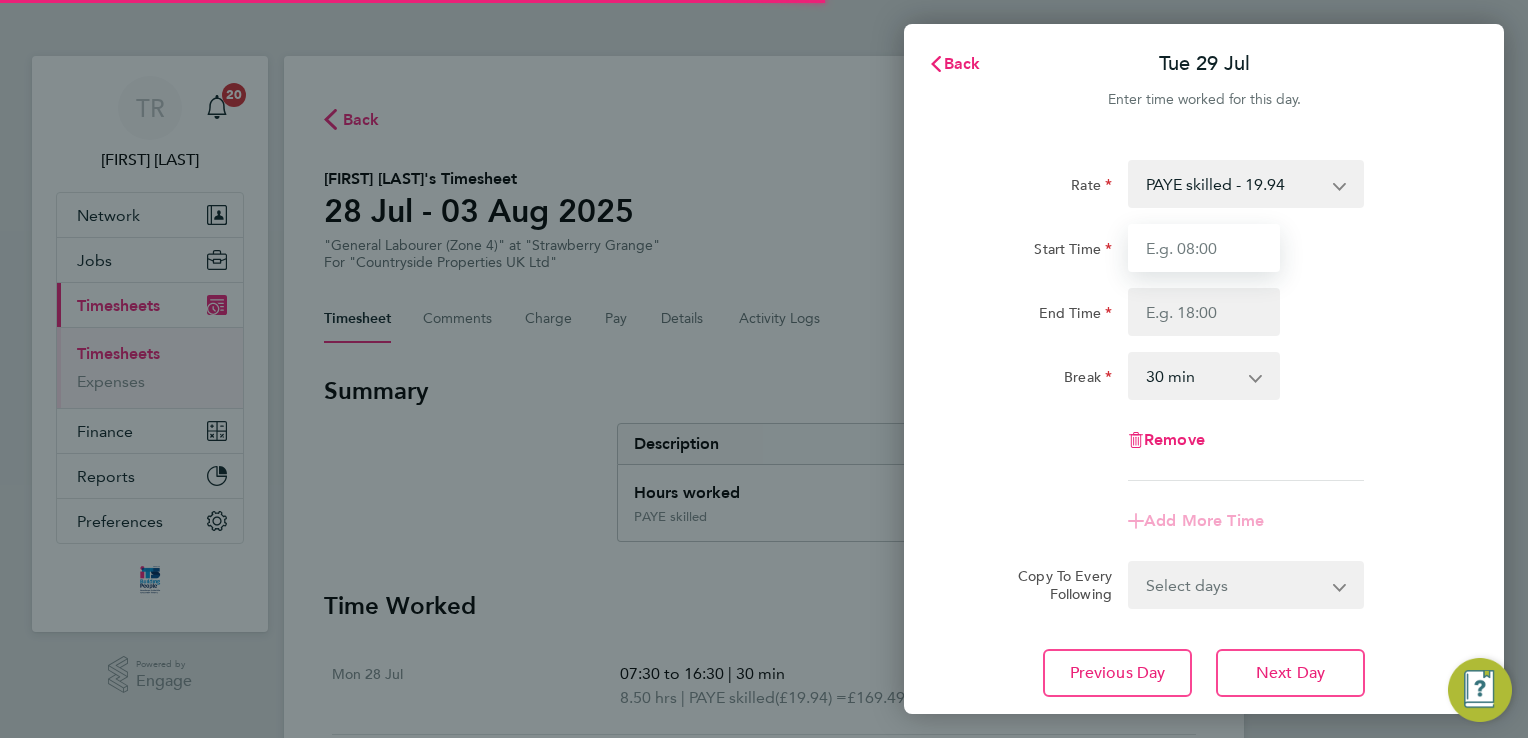 drag, startPoint x: 1219, startPoint y: 260, endPoint x: 1223, endPoint y: 238, distance: 22.36068 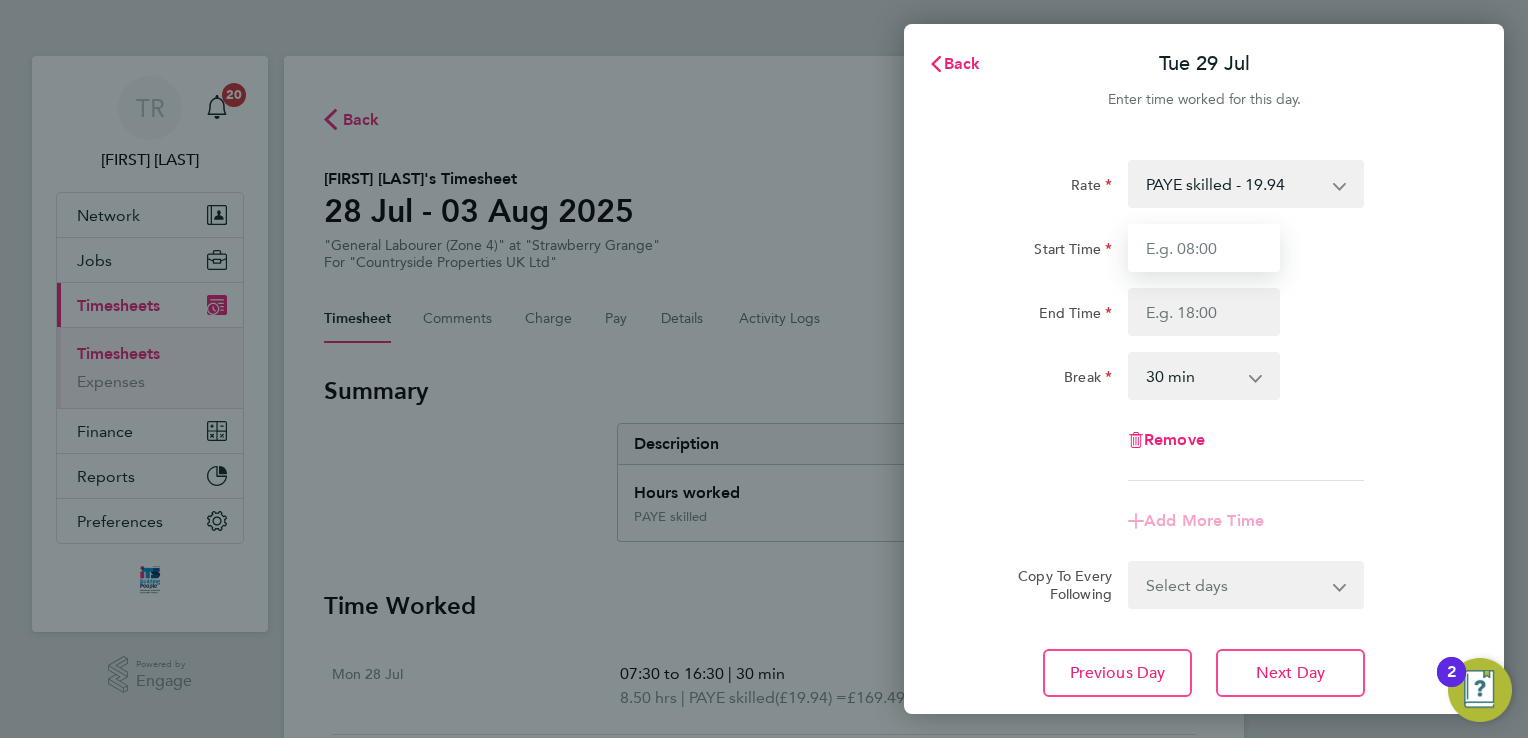 type on "07:30" 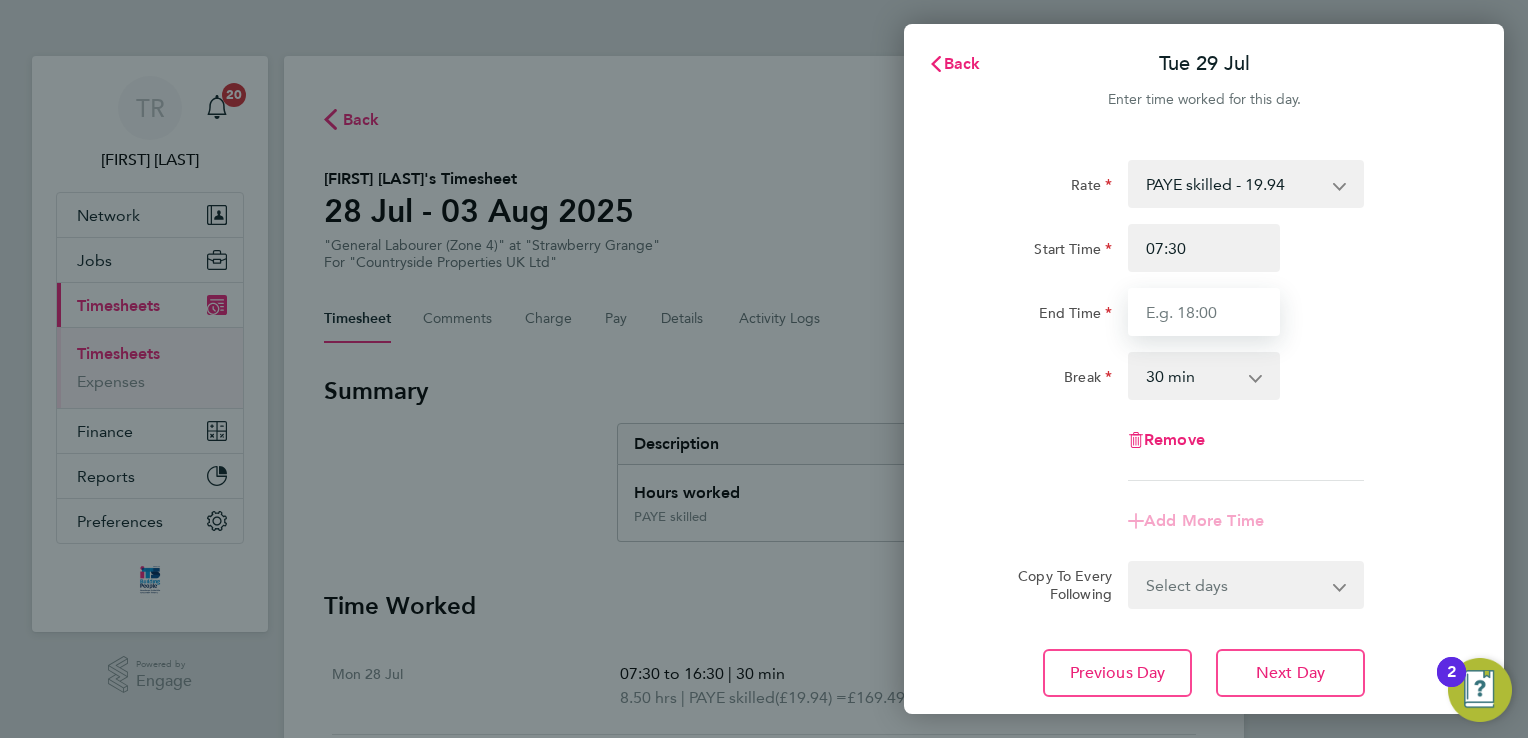 type on "16:30" 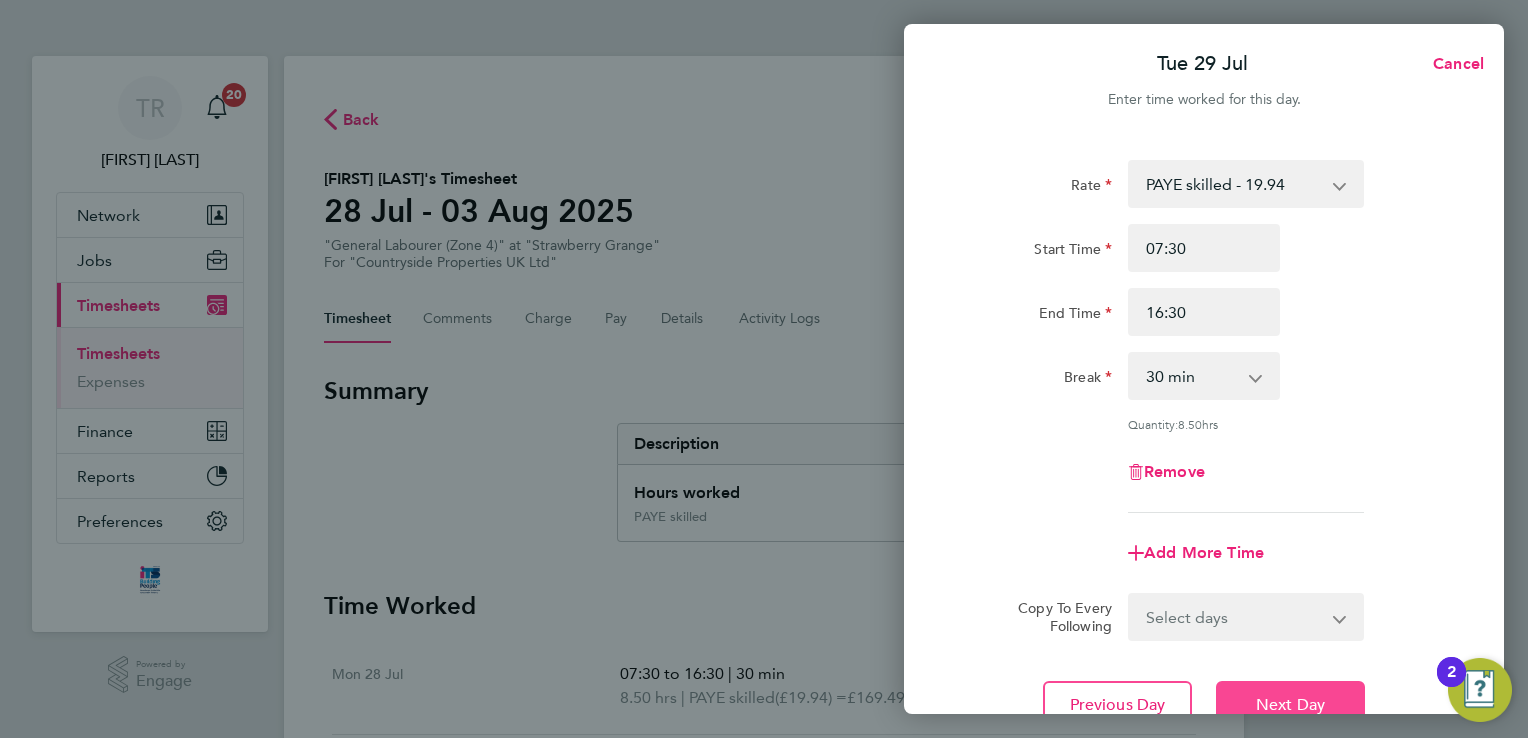 click on "Next Day" 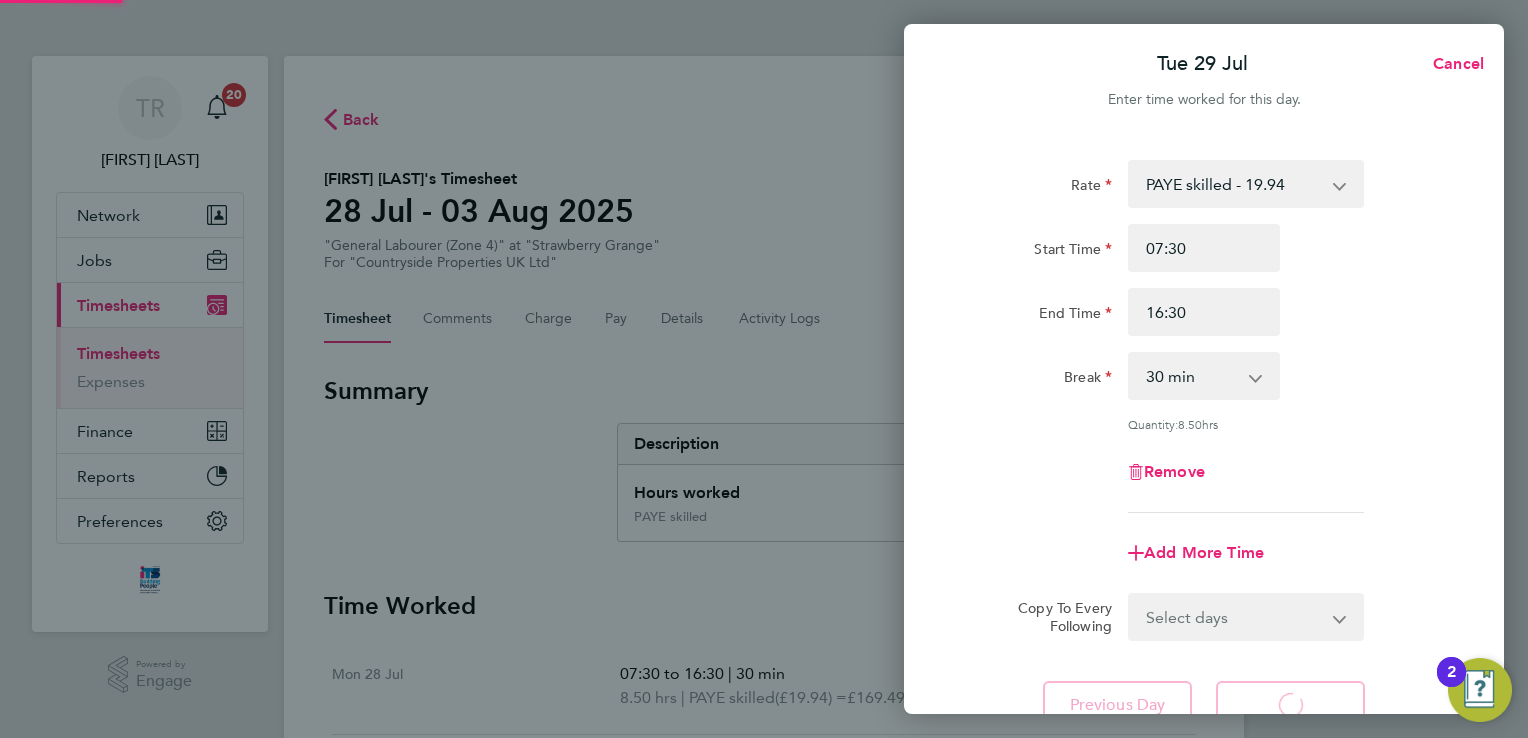 select on "30" 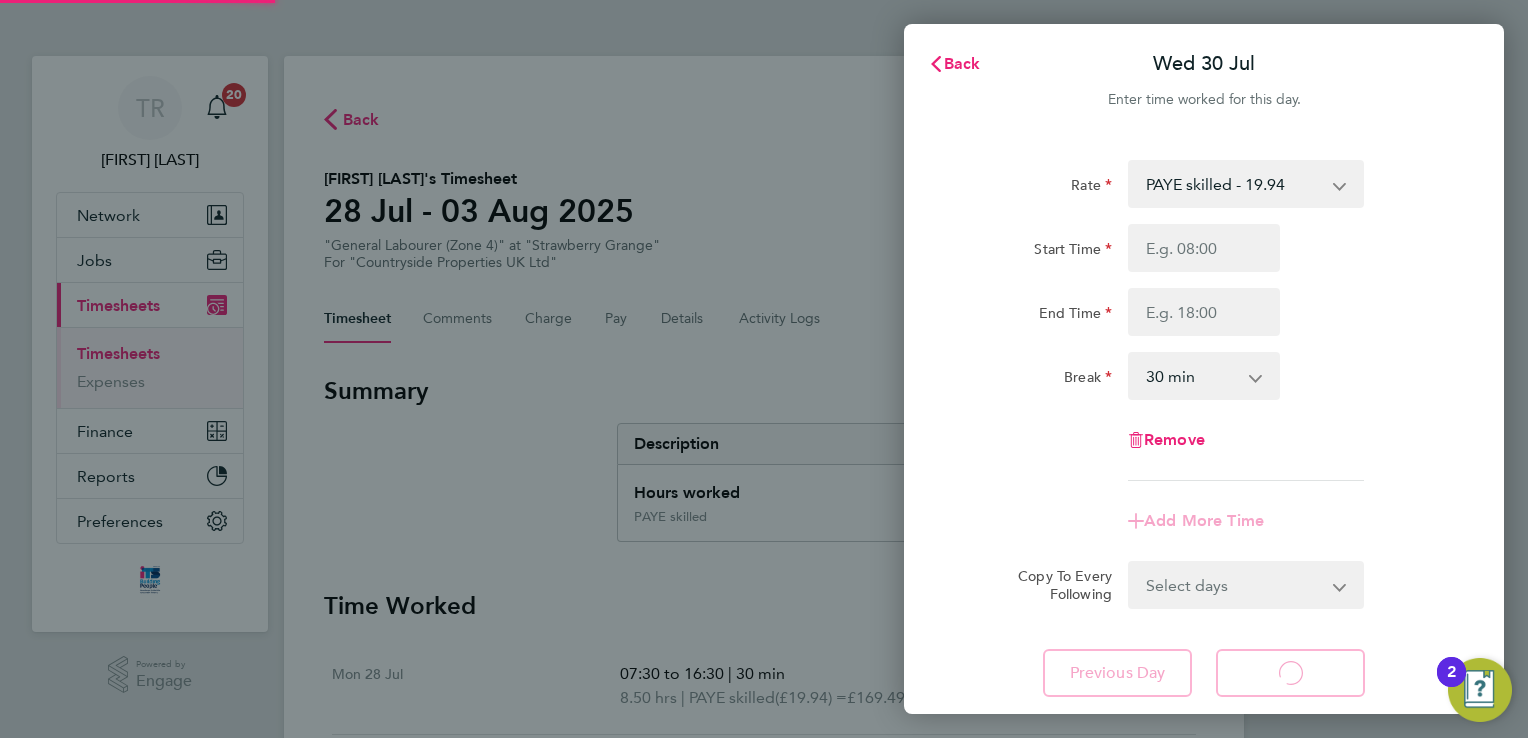 select on "30" 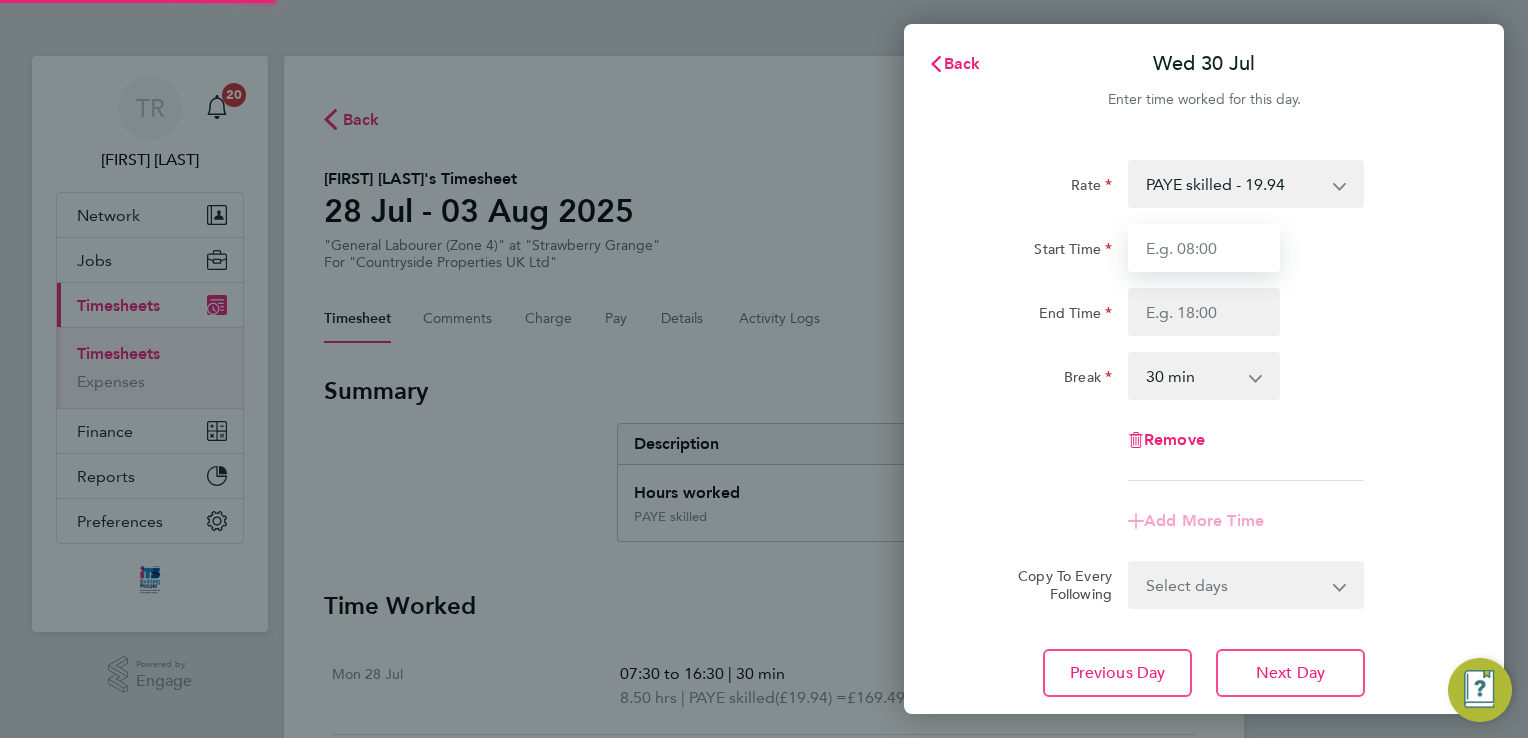 click on "Start Time" at bounding box center [1204, 248] 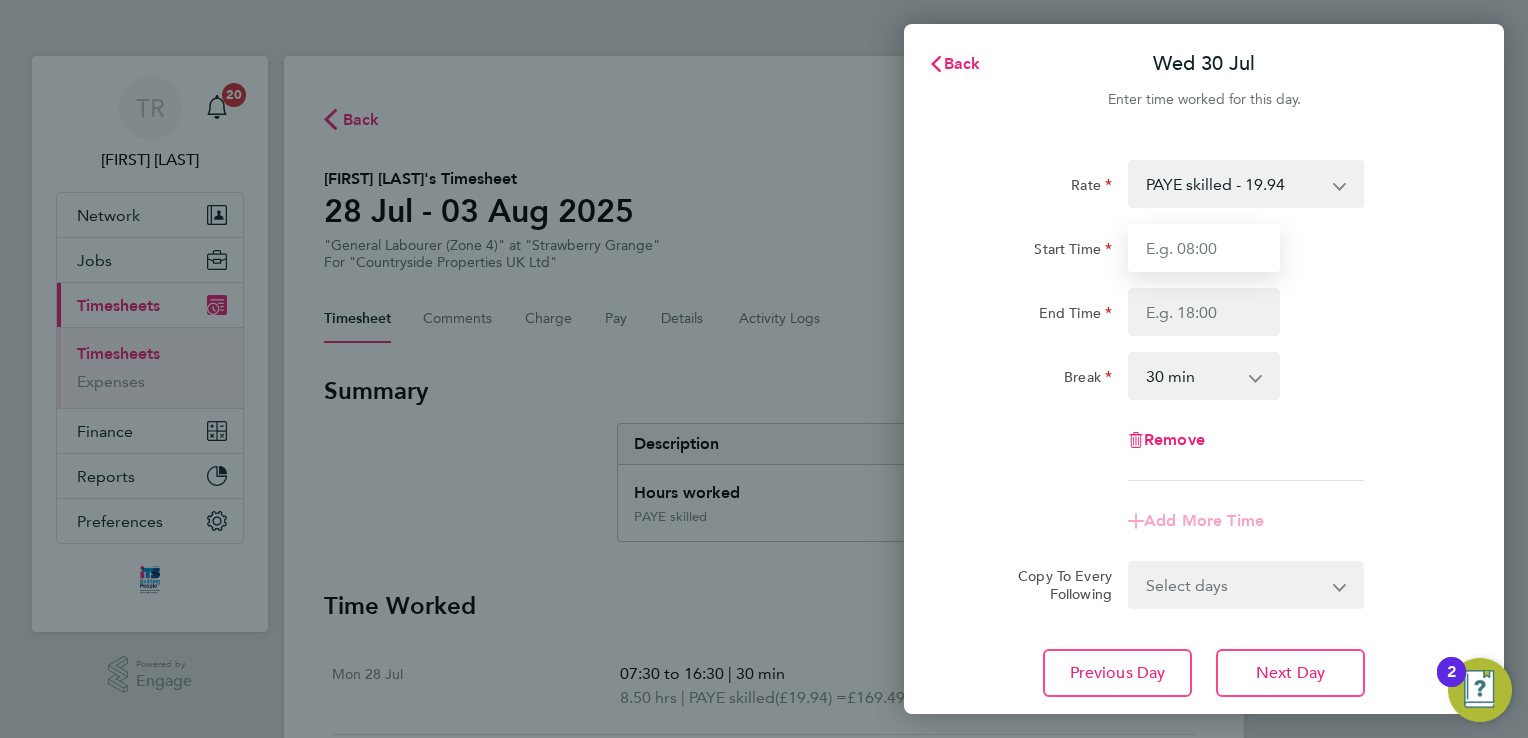 type on "07:30" 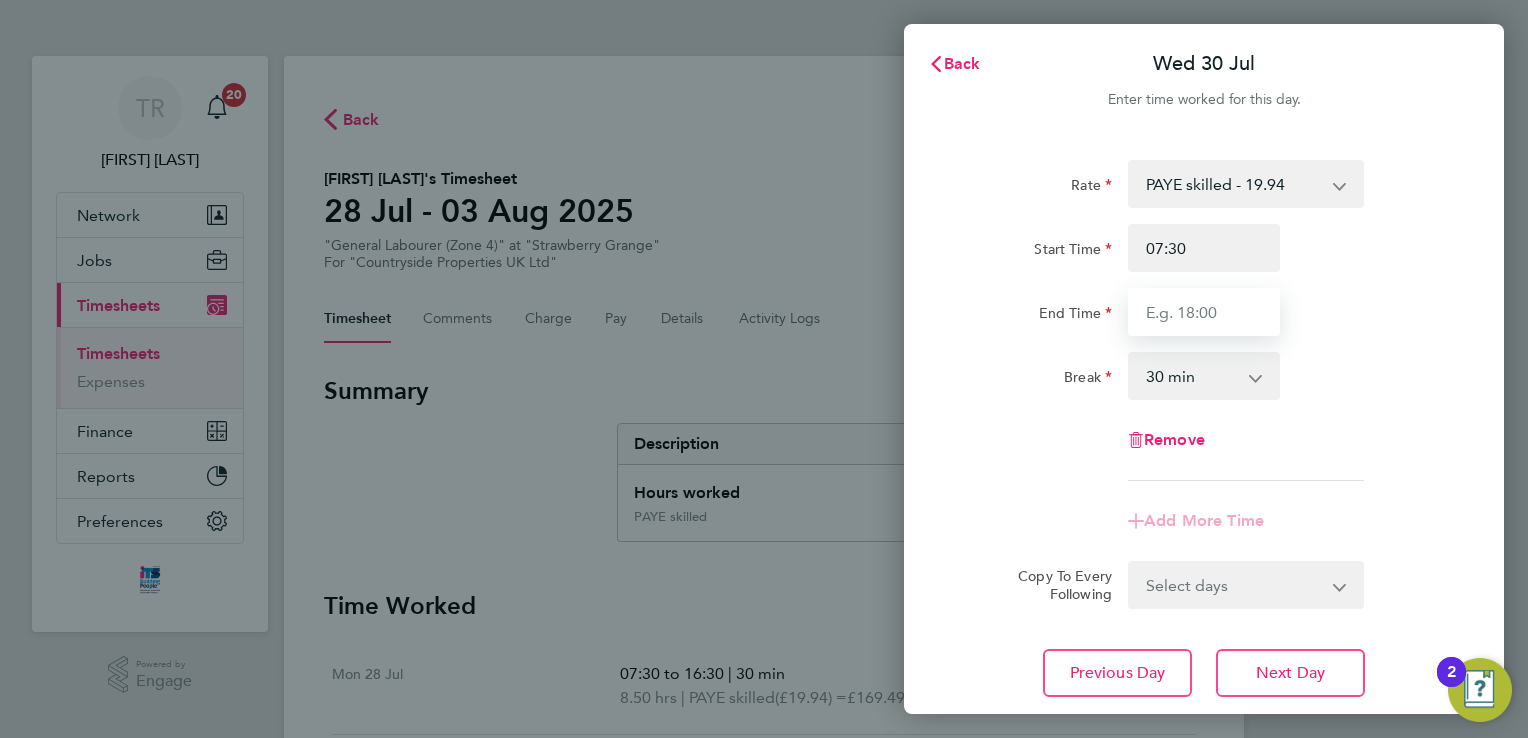 type on "16:30" 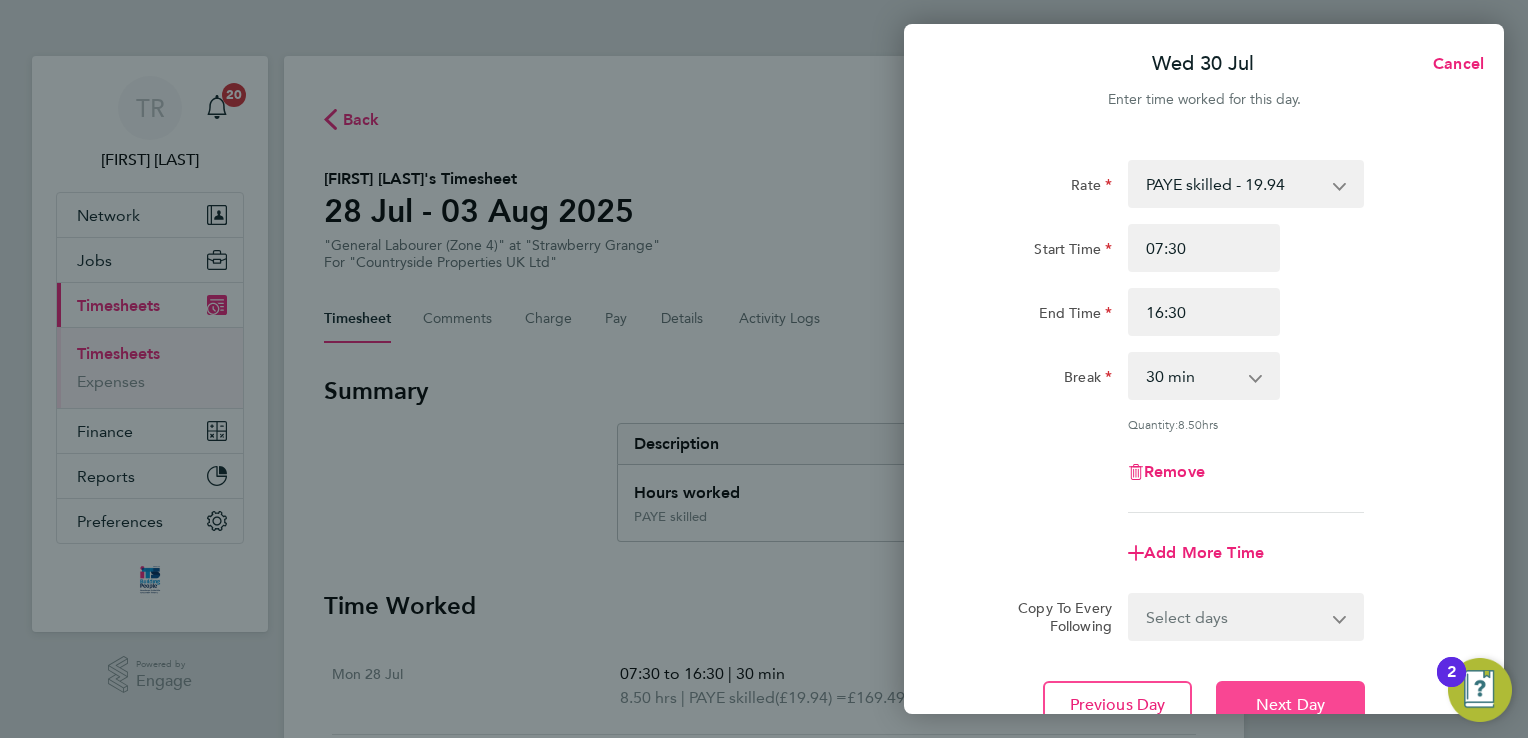 click on "Next Day" 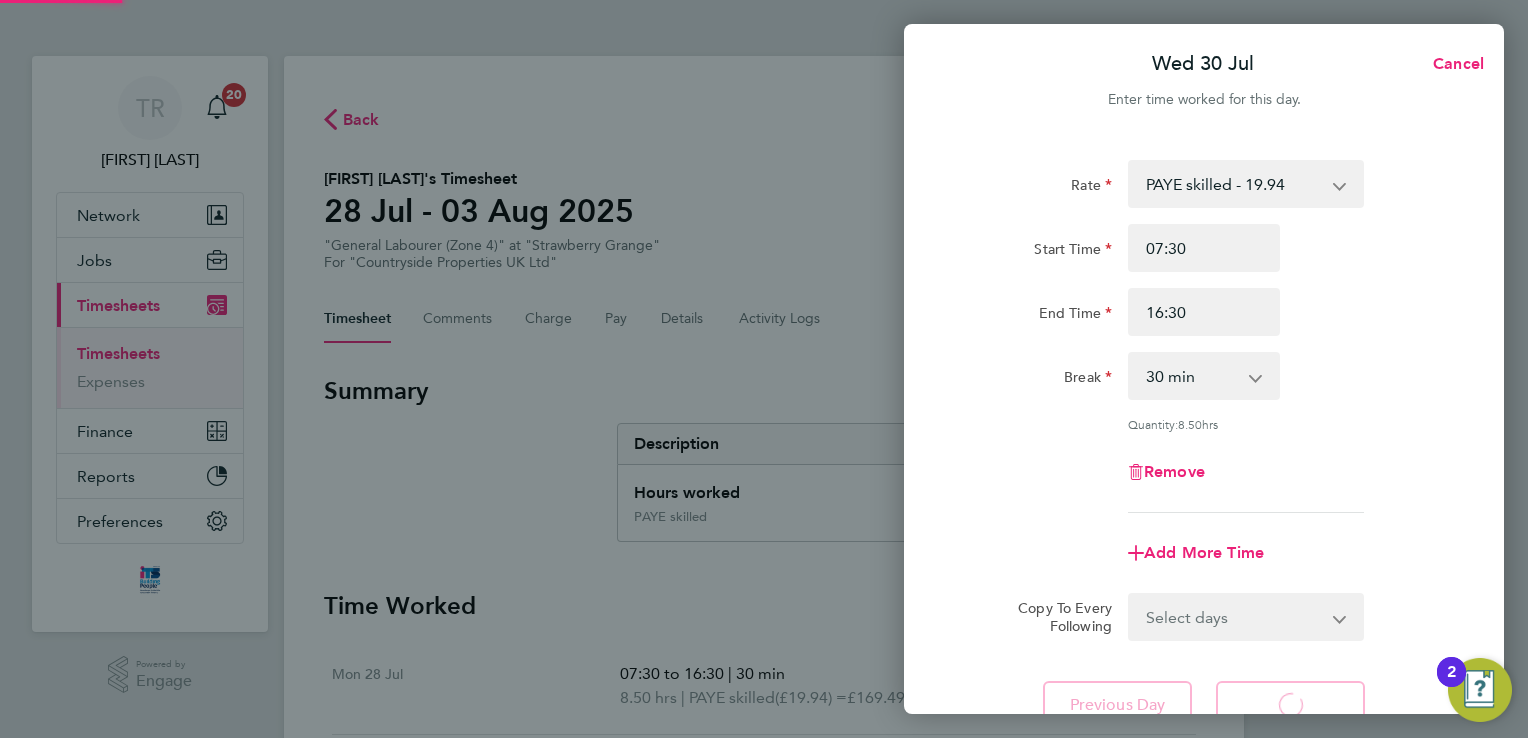 select on "30" 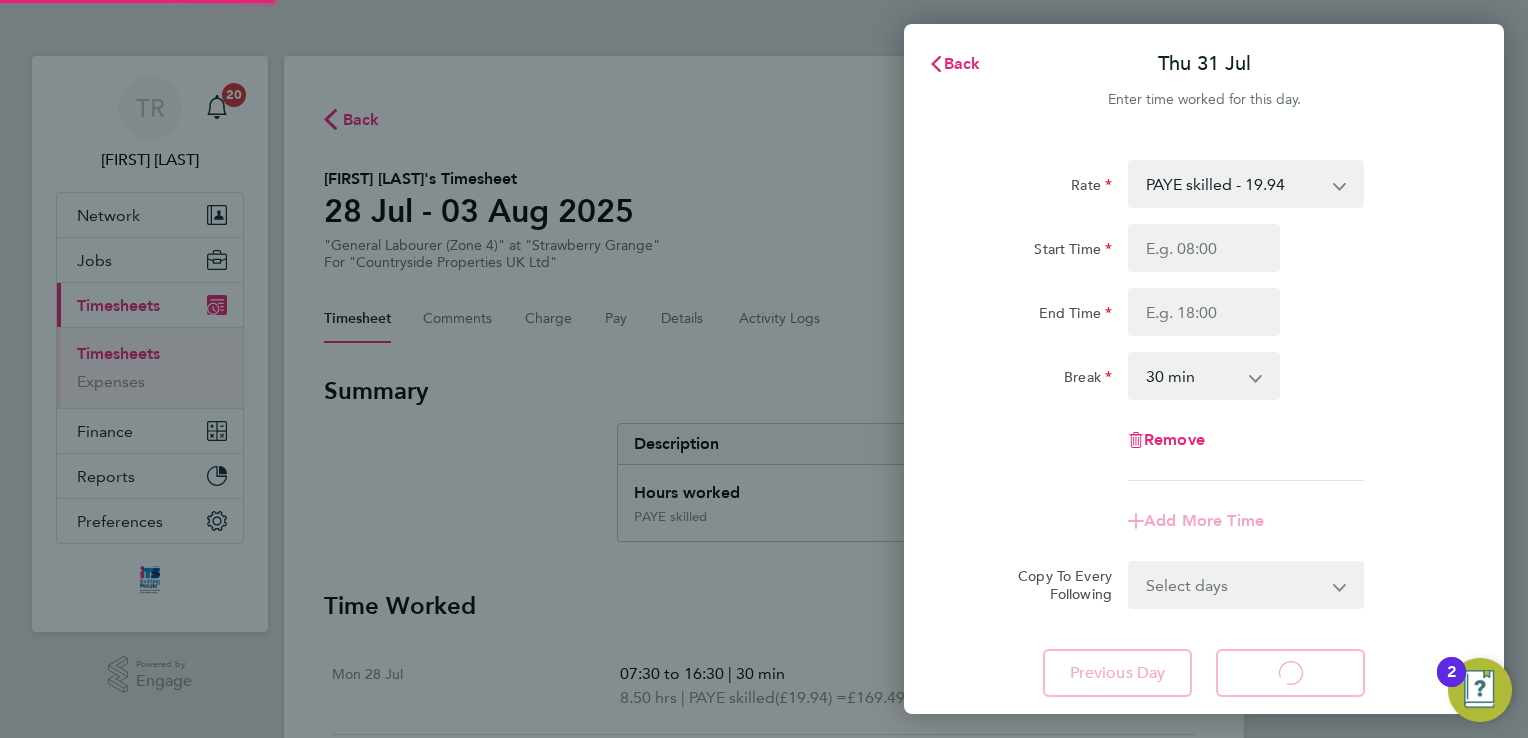select on "30" 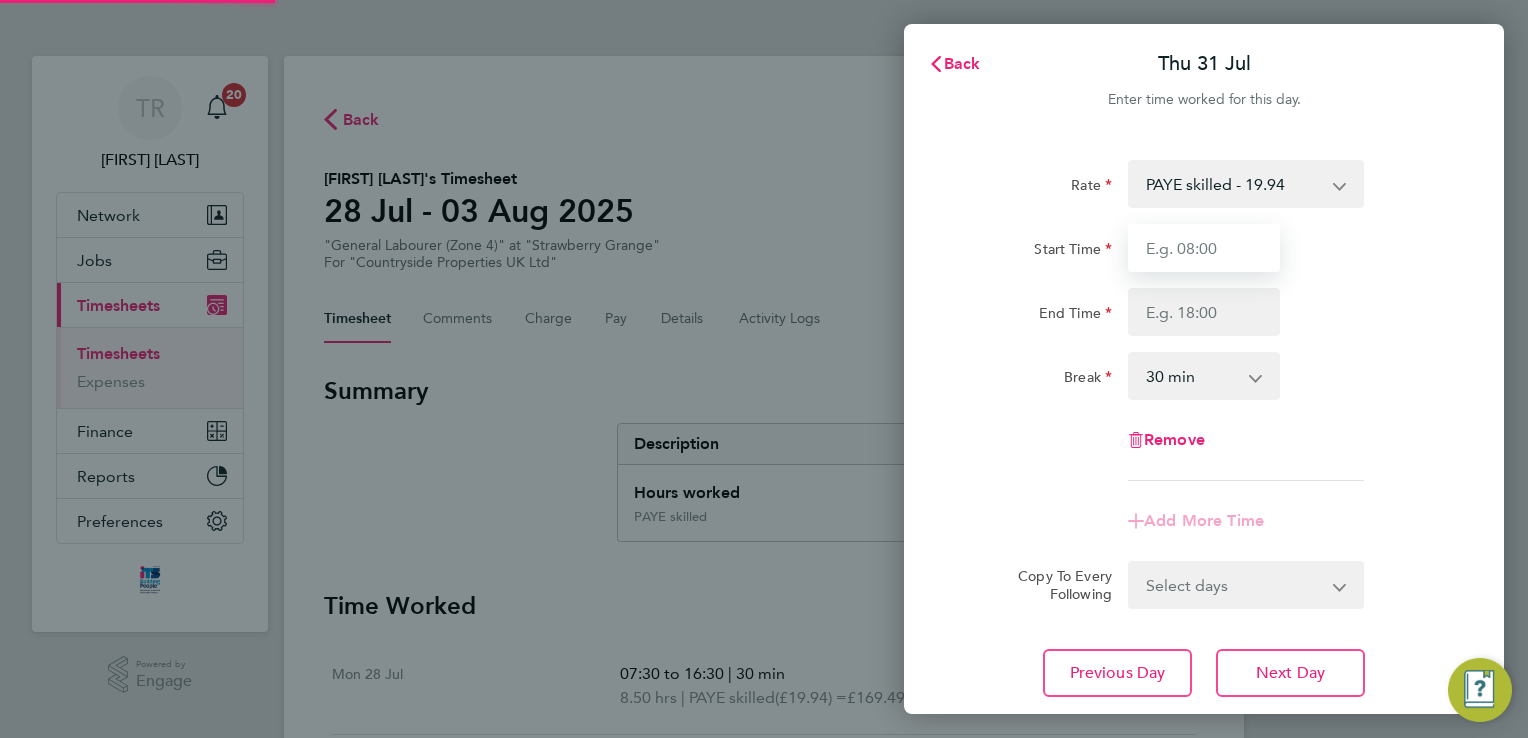 click on "Start Time" at bounding box center [1204, 248] 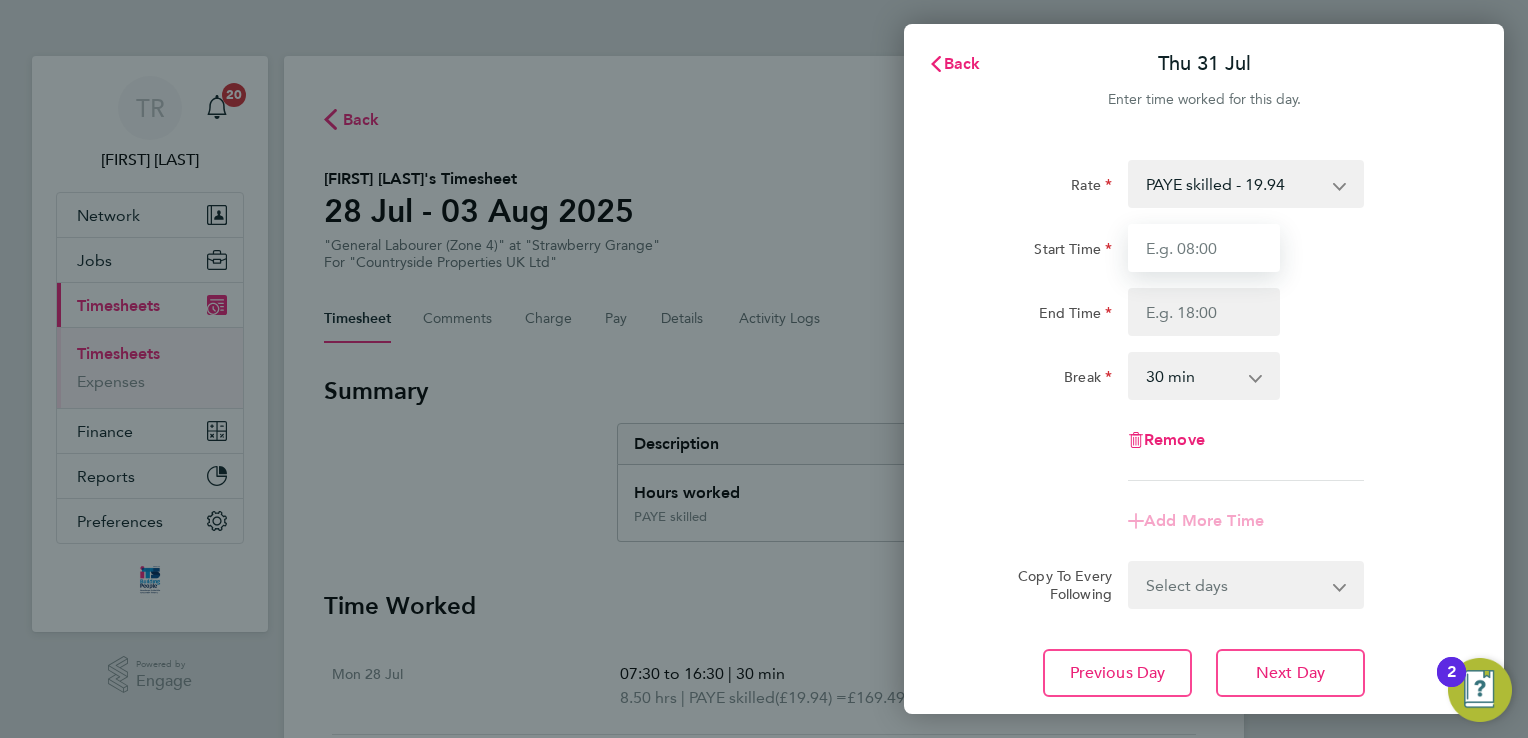 type on "07:30" 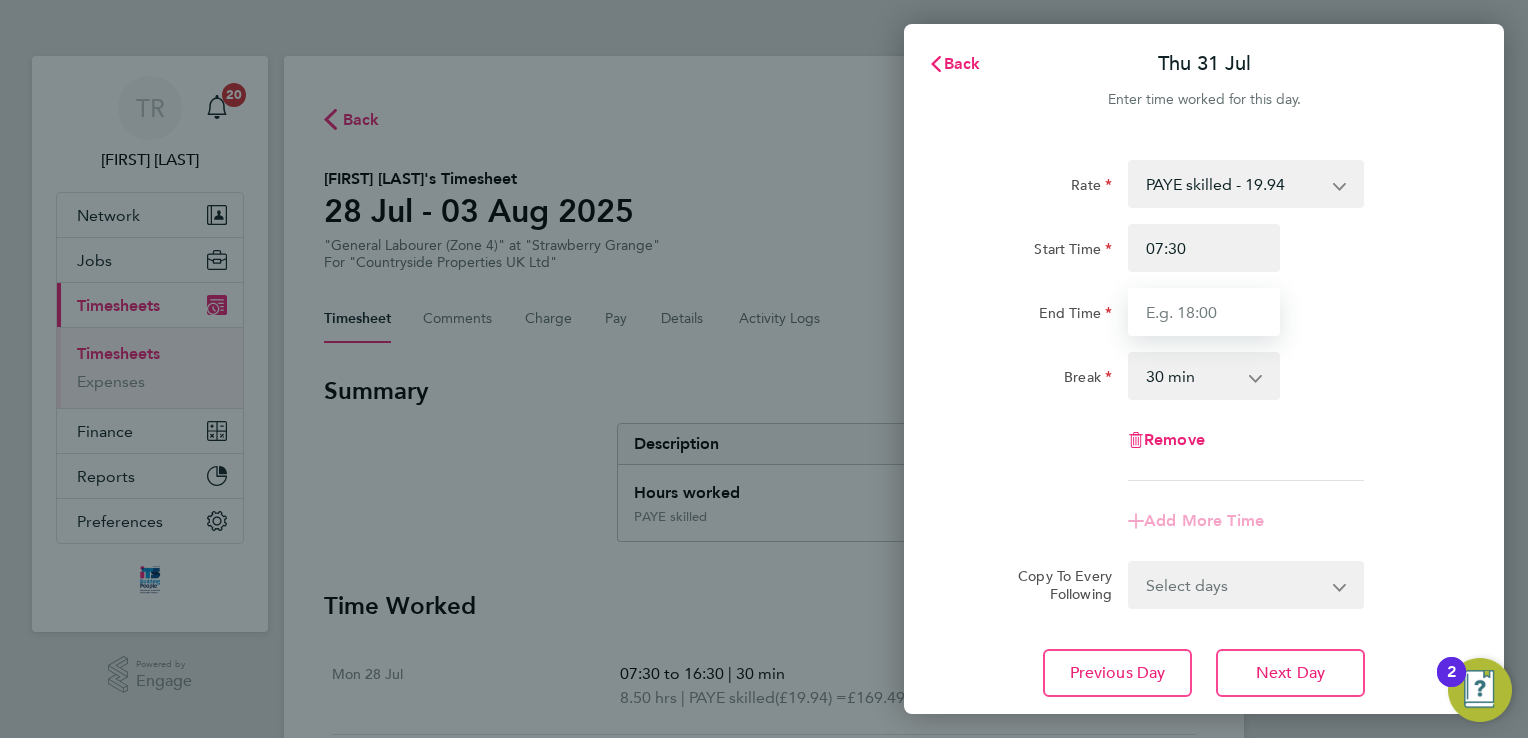 type on "16:30" 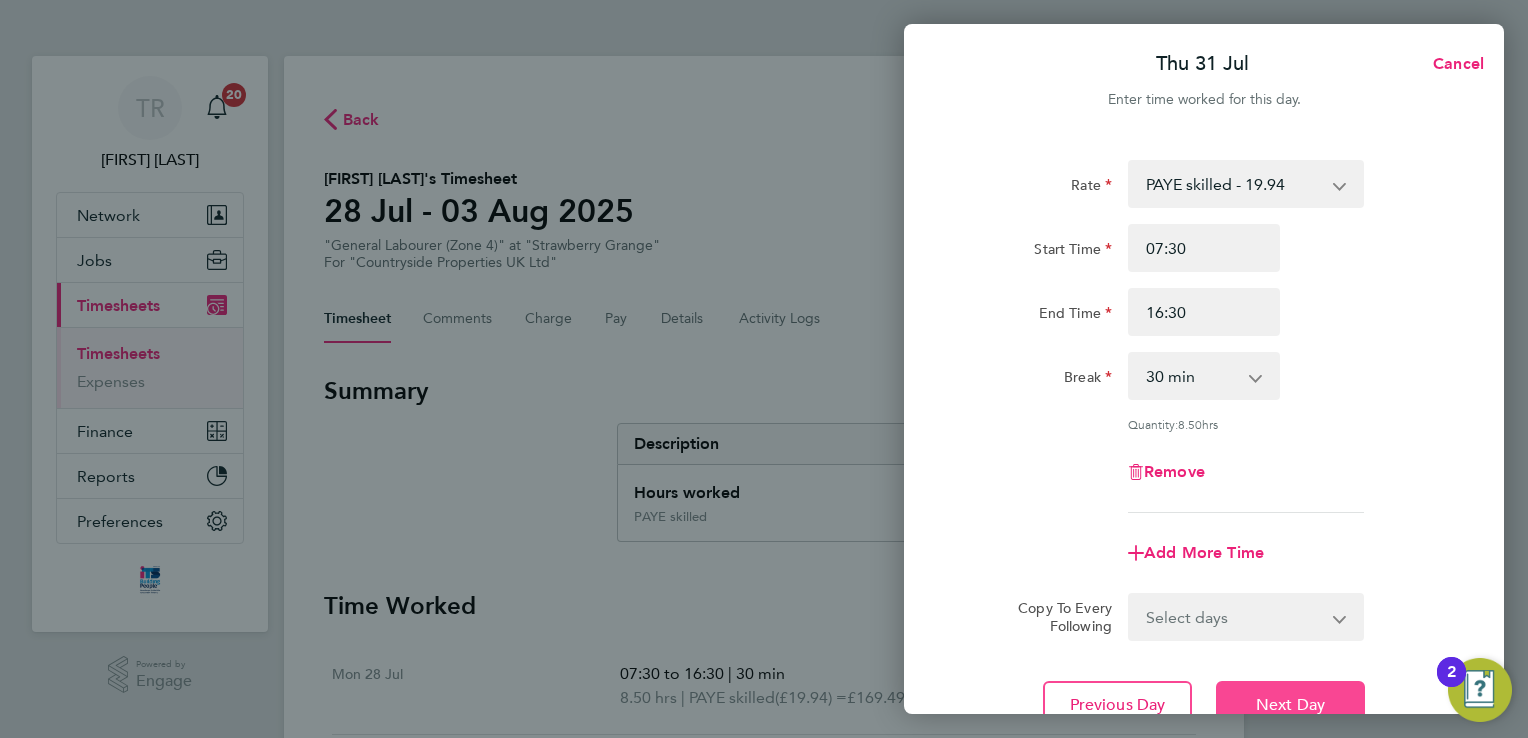 click on "Next Day" 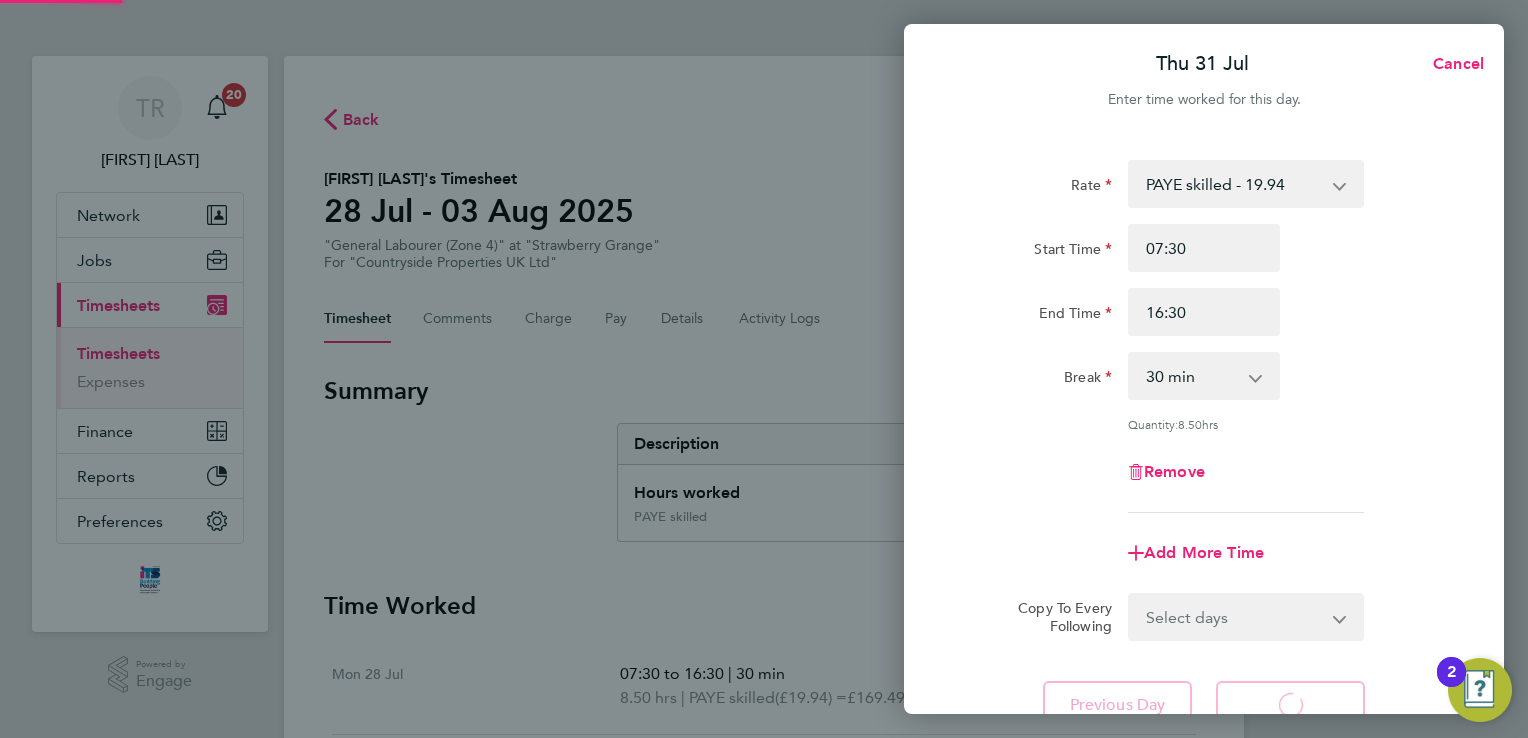 select on "30" 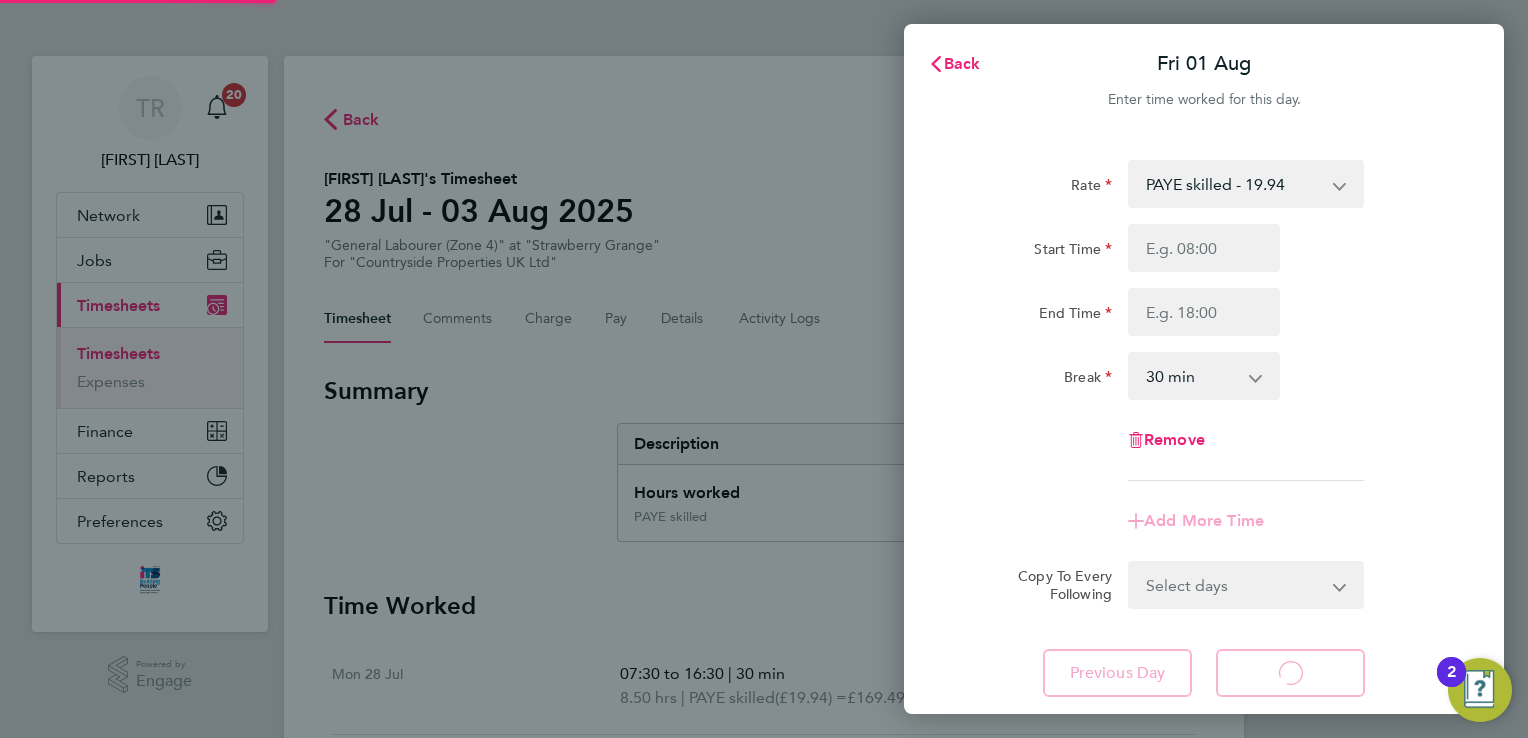 select on "30" 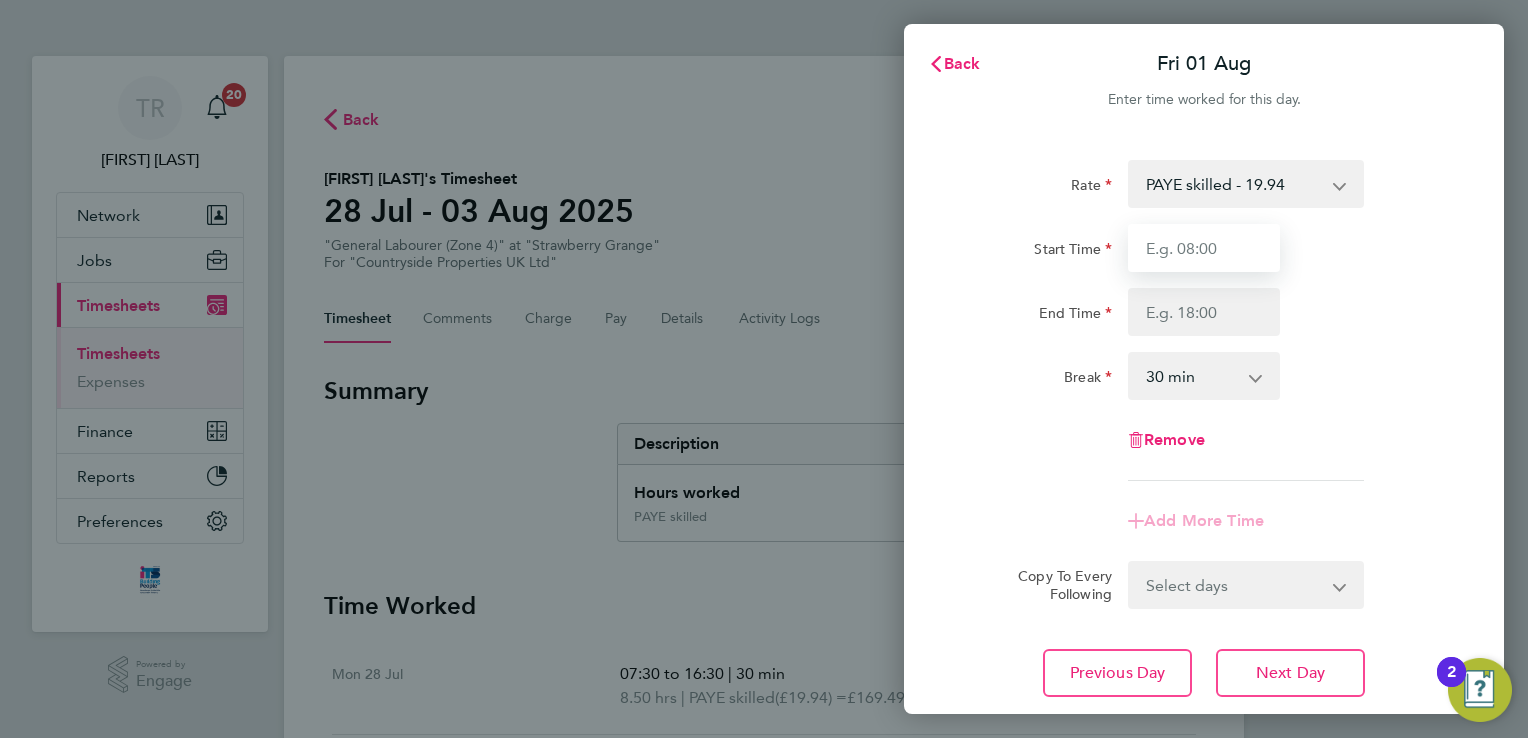 click on "Start Time" at bounding box center (1204, 248) 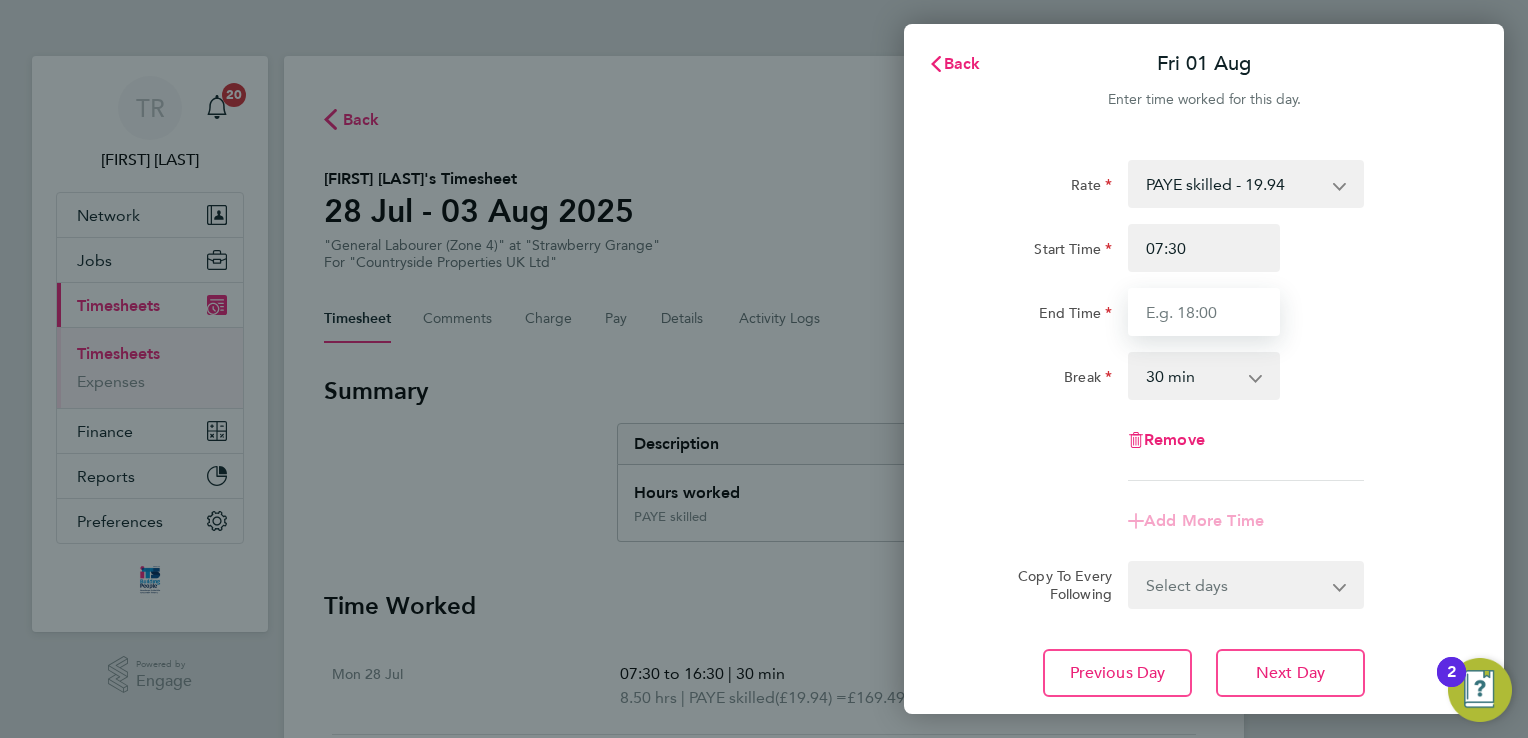 type on "16:30" 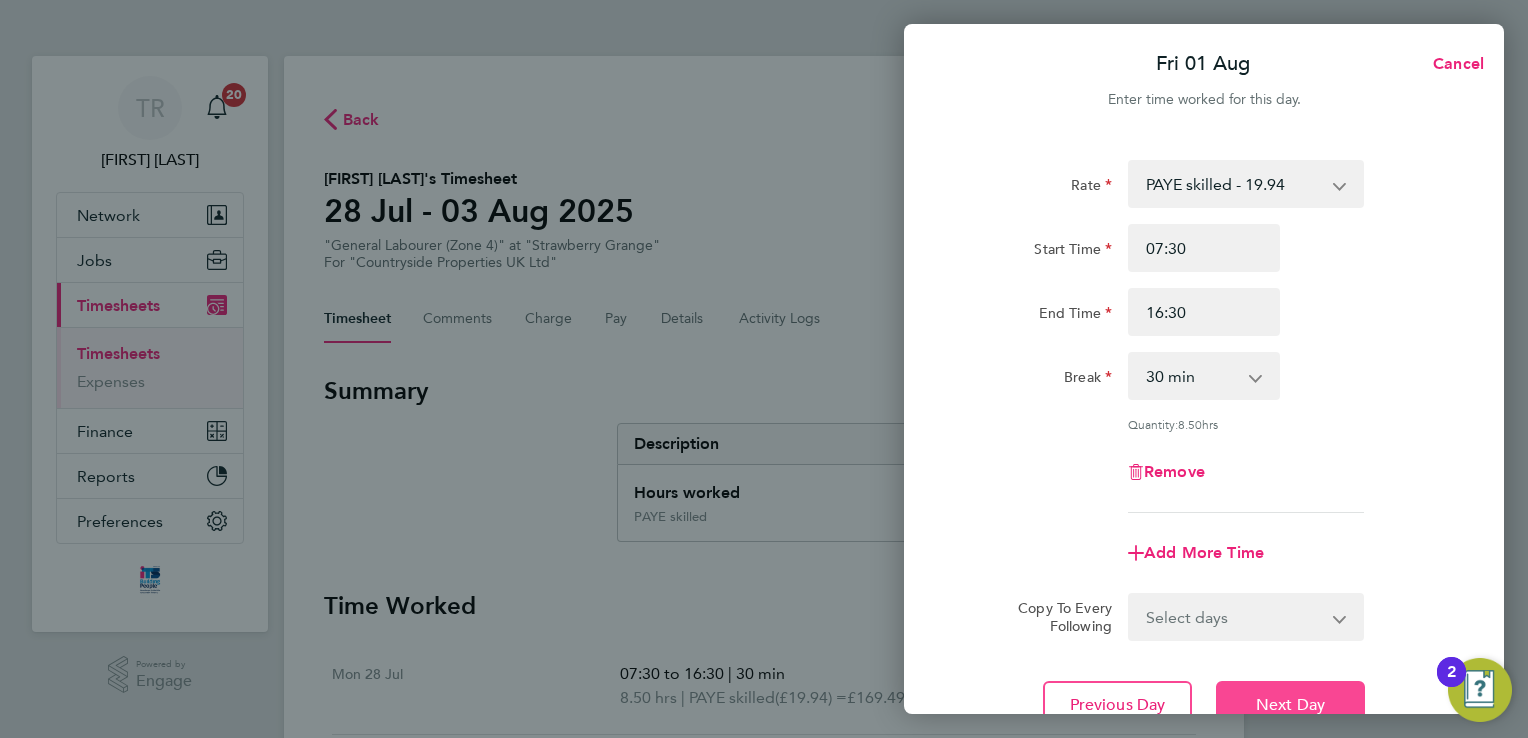 drag, startPoint x: 1288, startPoint y: 695, endPoint x: 1276, endPoint y: 646, distance: 50.447994 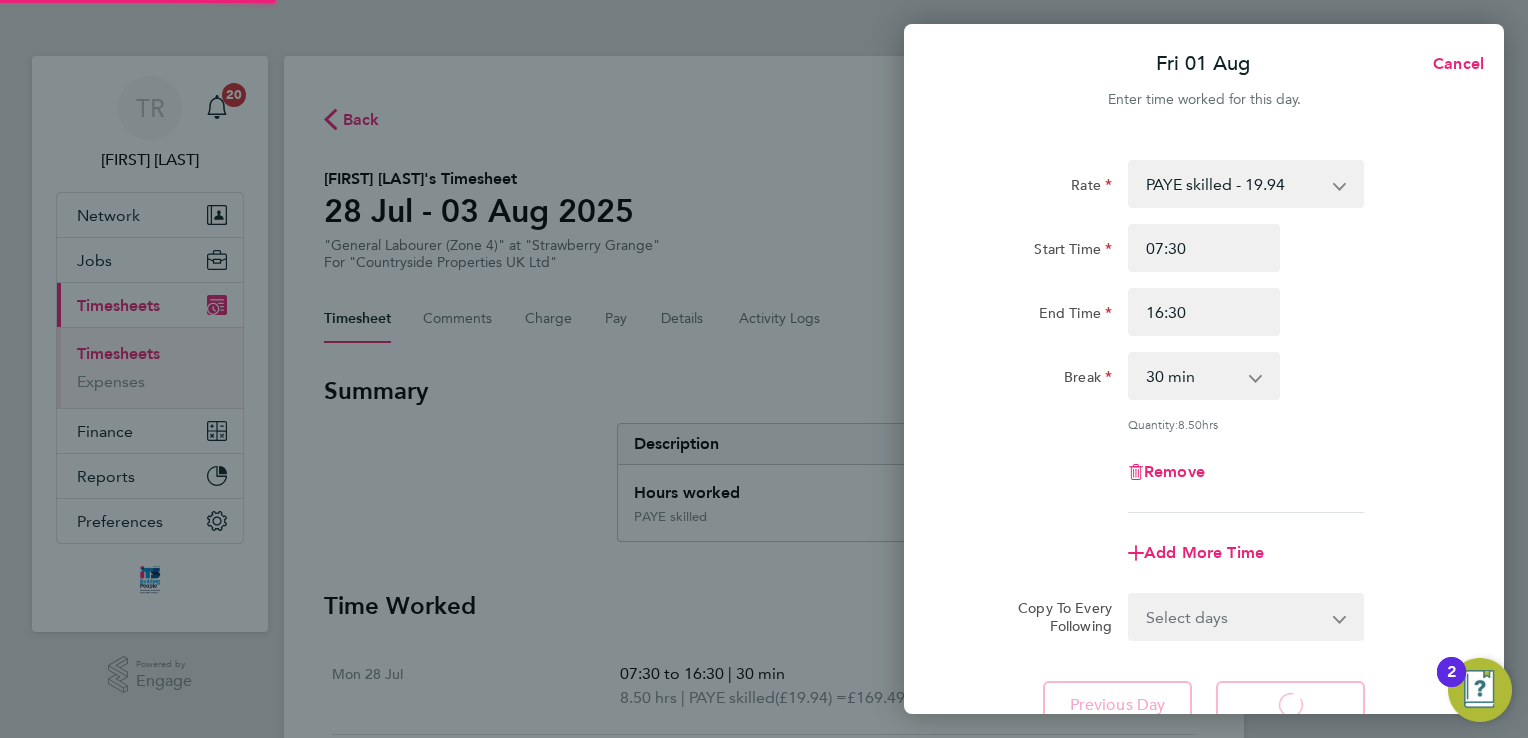 select on "30" 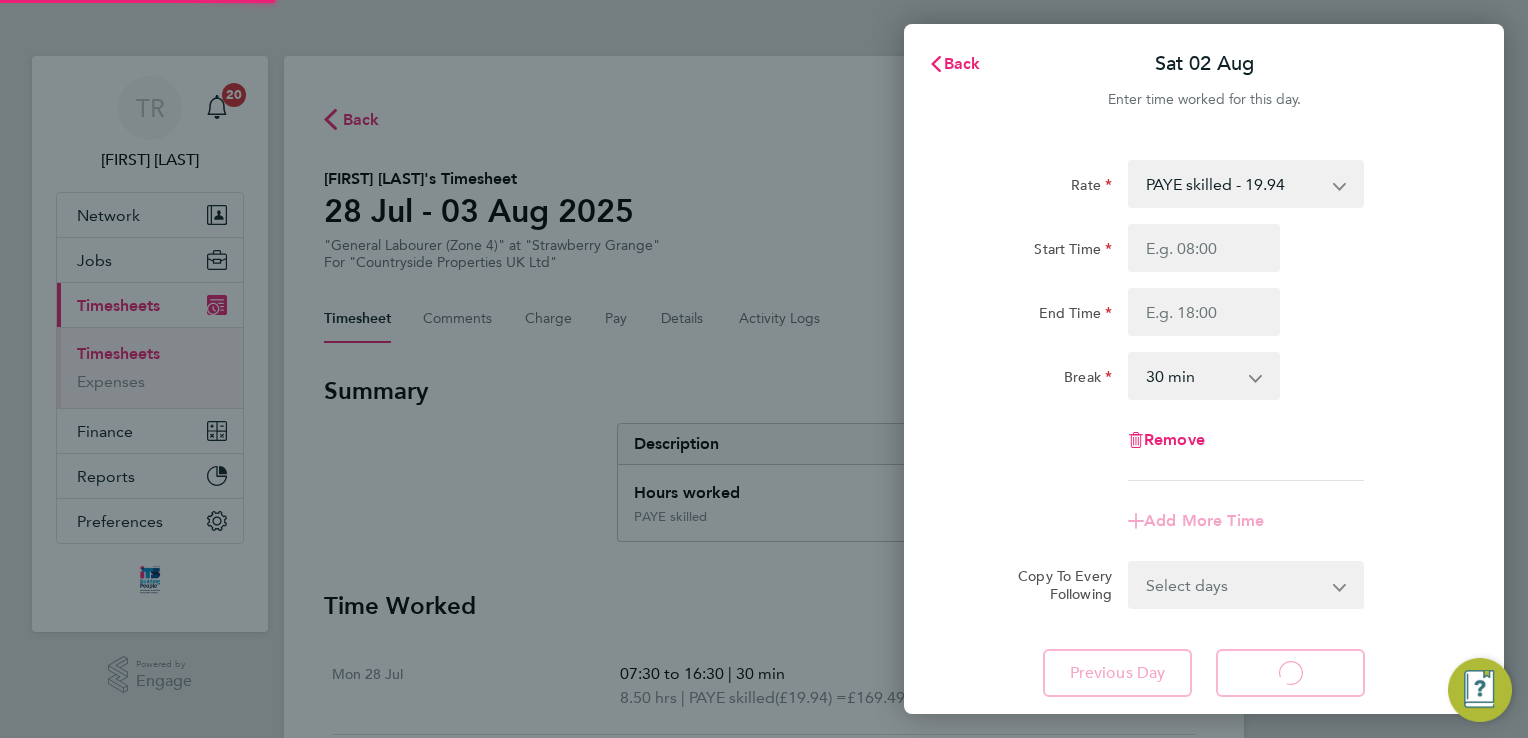 select on "30" 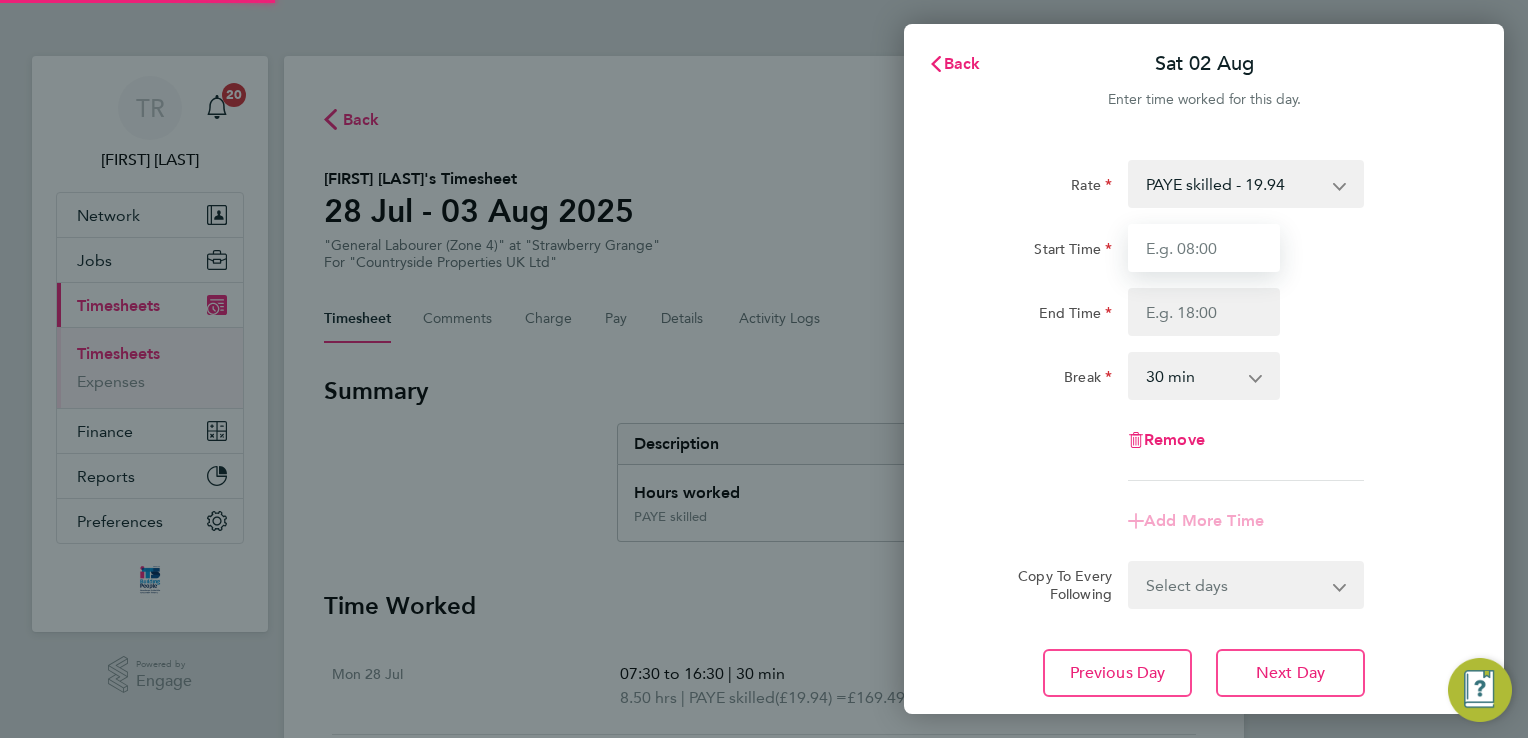 click on "Start Time" at bounding box center [1204, 248] 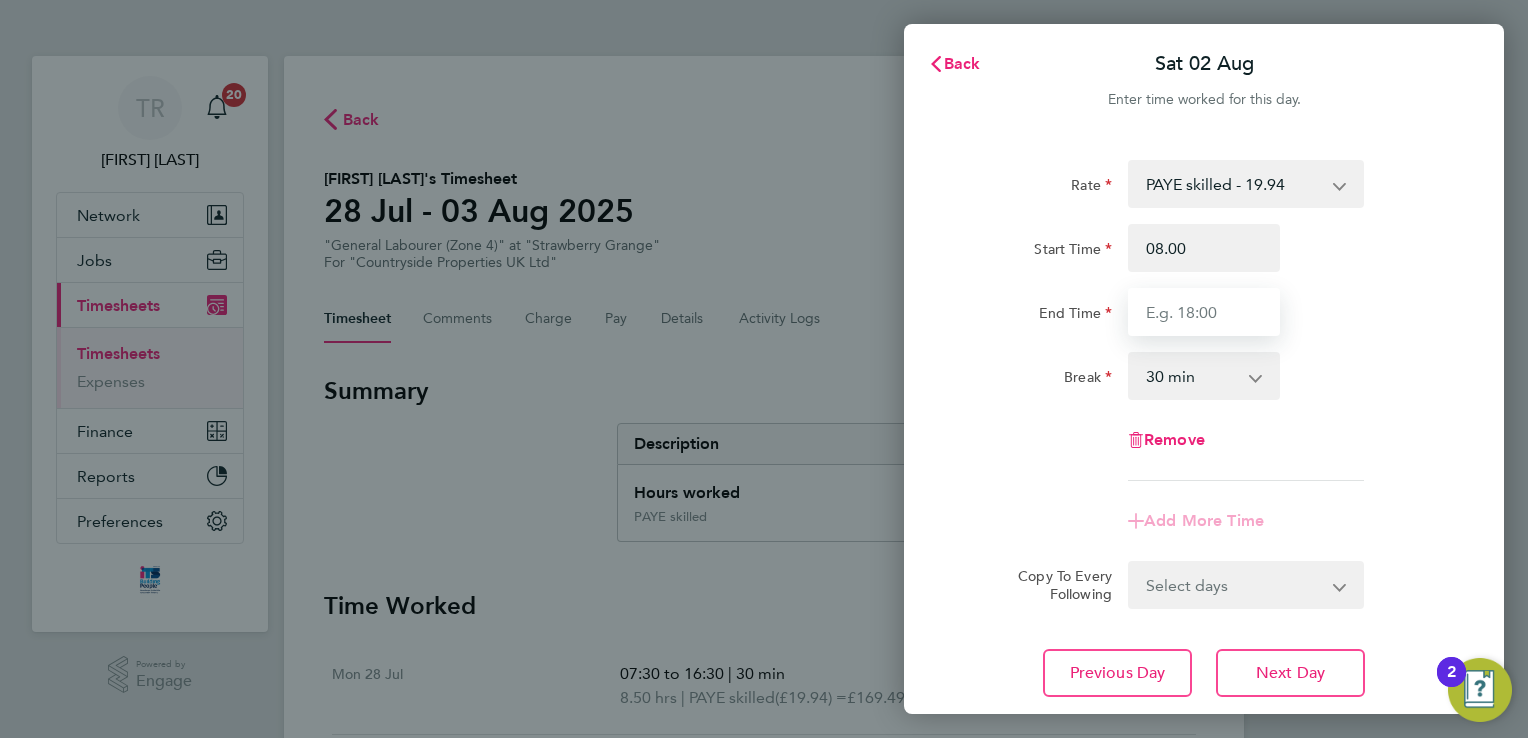 type on "08:00" 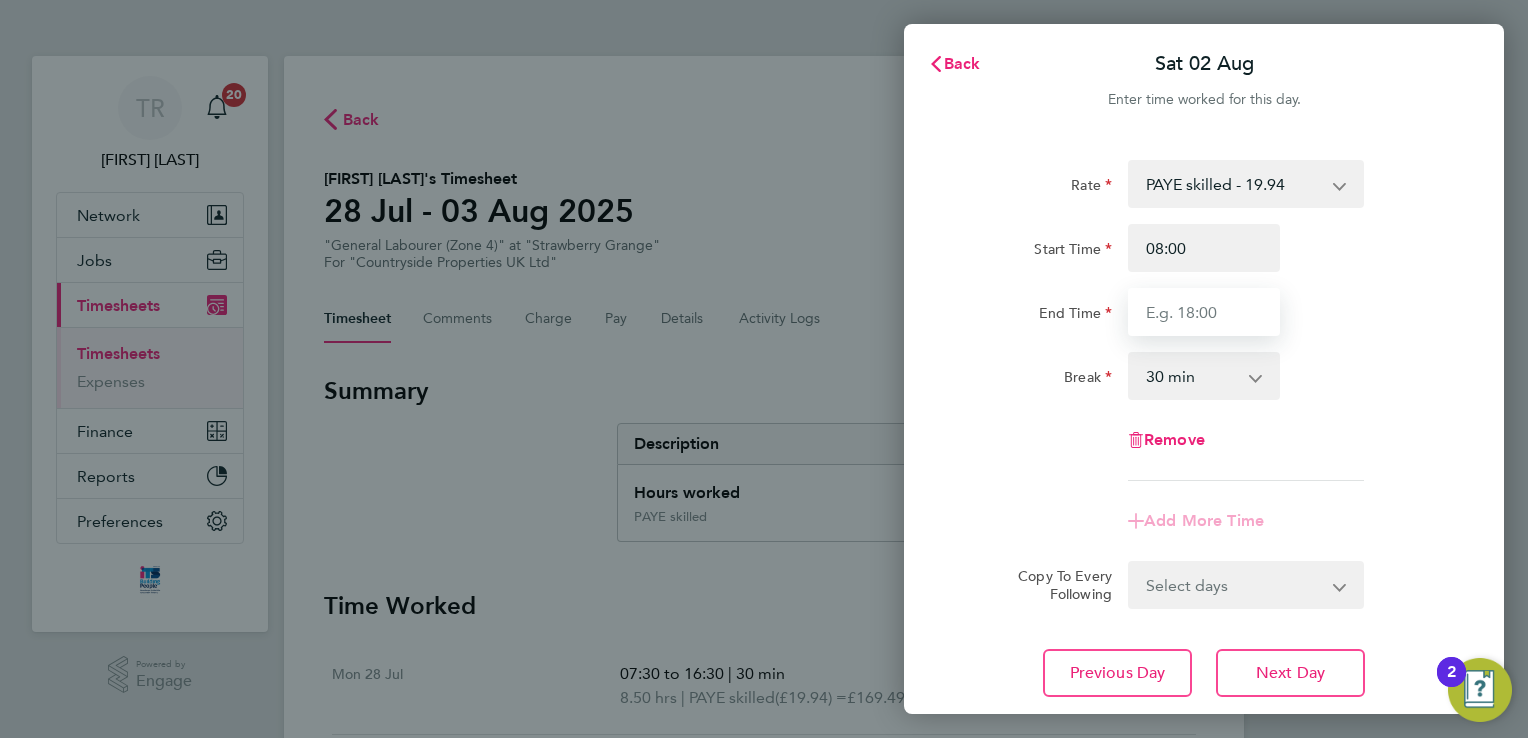 click on "End Time" at bounding box center (1204, 312) 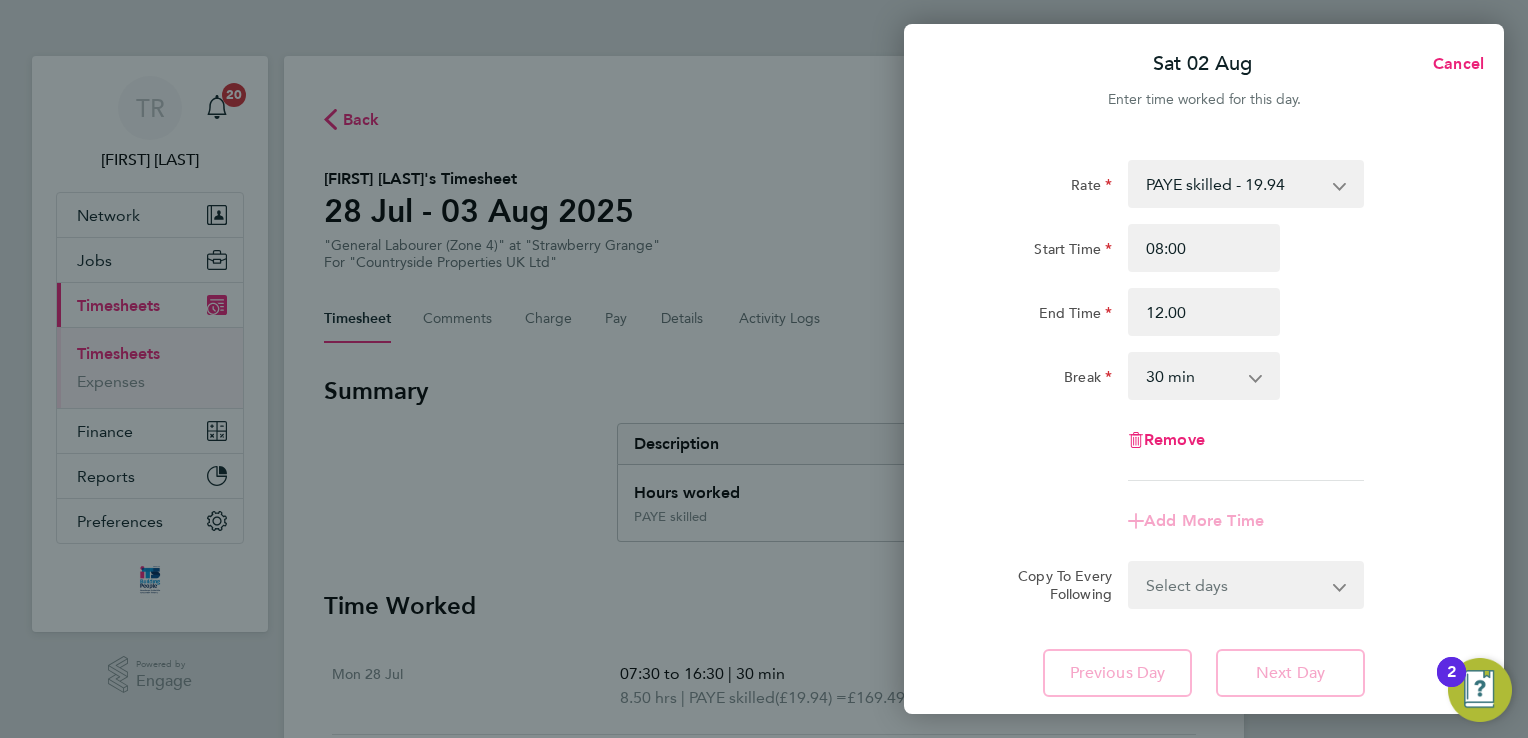 type on "12:00" 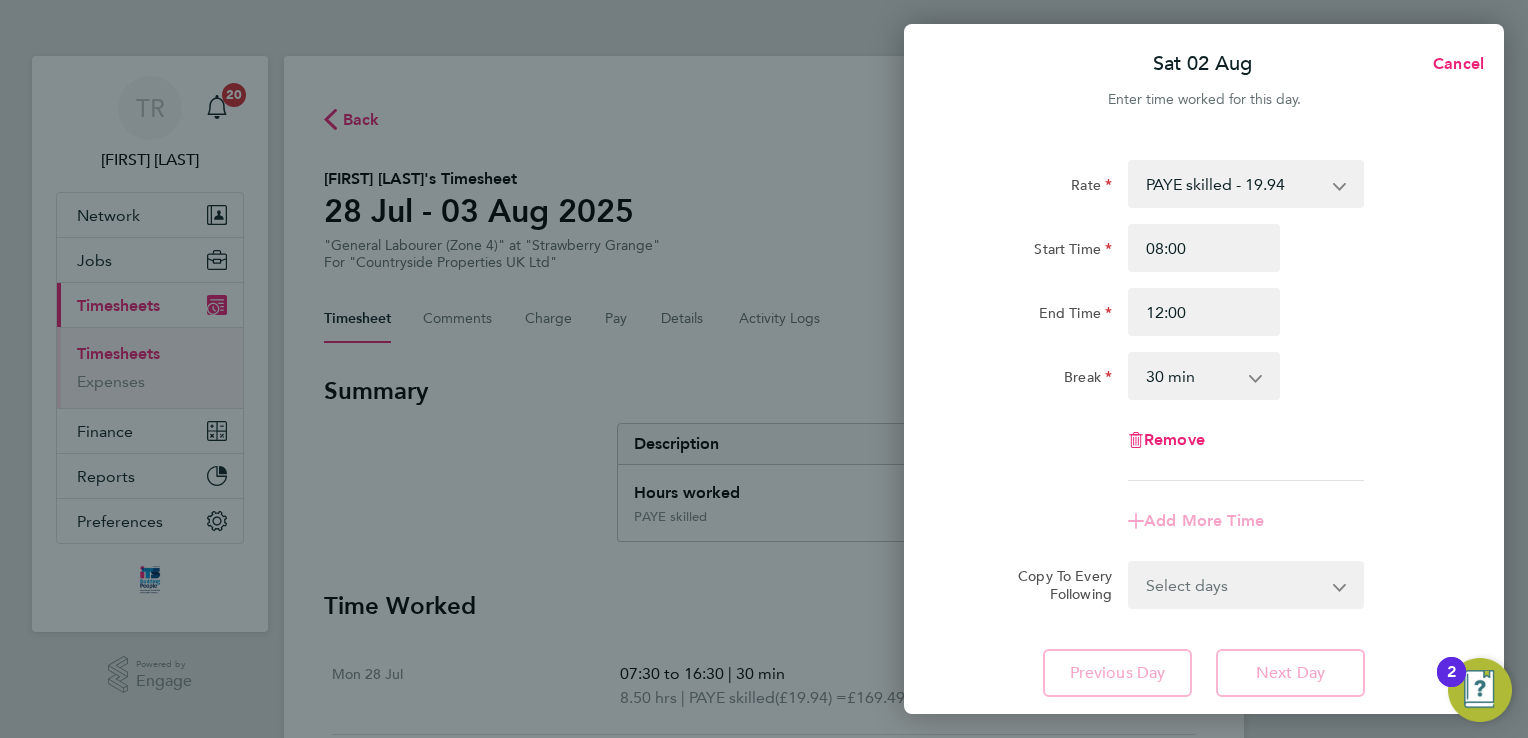 click on "Rate  PAYE skilled - 19.94   Primary - 18.78
Start Time 08:00 End Time 12:00 Break  0 min   15 min   30 min   45 min   60 min   75 min   90 min
Remove" 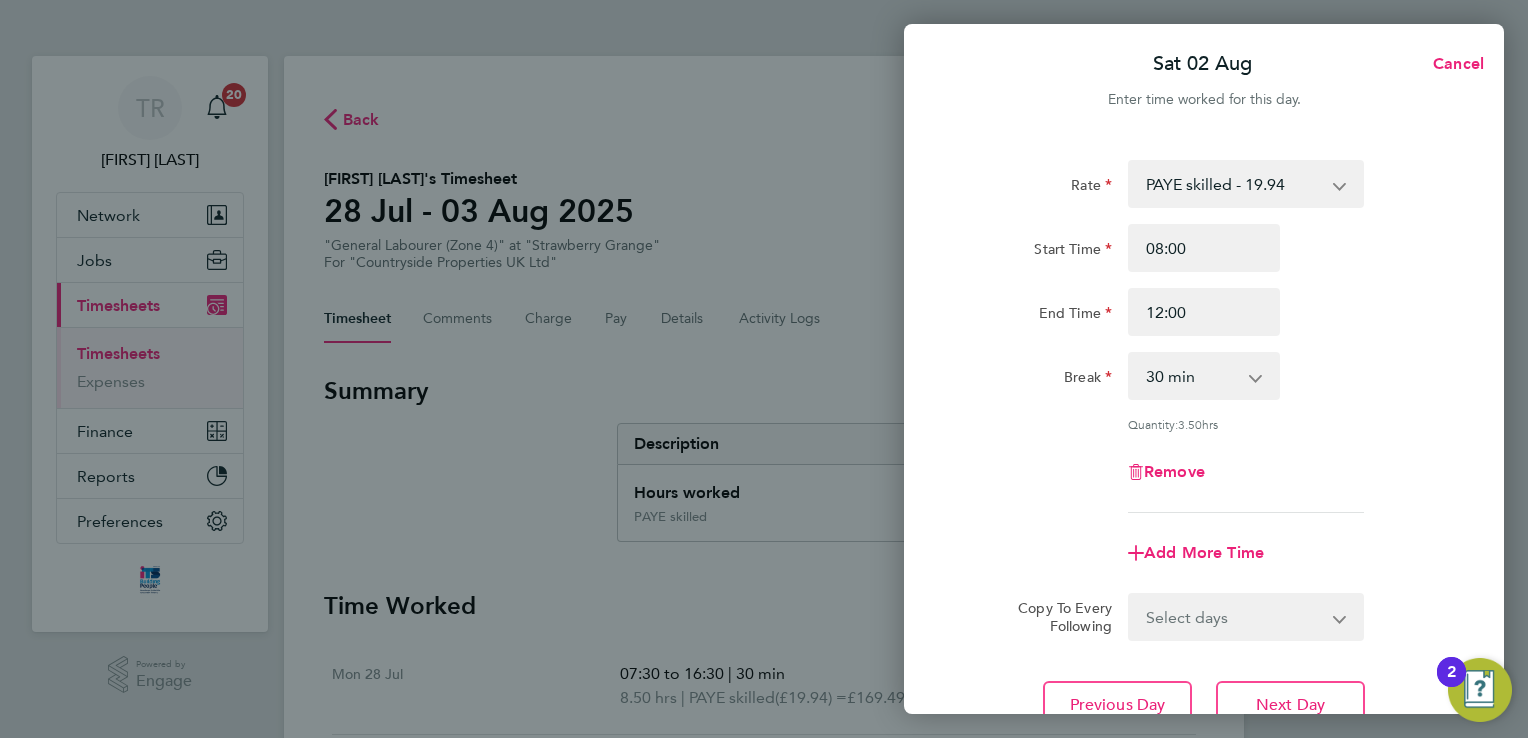 click on "0 min   15 min   30 min   45 min   60 min   75 min   90 min" at bounding box center (1192, 376) 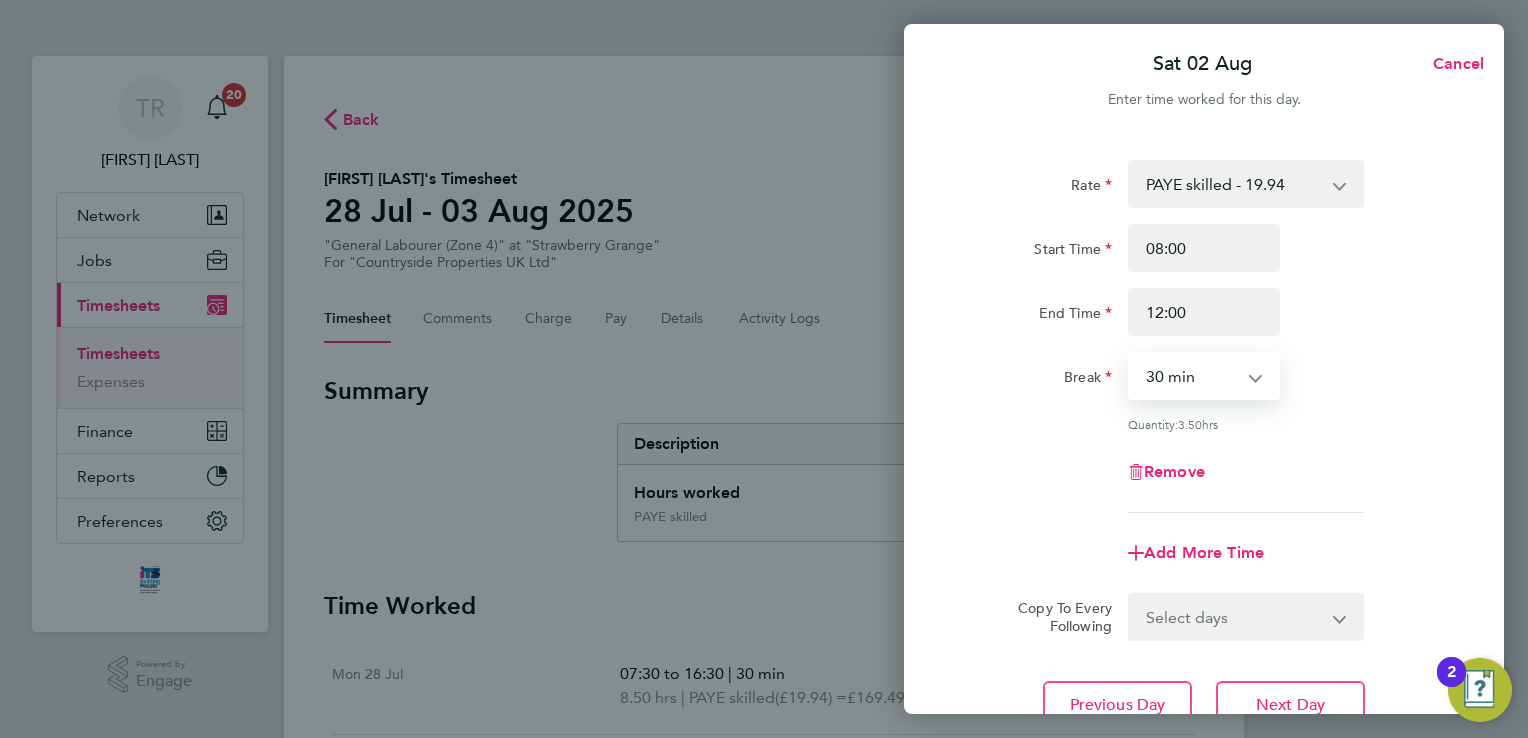 select on "0" 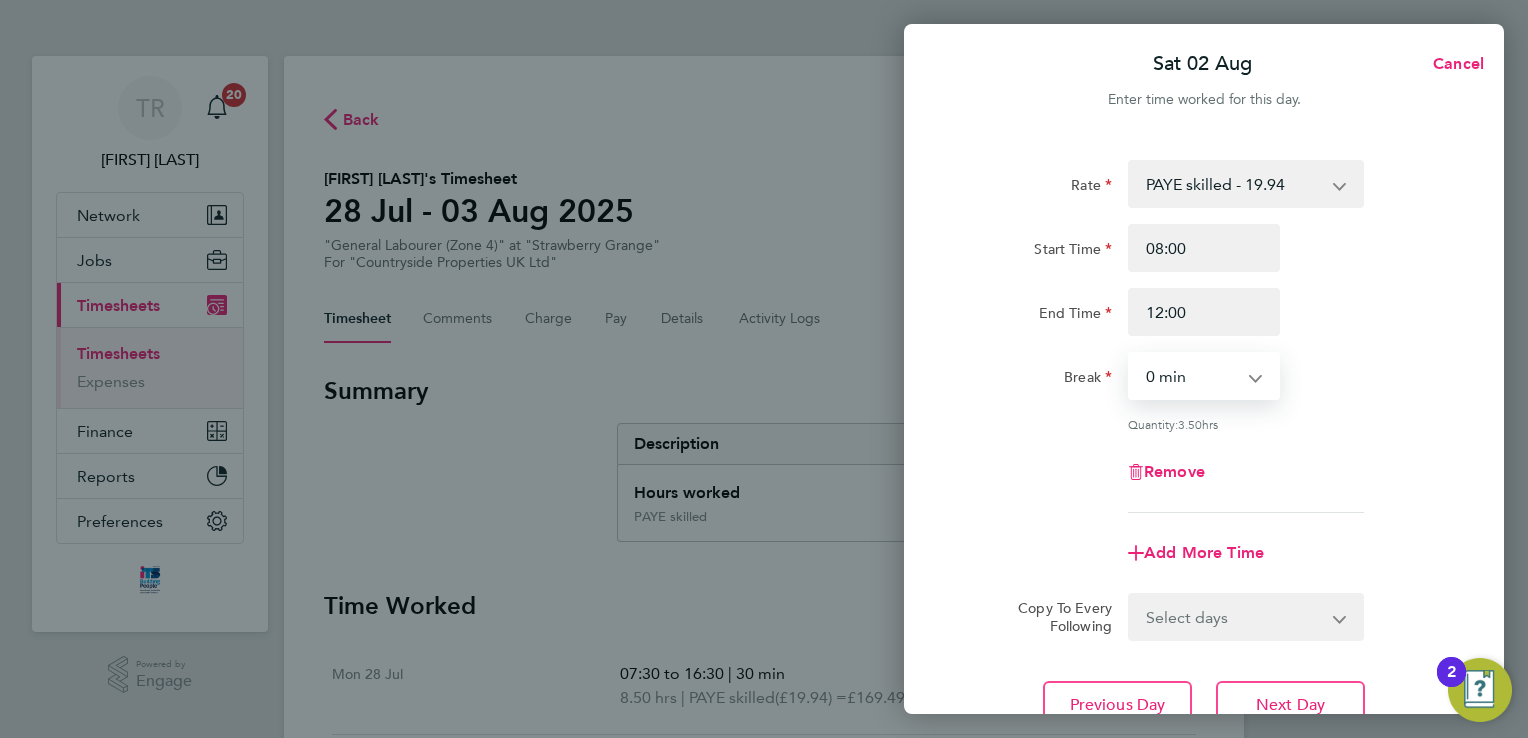 click on "0 min   15 min   30 min   45 min   60 min   75 min   90 min" at bounding box center (1192, 376) 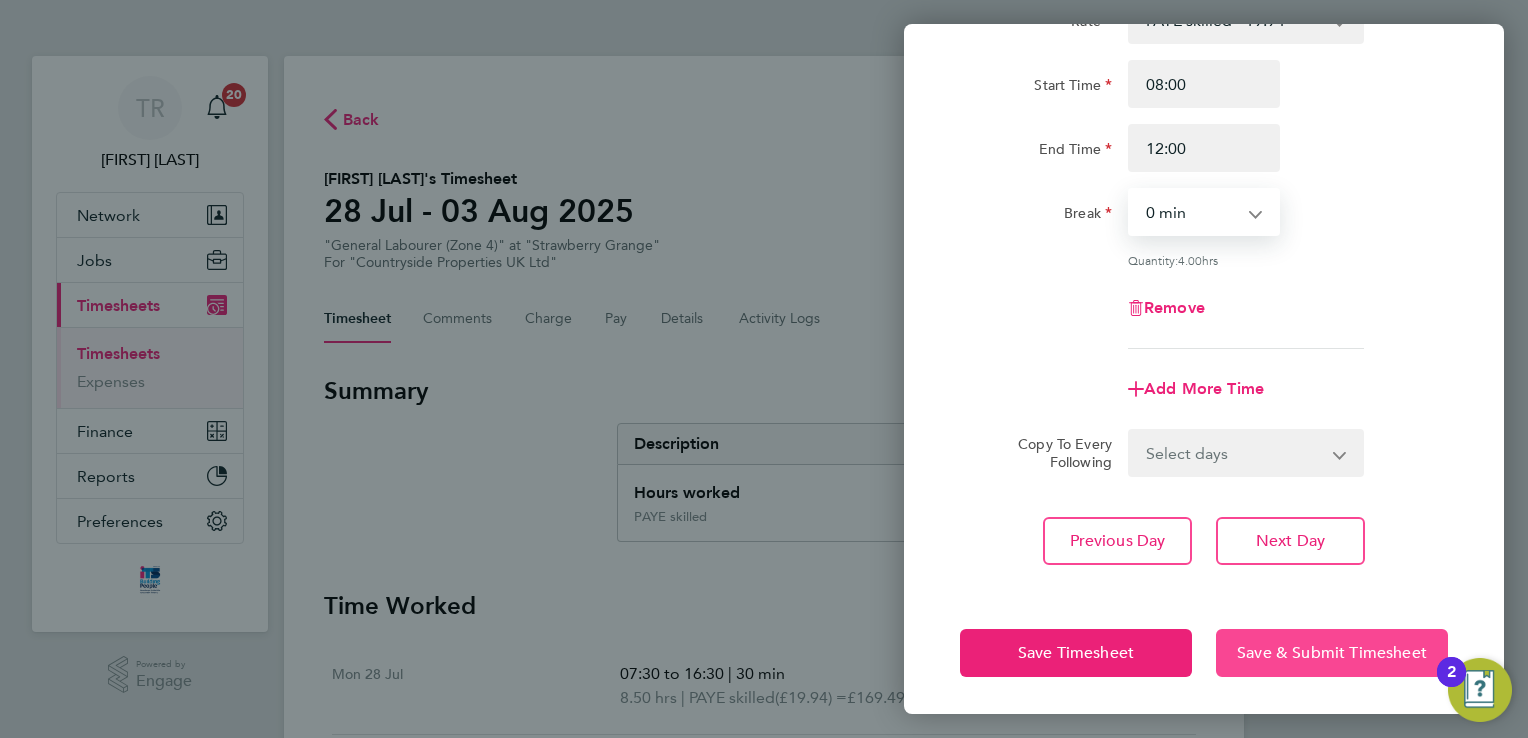 click on "Save & Submit Timesheet" 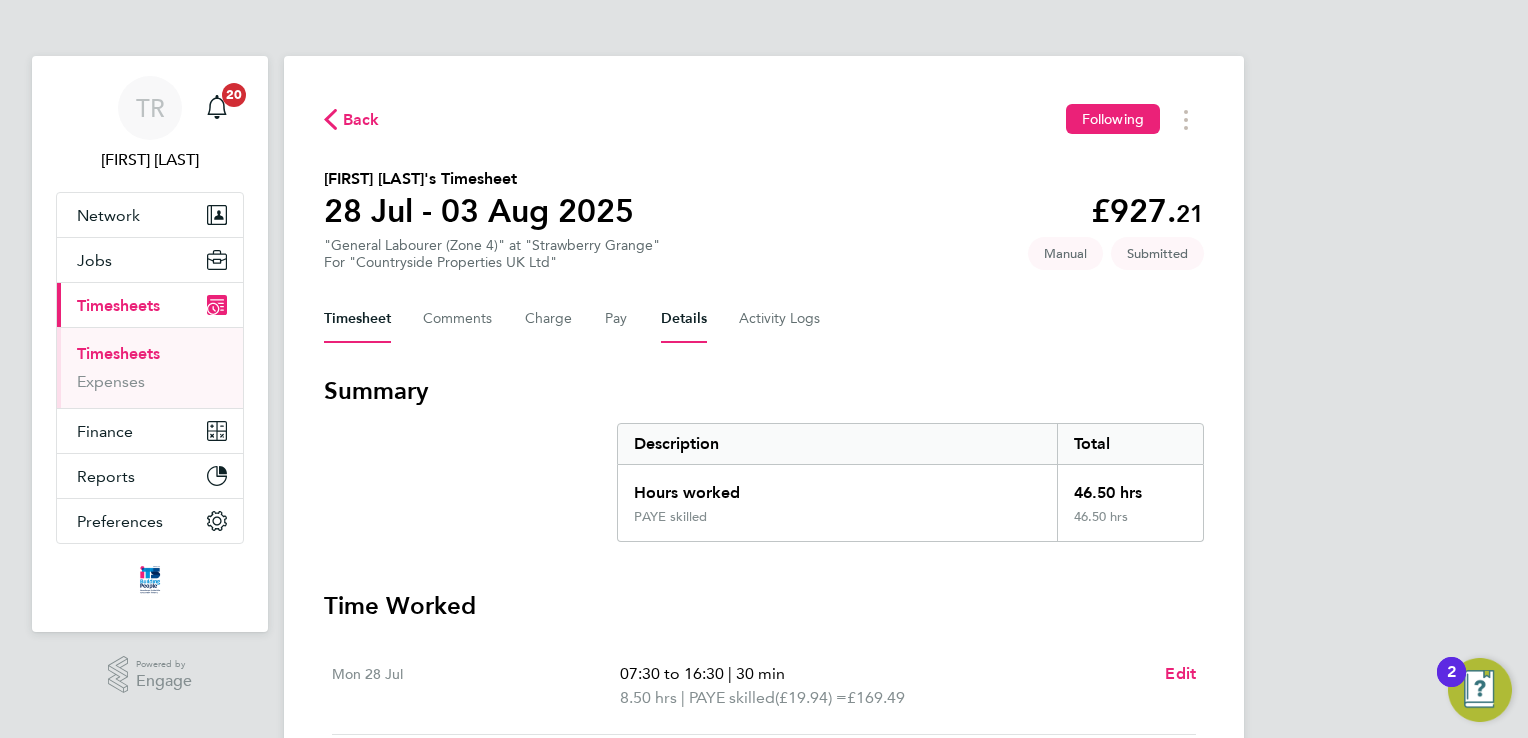 click on "Details" at bounding box center (684, 319) 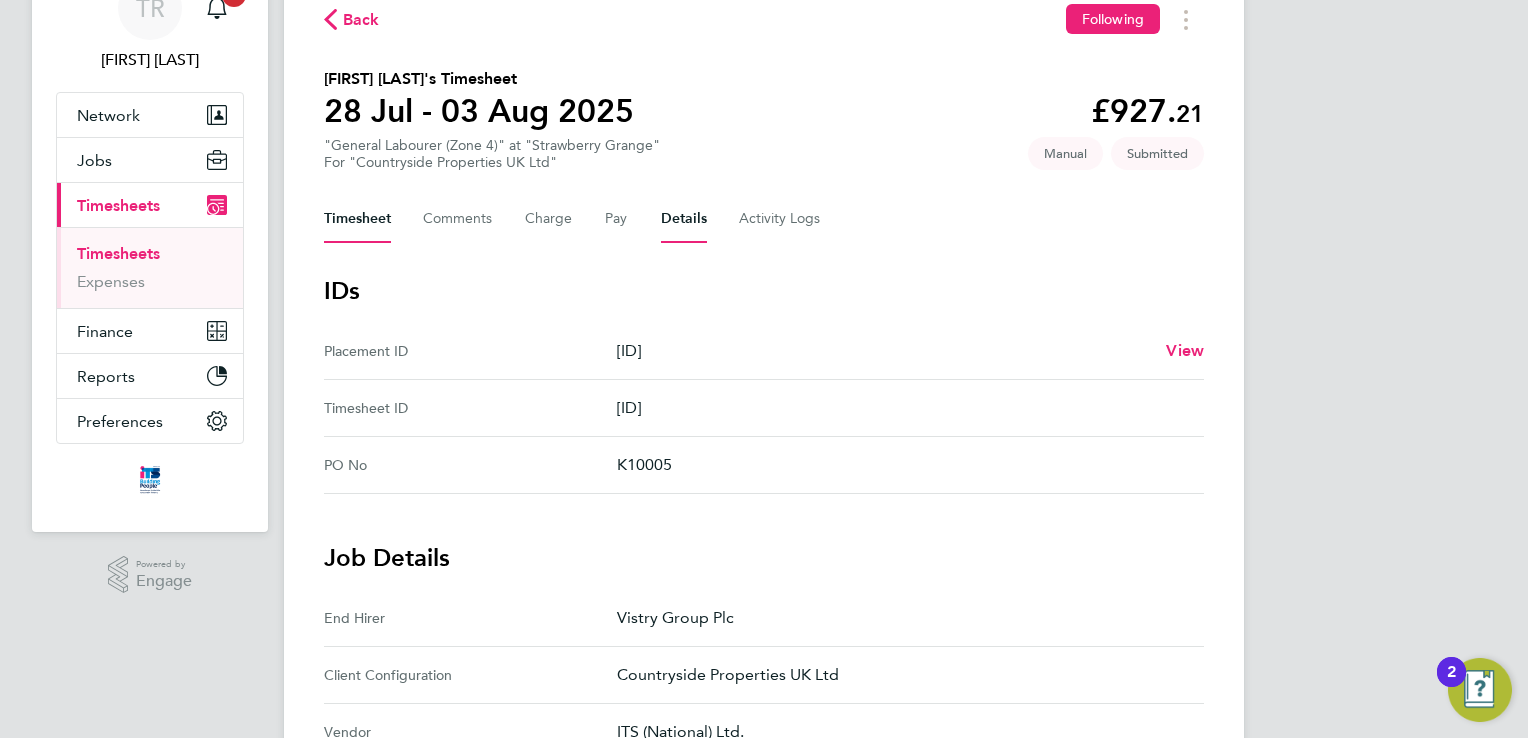 click on "Timesheet" at bounding box center (357, 219) 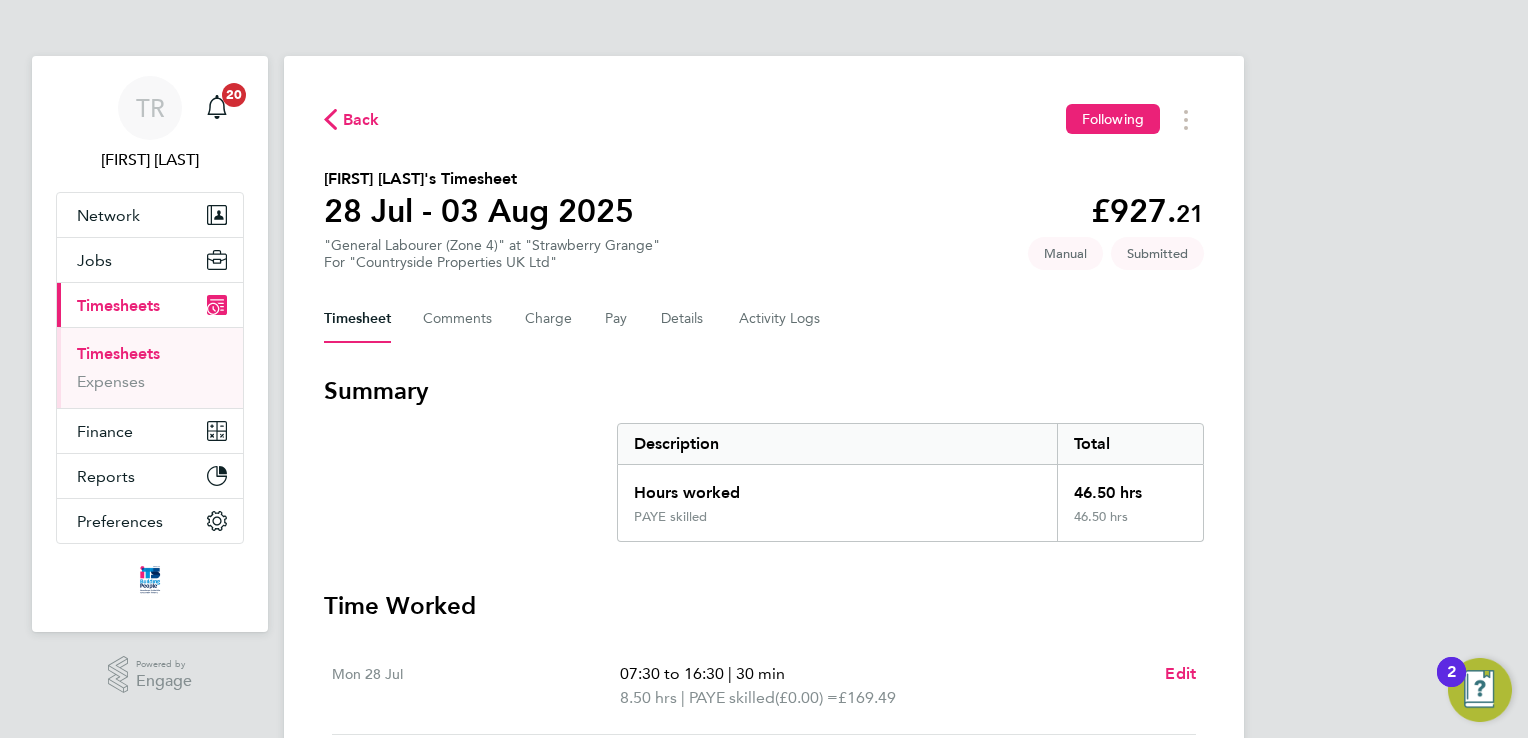 click on "Timesheets" at bounding box center (118, 353) 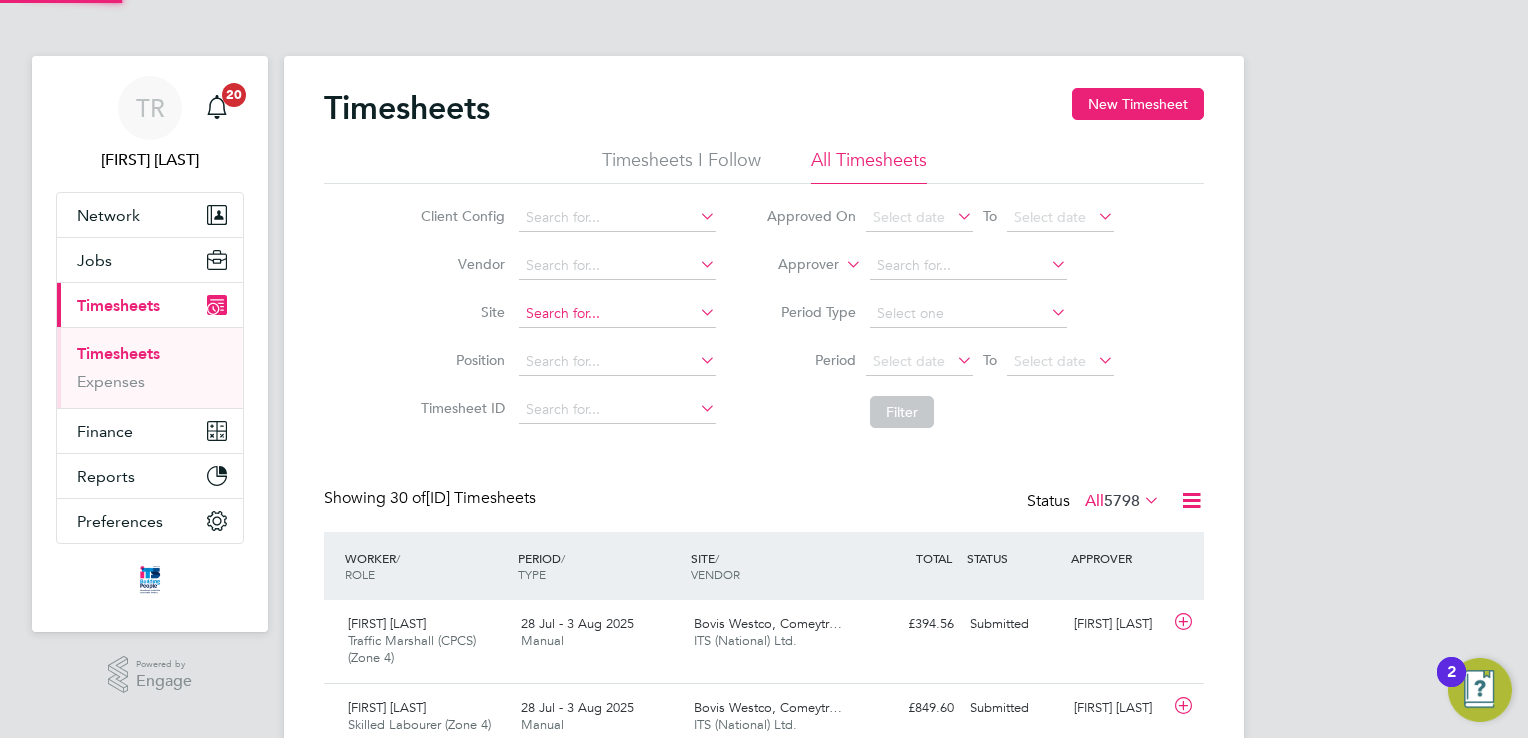 click 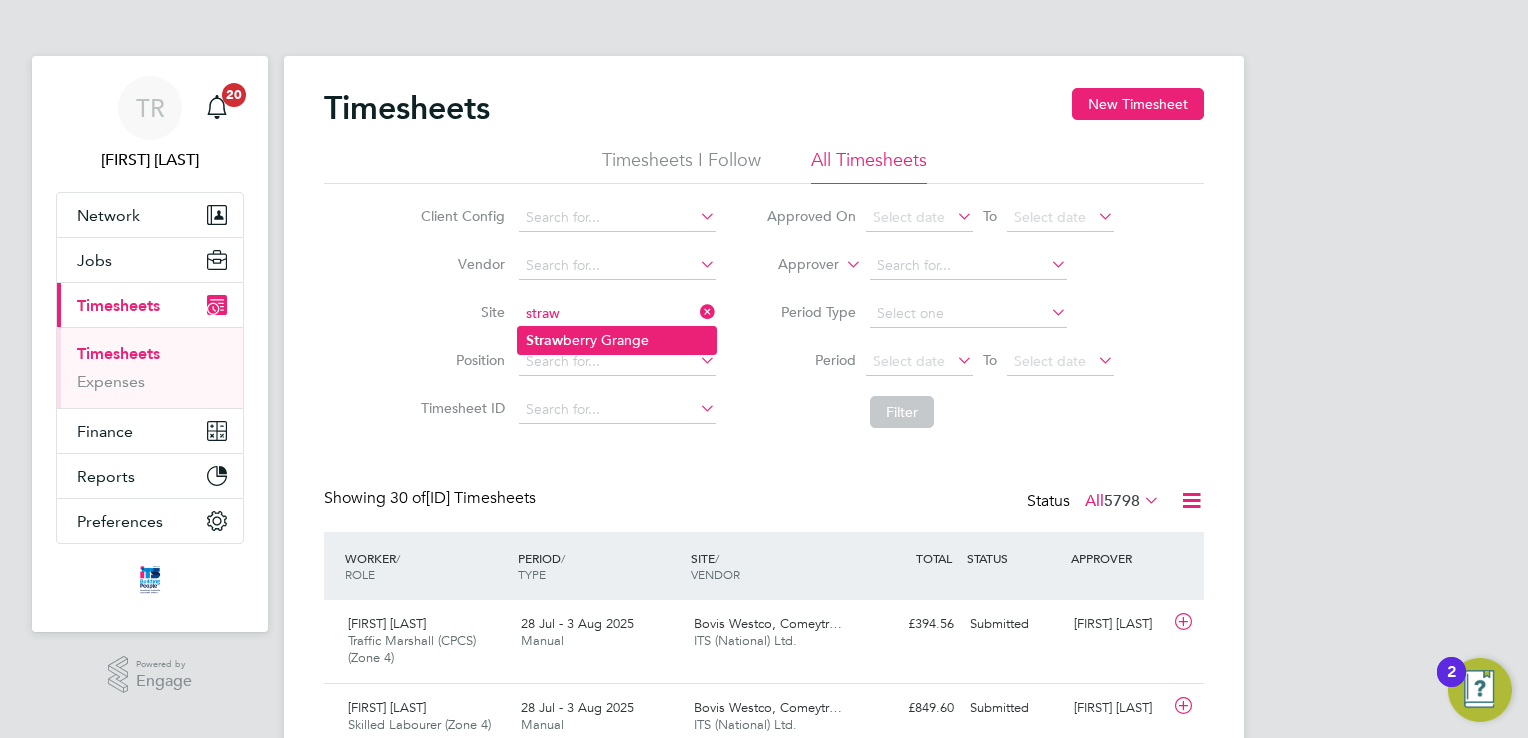 click on "Straw berry Grange" 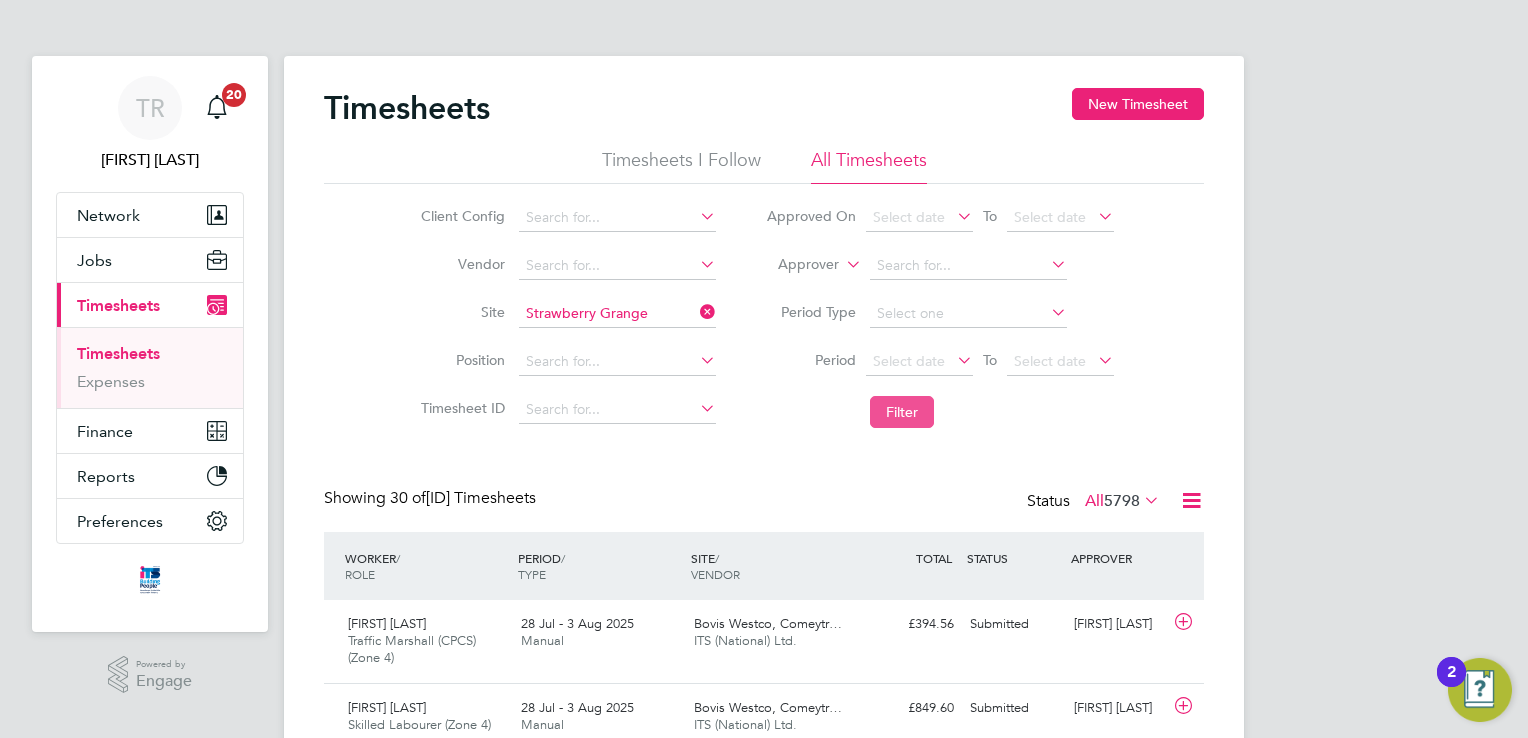 click on "Filter" 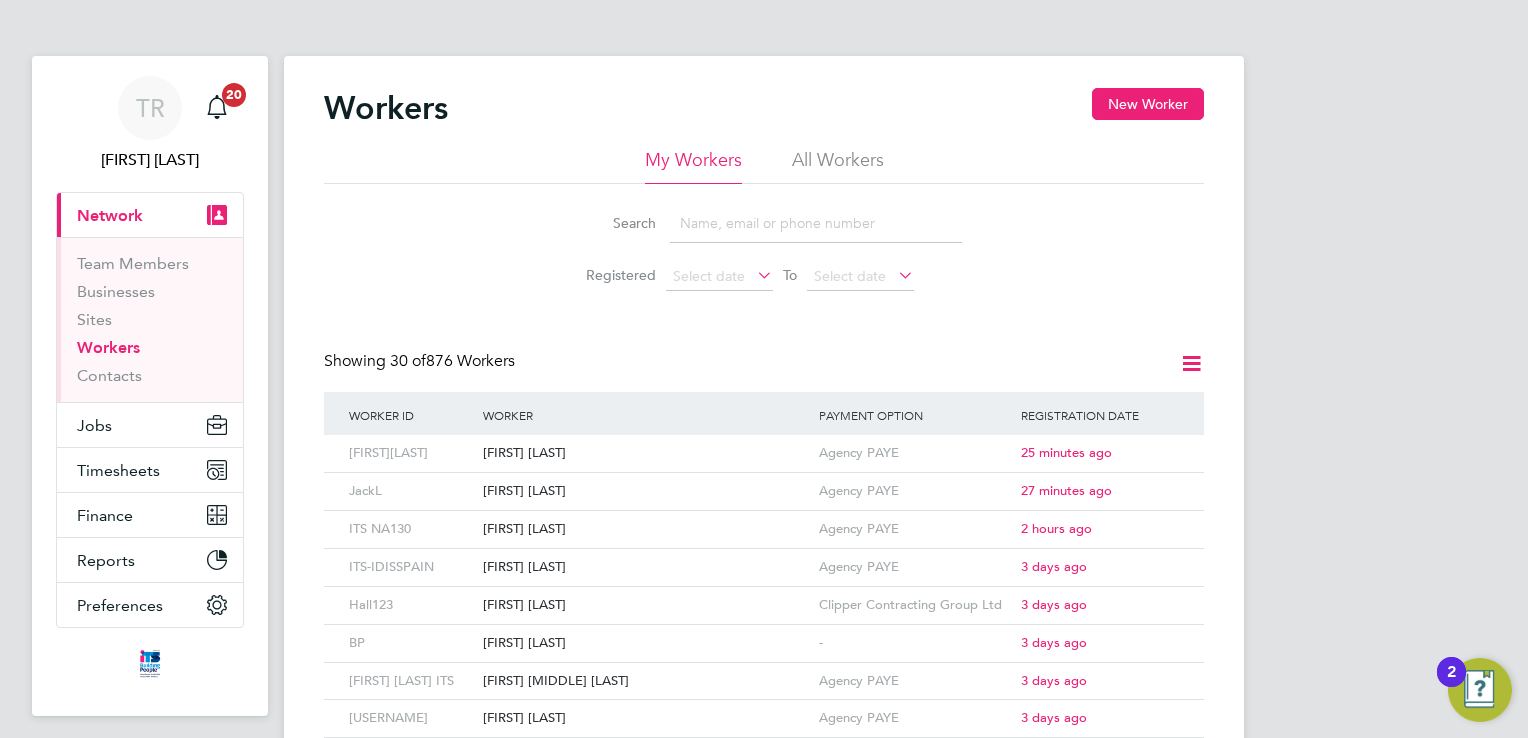 scroll, scrollTop: 0, scrollLeft: 0, axis: both 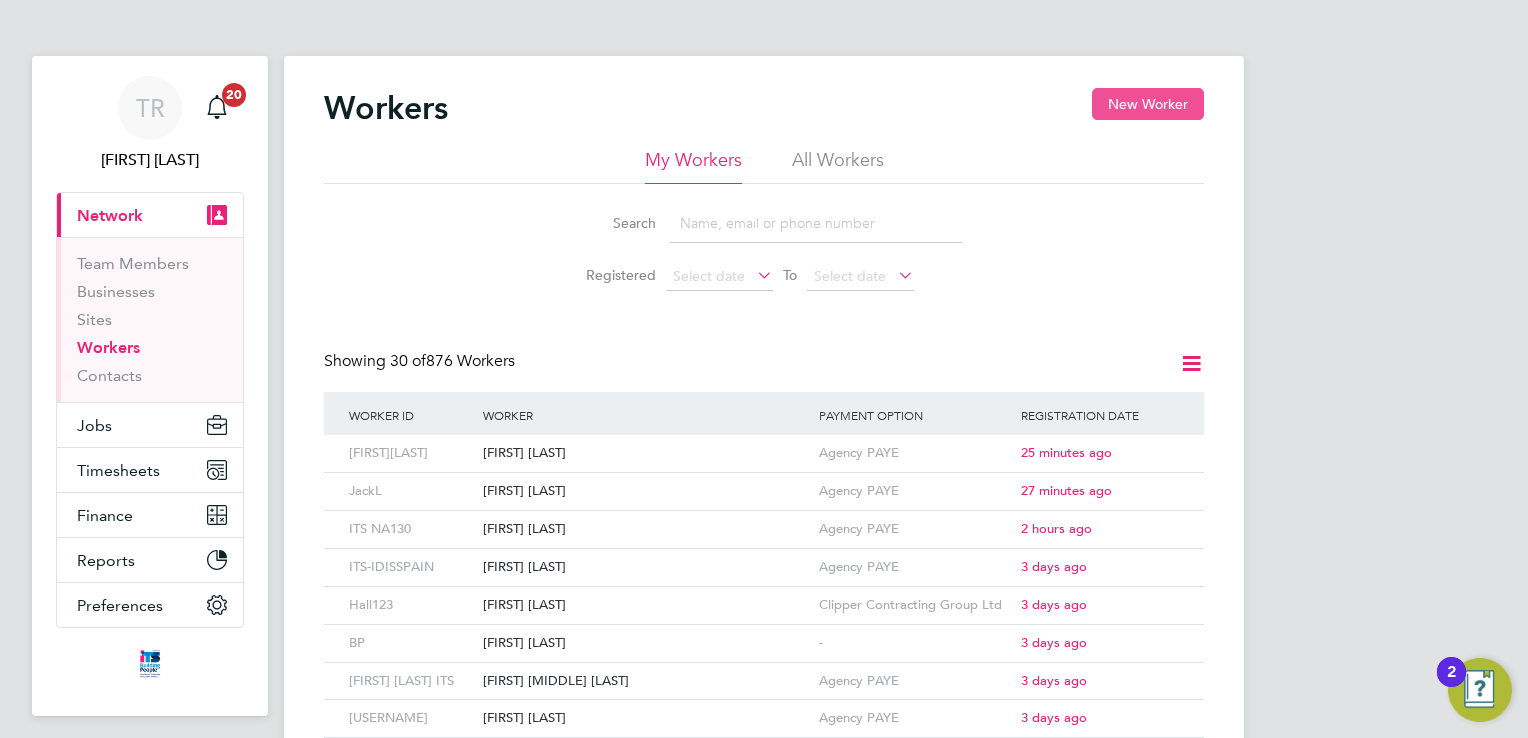 click on "New Worker" 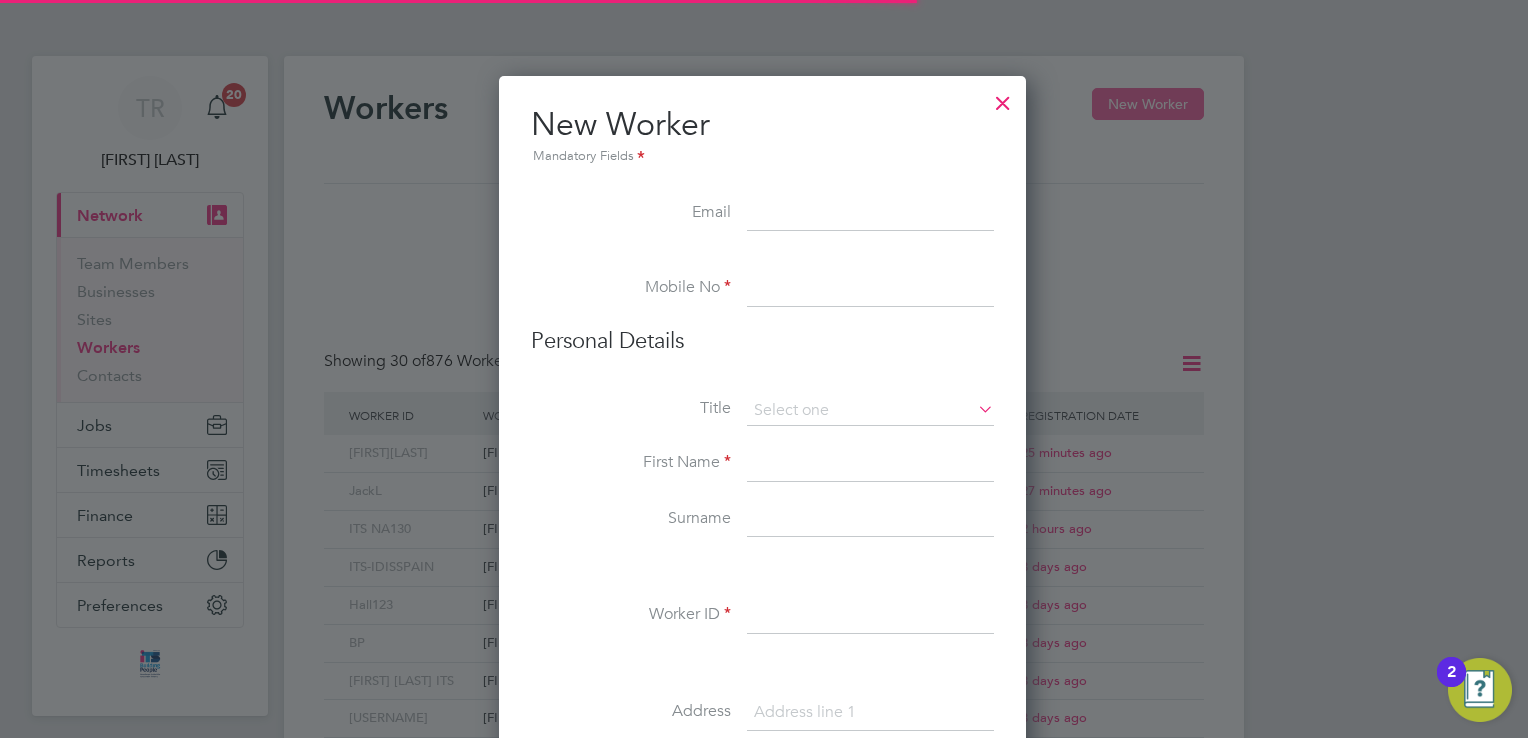 scroll, scrollTop: 10, scrollLeft: 10, axis: both 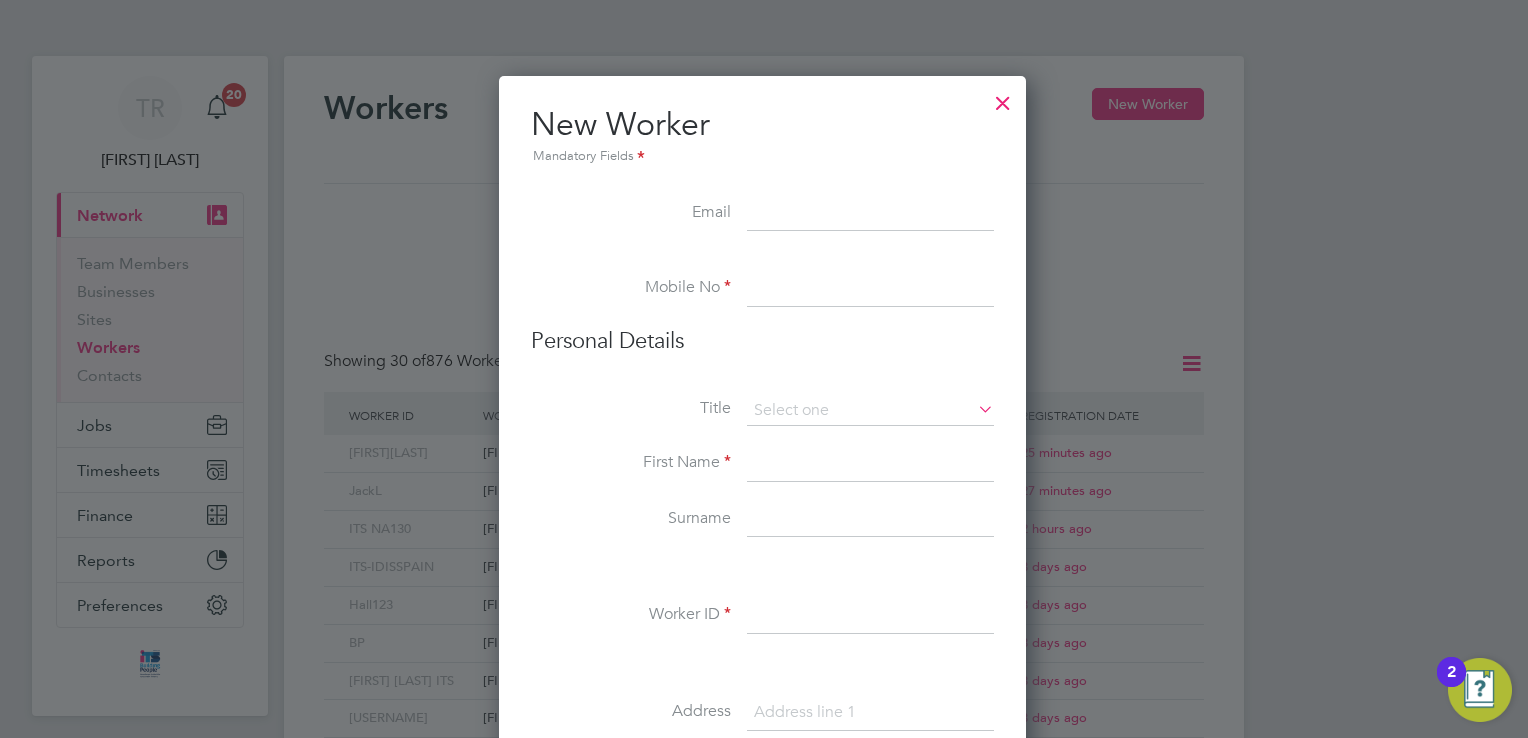 paste on "[EMAIL]" 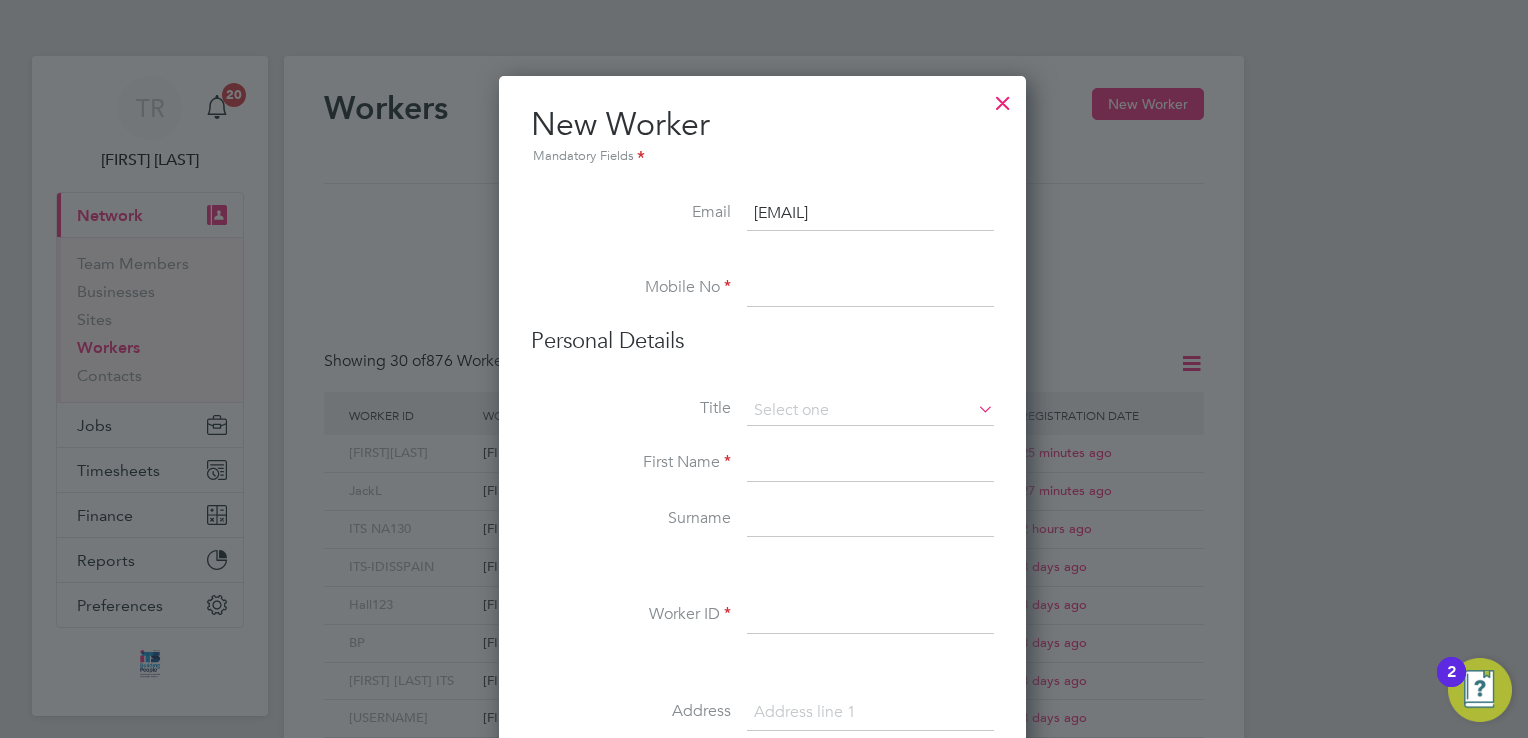 type on "[EMAIL]" 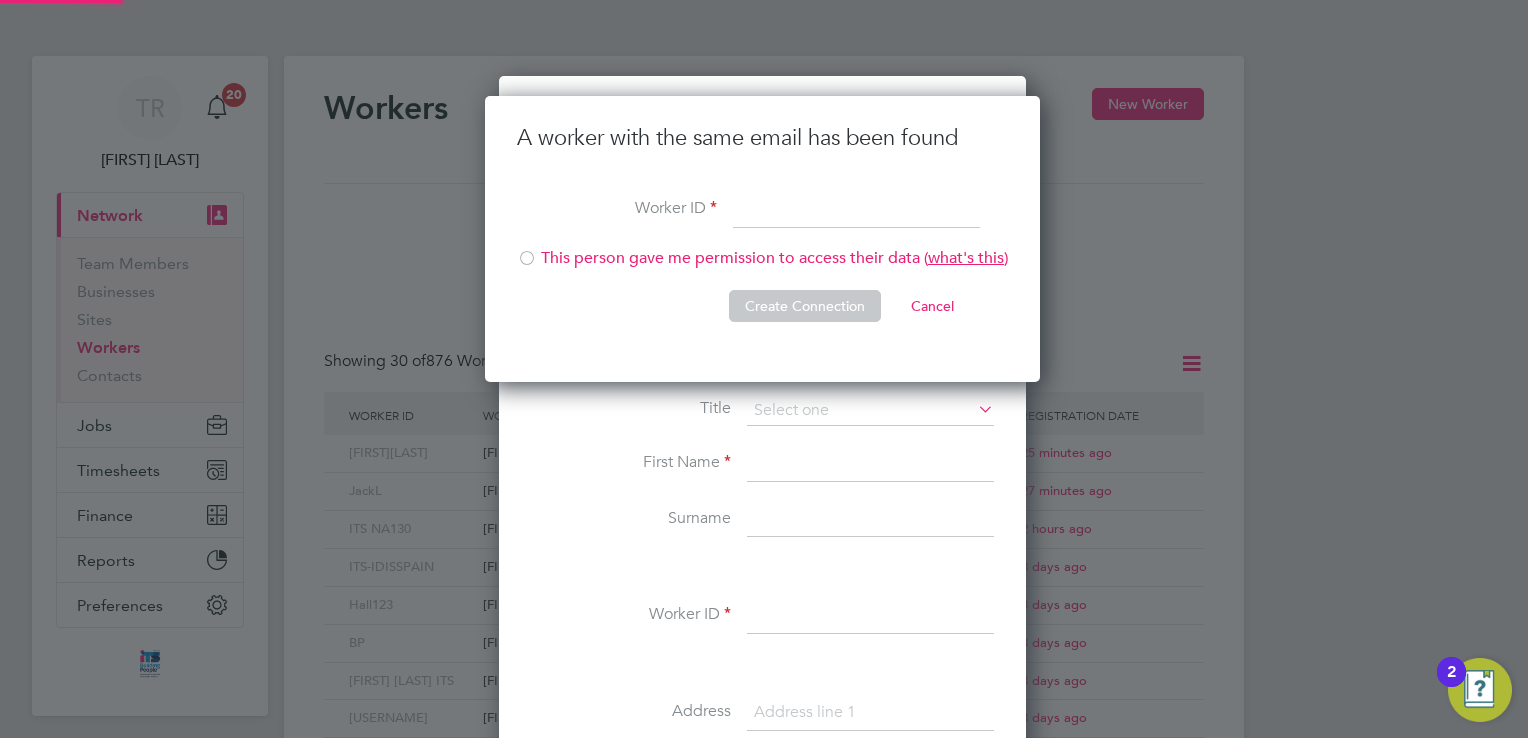 scroll, scrollTop: 9, scrollLeft: 9, axis: both 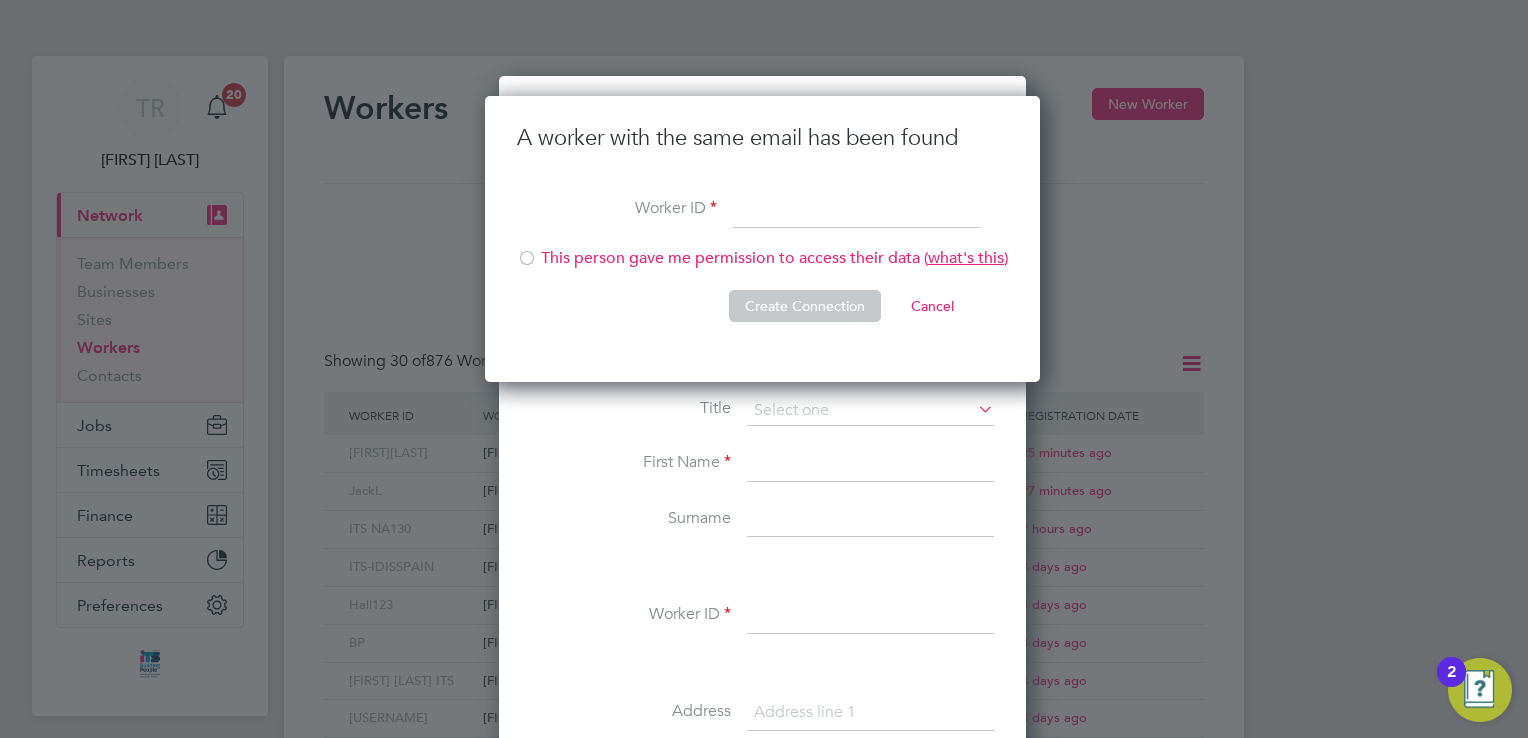 click 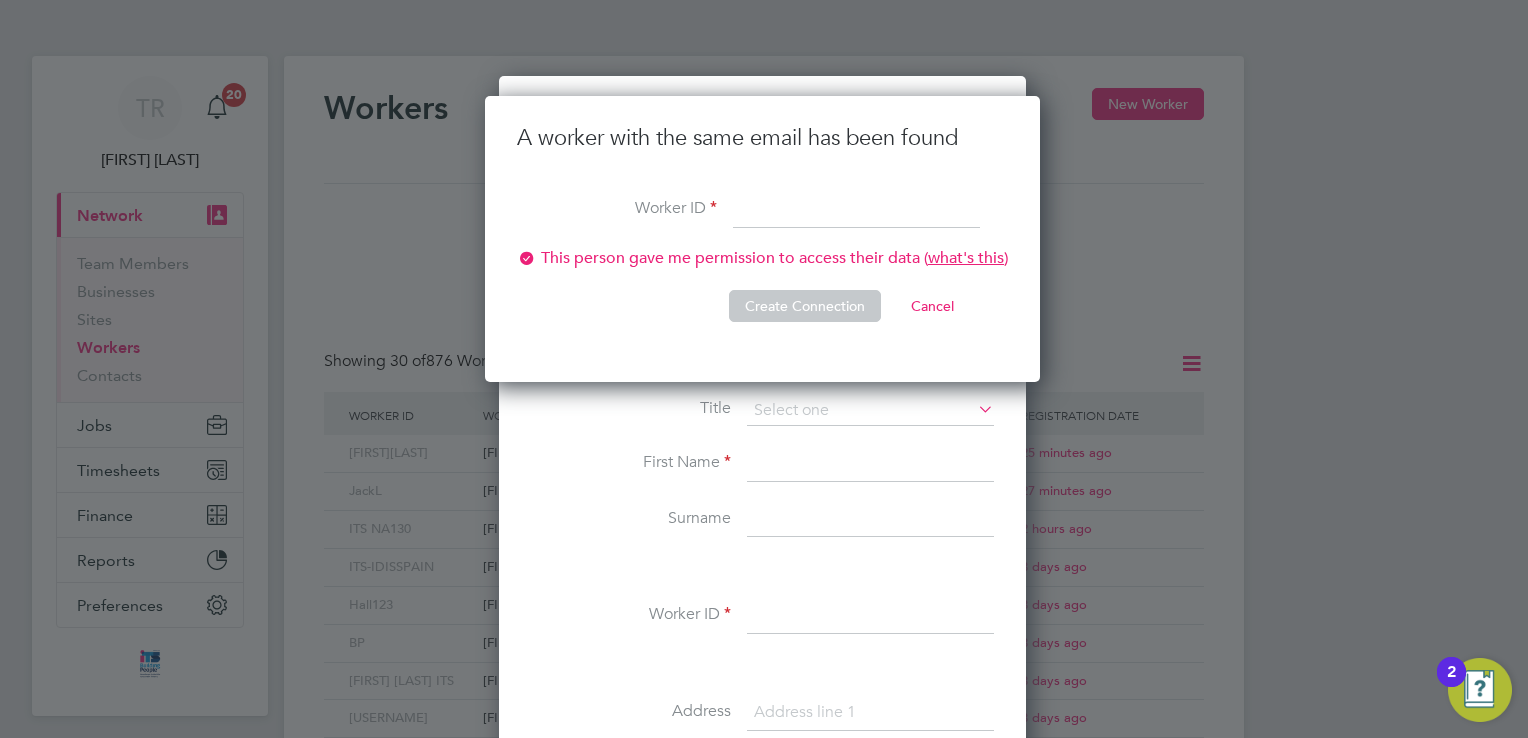 click on "Create Connection" 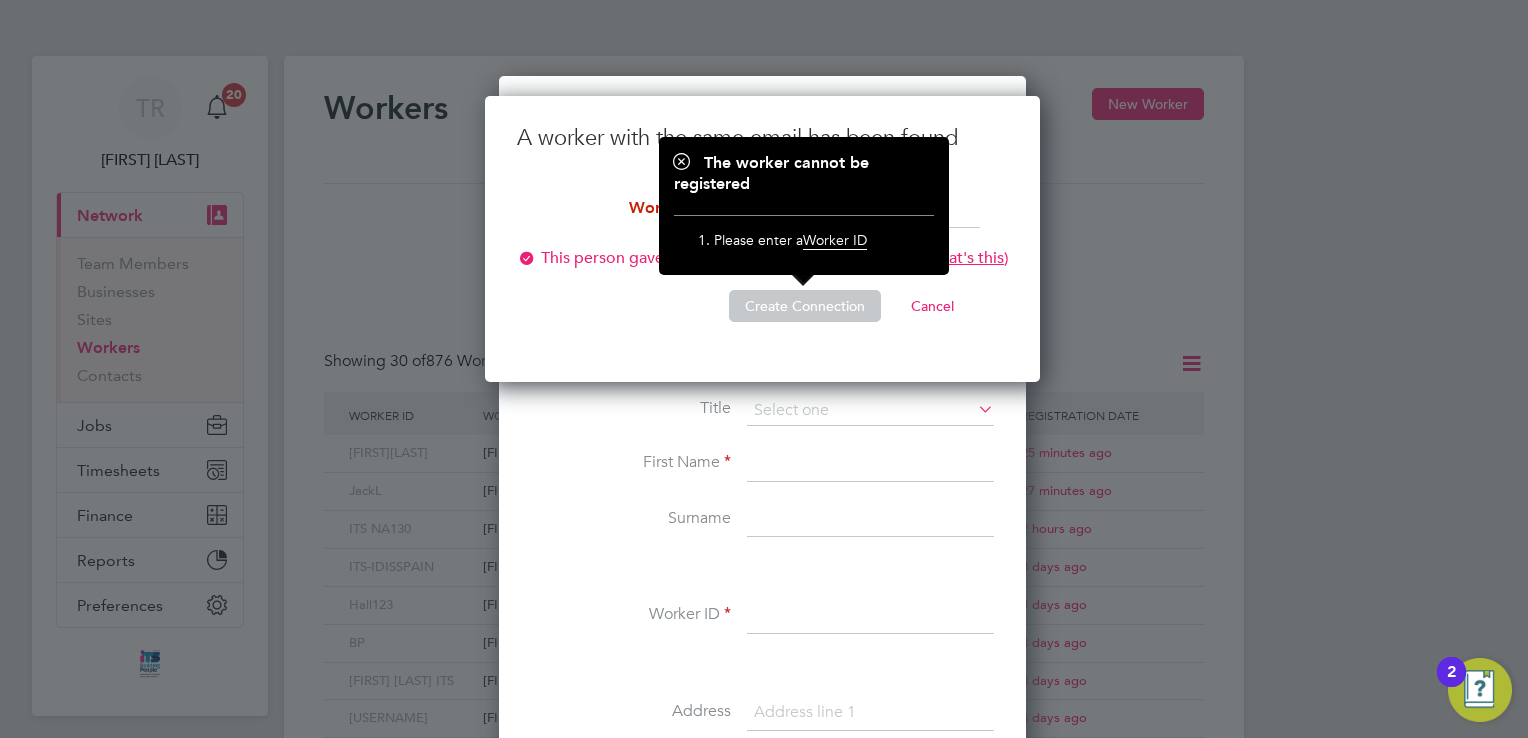 click on "Worker ID" 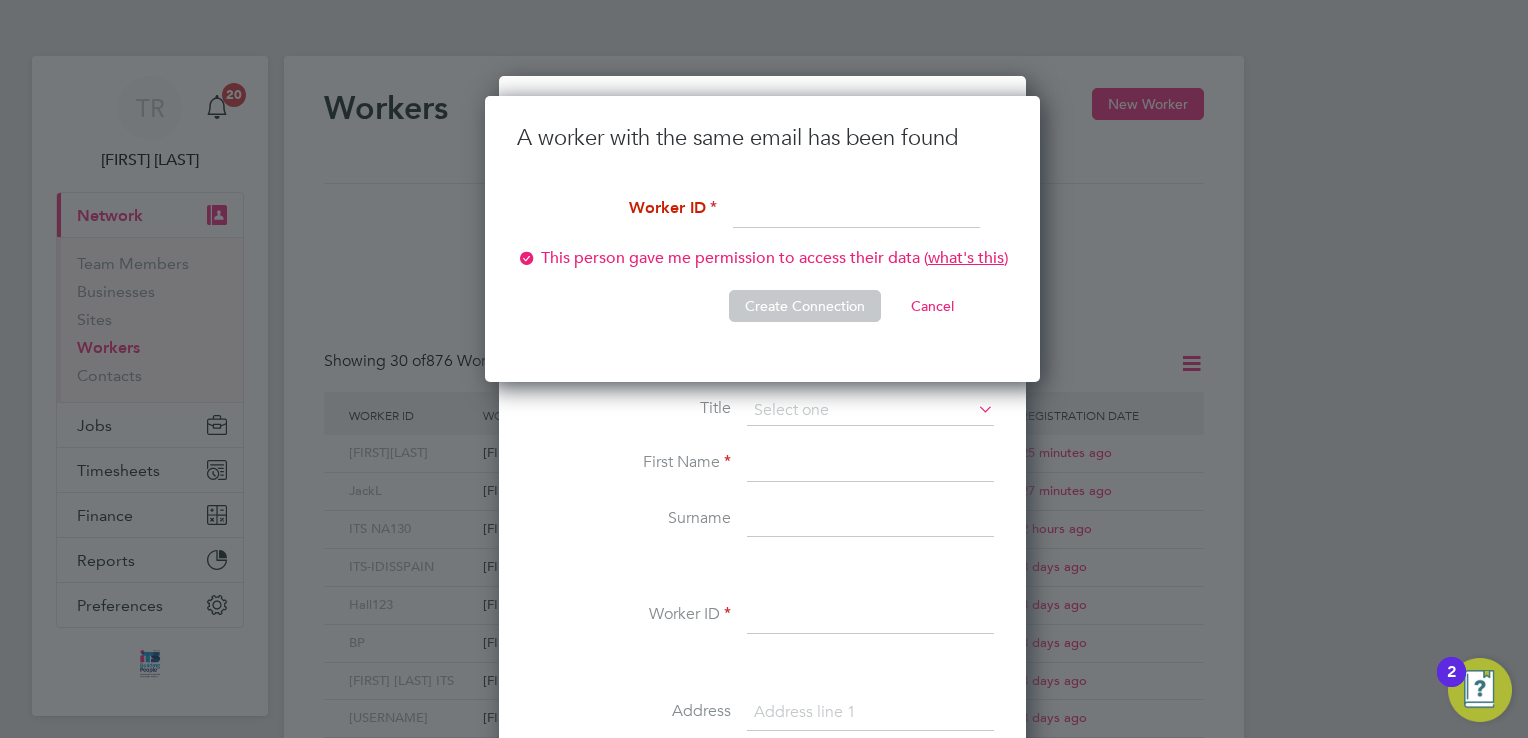 click 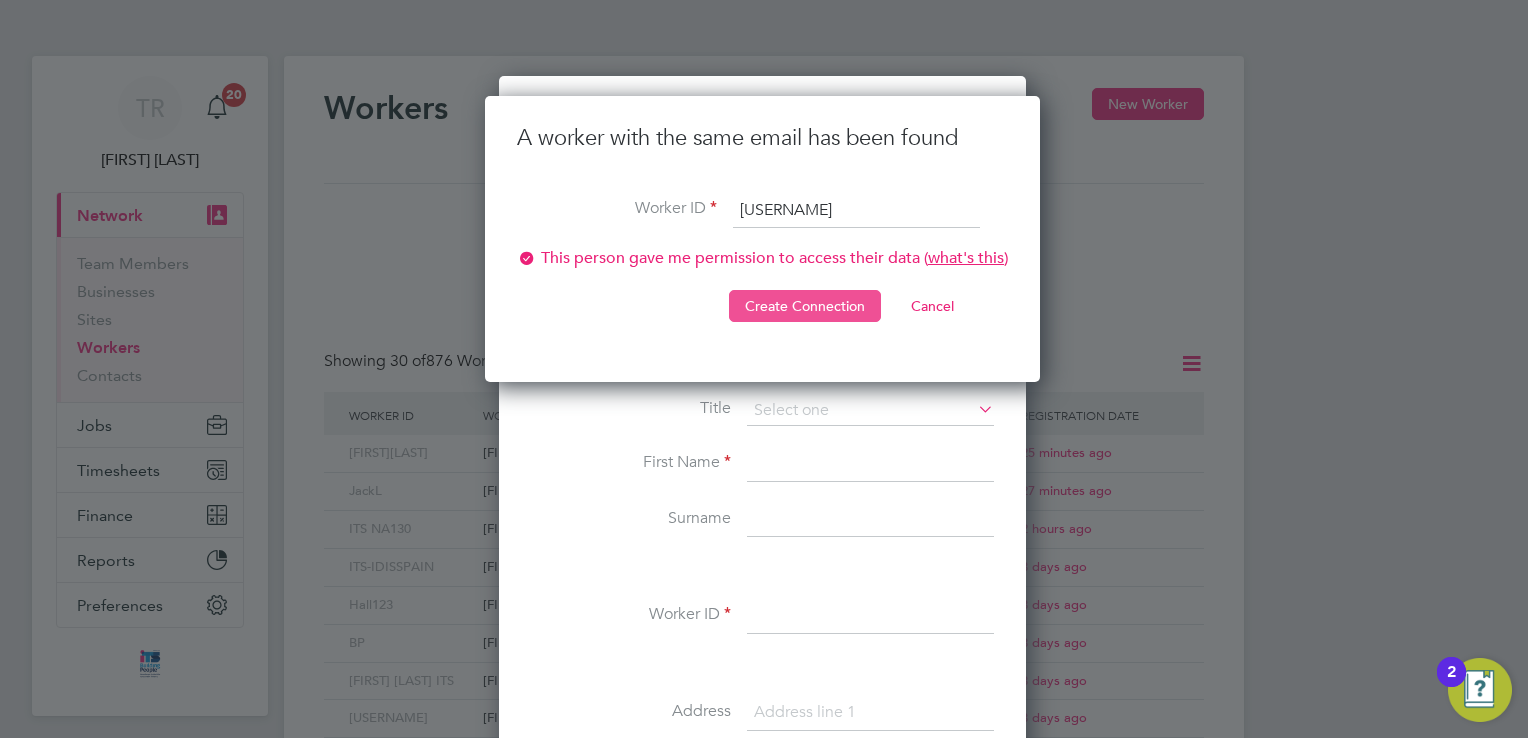 click on "Create Connection" 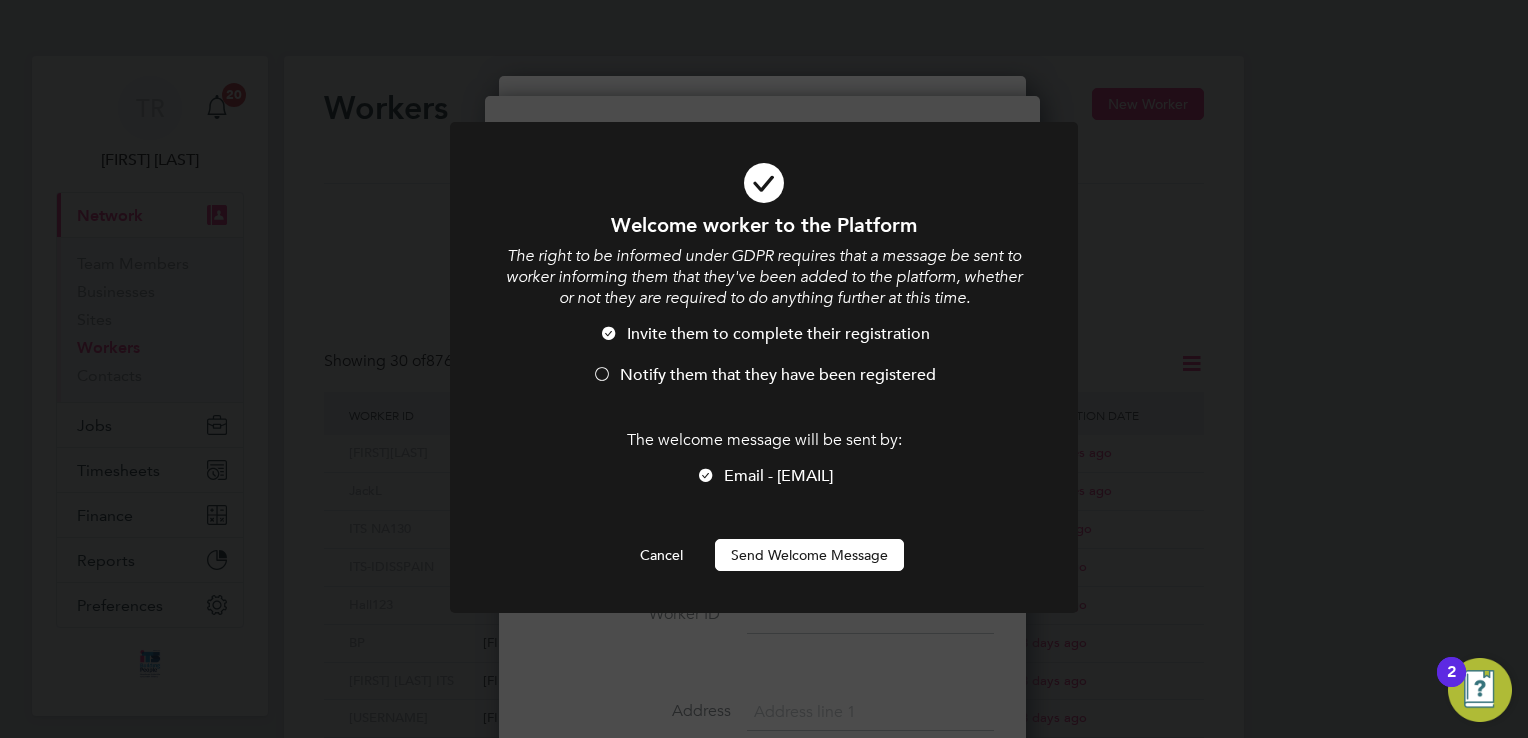 click at bounding box center [764, 367] 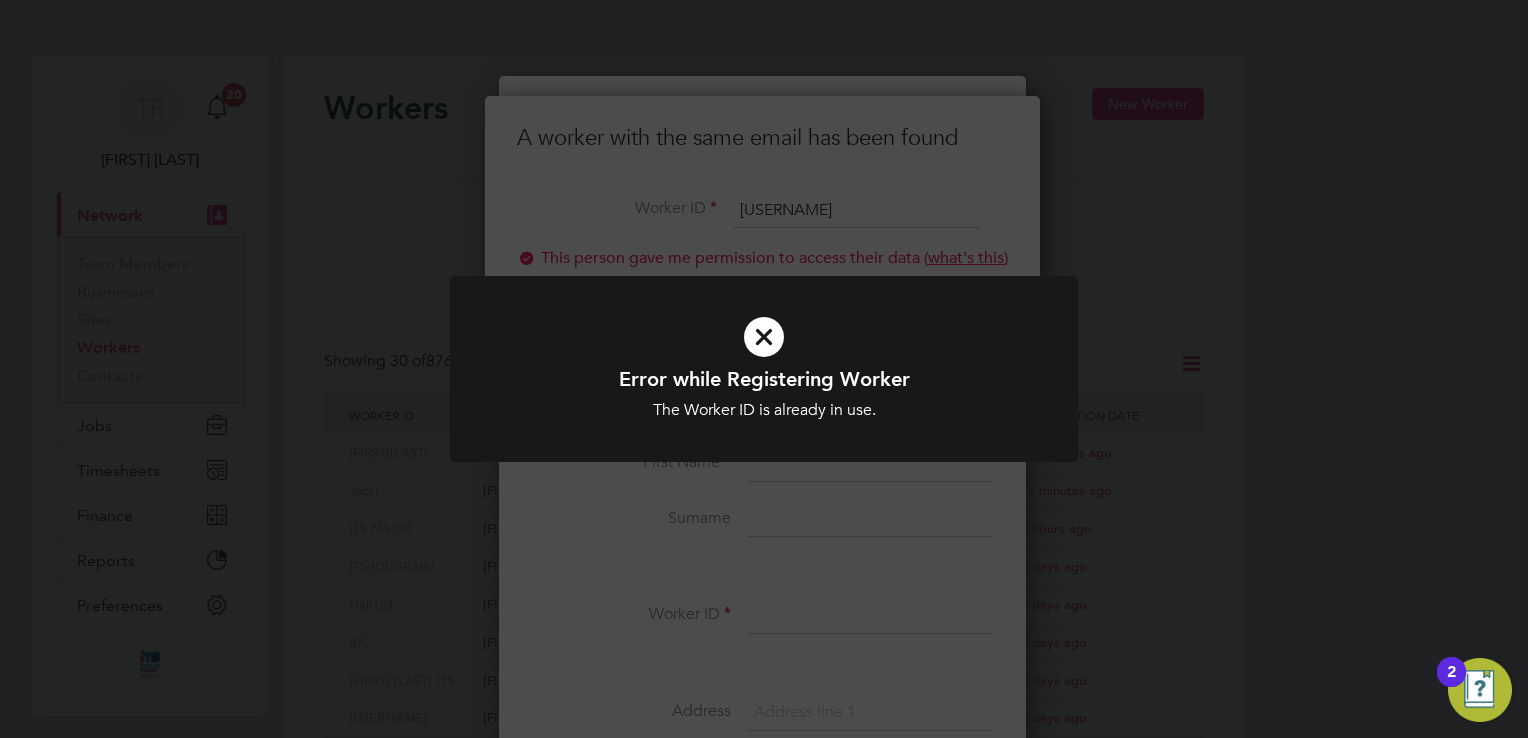click on "Error while Registering Worker The Worker ID is already in use. Cancel Okay" at bounding box center [764, 393] 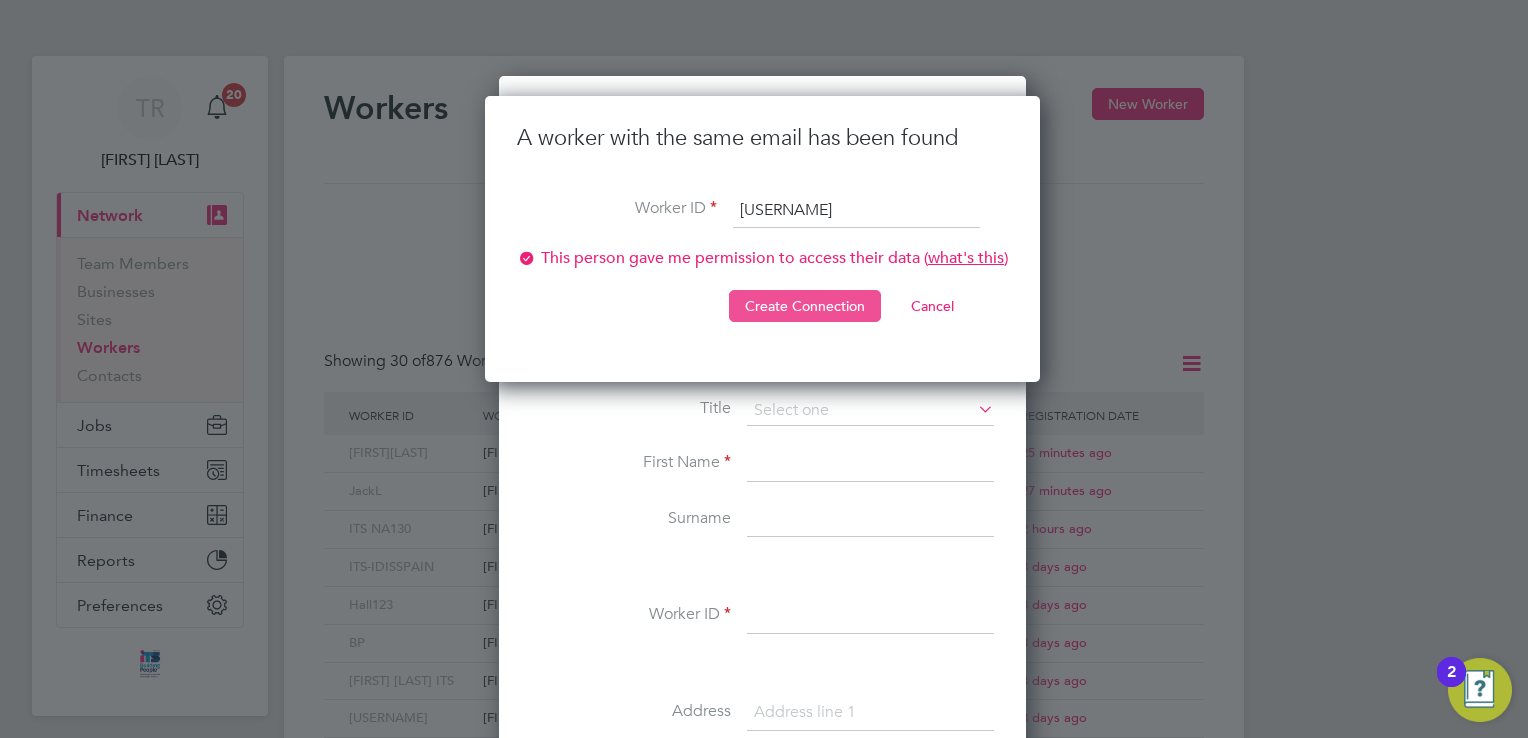 click on "Create Connection" 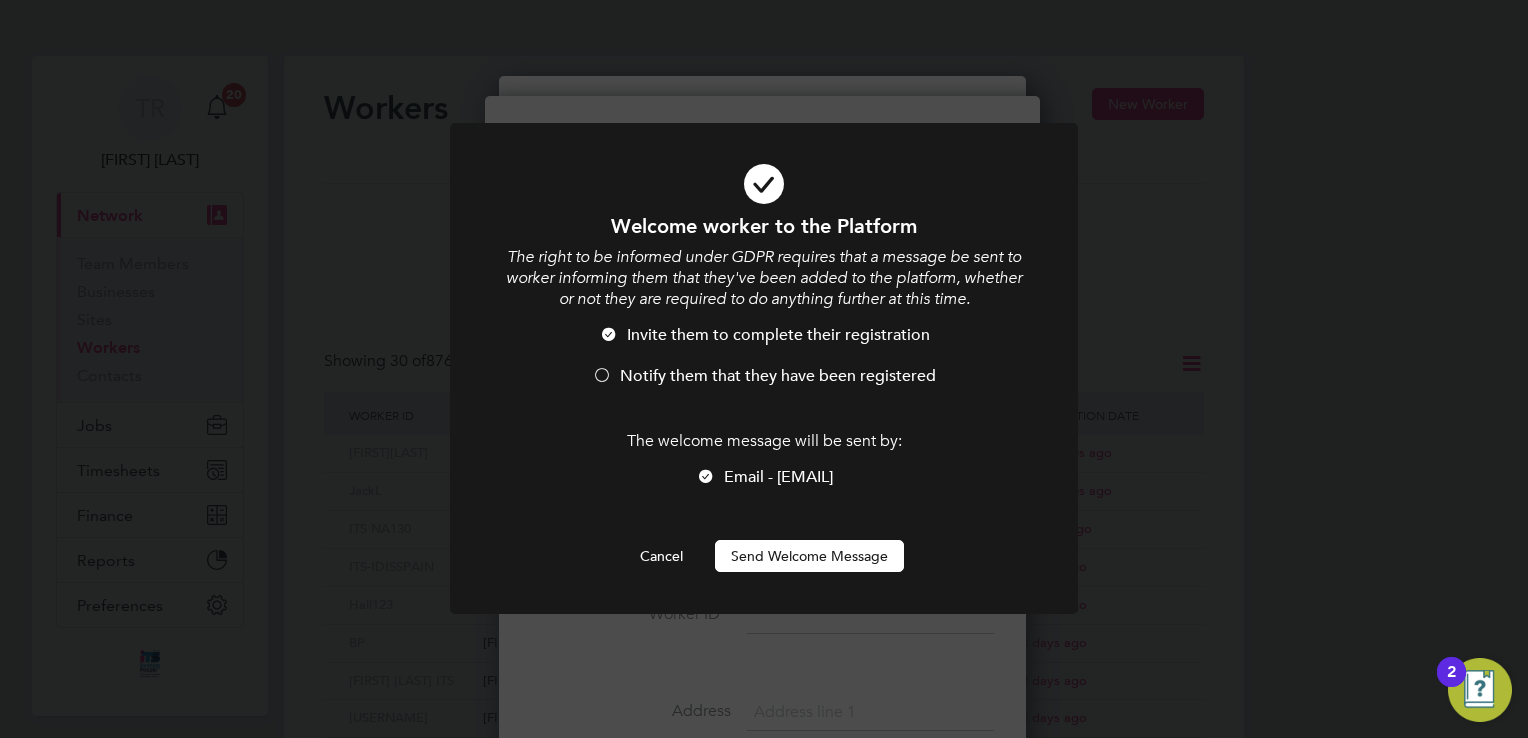 click on "Send Welcome Message" at bounding box center [809, 556] 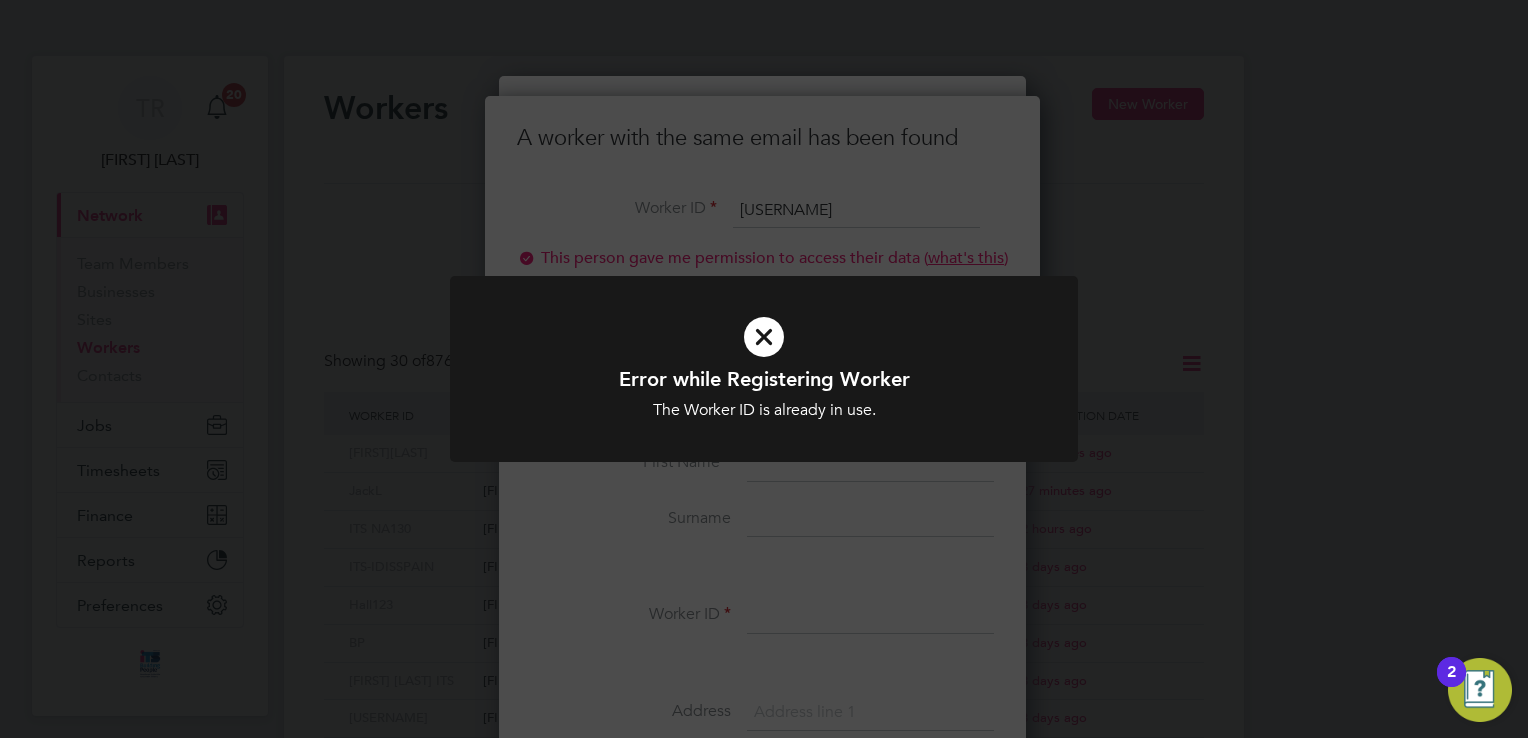 click at bounding box center [764, 369] 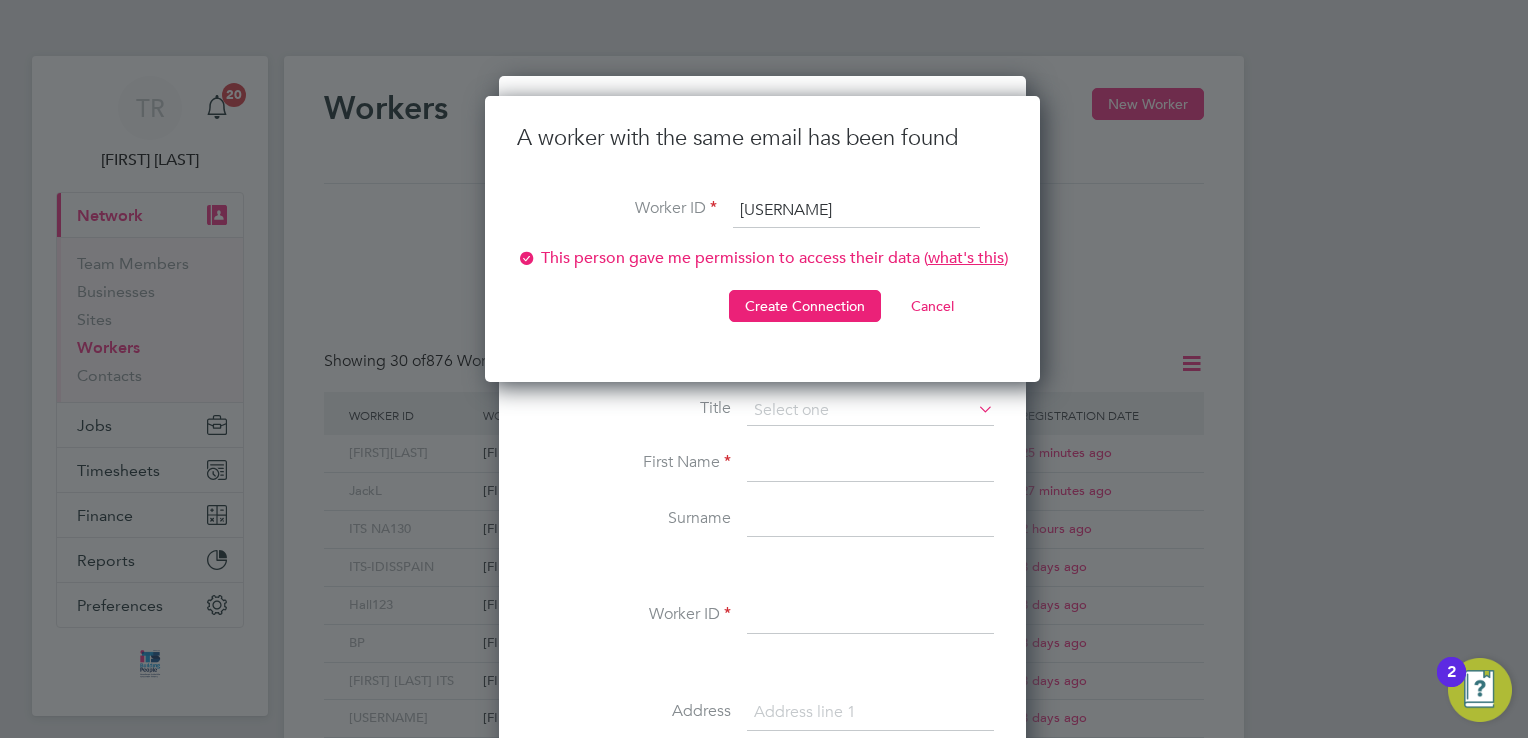 drag, startPoint x: 829, startPoint y: 202, endPoint x: 658, endPoint y: 208, distance: 171.10522 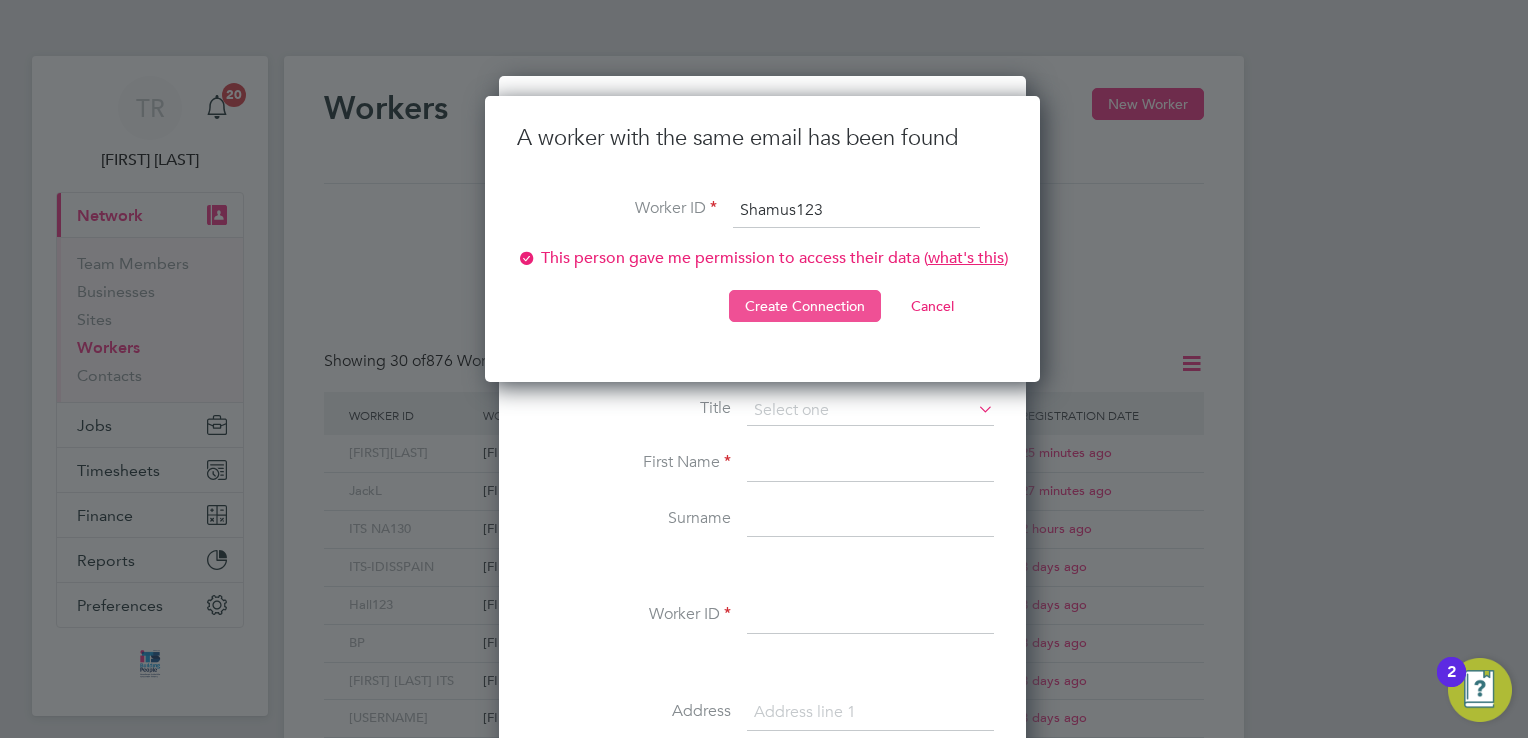 type on "Shamus123" 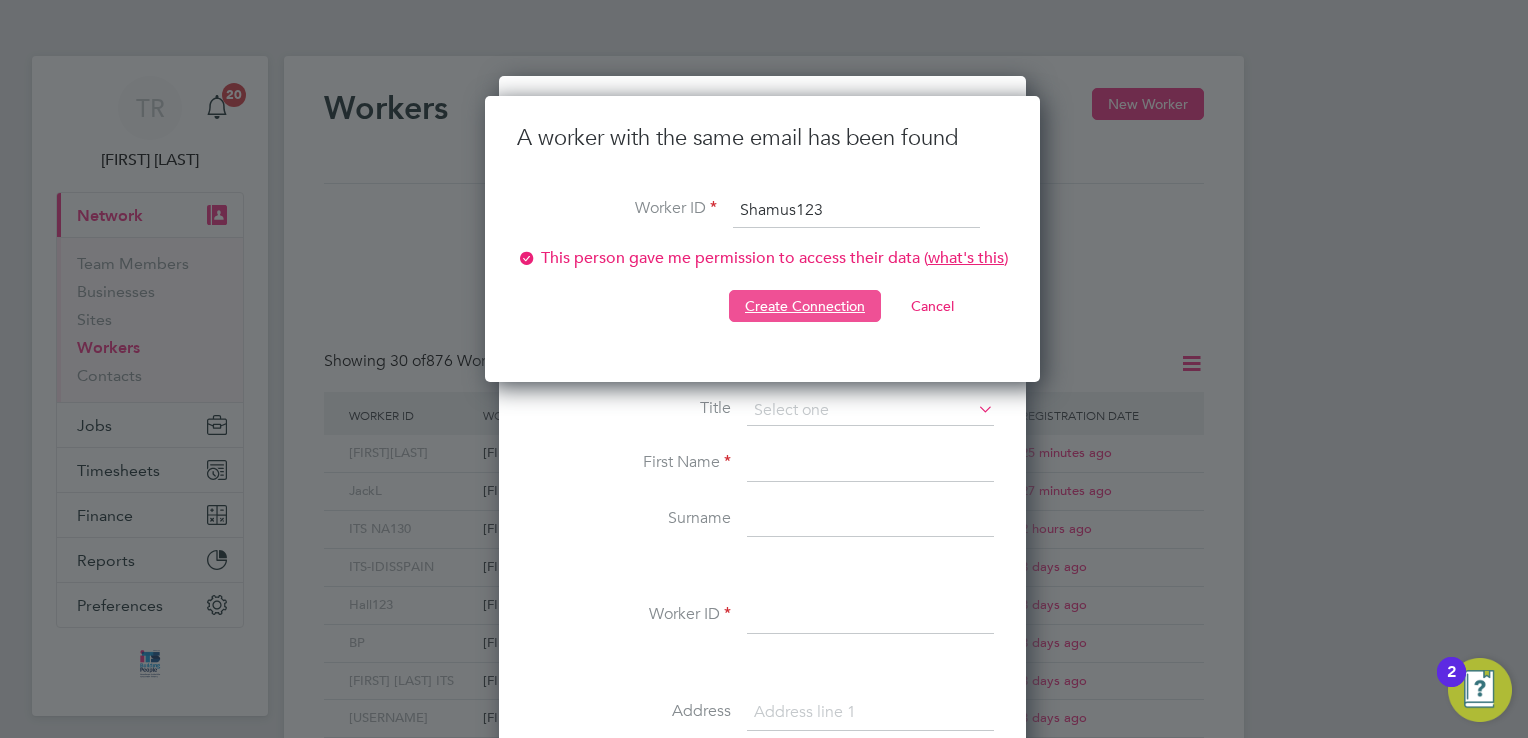 click on "Create Connection" 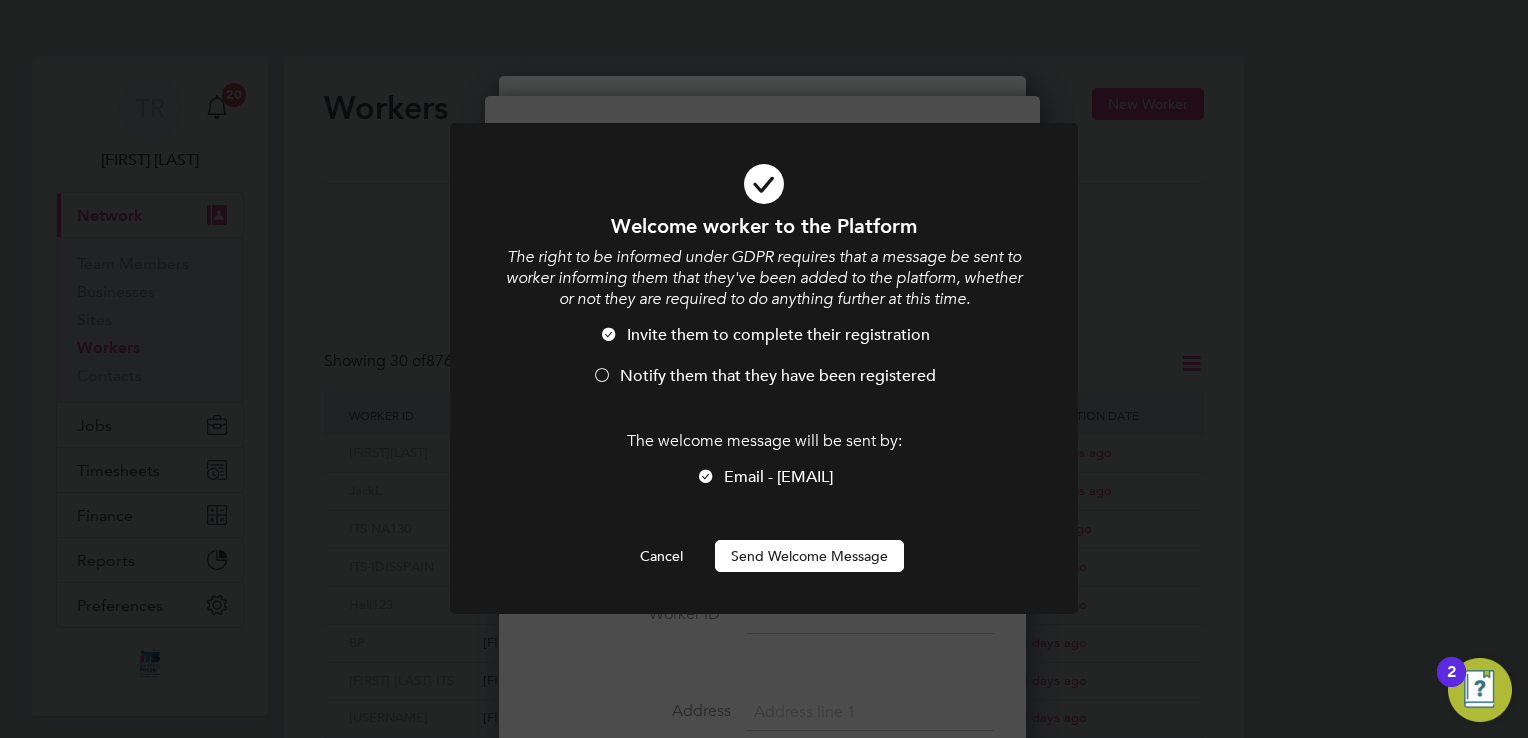 click on "Send Welcome Message" at bounding box center [809, 556] 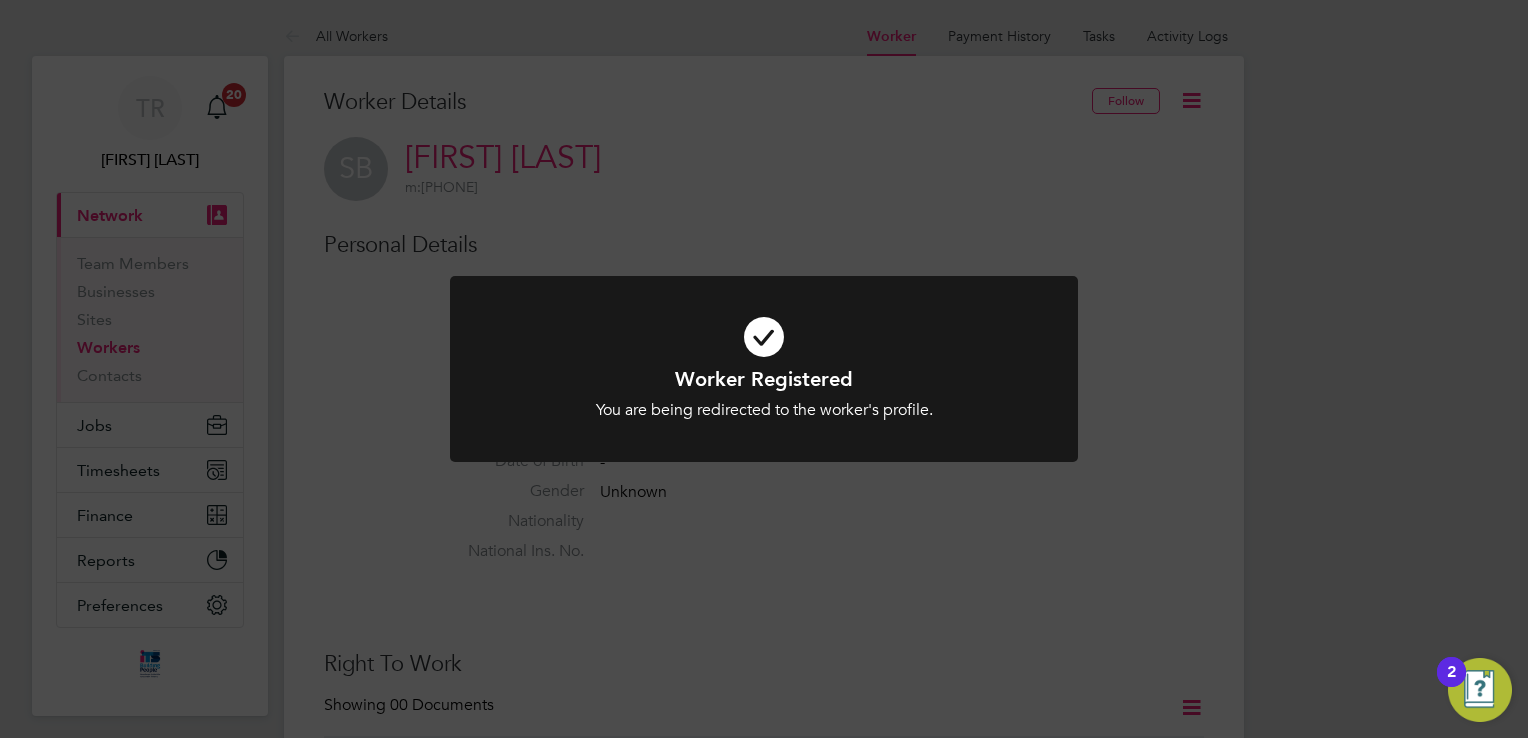 click on "You are being redirected to the worker's profile." at bounding box center [764, 410] 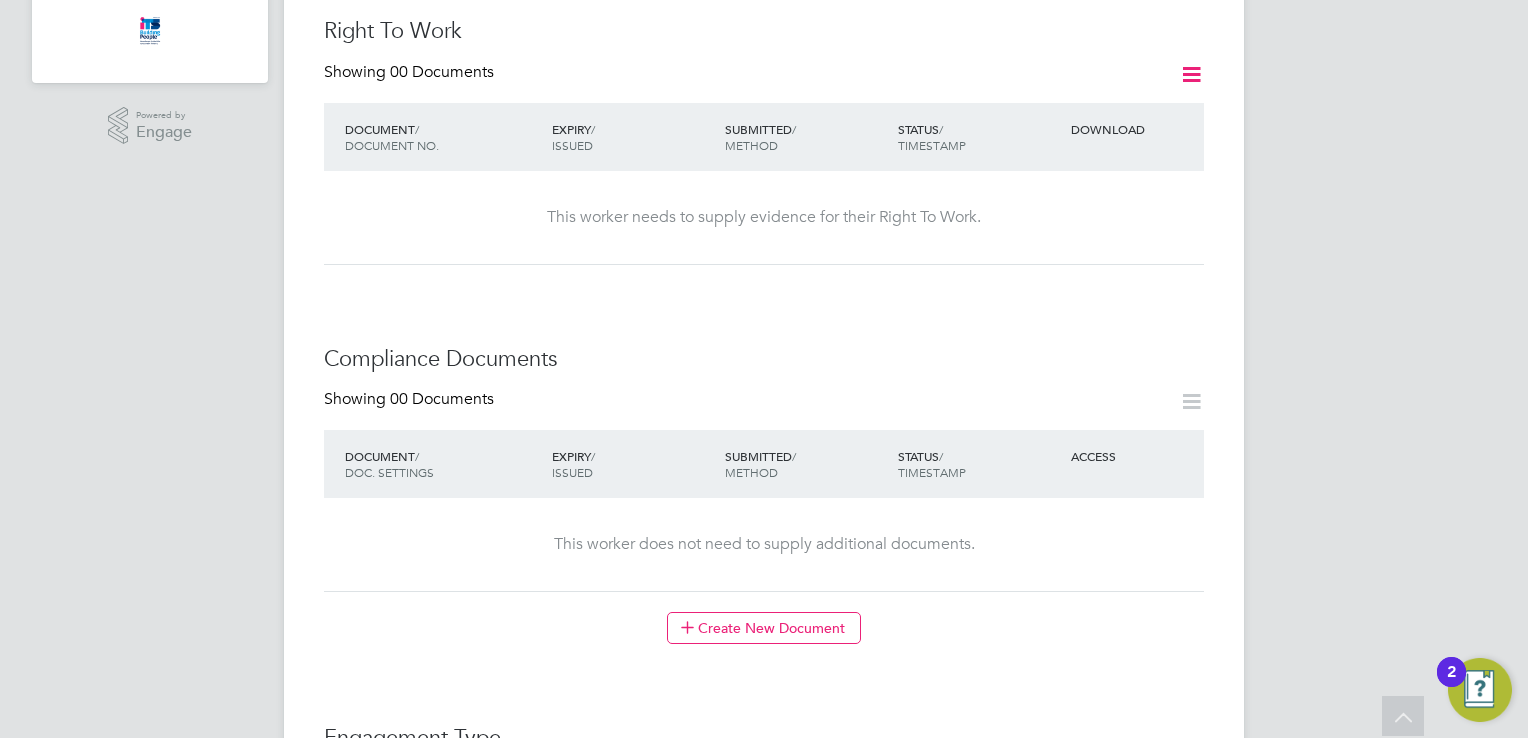 scroll, scrollTop: 600, scrollLeft: 0, axis: vertical 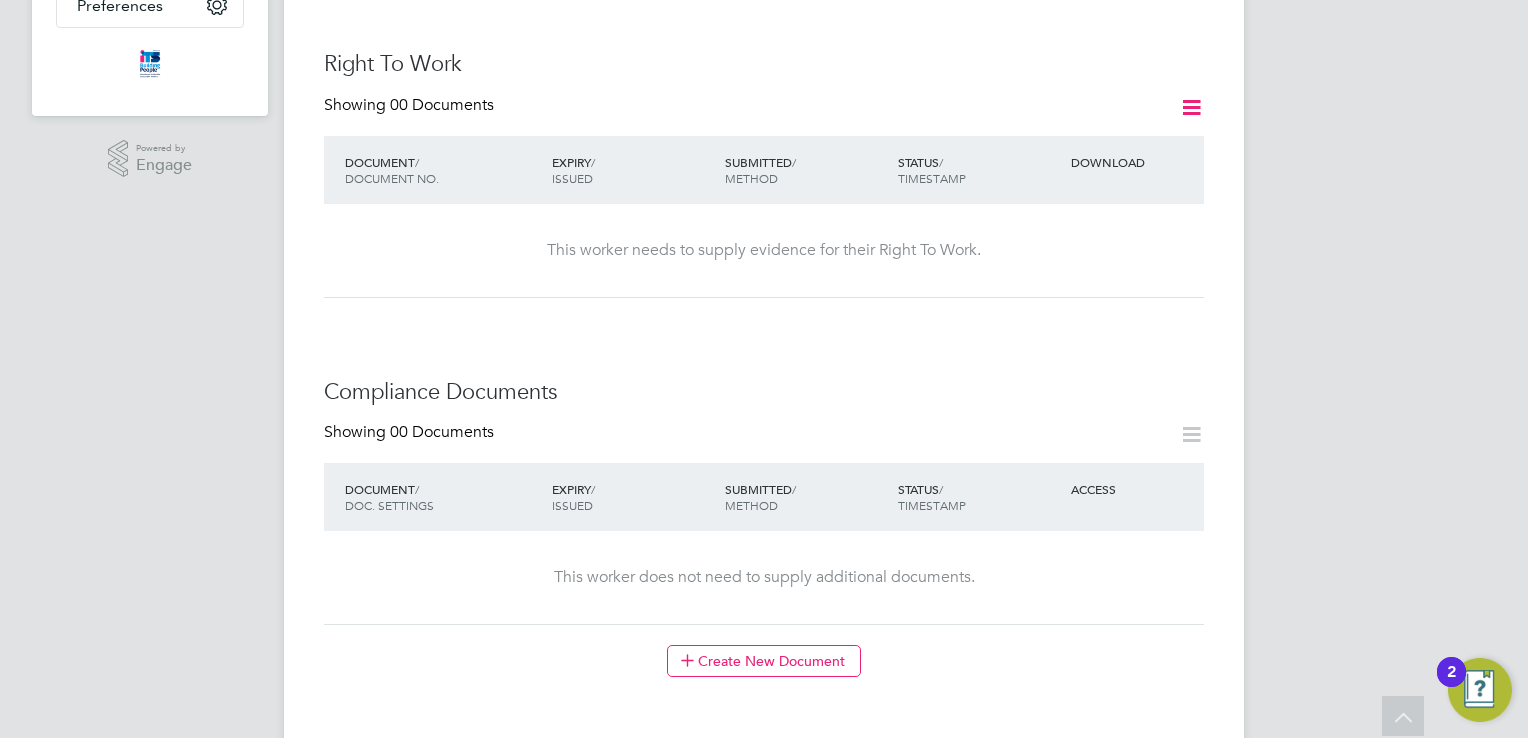 click 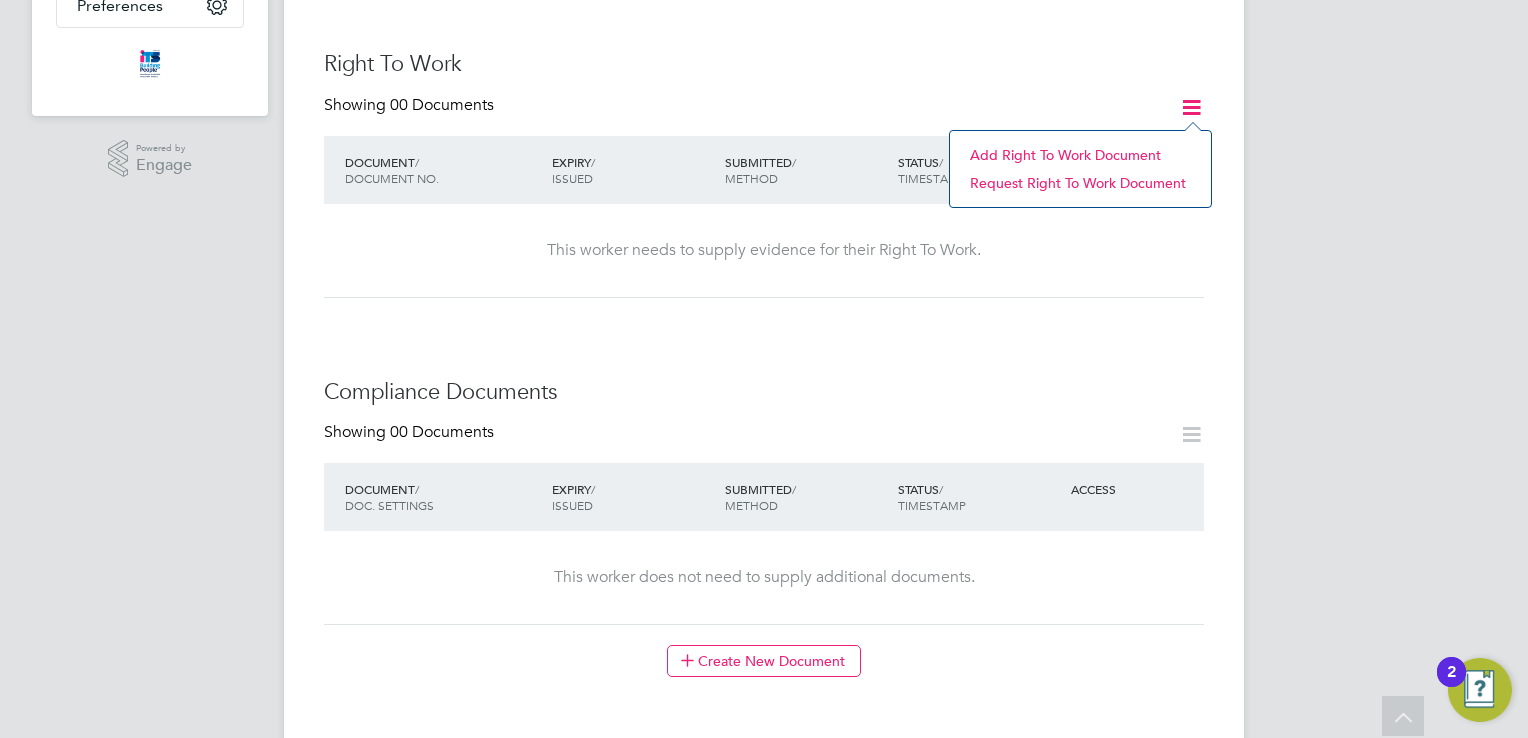 click on "Worker Details Follow   SB Shamus Baker     m:  07796087292   Personal Details ID     Shamus123 Mobile Phone   07796087292 Home Phone   Email   sham.baker@googlemail.com Address Date of Birth   - Gender   Unknown Nationality   National Ins. No.   Right To Work Showing   00 Documents DOCUMENT  / DOCUMENT NO. EXPIRY  / ISSUED SUBMITTED  / METHOD STATUS  / TIMESTAMP DOWNLOAD This worker needs to supply evidence for their Right To Work. Compliance Documents Showing   00 Documents DOCUMENT  / DOC. SETTINGS EXPIRY  / ISSUED SUBMITTED  / METHOD STATUS  / TIMESTAMP ACCESS This worker does not need to supply additional documents.  Create New Document Engagement Type Engagement Type - Start Date - End Date - Status - Industry   Construction Payment Details Unique Tax Reference No   - VAT Registration   - VAT No   - UK Company Bank Details Bank Name   - Account Name - Sort Code   - Account No   - Account Reference   - Comments  (0) TR You  say: Attachments are not supported File attachments are not supported.  Post" 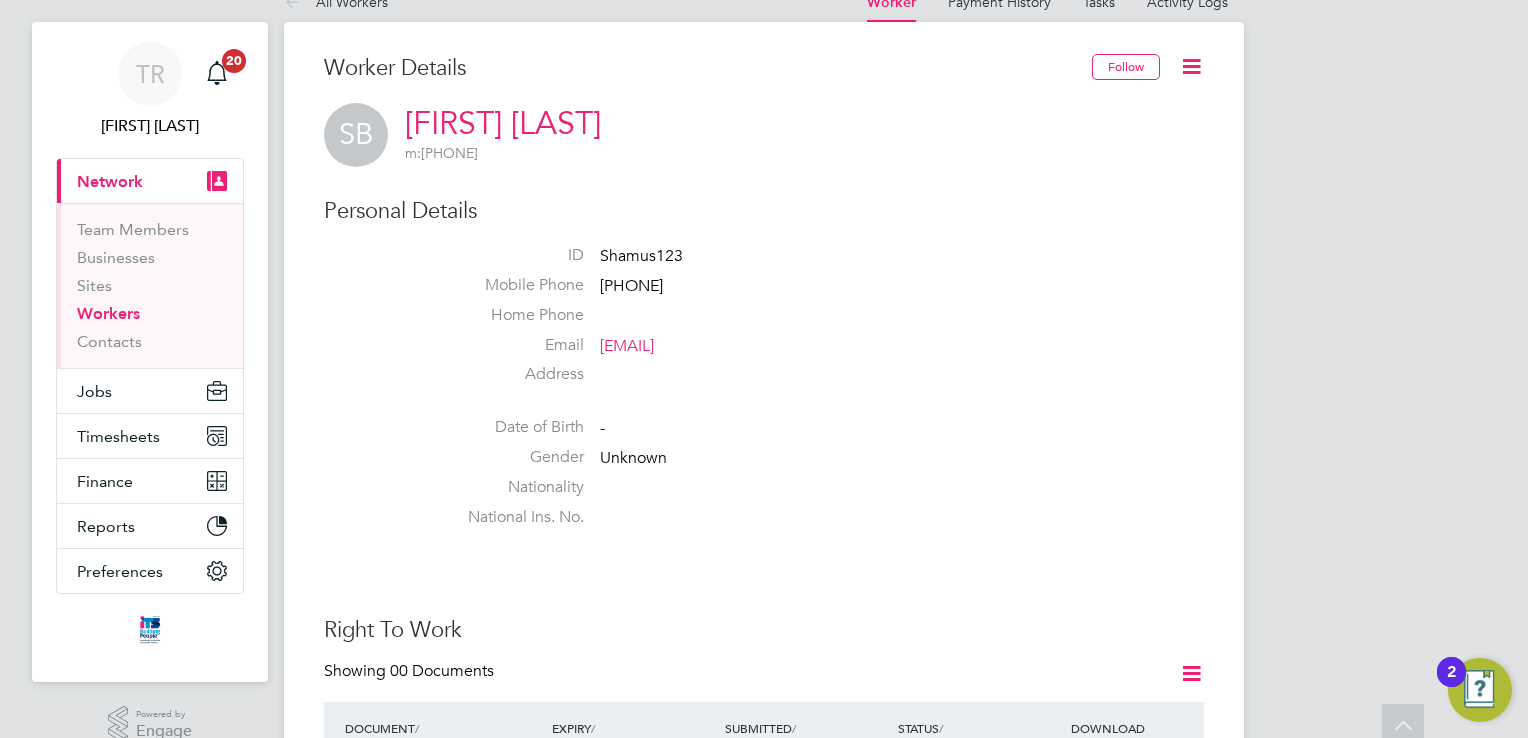 scroll, scrollTop: 0, scrollLeft: 0, axis: both 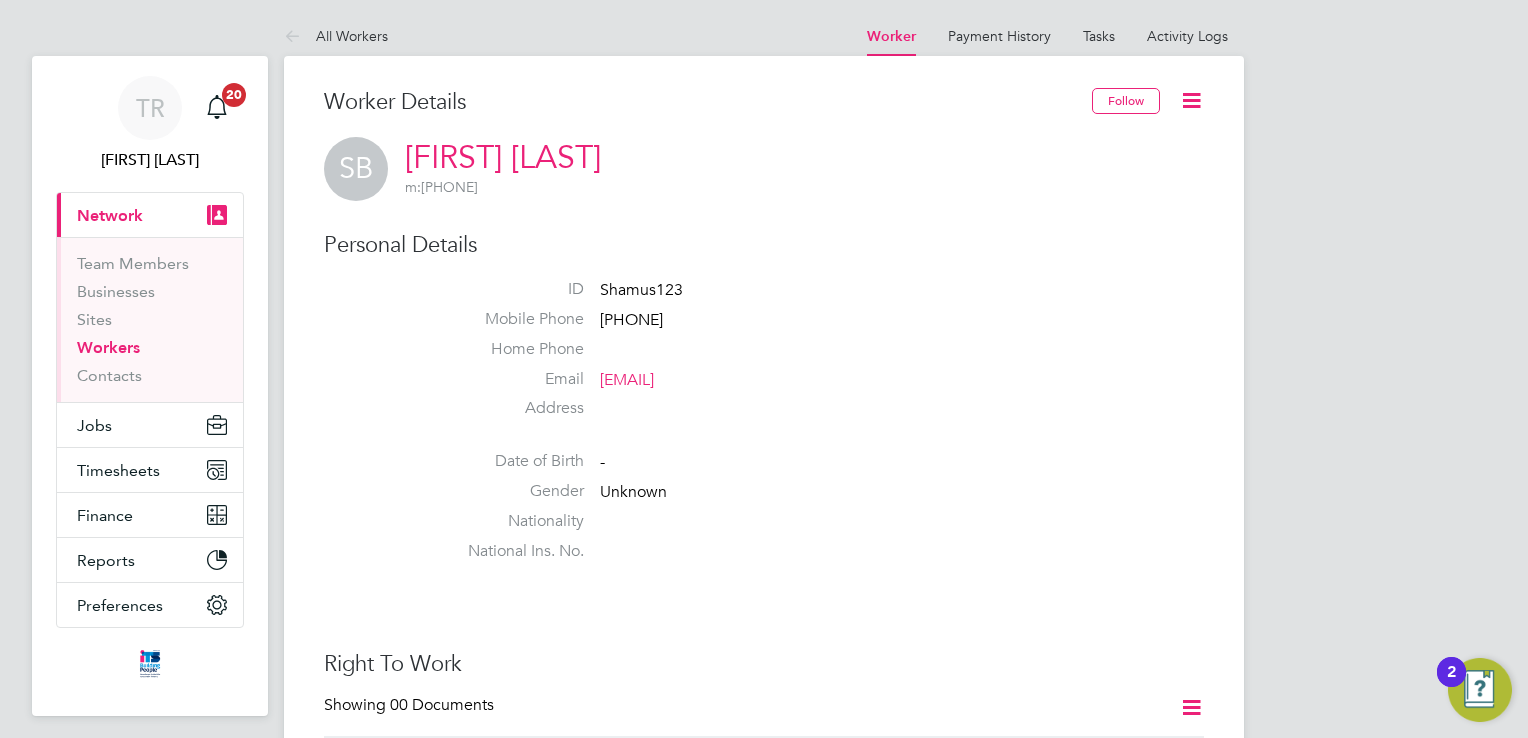 click 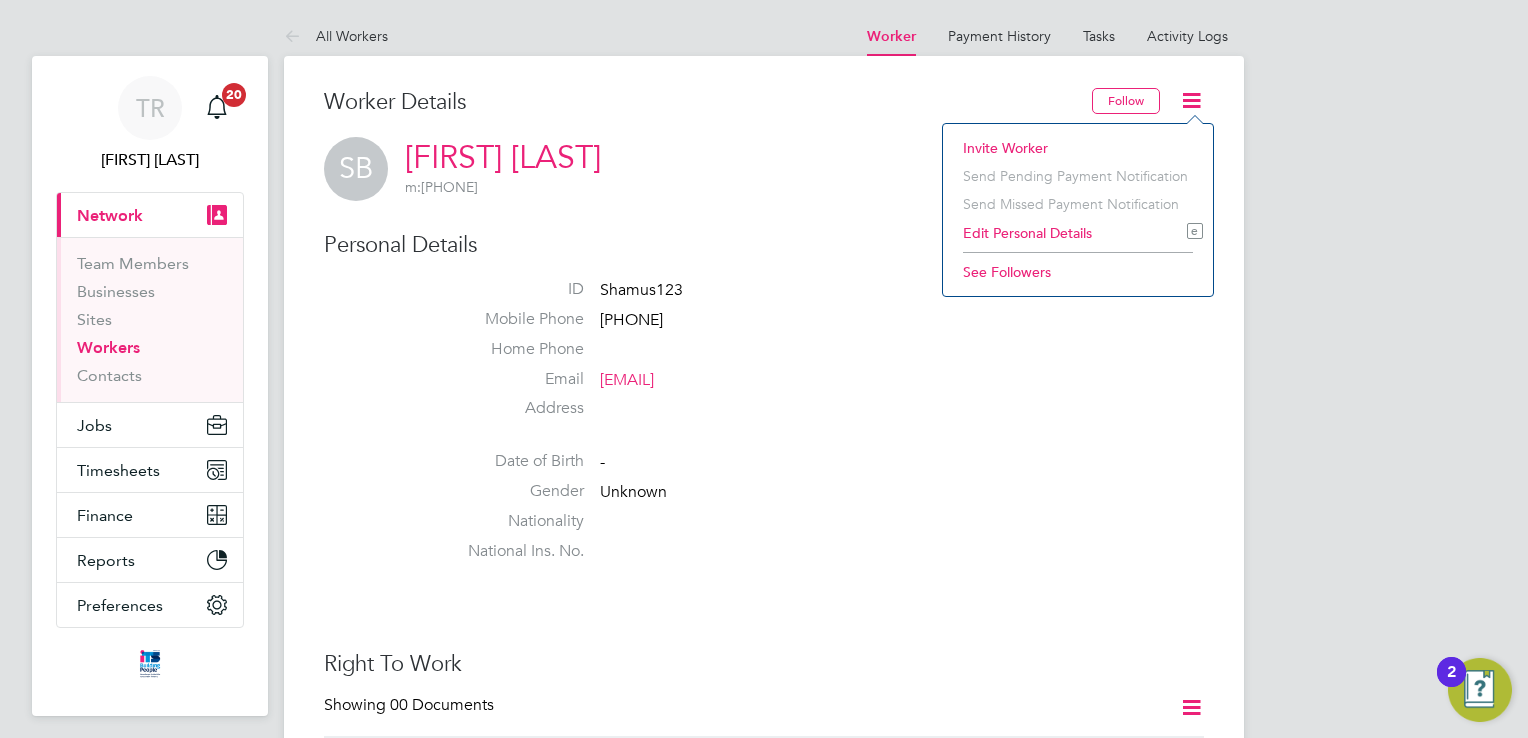 click on "Edit Personal Details e" 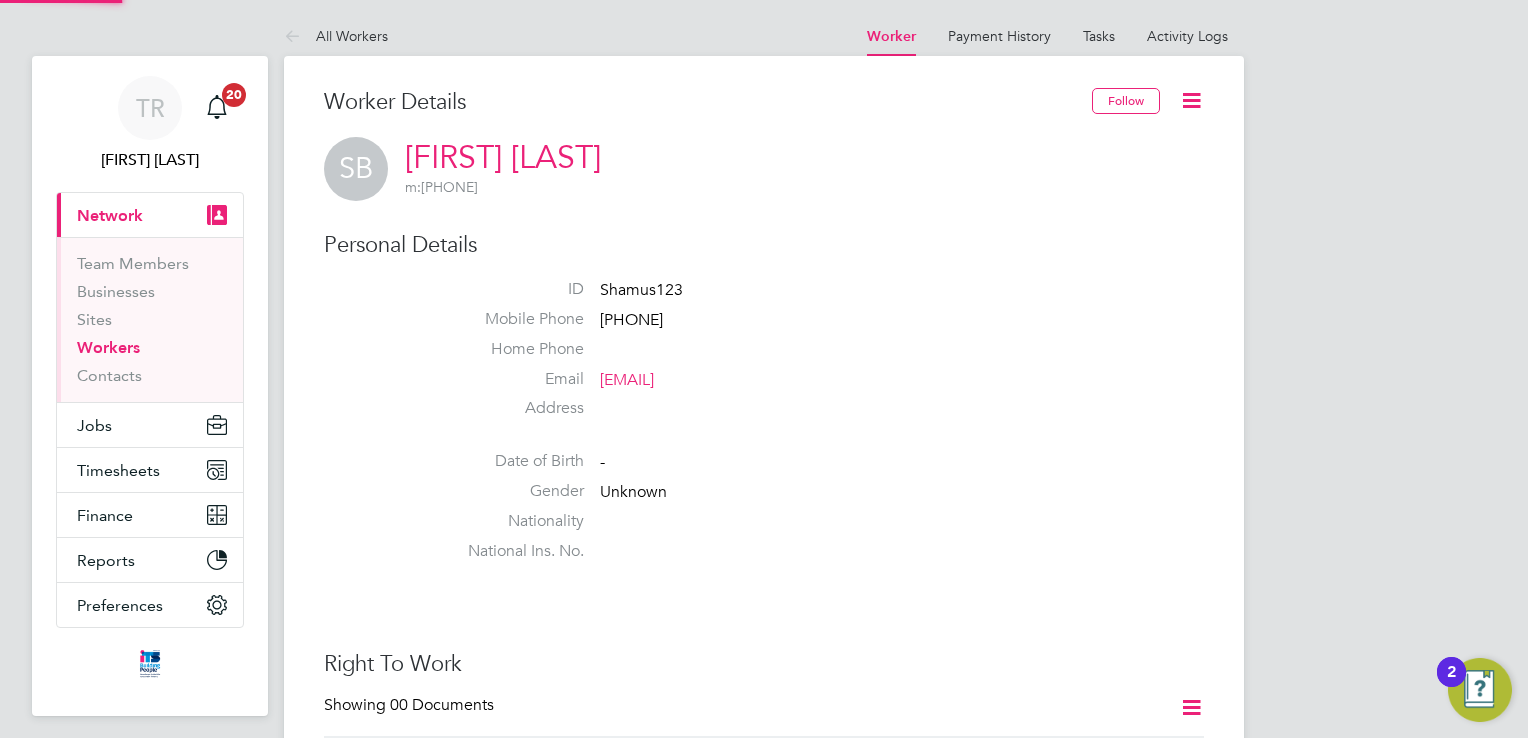 type 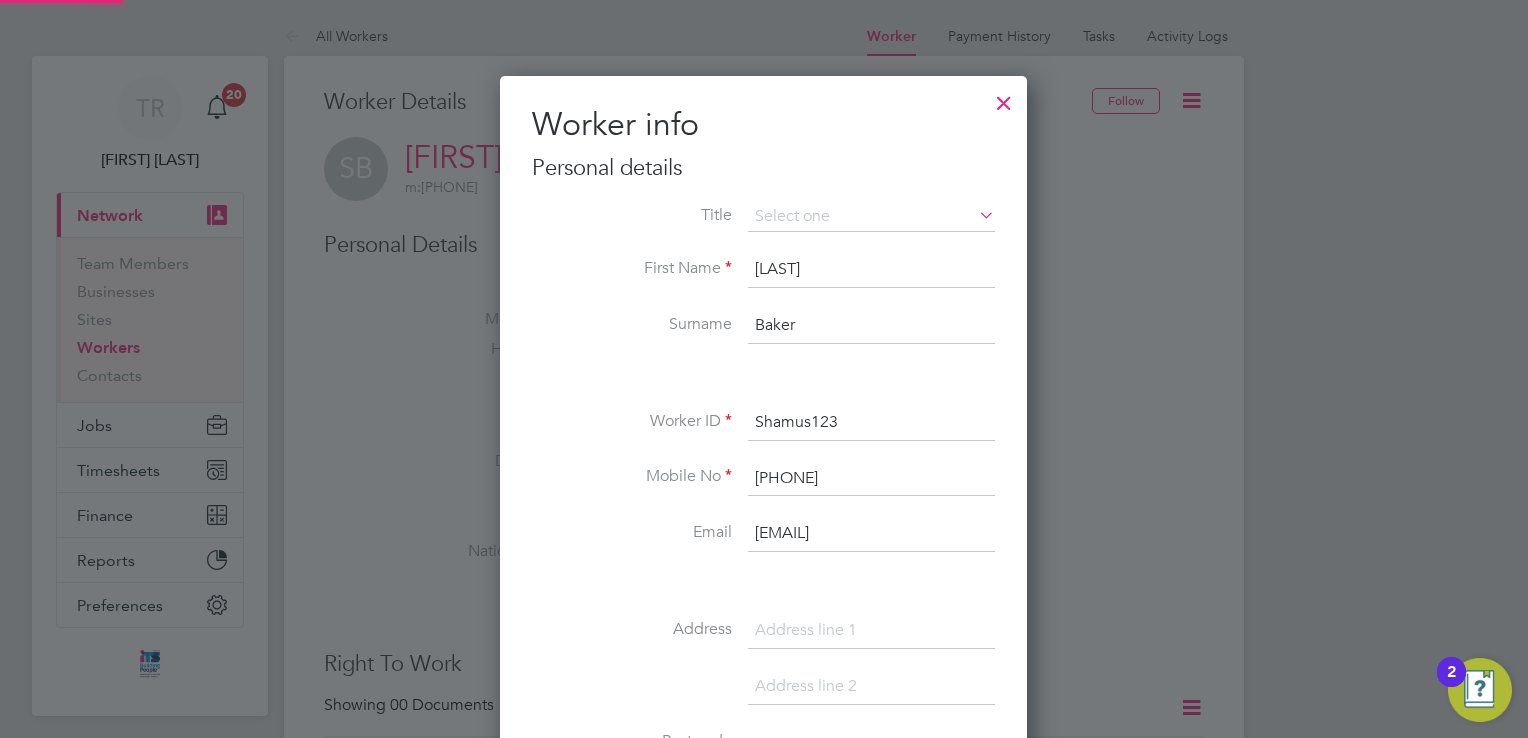 scroll, scrollTop: 9, scrollLeft: 9, axis: both 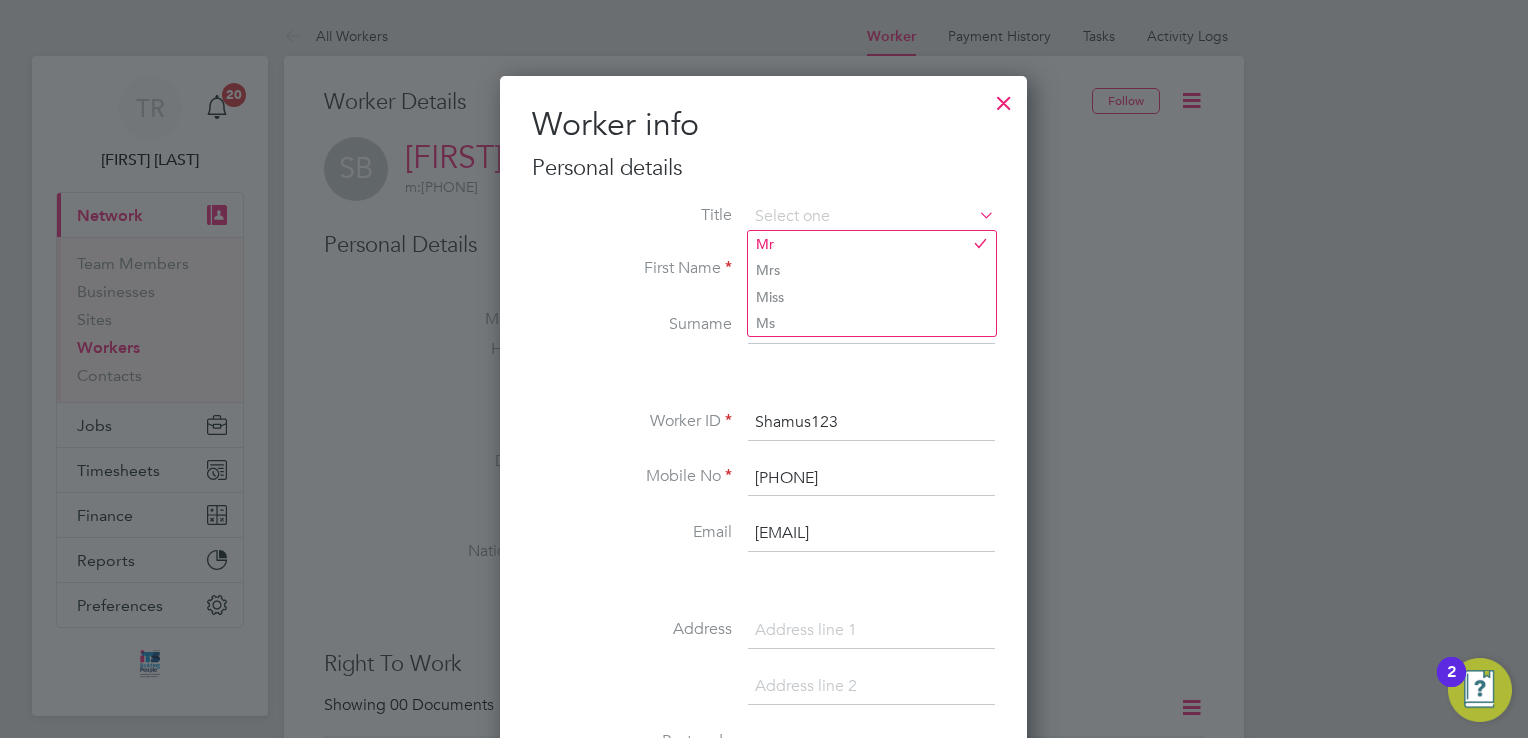 click 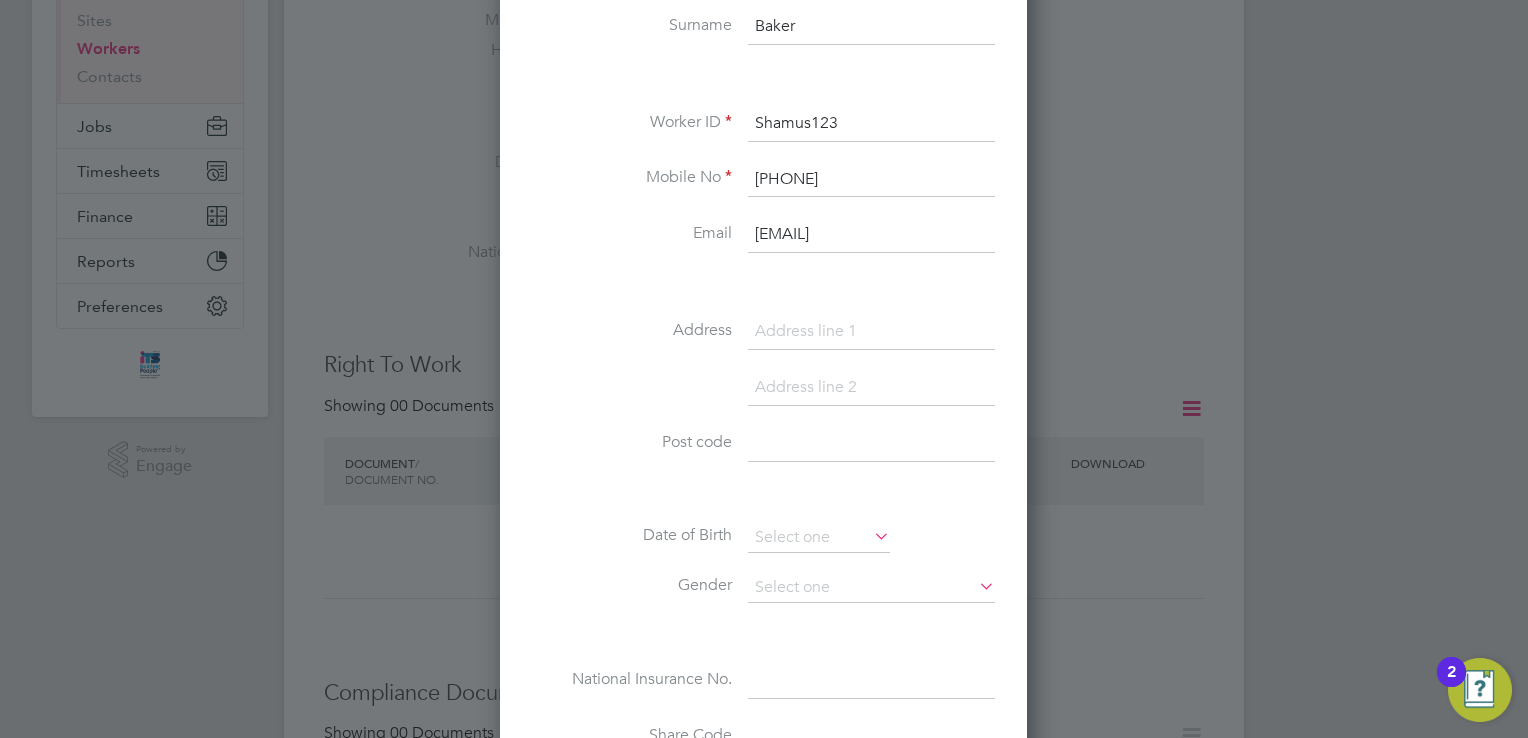 scroll, scrollTop: 300, scrollLeft: 0, axis: vertical 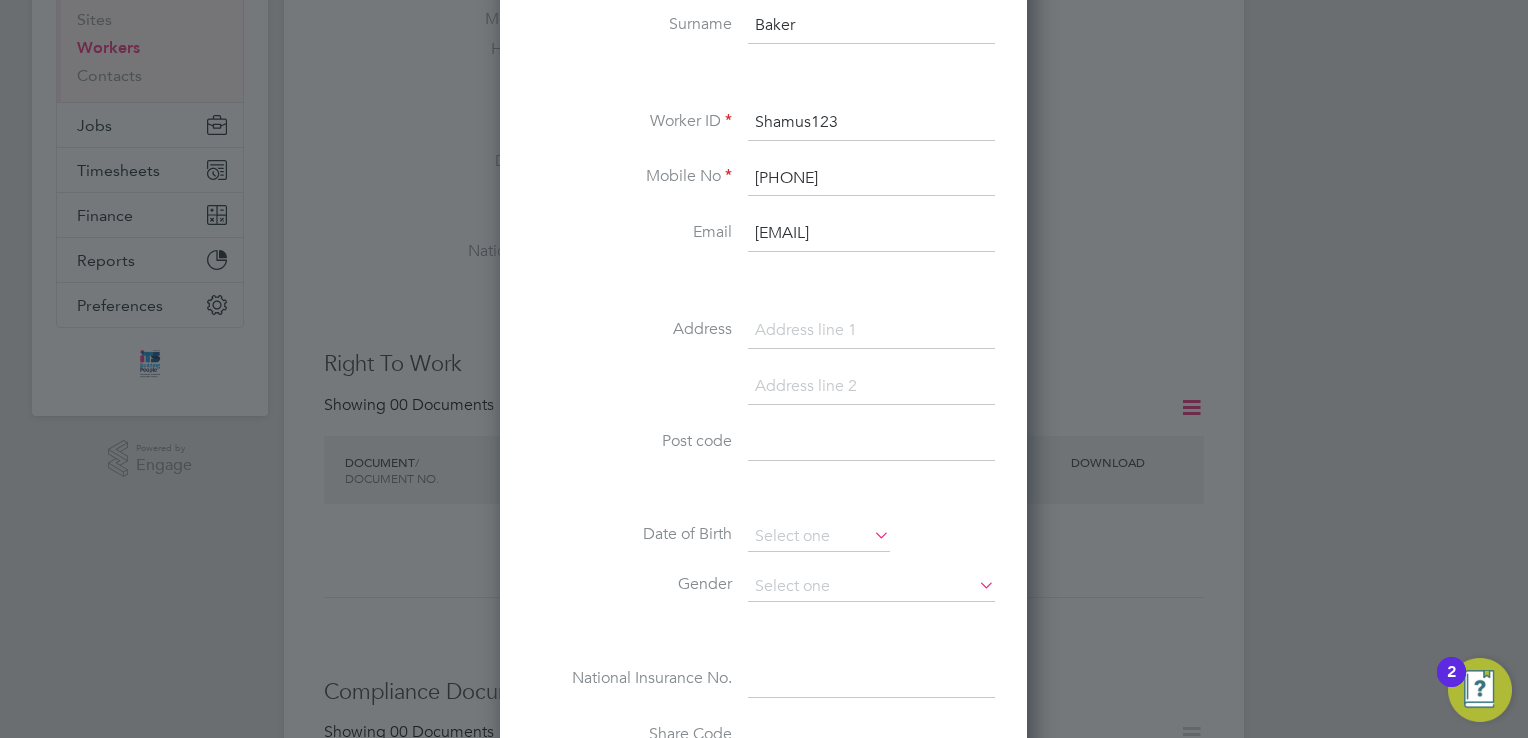 click at bounding box center (870, 535) 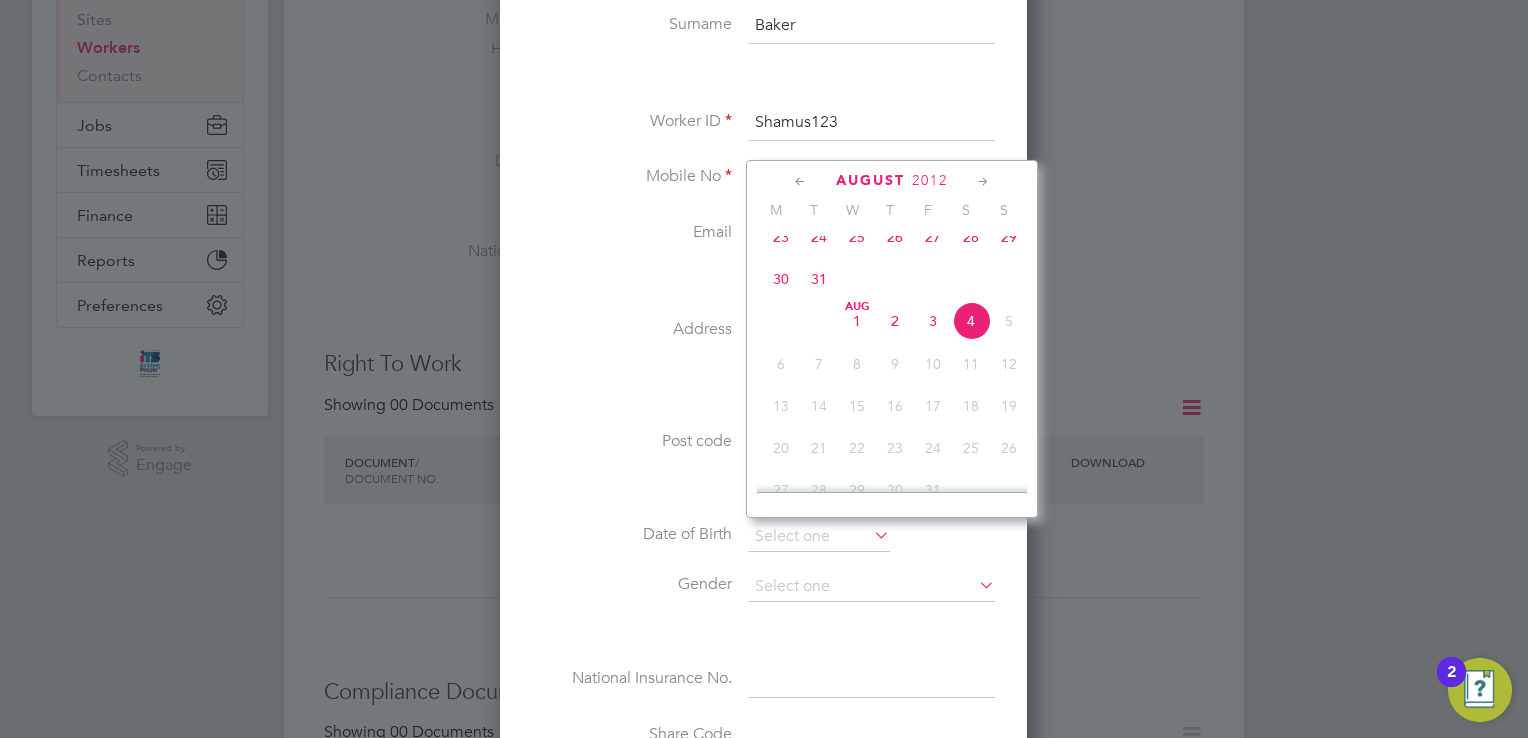 click on "2012" 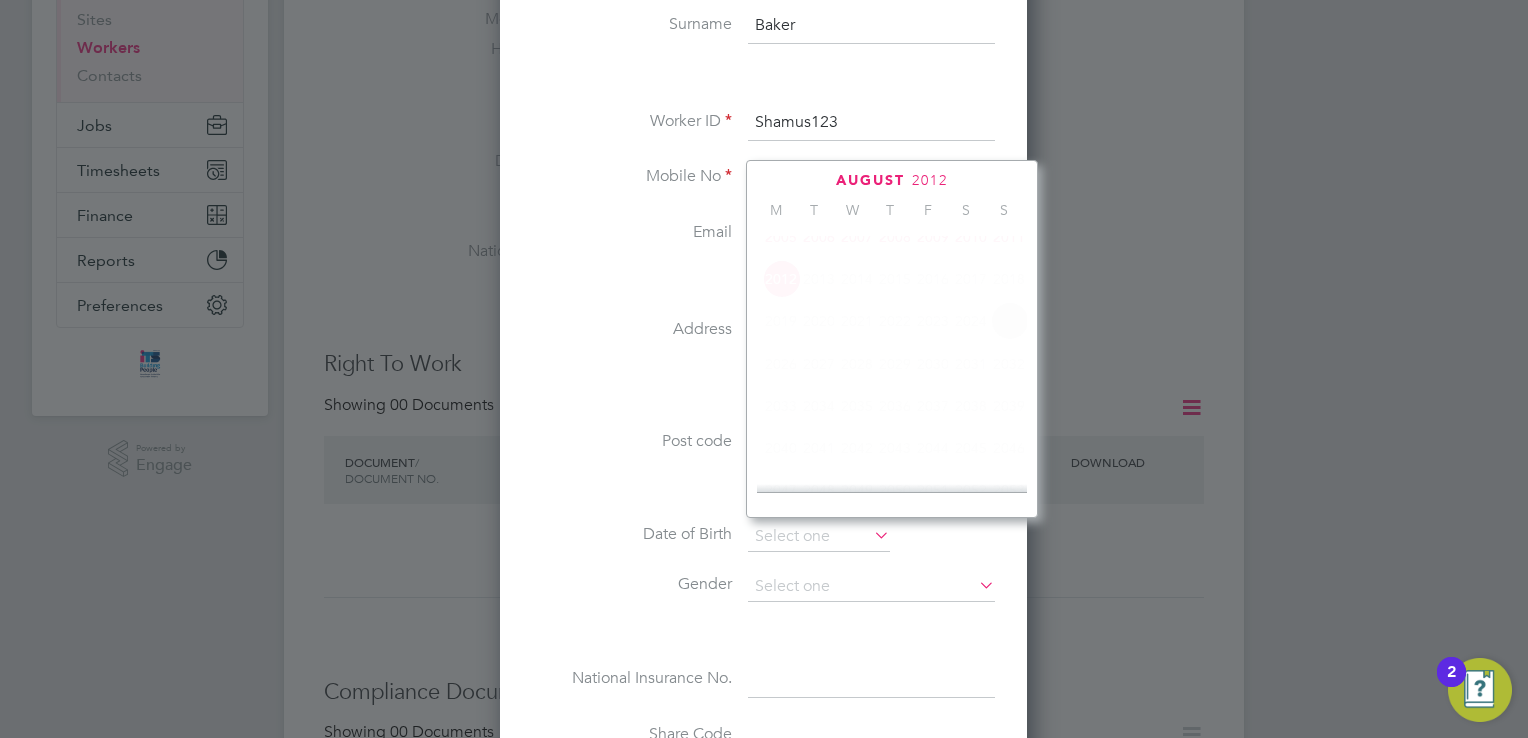 scroll, scrollTop: 535, scrollLeft: 0, axis: vertical 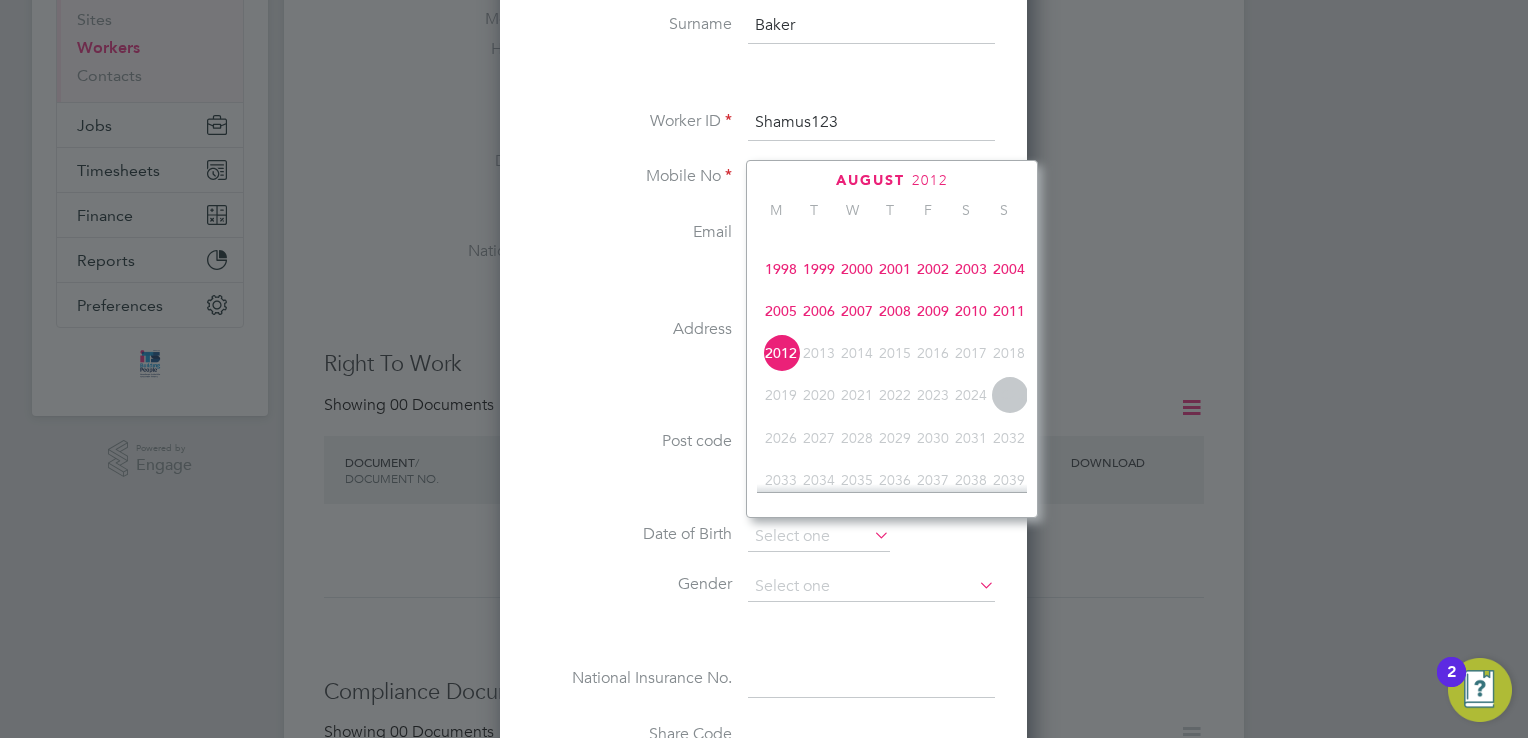click on "2000" 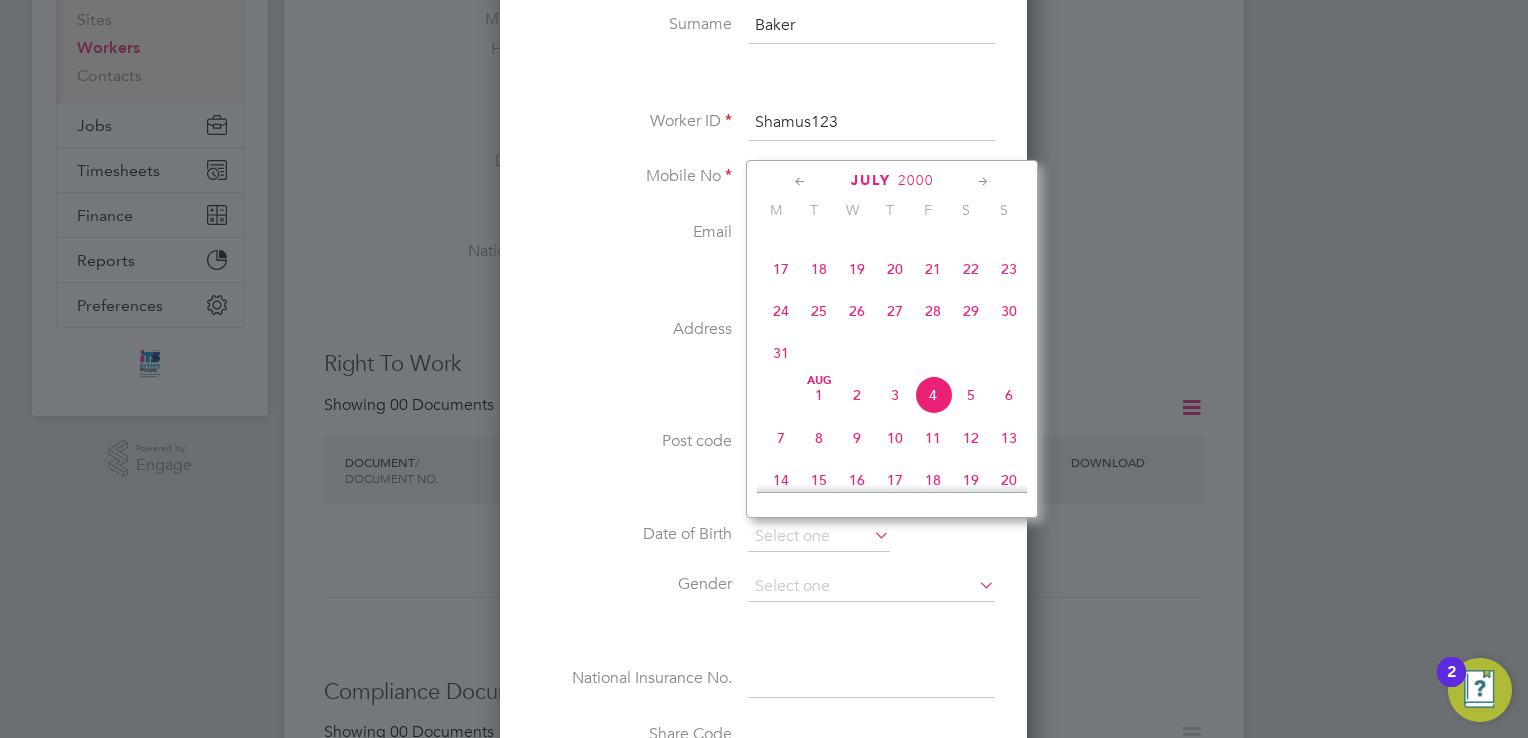 click 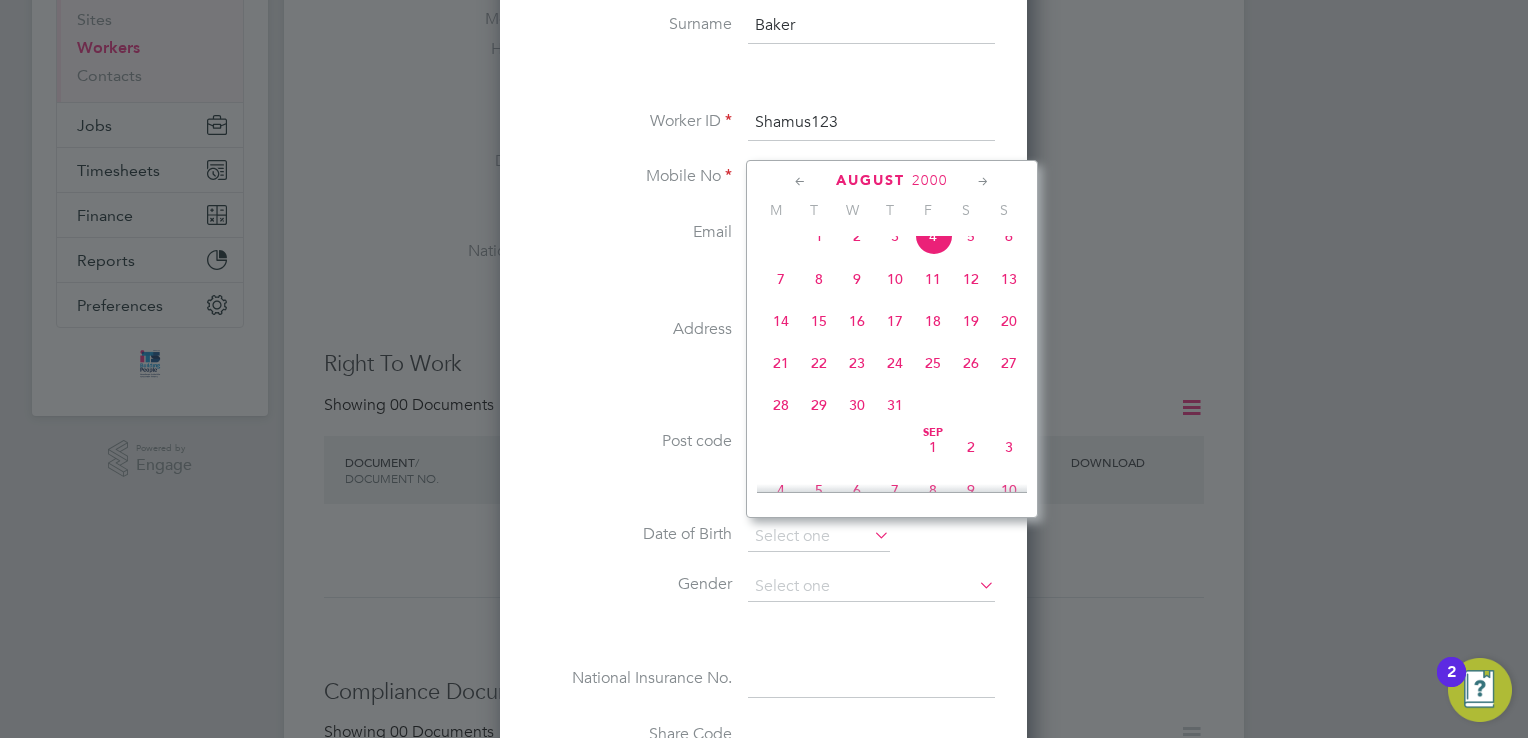 click 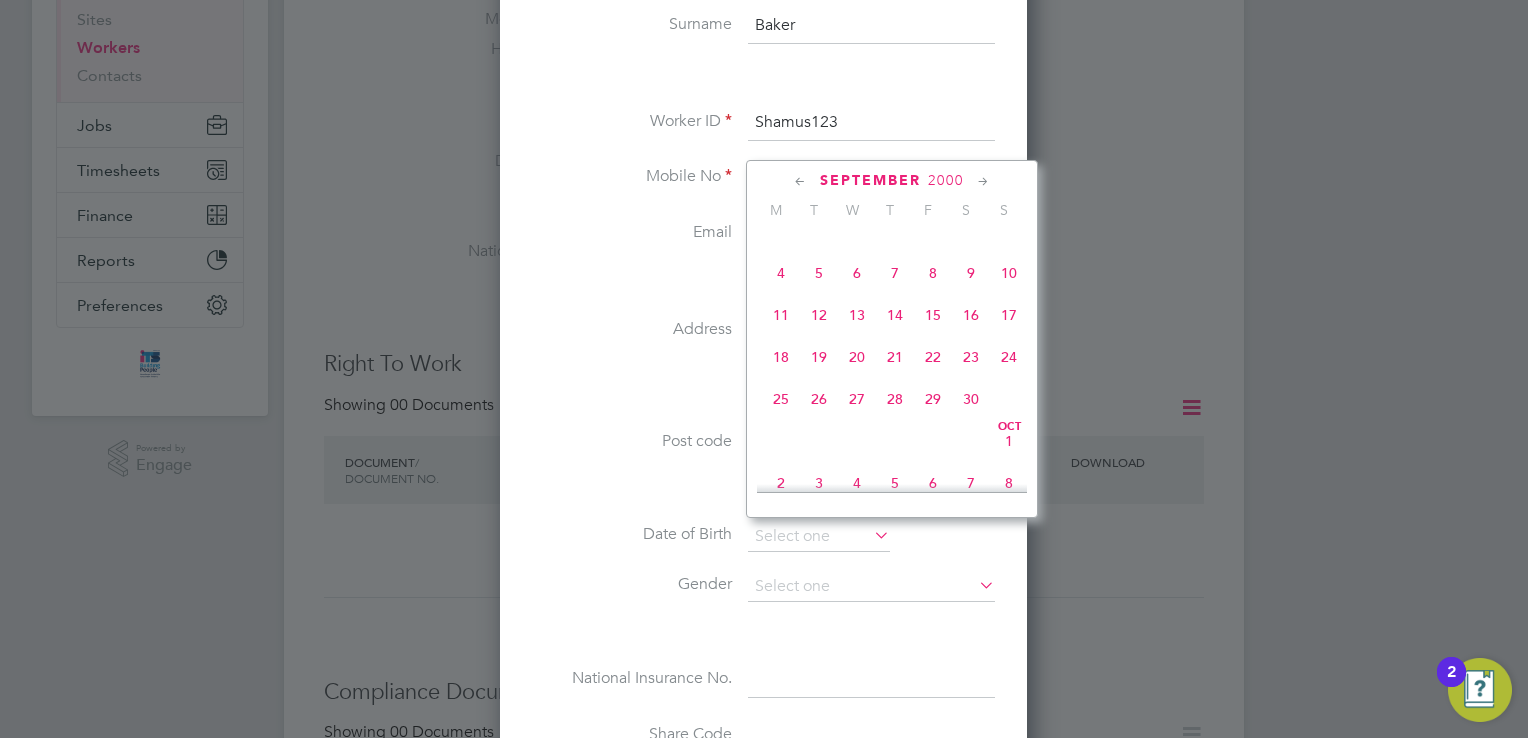 click 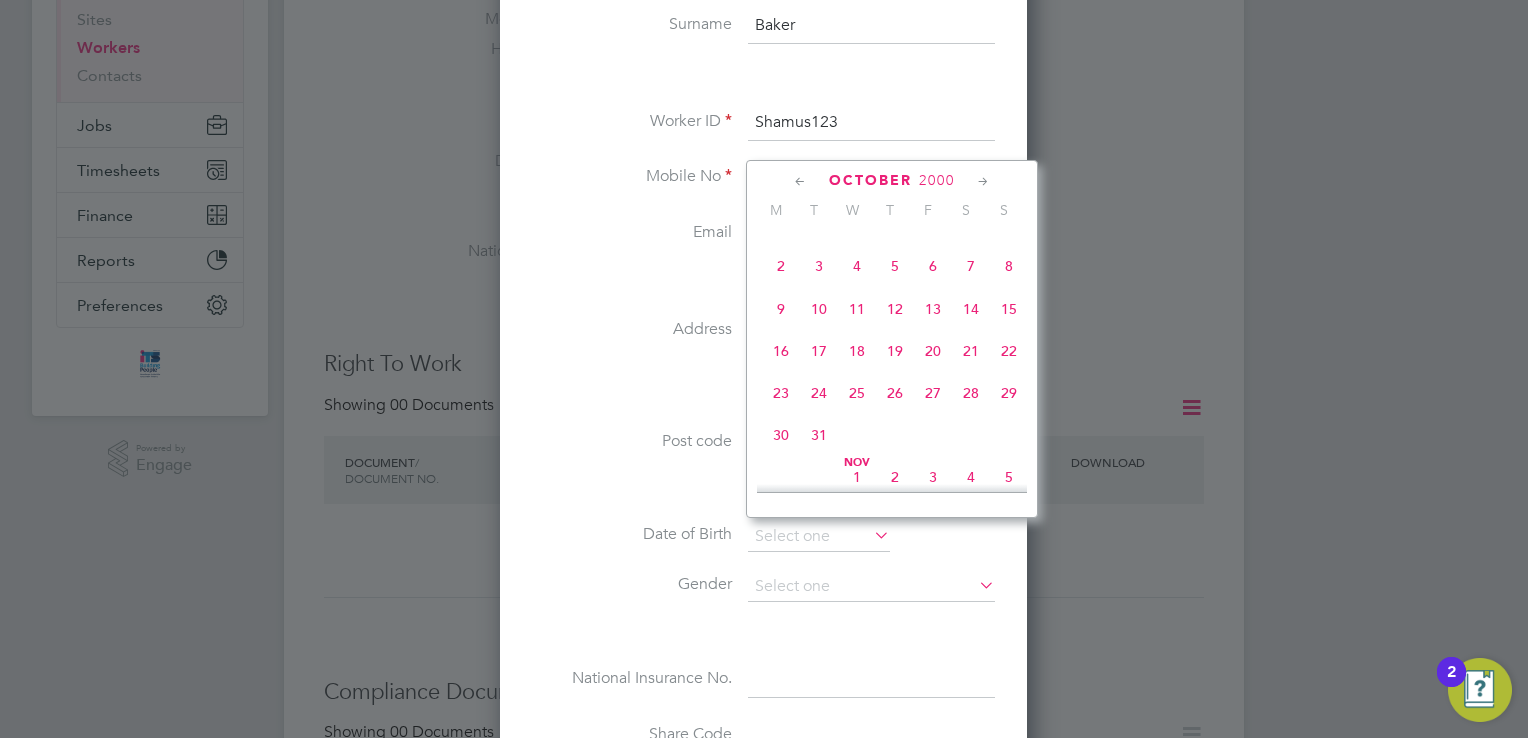 click 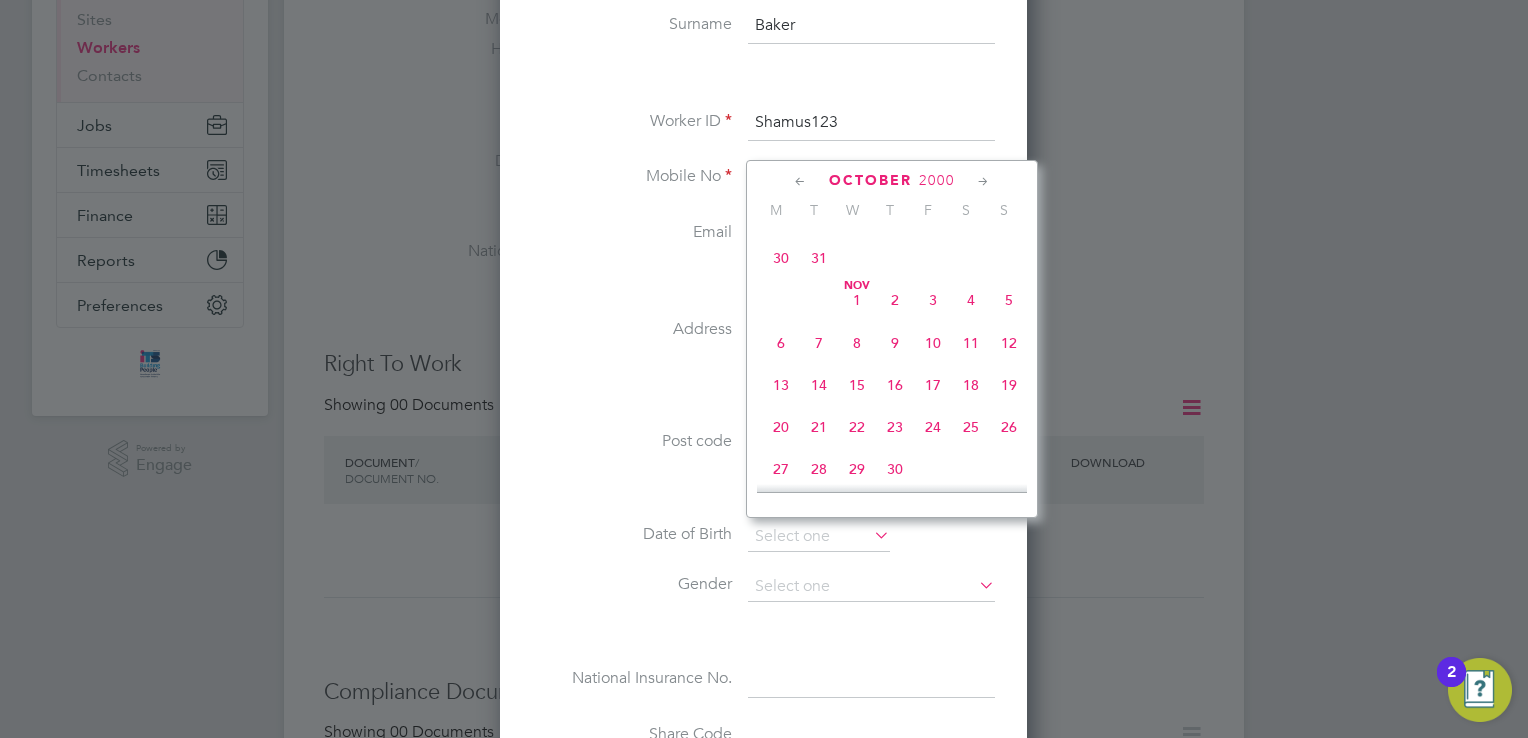 click 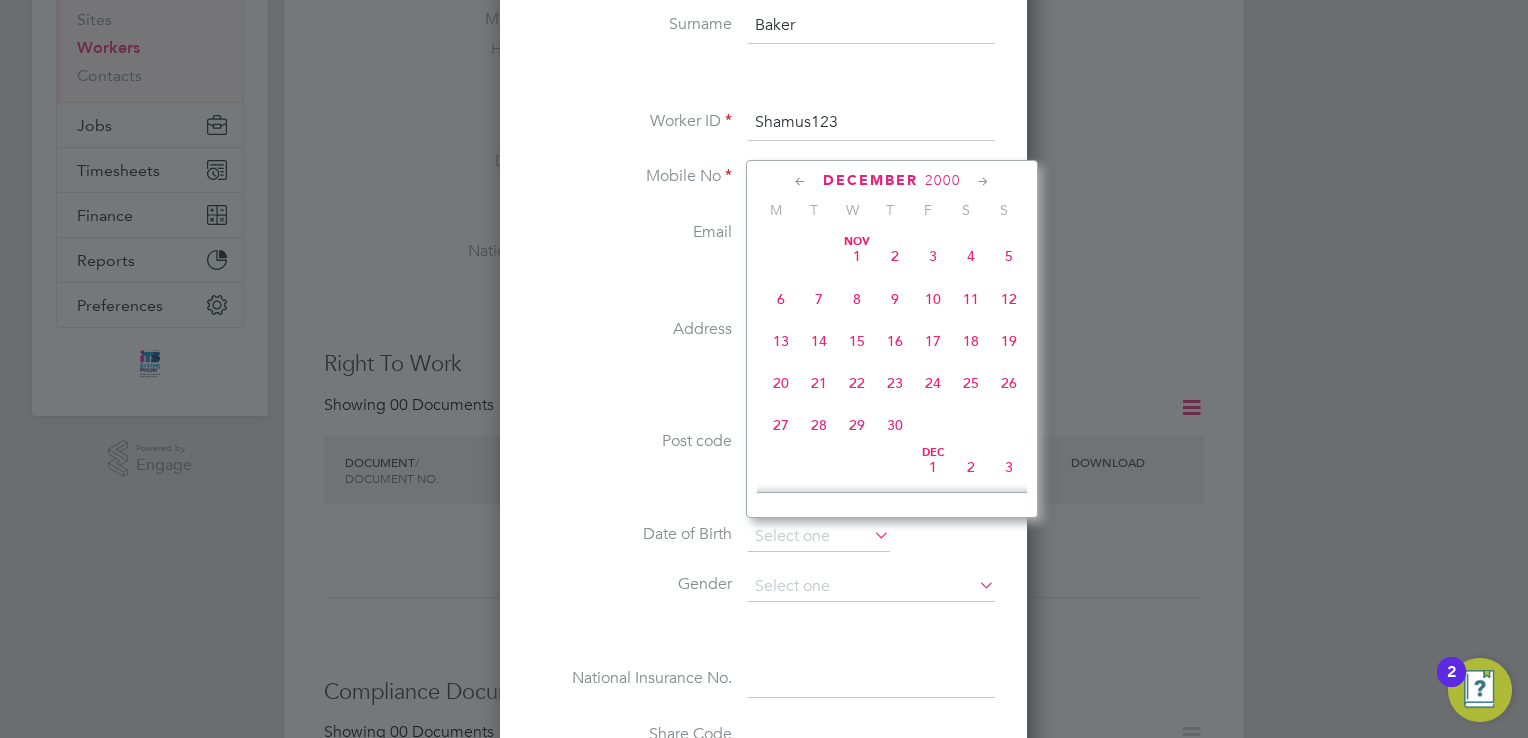 scroll, scrollTop: 1567, scrollLeft: 0, axis: vertical 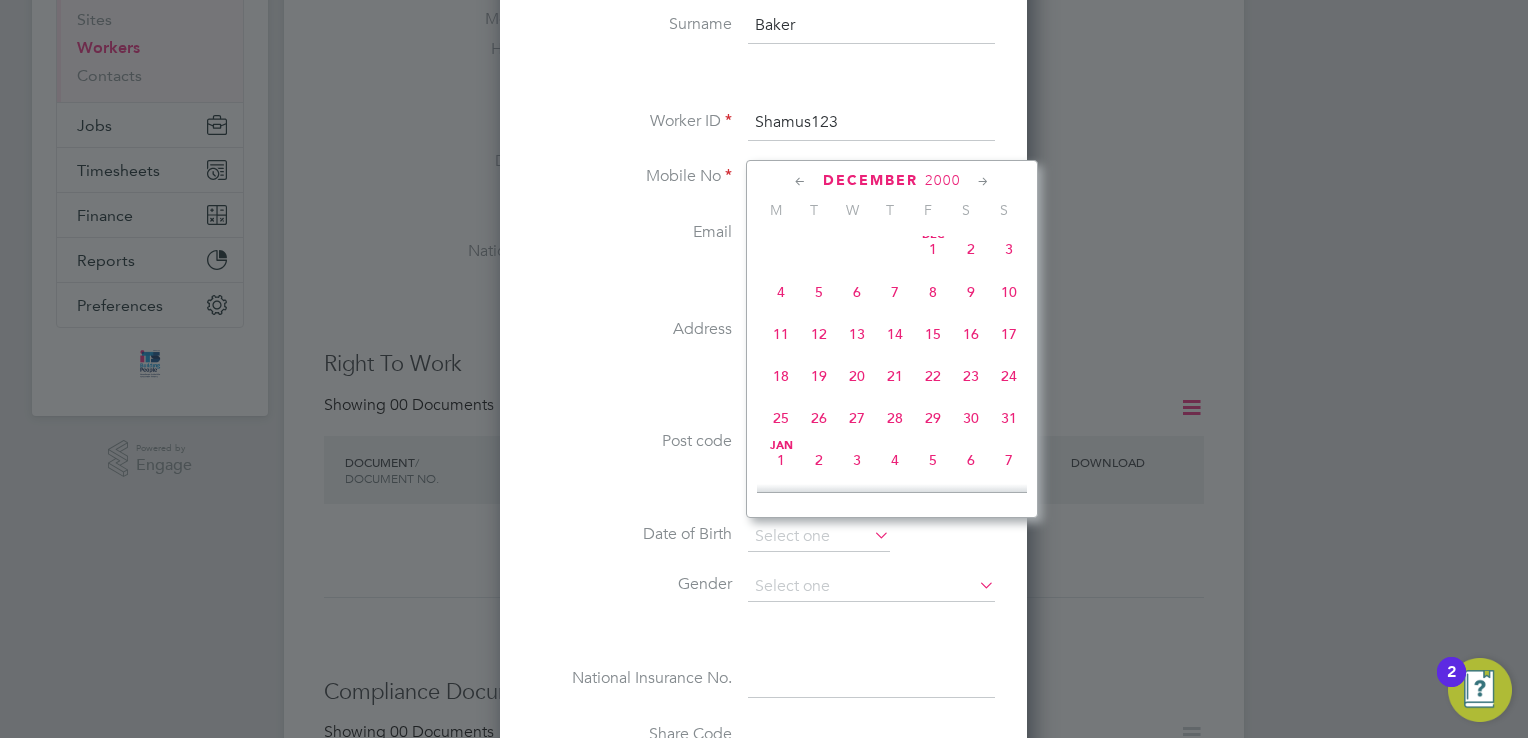 click on "5" 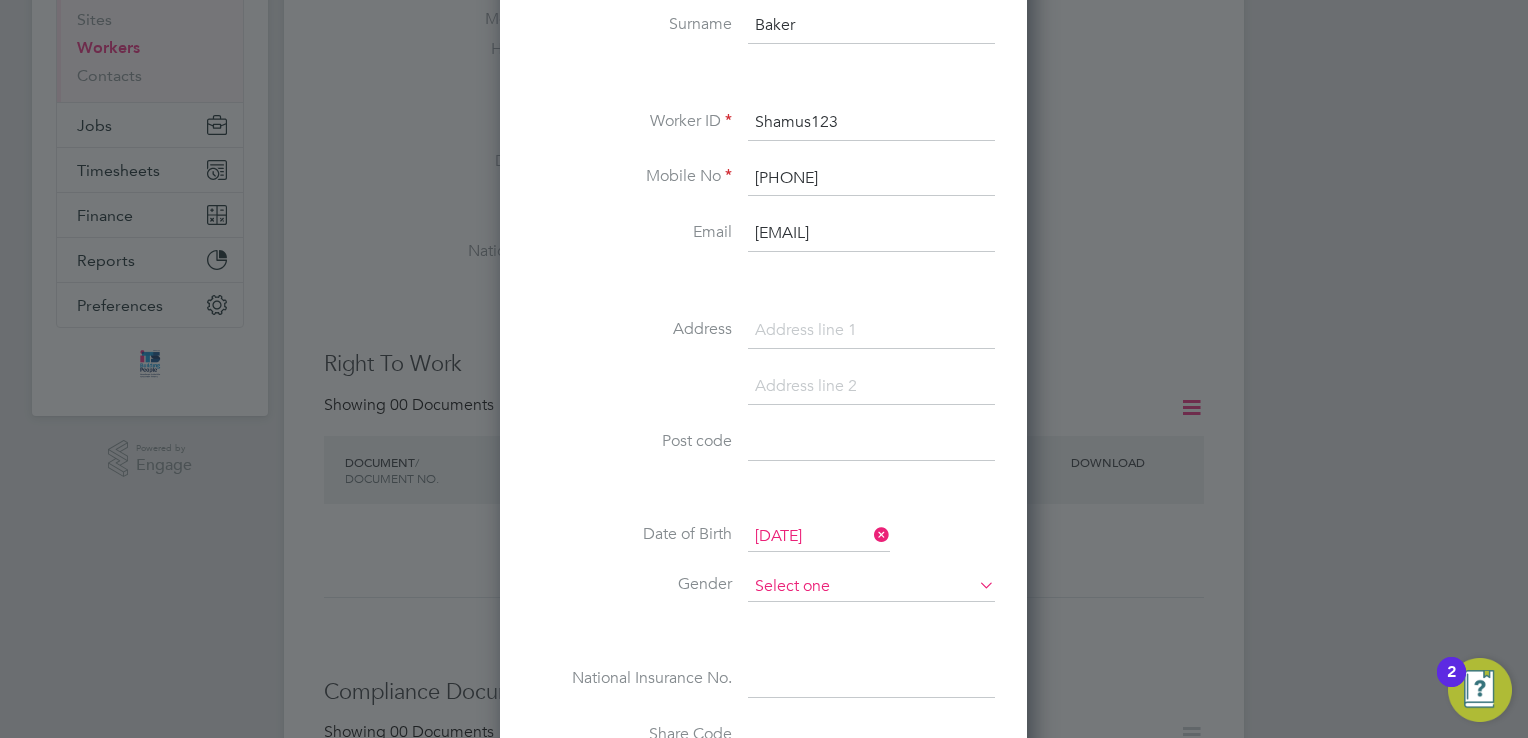 click at bounding box center (871, 587) 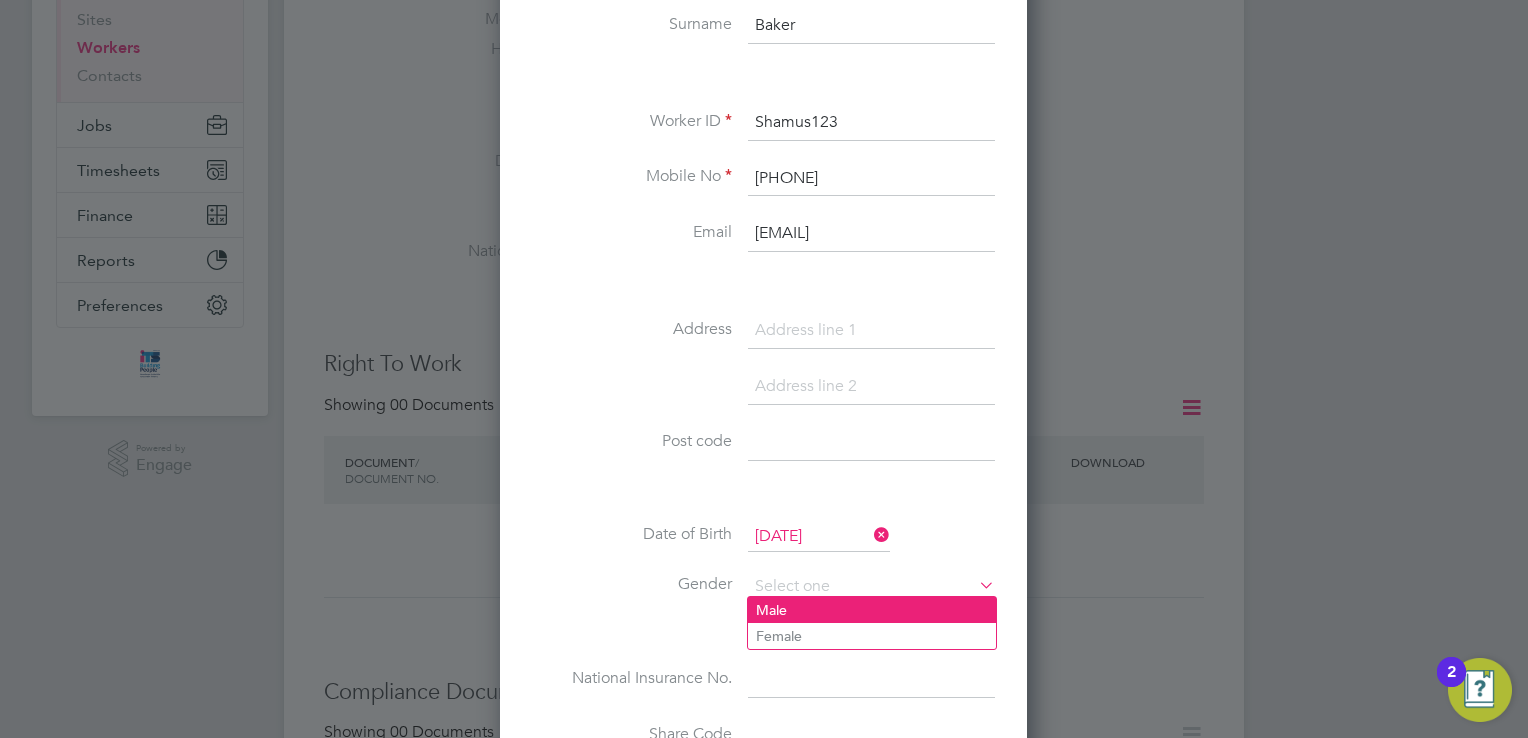click on "Male" 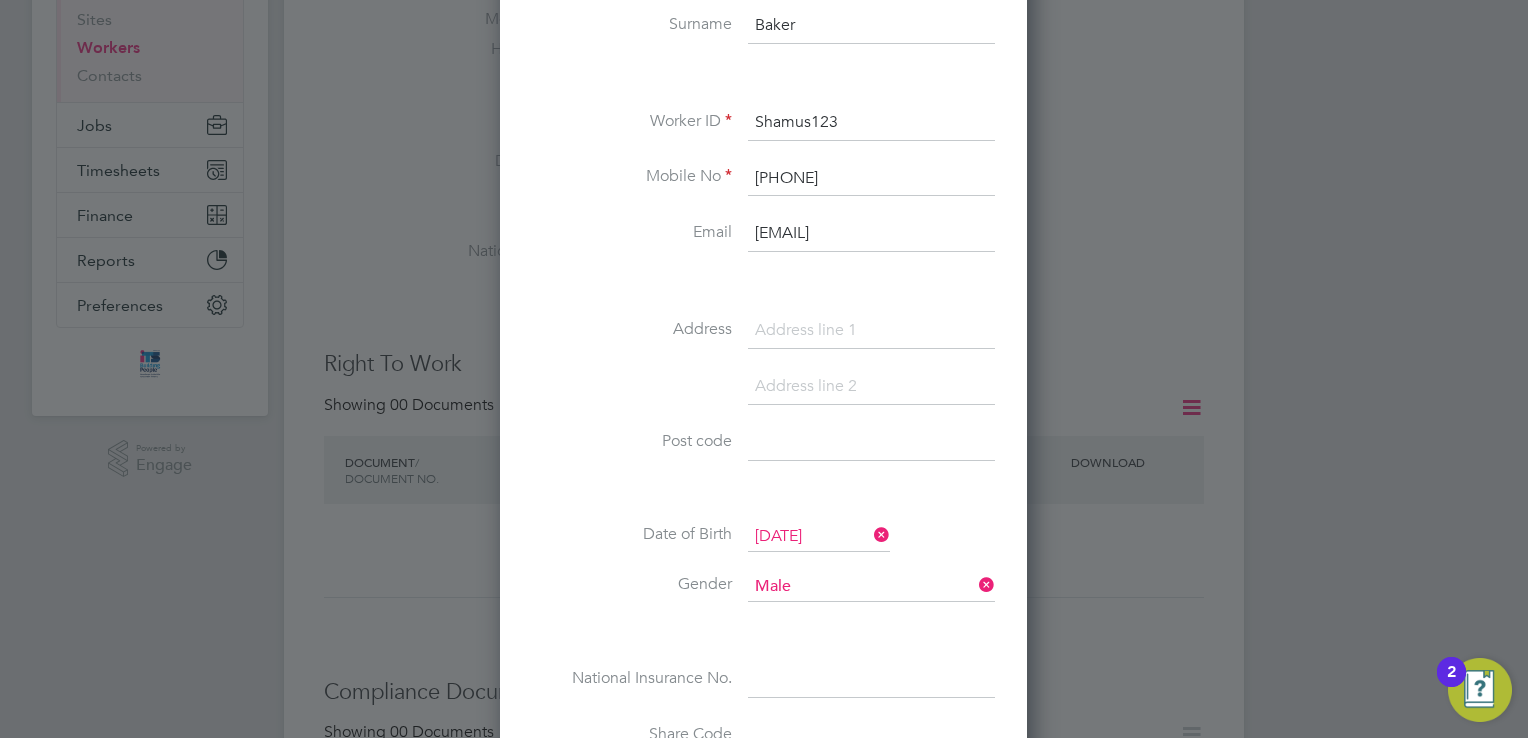 click at bounding box center (871, 331) 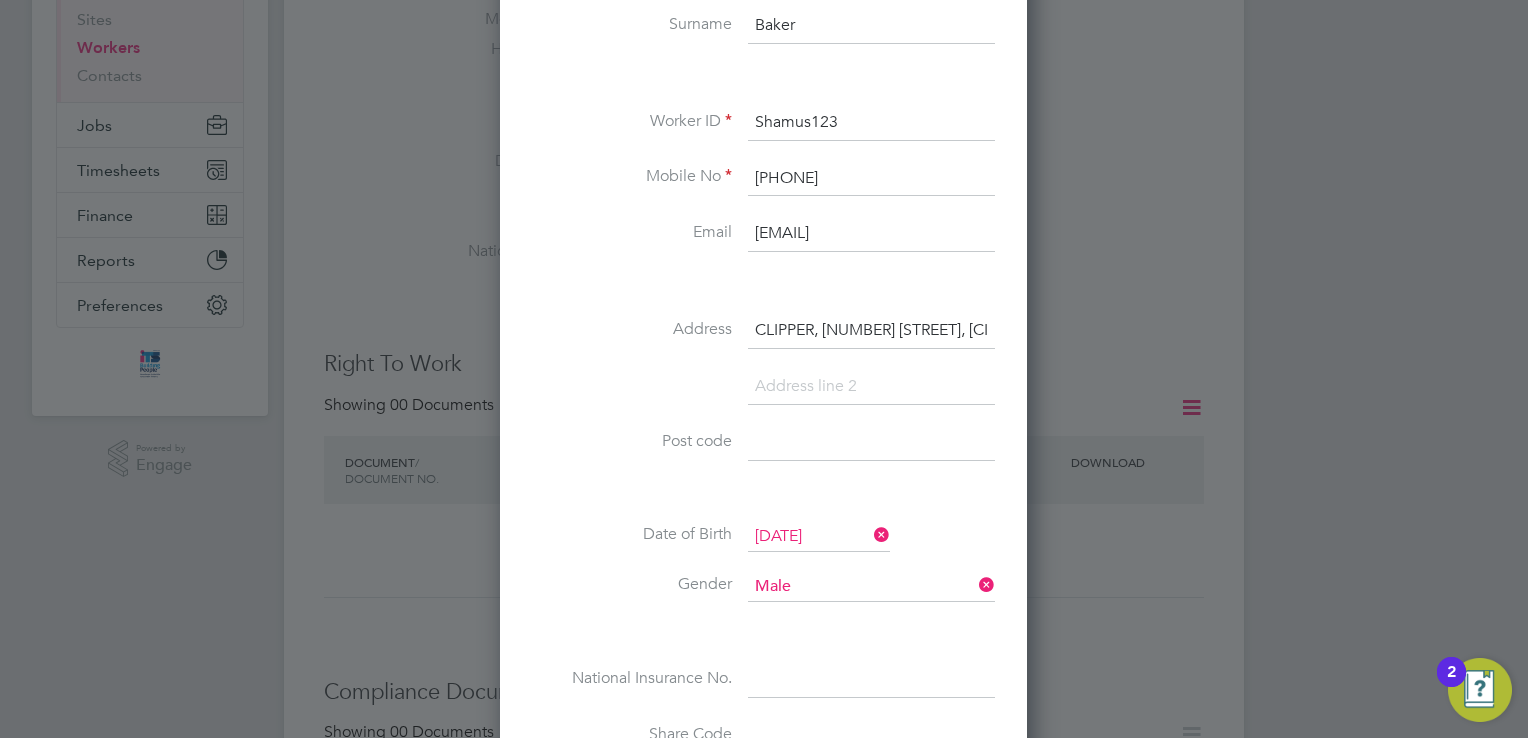 scroll, scrollTop: 0, scrollLeft: 160, axis: horizontal 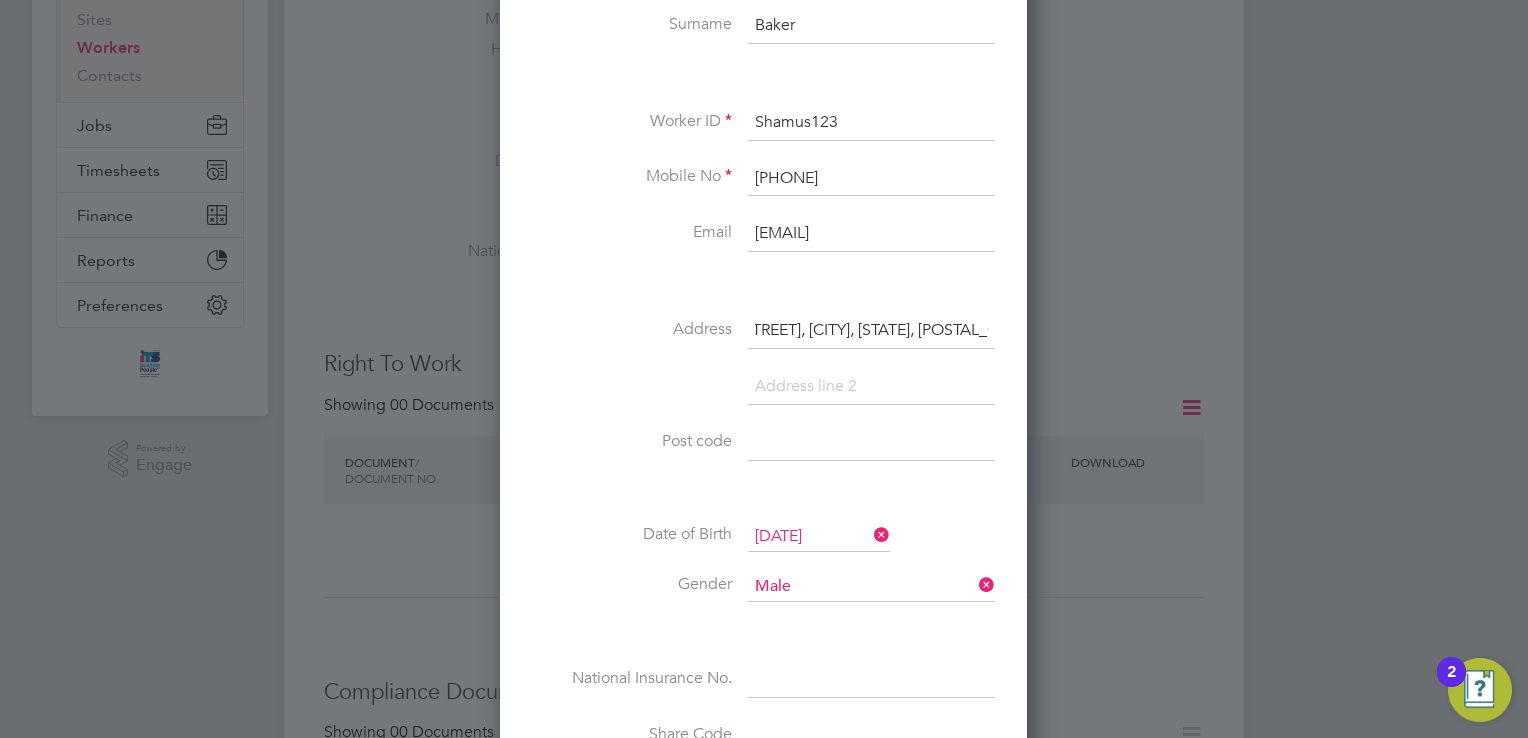 drag, startPoint x: 989, startPoint y: 324, endPoint x: 928, endPoint y: 330, distance: 61.294373 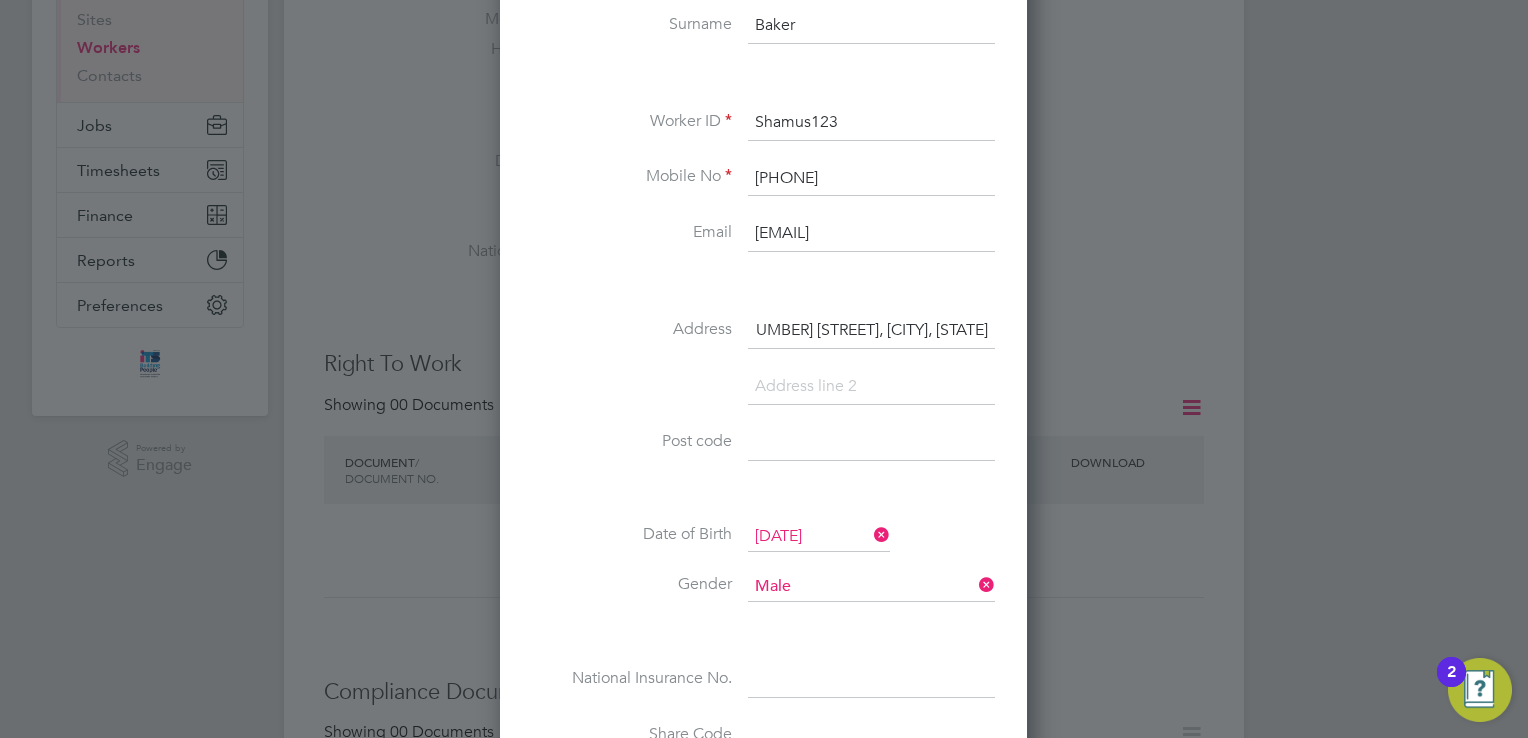 scroll, scrollTop: 0, scrollLeft: 100, axis: horizontal 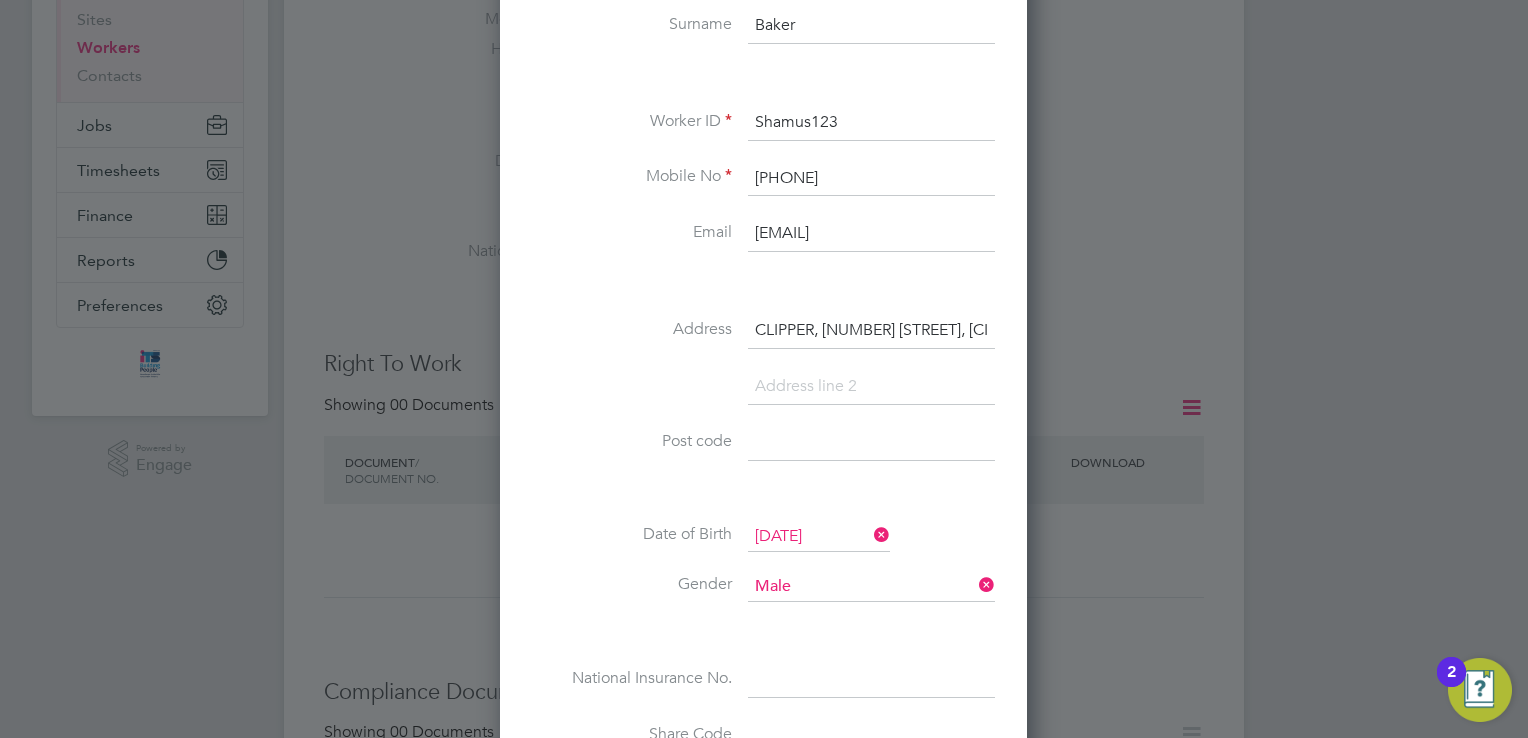paste on "[POSTAL_CODE]" 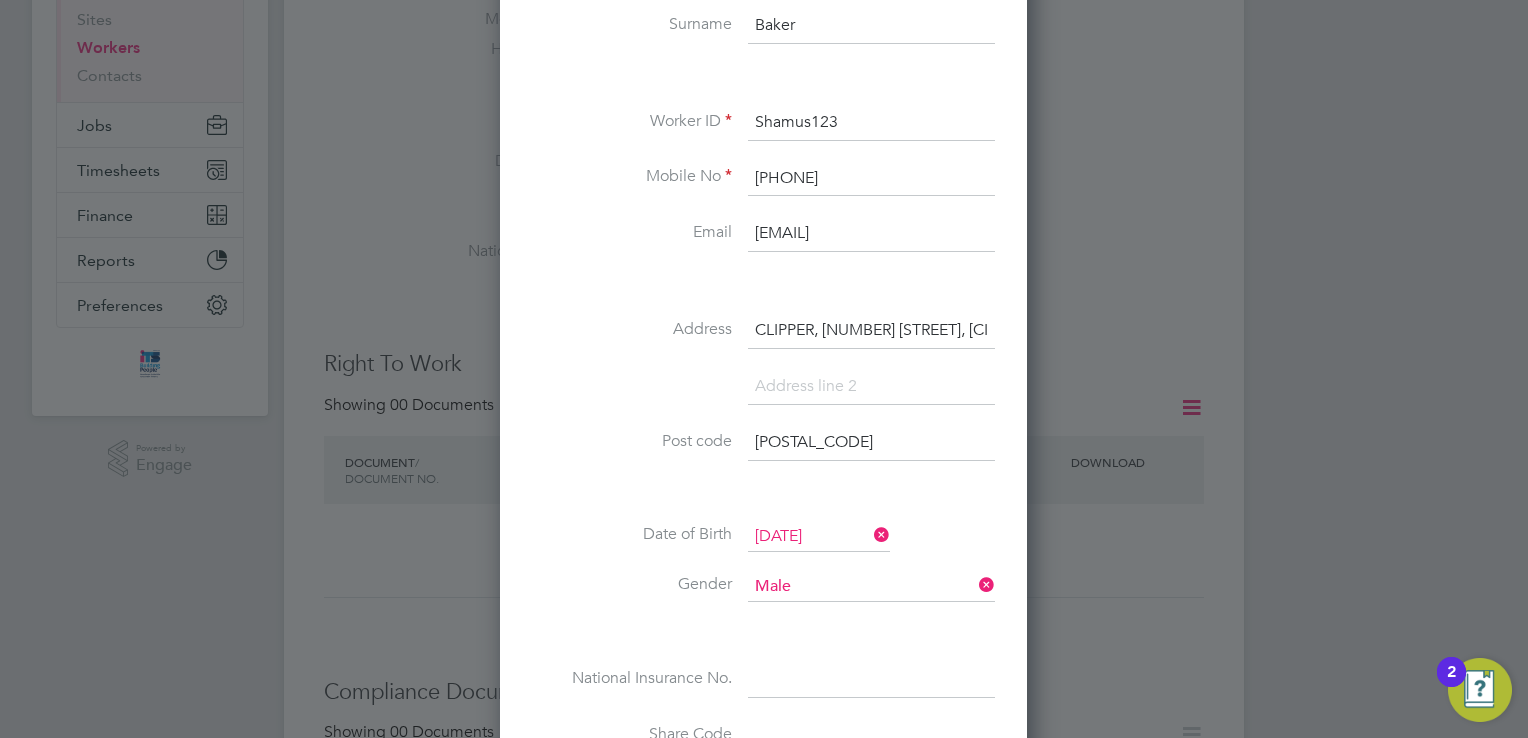 type on "[POSTAL_CODE]" 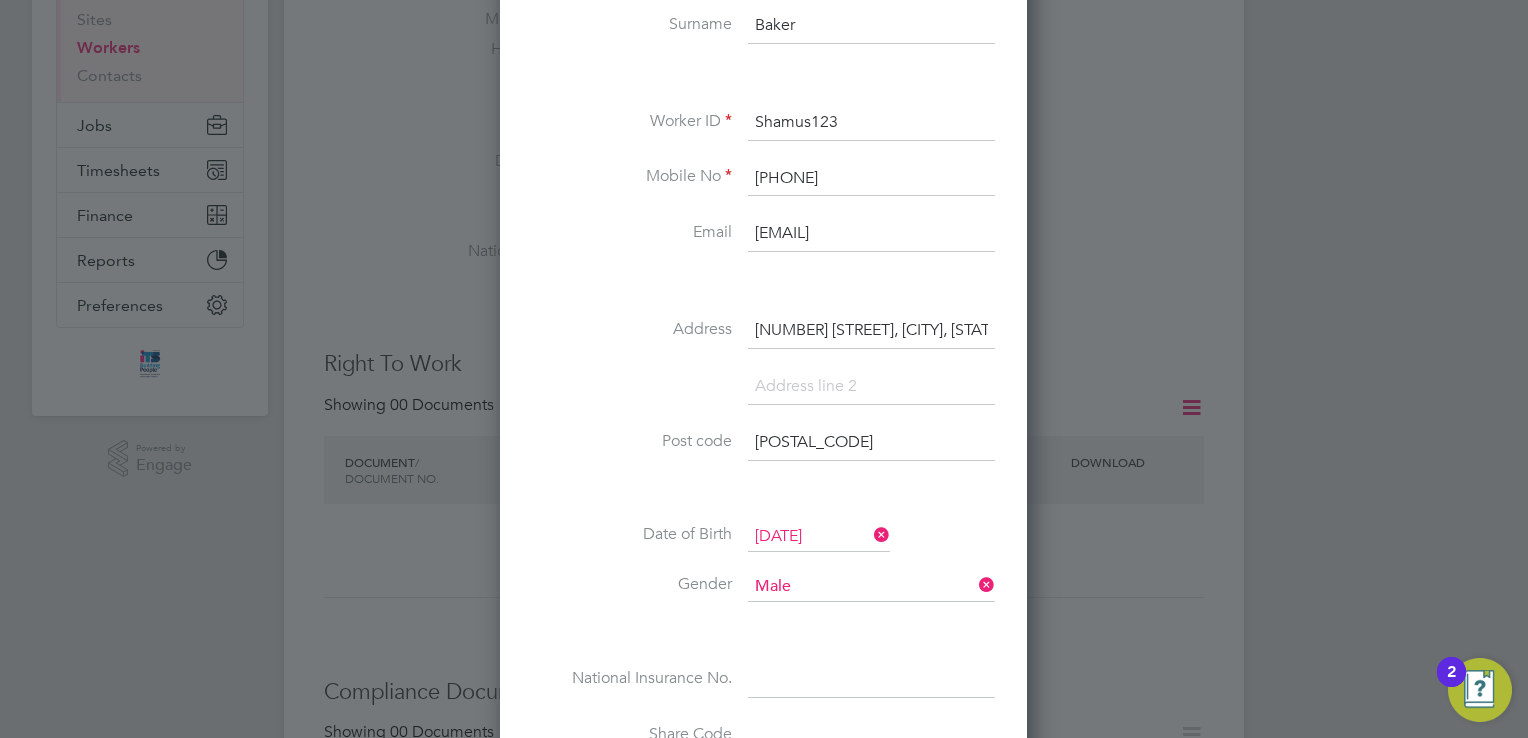 drag, startPoint x: 940, startPoint y: 325, endPoint x: 876, endPoint y: 345, distance: 67.052216 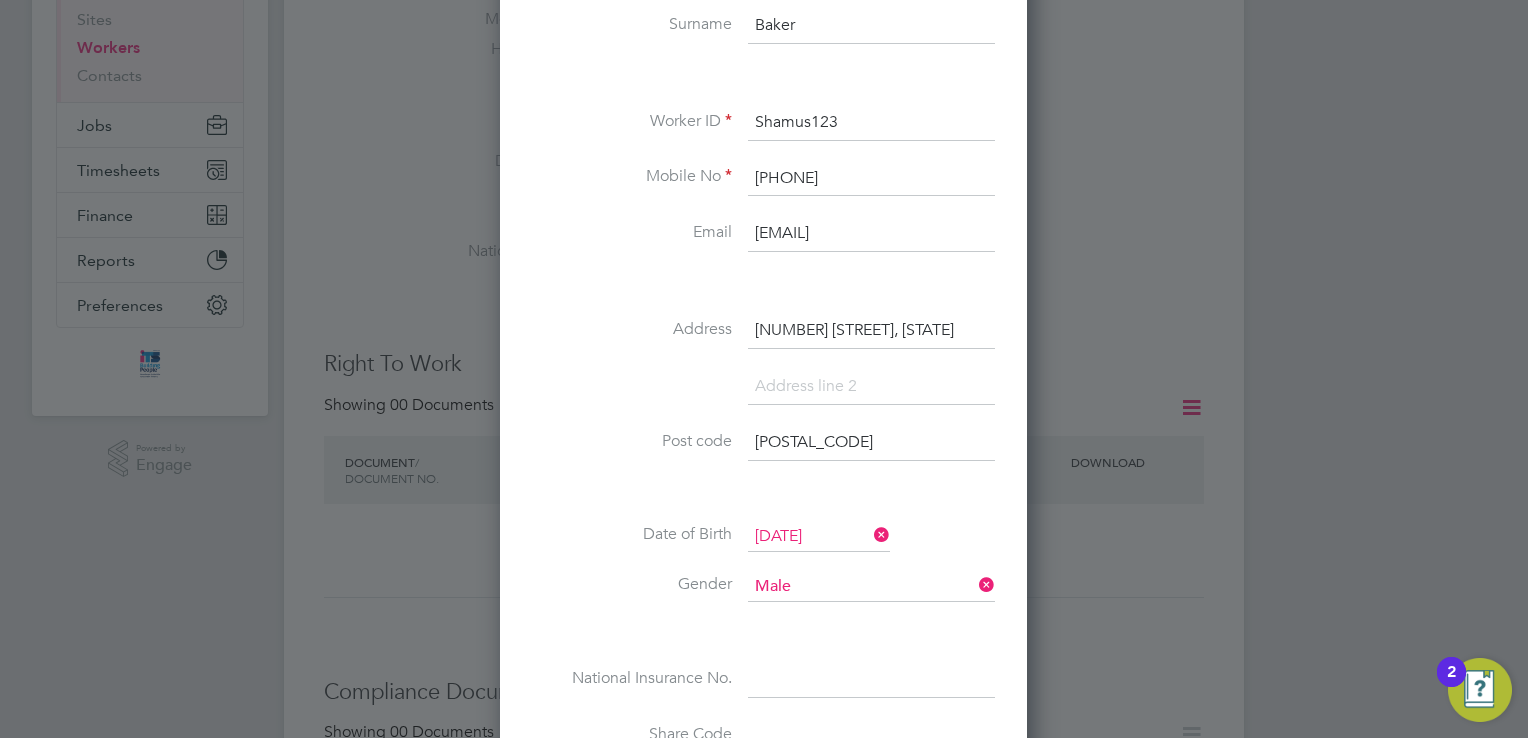 type on "8 Midford Road, Somerset," 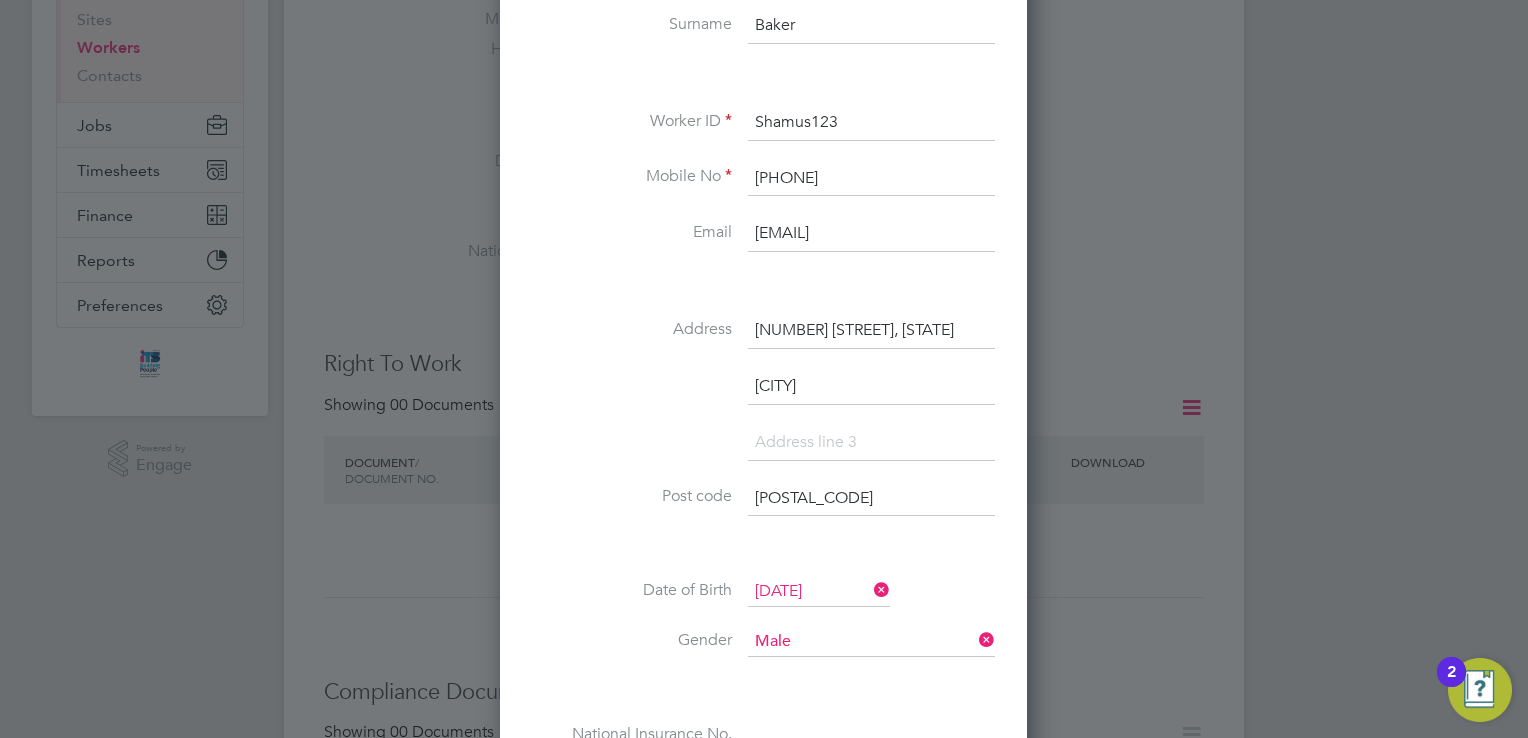 scroll, scrollTop: 10, scrollLeft: 9, axis: both 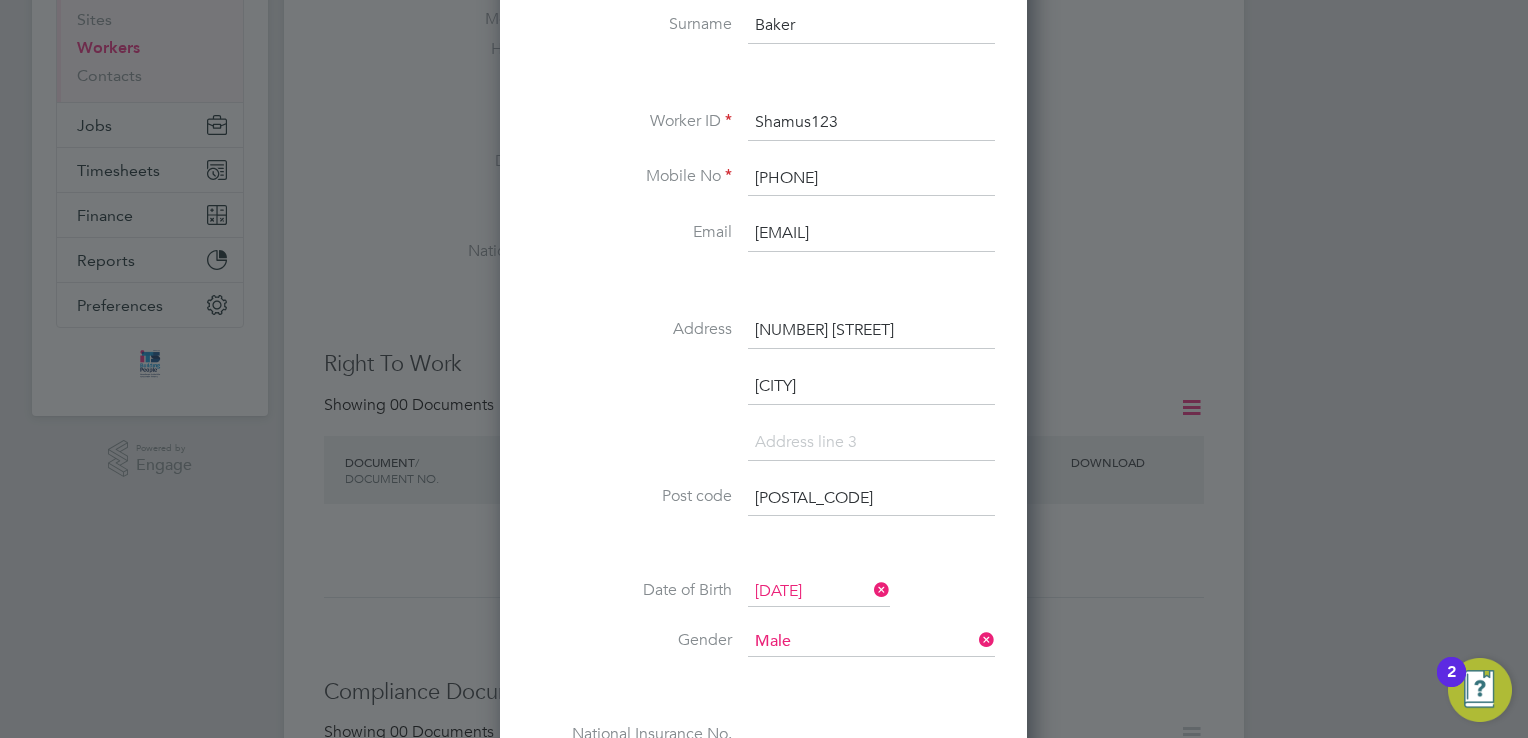 type on "[NUMBER] [STREET_NAME]," 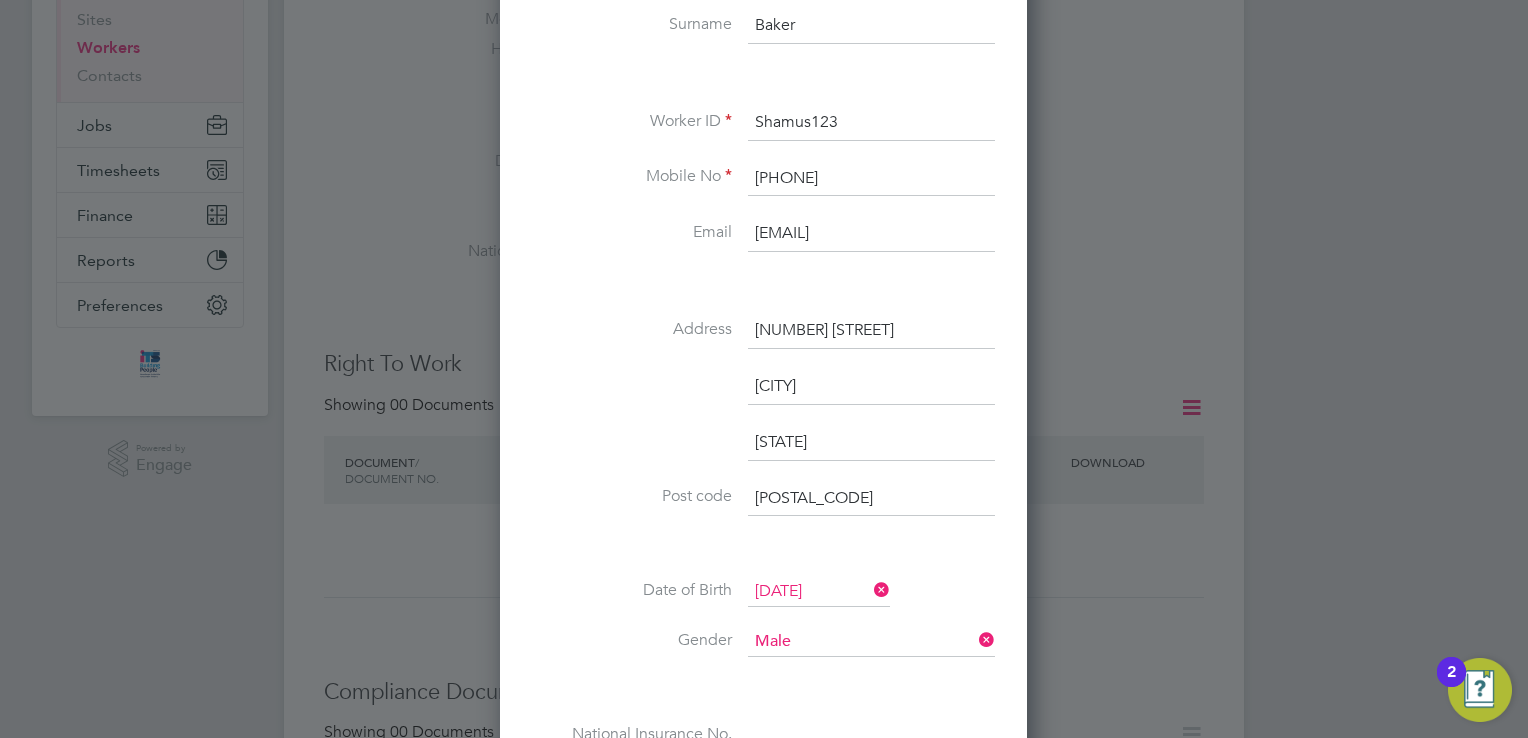 type on "[STATE]," 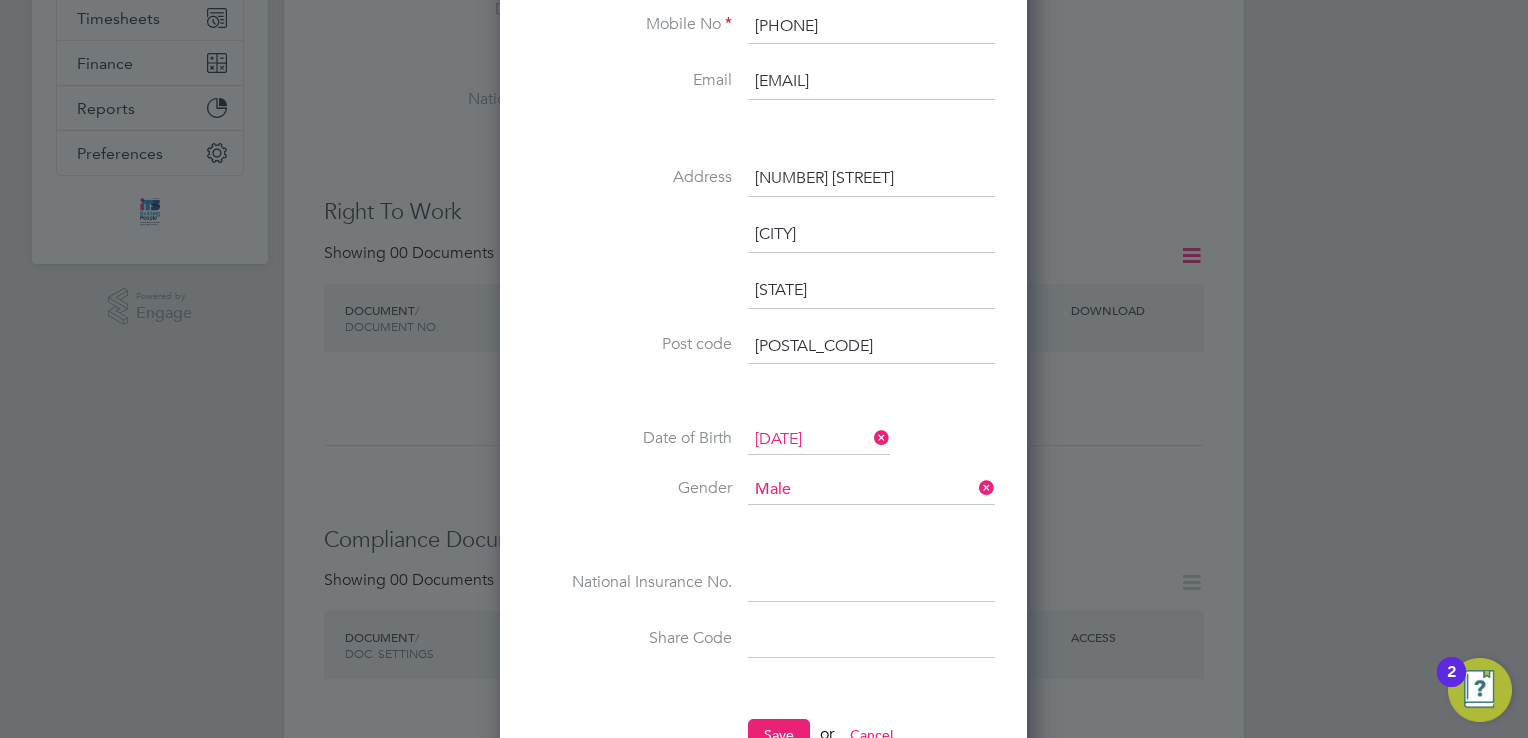 scroll, scrollTop: 600, scrollLeft: 0, axis: vertical 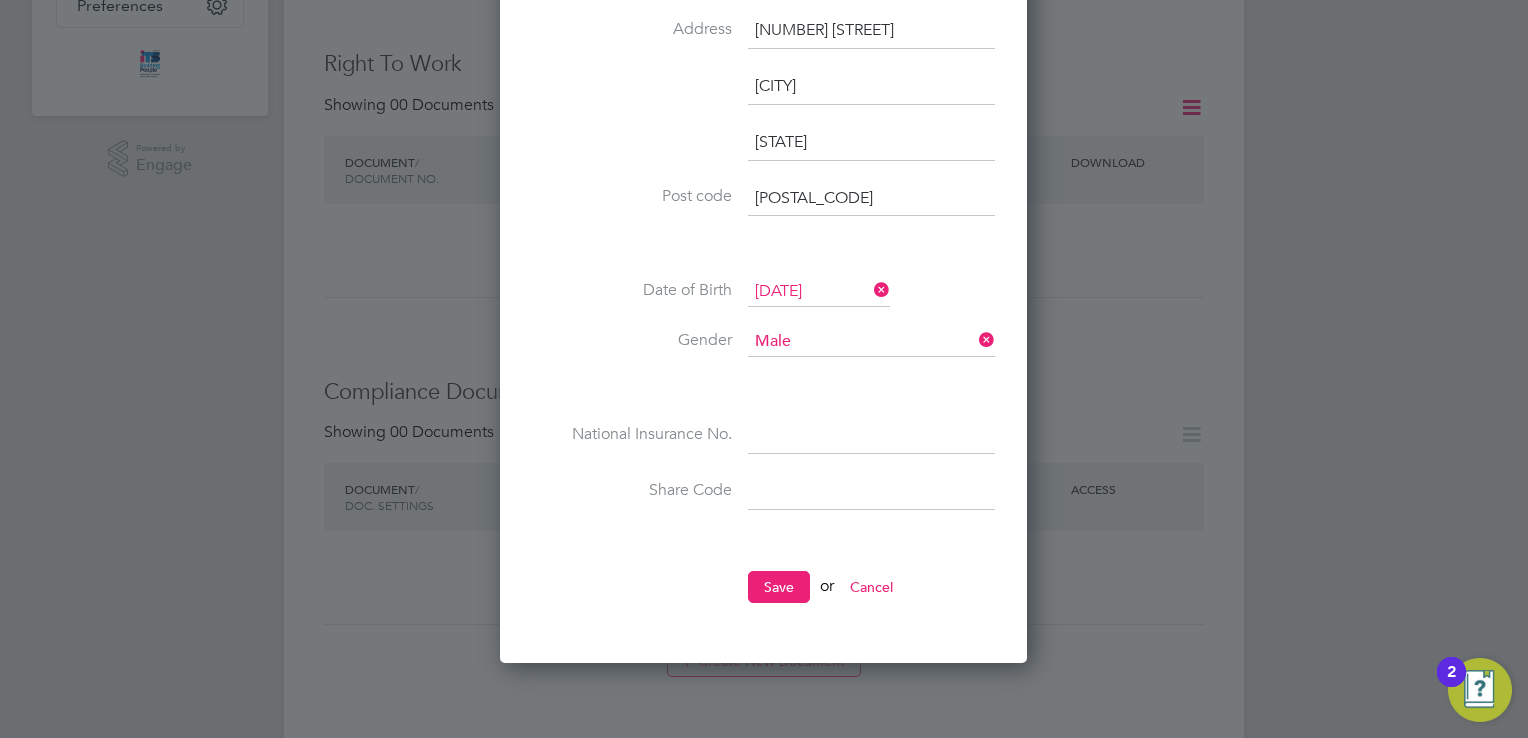 click at bounding box center [871, 436] 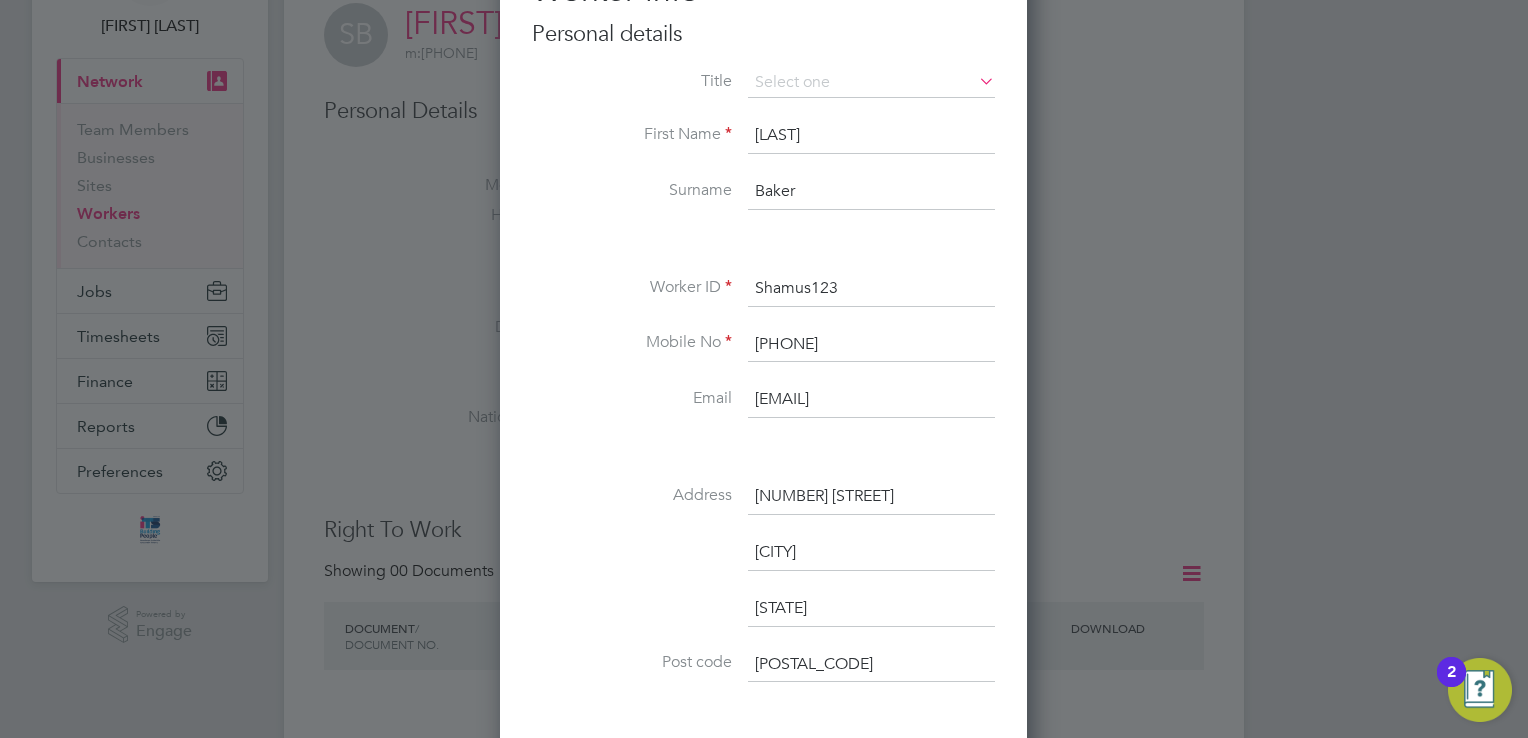 scroll, scrollTop: 0, scrollLeft: 0, axis: both 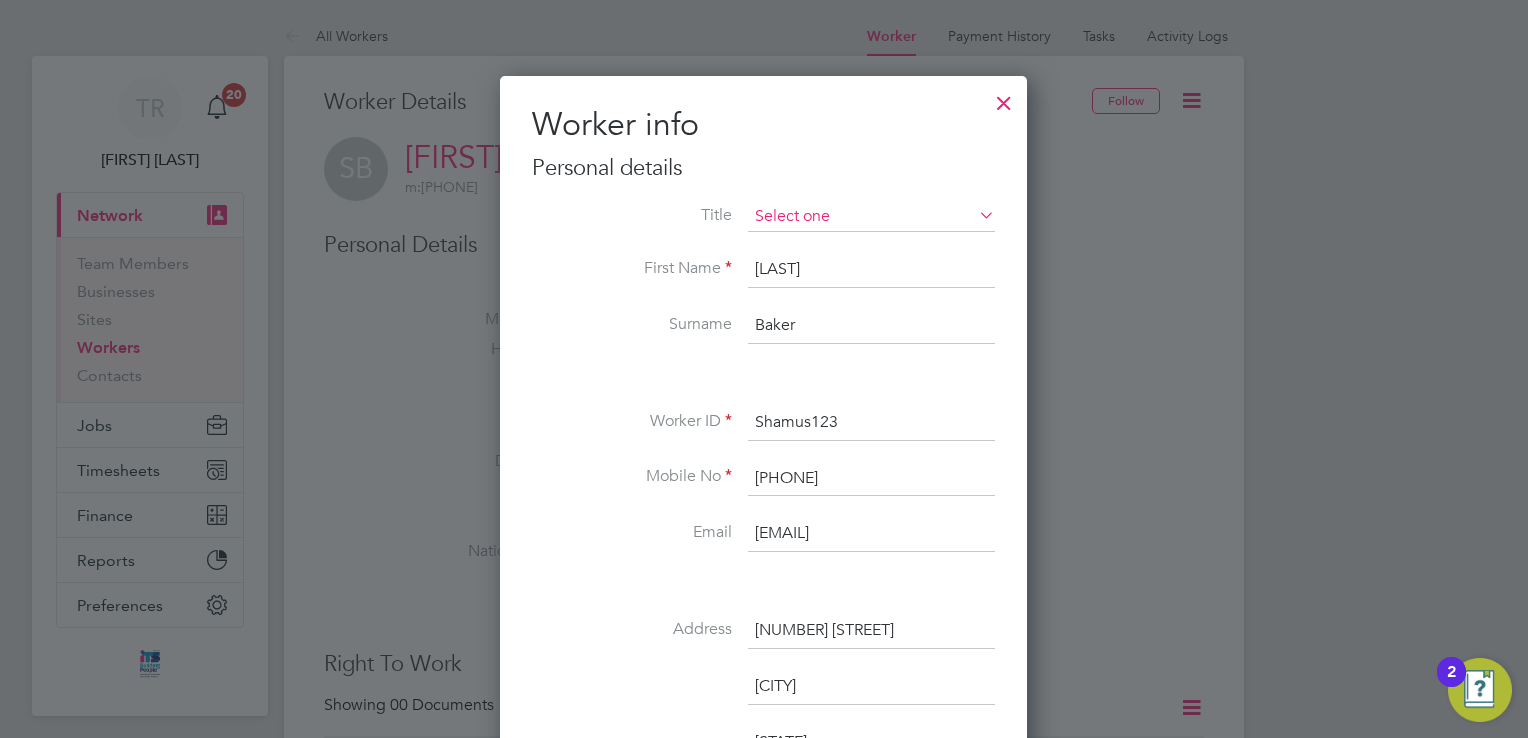 type on "PG 71 95 25 B" 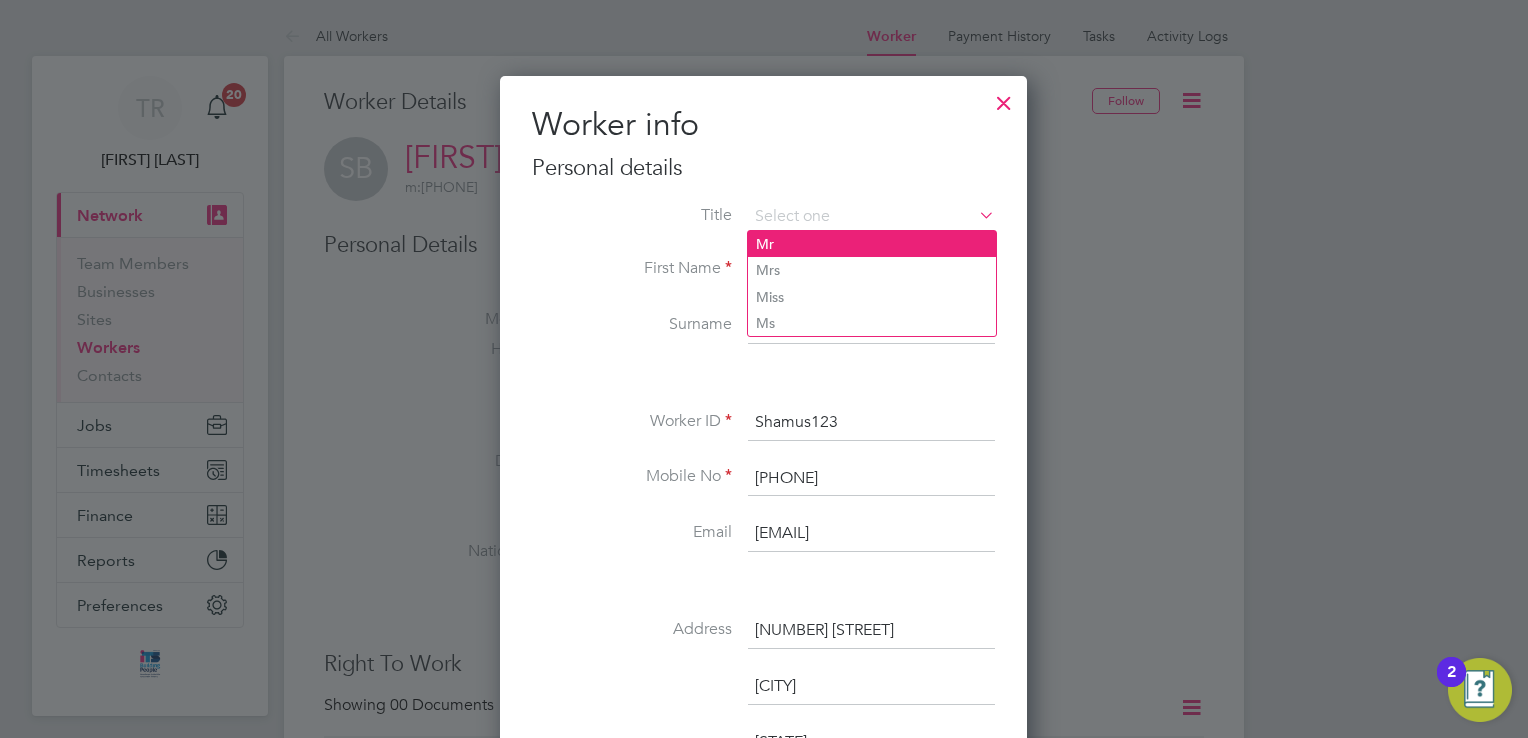 click on "Mr" 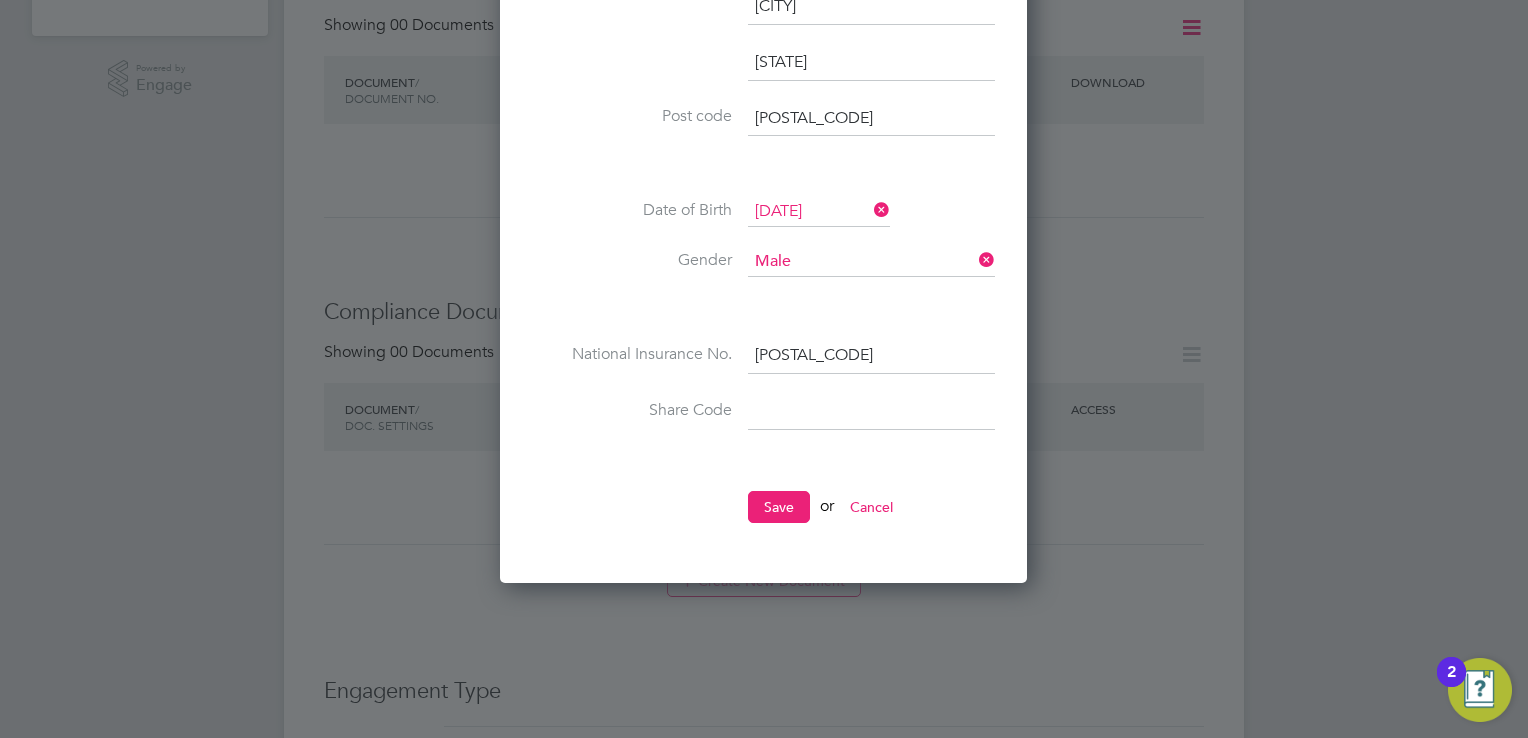scroll, scrollTop: 800, scrollLeft: 0, axis: vertical 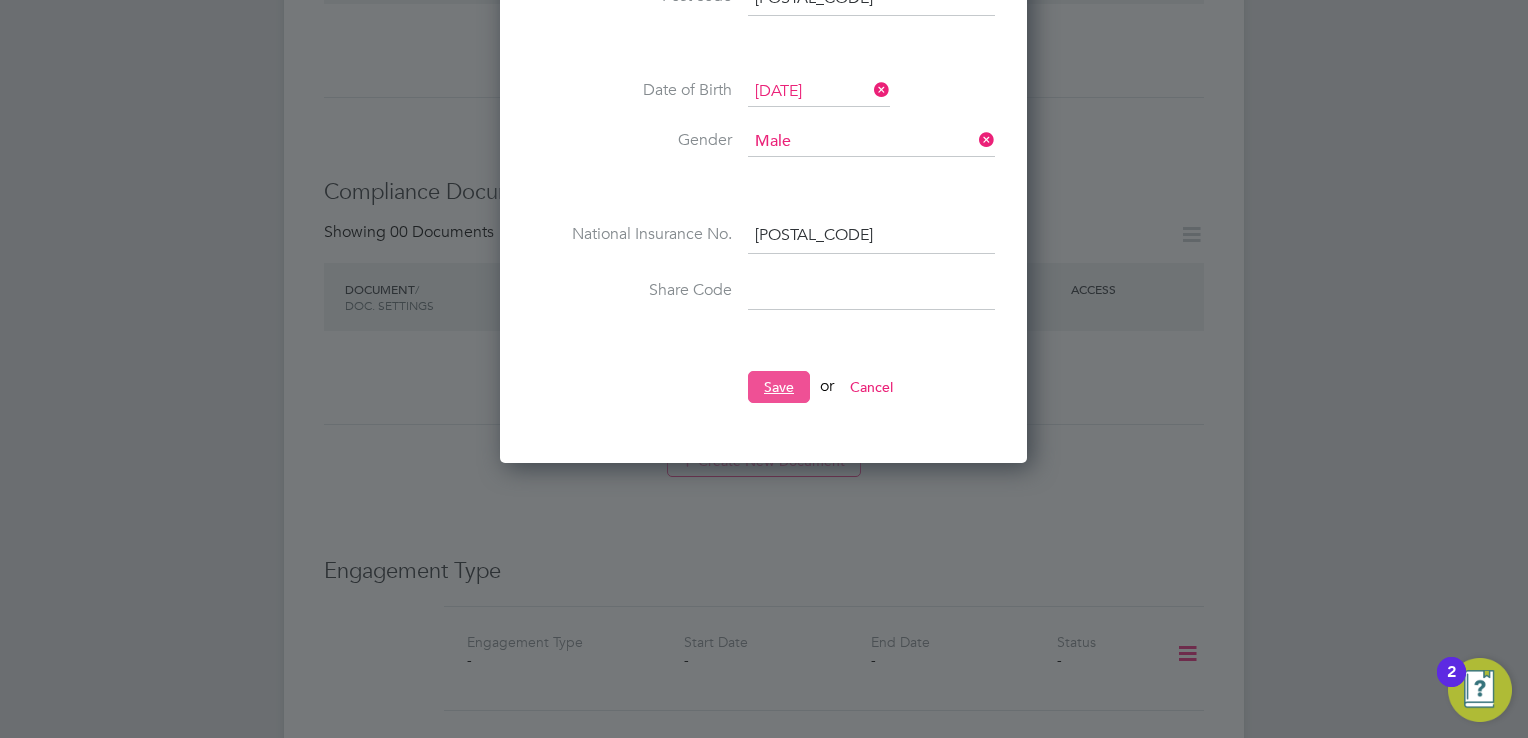 click on "Save" at bounding box center [779, 387] 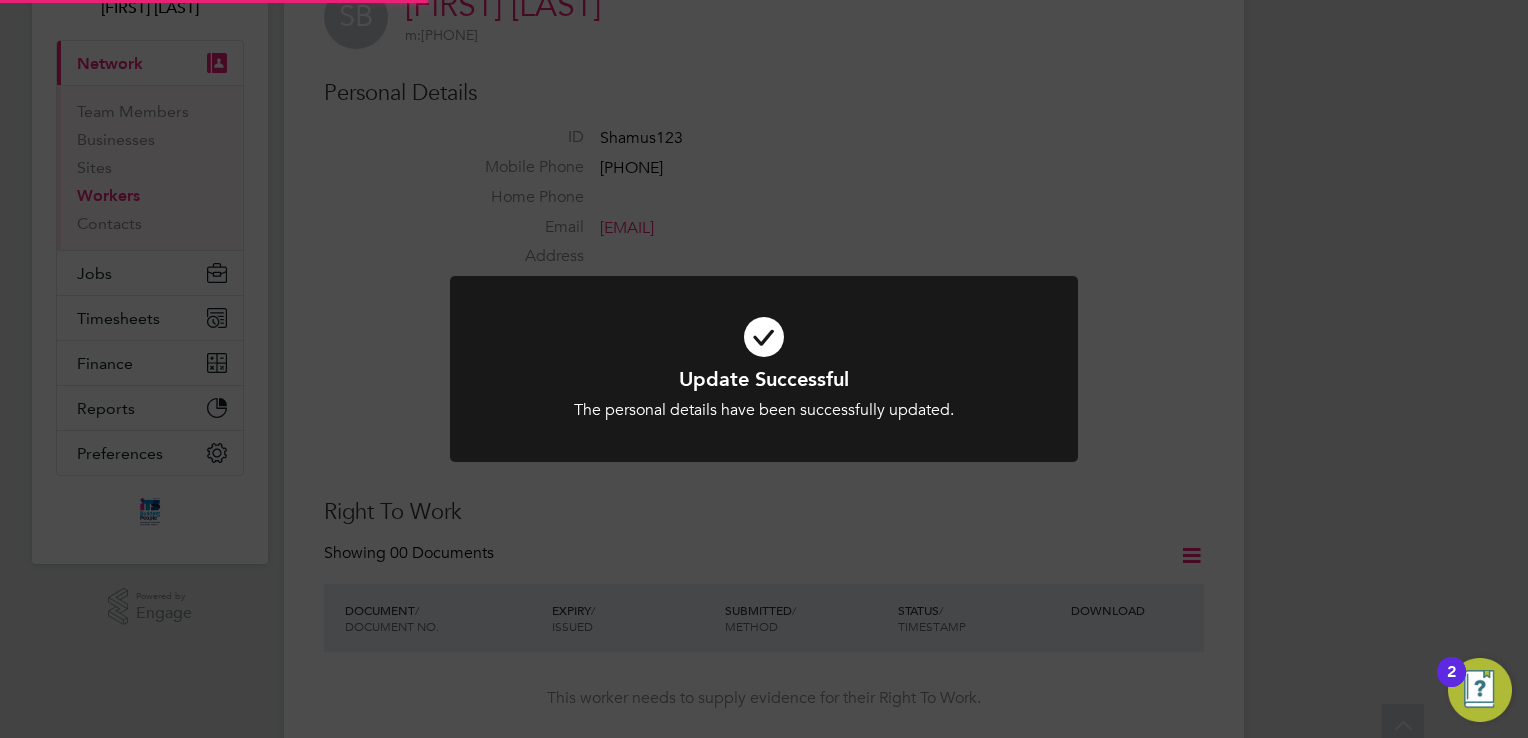 scroll, scrollTop: 0, scrollLeft: 0, axis: both 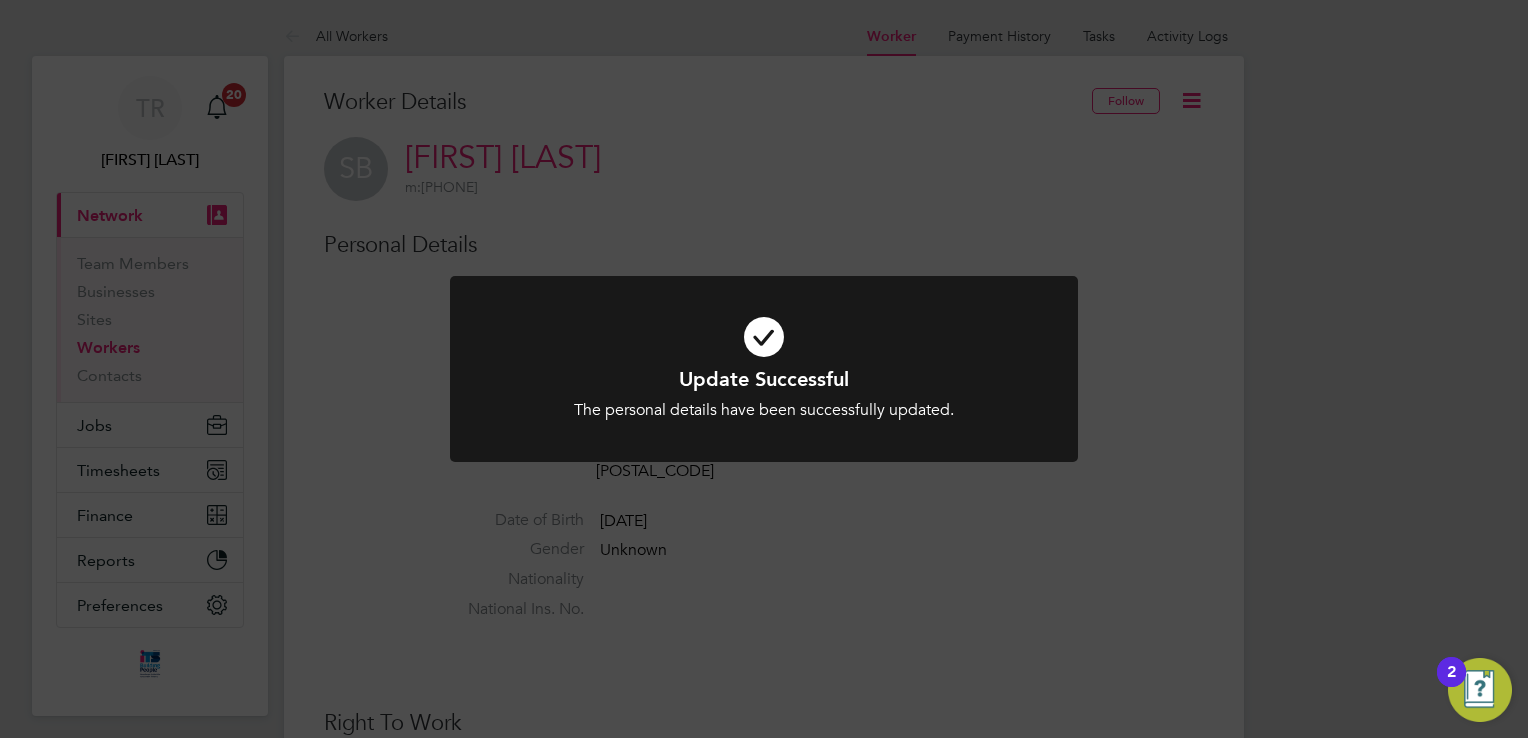 click on "Update Successful The personal details have been successfully updated. Cancel Okay" 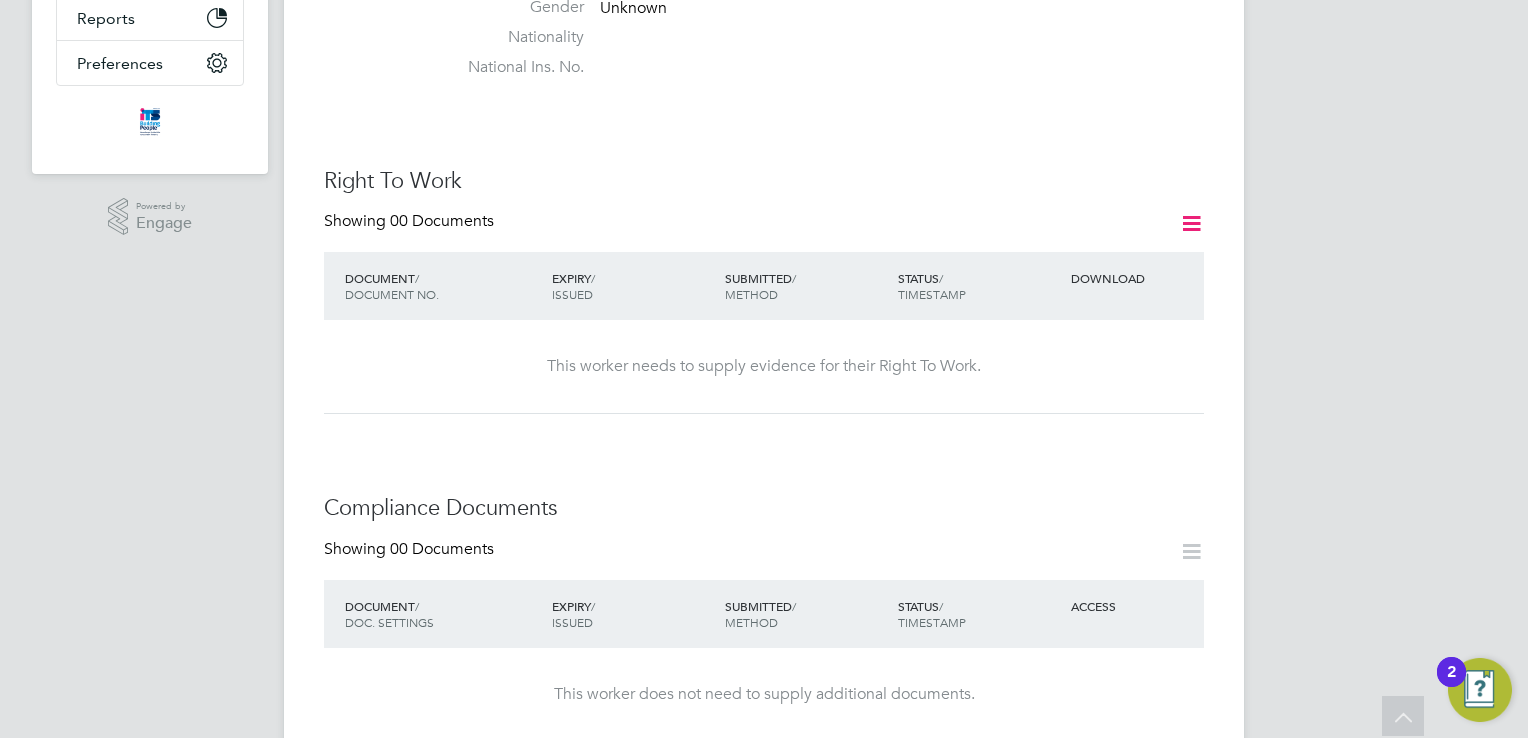 scroll, scrollTop: 400, scrollLeft: 0, axis: vertical 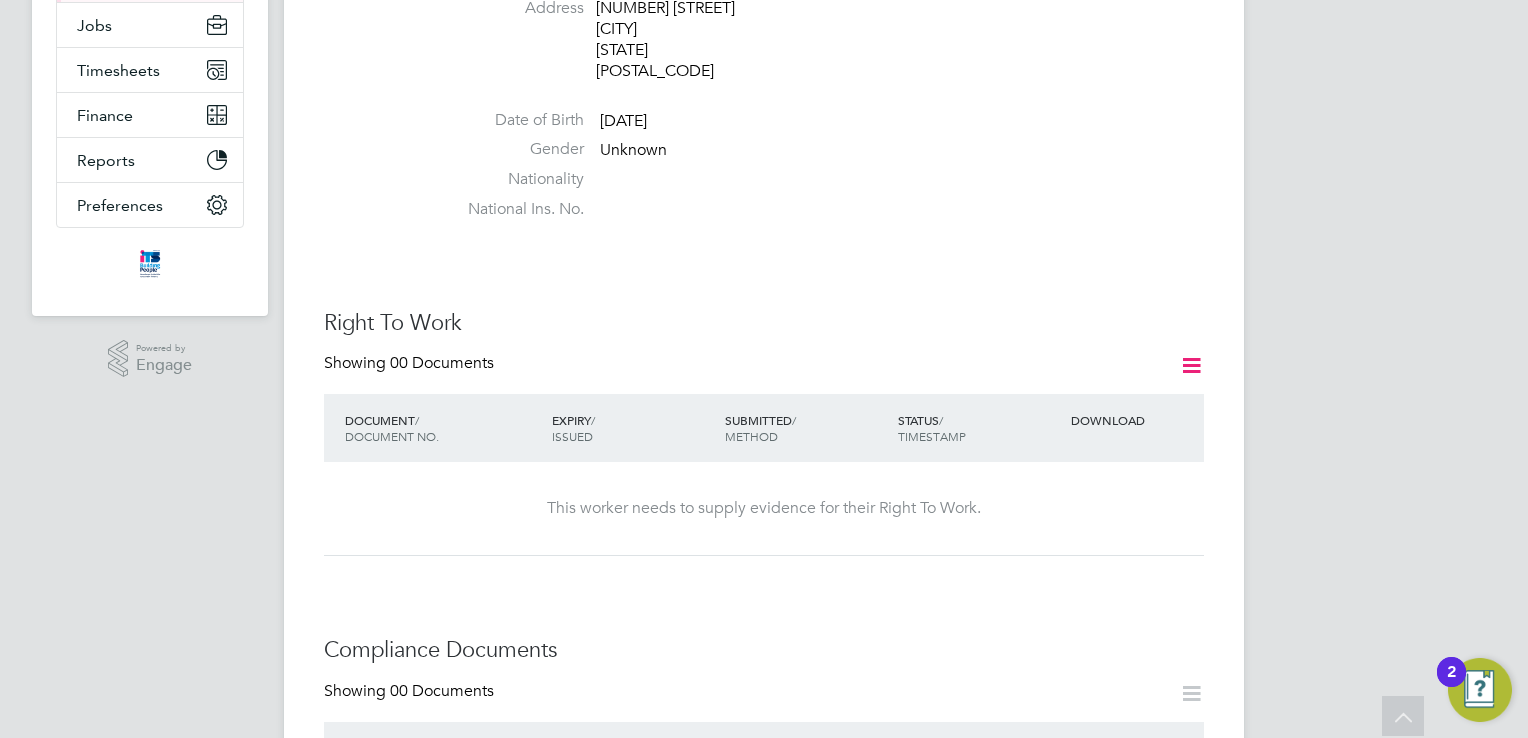 click 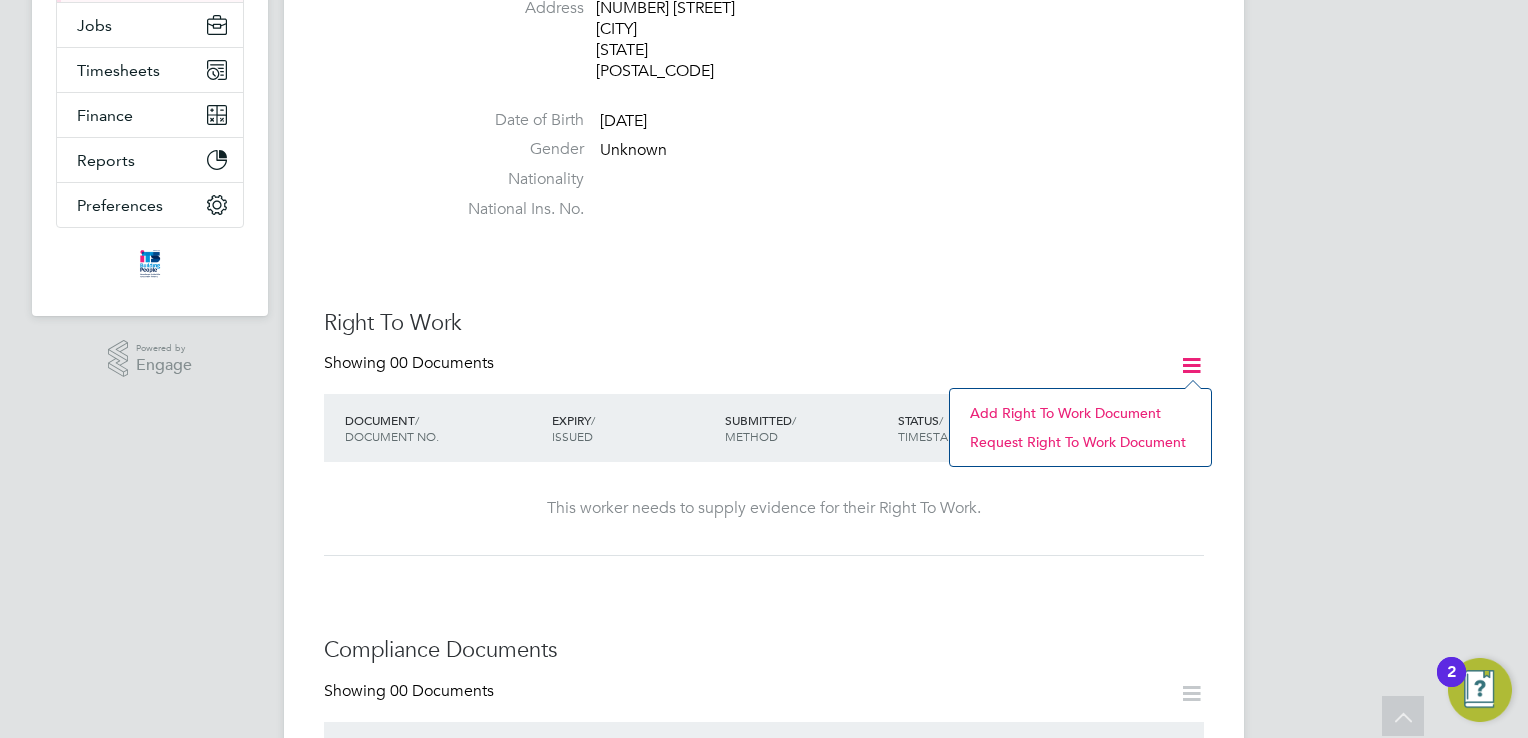 click on "Add Right To Work Document" 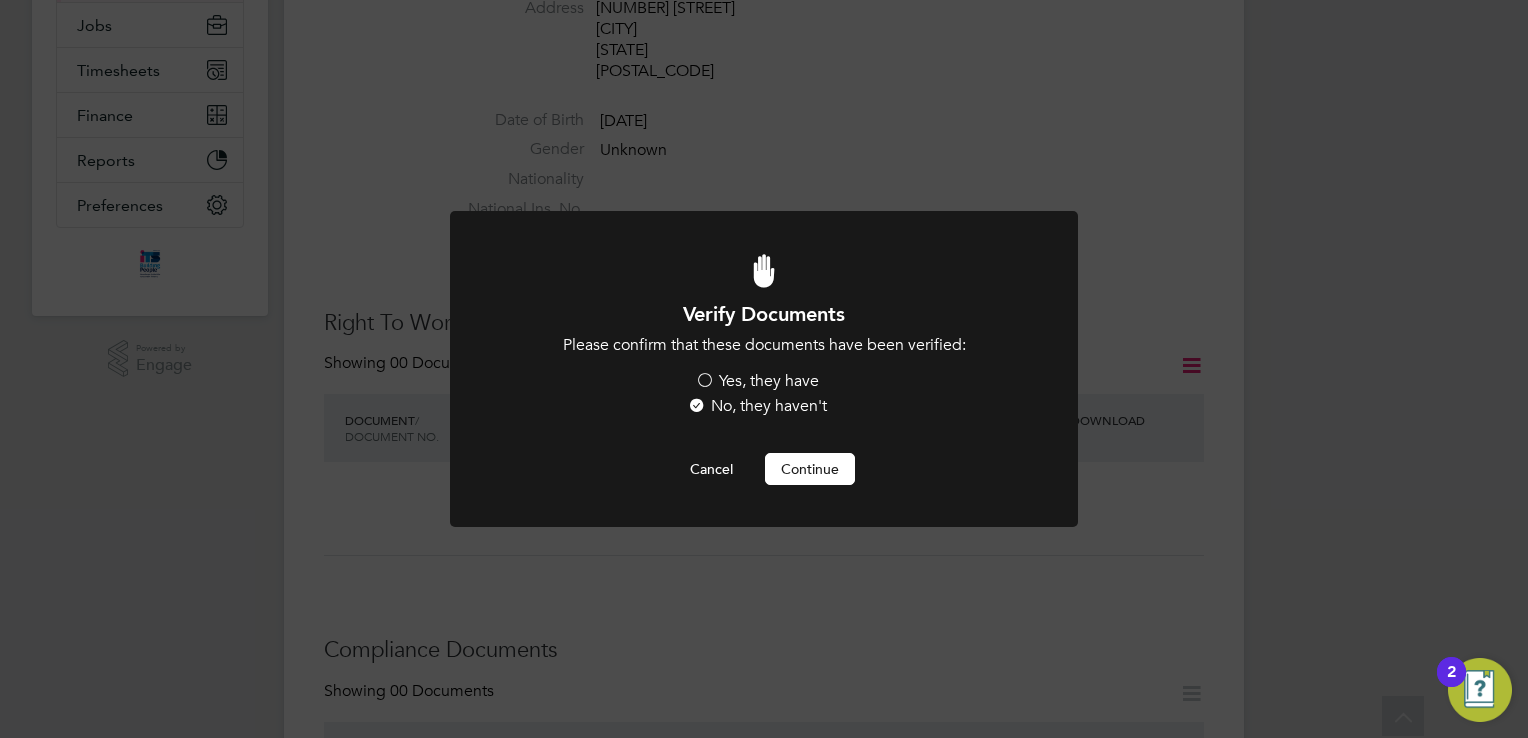 click on "Continue" at bounding box center [810, 469] 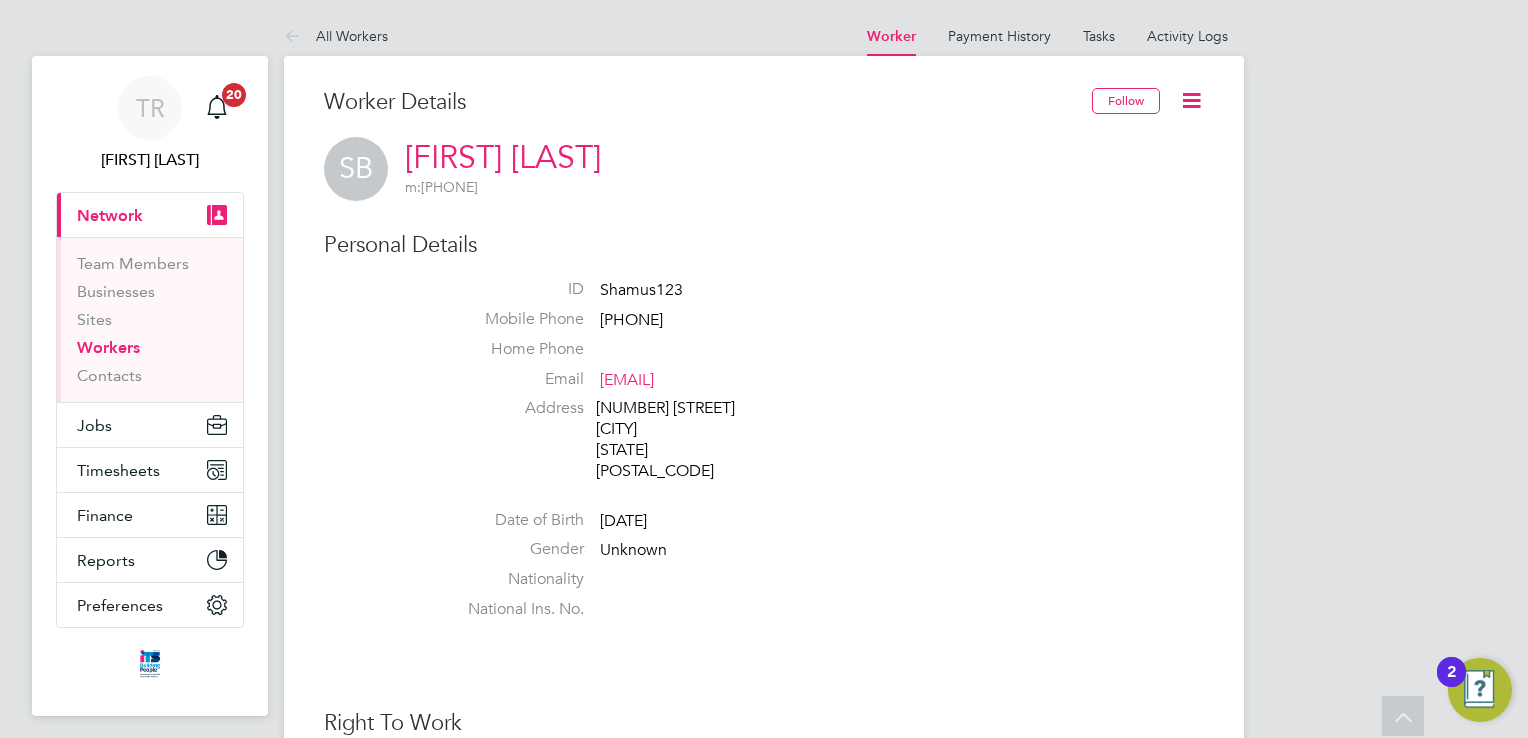 scroll, scrollTop: 400, scrollLeft: 0, axis: vertical 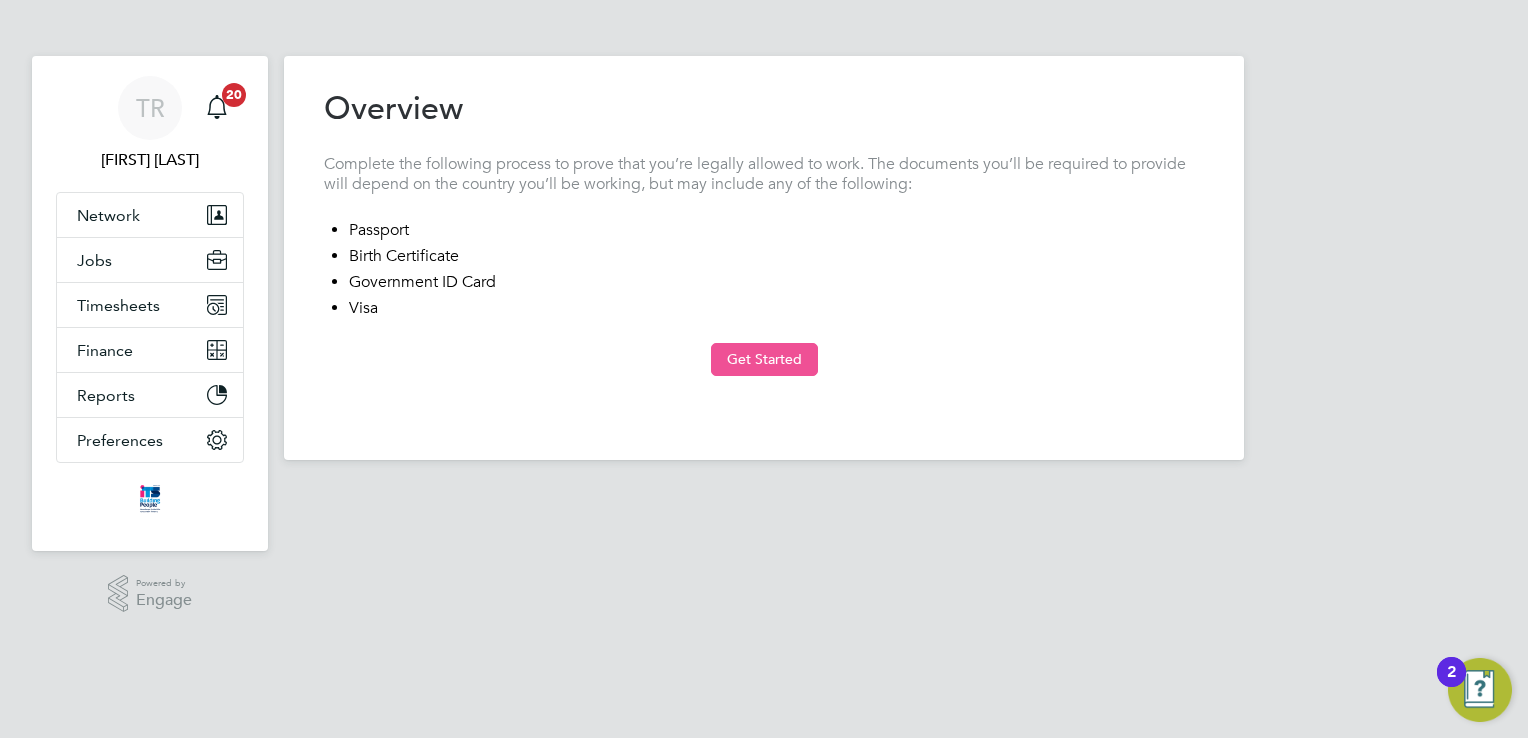 click on "Get Started" at bounding box center (764, 359) 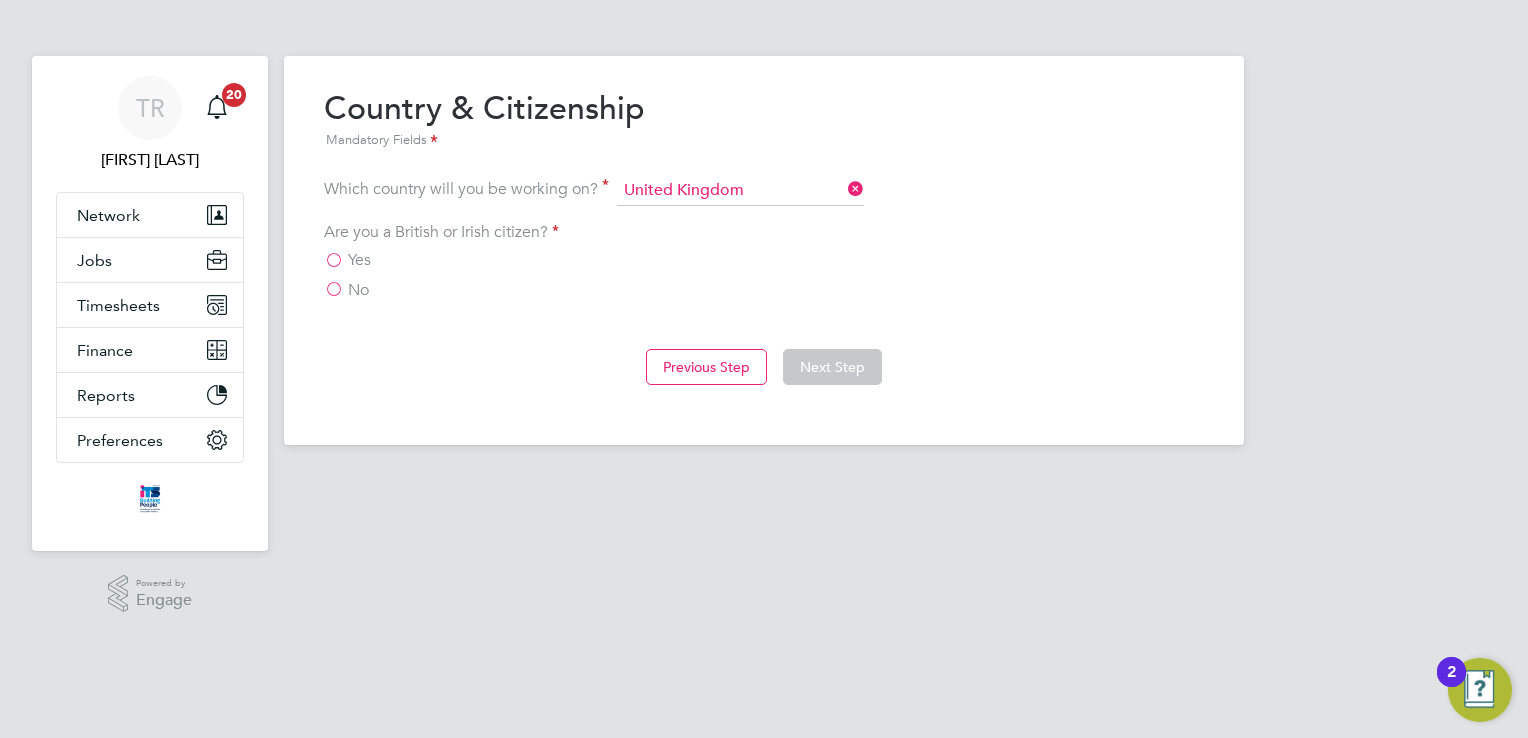 click on "Yes" at bounding box center [347, 260] 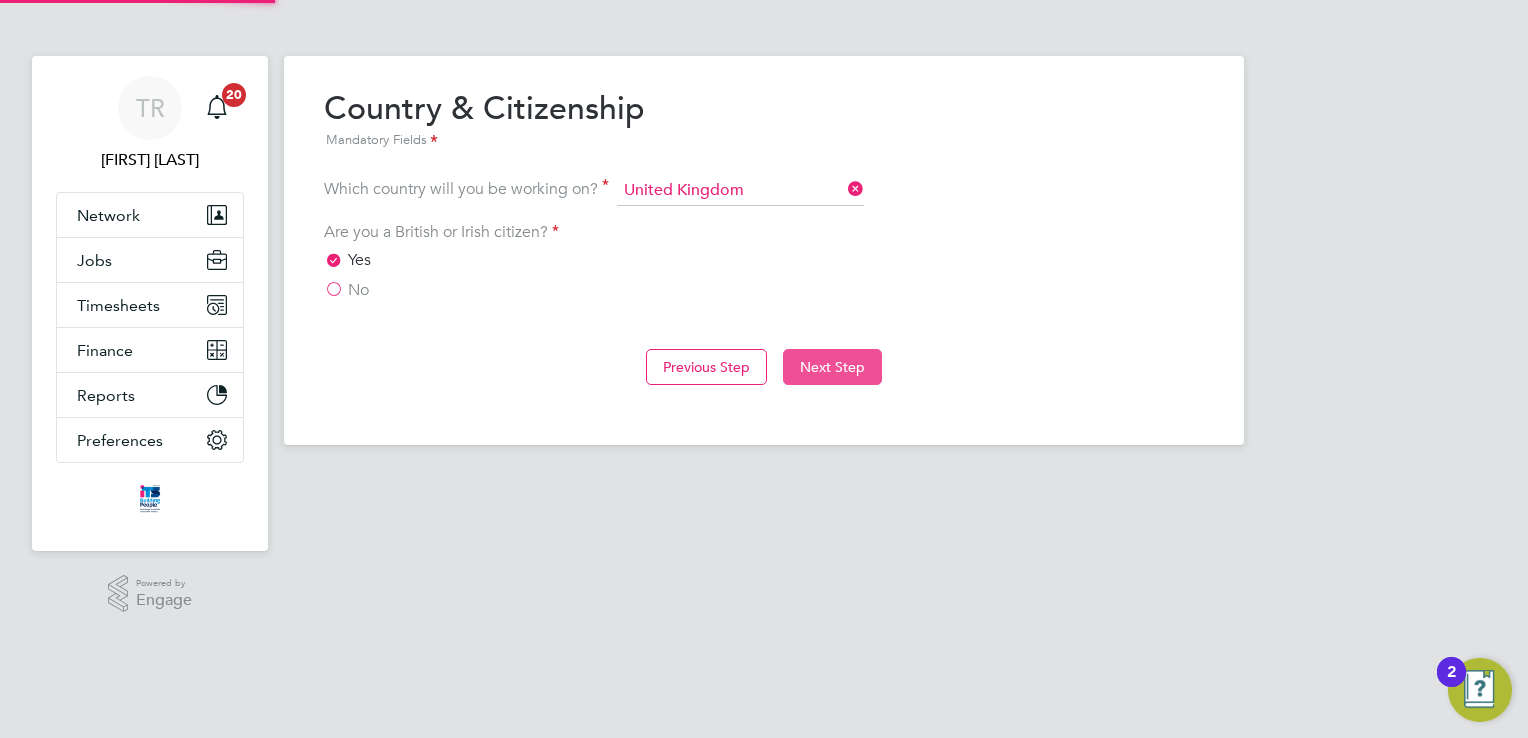 click on "Next Step" 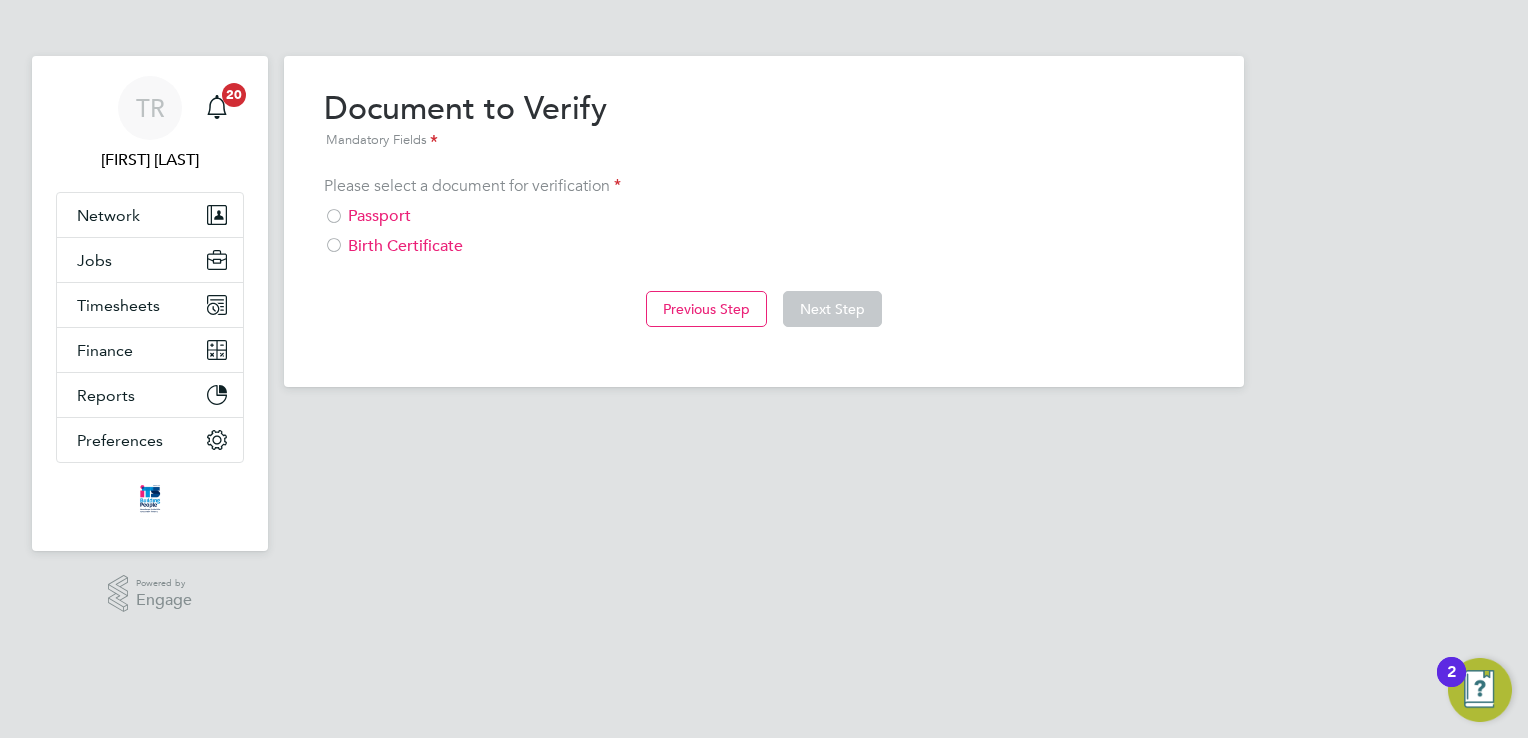 click at bounding box center (334, 247) 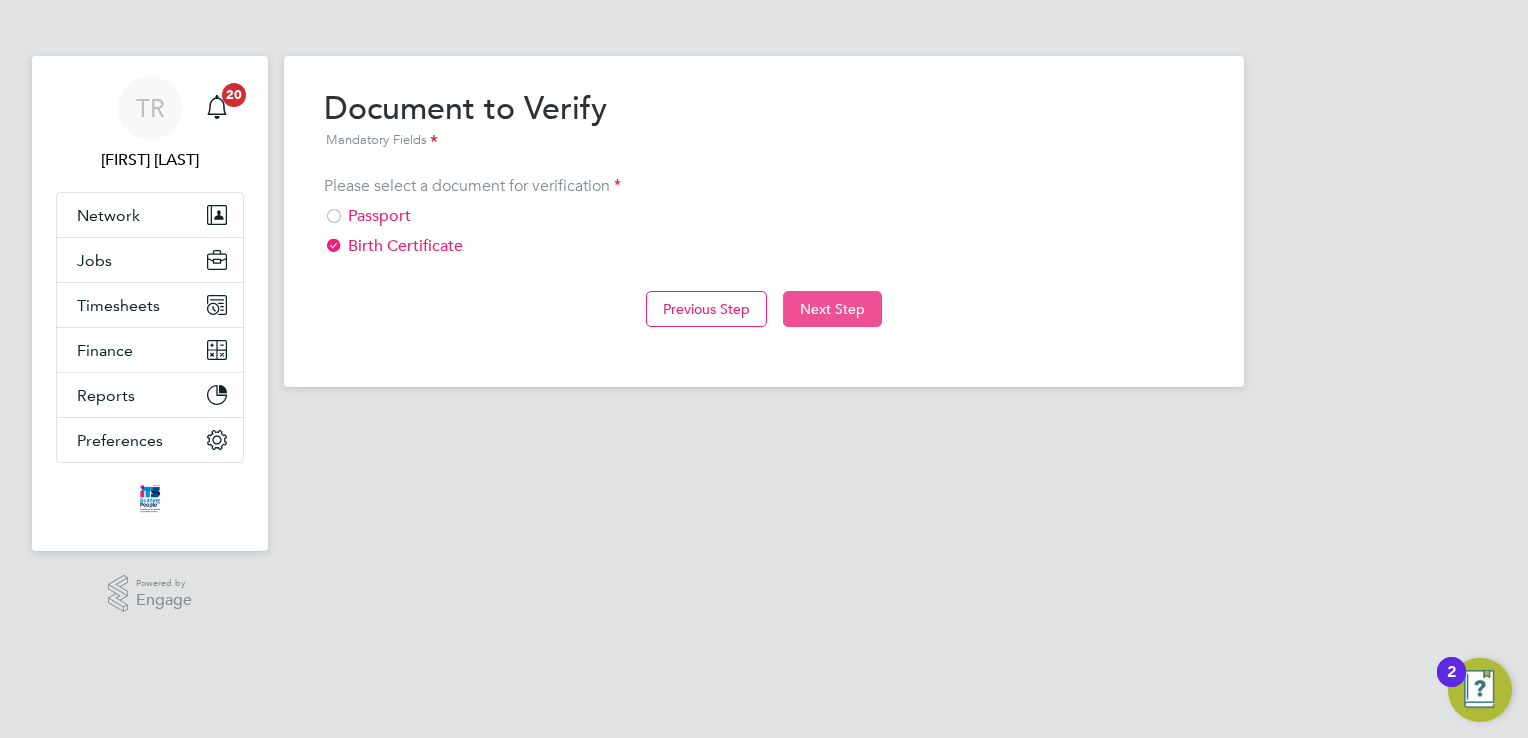 click on "Next Step" 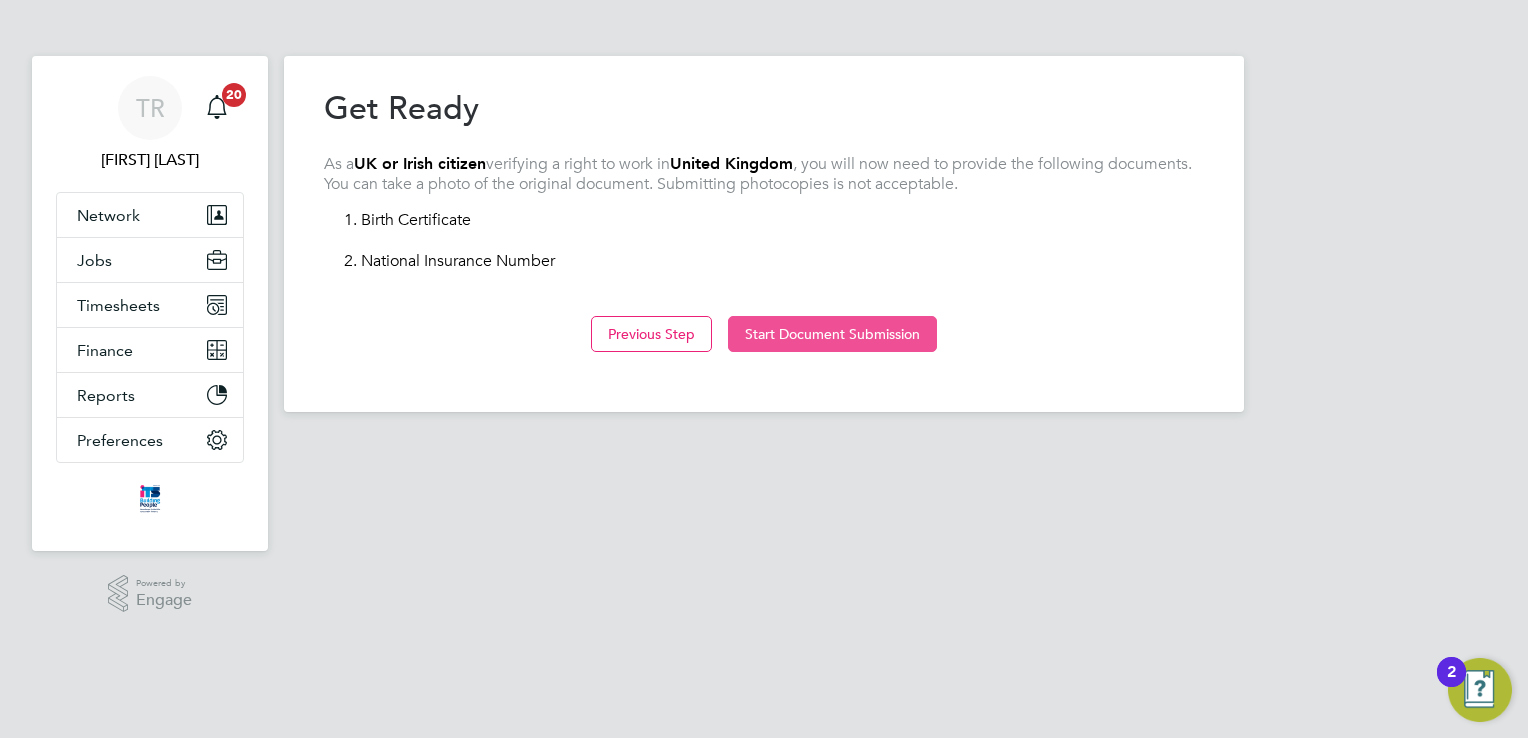click on "Start Document Submission" 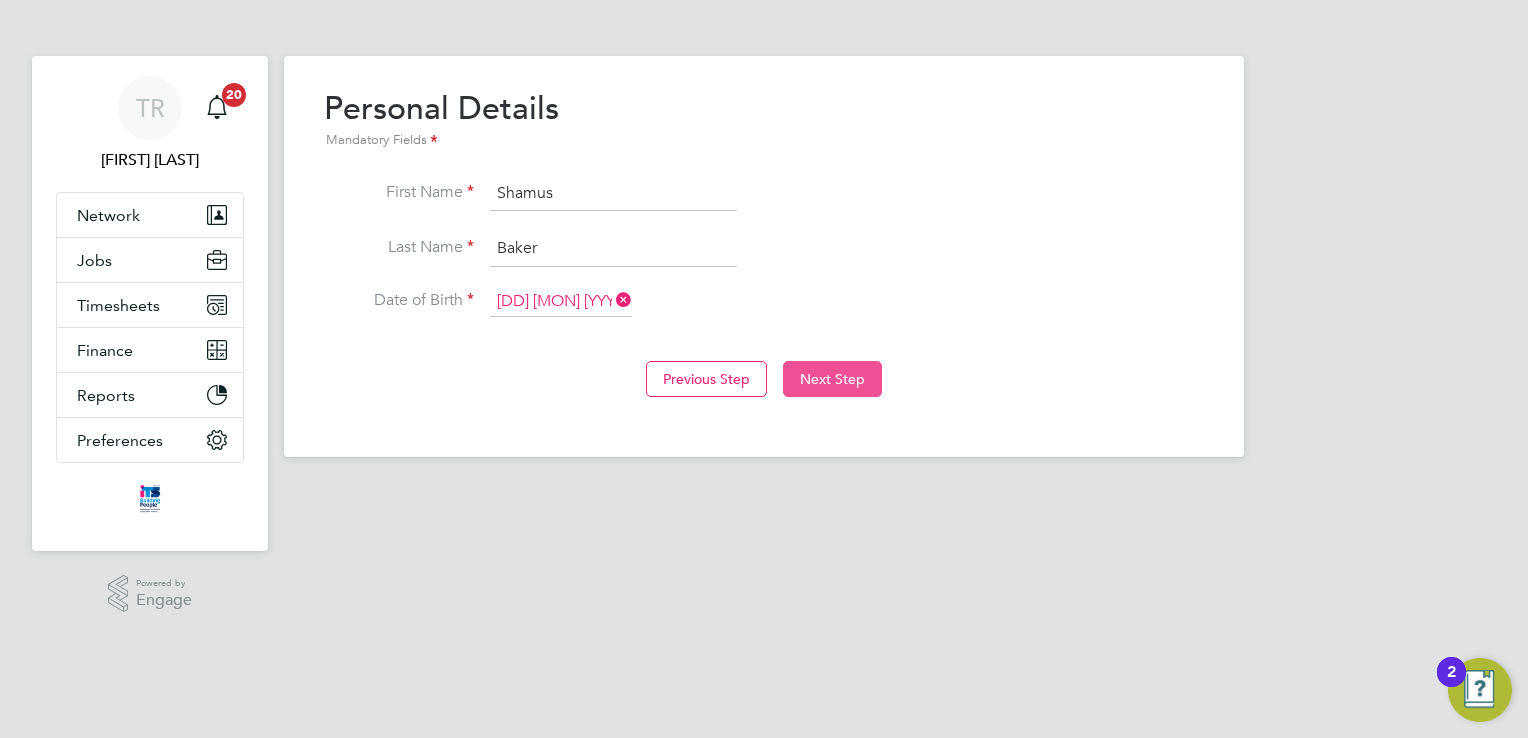 click on "Next Step" 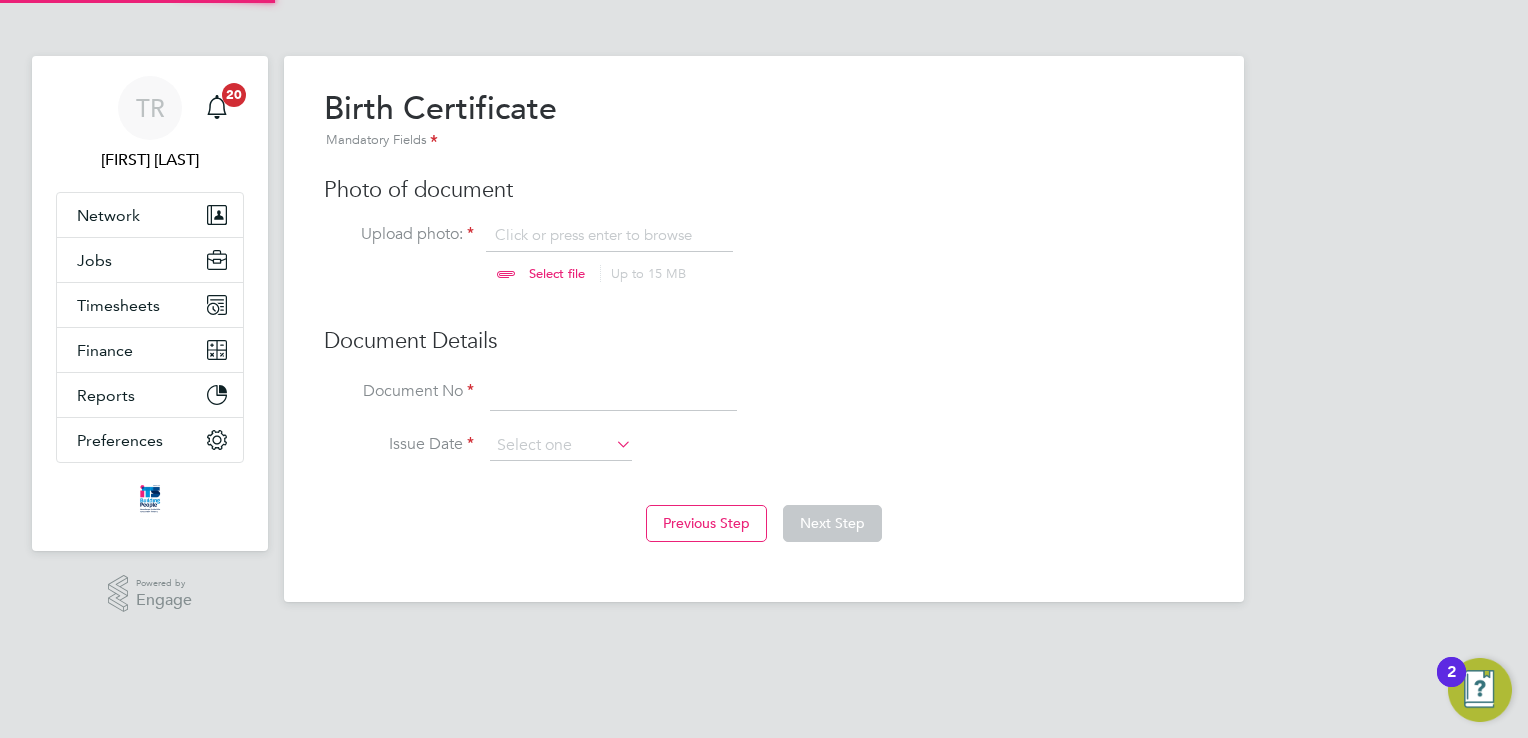 scroll, scrollTop: 9, scrollLeft: 10, axis: both 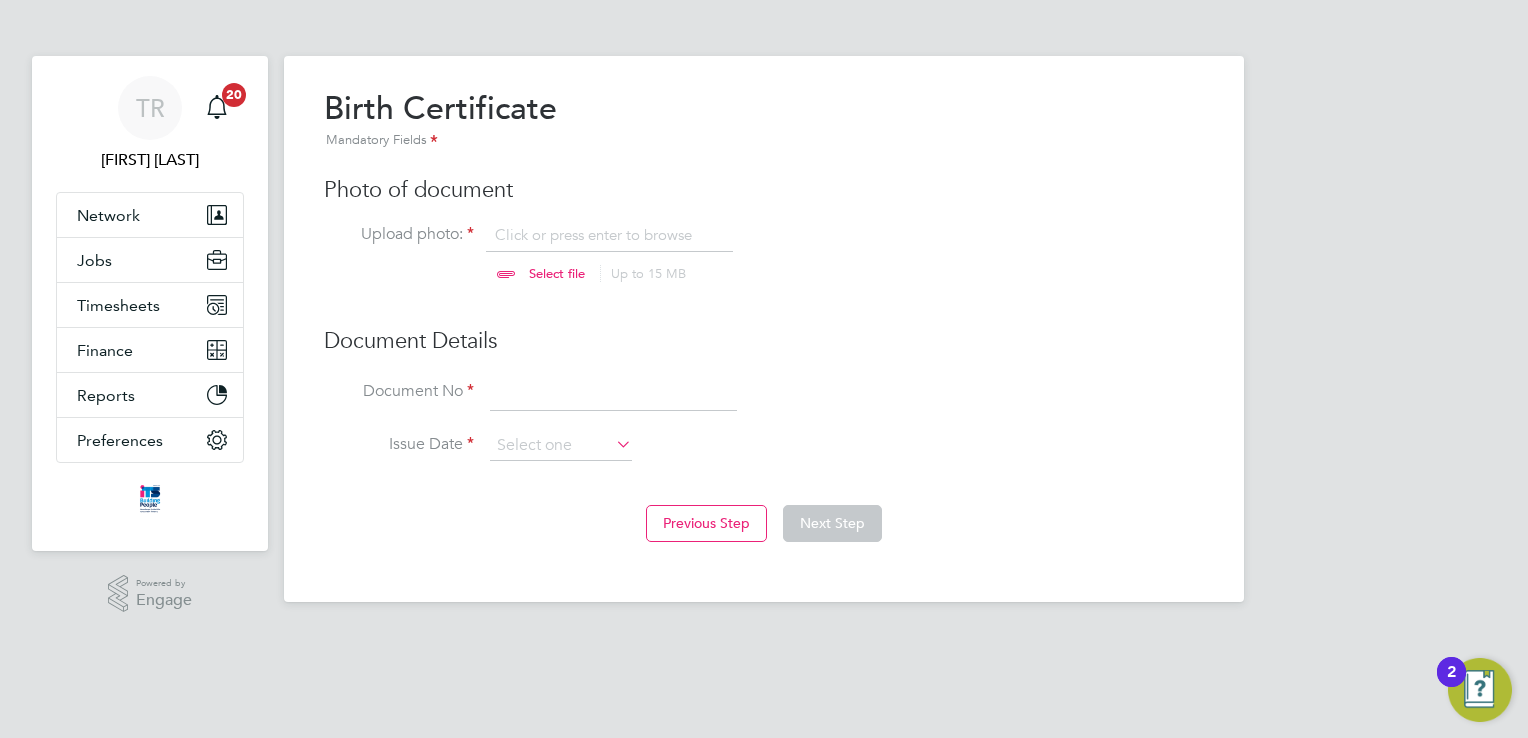 click 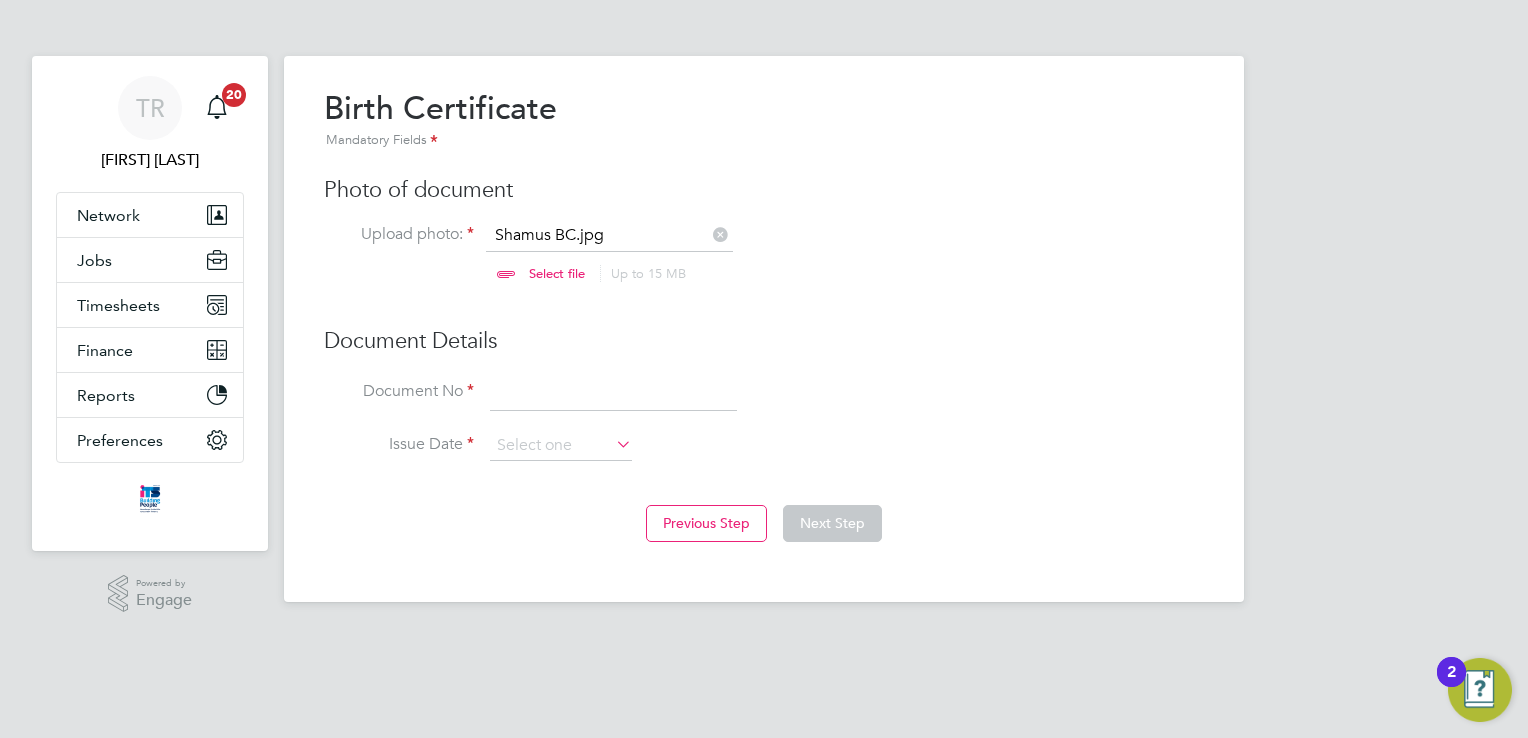 click 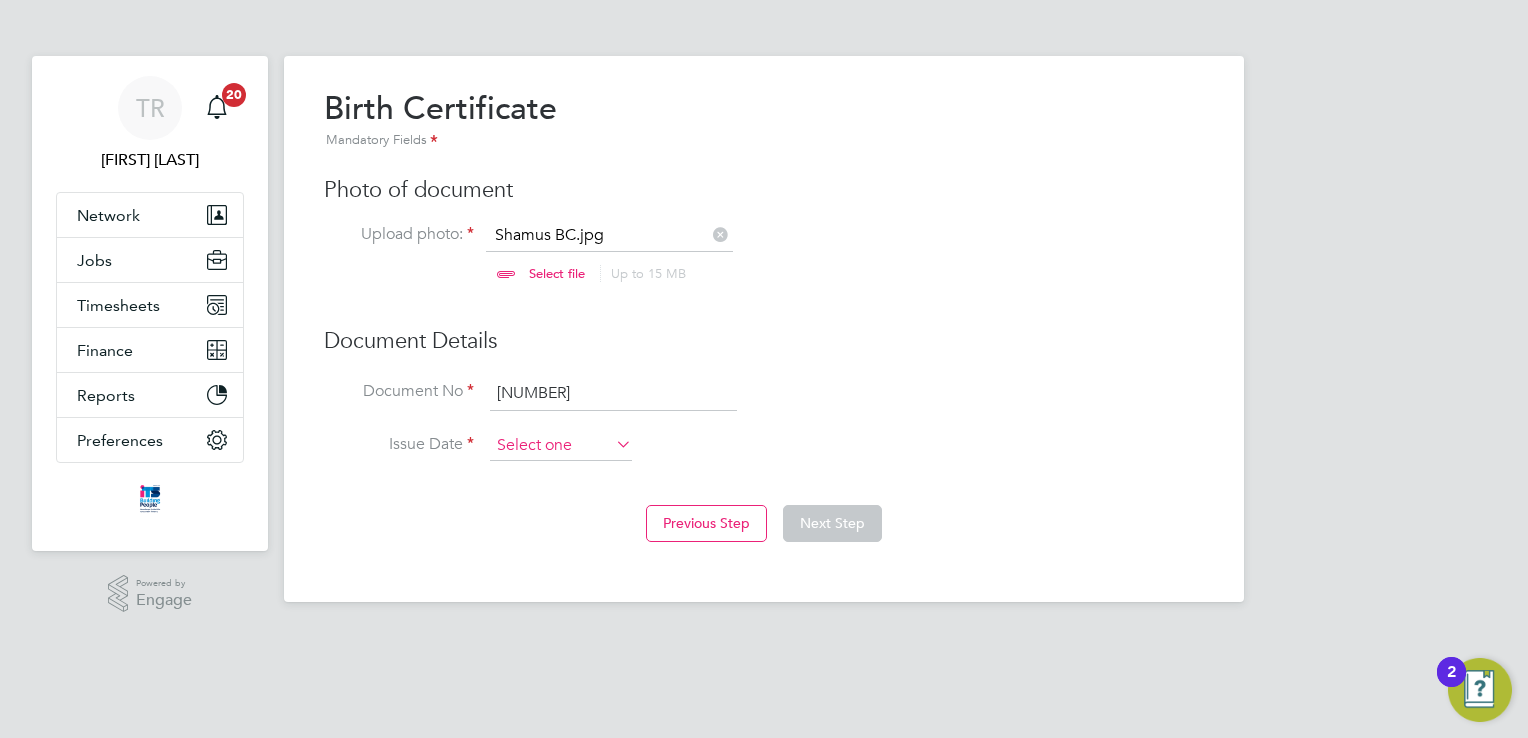type on "[NUMBER]" 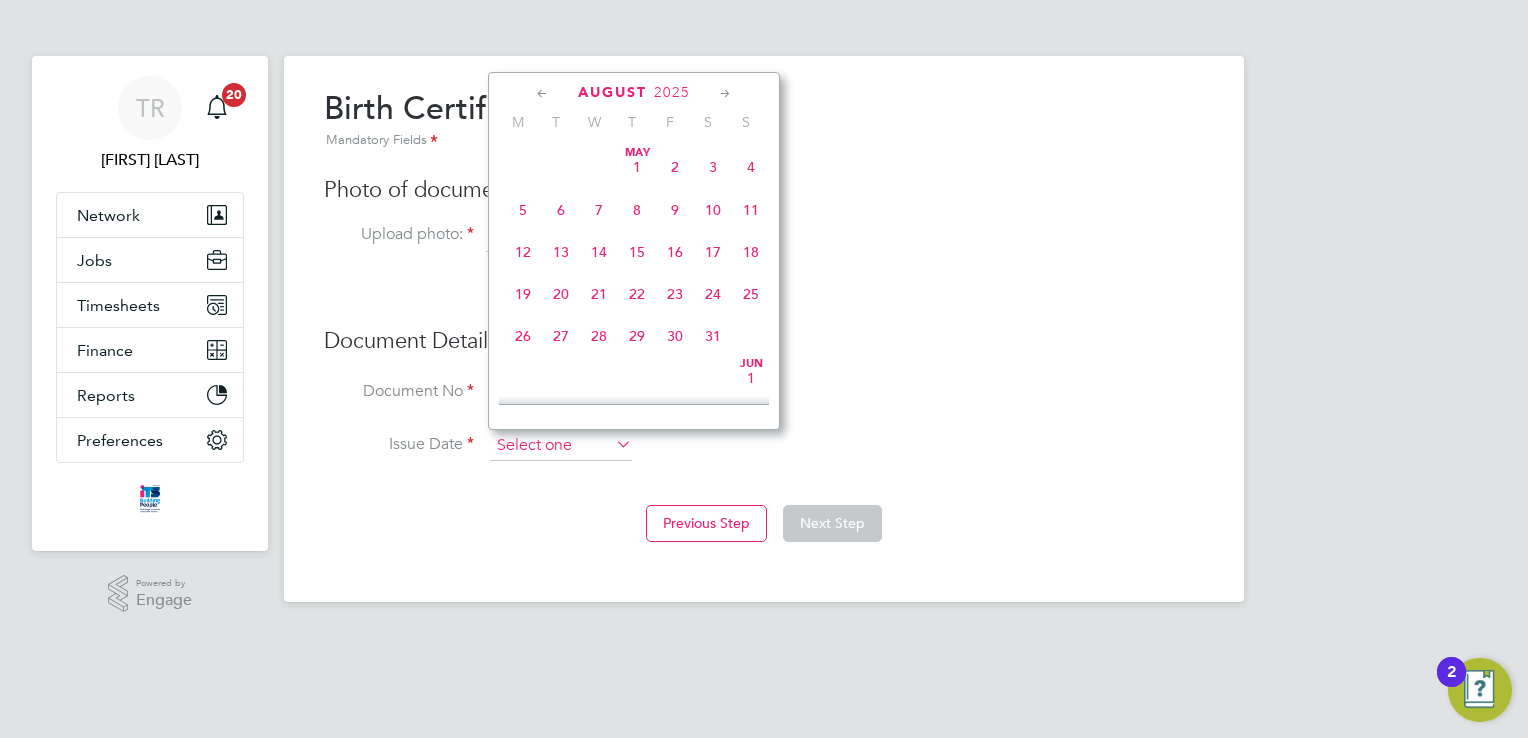 scroll, scrollTop: 652, scrollLeft: 0, axis: vertical 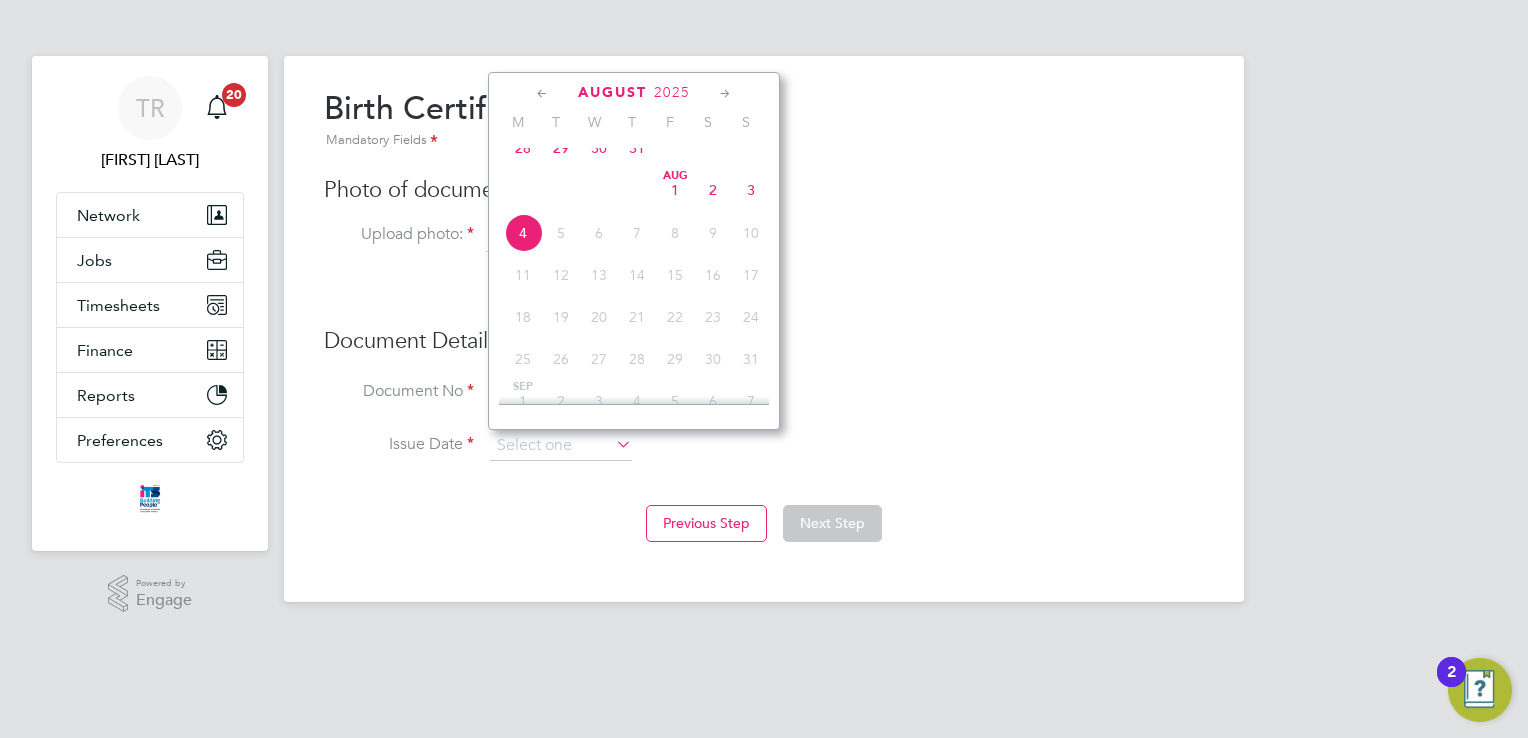click on "2025" 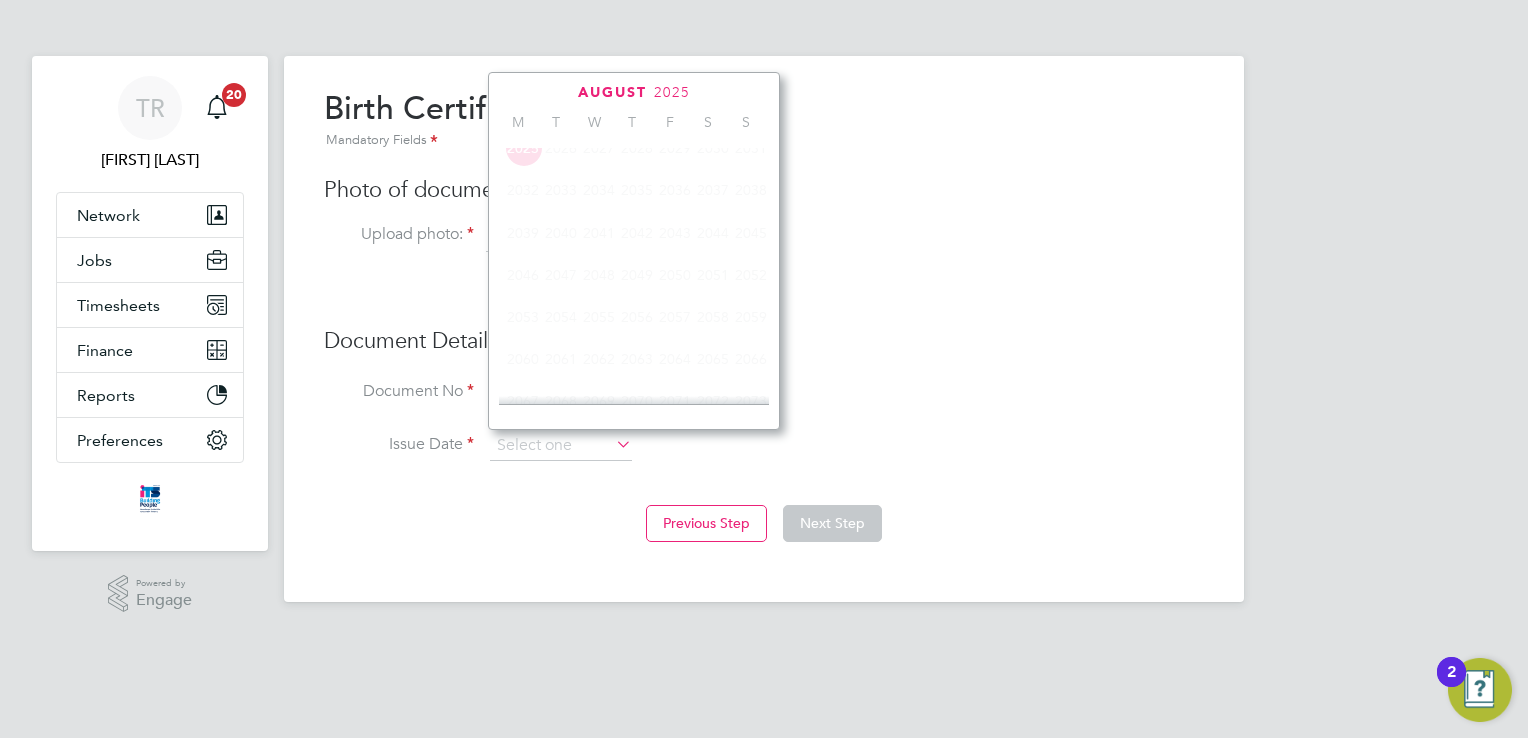 scroll, scrollTop: 535, scrollLeft: 0, axis: vertical 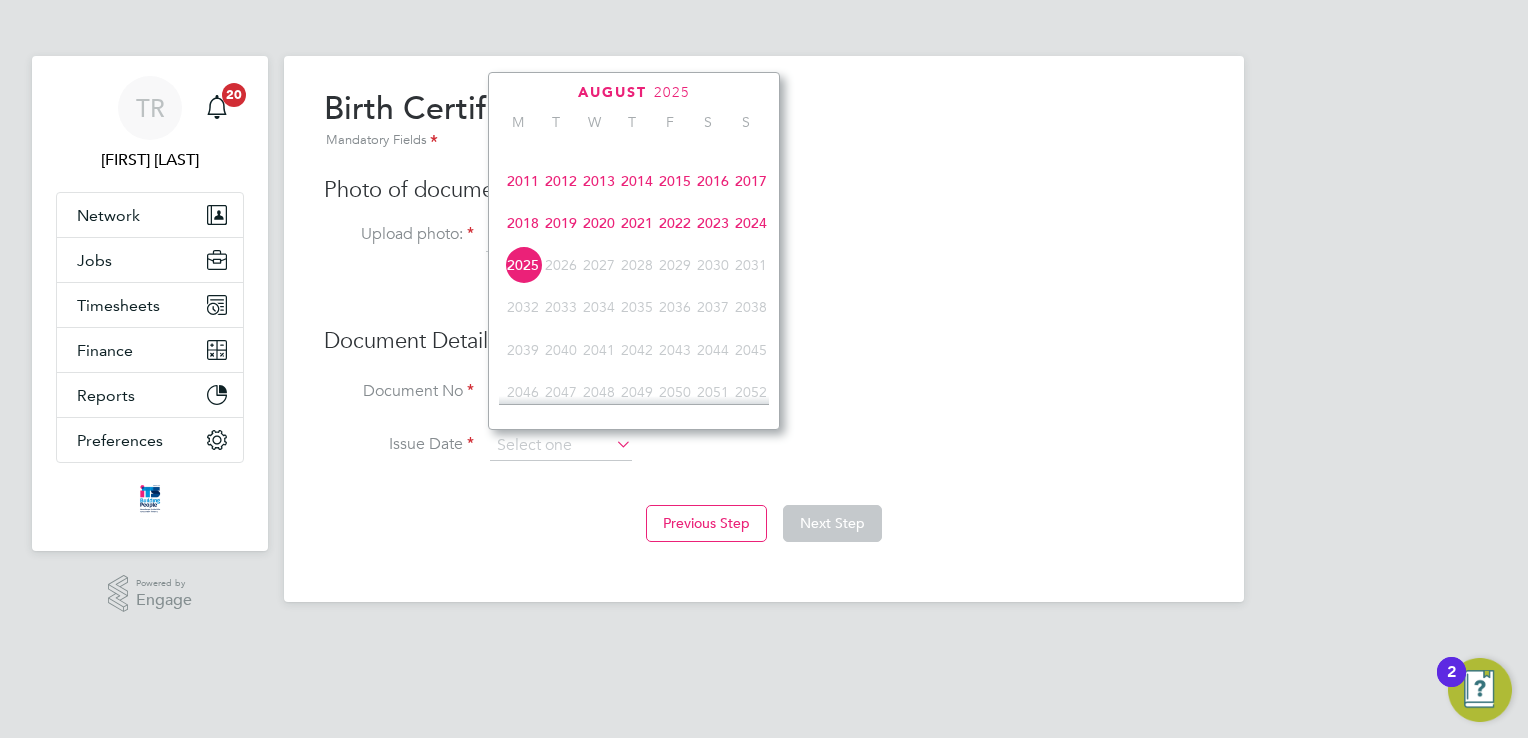 click on "2006" 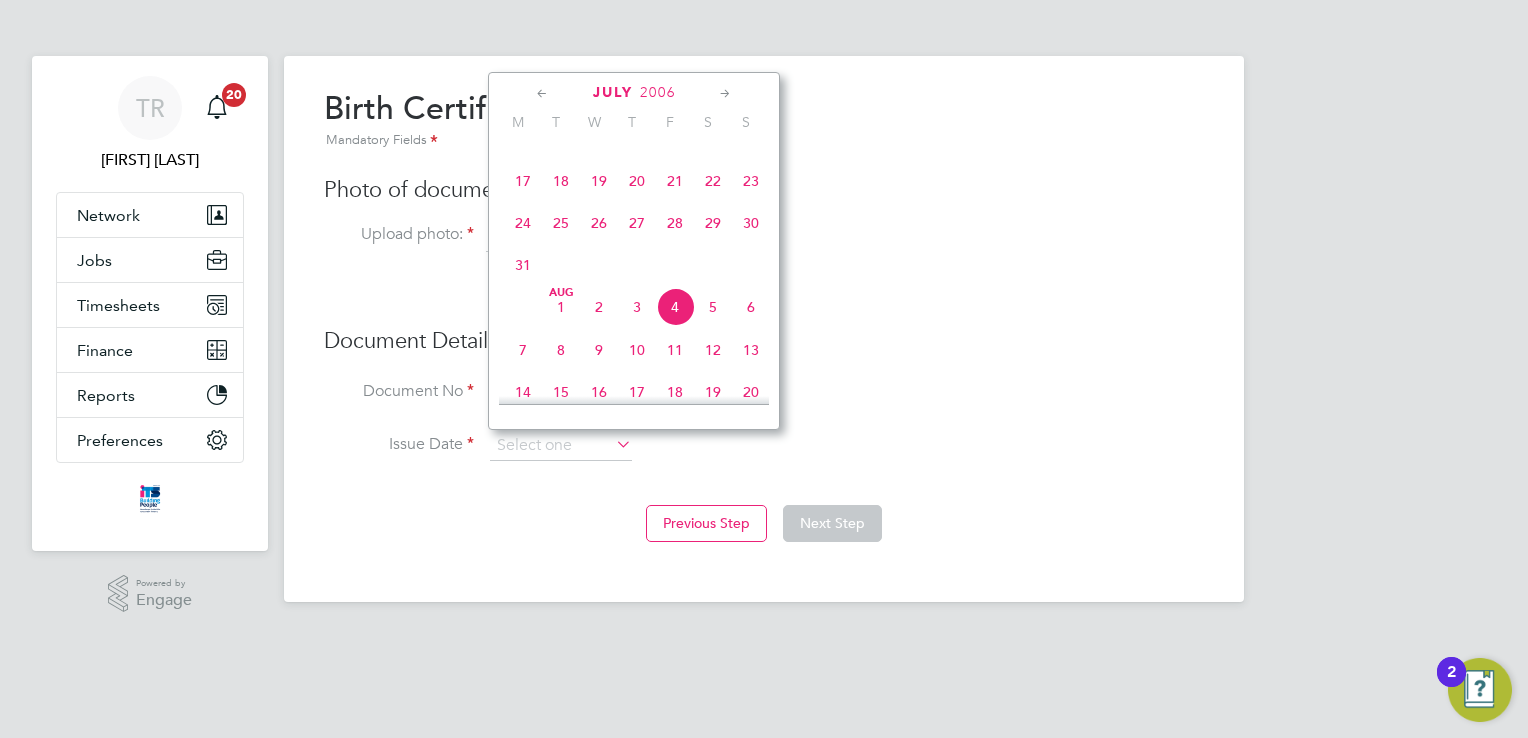 click on "4" 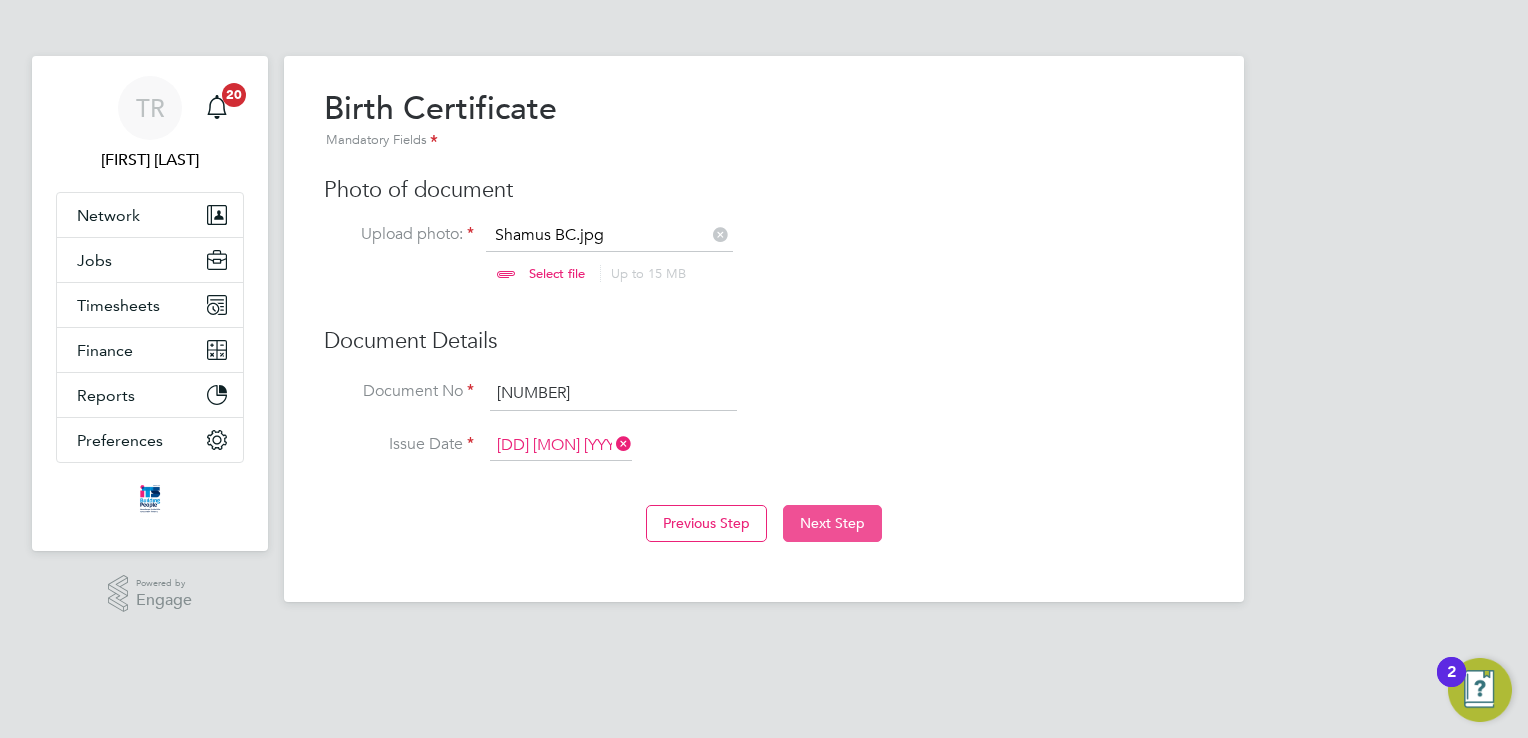 click on "Next Step" 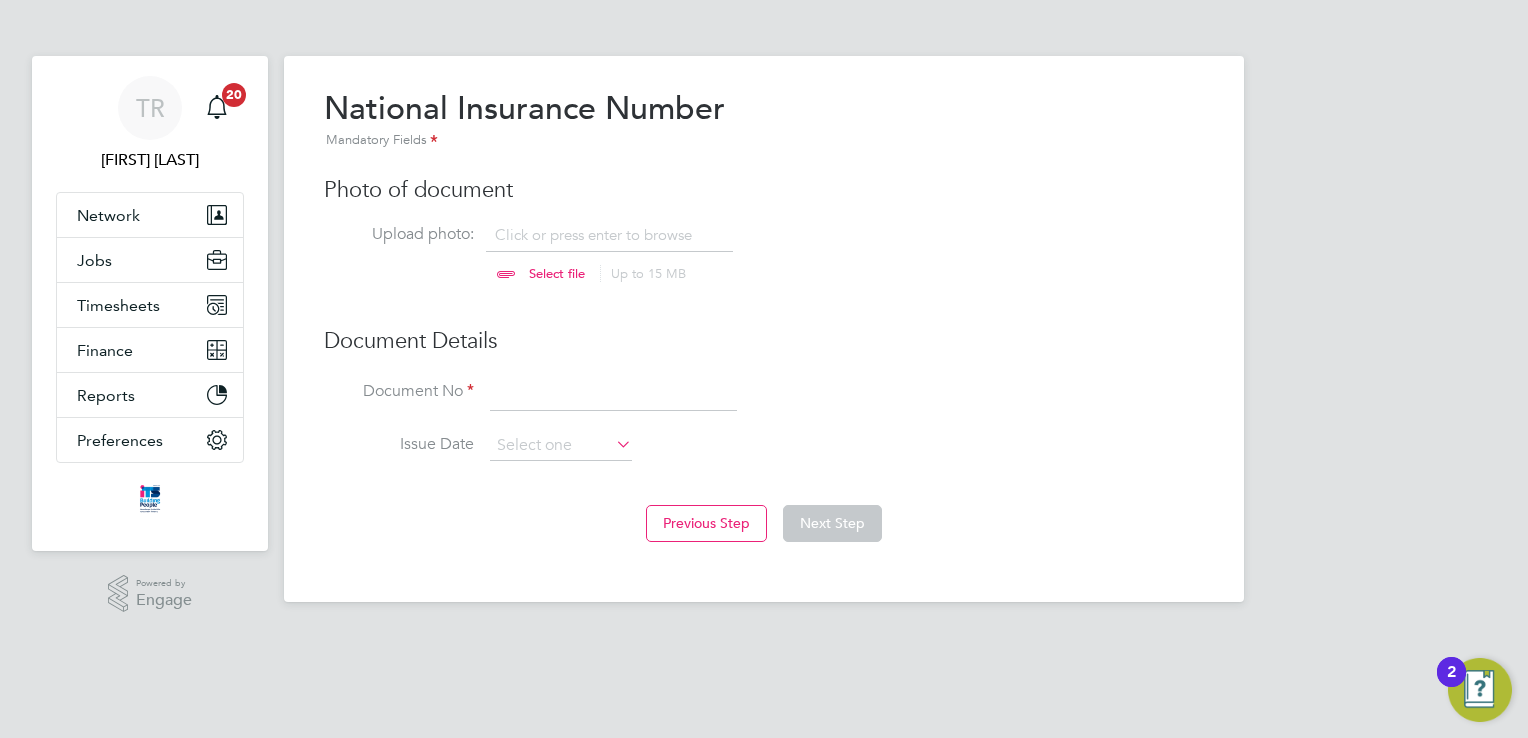scroll, scrollTop: 9, scrollLeft: 10, axis: both 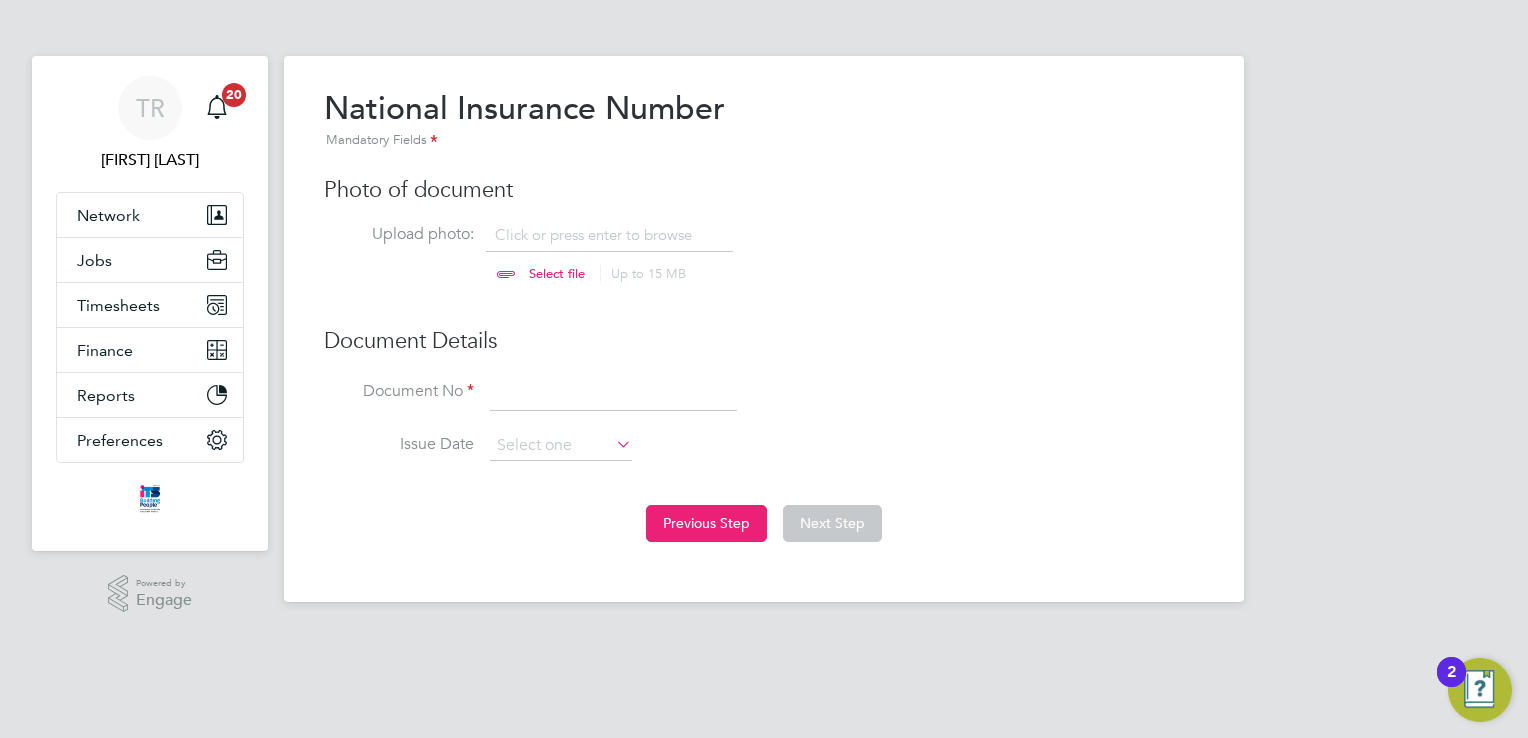 click on "Previous Step" 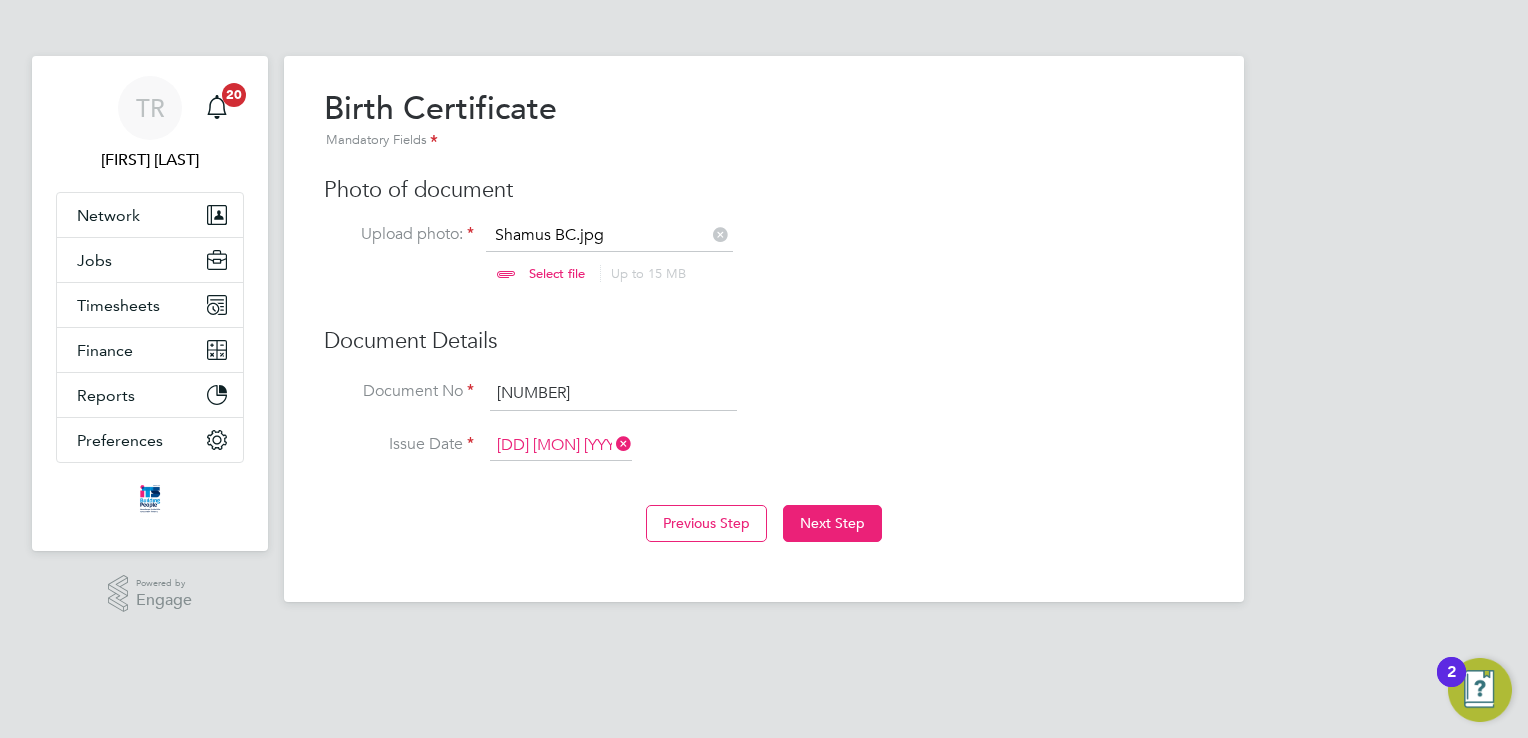 scroll, scrollTop: 9, scrollLeft: 10, axis: both 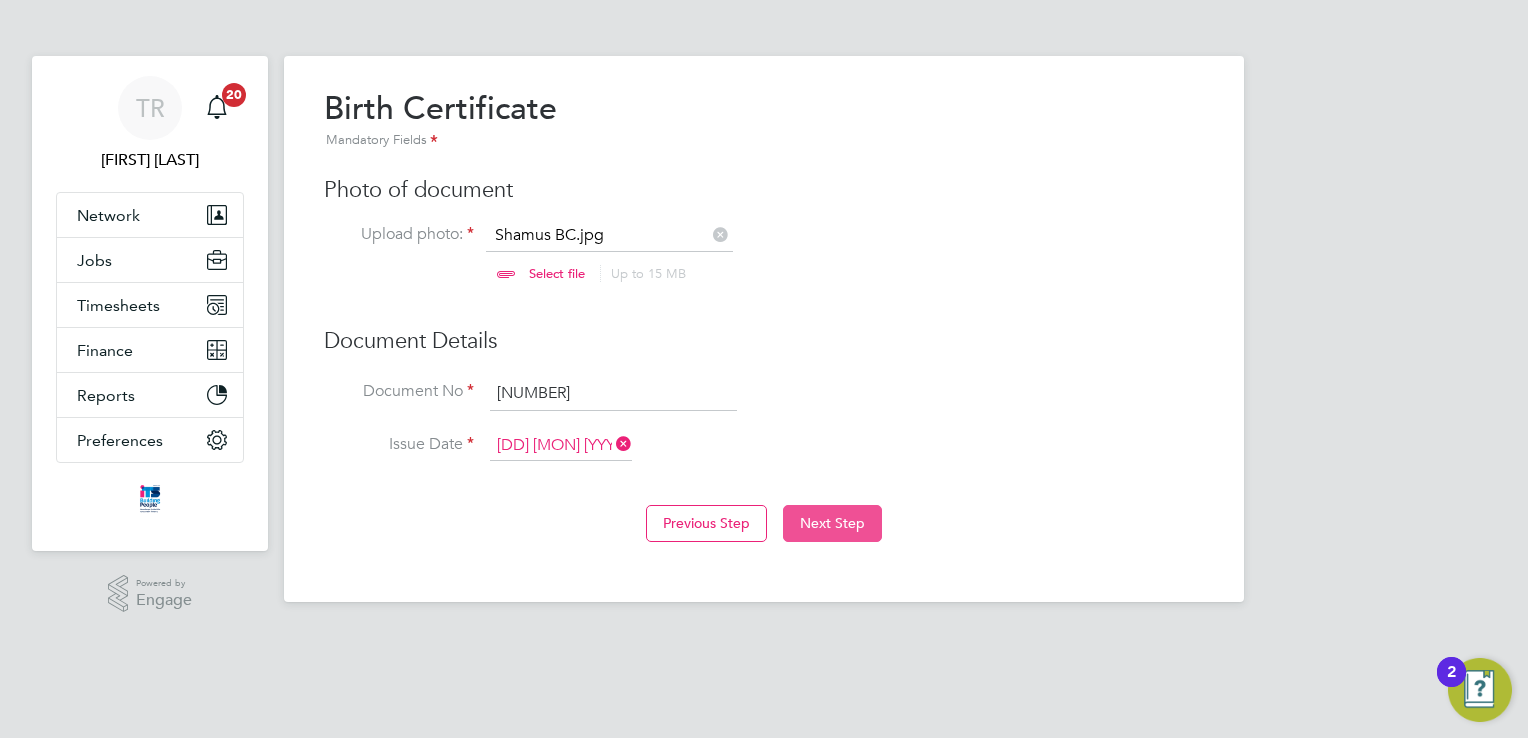 click on "Next Step" 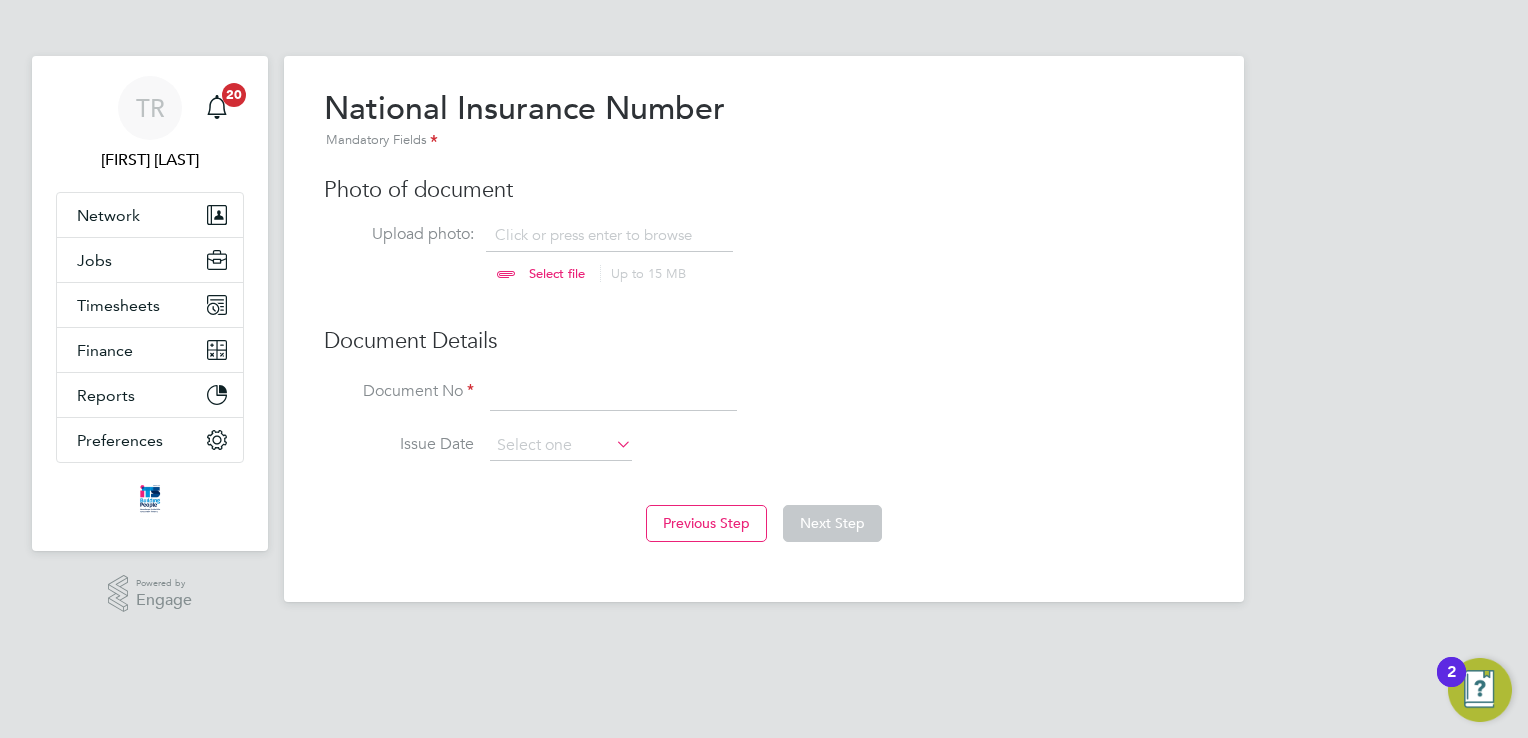 scroll, scrollTop: 9, scrollLeft: 10, axis: both 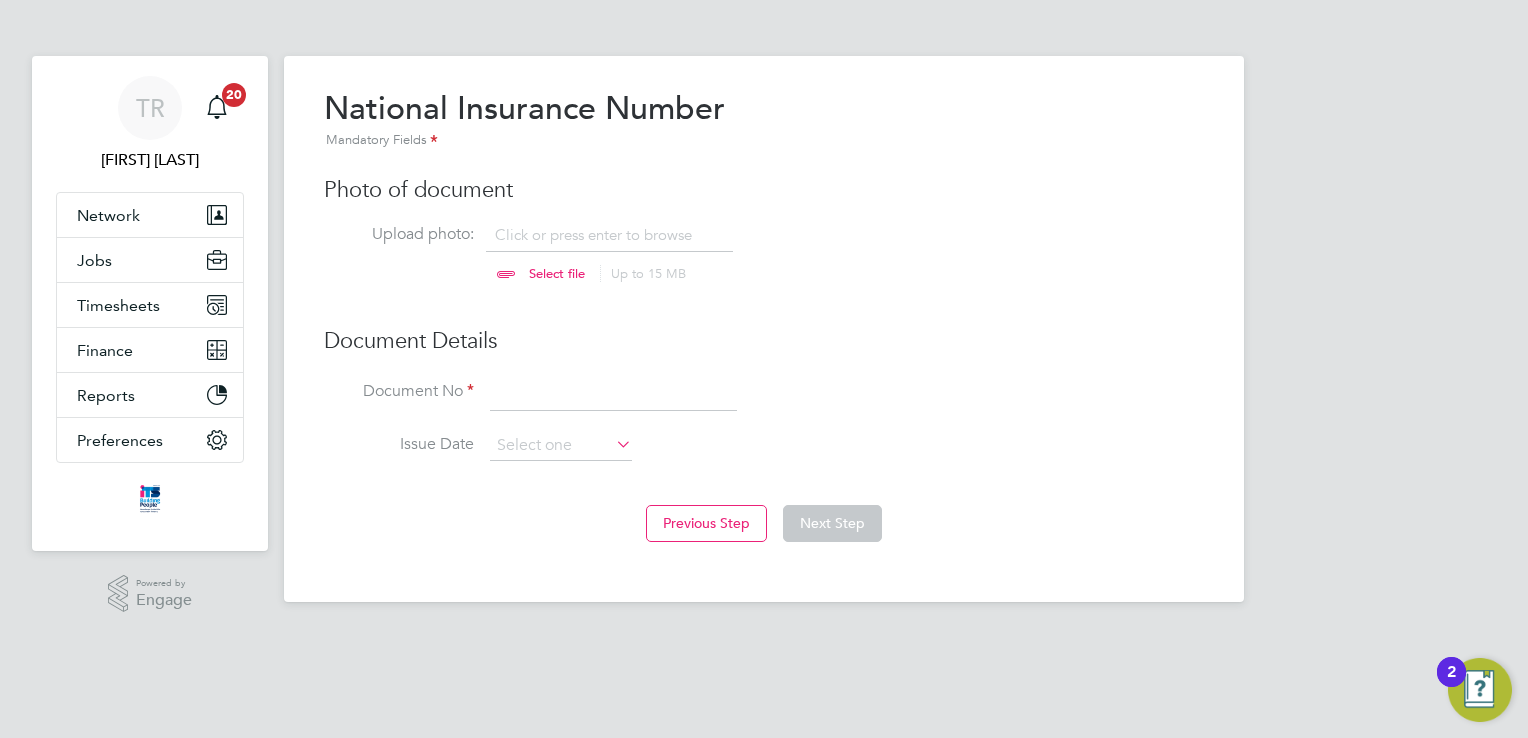click 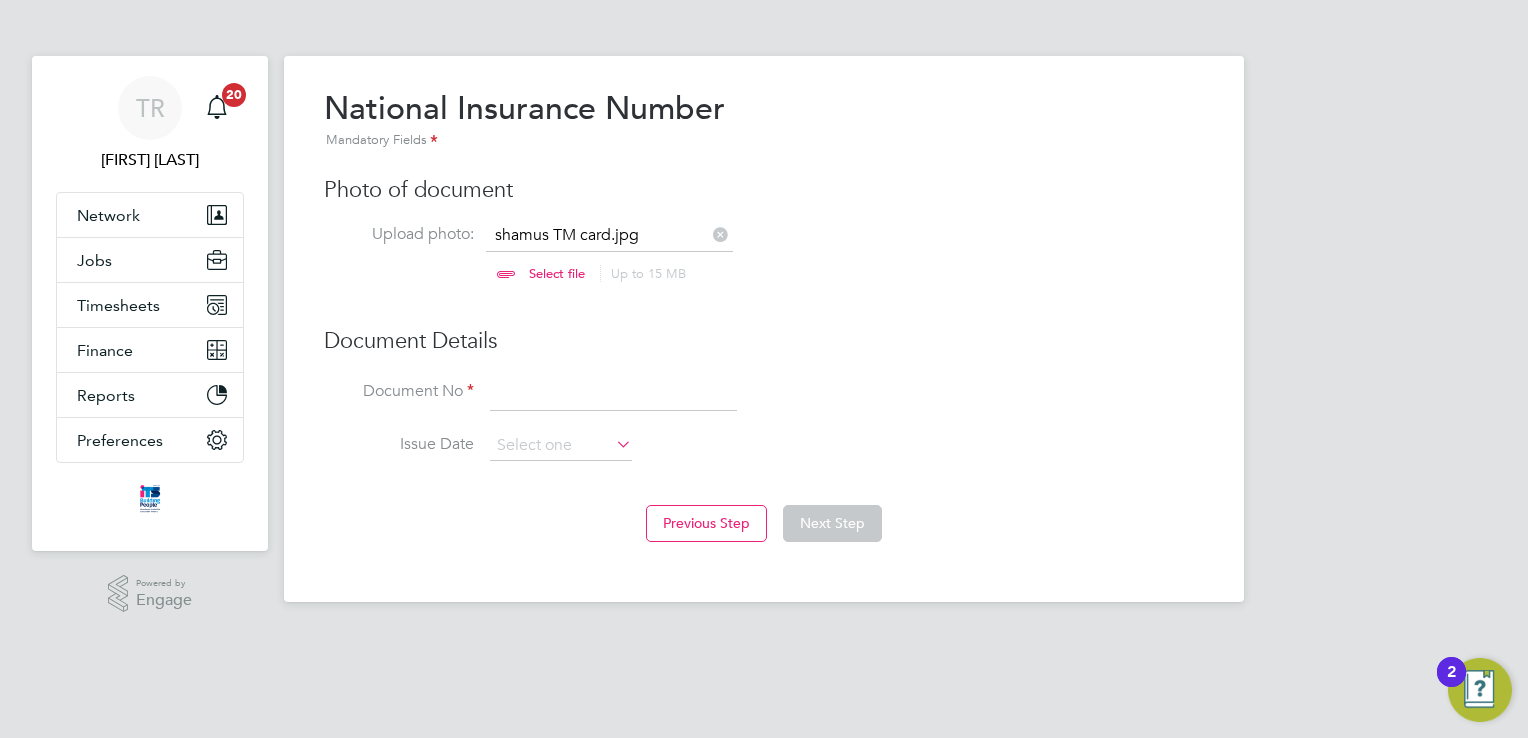 click 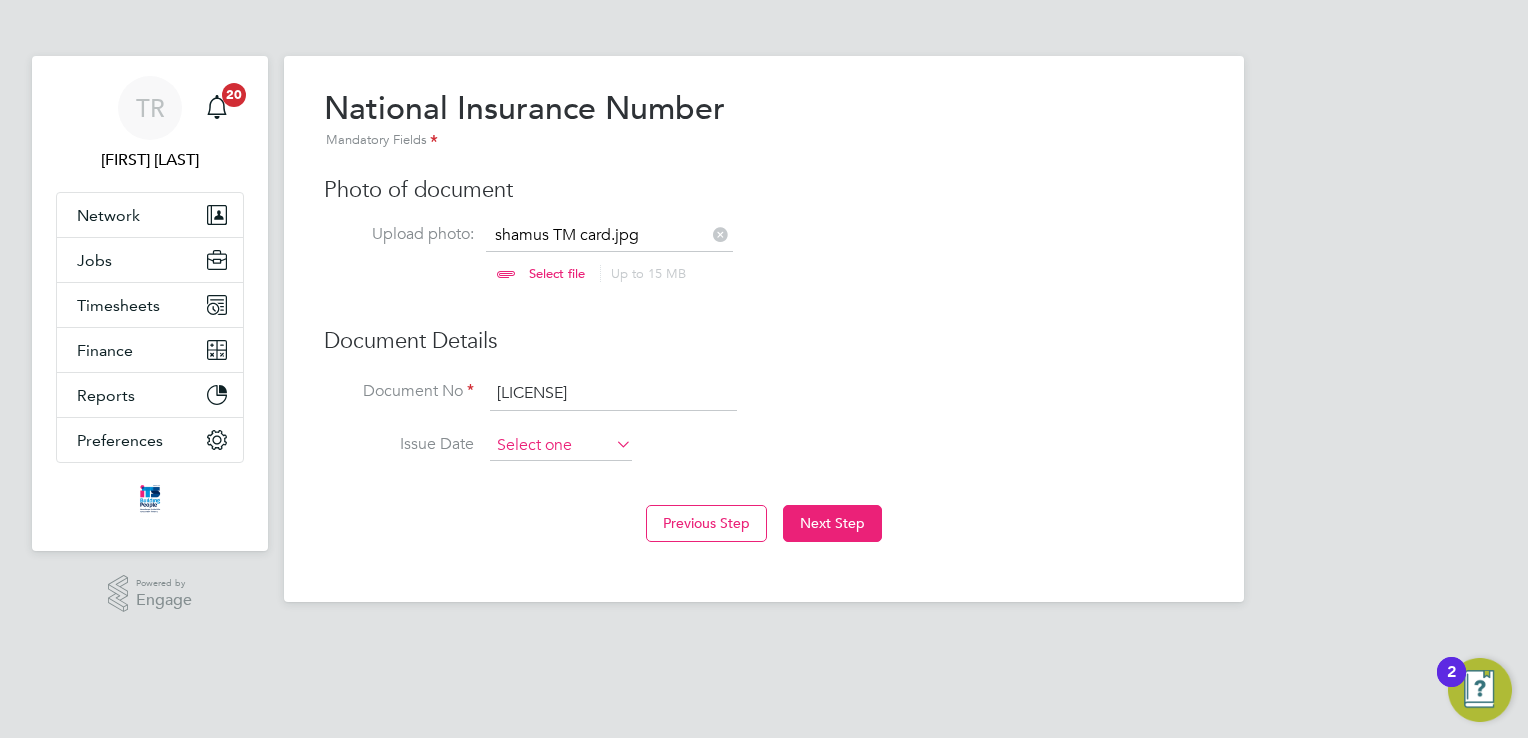 click 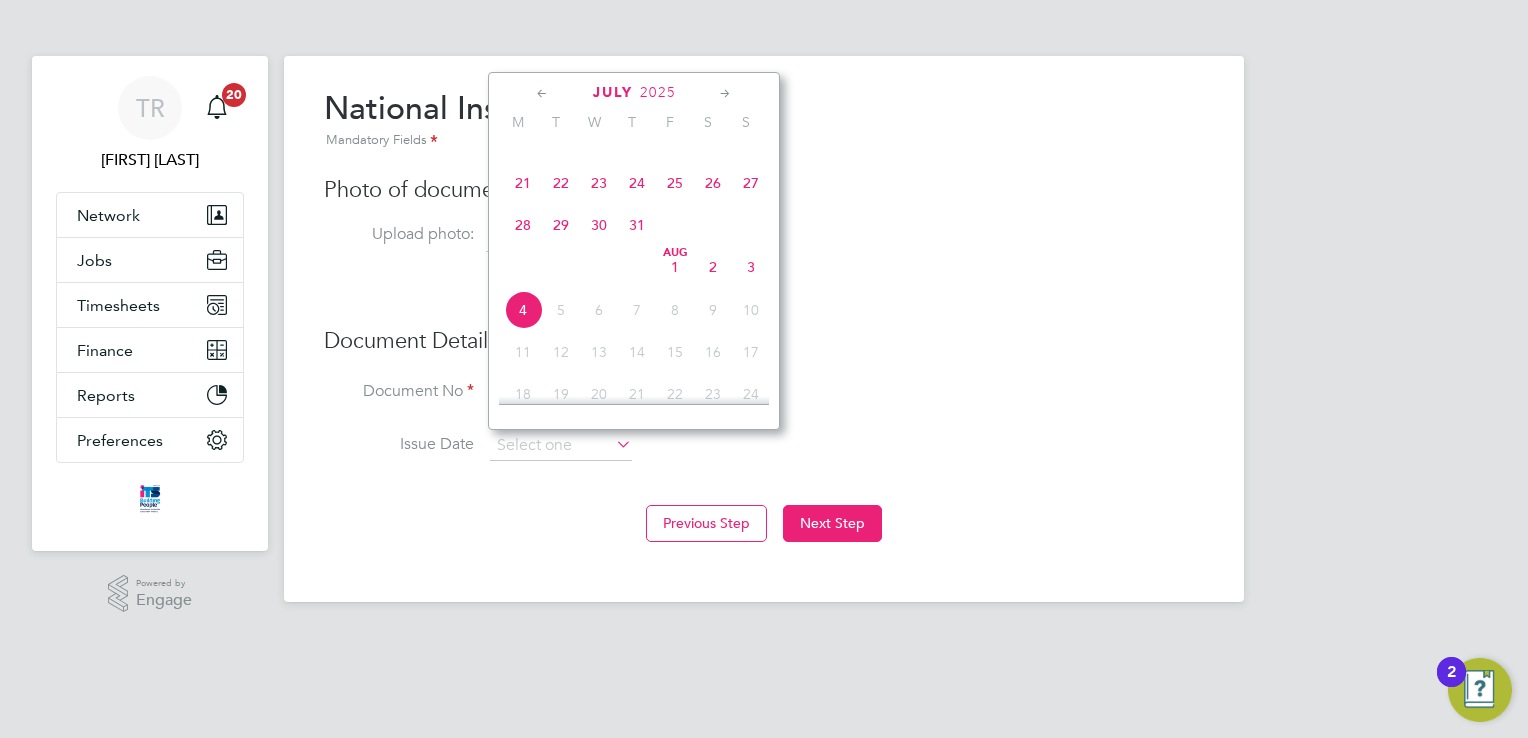 scroll, scrollTop: 452, scrollLeft: 0, axis: vertical 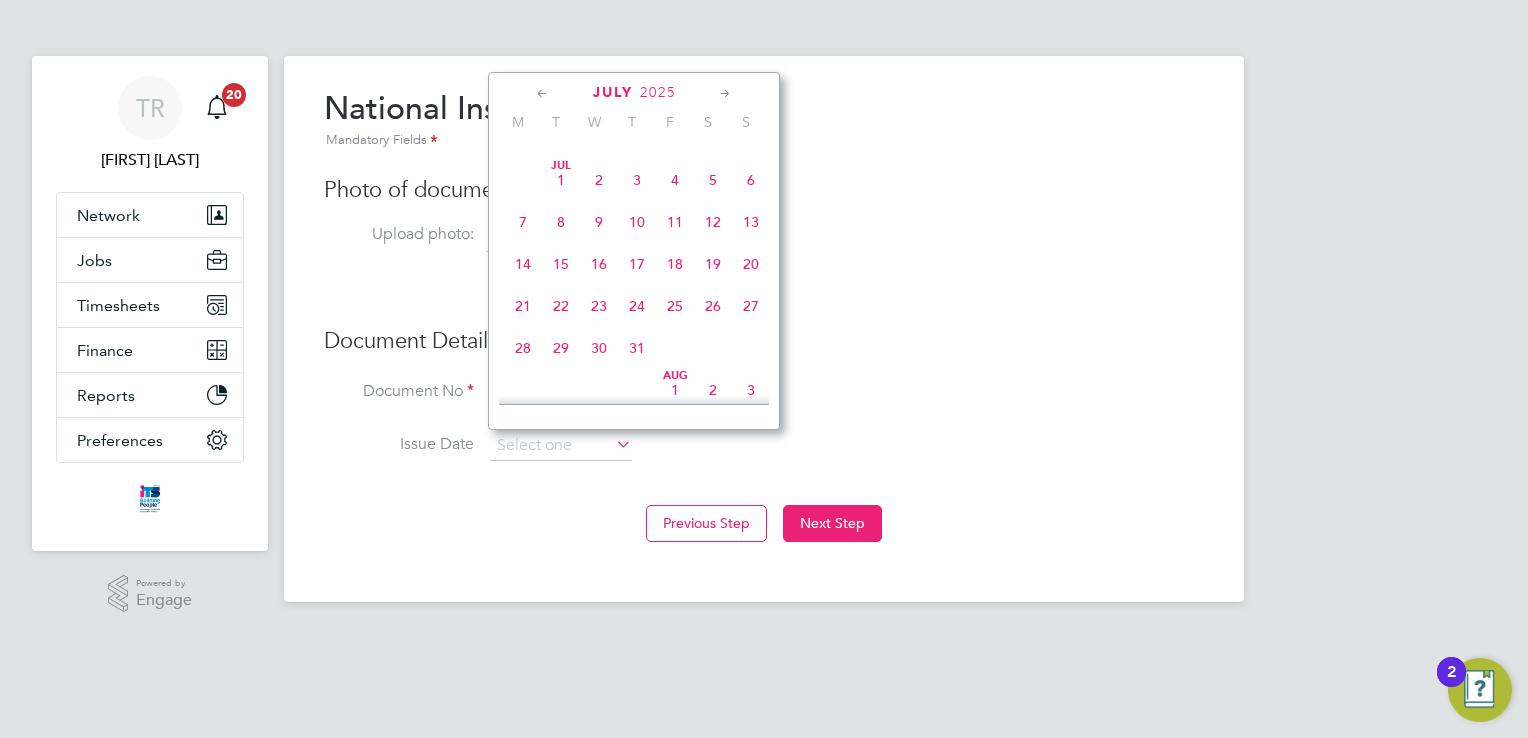click on "2025" 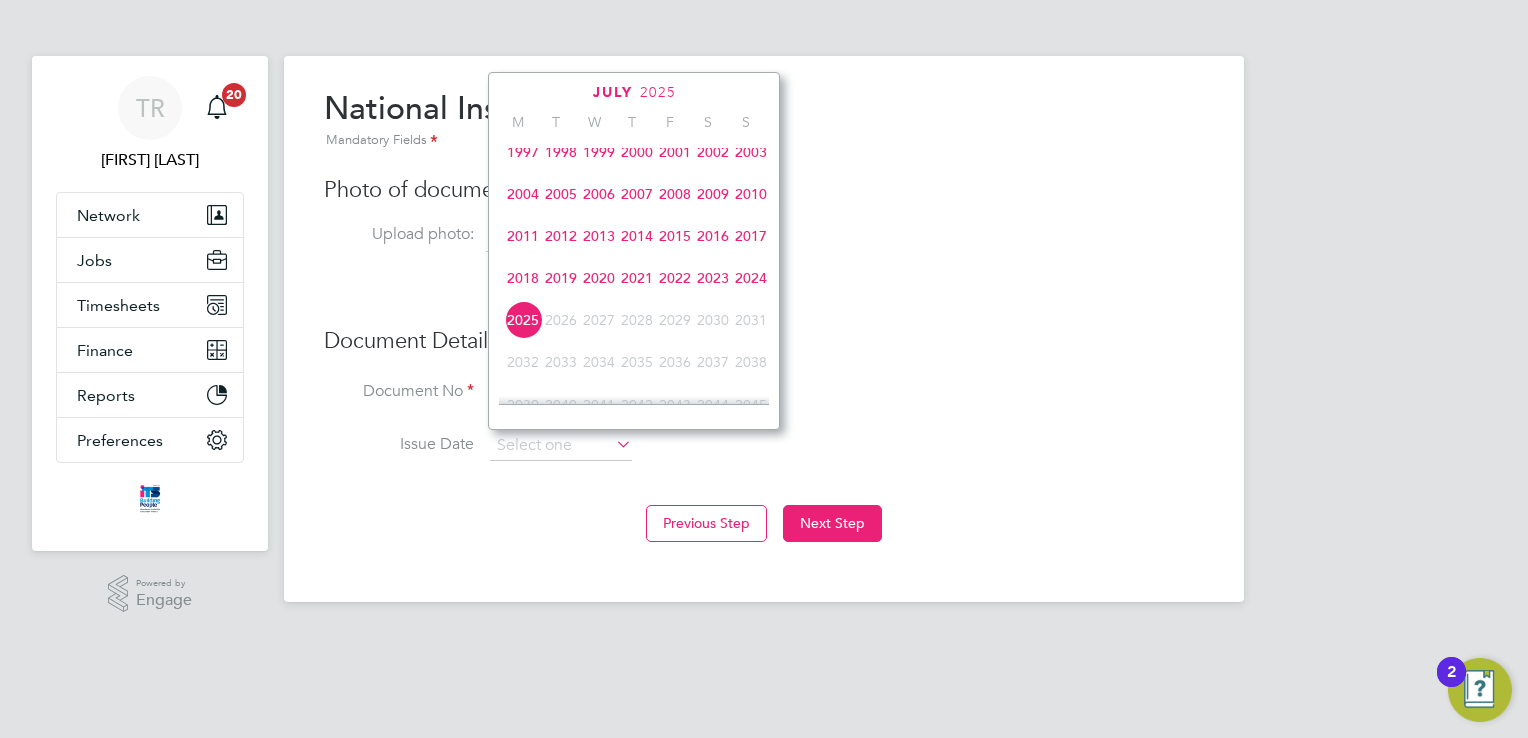 scroll, scrollTop: 435, scrollLeft: 0, axis: vertical 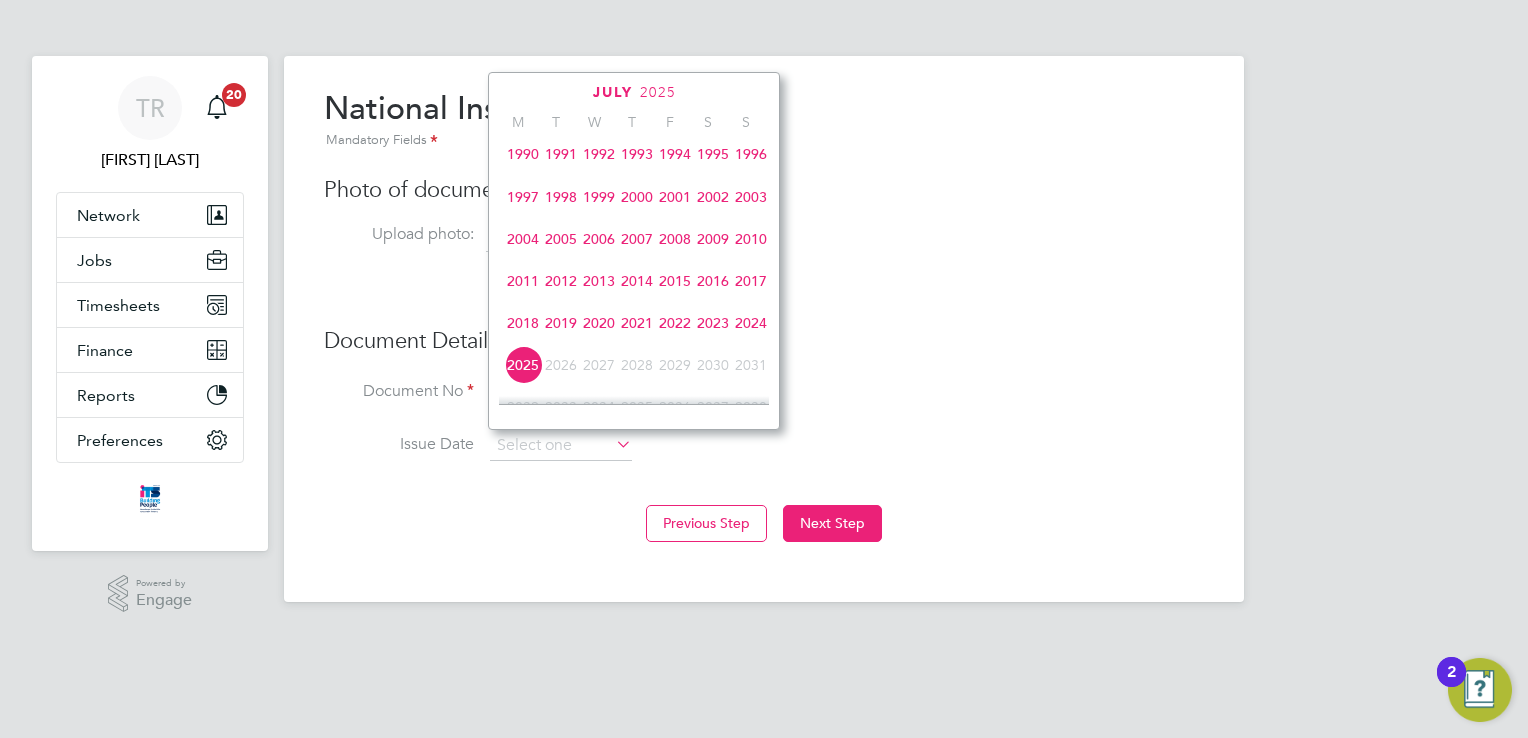 click on "2002" 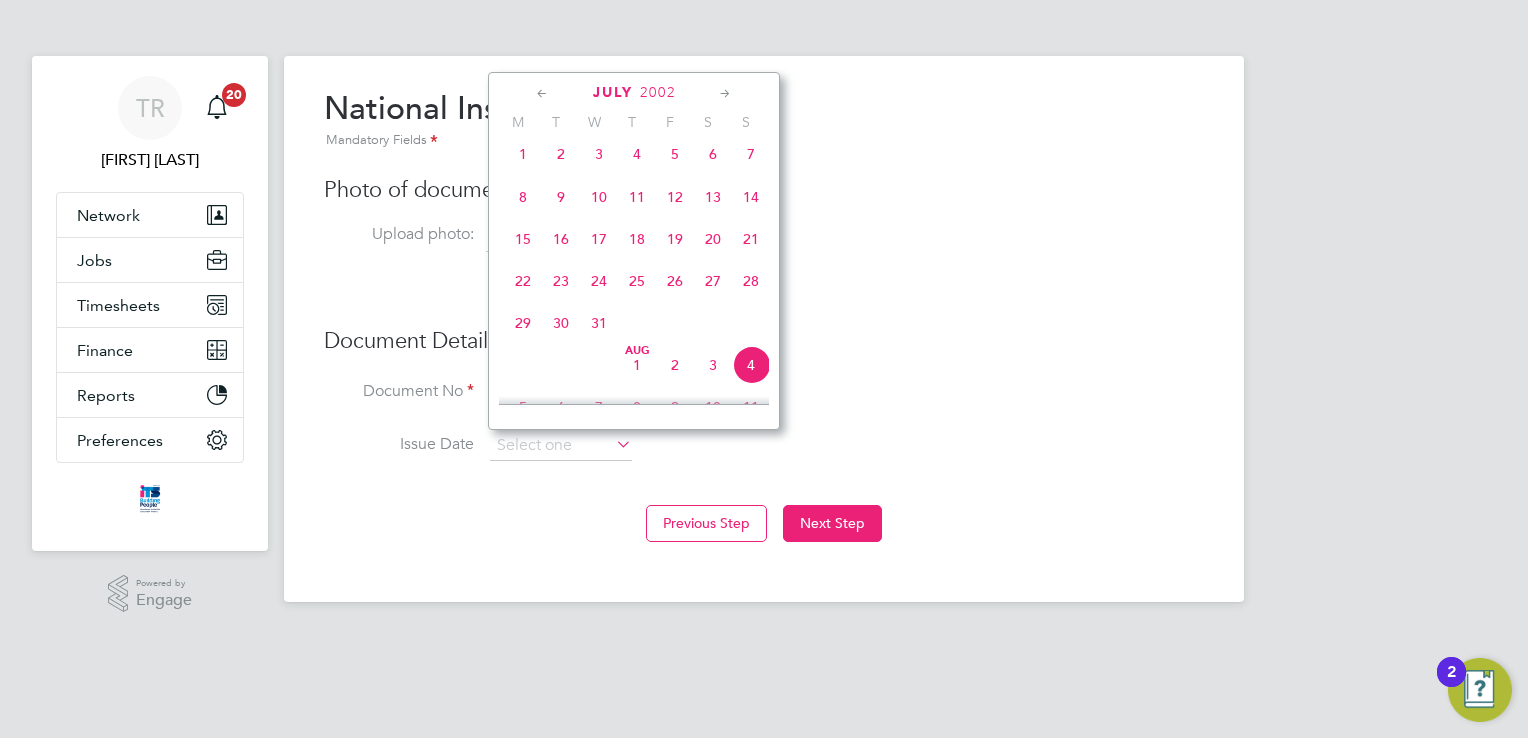 click 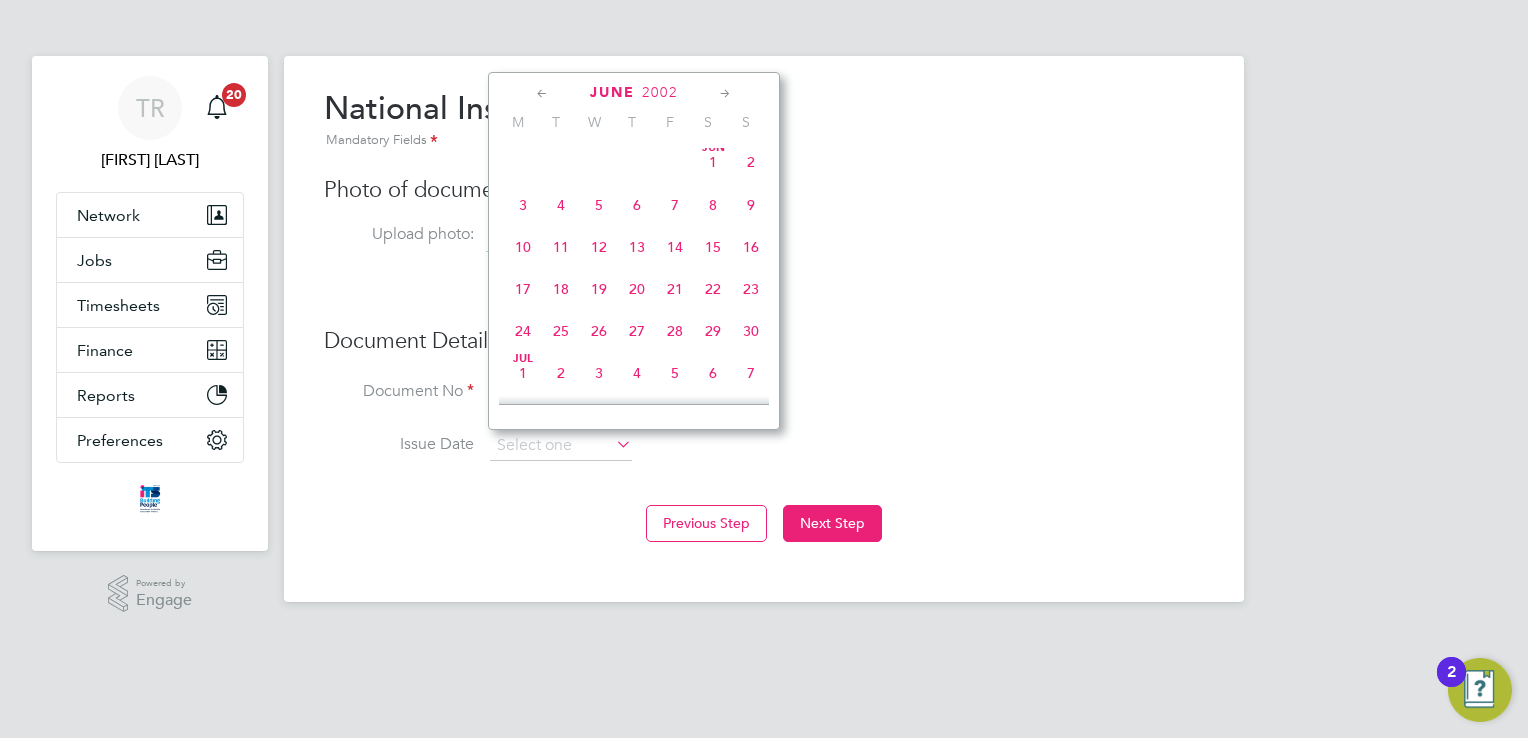 click 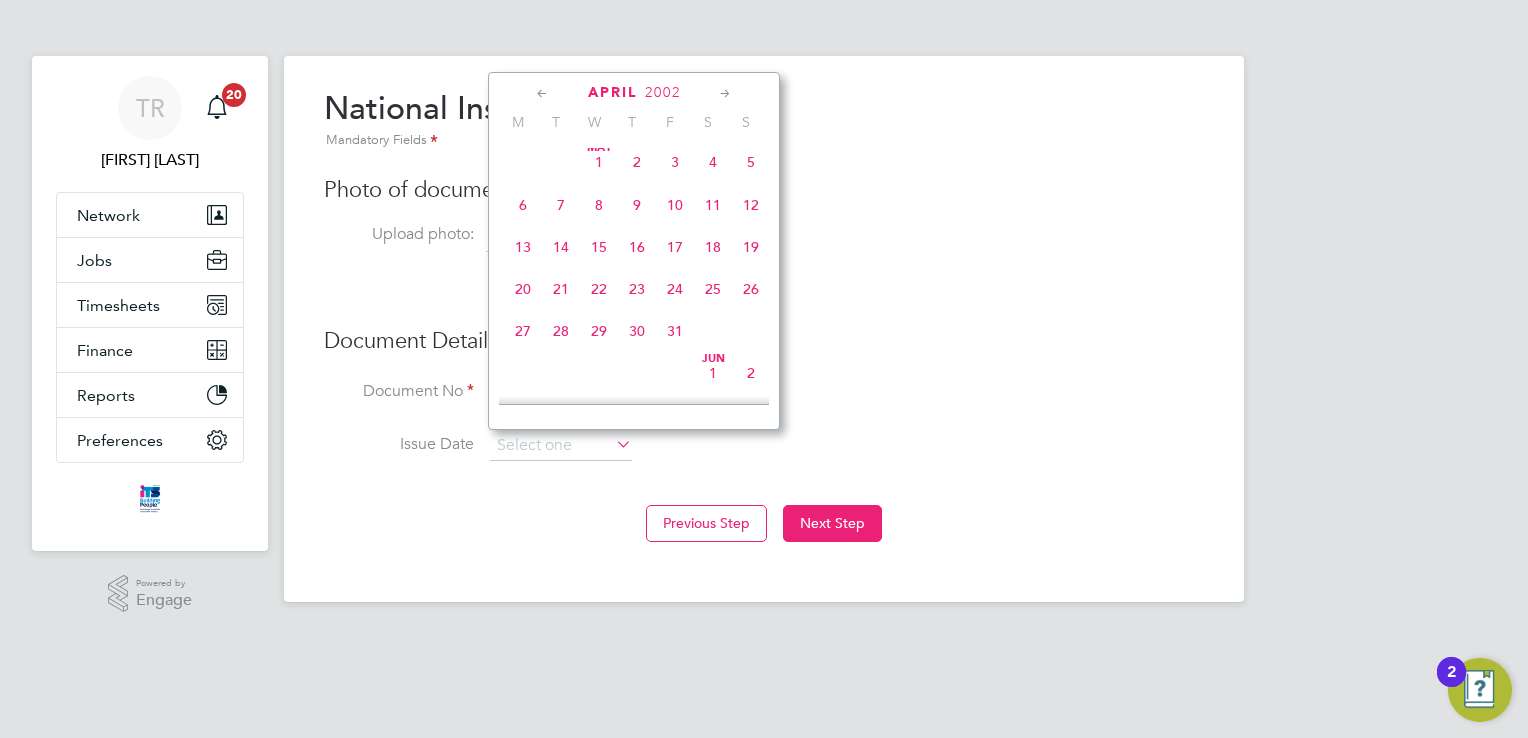 scroll, scrollTop: 0, scrollLeft: 0, axis: both 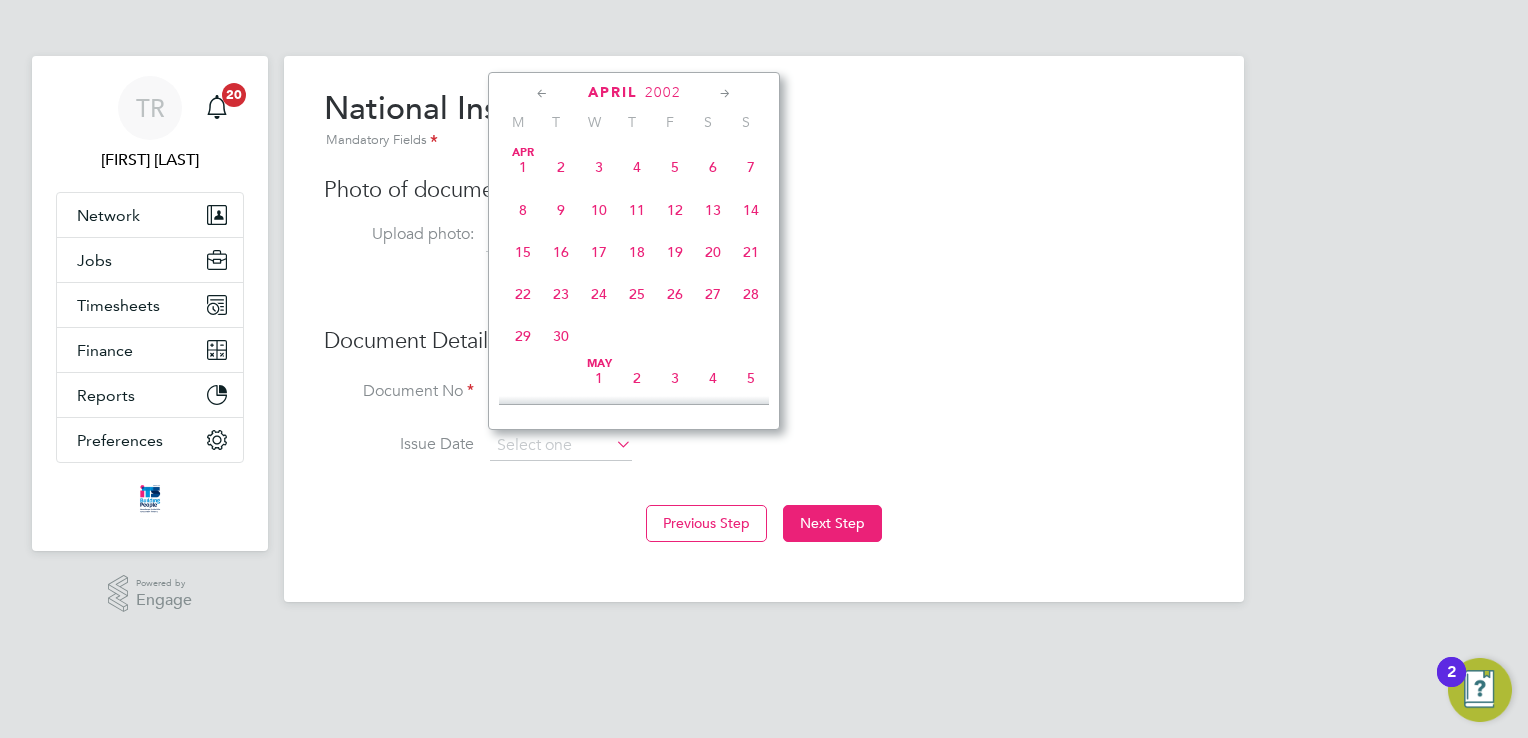 click 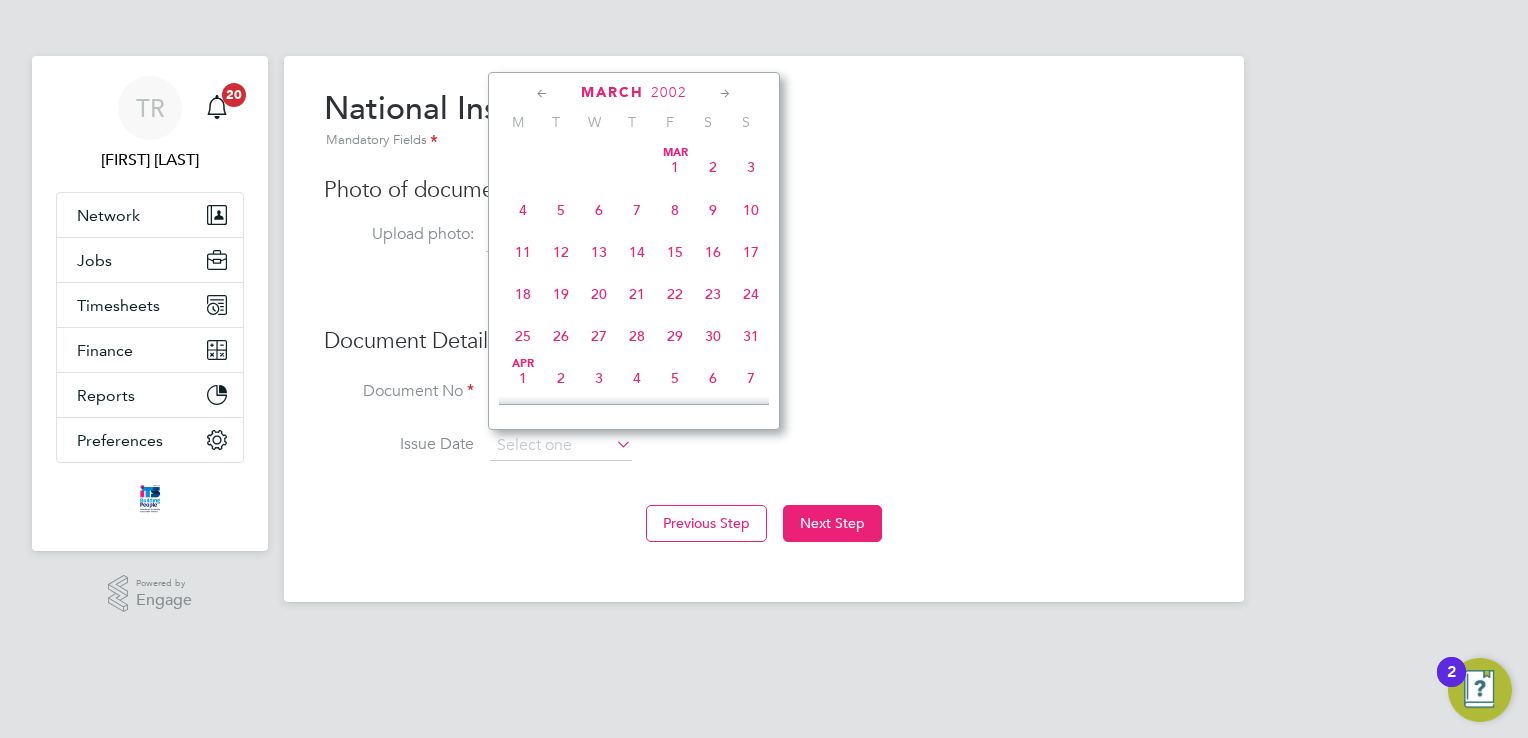 click on "20" 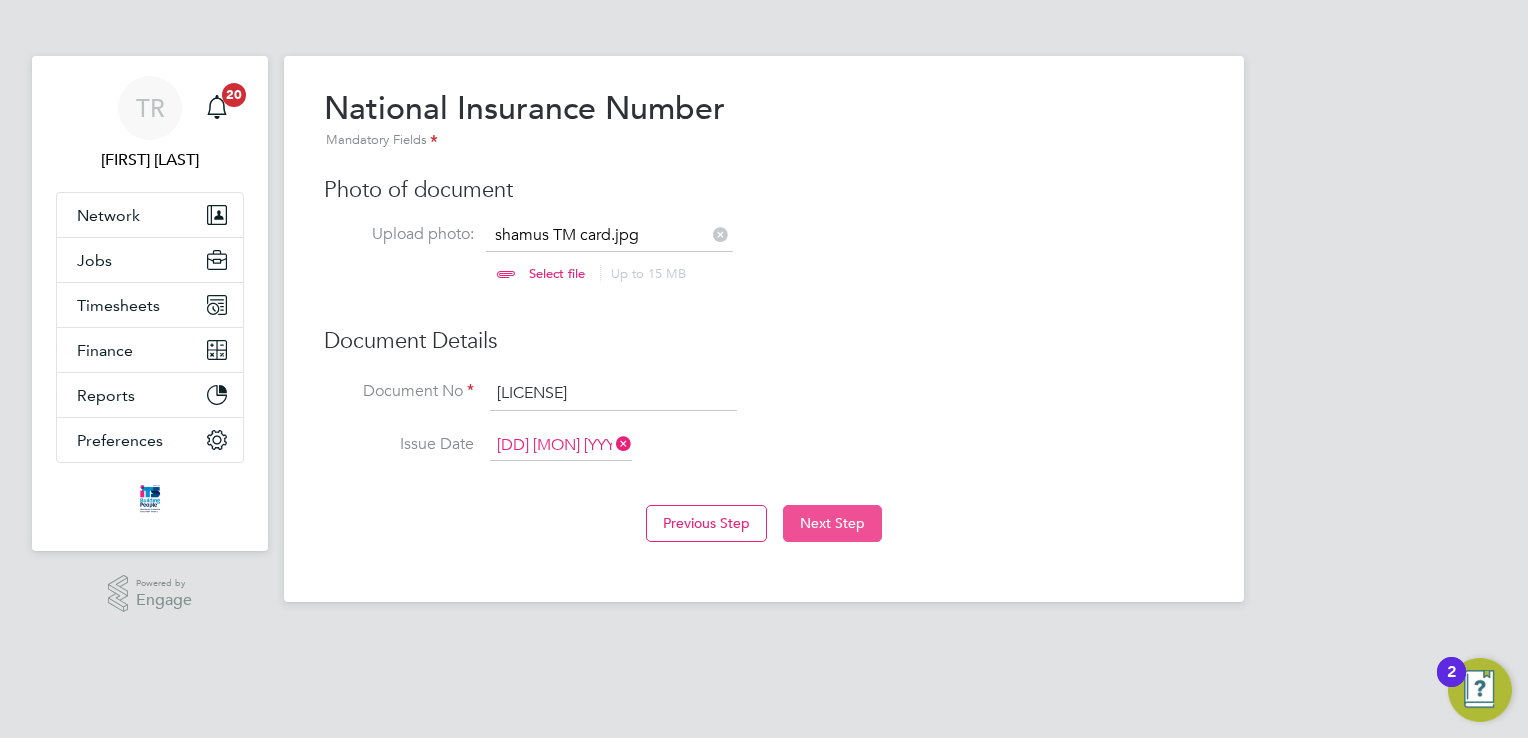 click on "Next Step" 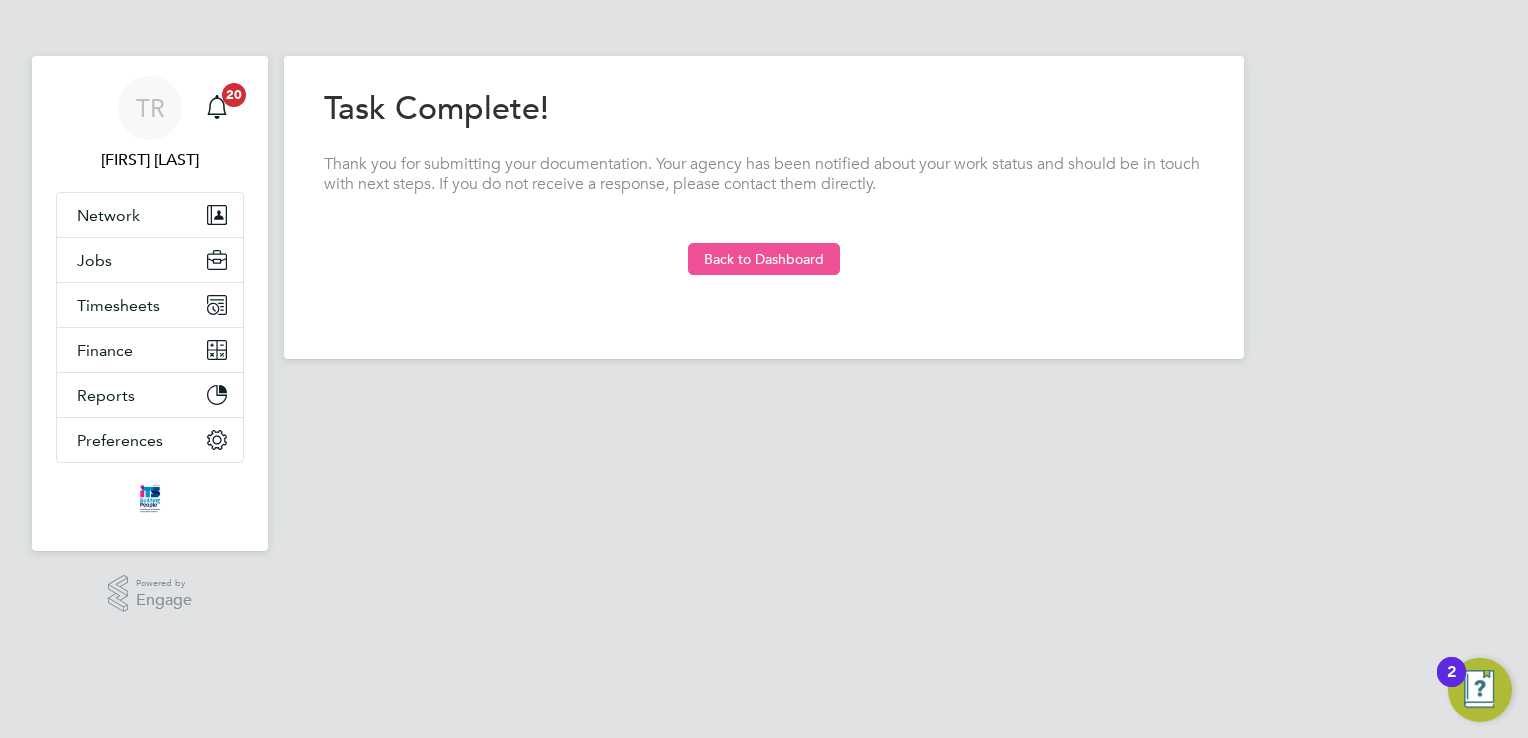 click on "Back to Dashboard" at bounding box center [764, 259] 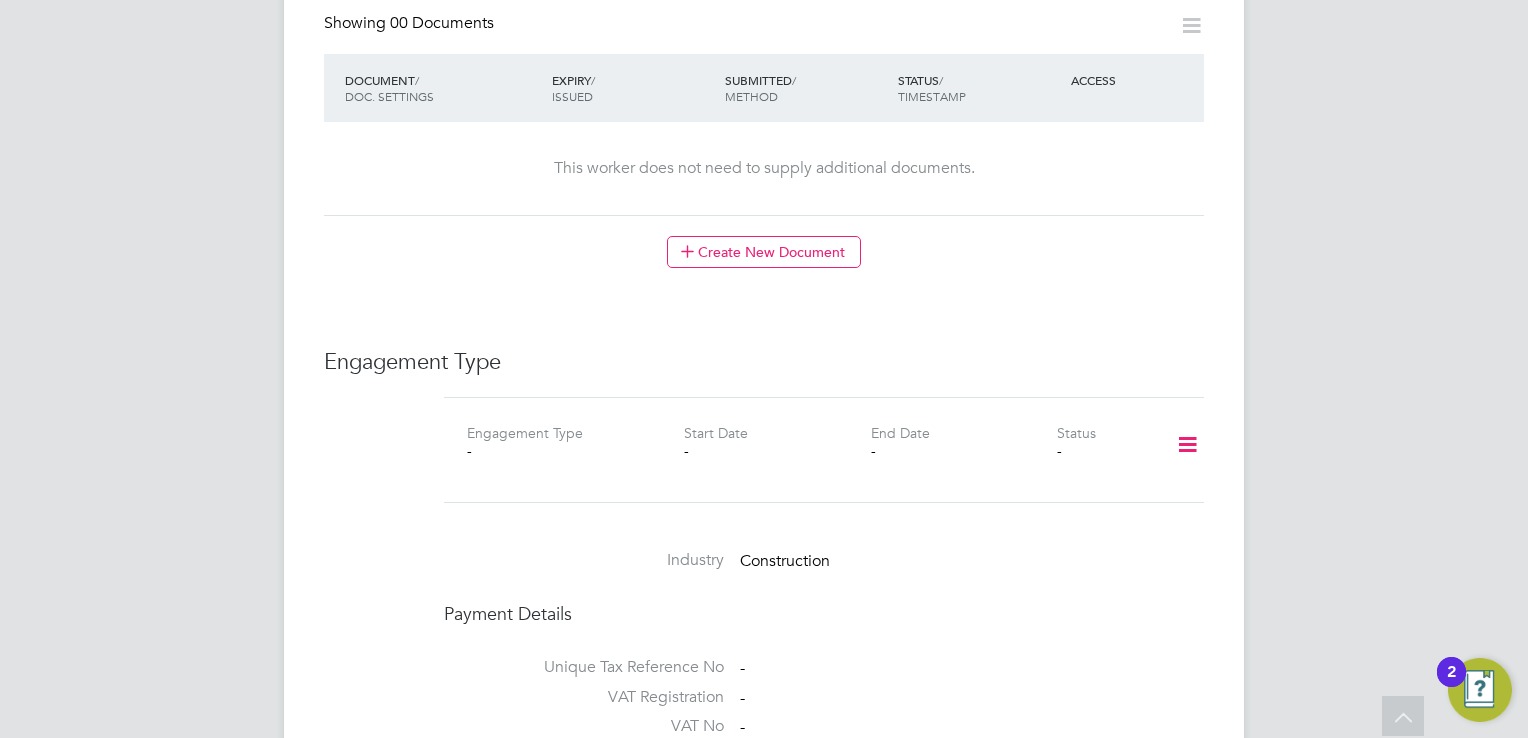 scroll, scrollTop: 1200, scrollLeft: 0, axis: vertical 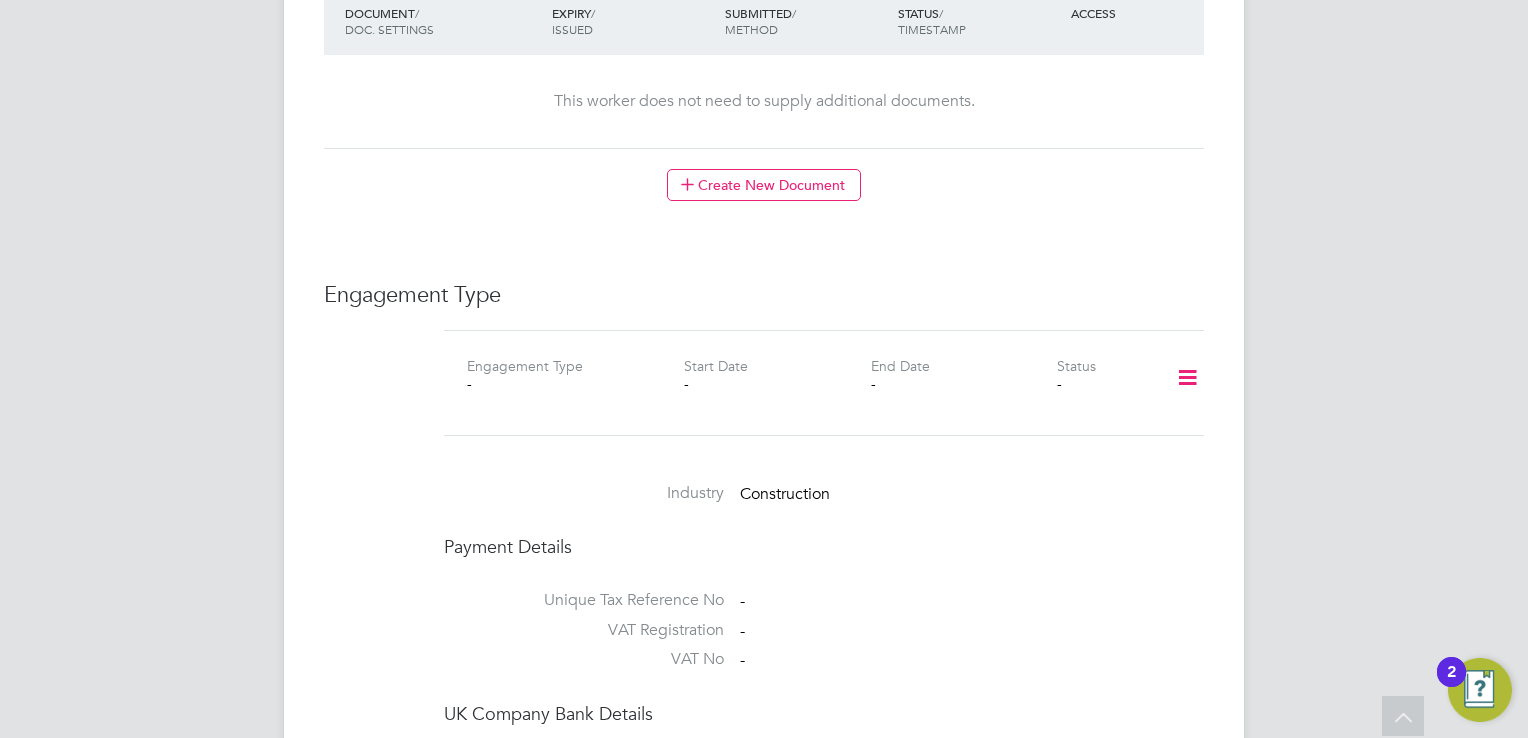click 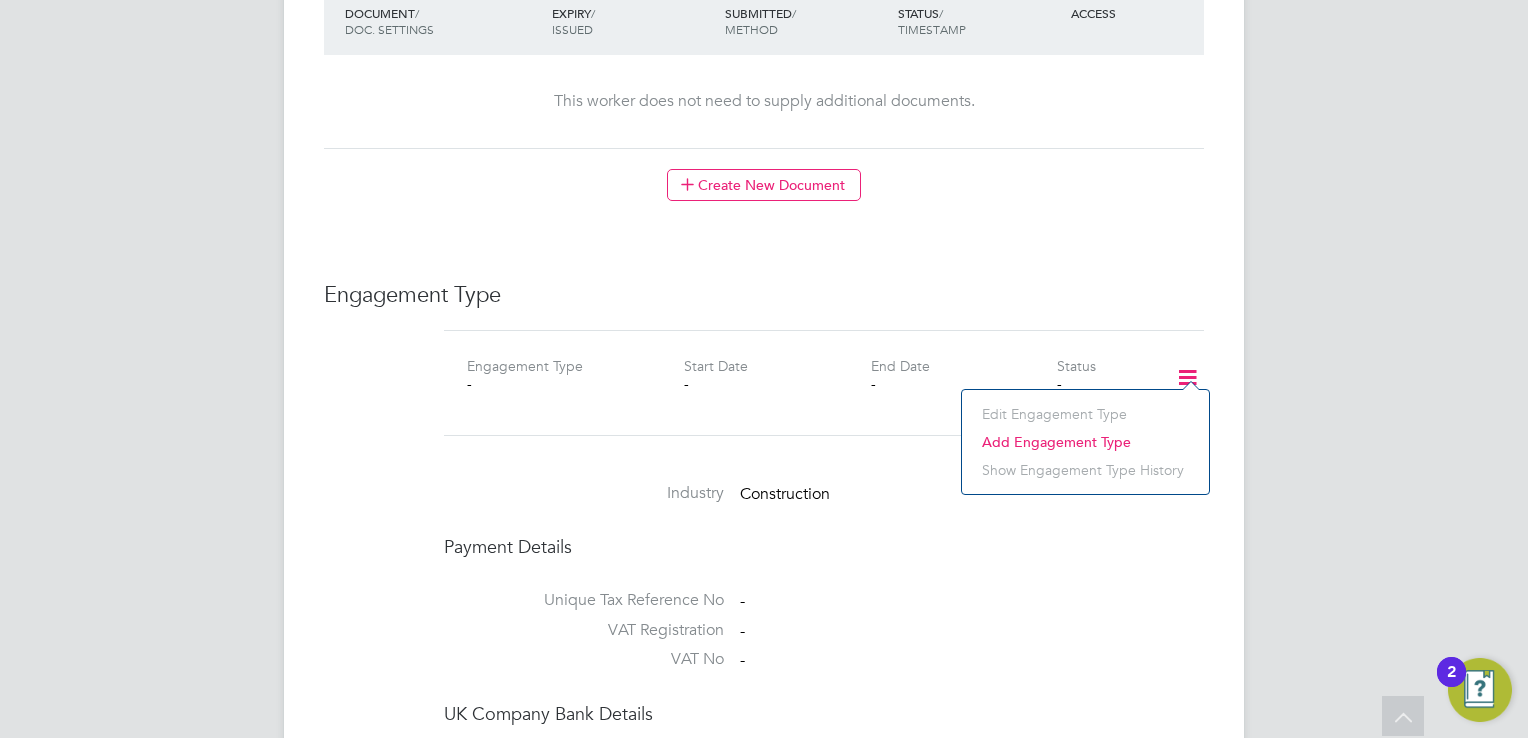 click on "Add Engagement Type" 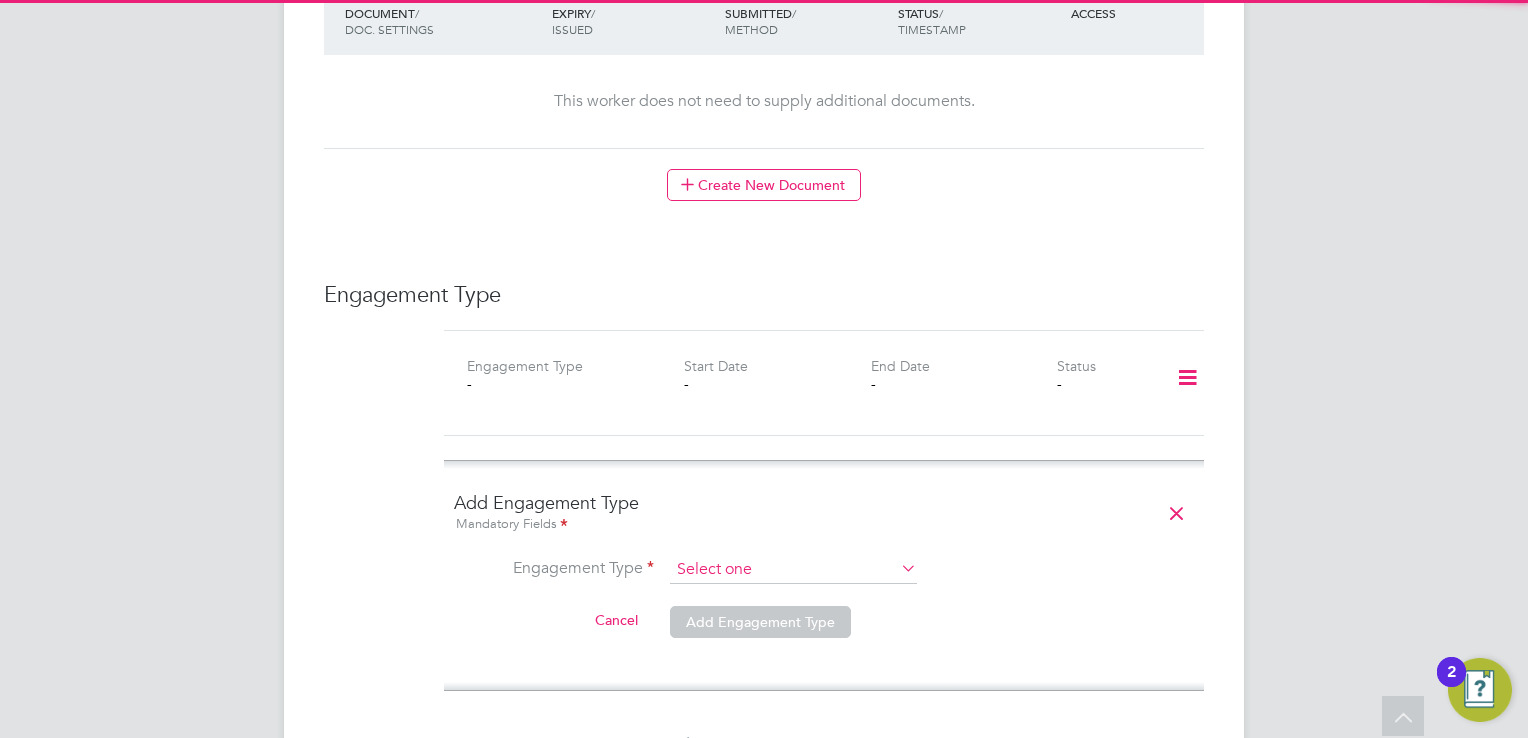 click 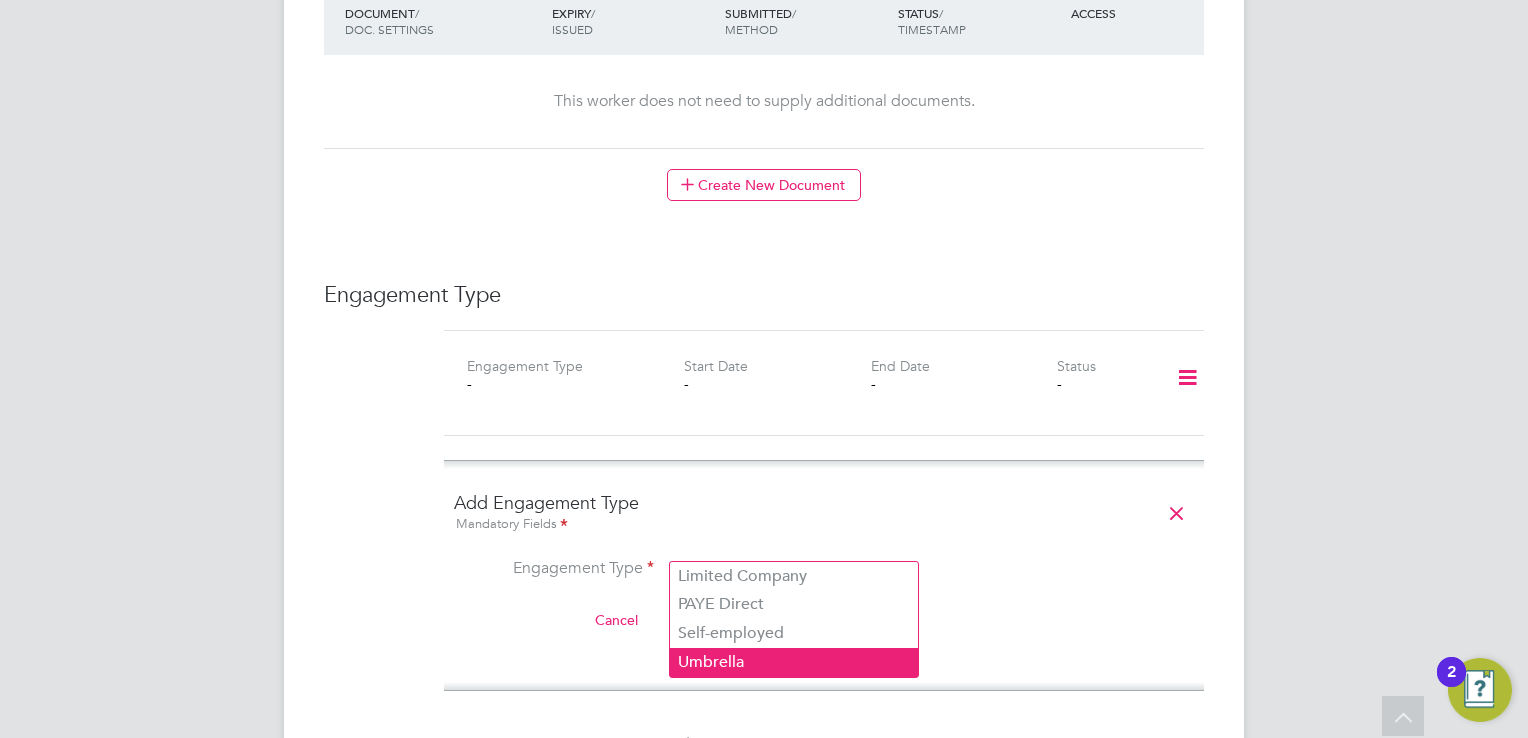 click on "Umbrella" 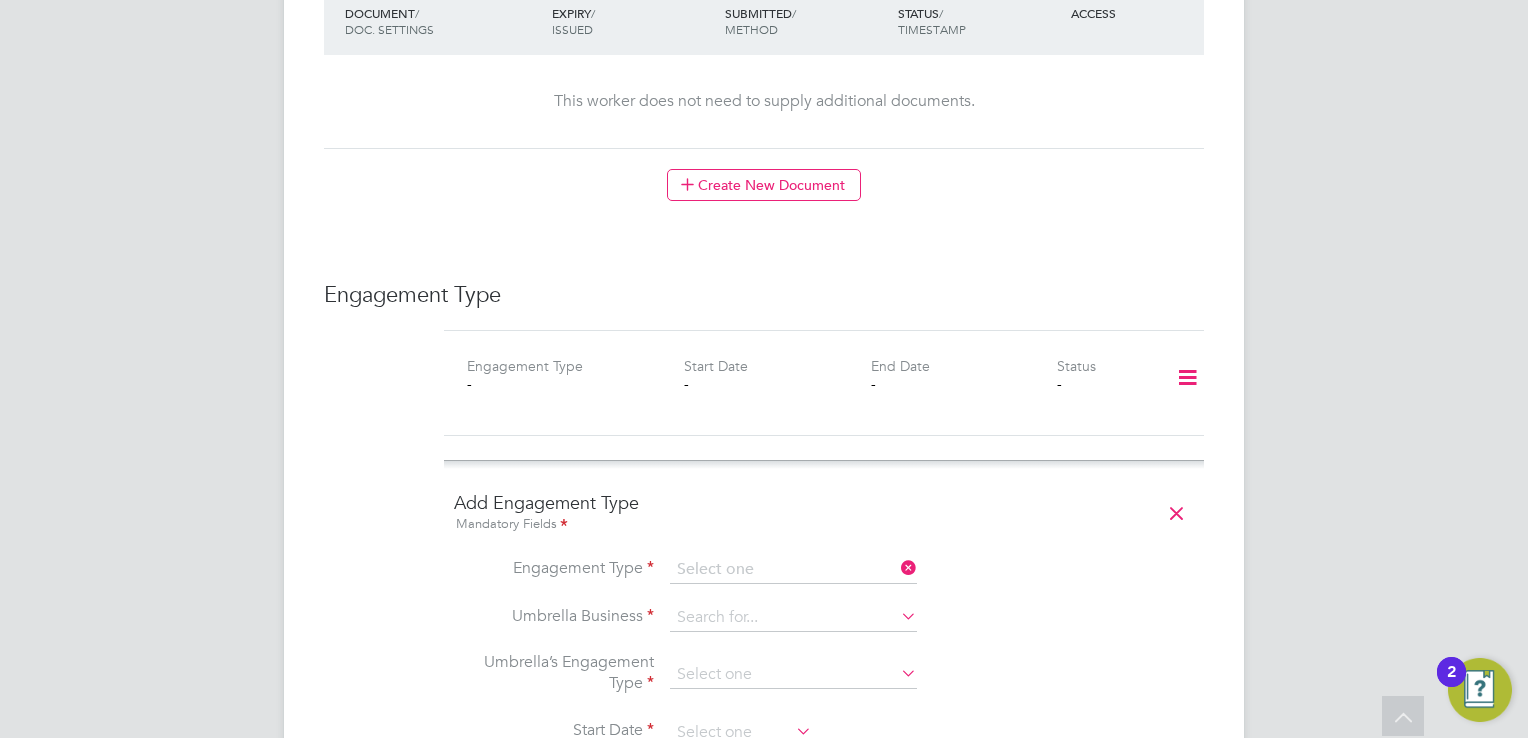 type on "Umbrella" 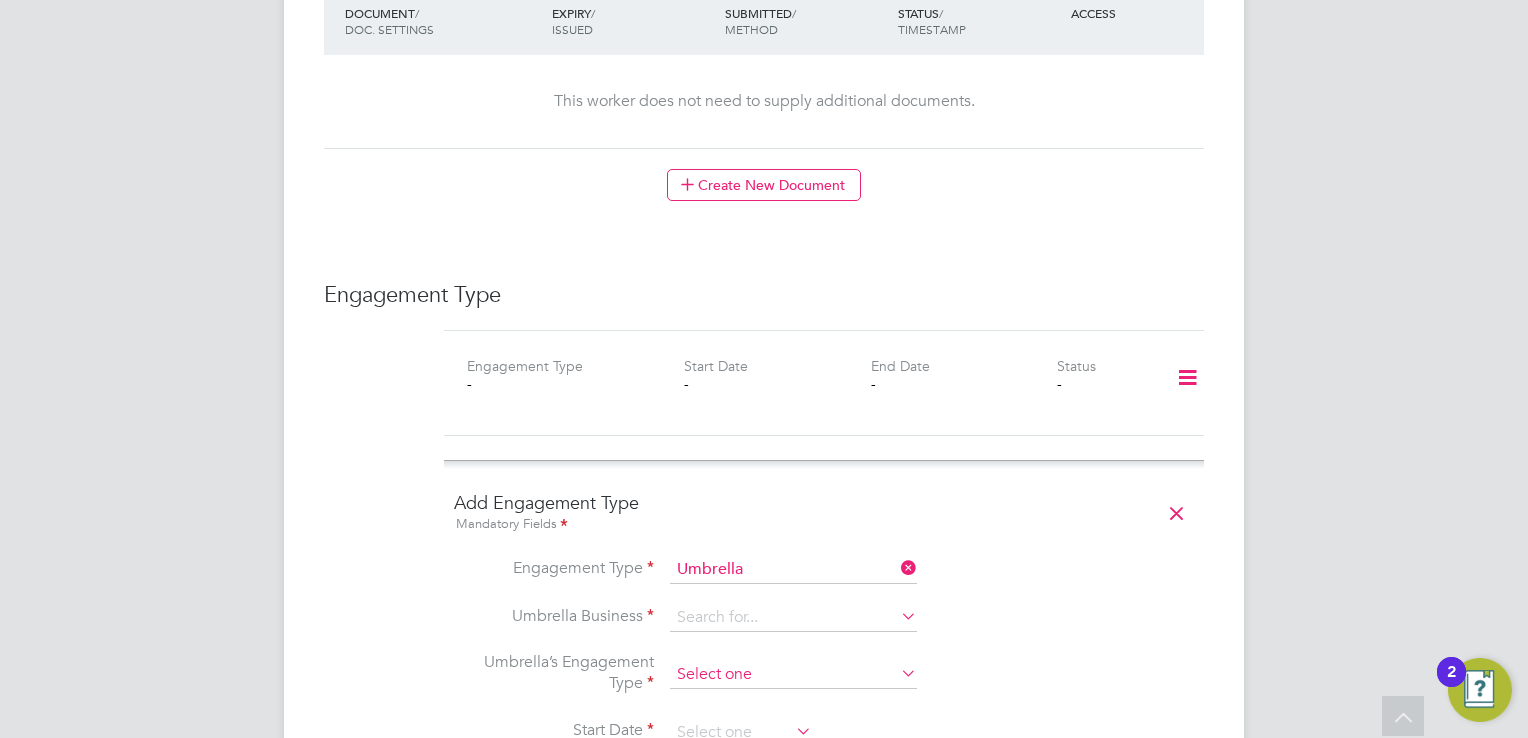 scroll, scrollTop: 1400, scrollLeft: 0, axis: vertical 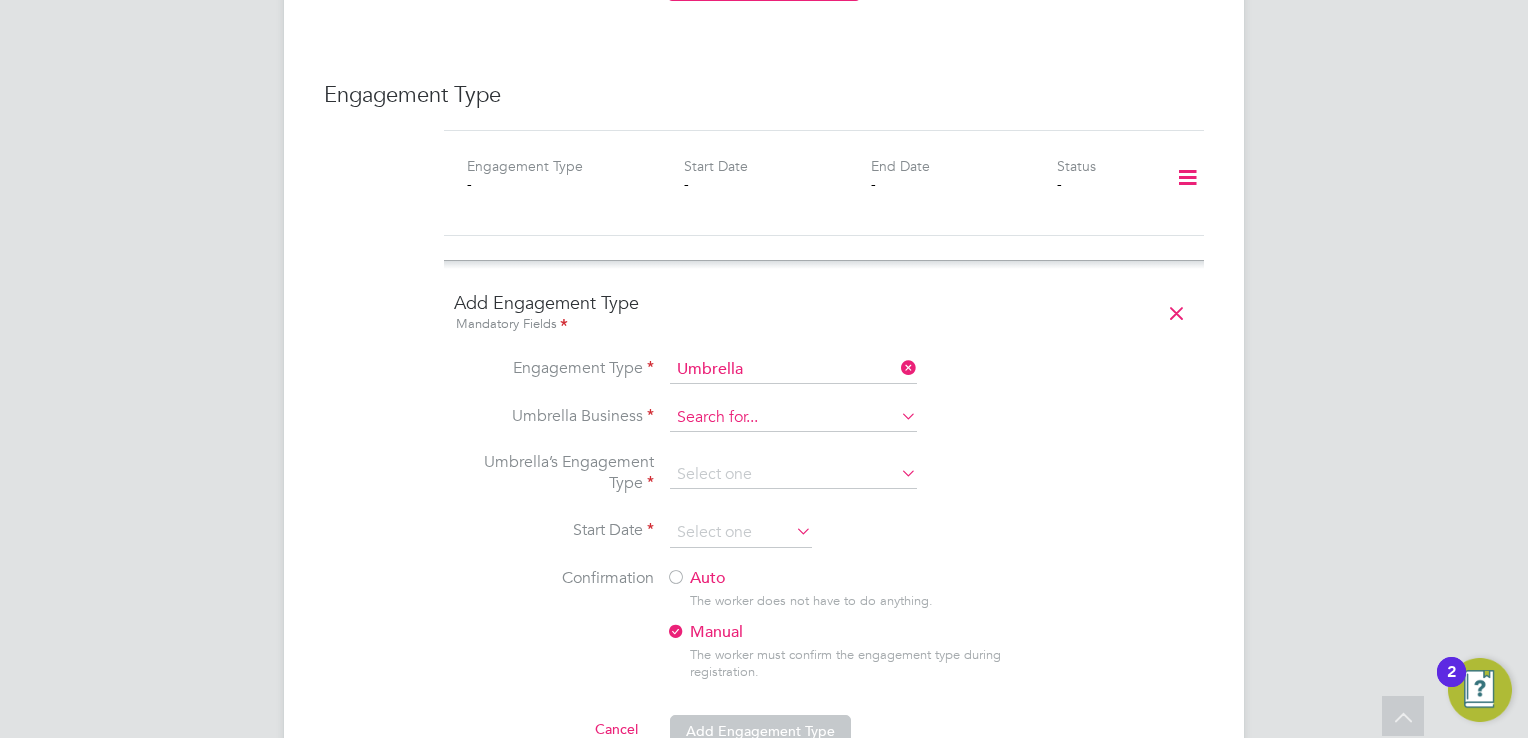 click 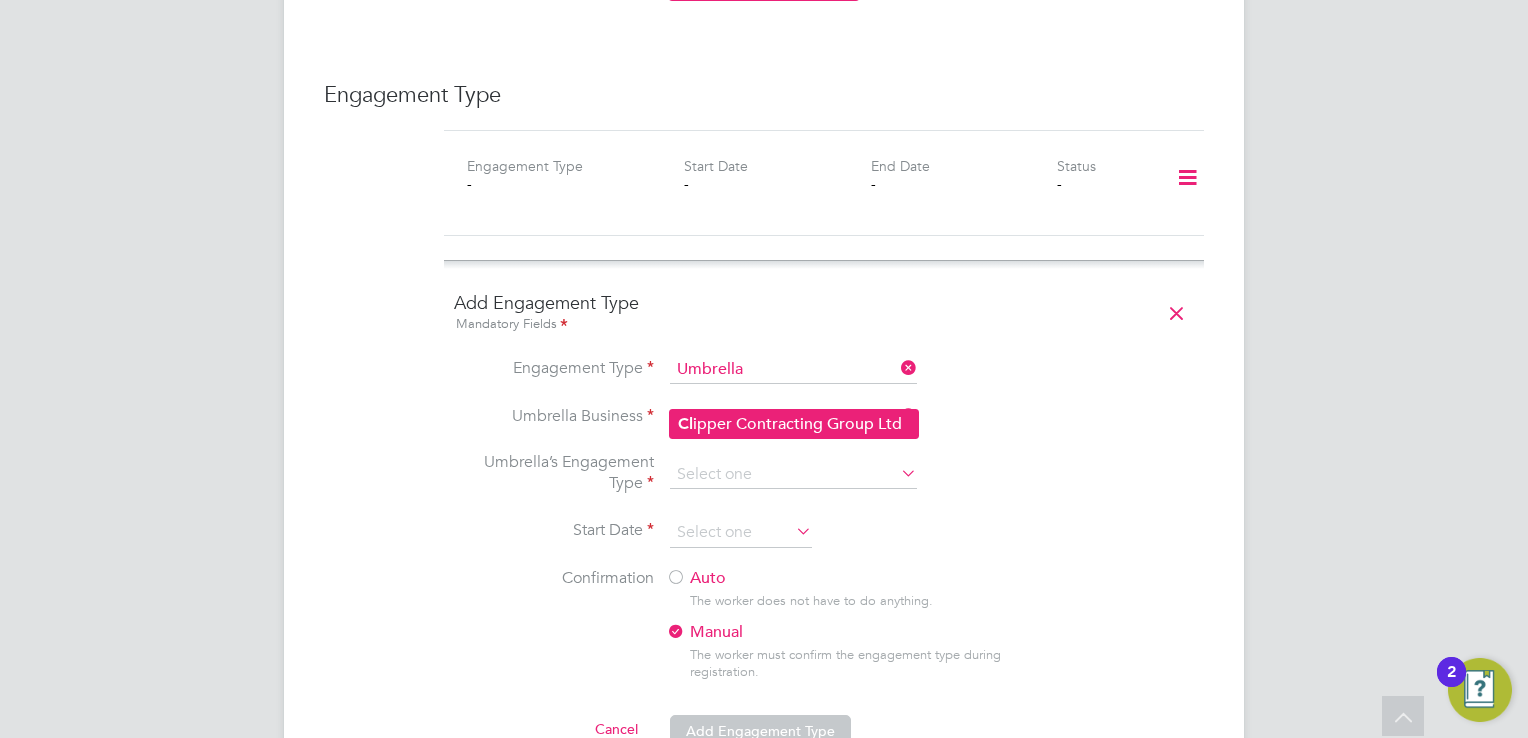 click on "Cl ipper Contracting Group Ltd" 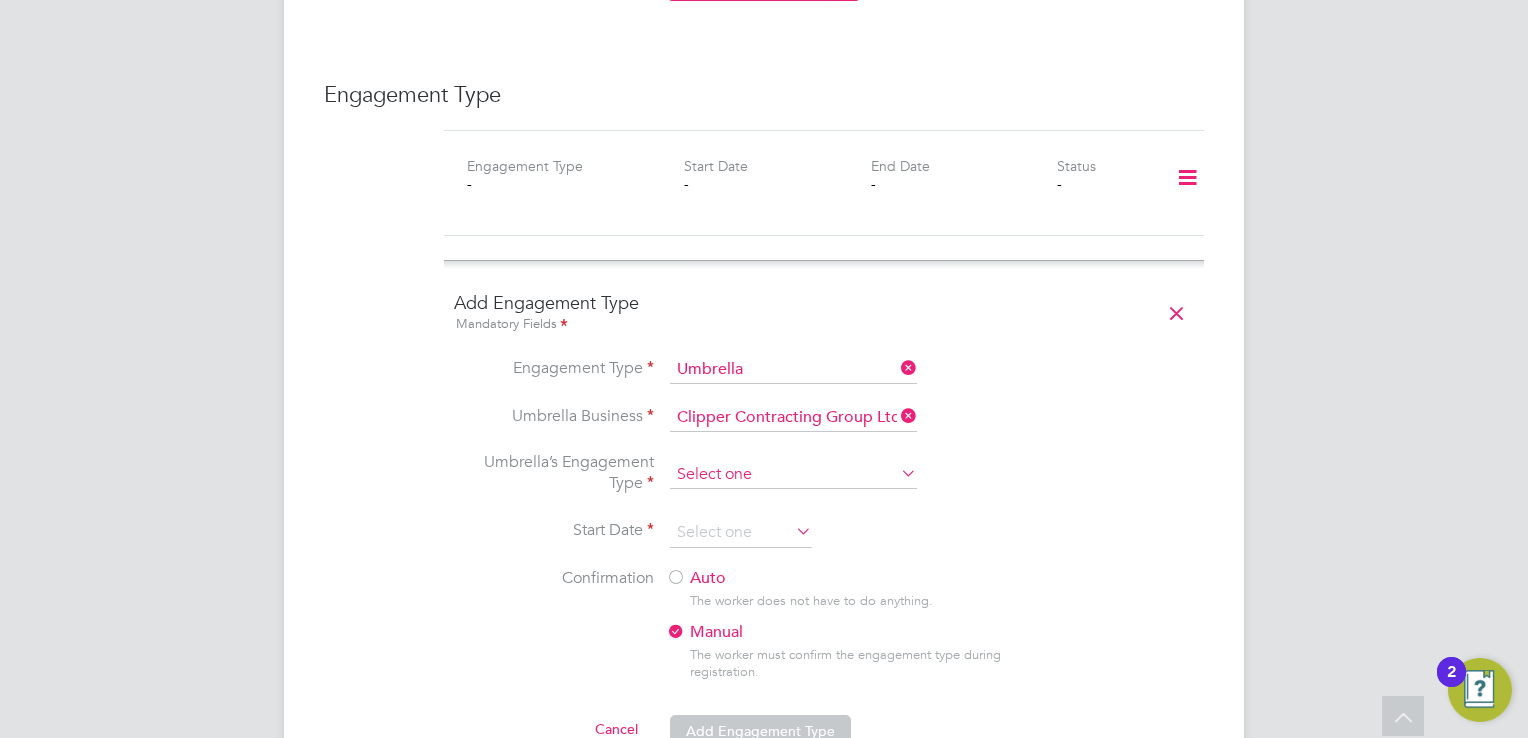 click 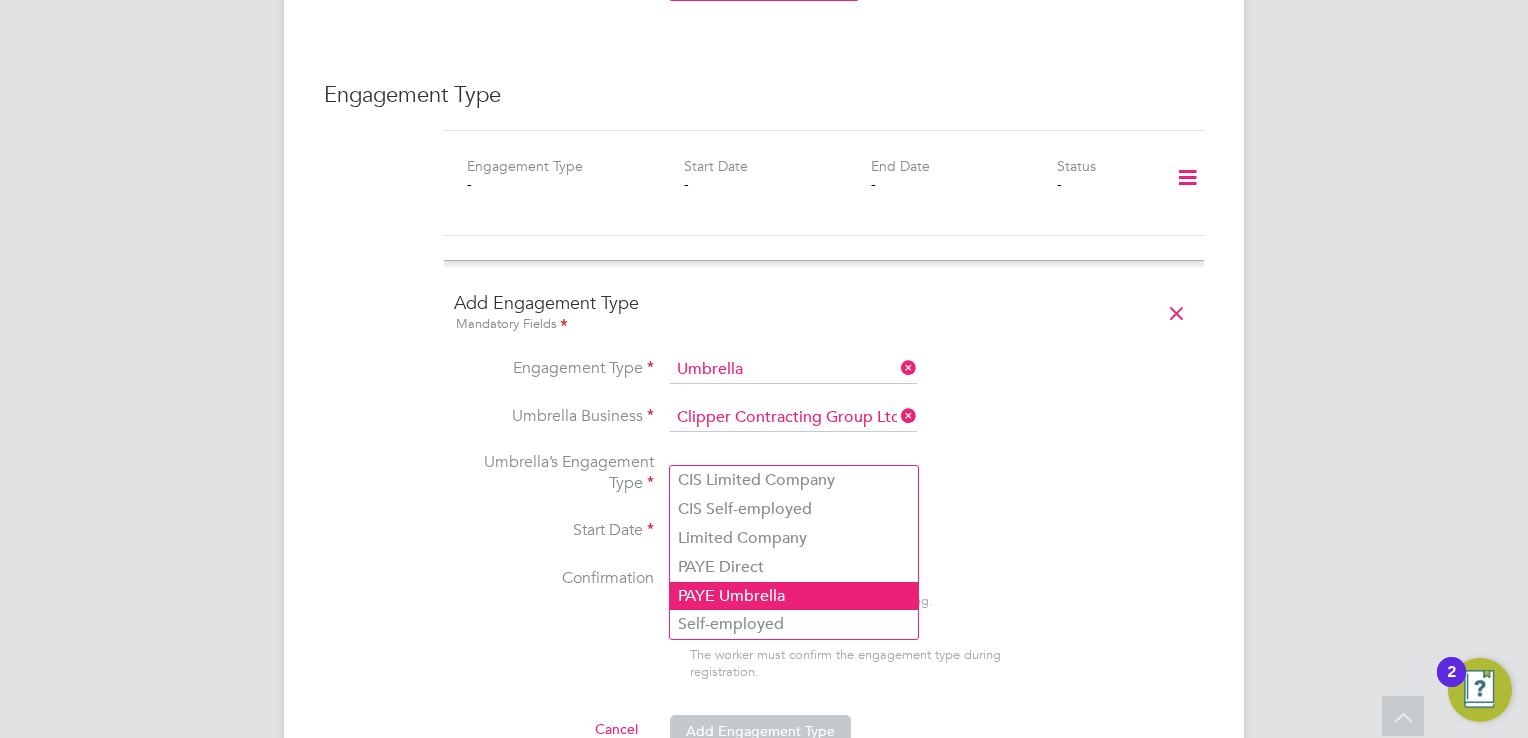 click on "PAYE Umbrella" 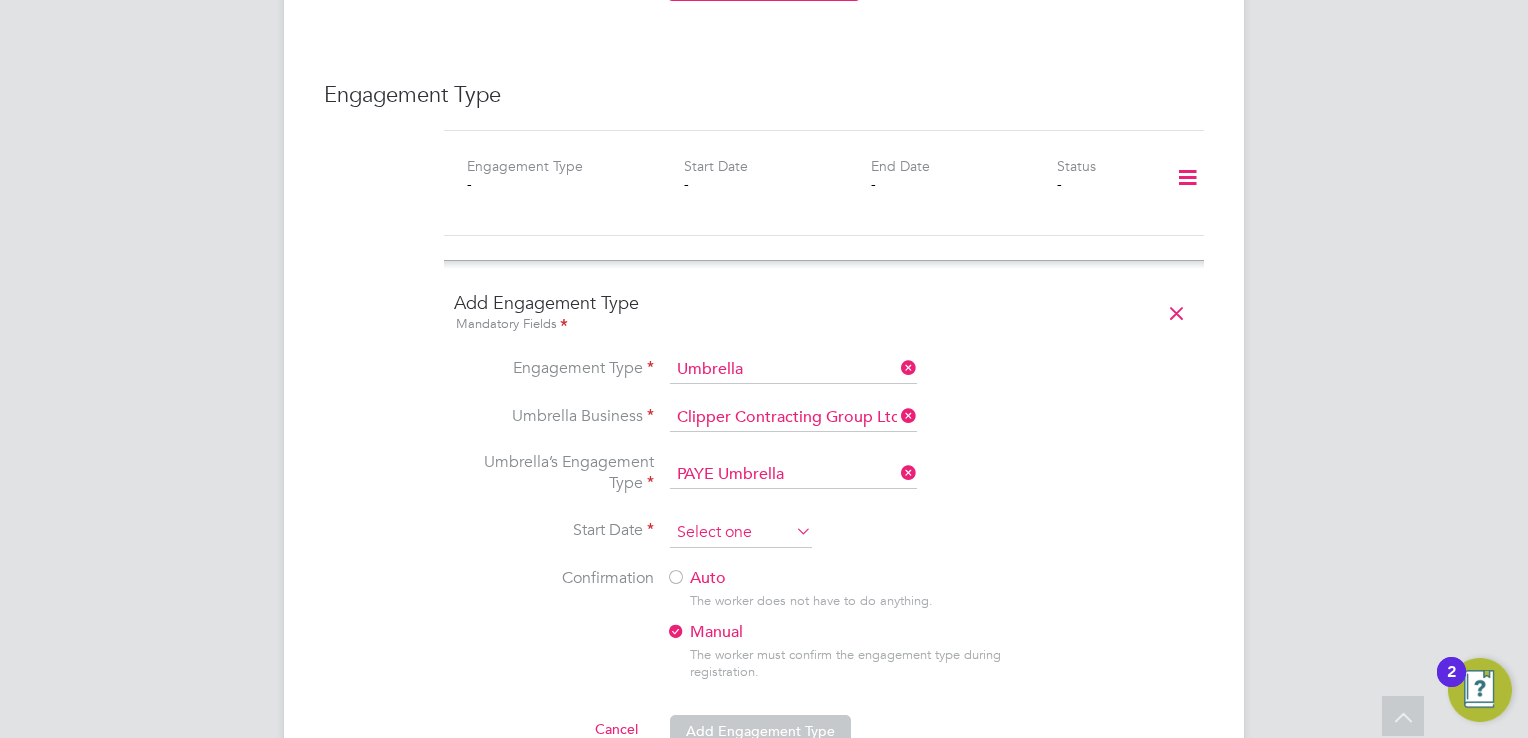 click 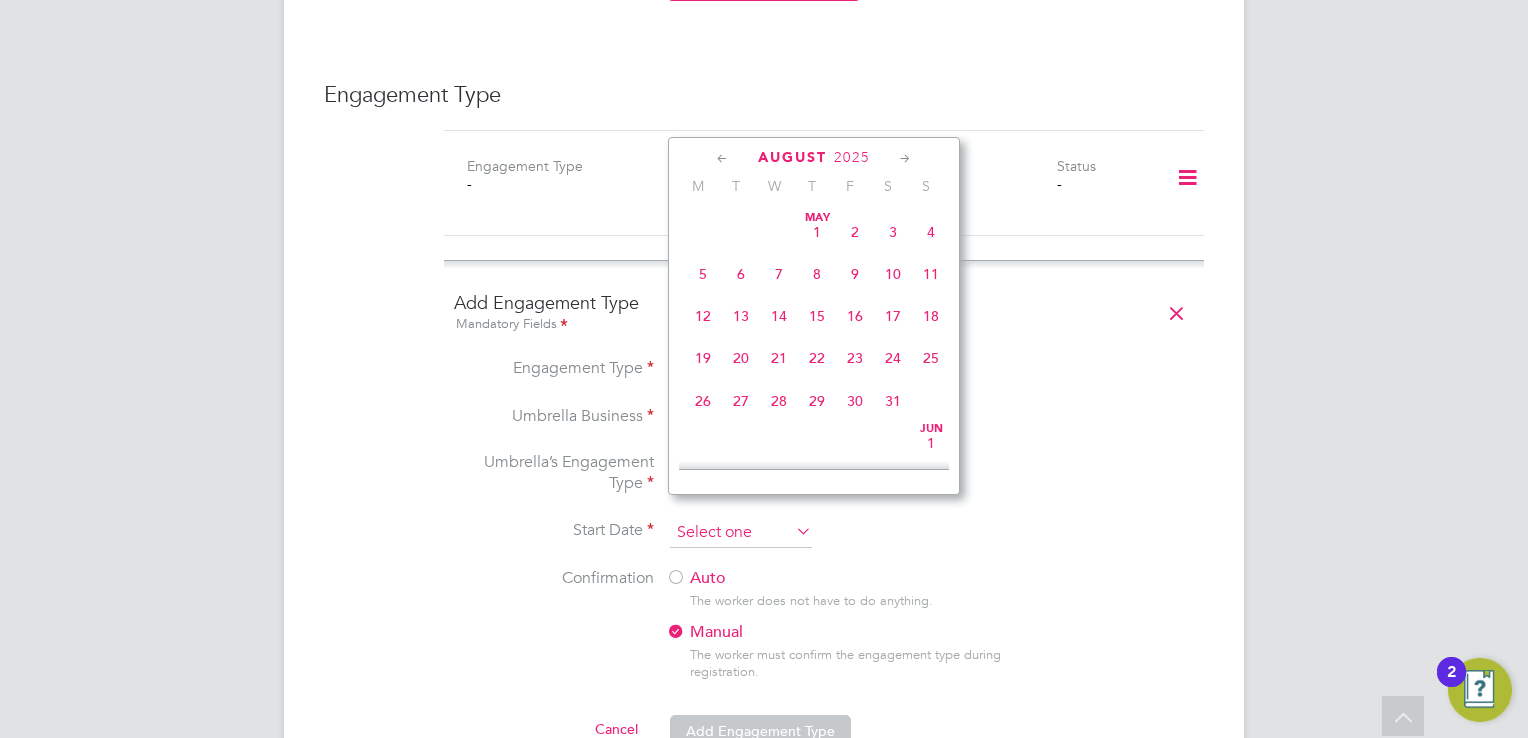 scroll, scrollTop: 652, scrollLeft: 0, axis: vertical 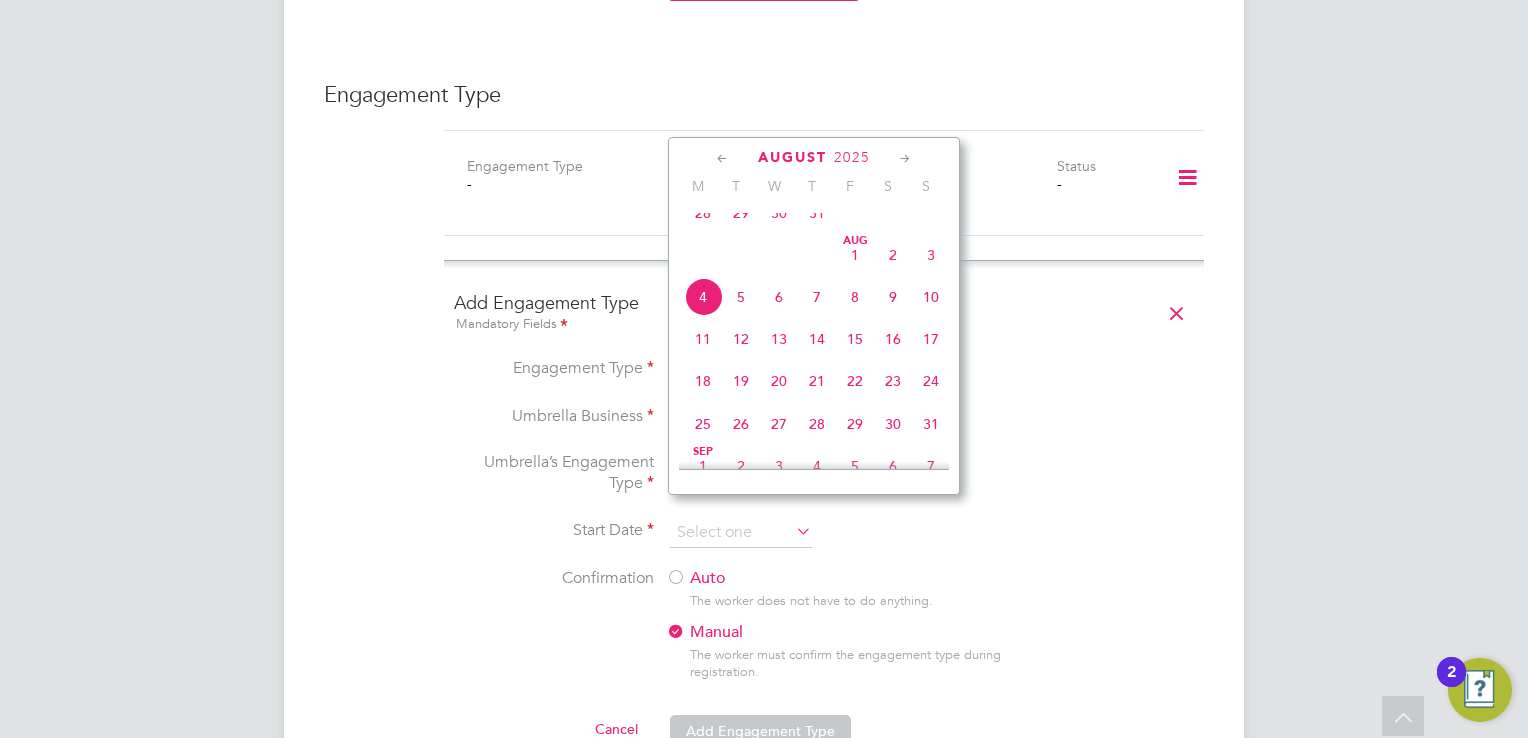 click on "4" 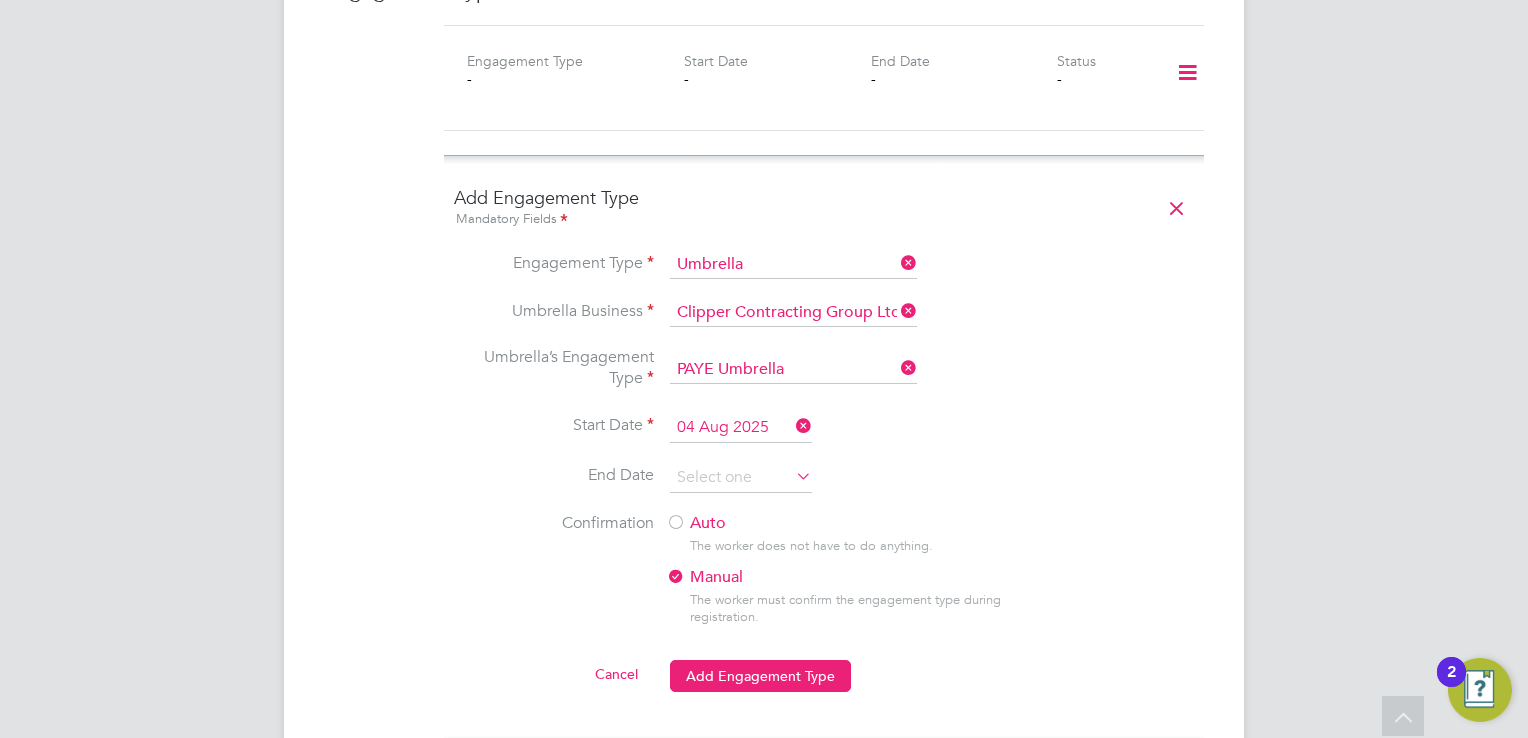 scroll, scrollTop: 1600, scrollLeft: 0, axis: vertical 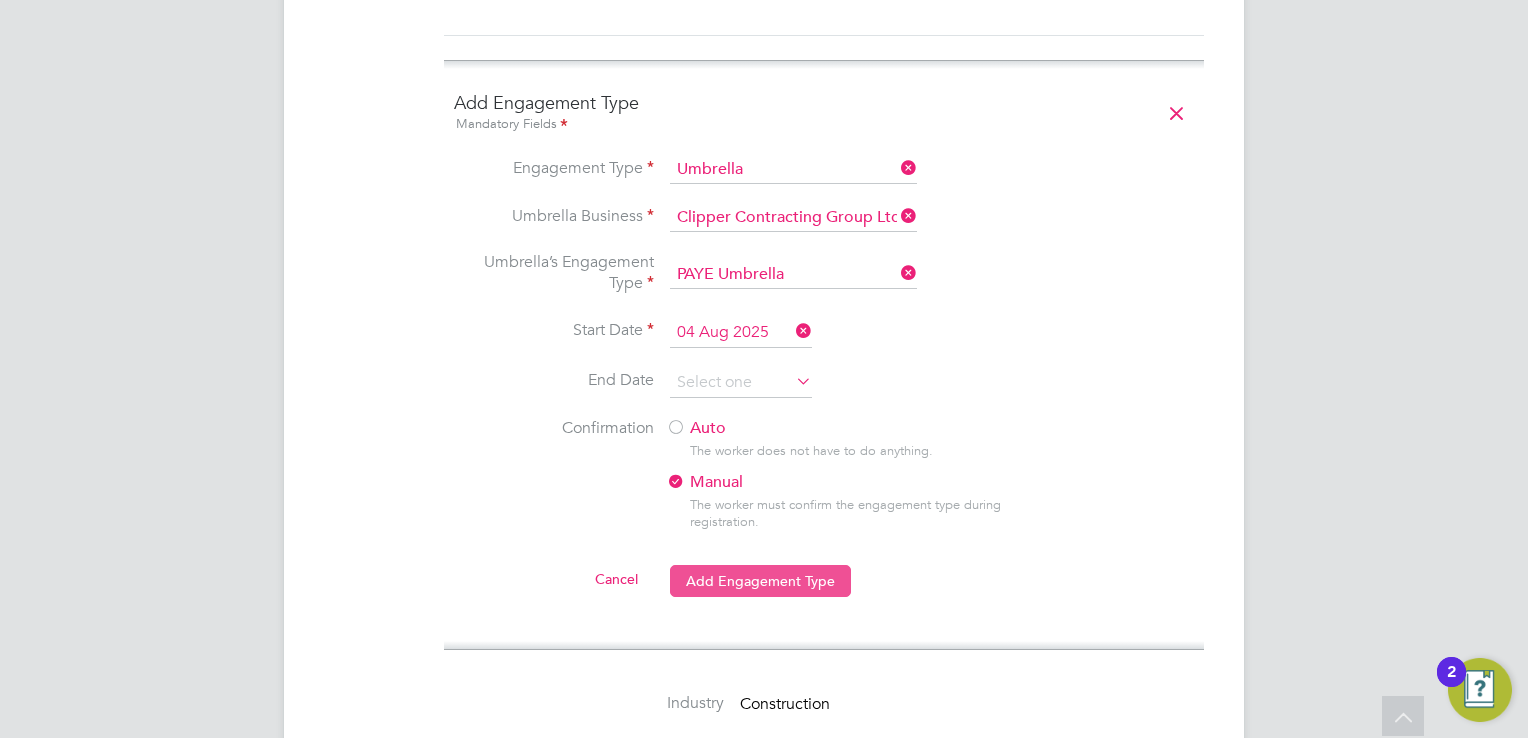 click on "Add Engagement Type" 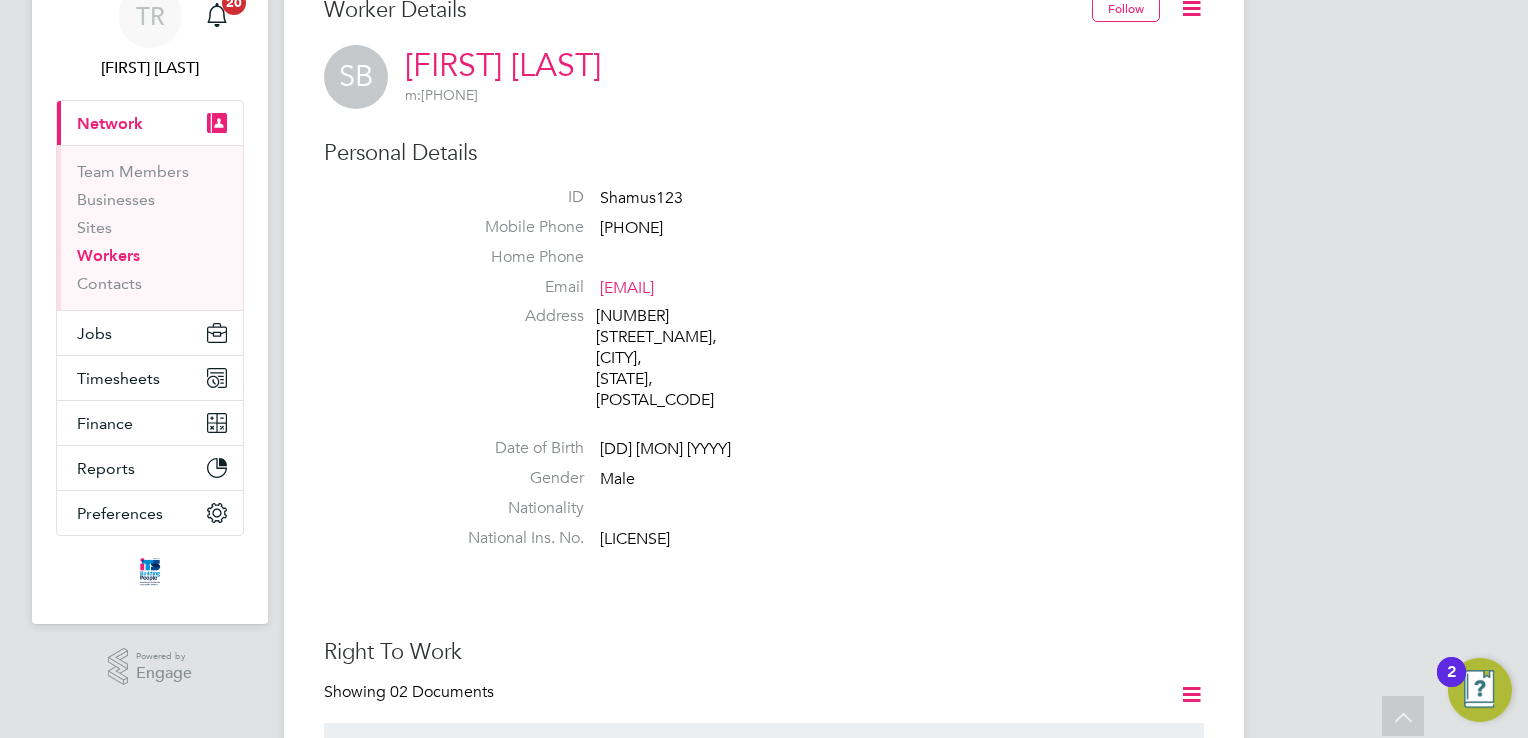 scroll, scrollTop: 0, scrollLeft: 0, axis: both 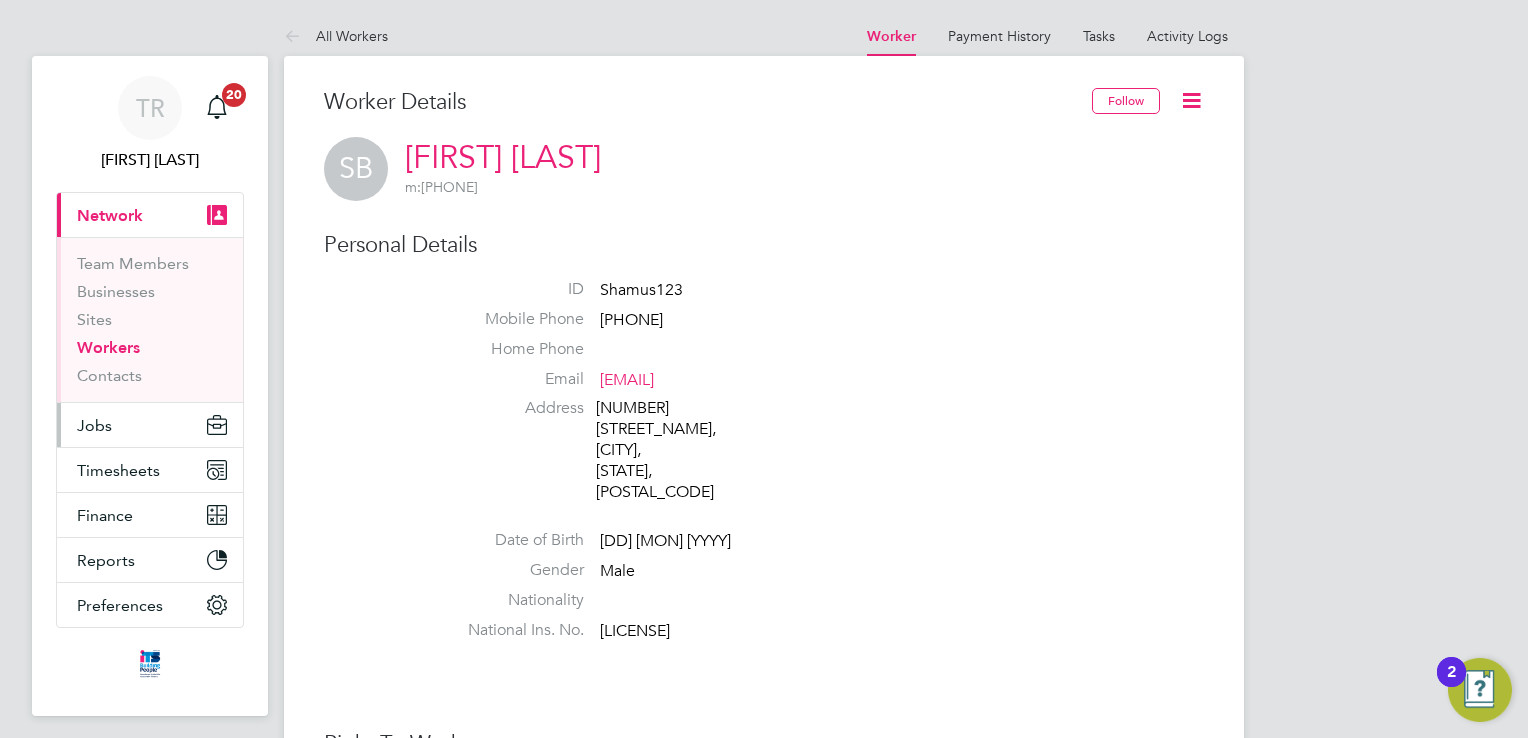 click on "Jobs" at bounding box center [150, 425] 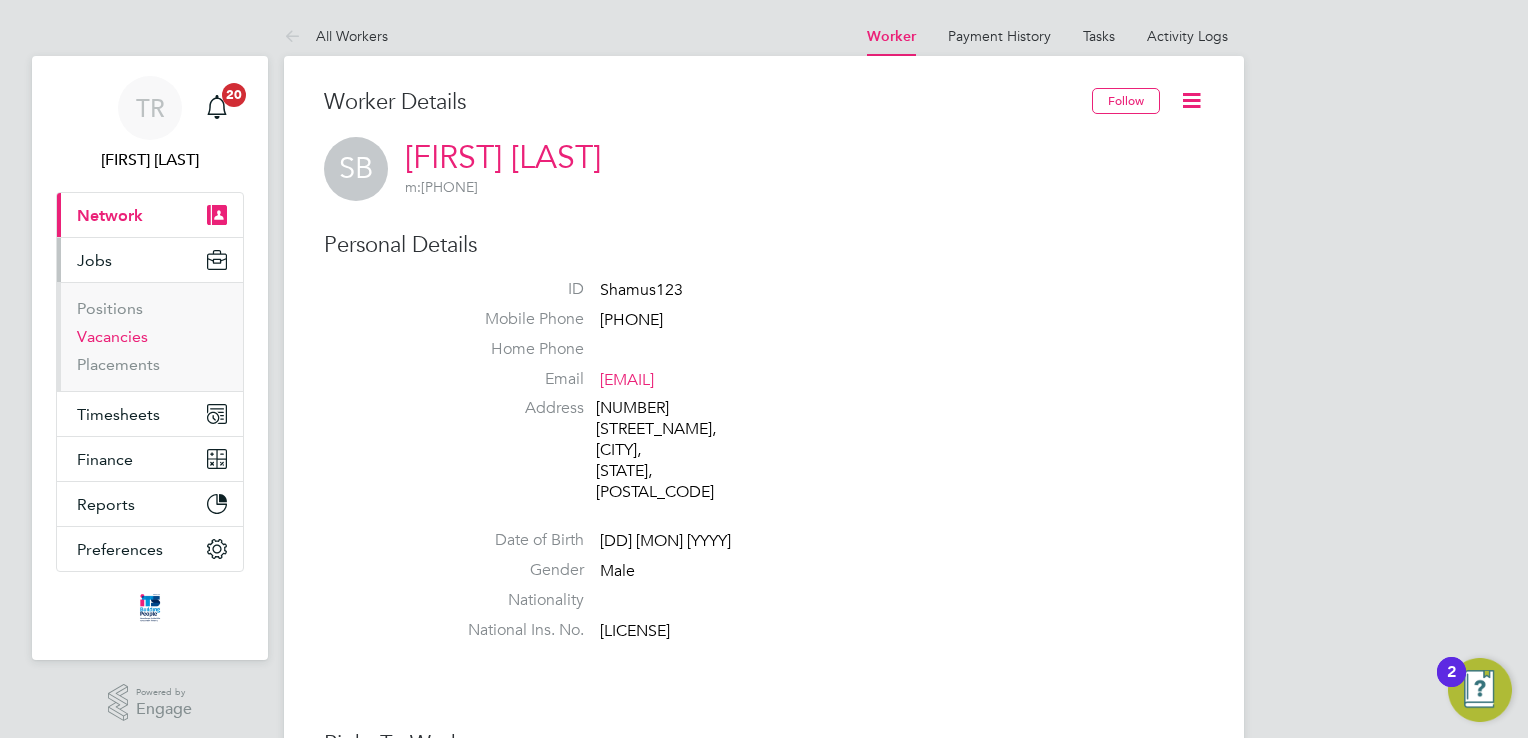 click on "Vacancies" at bounding box center [112, 336] 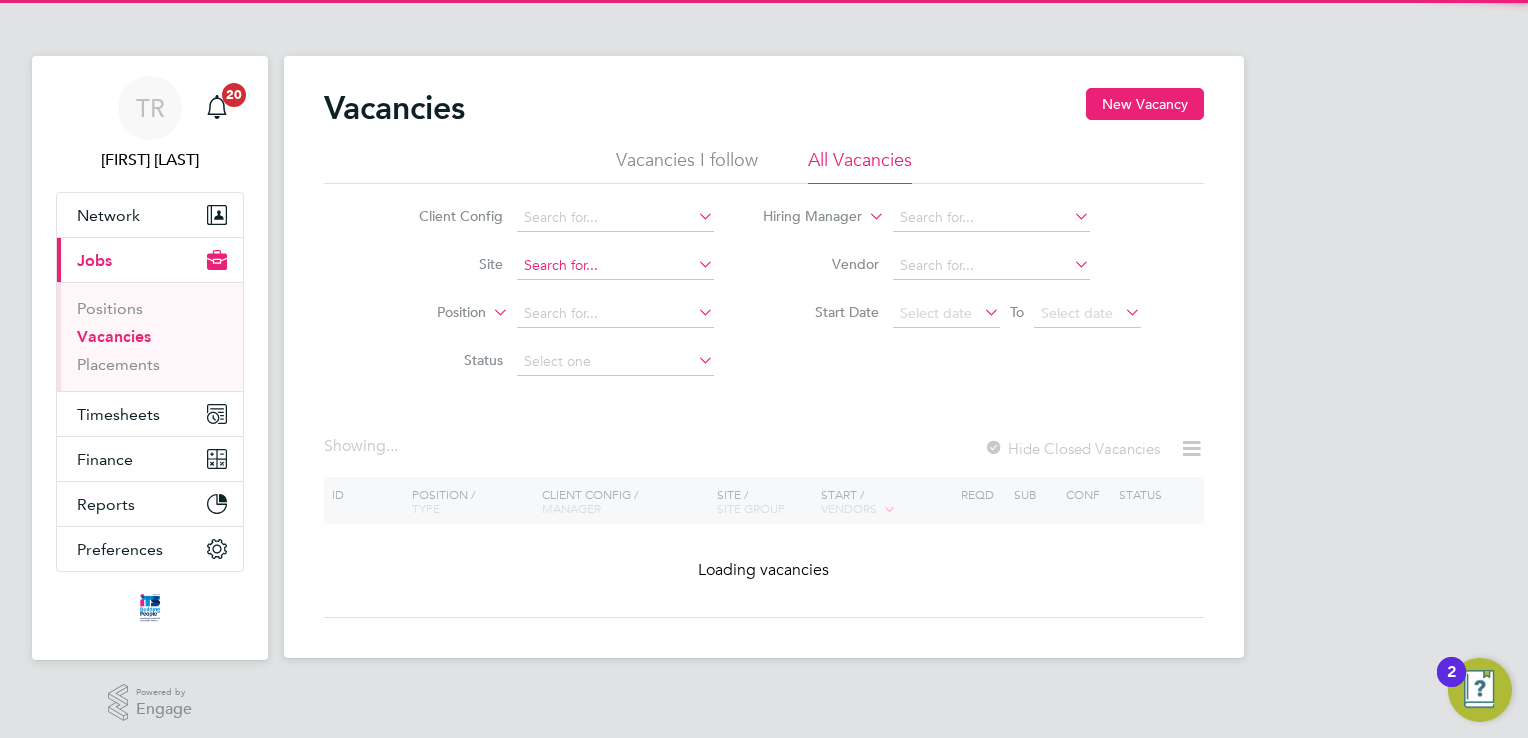 click 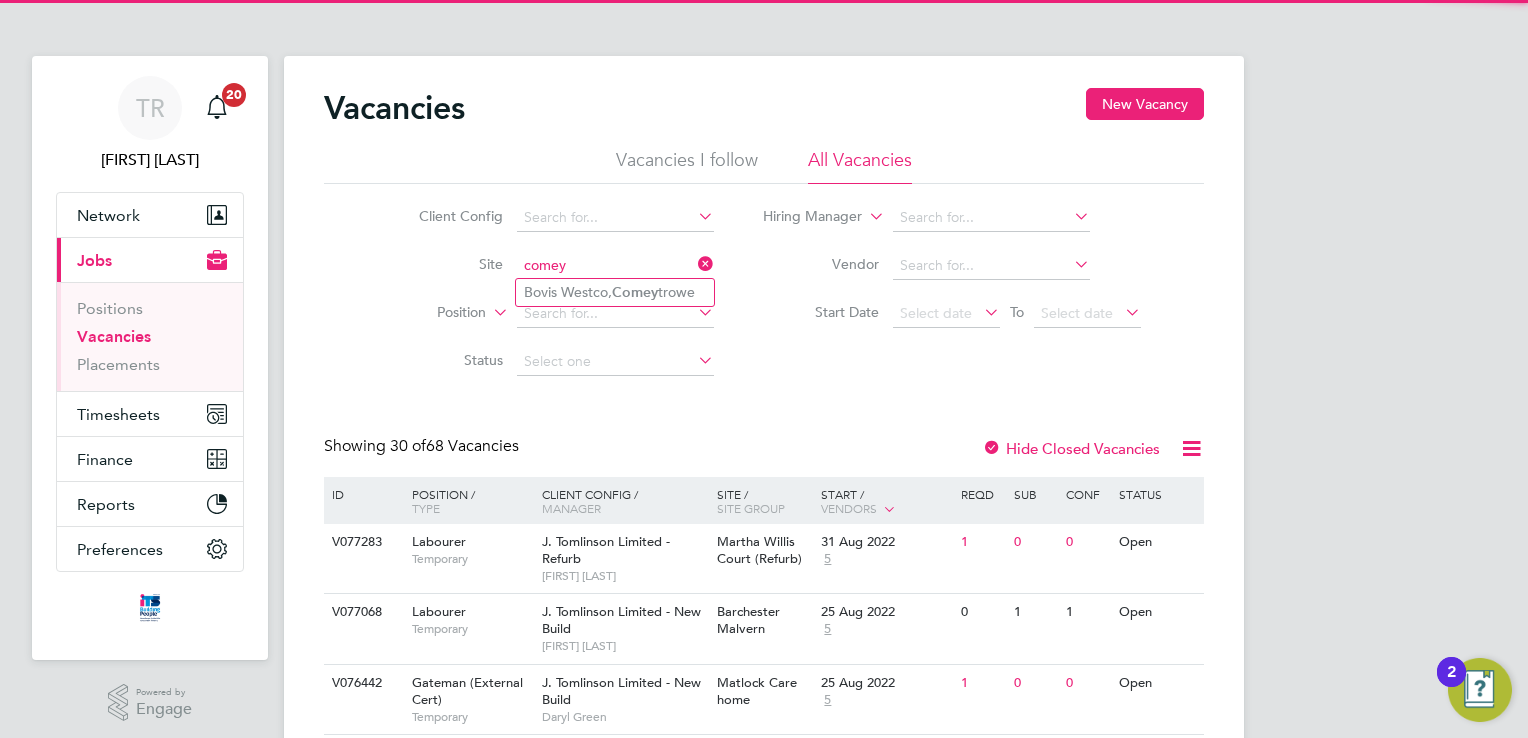 click on "comey" 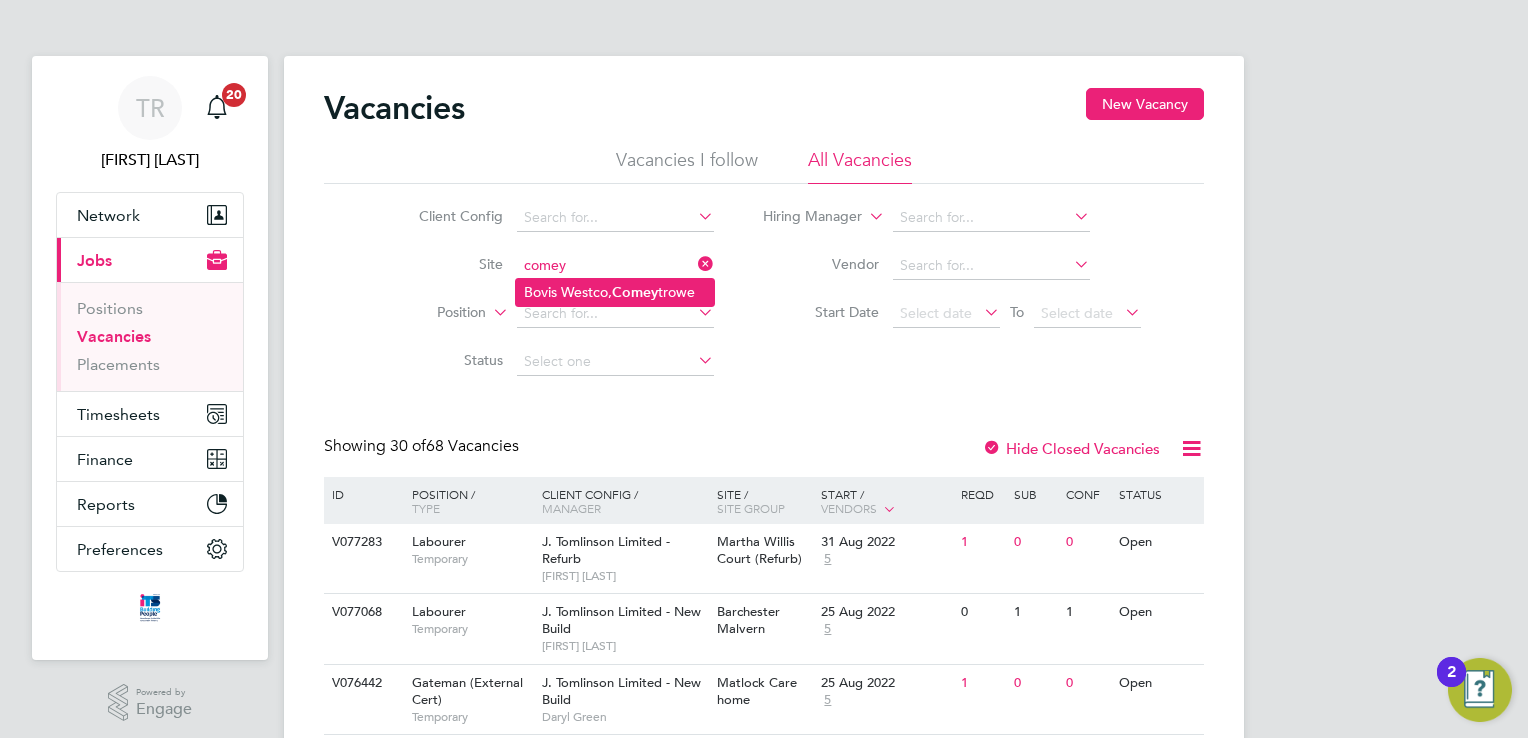 click on "Bovis Westco,  Comey trowe" 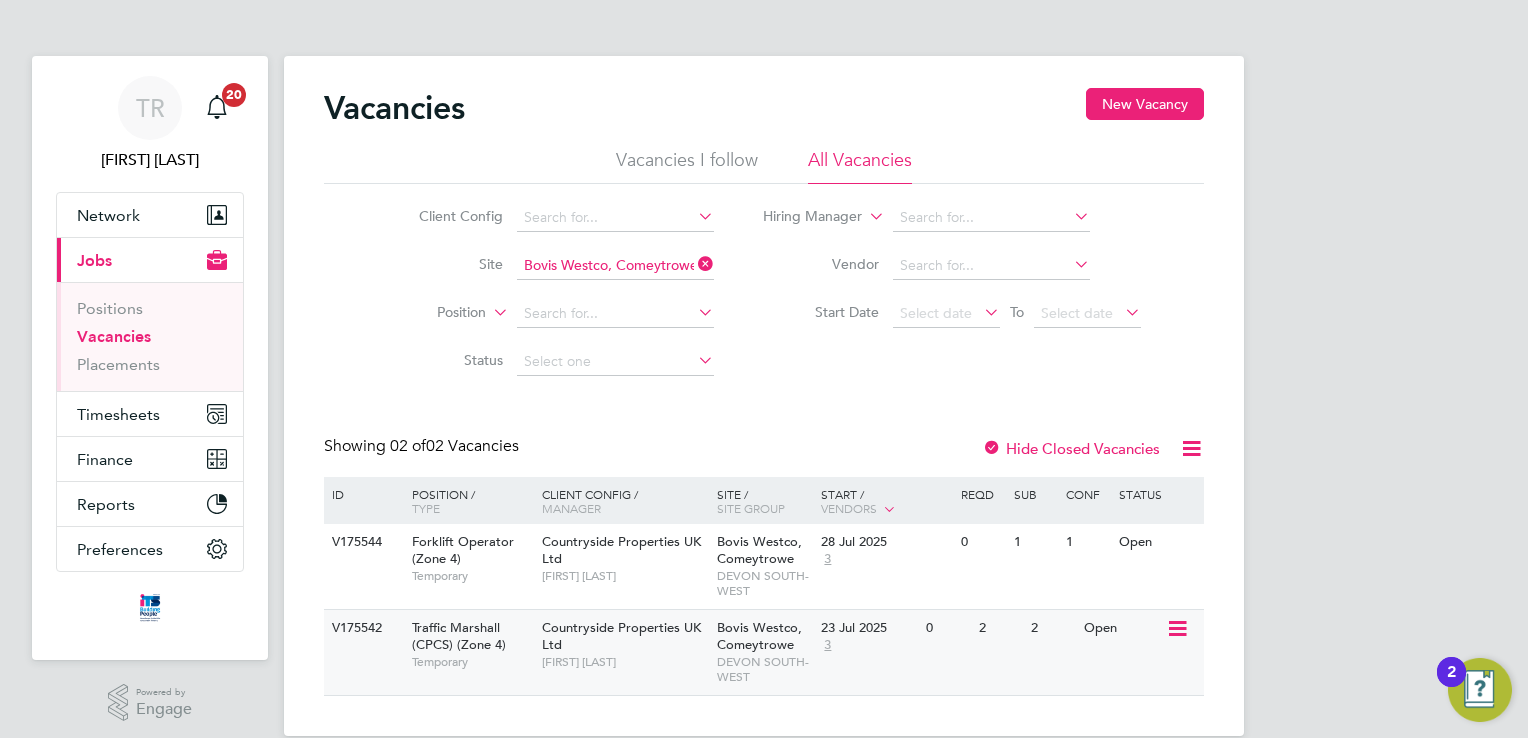 click on "[DD] [MON] [YYYY] [NUMBER]" 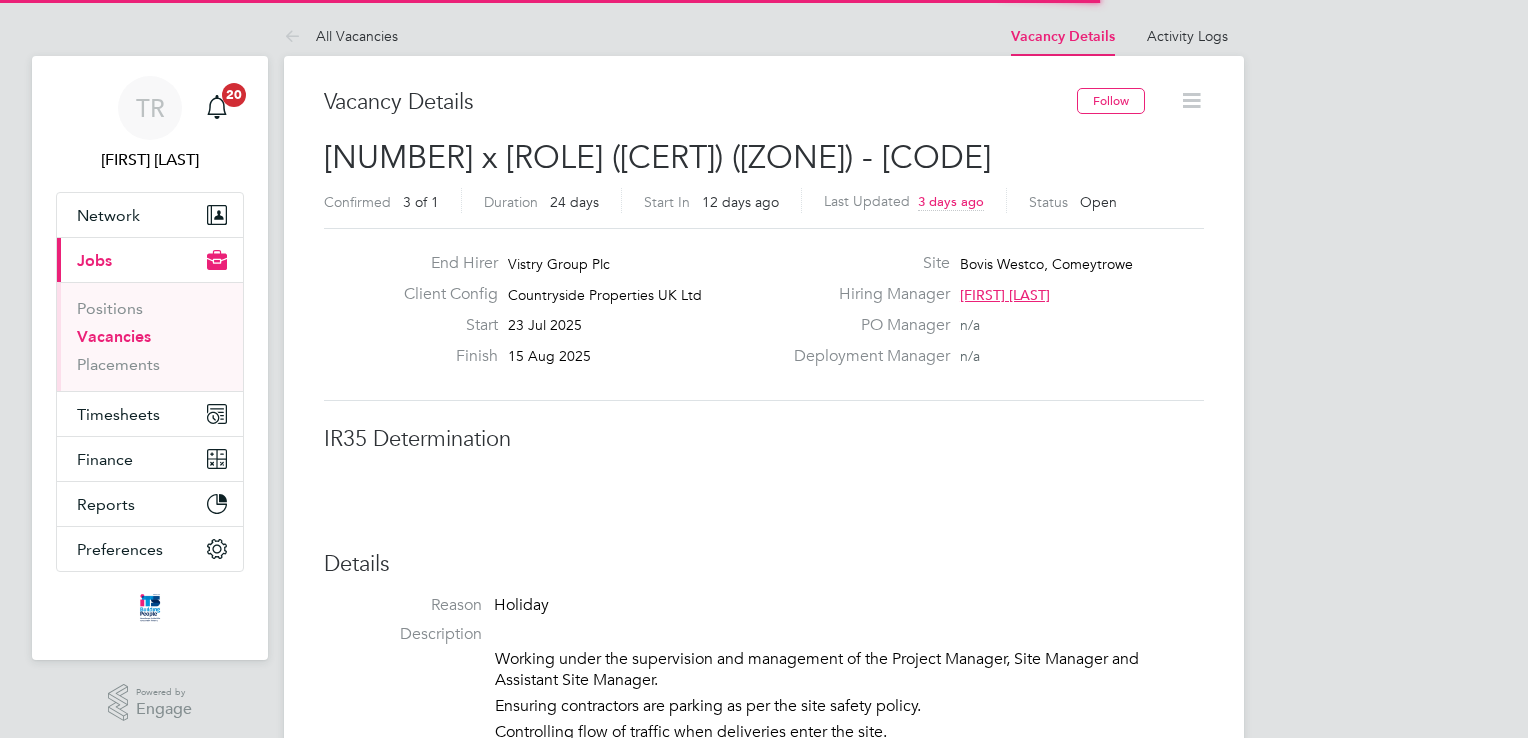 scroll, scrollTop: 0, scrollLeft: 0, axis: both 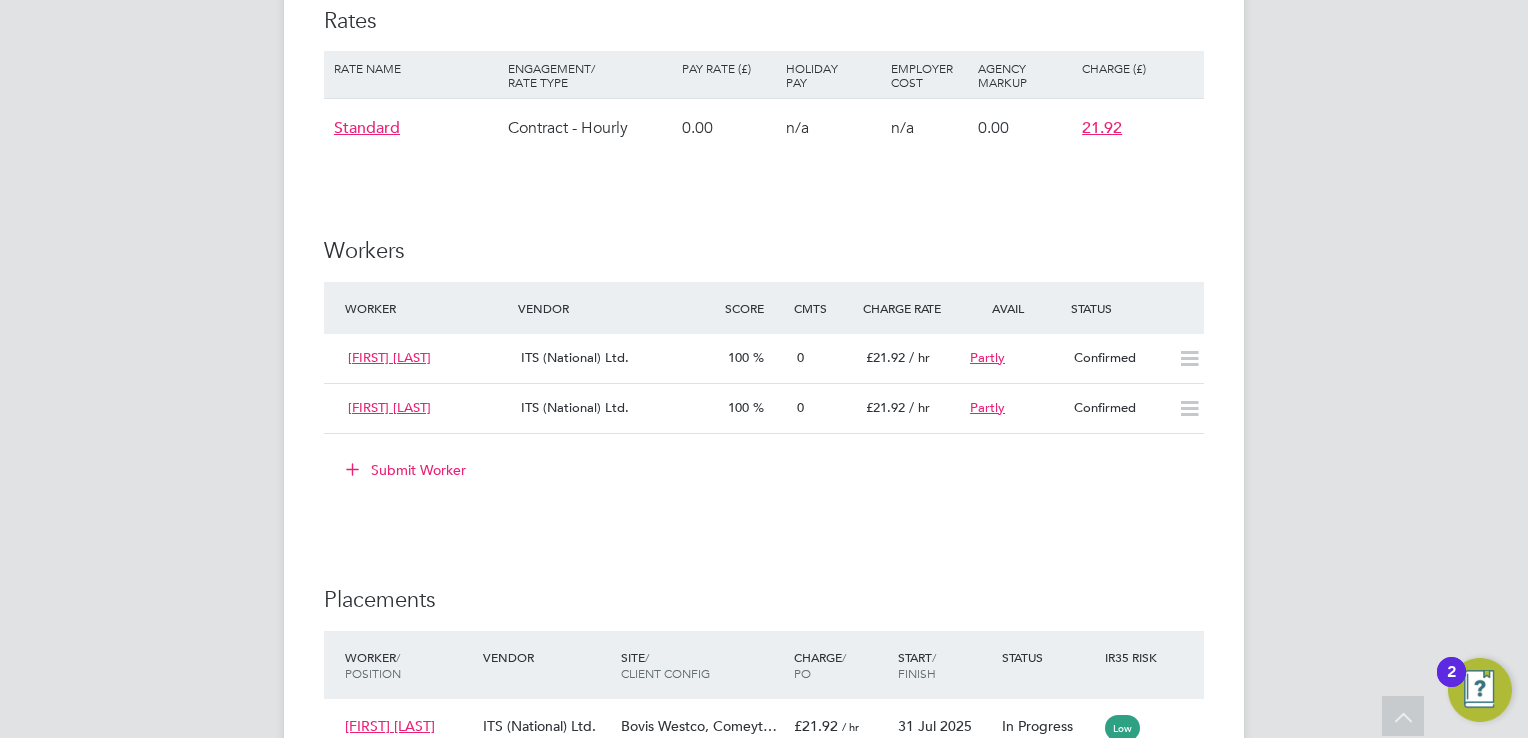 click on "Submit Worker" 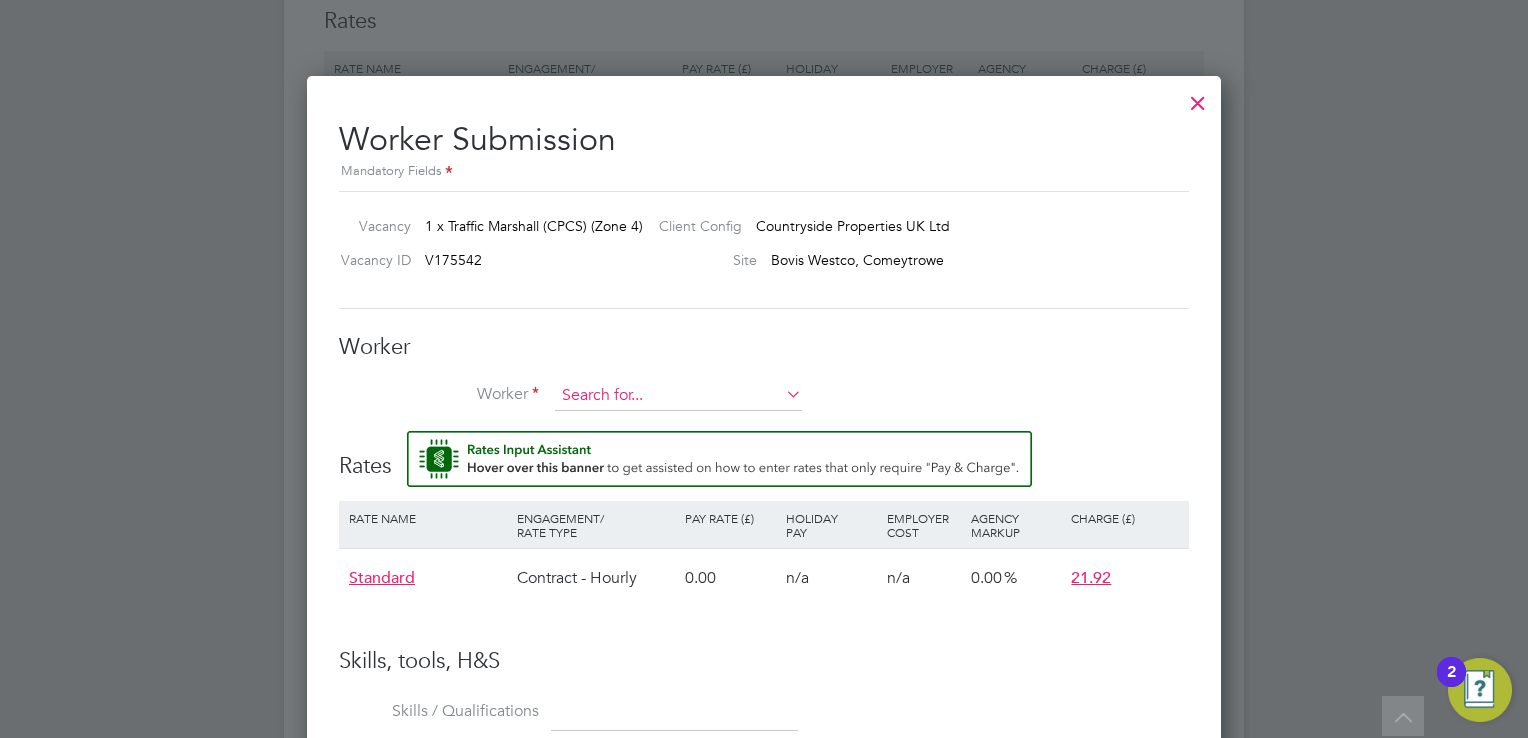 click at bounding box center [678, 396] 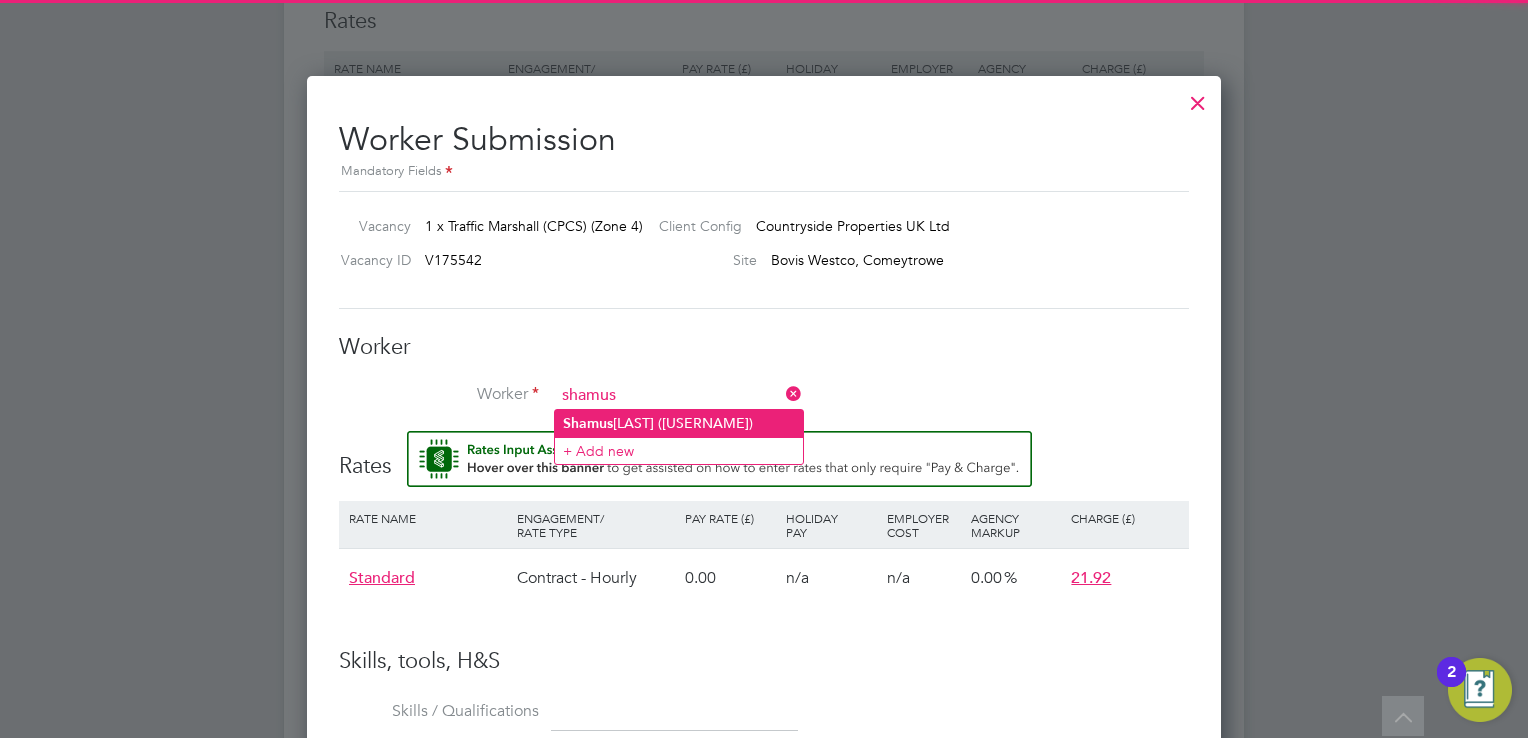 click on "Shamus  Baker (Shamus123)" 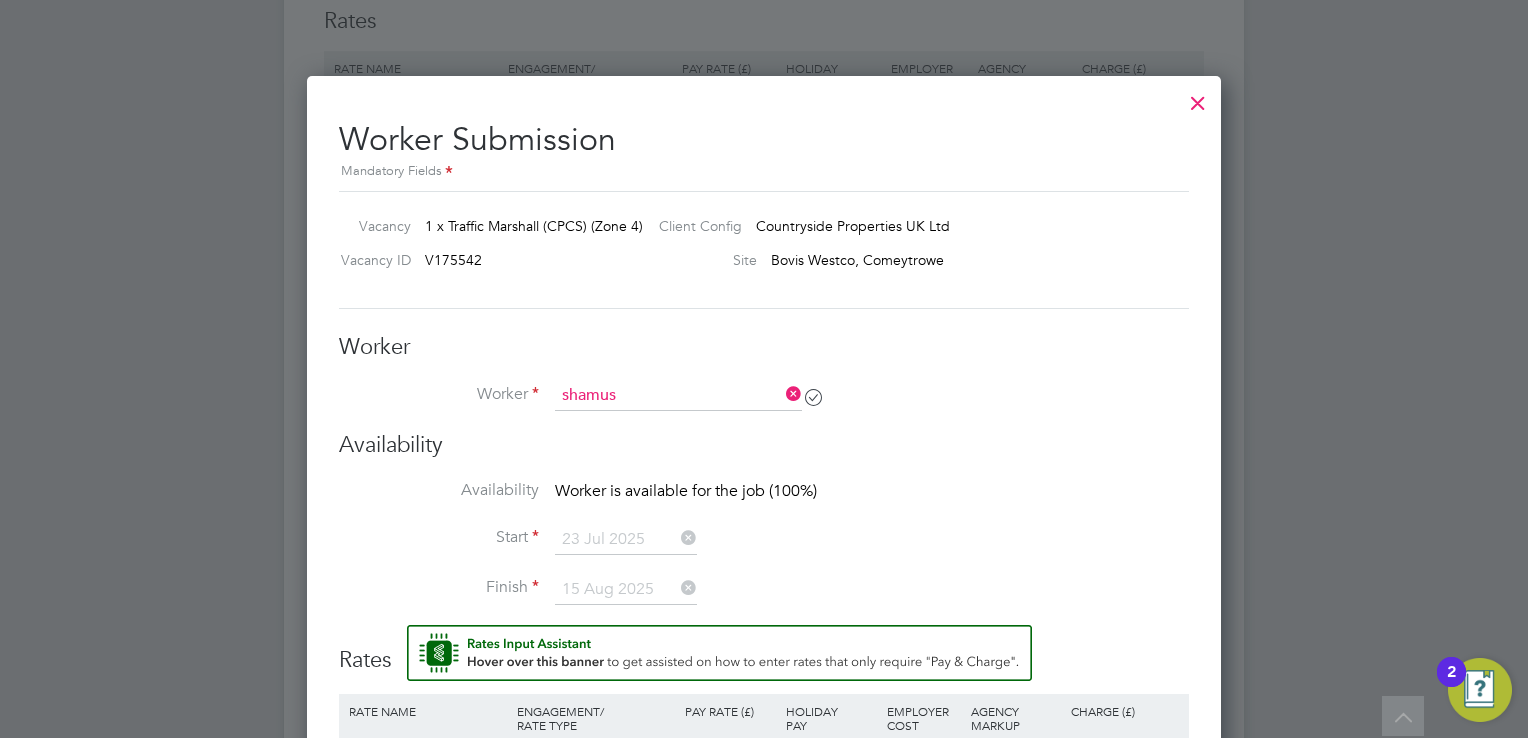 type on "Shamus Baker (Shamus123)" 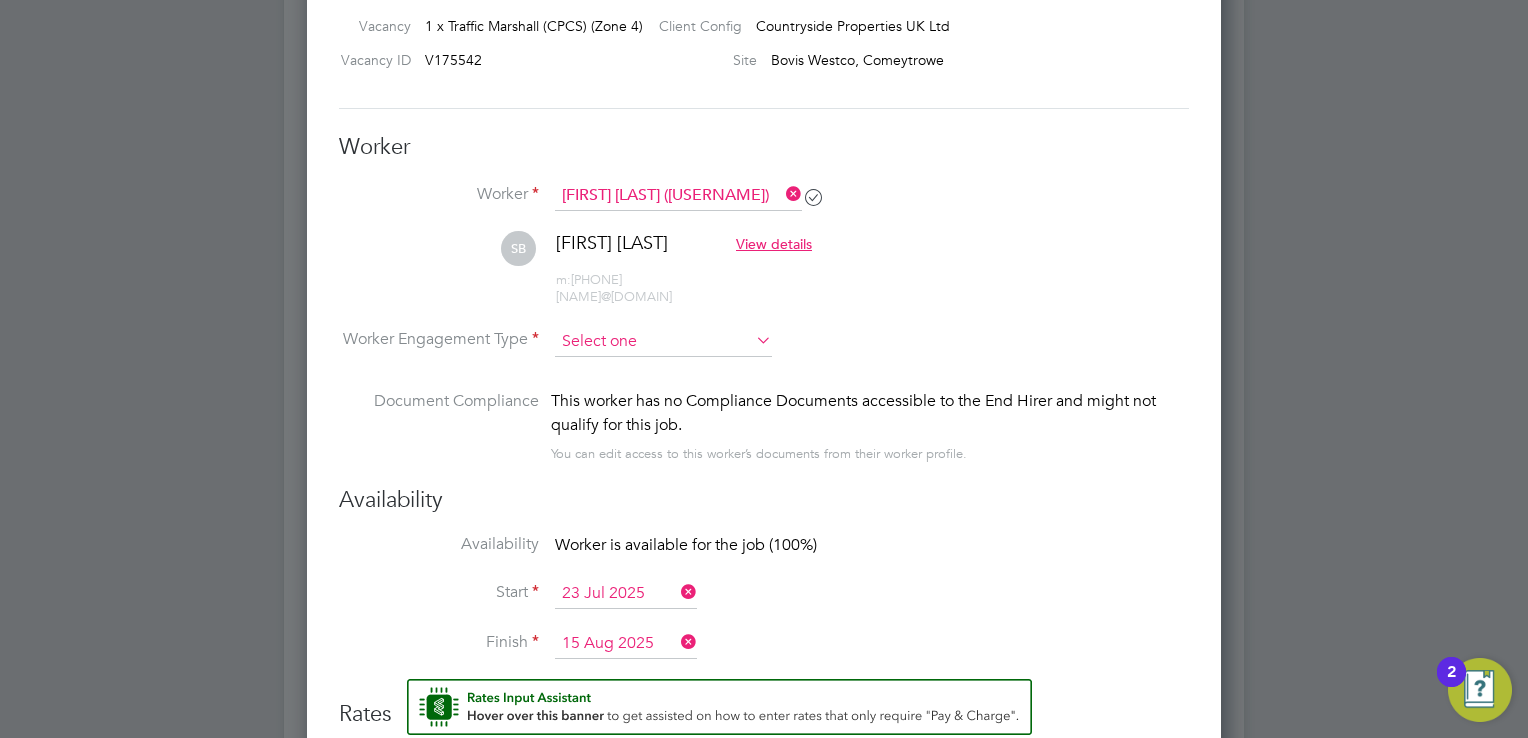 click at bounding box center [663, 342] 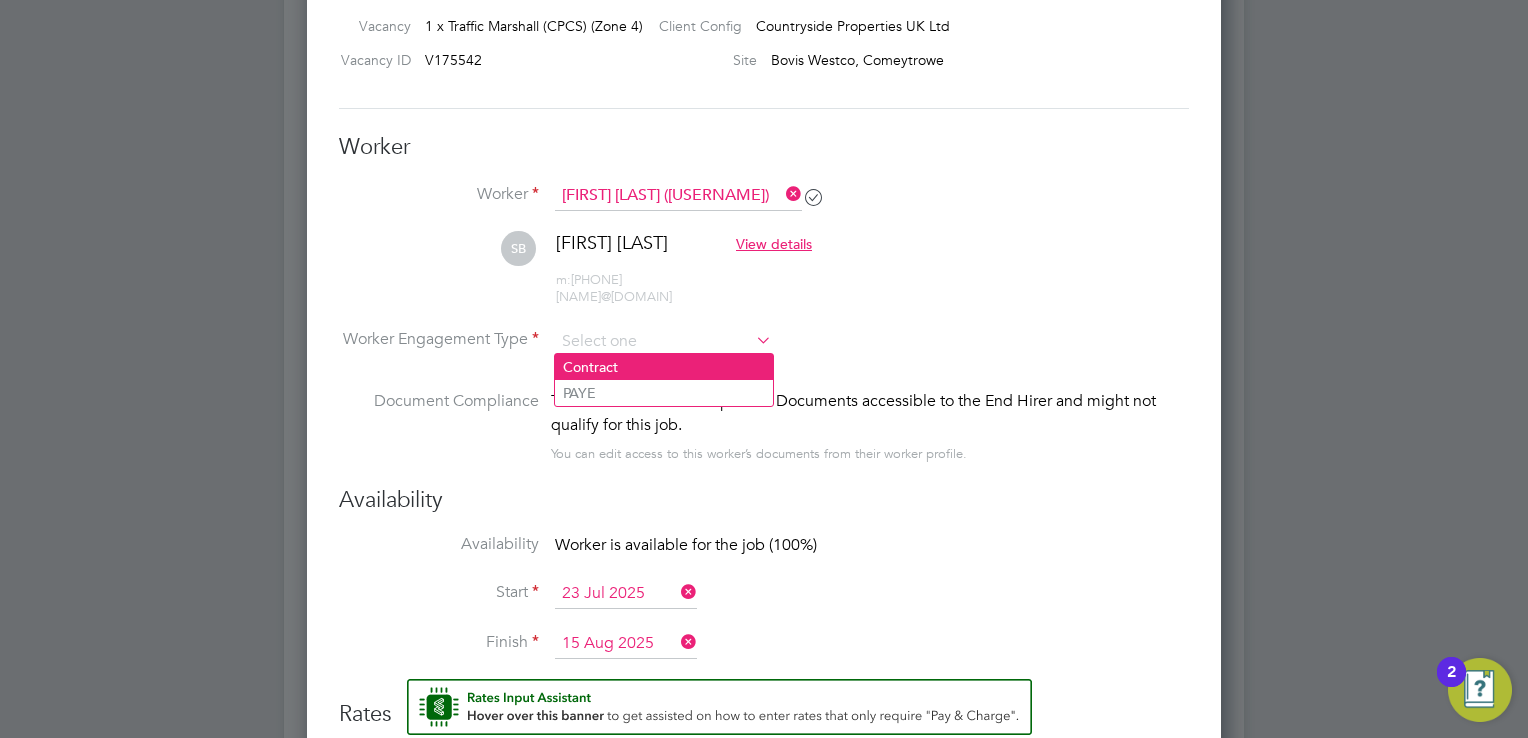 click on "Contract" 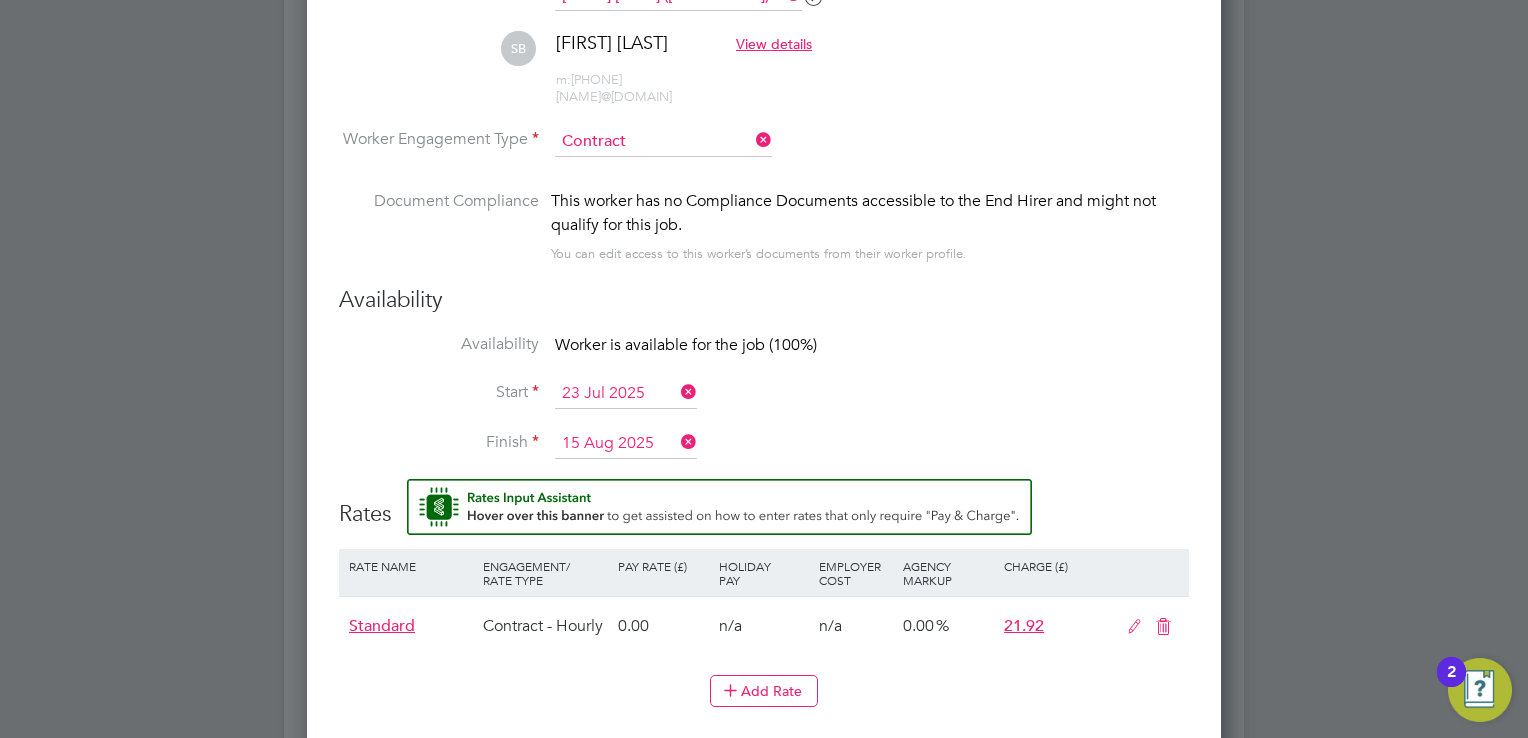click on "23 Jul 2025" at bounding box center (626, 394) 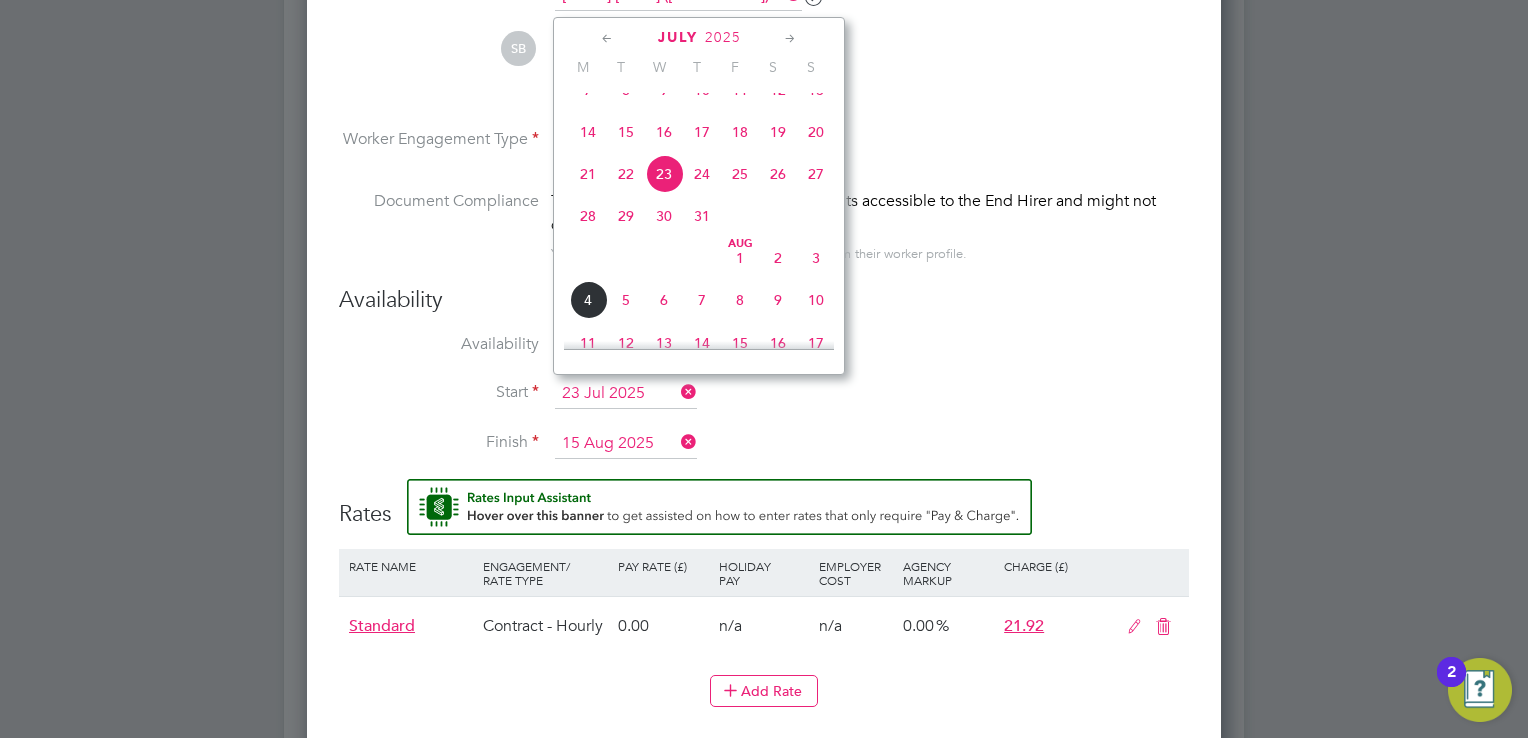 click on "5" 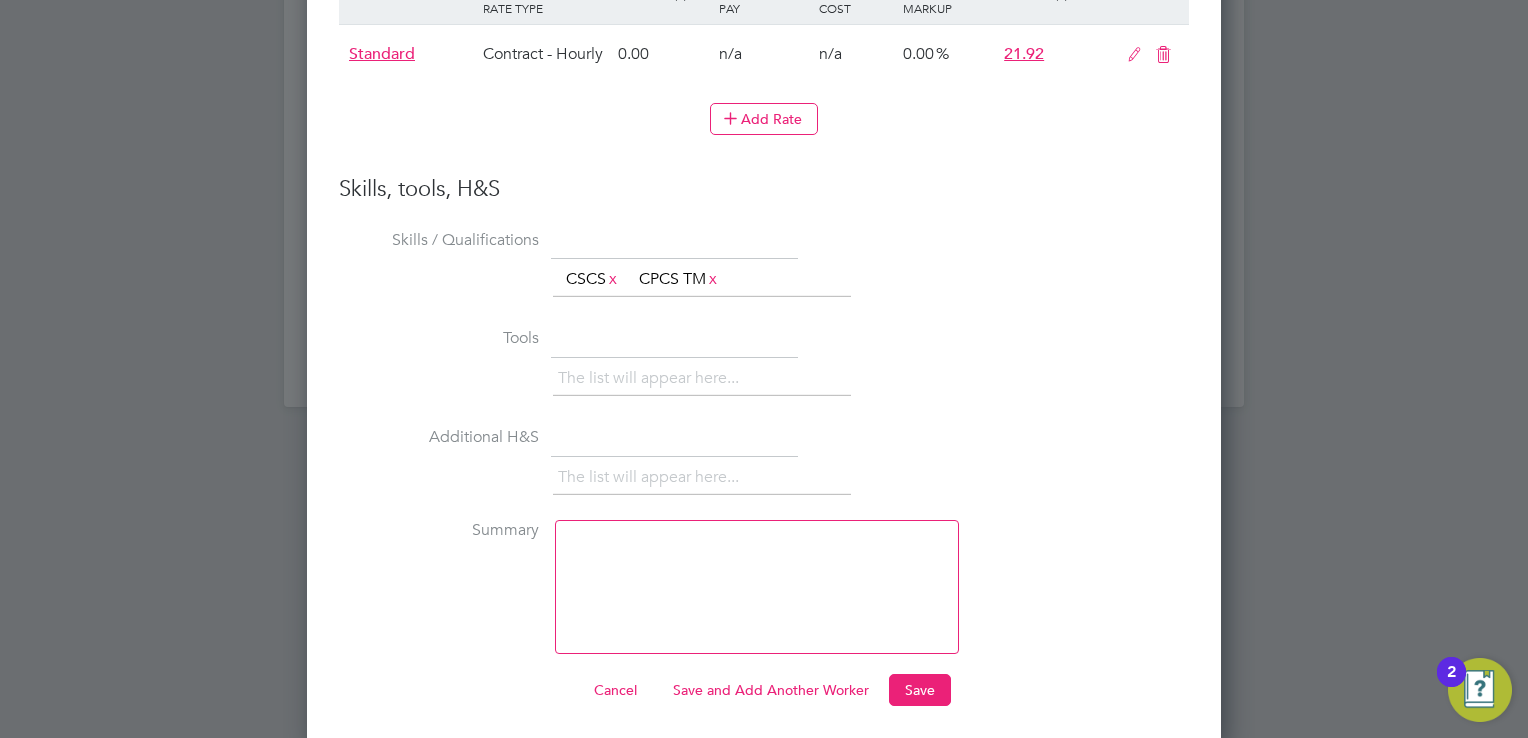 click on "Summary" at bounding box center [764, 597] 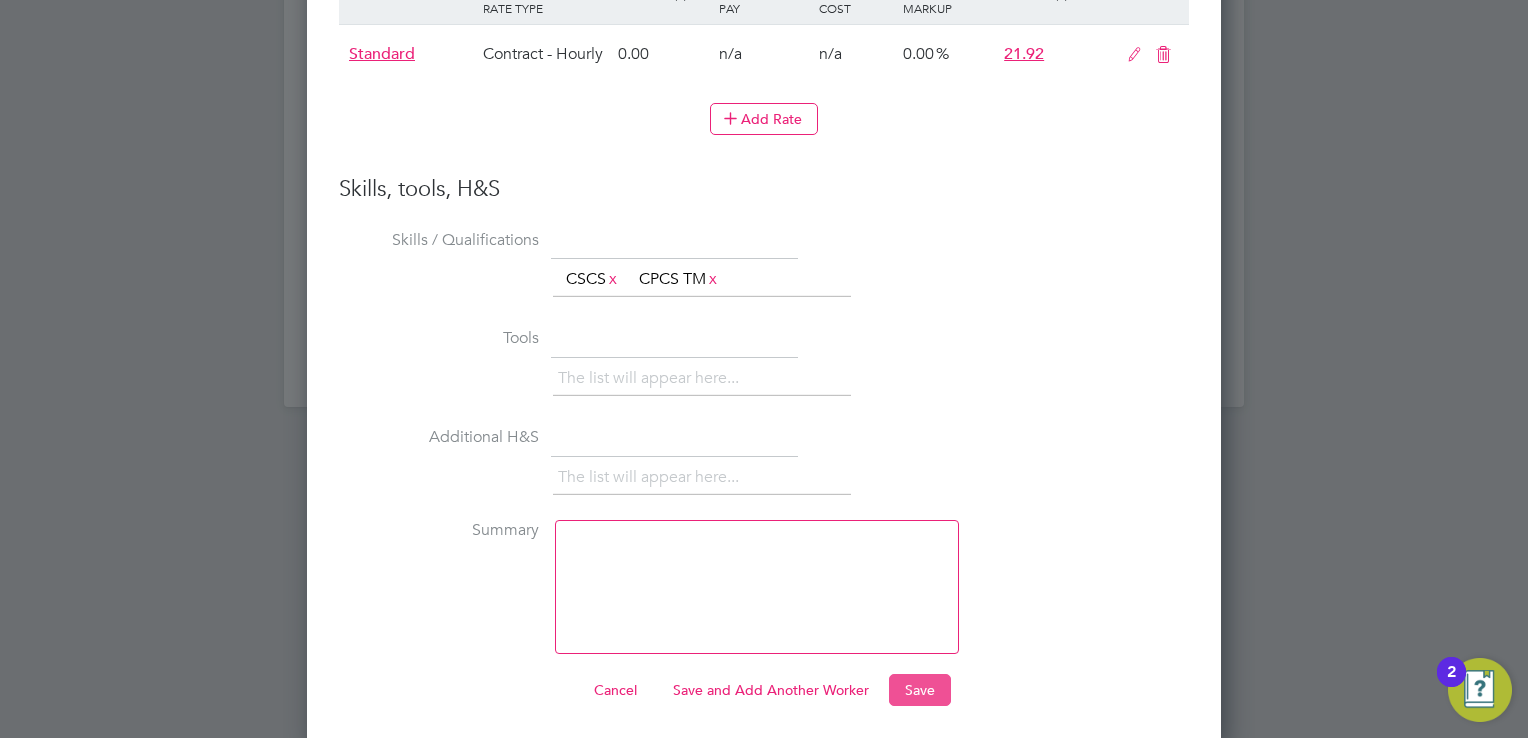 click on "Save" at bounding box center (920, 690) 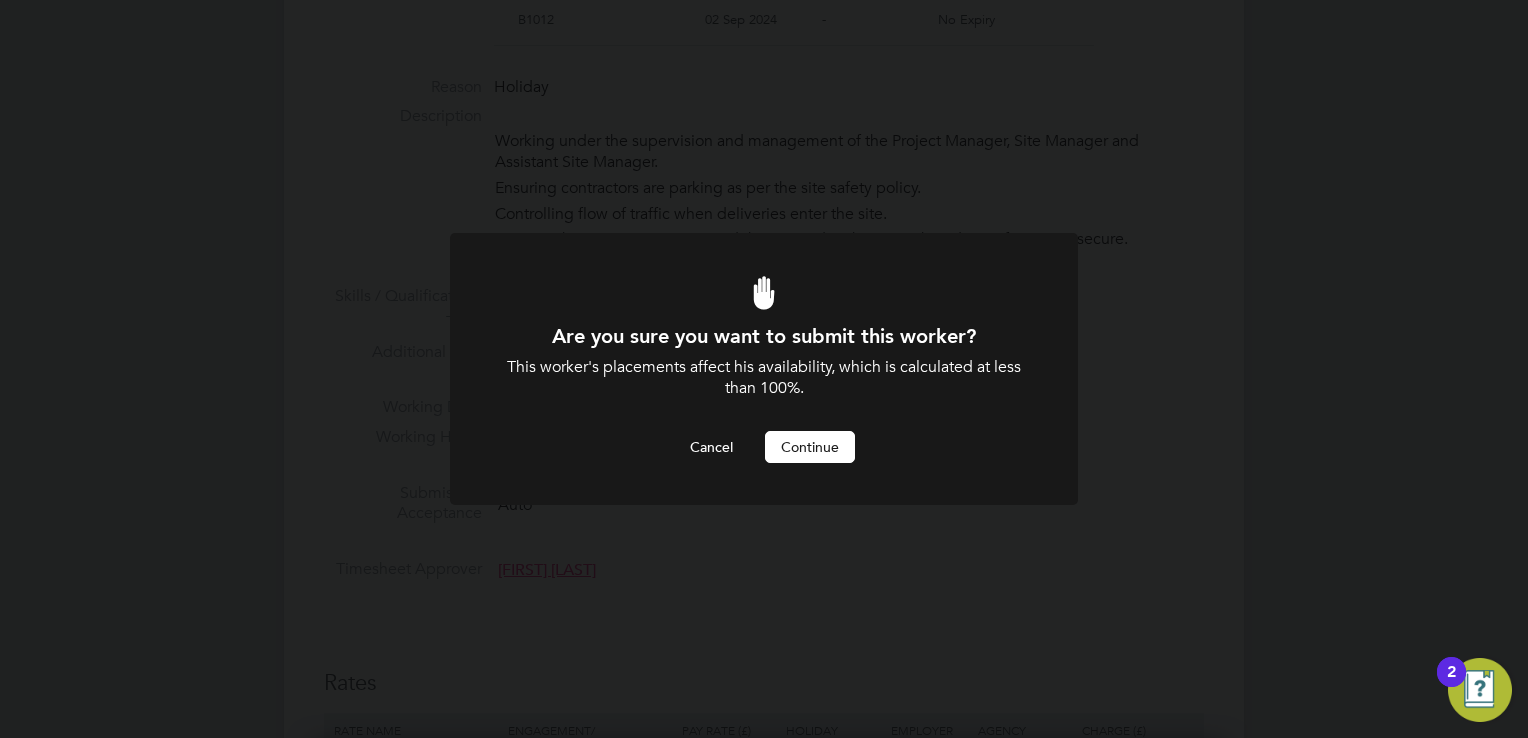 click on "Continue" at bounding box center (810, 447) 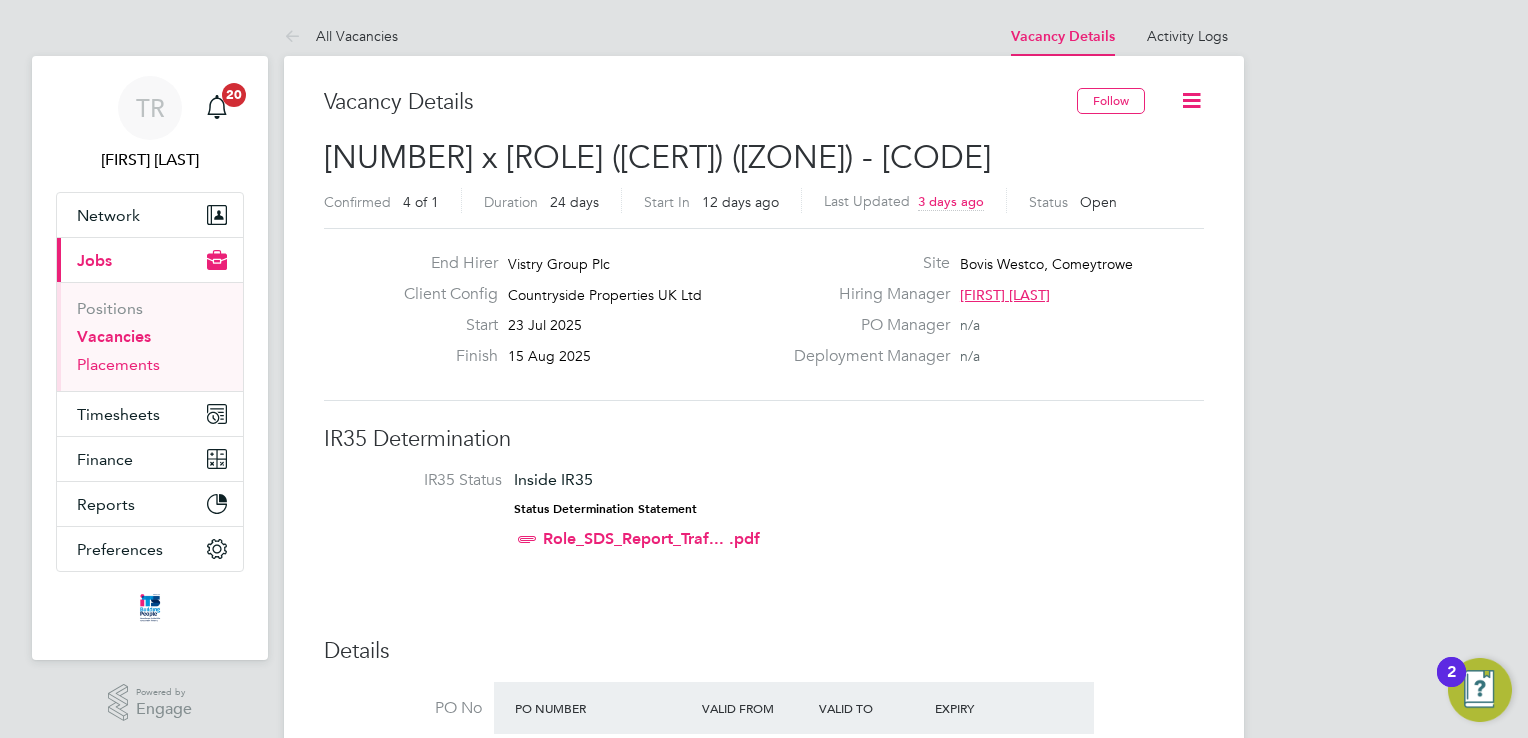 click on "Placements" at bounding box center [118, 364] 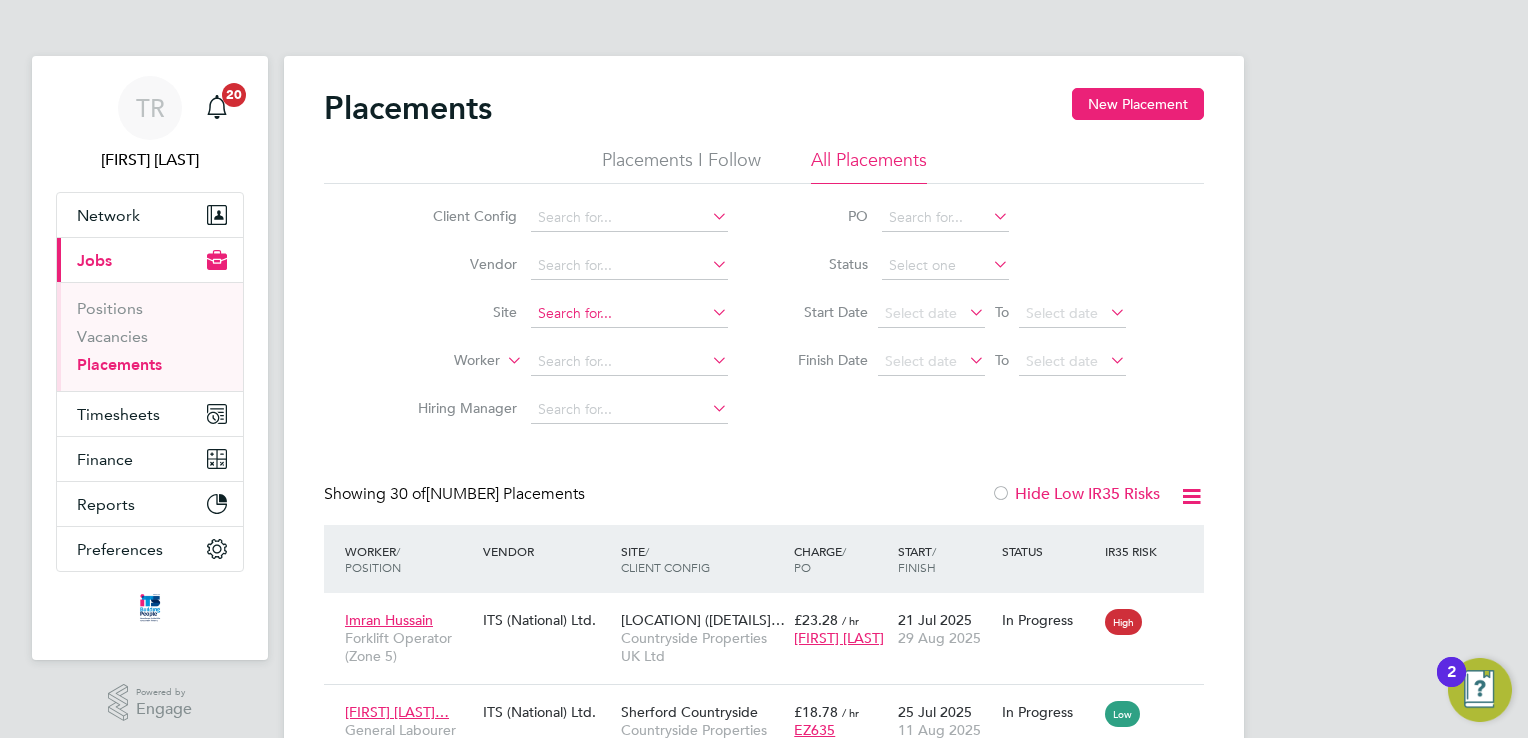 click 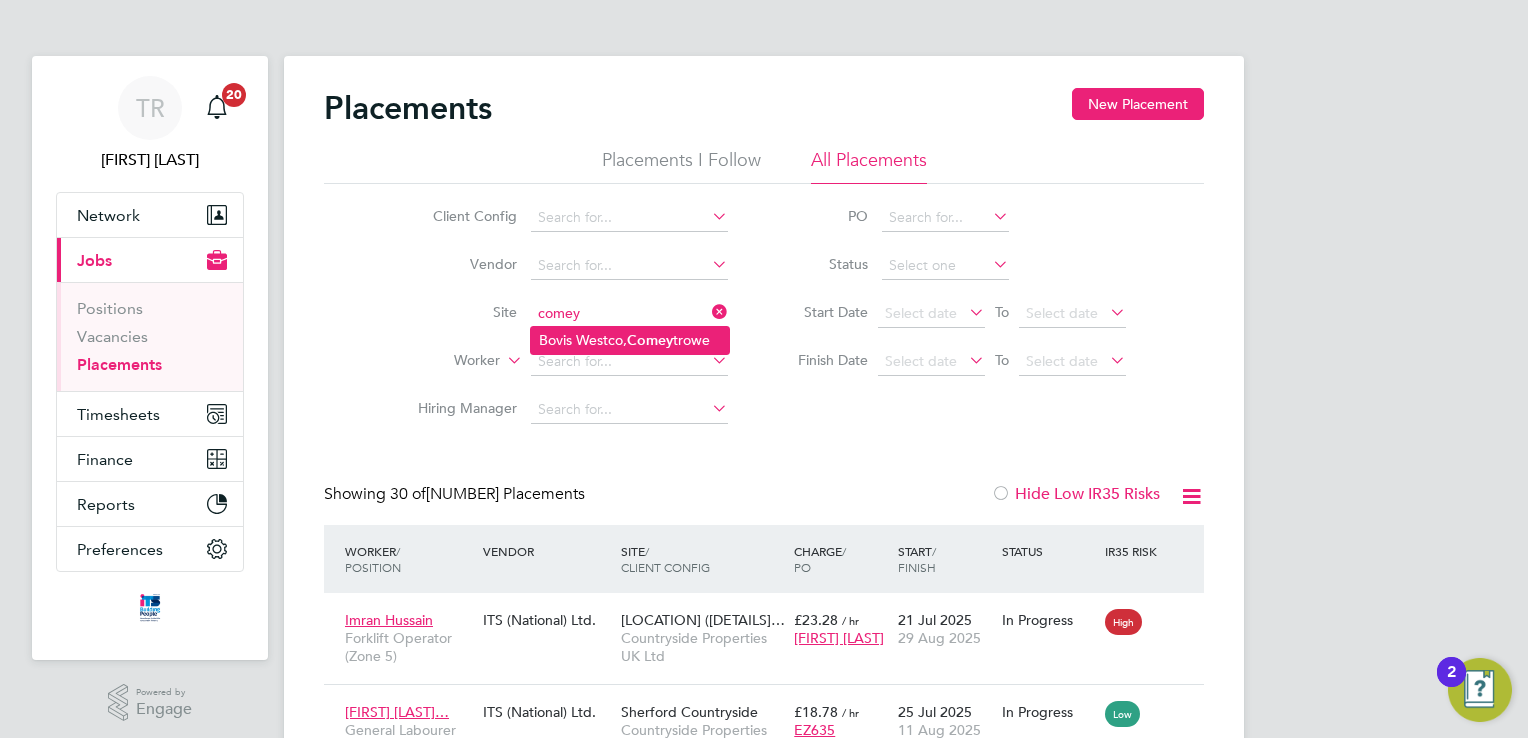 click on "Bovis Westco,  Comey trowe" 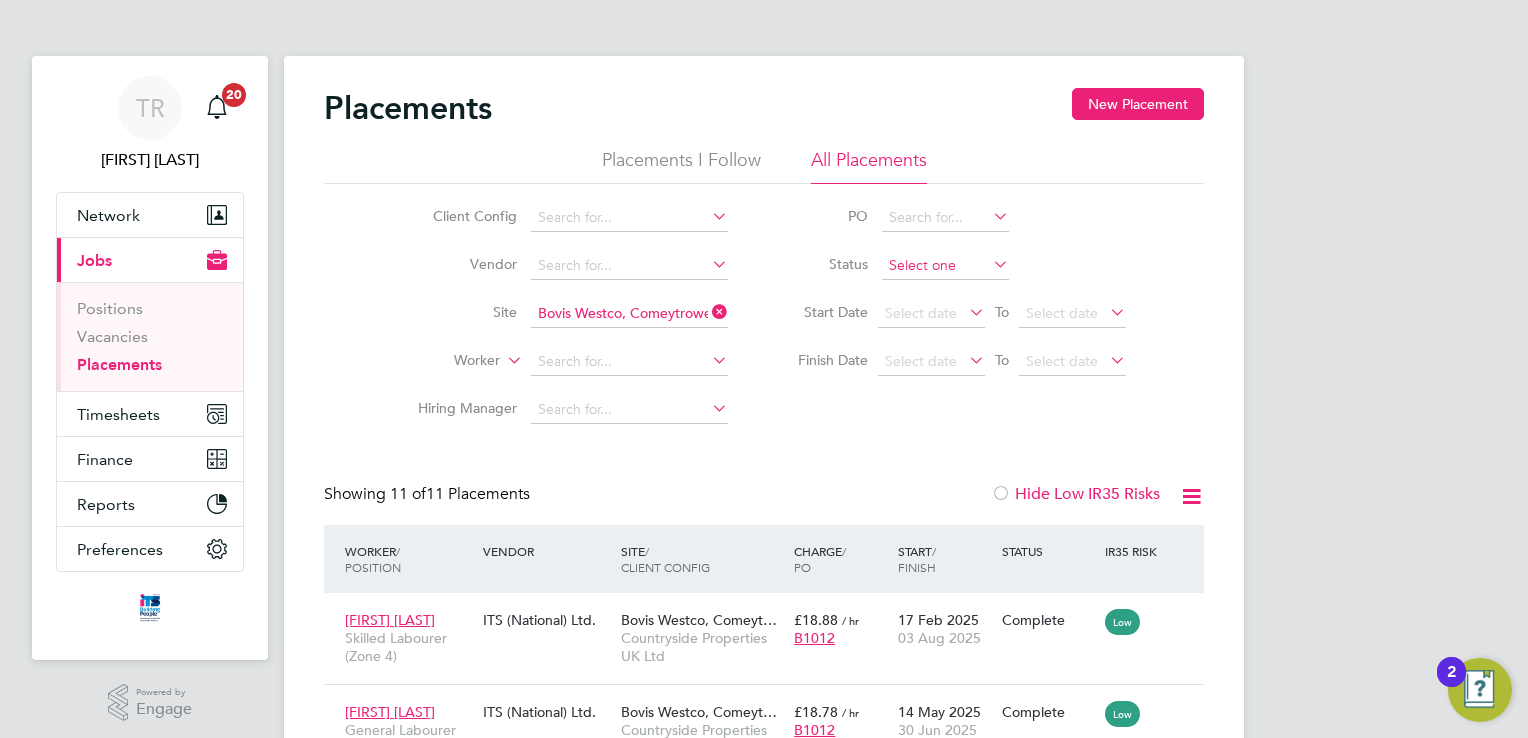 click 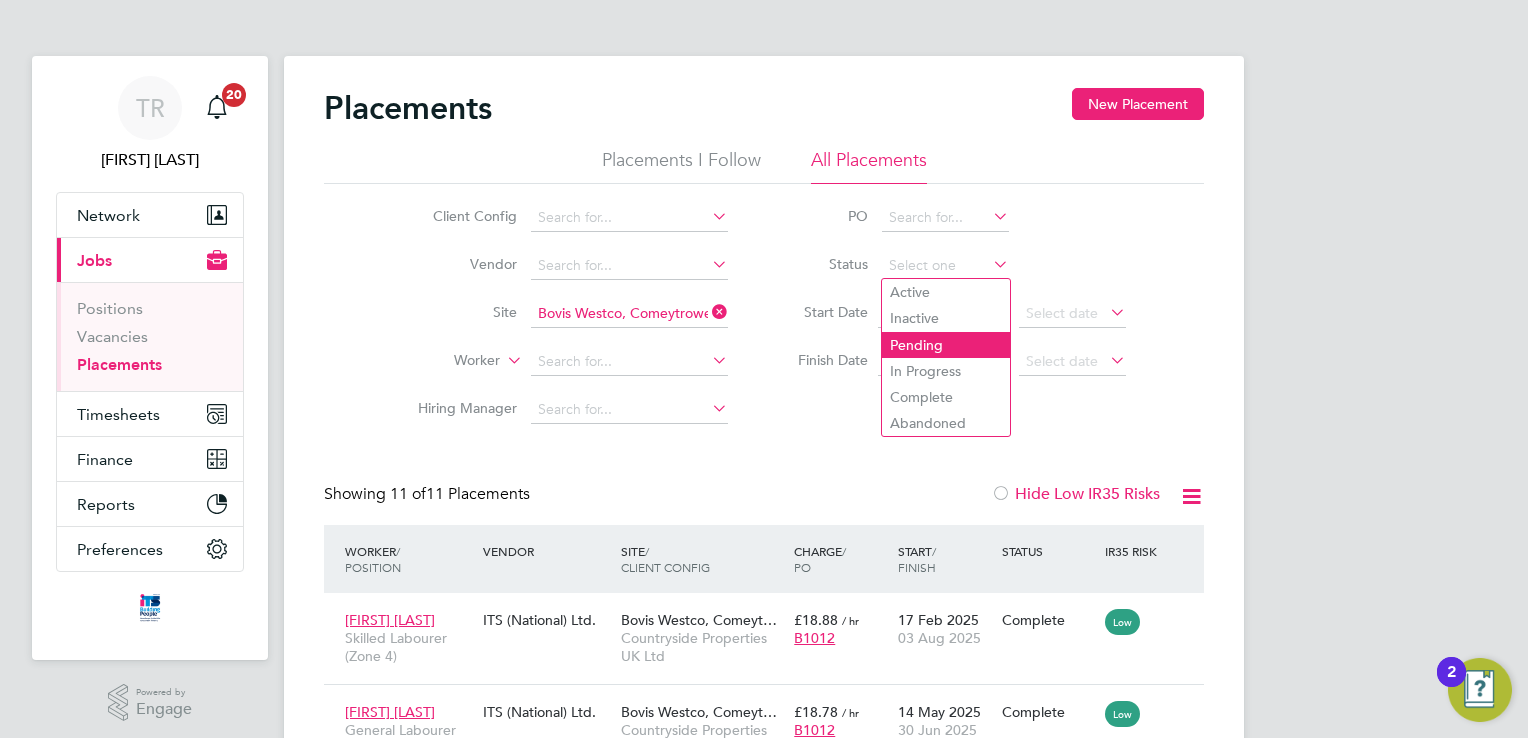 click on "Pending" 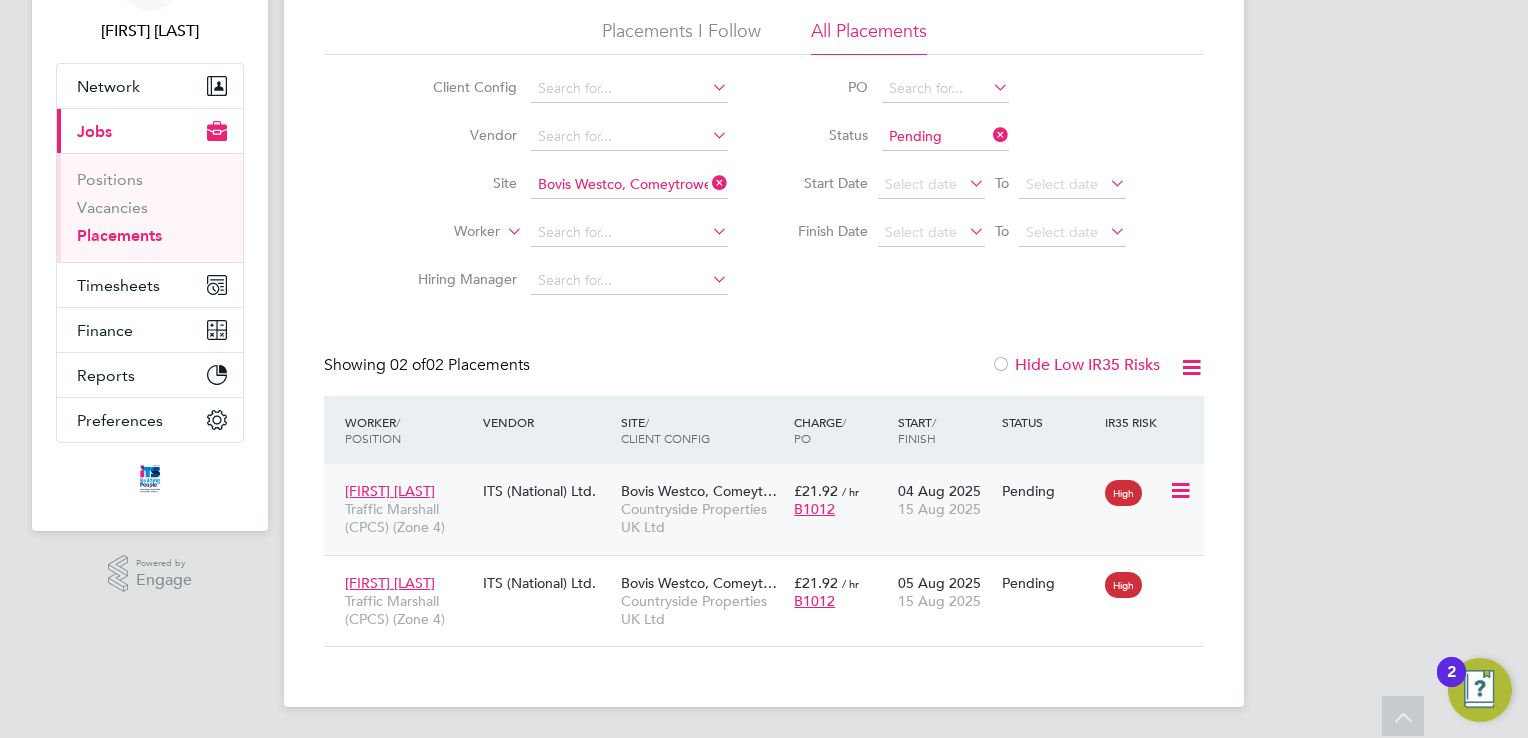 click 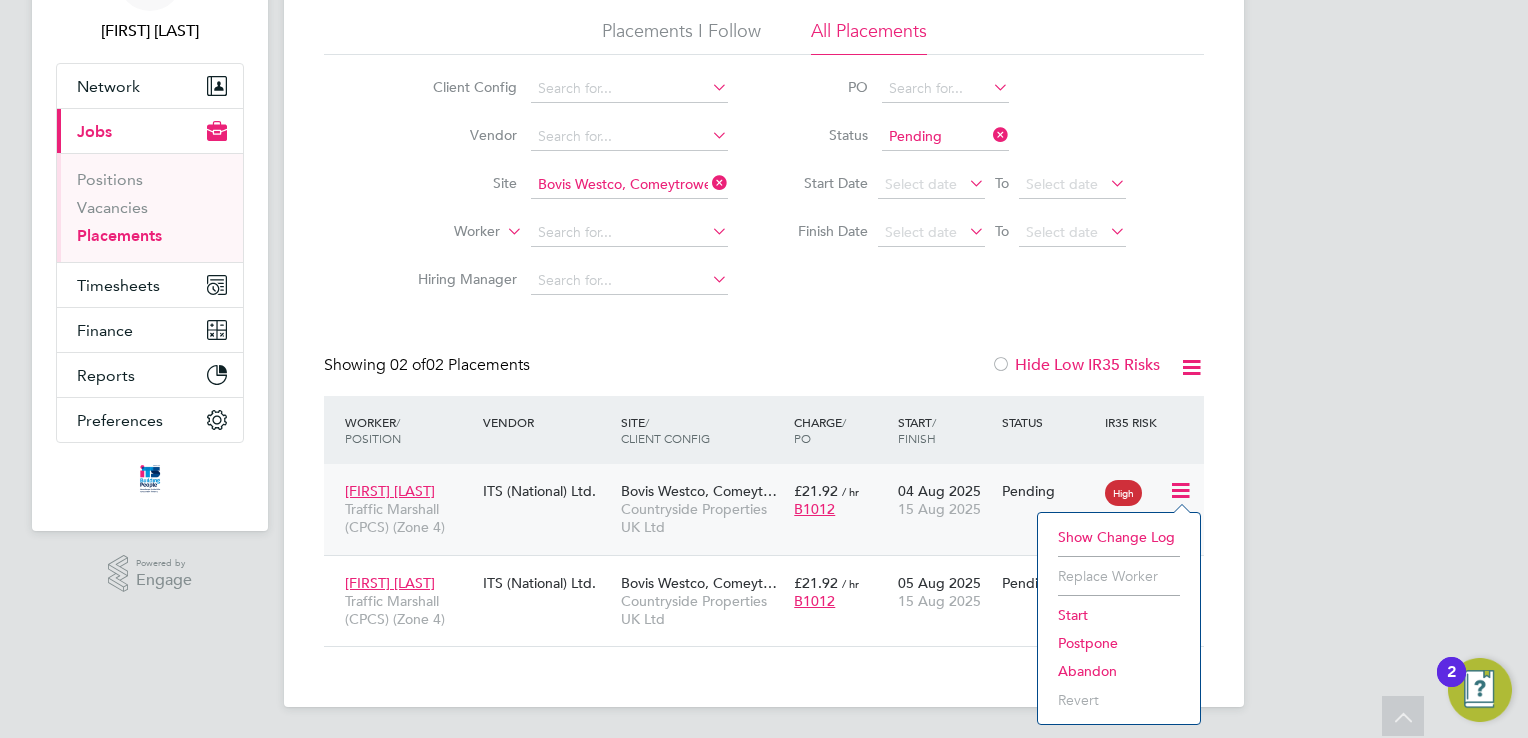 click on "Abandon" 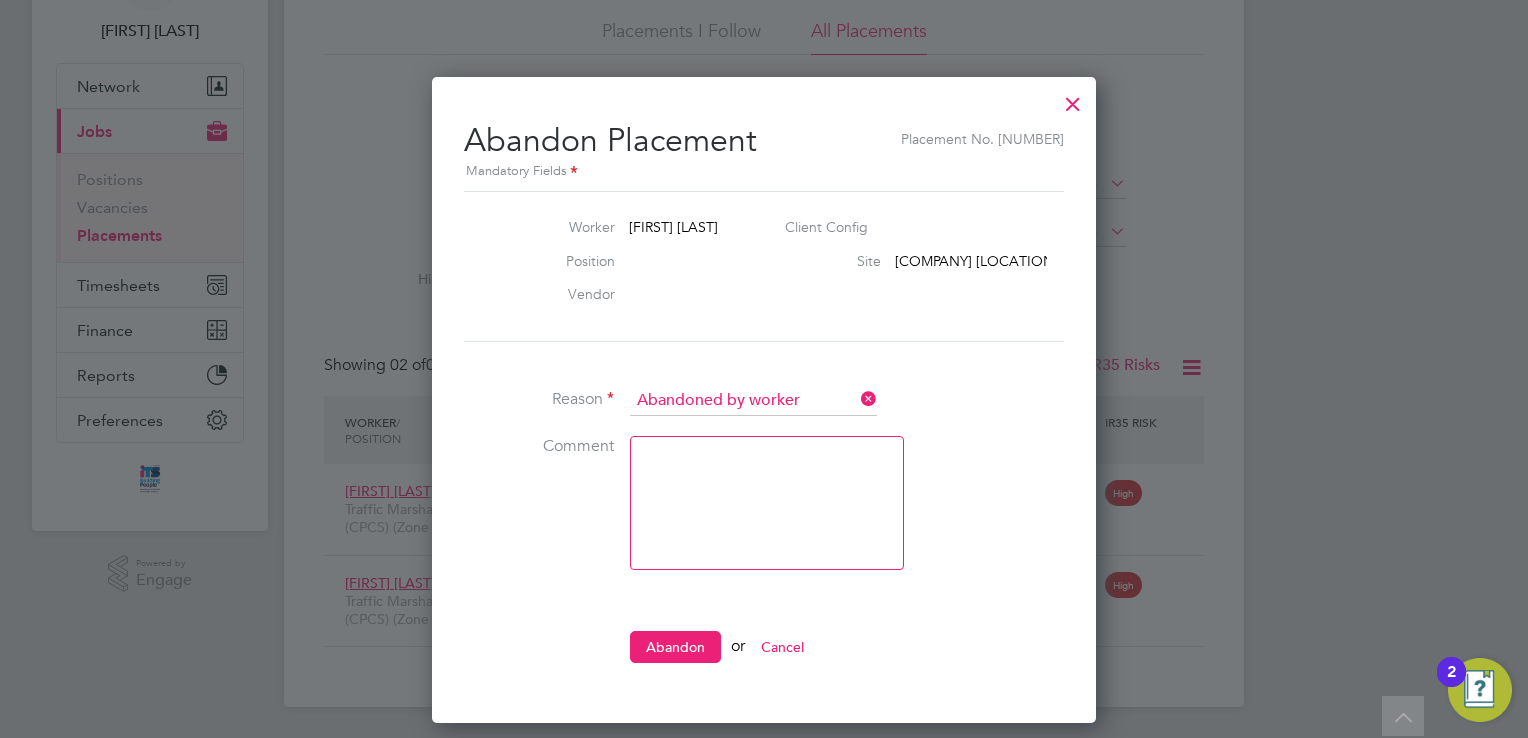 click at bounding box center (767, 503) 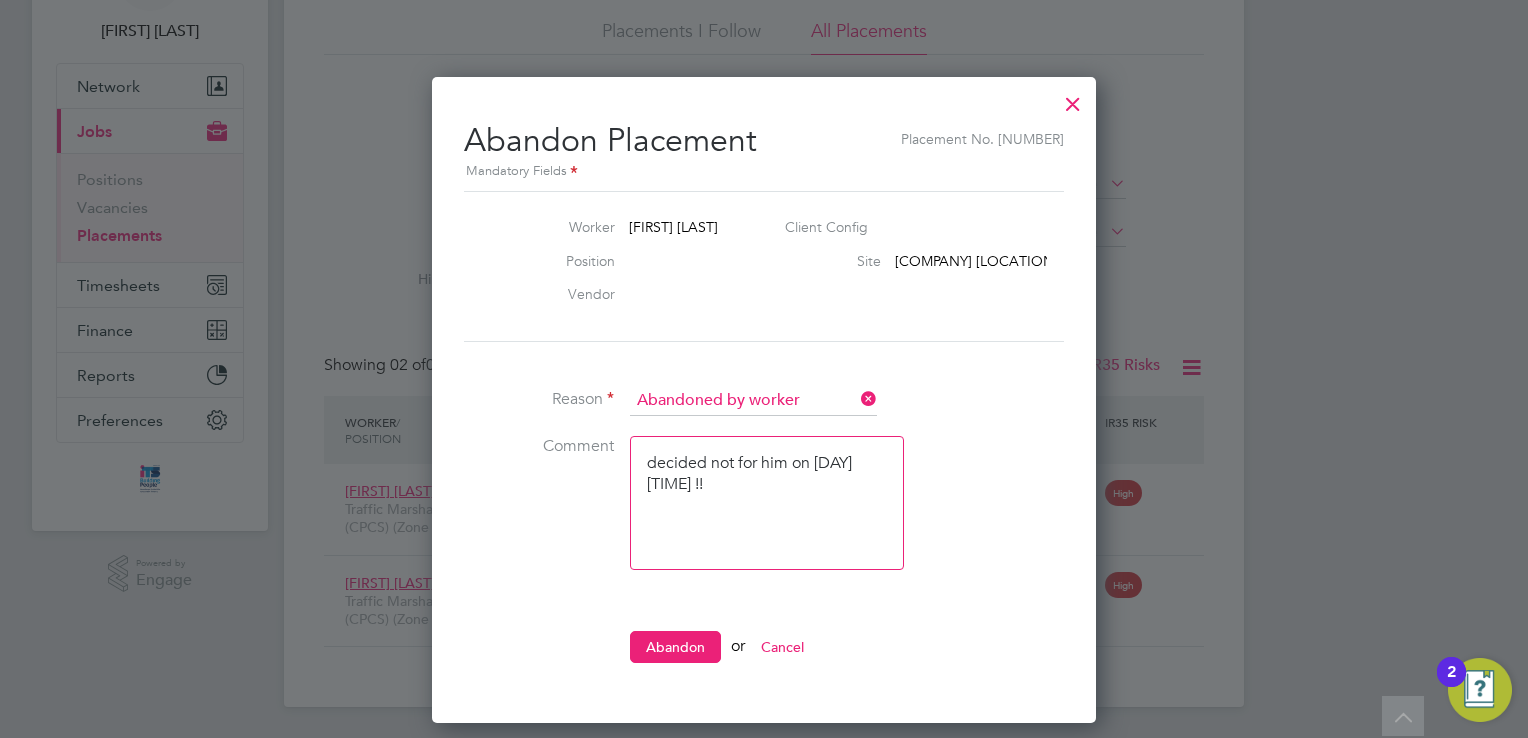 click on "decided not for him on monday morning !!" at bounding box center [767, 503] 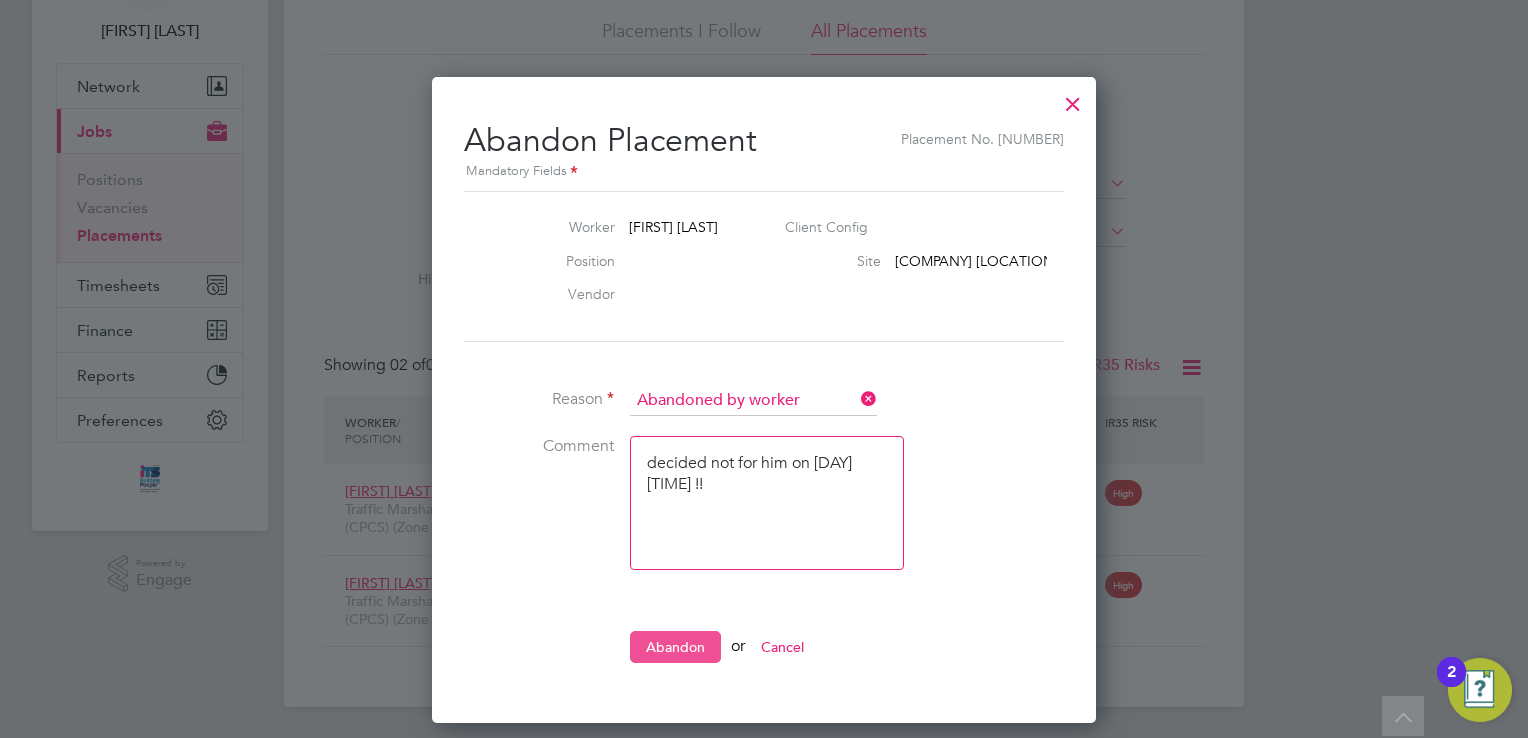 type on "decided not for him on Monday morning !!" 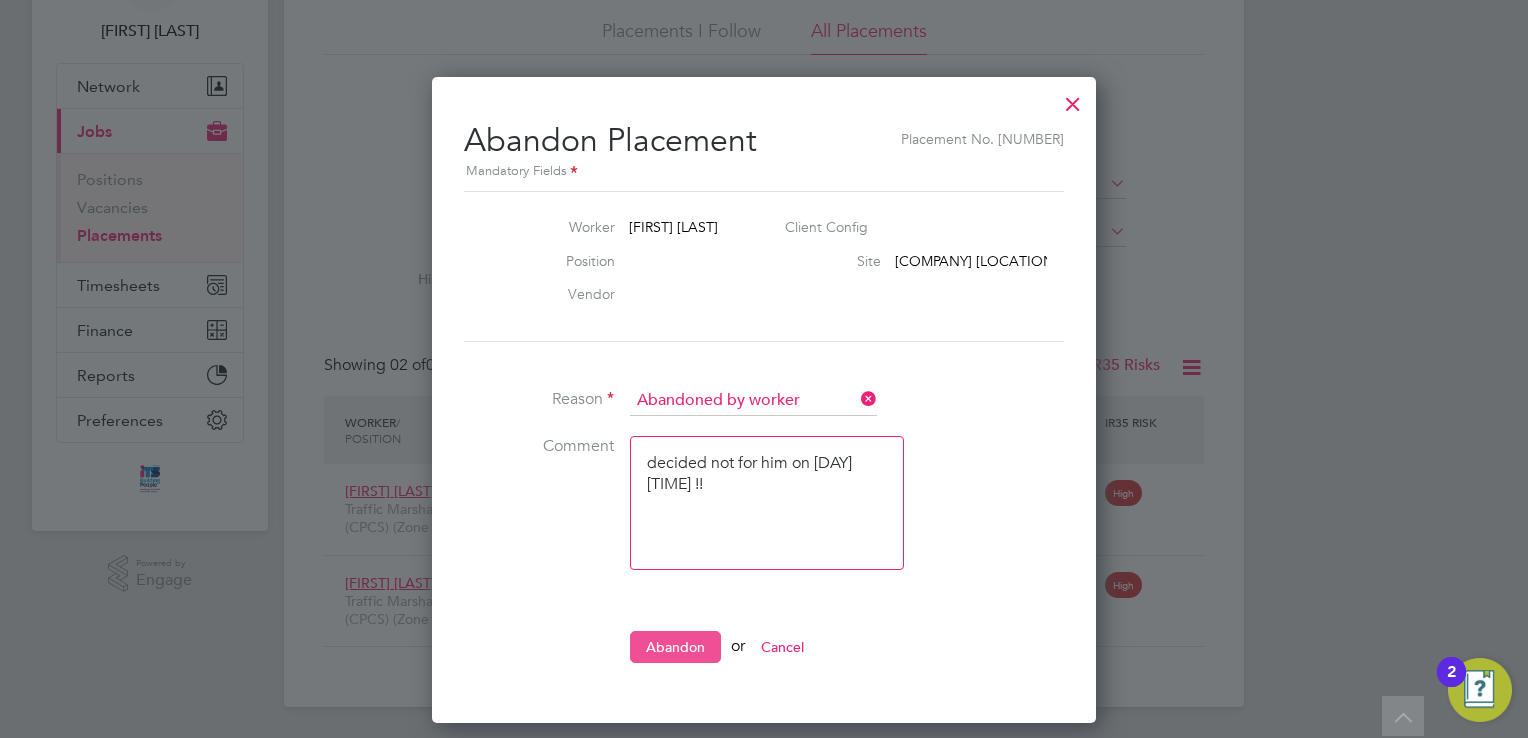 click on "Abandon" at bounding box center (675, 647) 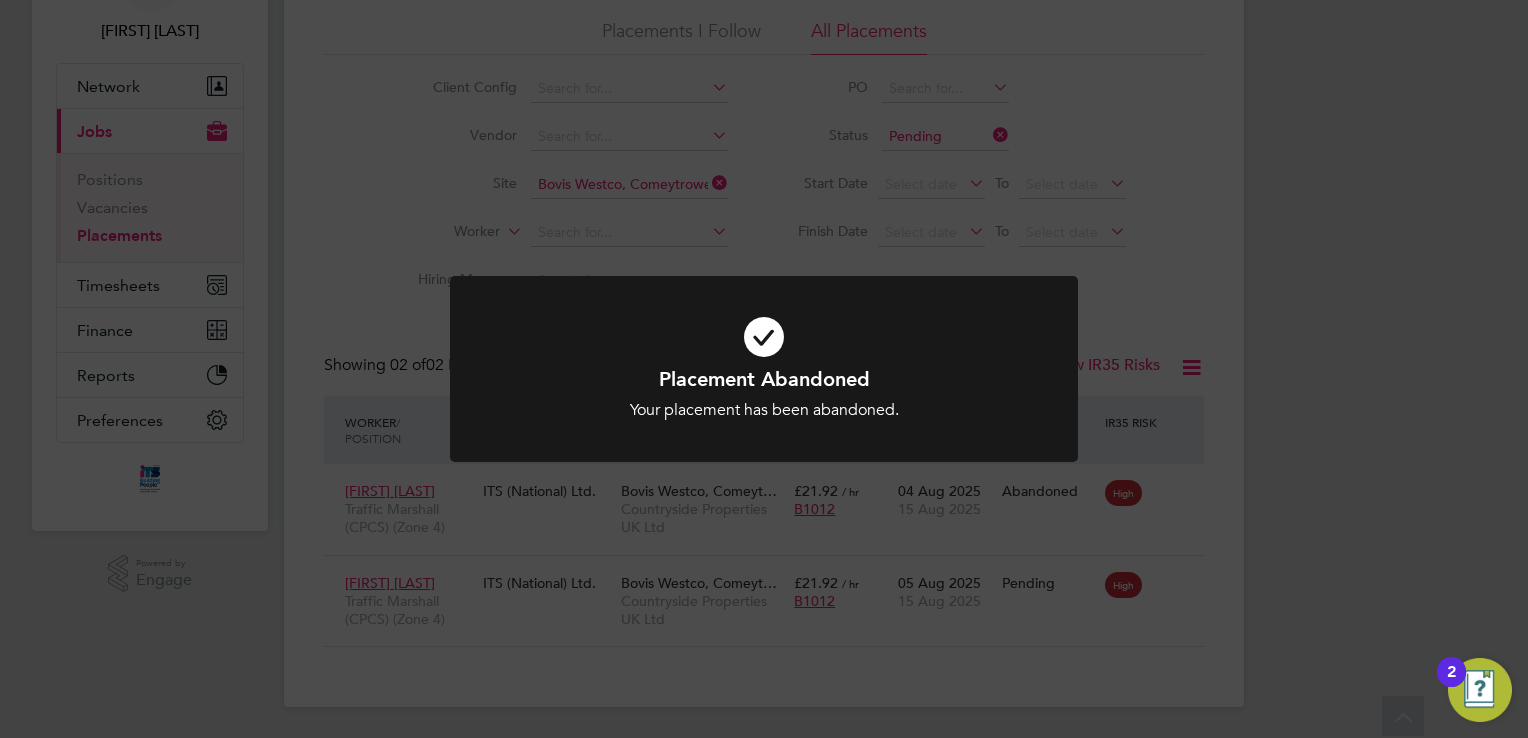 click on "Your placement has been abandoned." at bounding box center (764, 410) 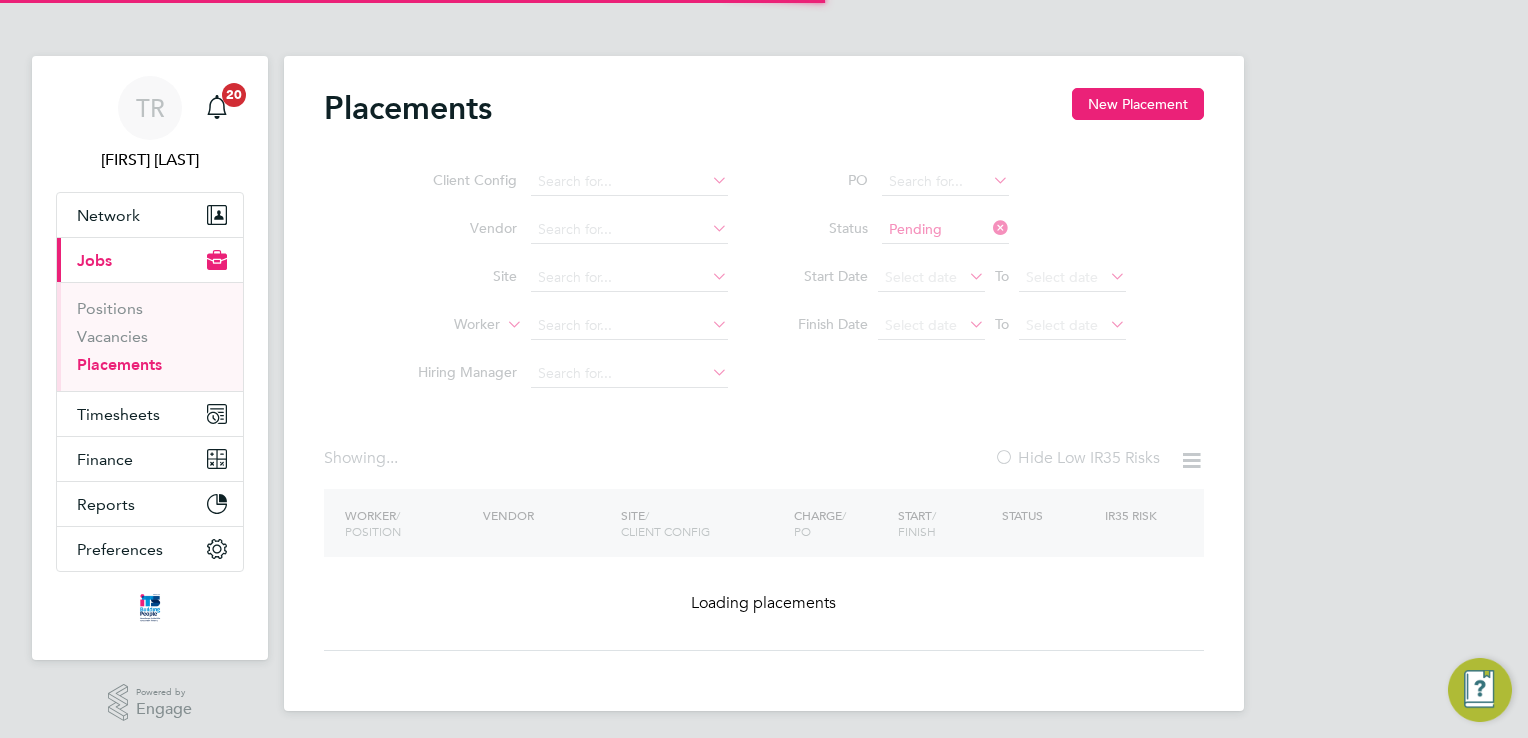 scroll, scrollTop: 0, scrollLeft: 0, axis: both 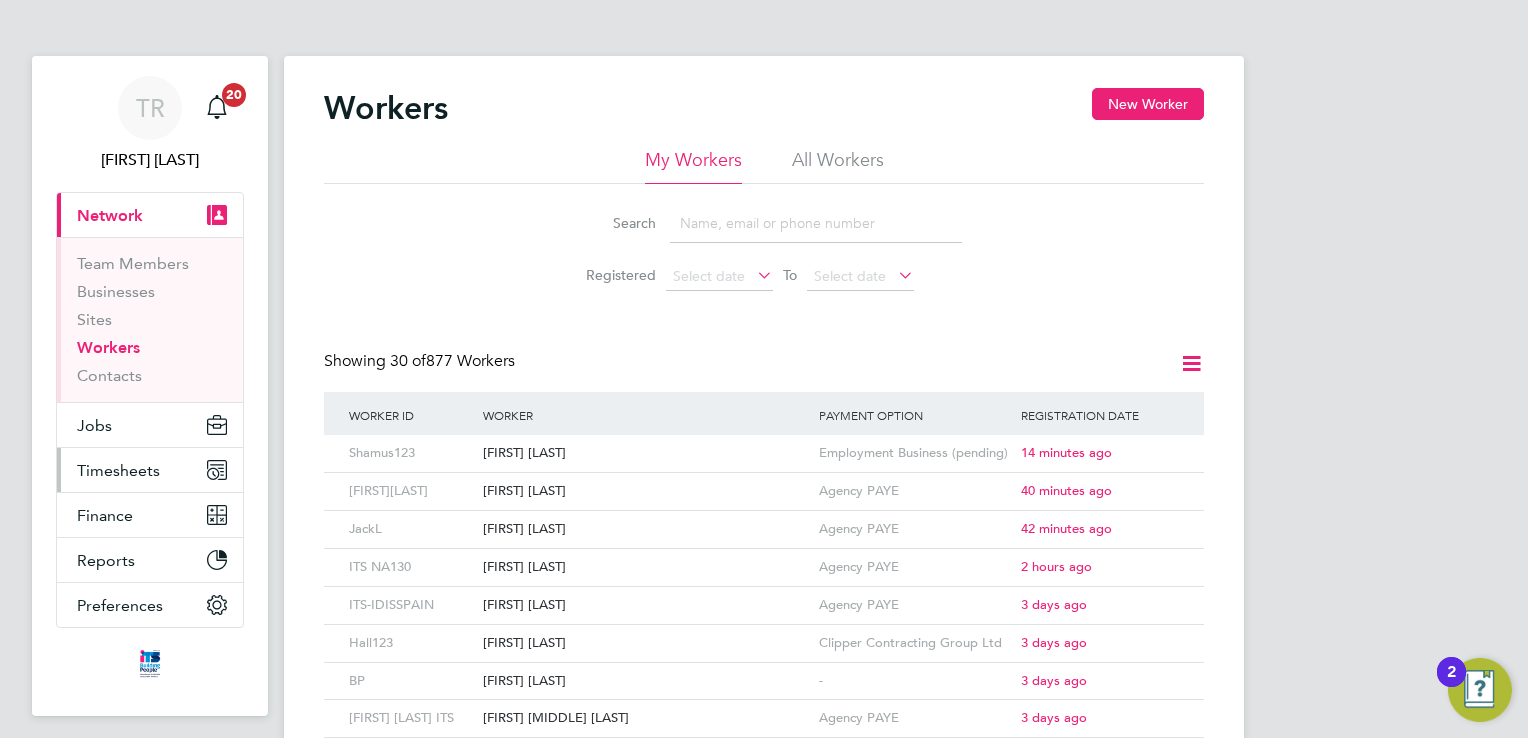 click on "Timesheets" at bounding box center [150, 470] 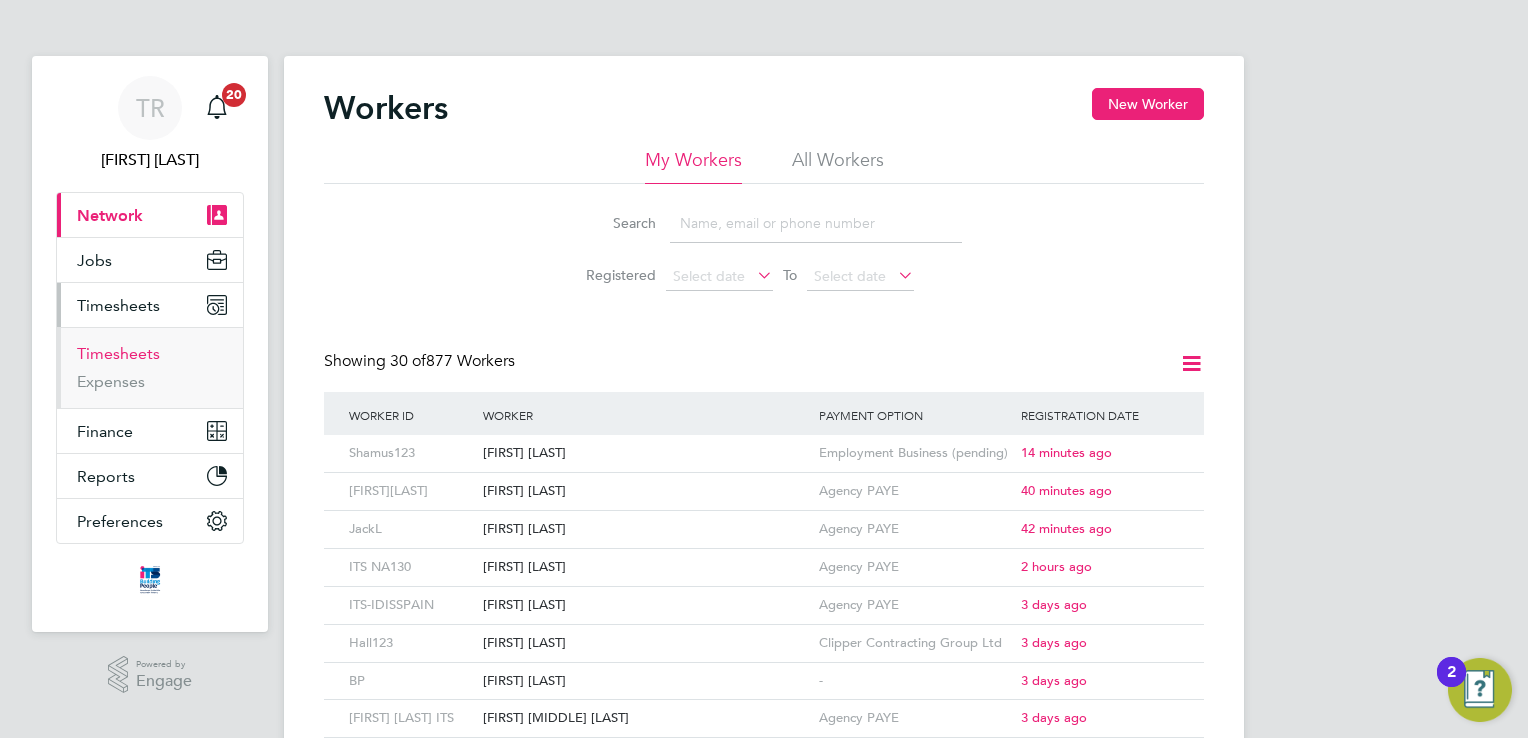 click on "Timesheets" at bounding box center [118, 353] 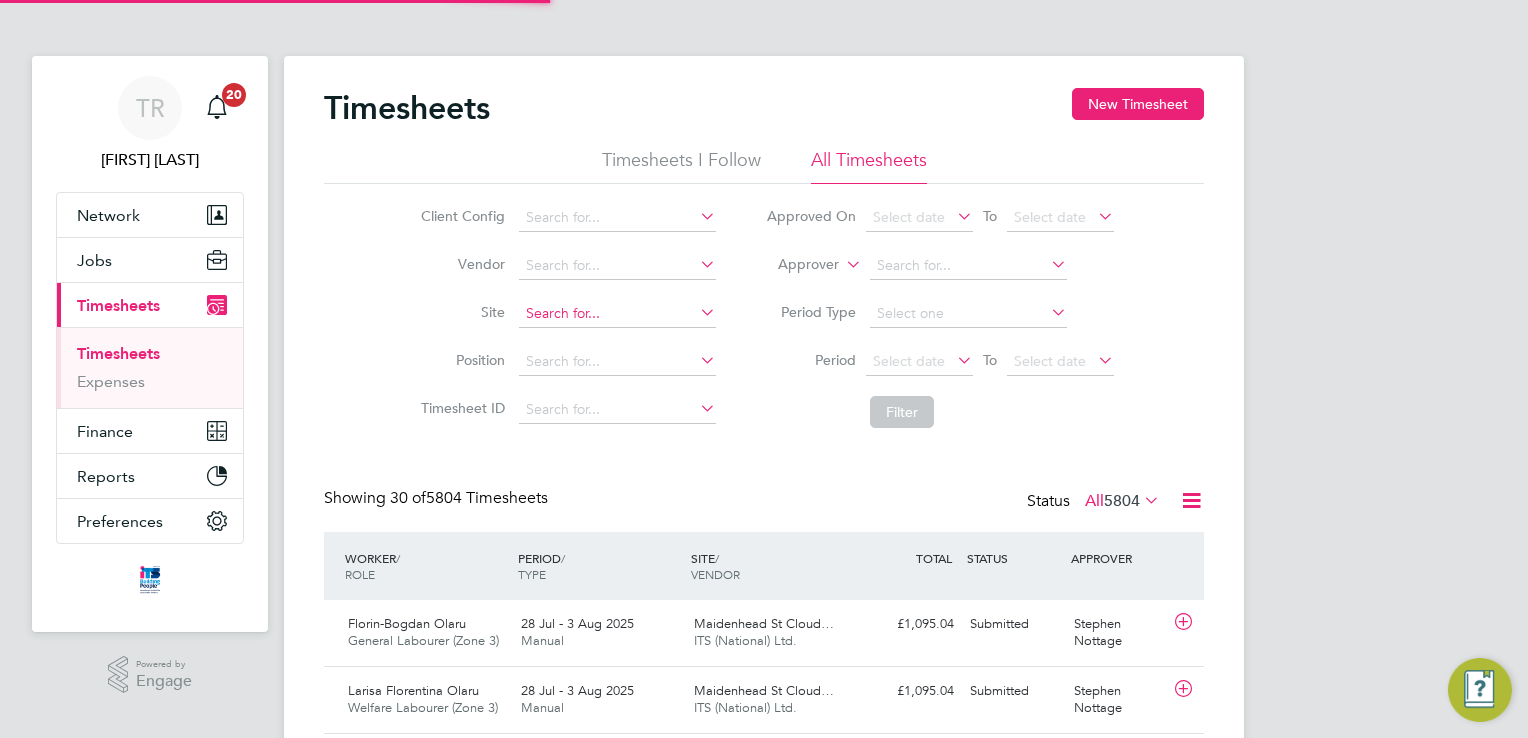 click 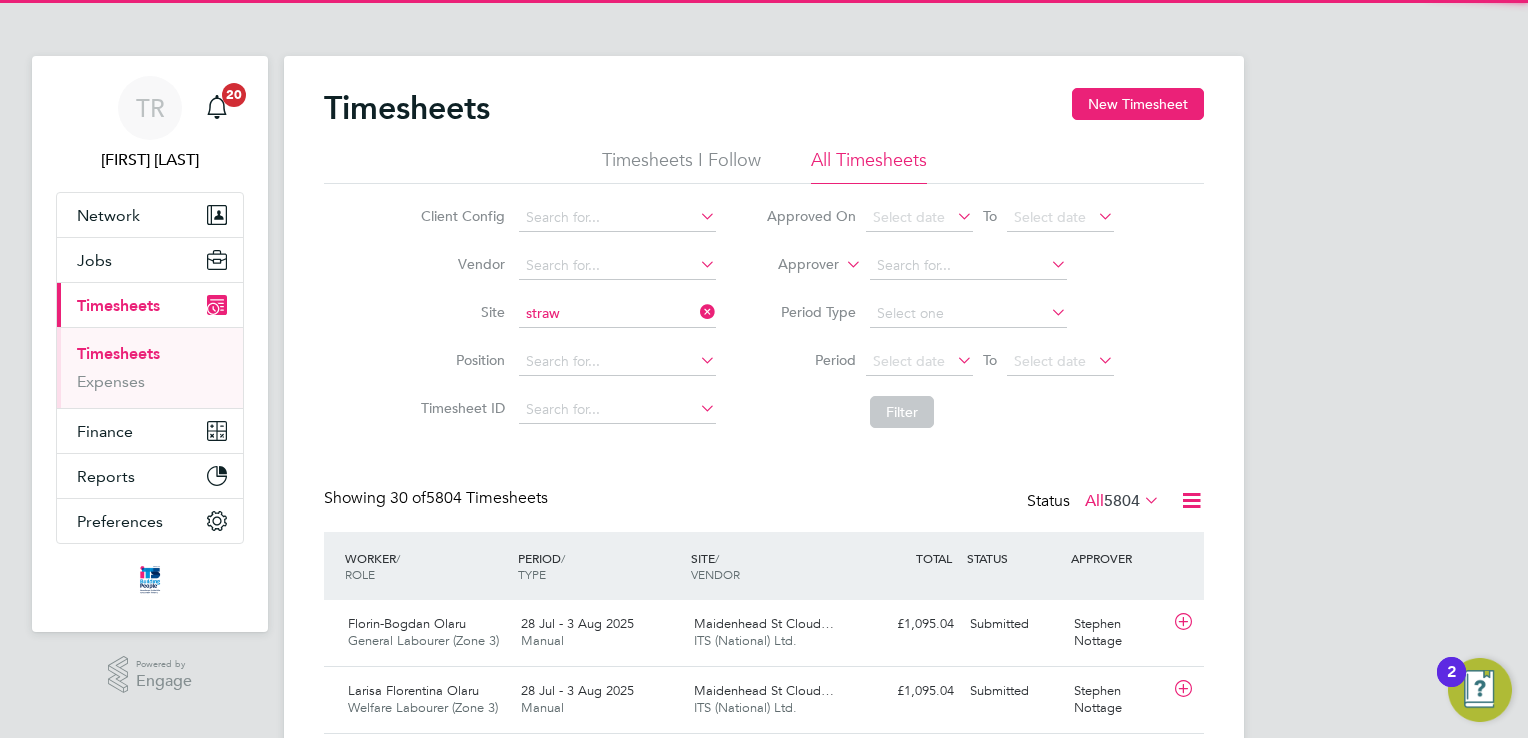 click on "[FIRST] [LAST]" 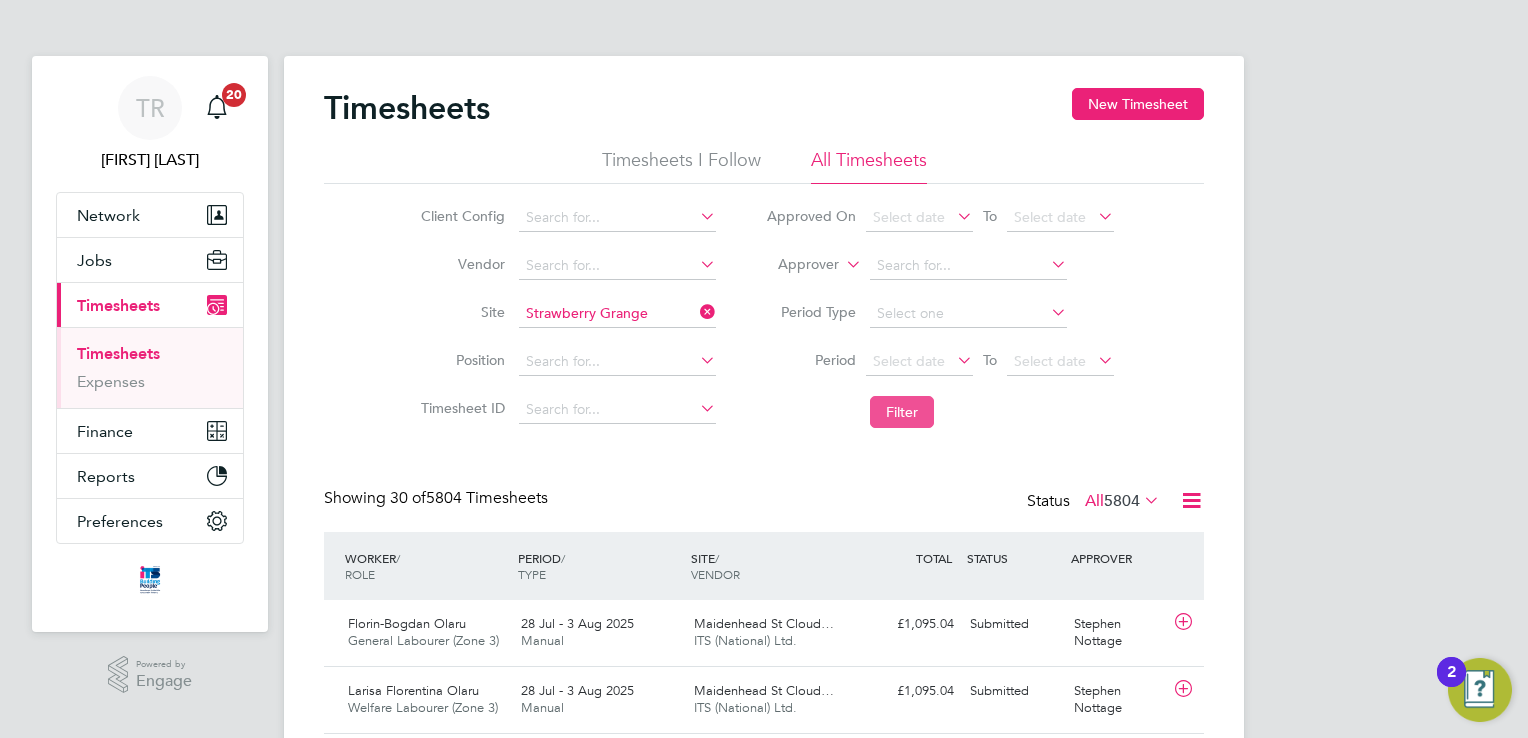 click on "Filter" 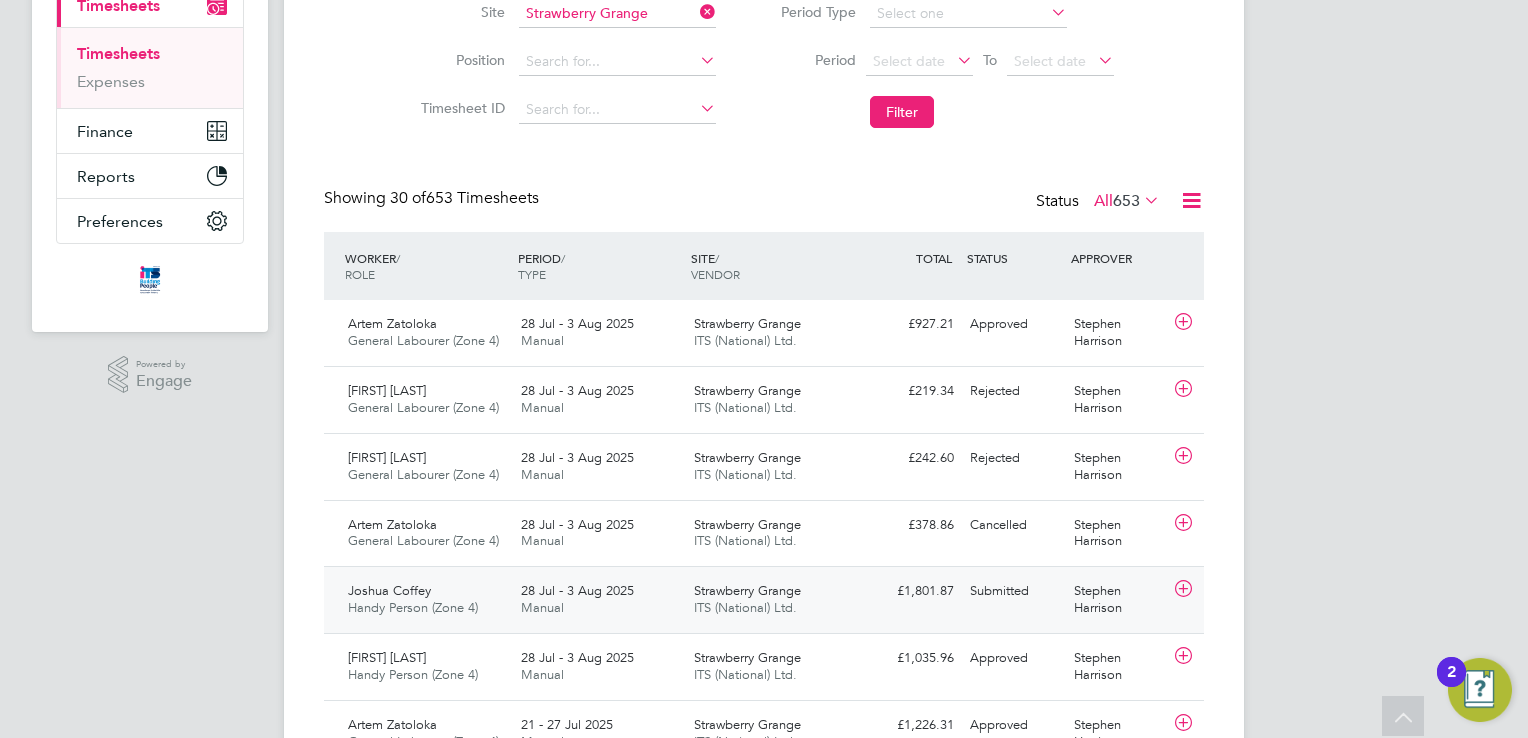 click on "Submitted" 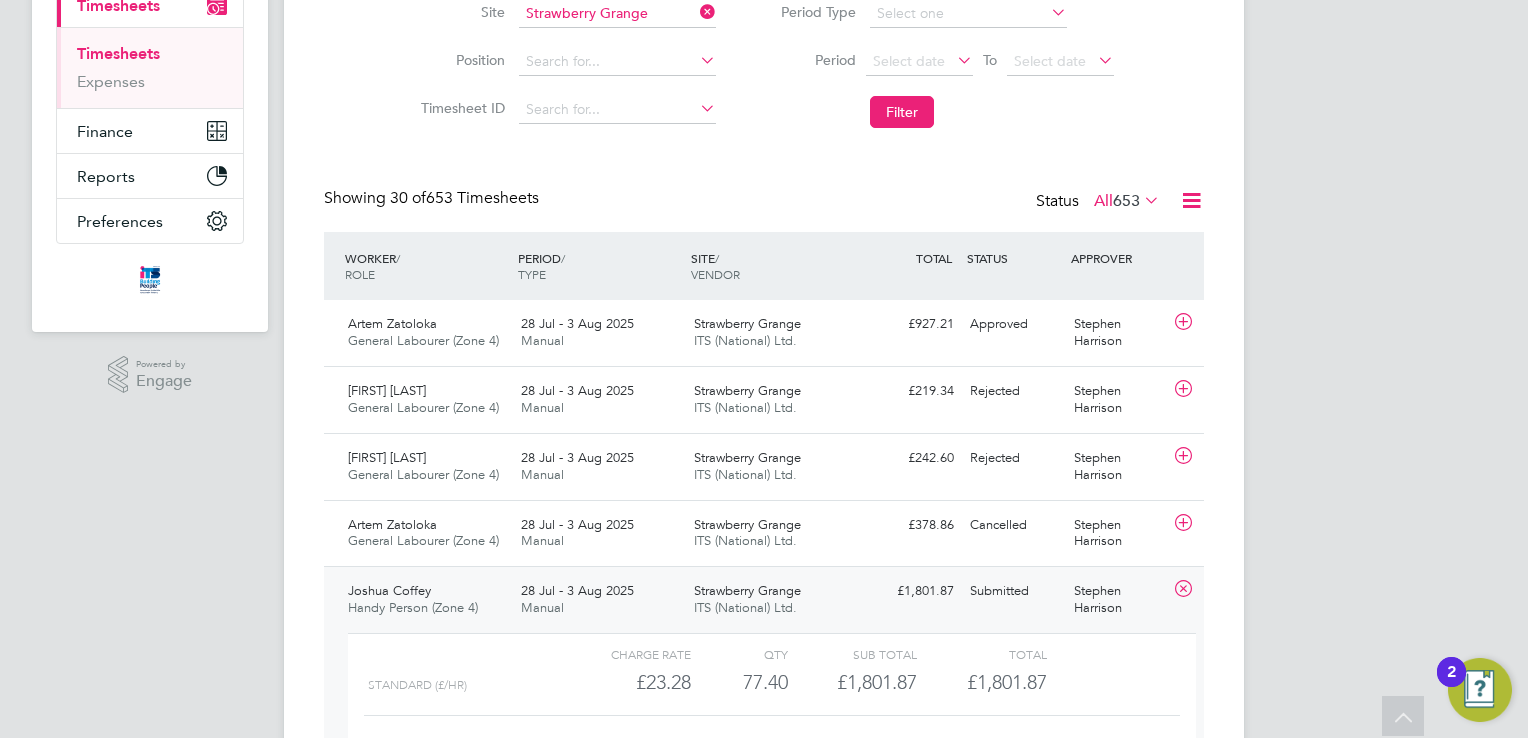 click on "Submitted" 